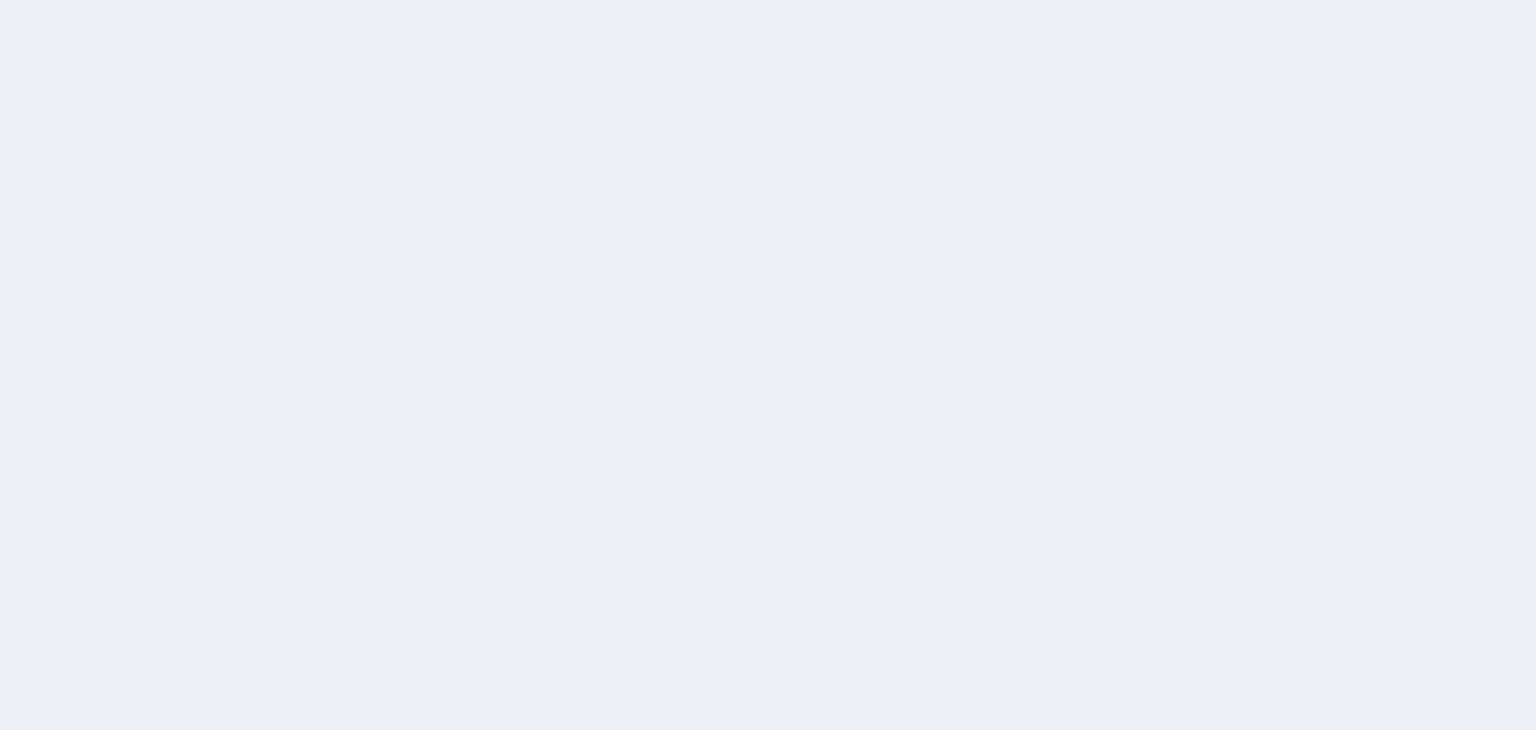 scroll, scrollTop: 0, scrollLeft: 0, axis: both 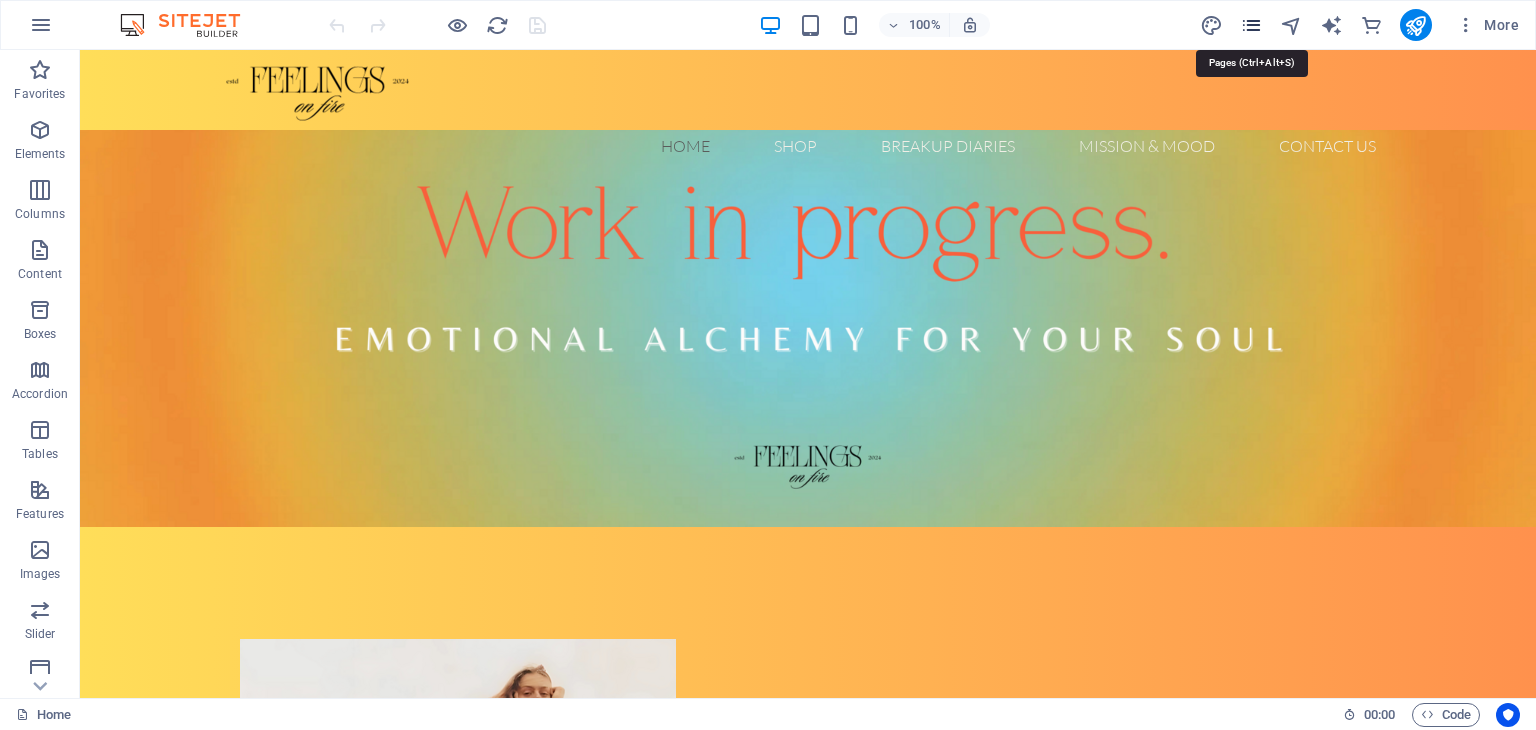 click at bounding box center [1251, 25] 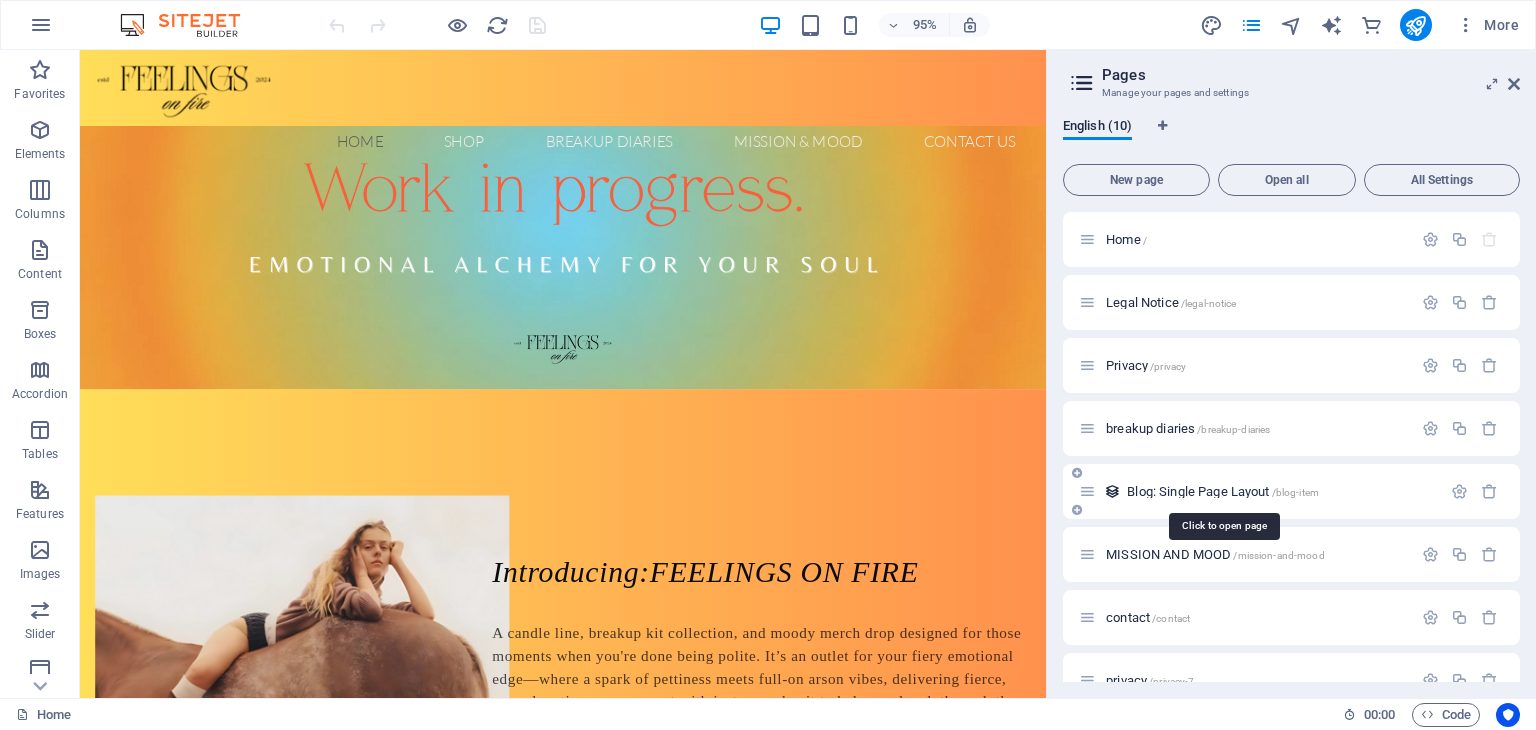 click on "Blog: Single Page Layout /blog-item" at bounding box center (1223, 491) 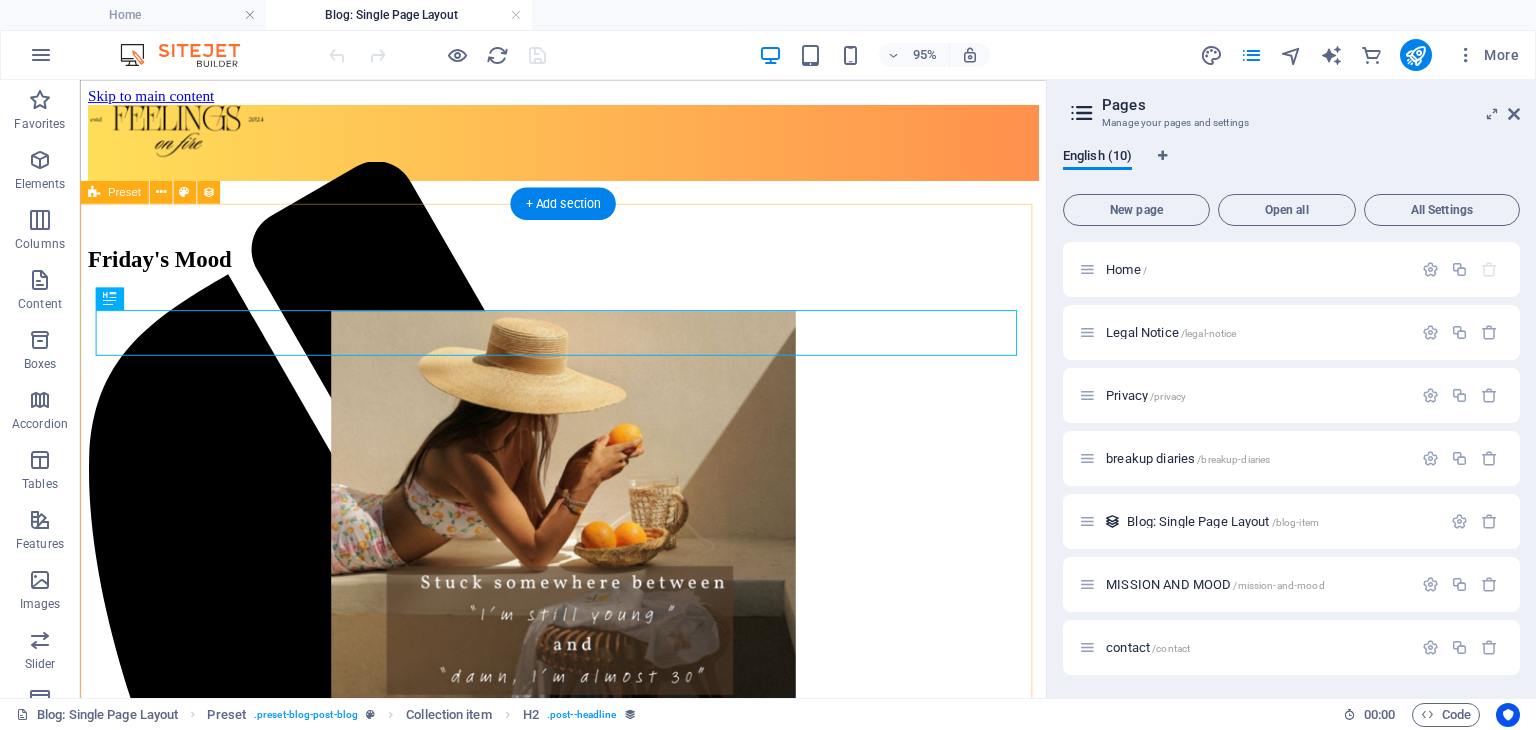scroll, scrollTop: 0, scrollLeft: 0, axis: both 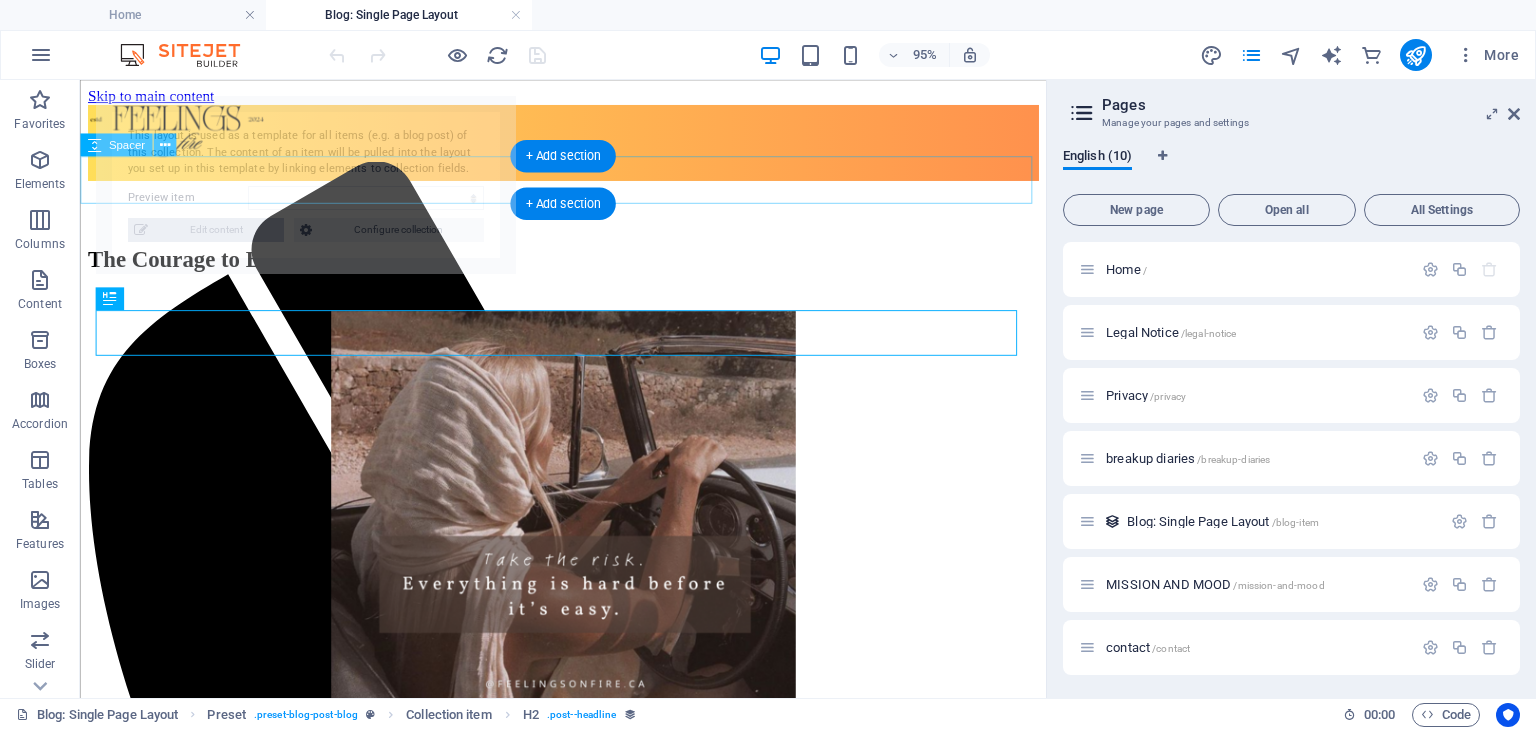 select on "689268cd3454db928f0b10a1" 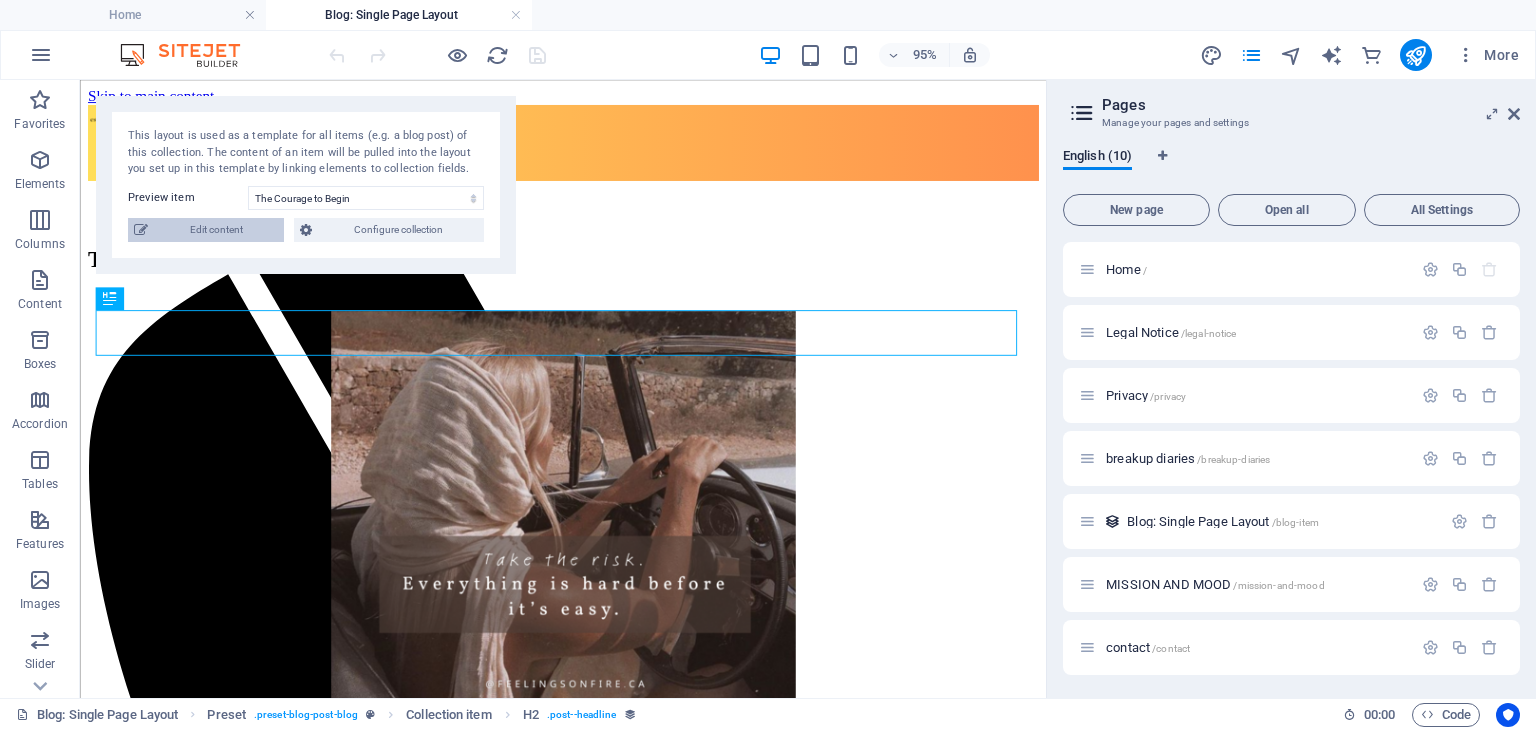 click on "Edit content" at bounding box center (216, 230) 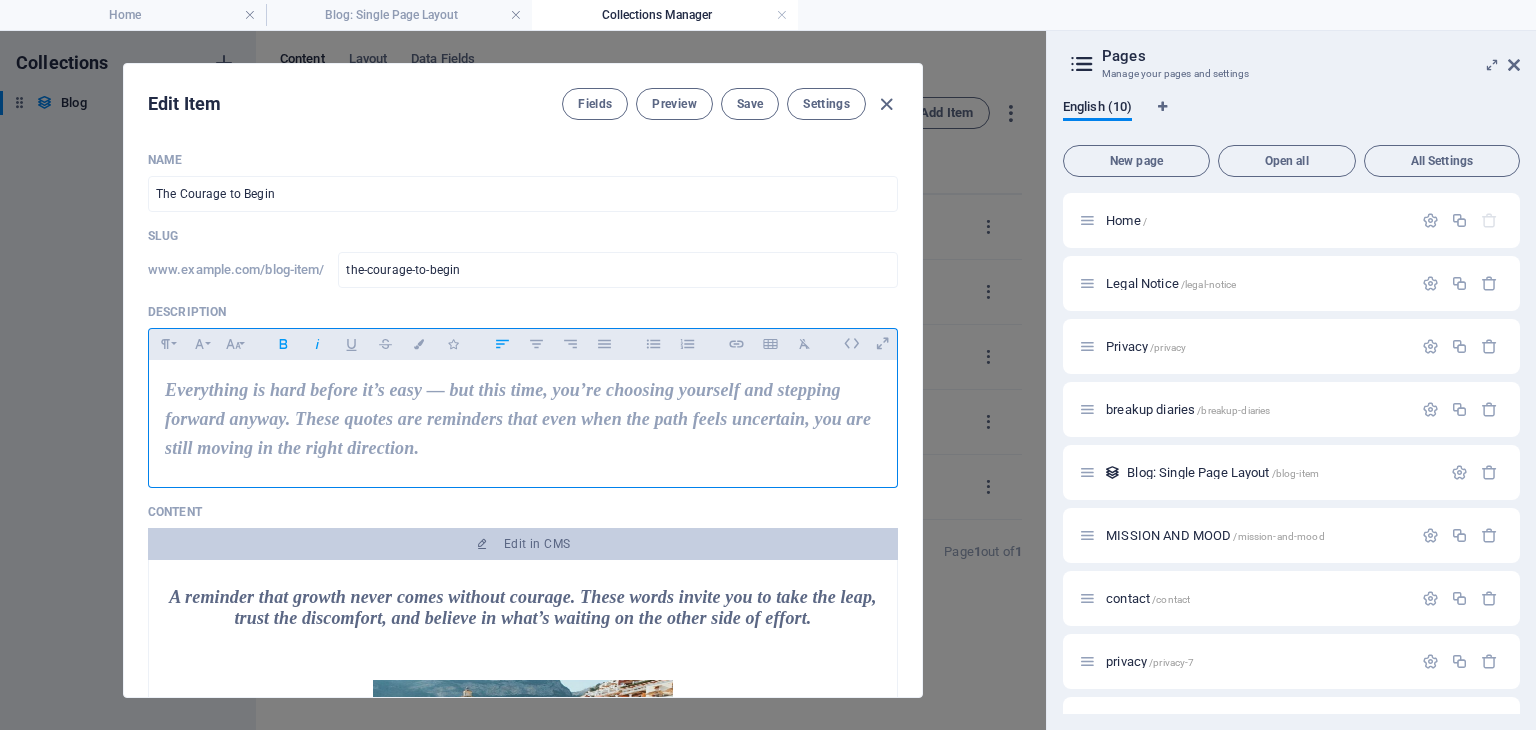 click on "Everything is hard before it’s easy — but this time, you’re choosing yourself and stepping forward anyway. These quotes are reminders that even when the path feels uncertain, you are still moving in the right direction." at bounding box center (518, 419) 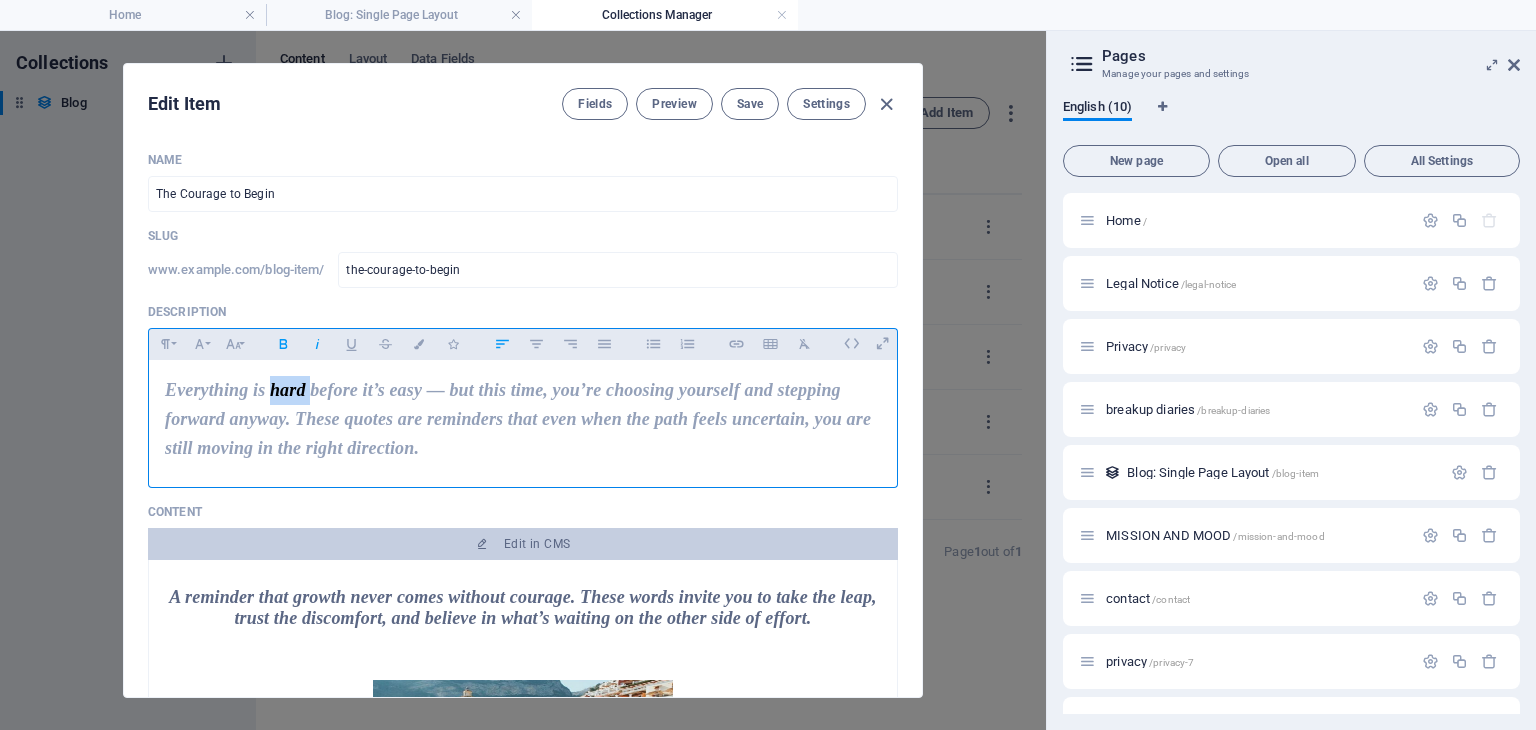 click on "Everything is hard before it’s easy — but this time, you’re choosing yourself and stepping forward anyway. These quotes are reminders that even when the path feels uncertain, you are still moving in the right direction." at bounding box center (518, 419) 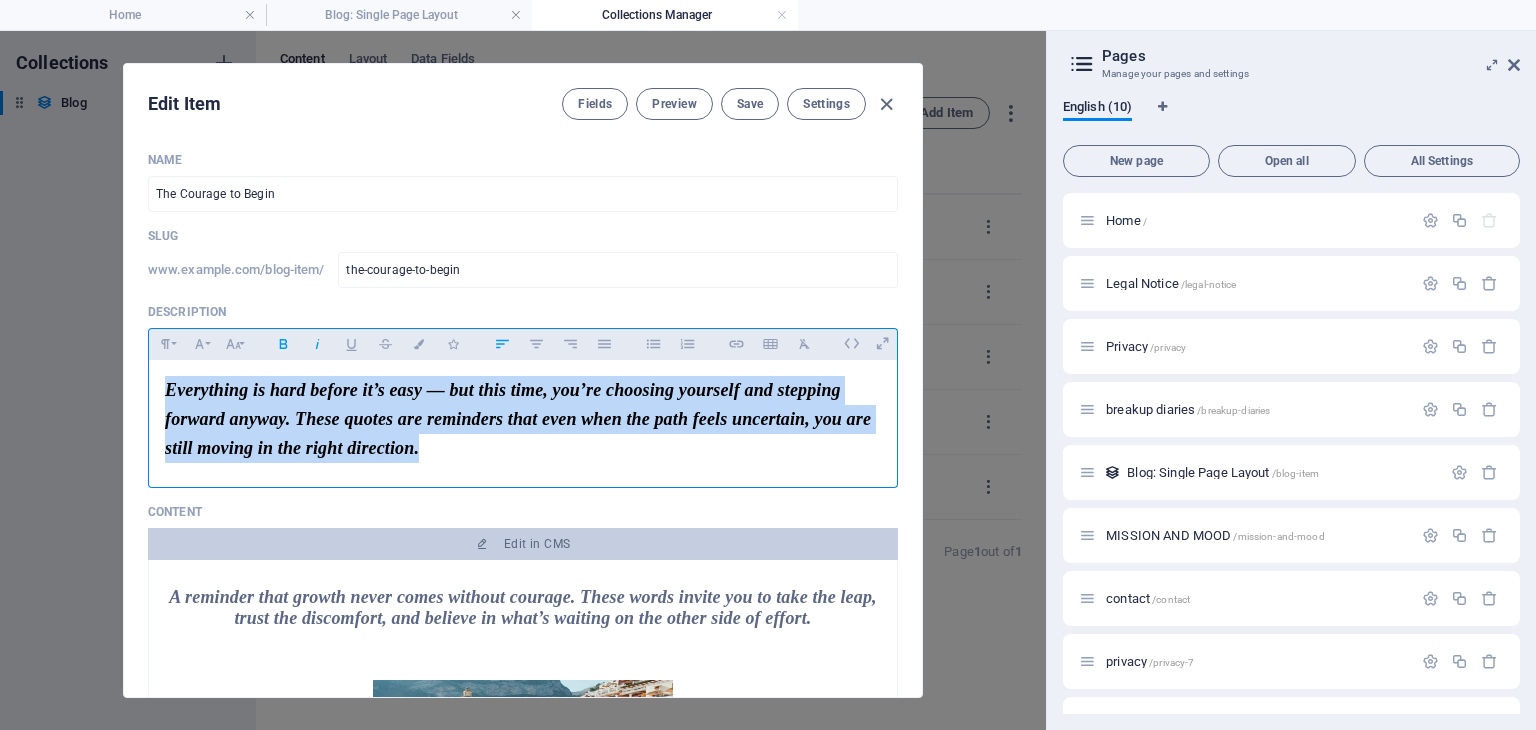 click on "Everything is hard before it’s easy — but this time, you’re choosing yourself and stepping forward anyway. These quotes are reminders that even when the path feels uncertain, you are still moving in the right direction." at bounding box center [518, 419] 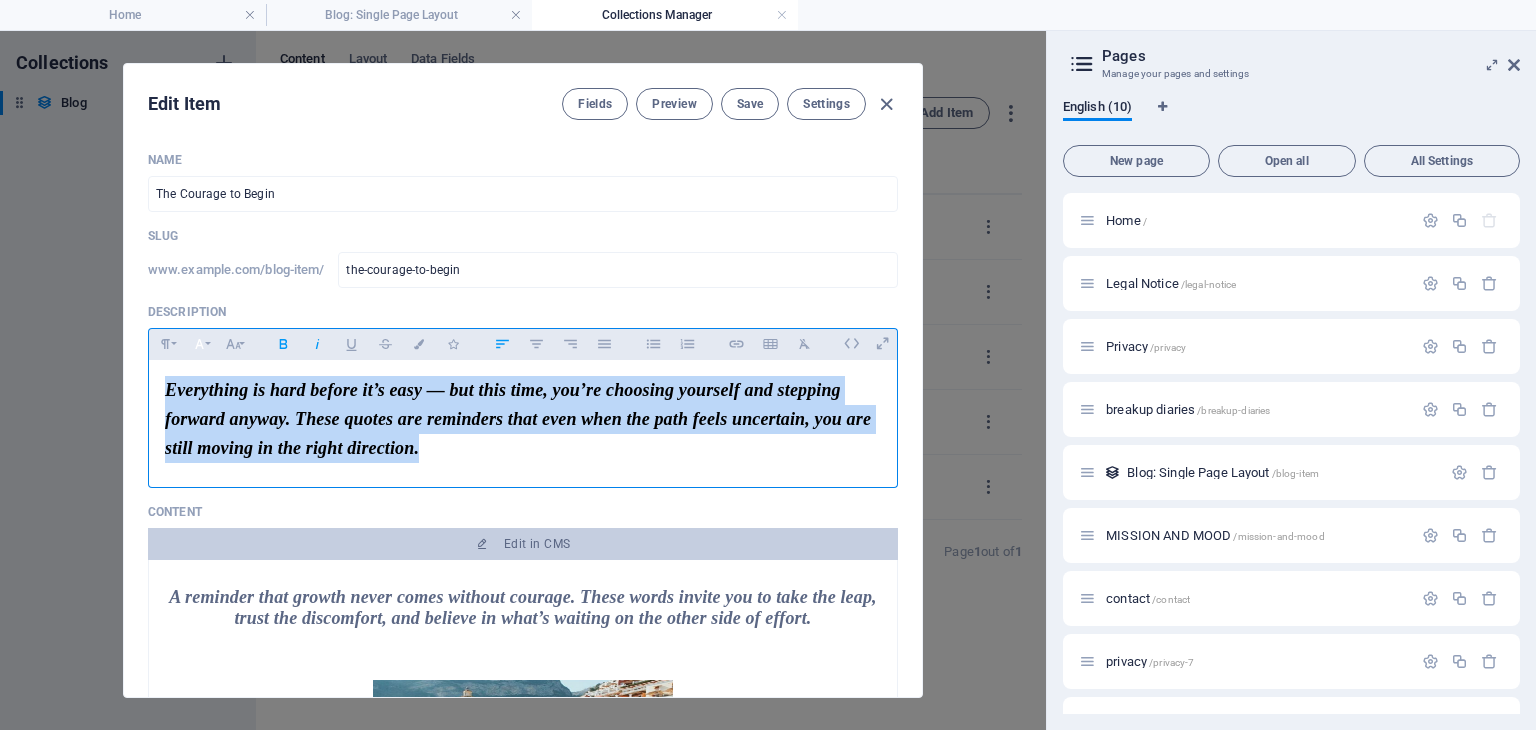 click on "Font Family" at bounding box center [199, 344] 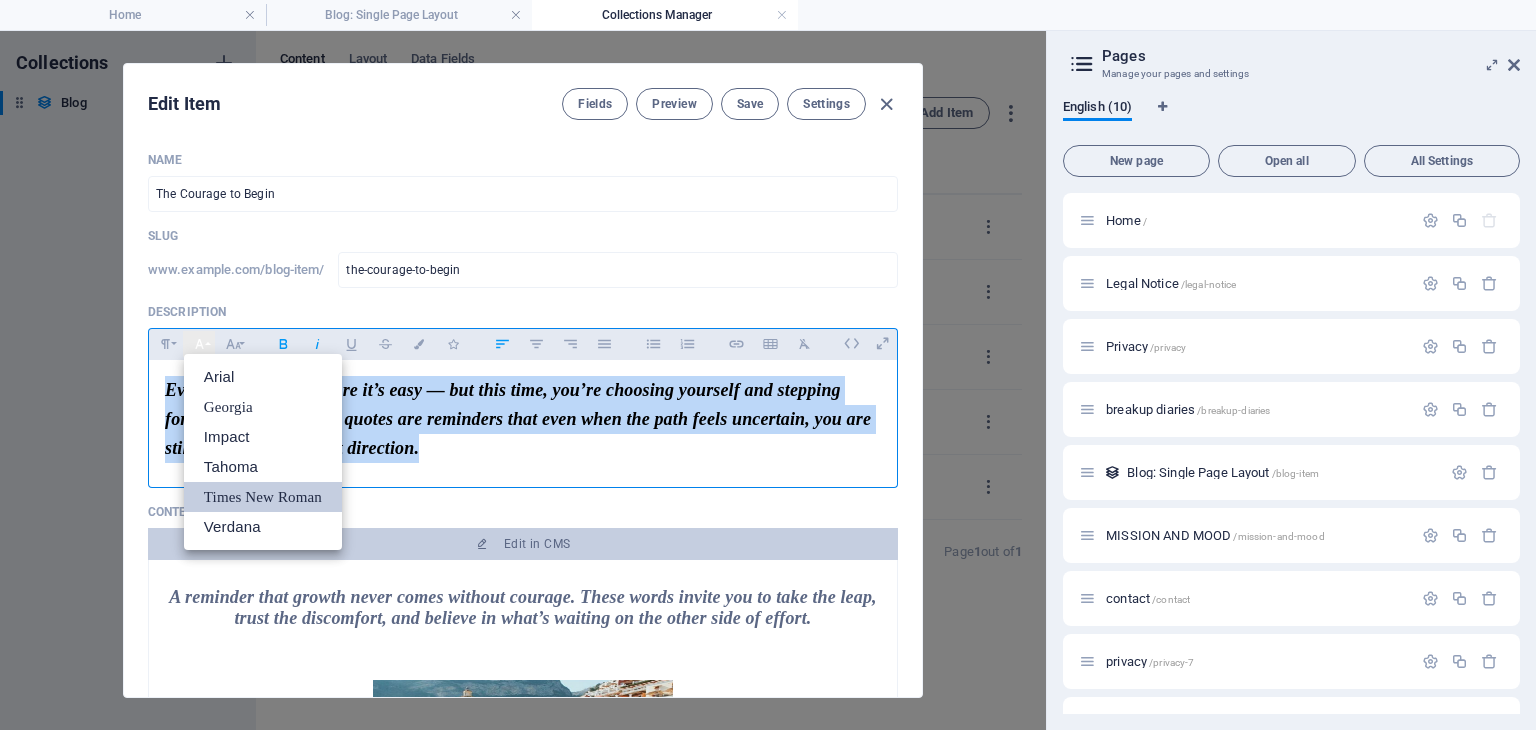 scroll, scrollTop: 0, scrollLeft: 0, axis: both 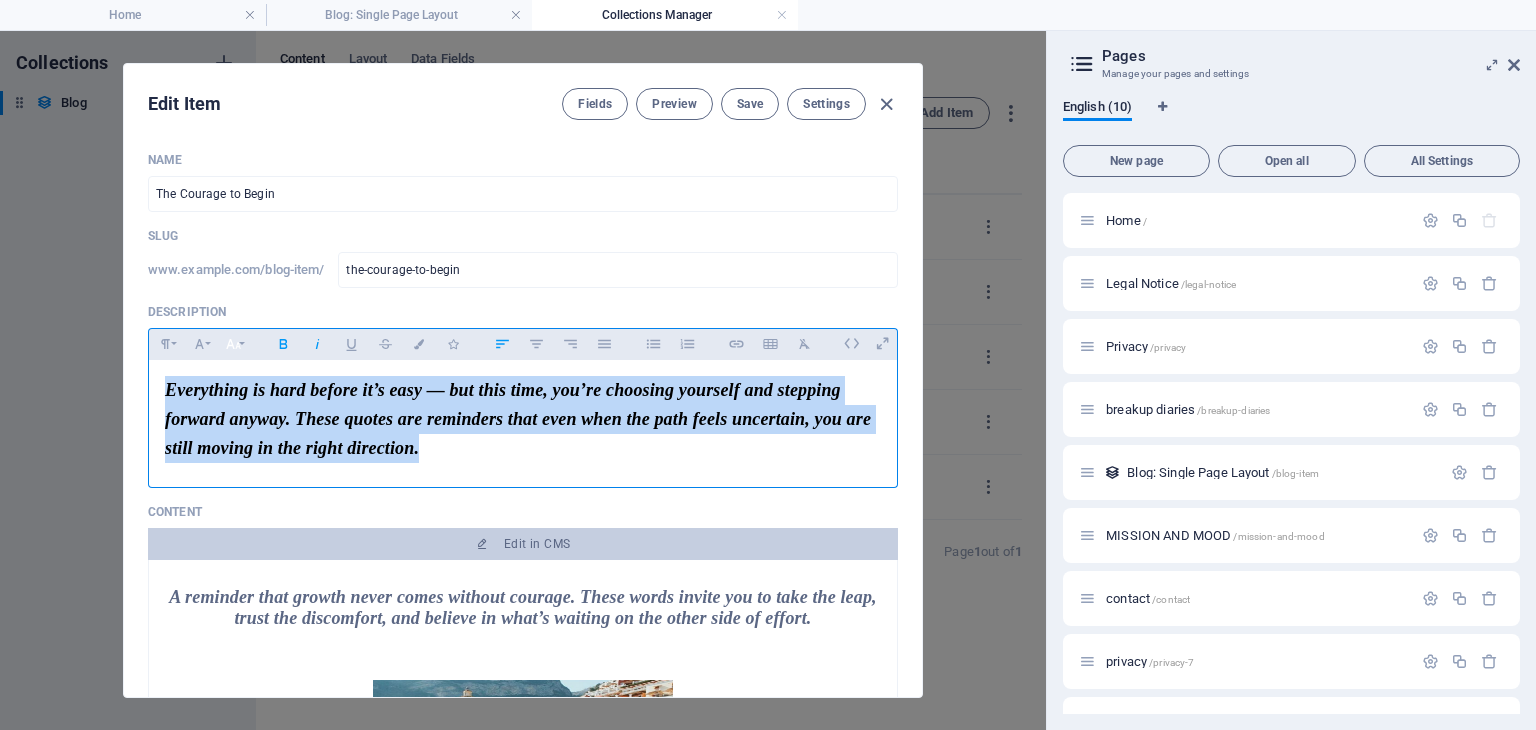 click 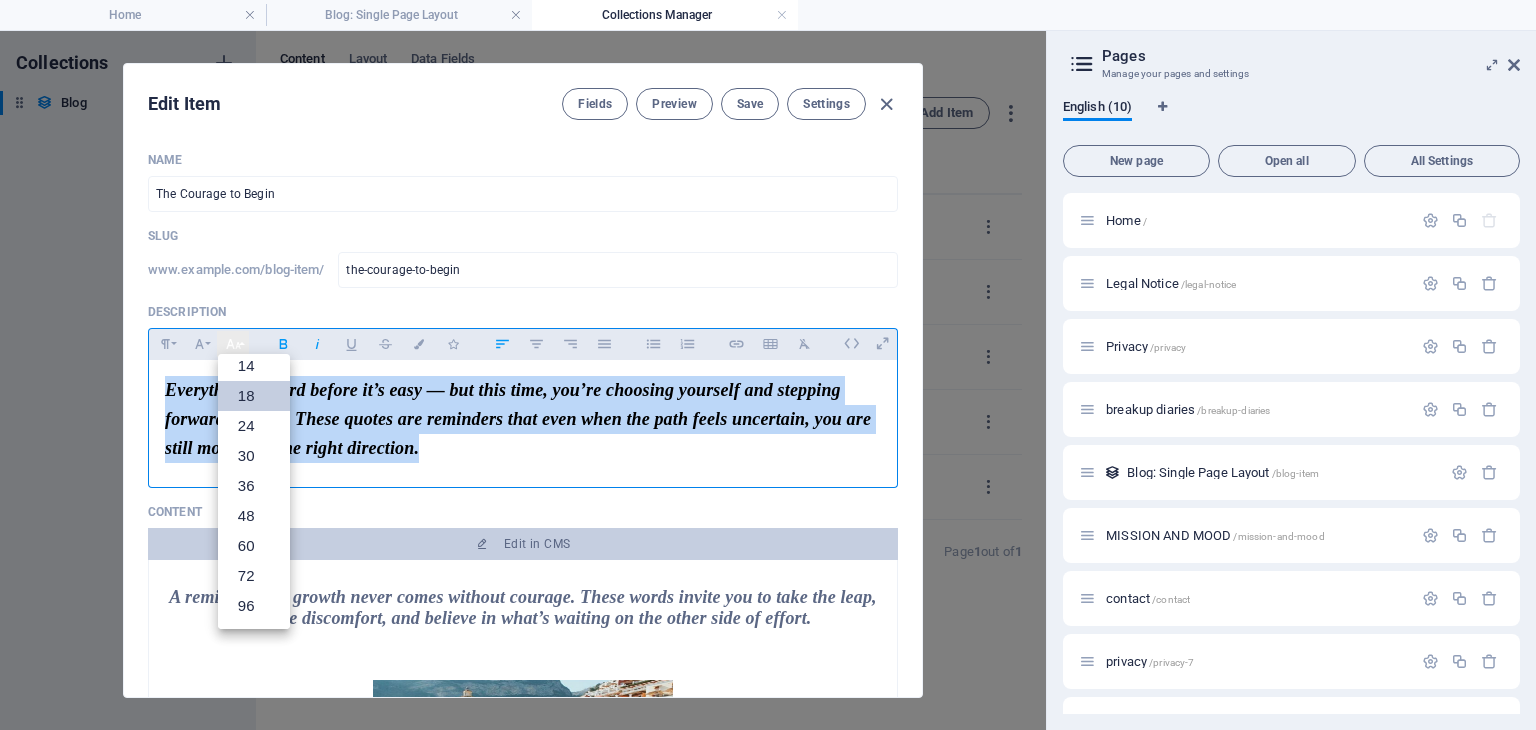 scroll, scrollTop: 160, scrollLeft: 0, axis: vertical 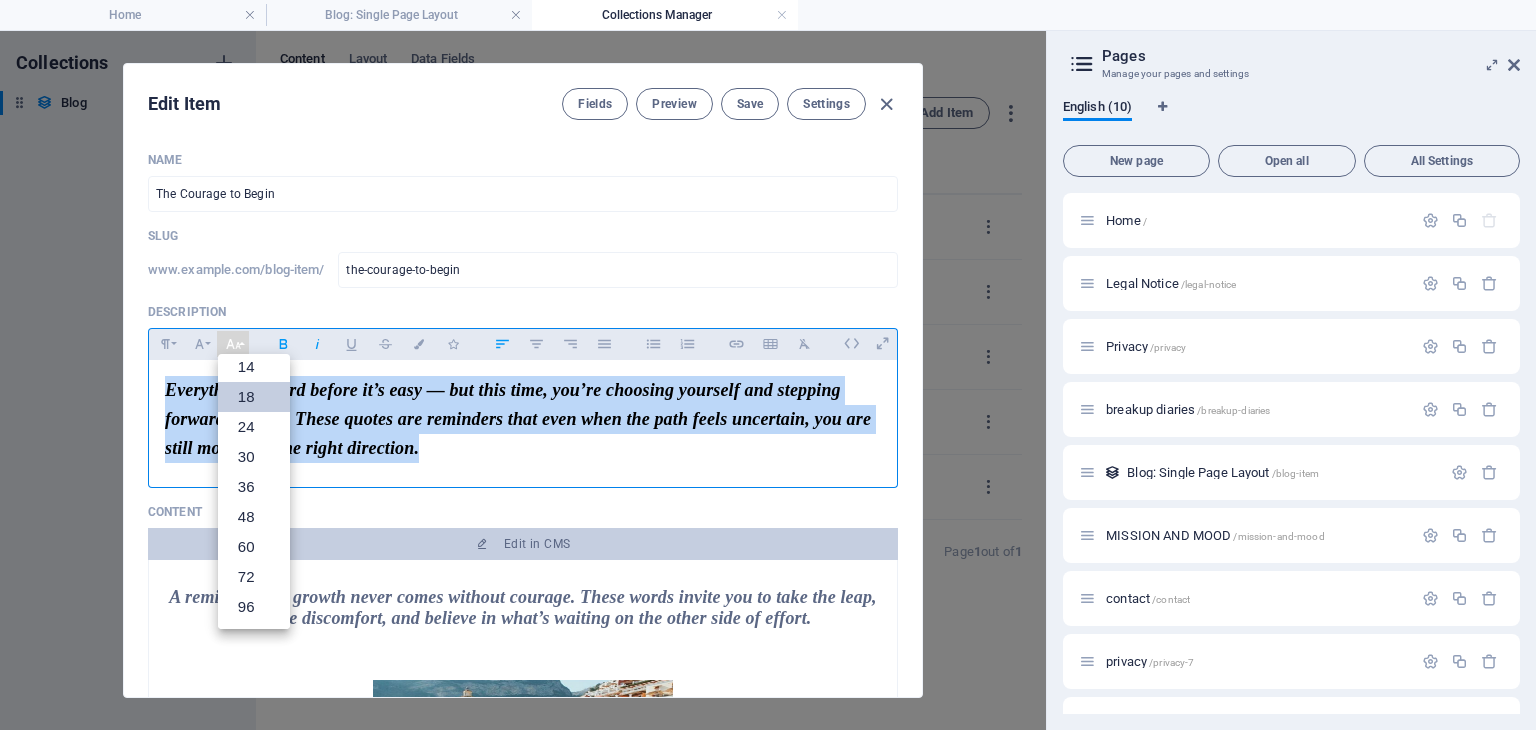 click on "Everything is hard before it’s easy — but this time, you’re choosing yourself and stepping forward anyway. These quotes are reminders that even when the path feels uncertain, you are still moving in the right direction." at bounding box center (523, 419) 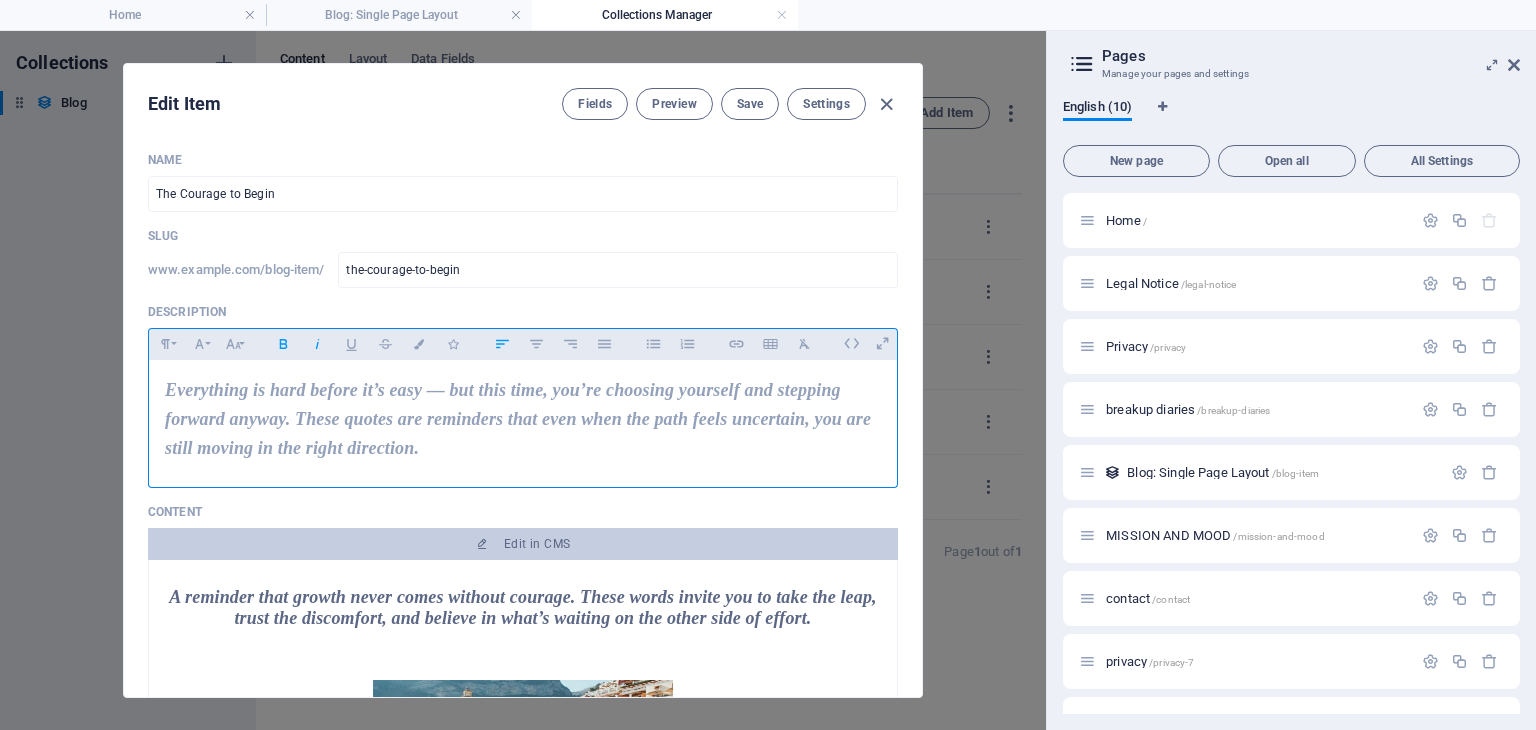drag, startPoint x: 896, startPoint y: 98, endPoint x: 882, endPoint y: 119, distance: 25.23886 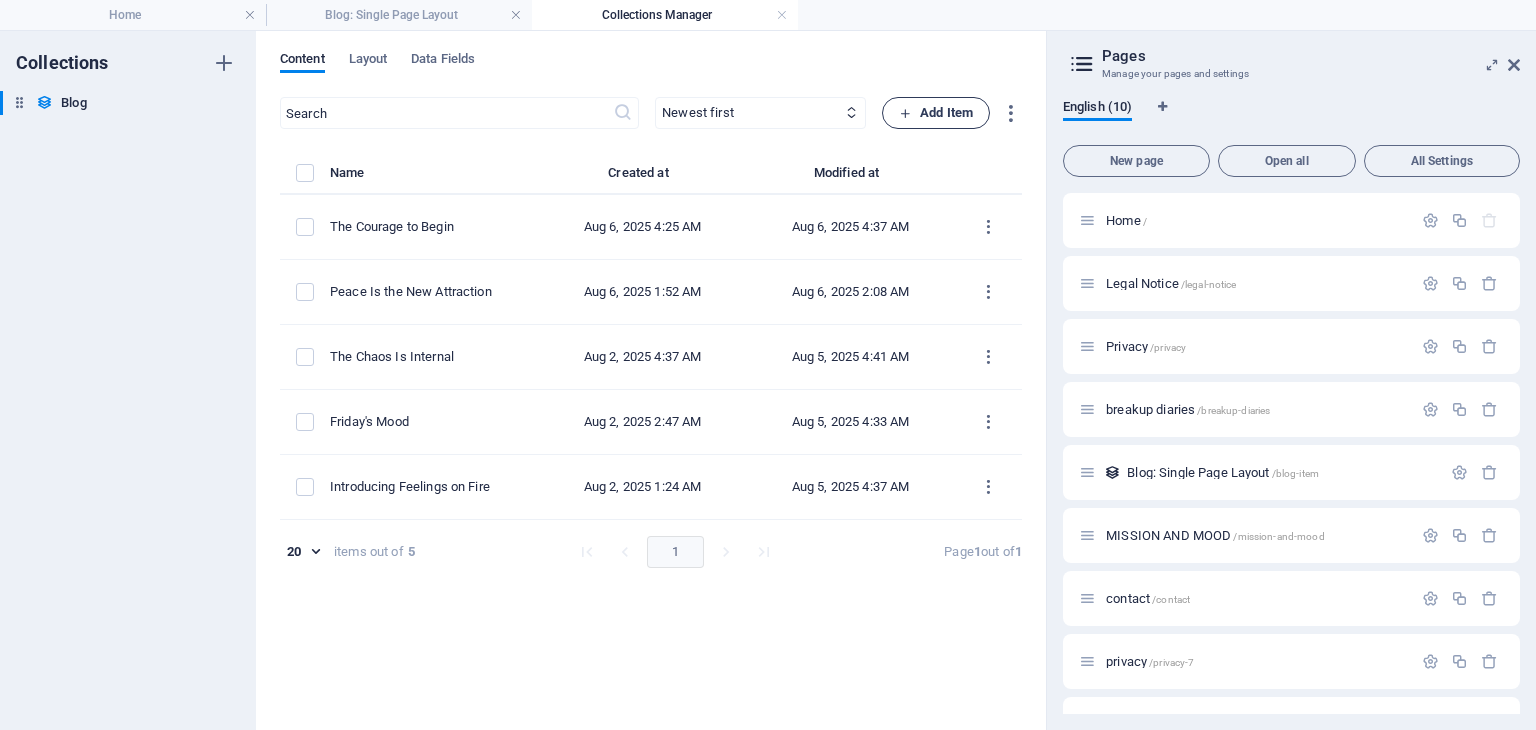 click on "Add Item" at bounding box center [936, 113] 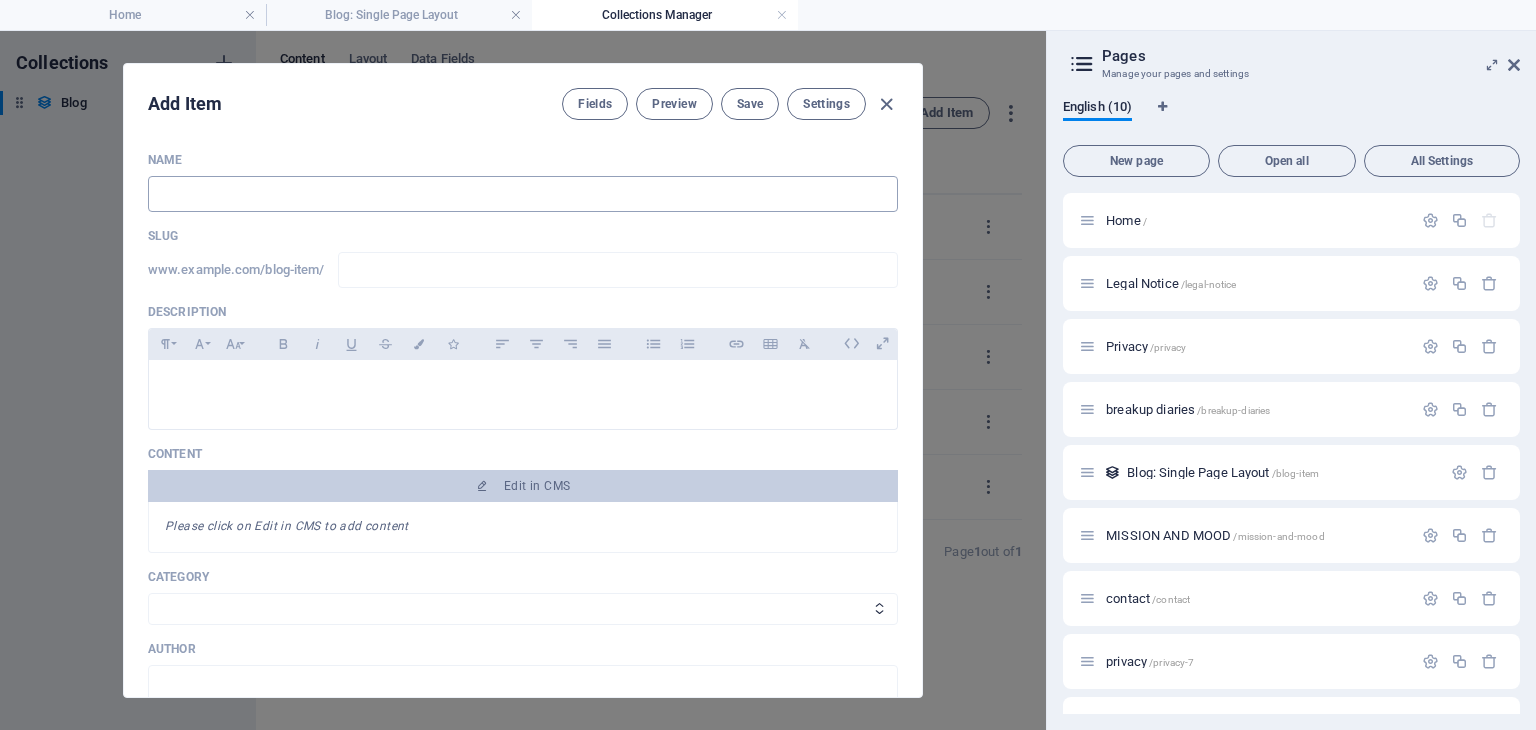 click at bounding box center (523, 194) 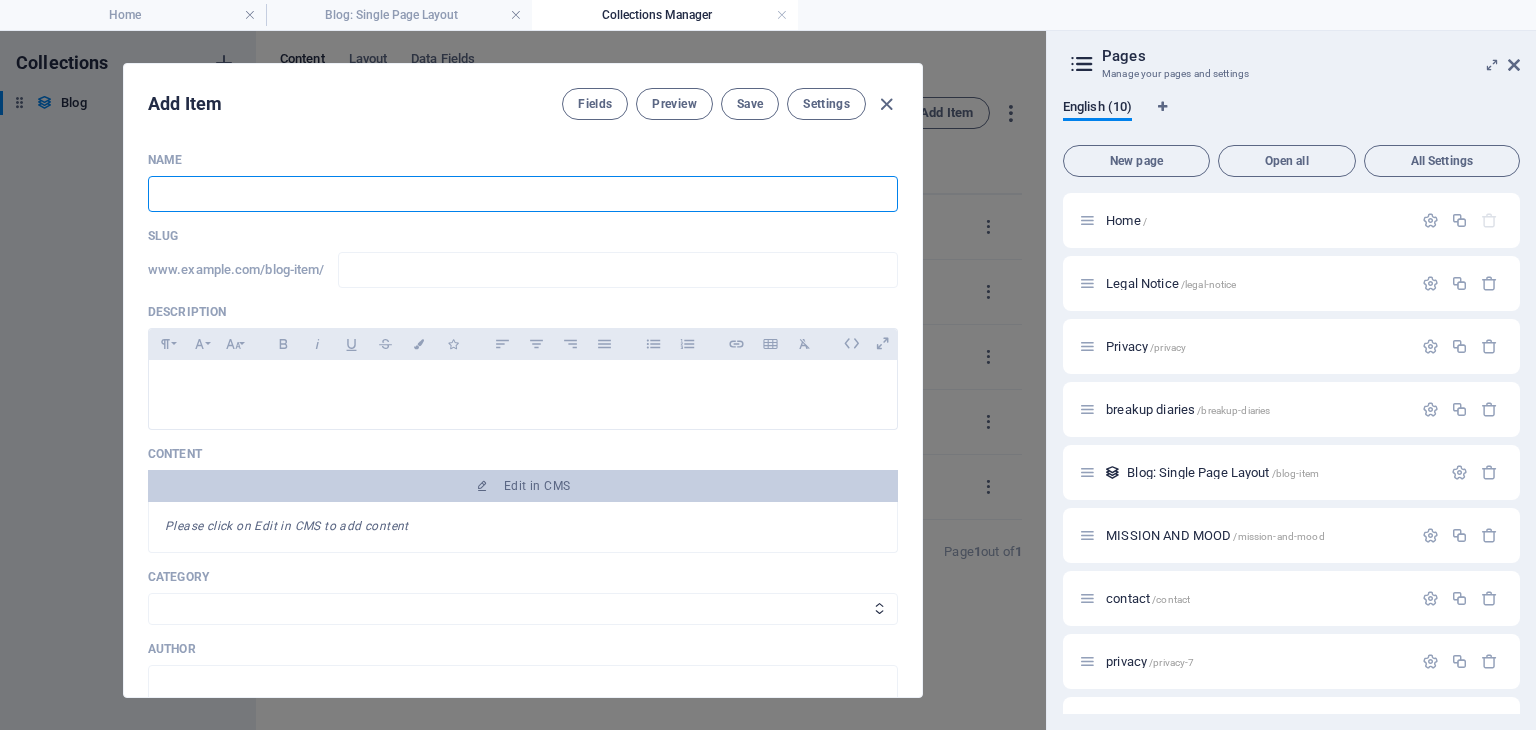 paste on "Unhinged But Enlightened" 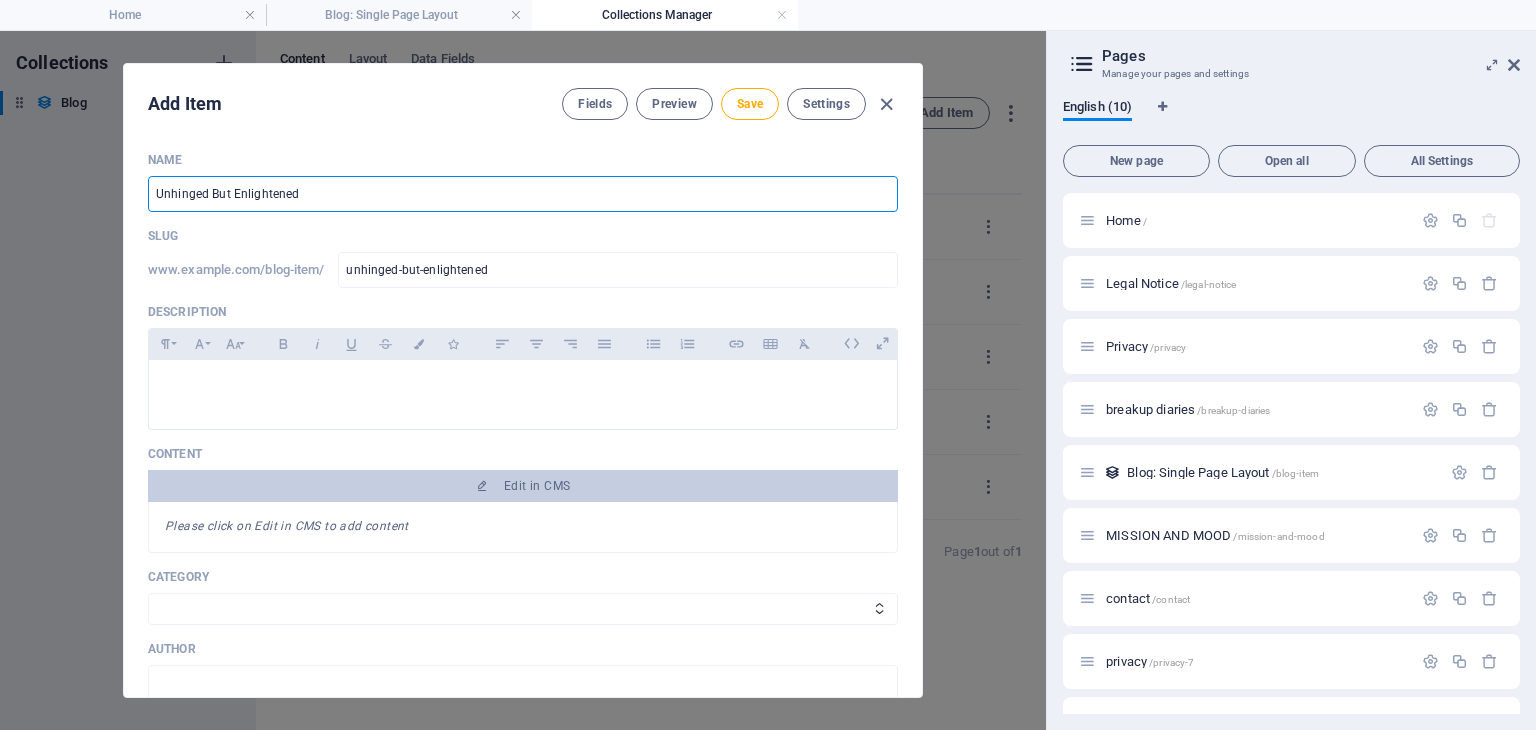 type on "Unhinged But Enlightened" 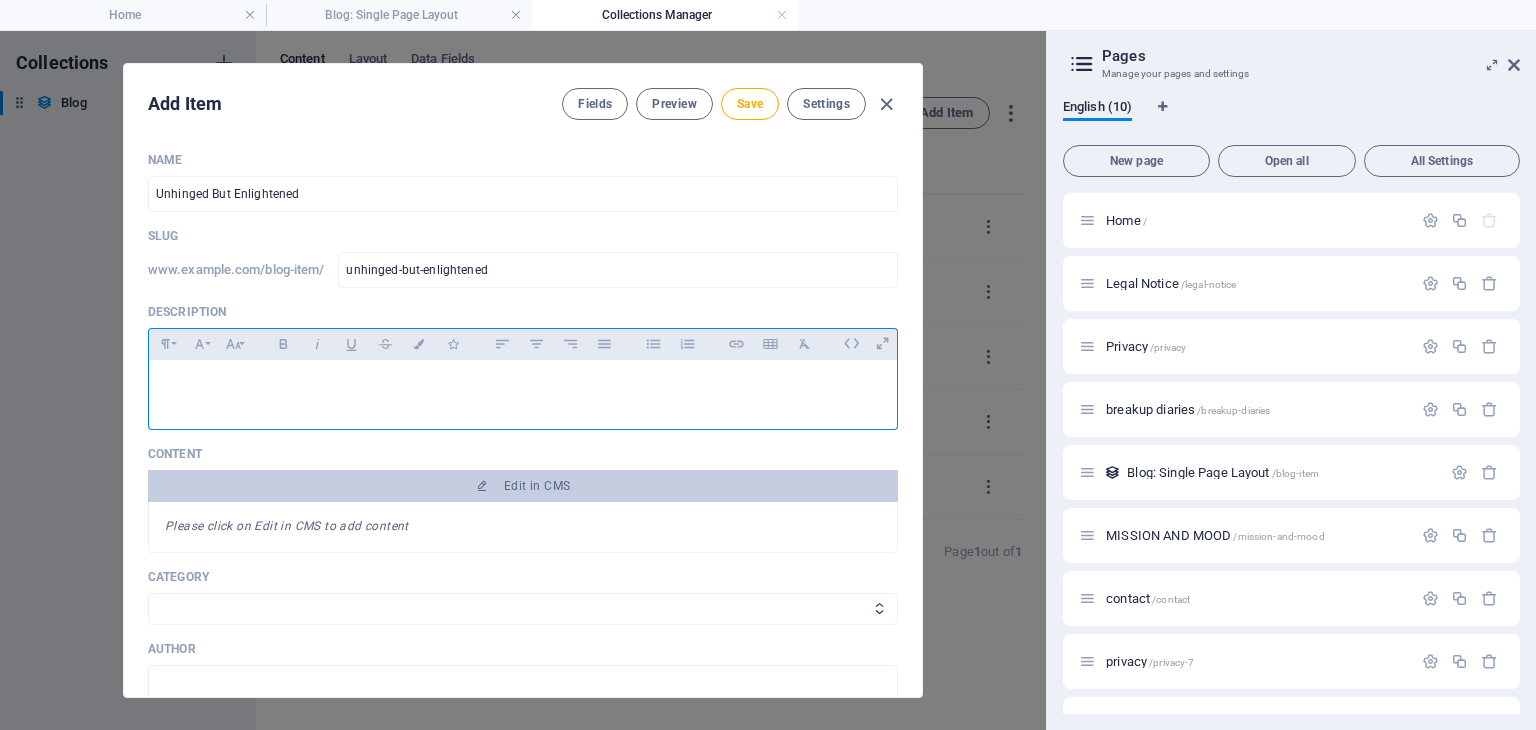 click at bounding box center [523, 390] 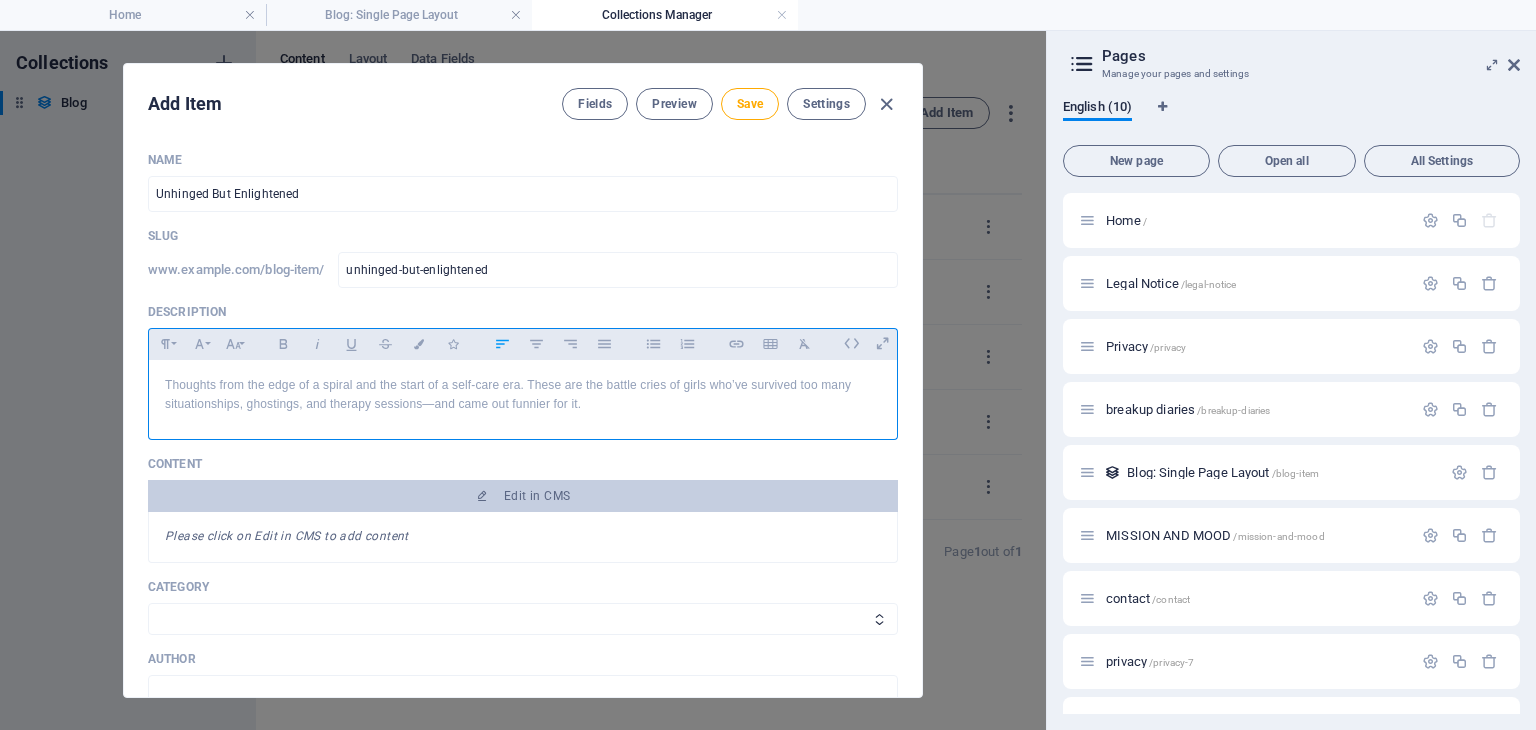 click on "Thoughts from the edge of a spiral and the start of a self-care era. These are the battle cries of girls who’ve survived too many situationships, ghostings, and therapy sessions—and came out funnier for it." at bounding box center (523, 395) 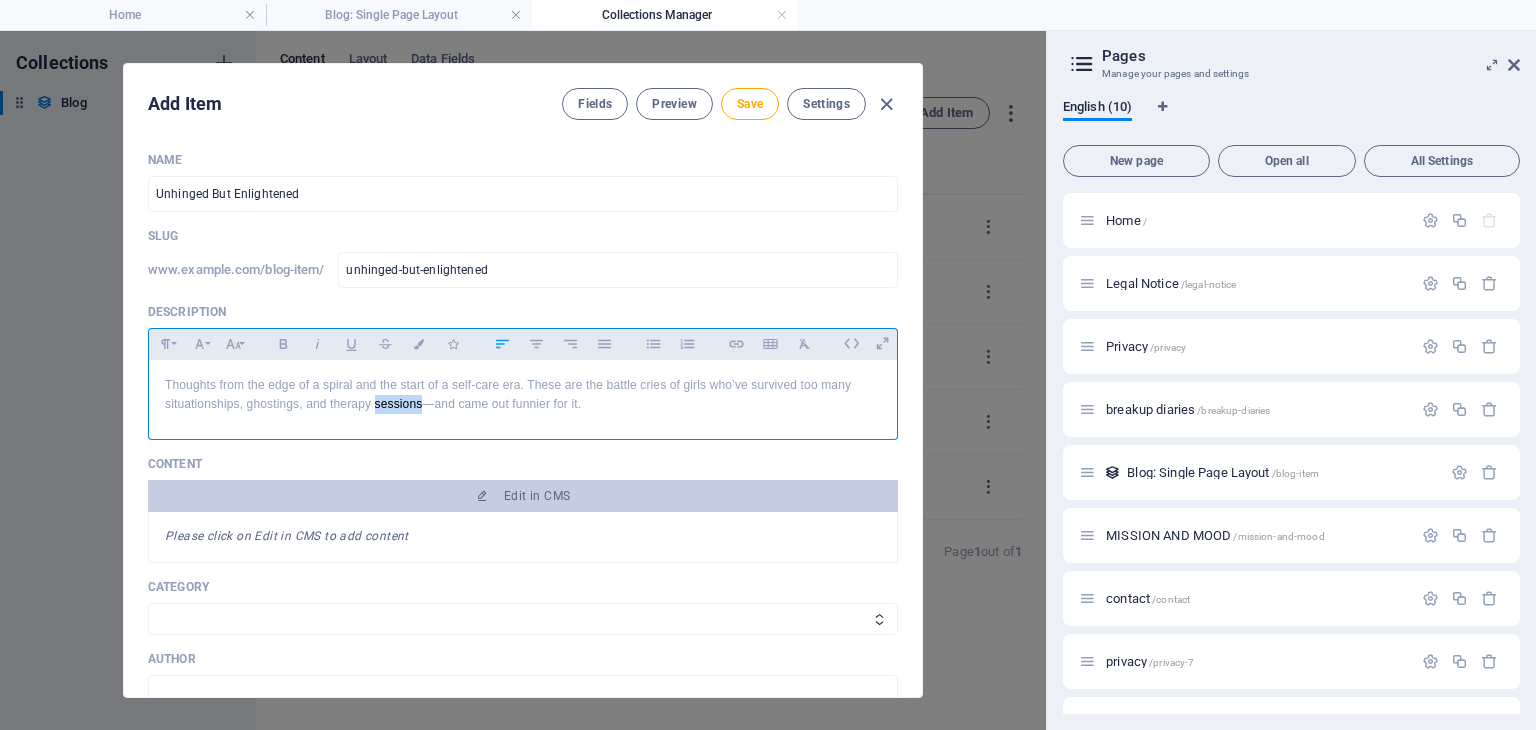 click on "Thoughts from the edge of a spiral and the start of a self-care era. These are the battle cries of girls who’ve survived too many situationships, ghostings, and therapy sessions—and came out funnier for it." at bounding box center (523, 395) 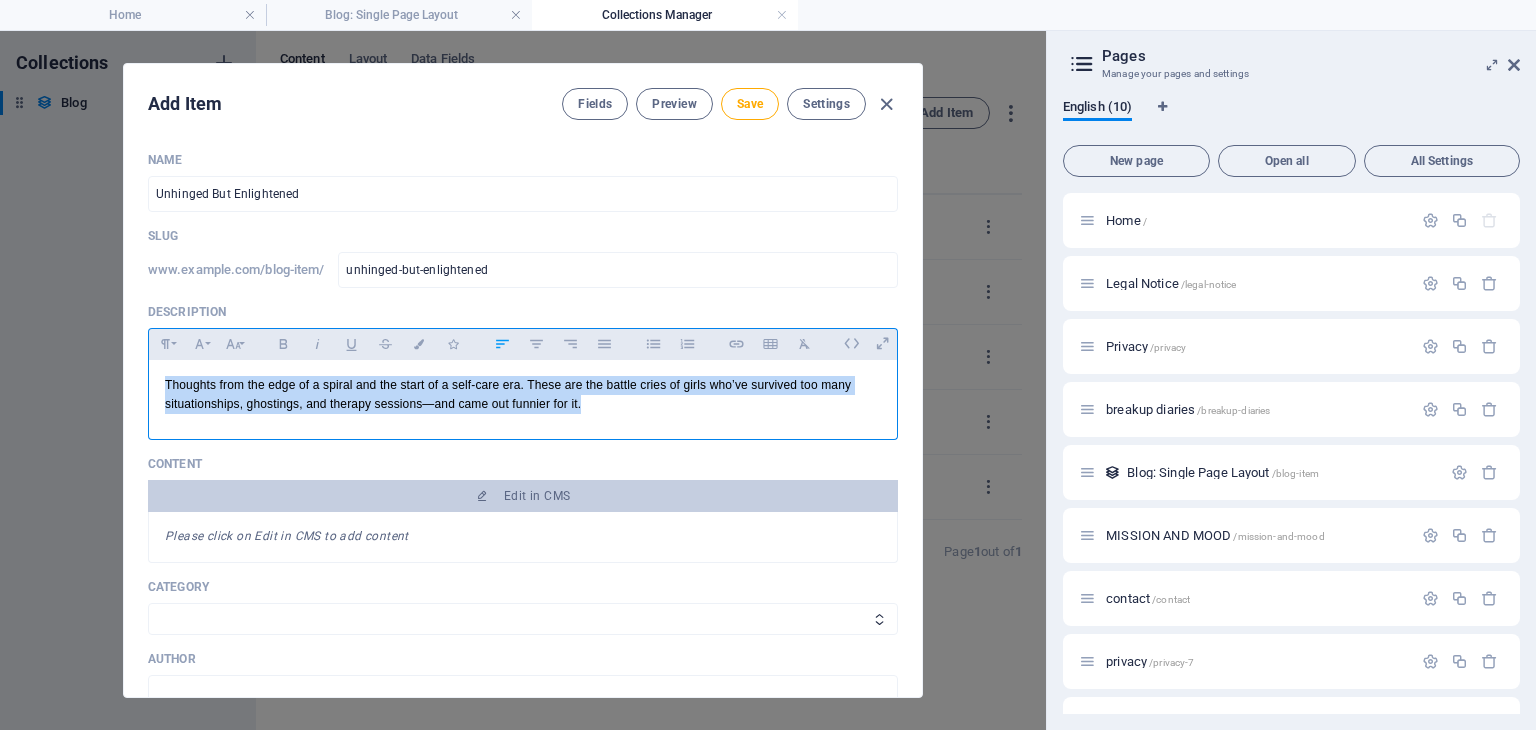 click on "Thoughts from the edge of a spiral and the start of a self-care era. These are the battle cries of girls who’ve survived too many situationships, ghostings, and therapy sessions—and came out funnier for it." at bounding box center [523, 395] 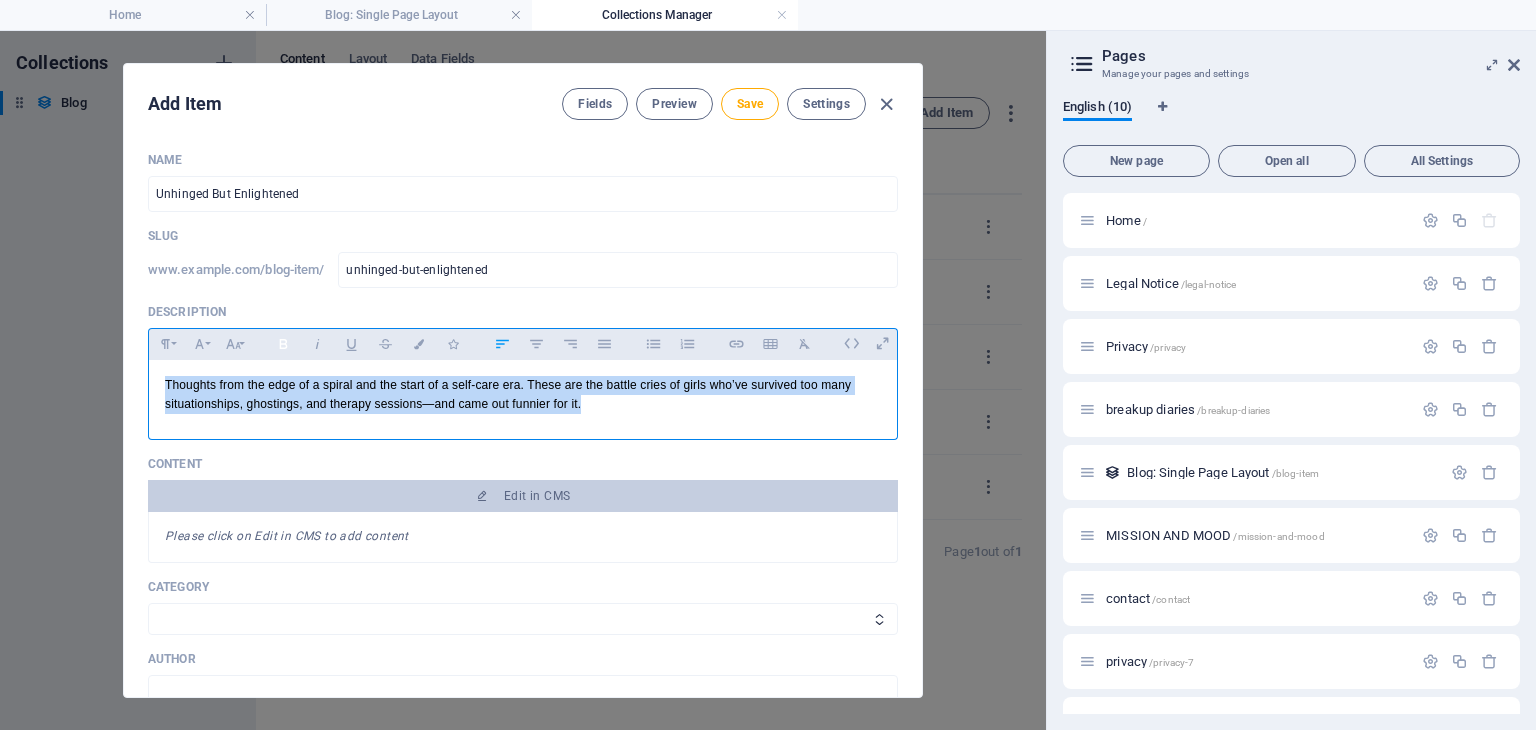 click on "Bold" at bounding box center [283, 344] 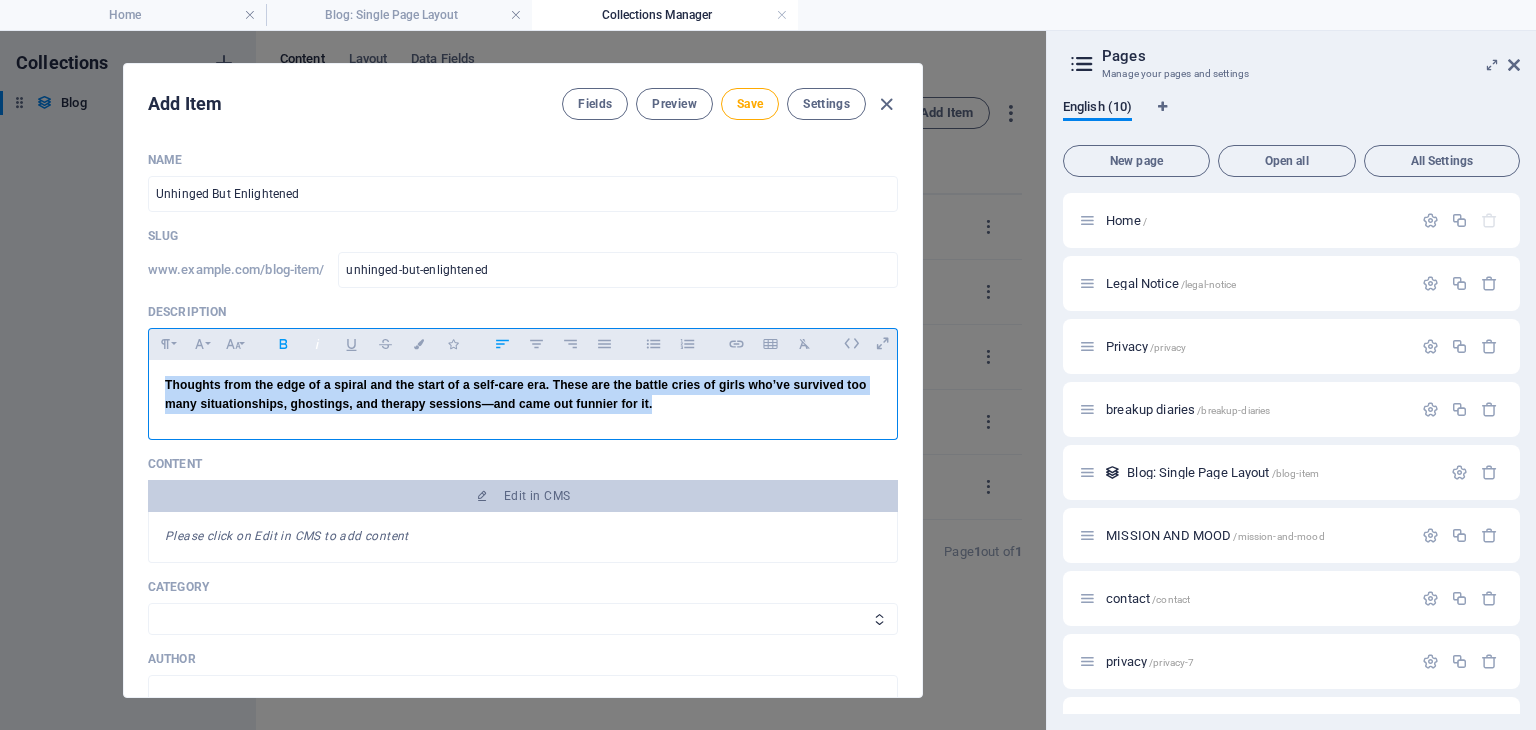 click 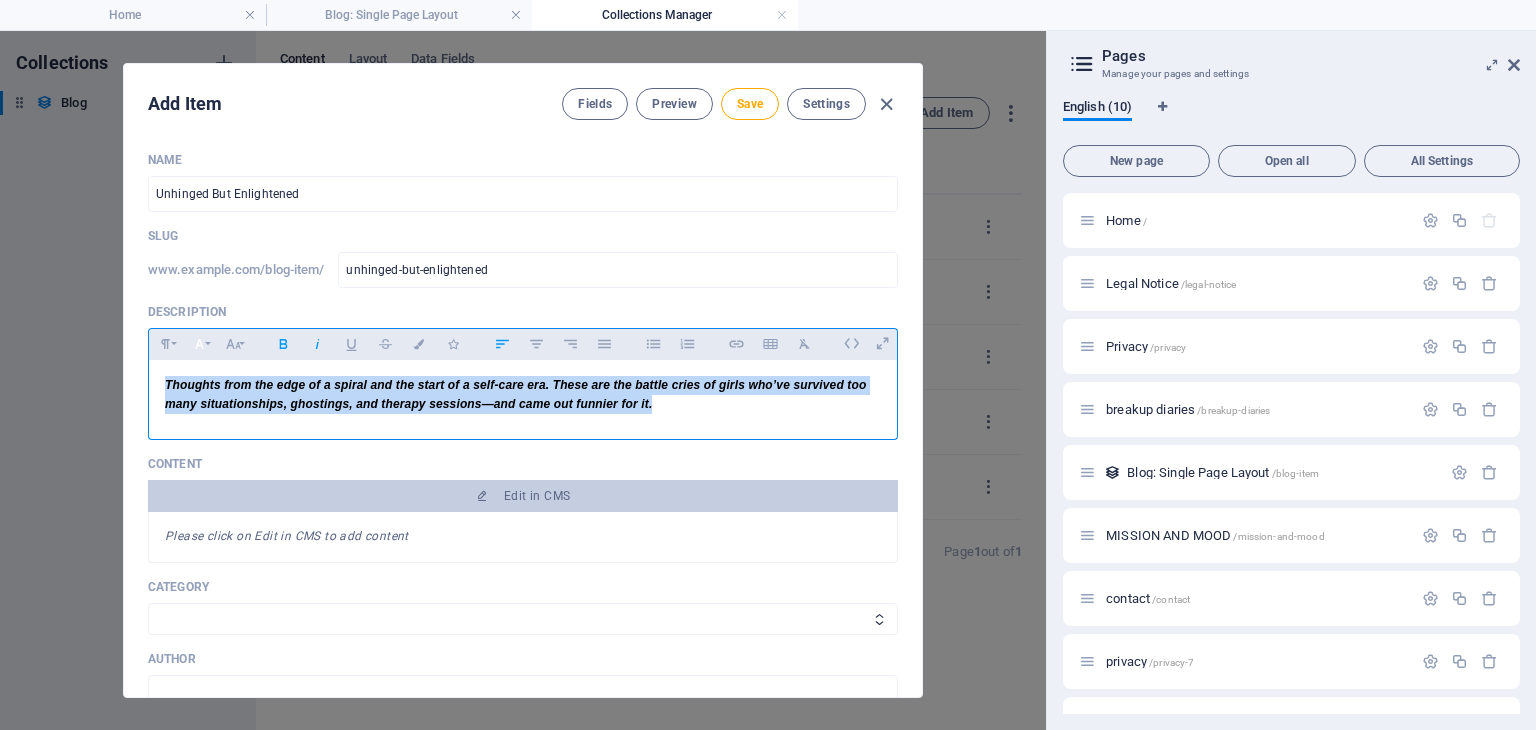 click 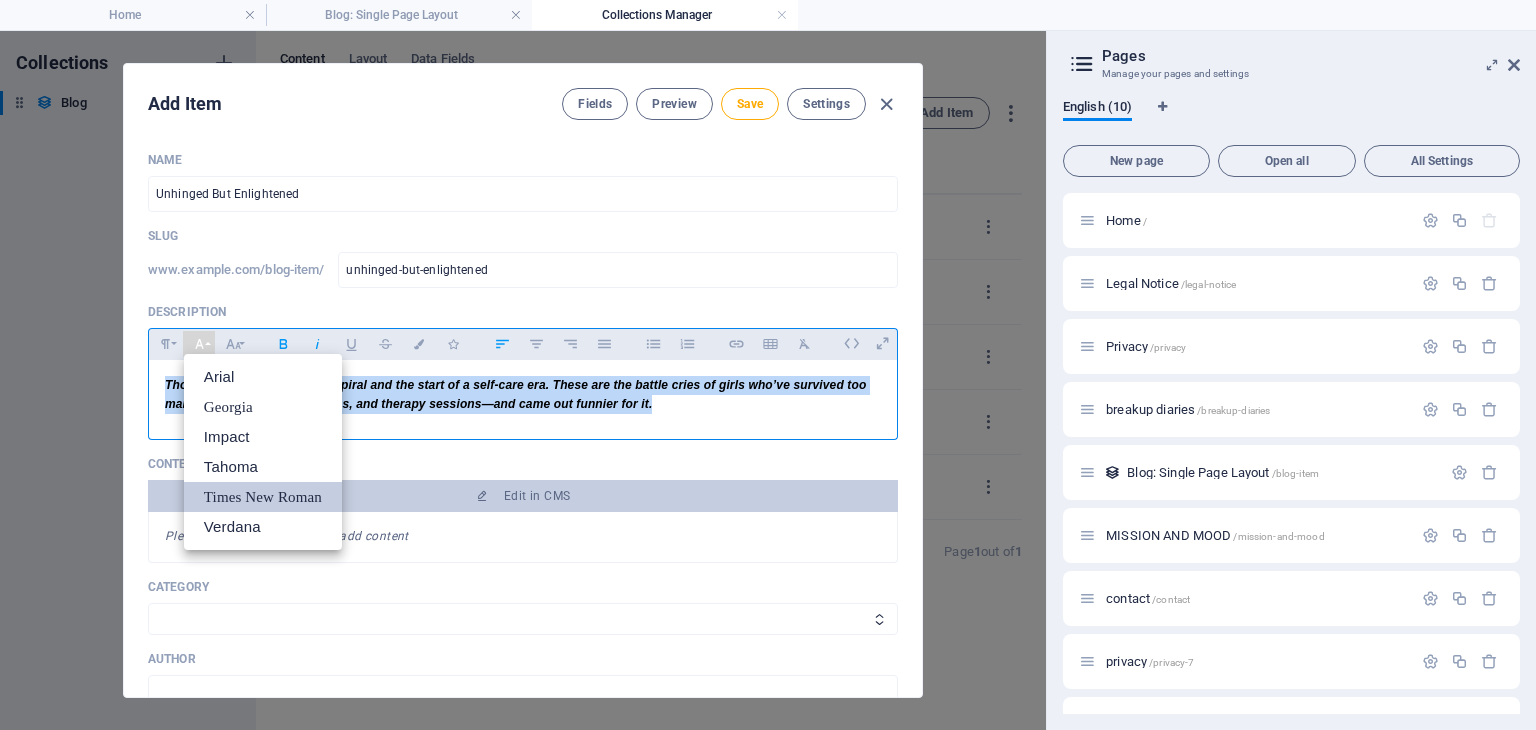 click on "Times New Roman" at bounding box center [263, 497] 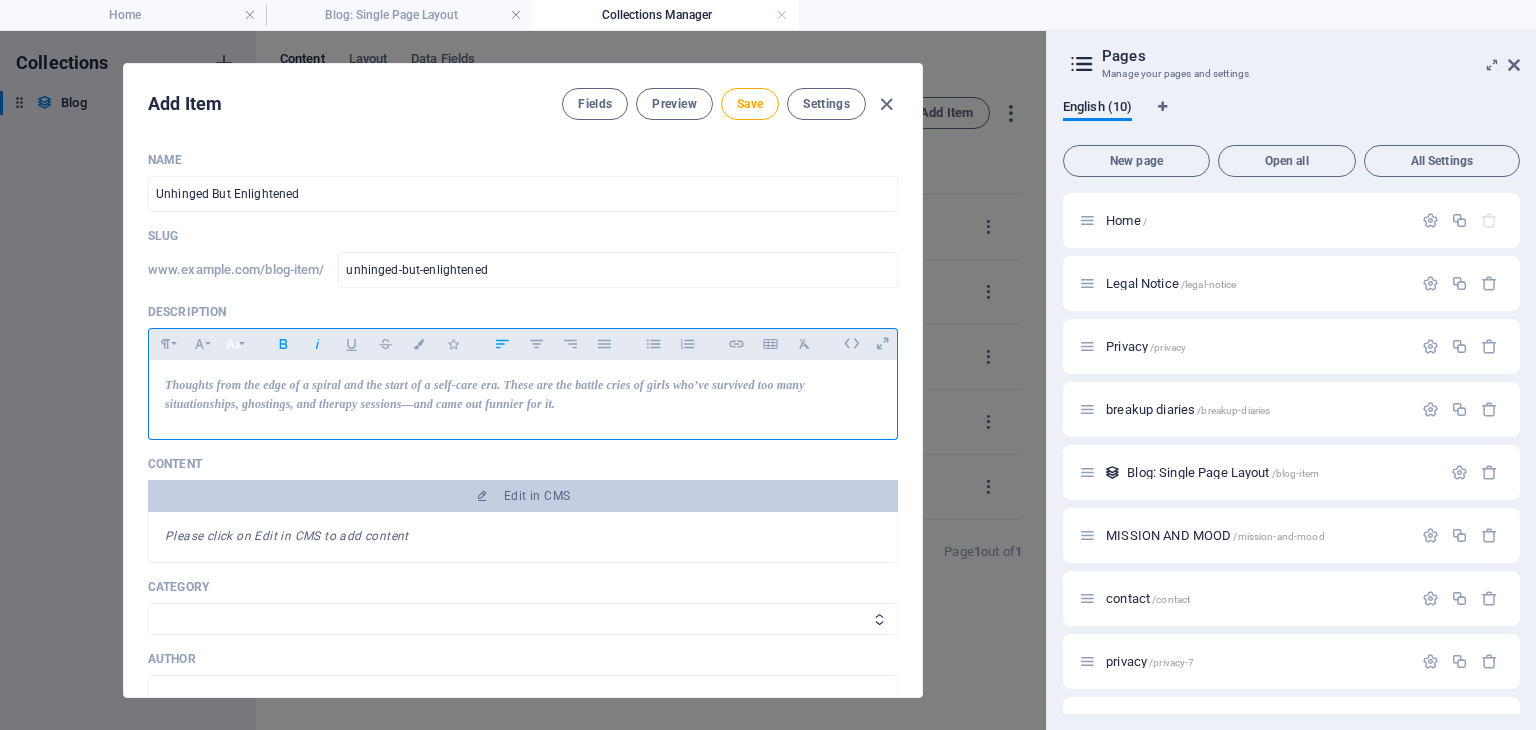 click 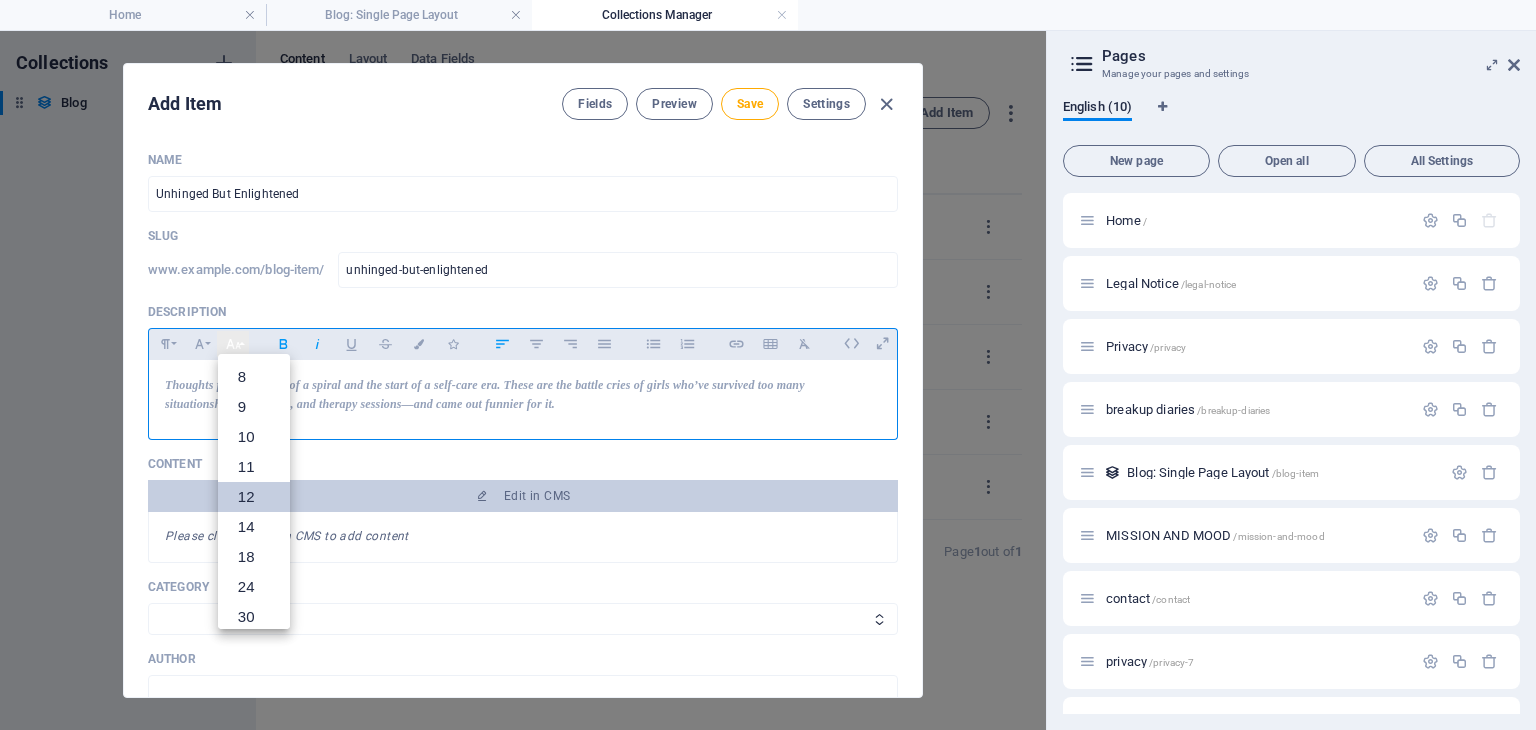 scroll, scrollTop: 143, scrollLeft: 0, axis: vertical 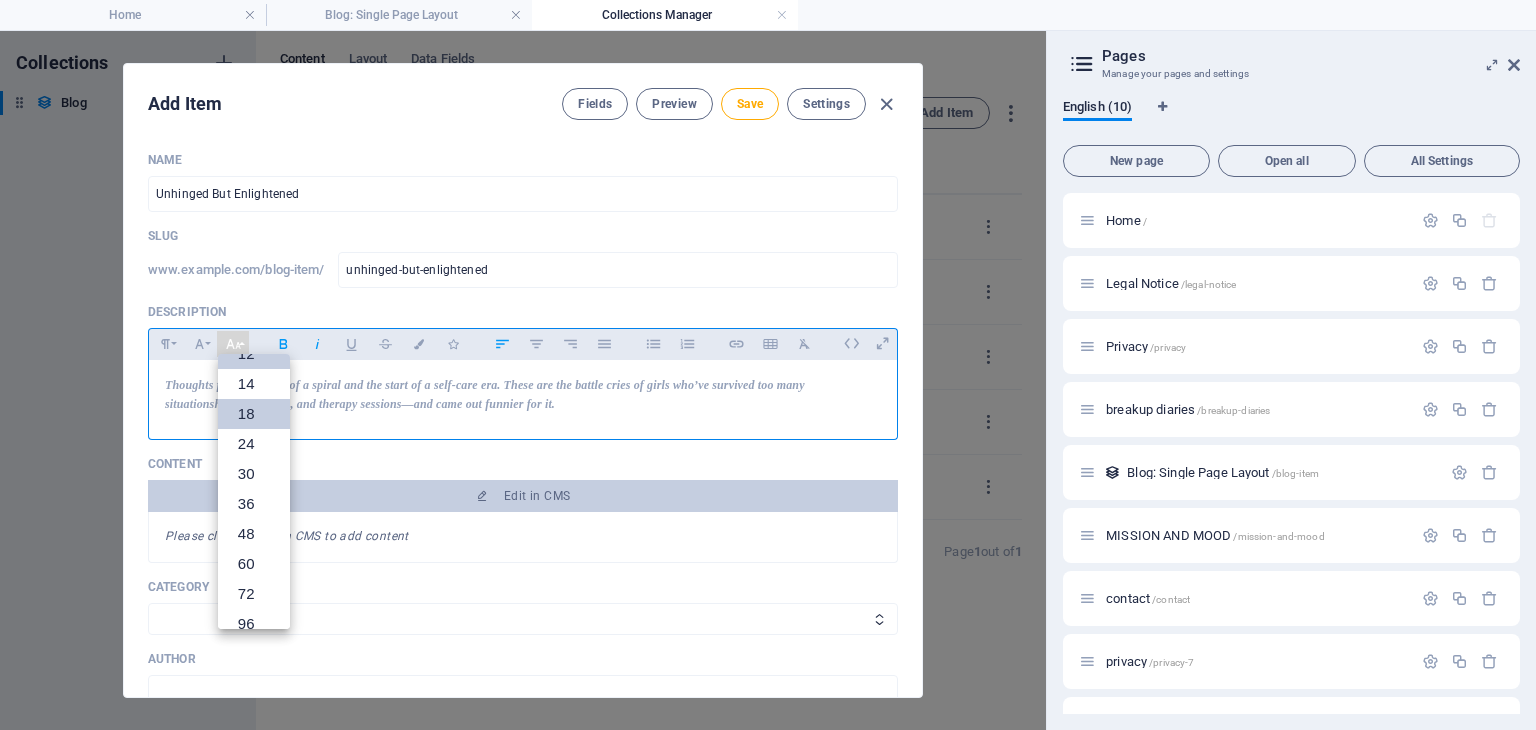 click on "18" at bounding box center [254, 414] 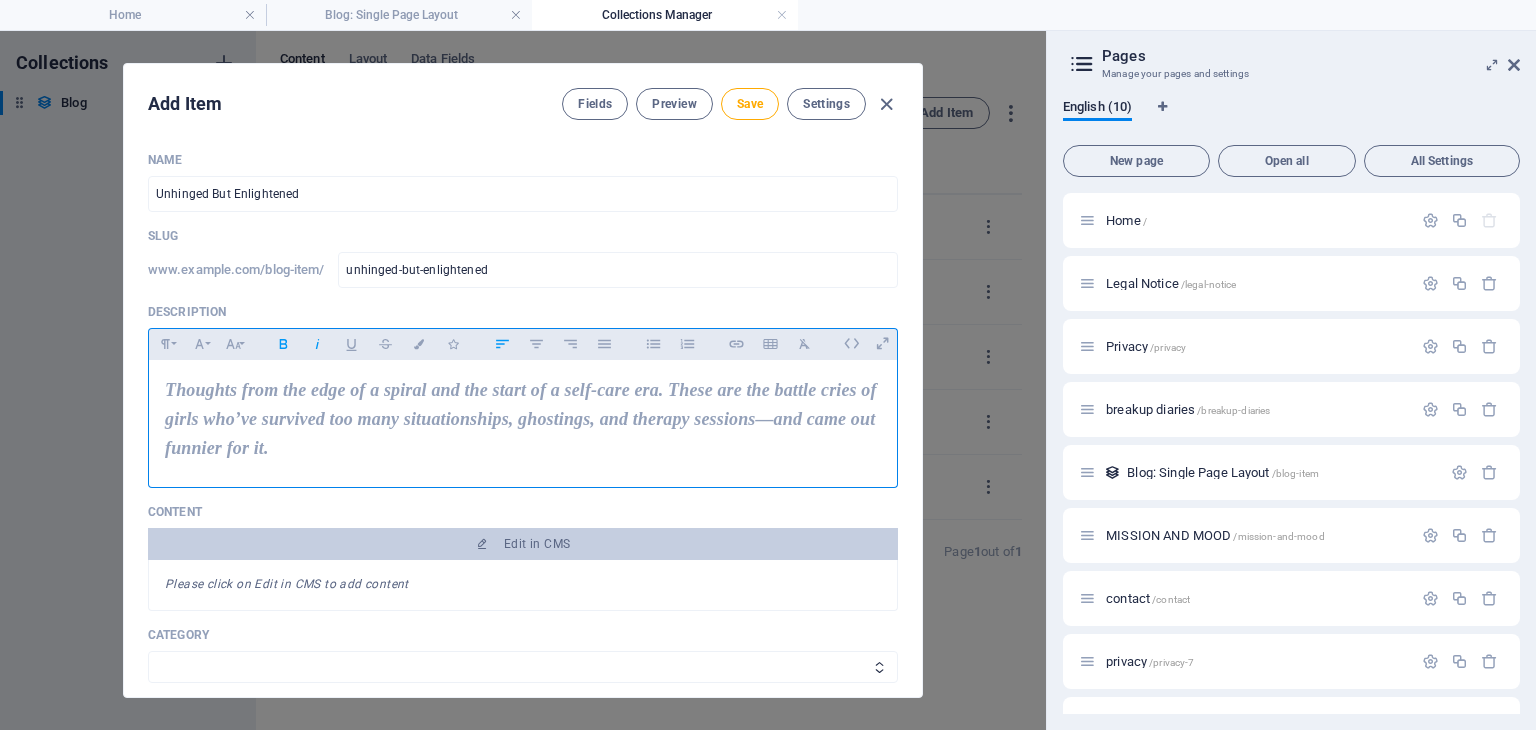 click on "Thoughts from the edge of a spiral and the start of a self-care era. These are the battle cries of girls who’ve survived too many situationships, ghostings, and therapy sessions—and came out funnier for it." at bounding box center [523, 419] 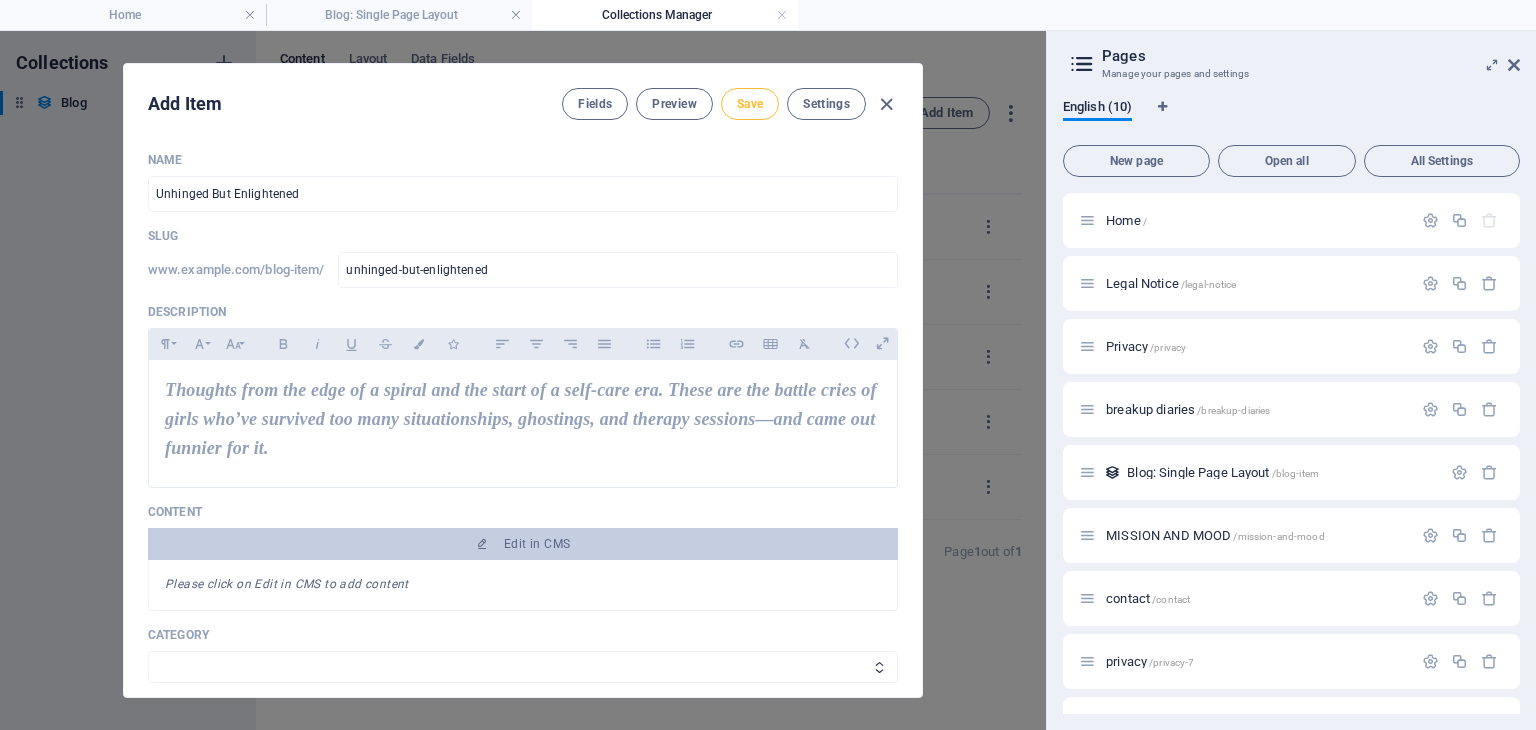 click on "Save" at bounding box center [750, 104] 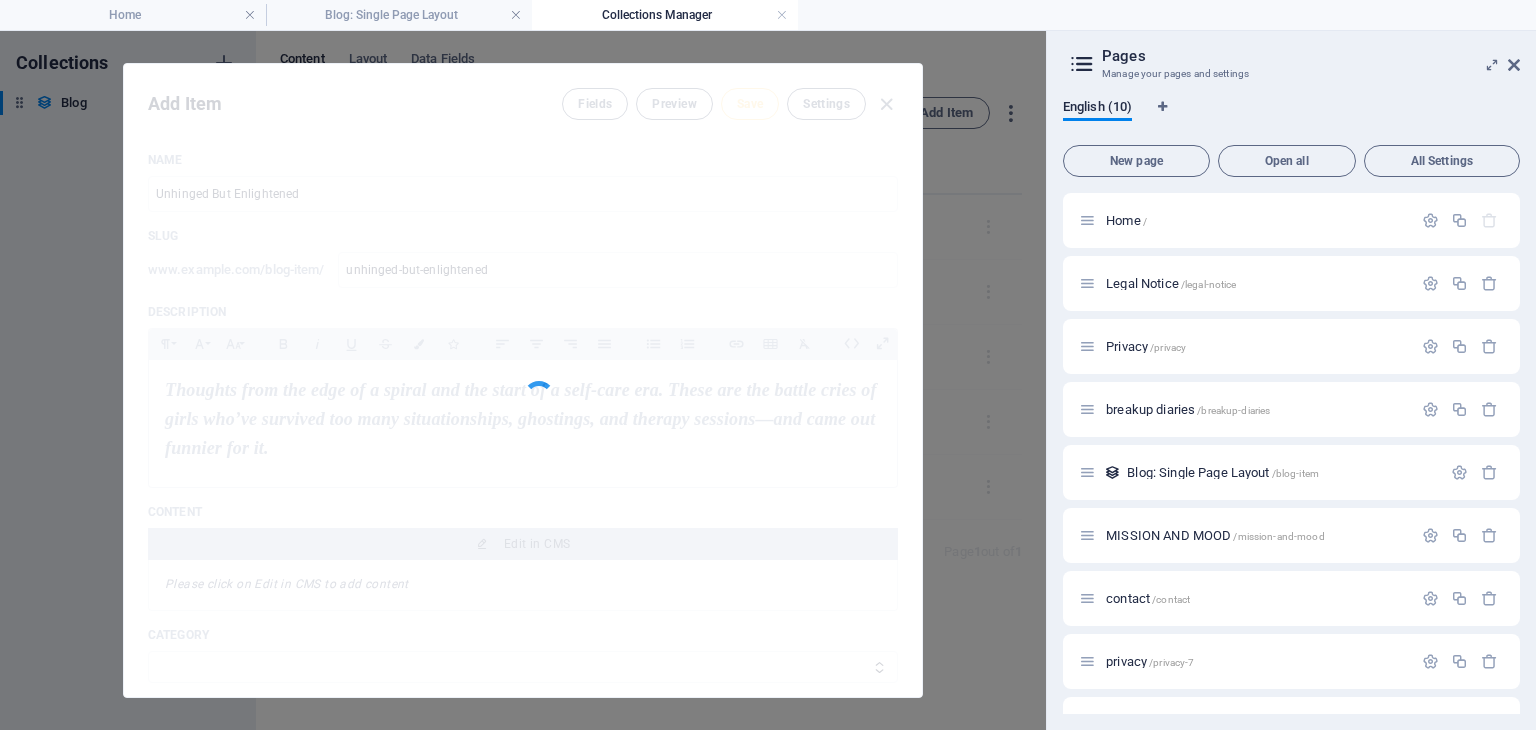 type on "unhinged-but-enlightened" 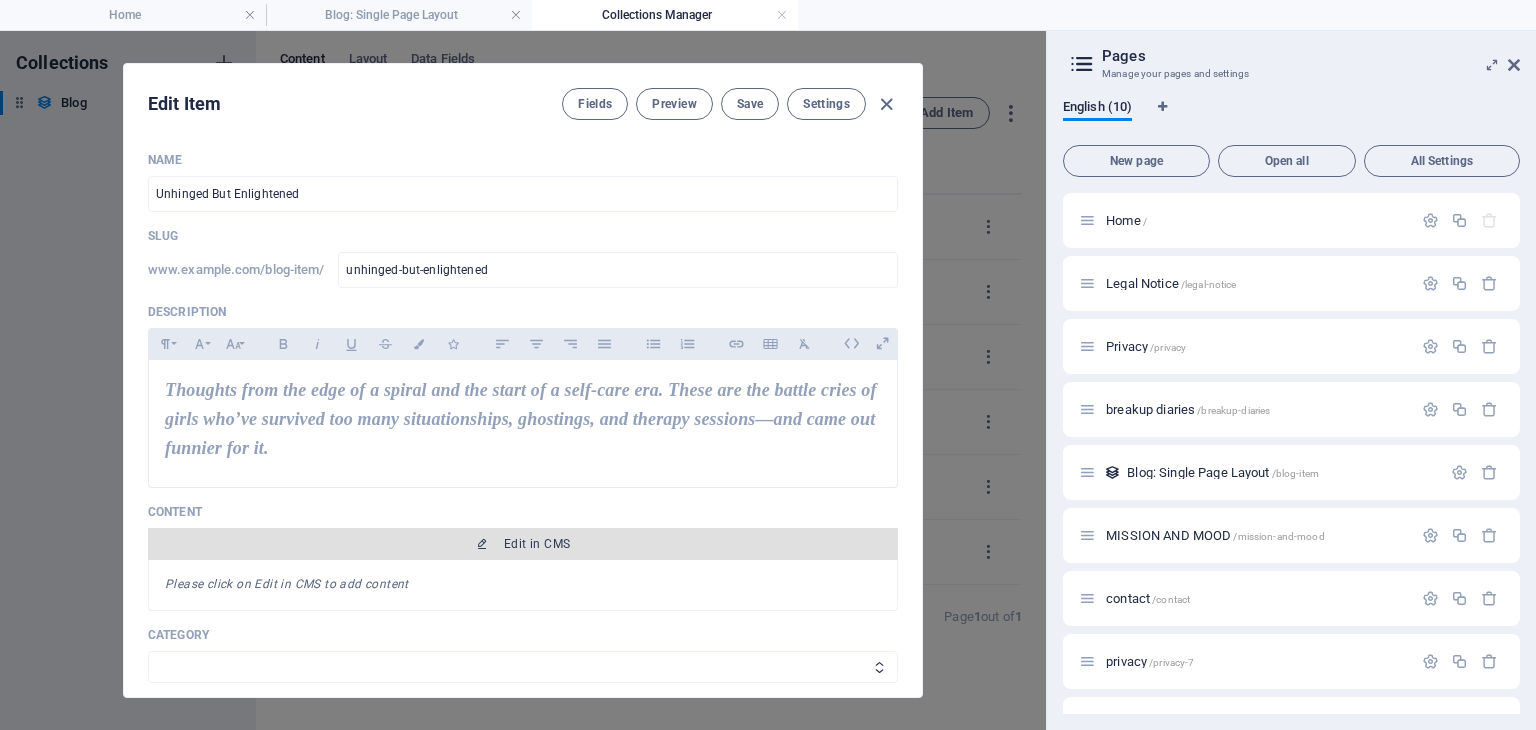 click on "Edit in CMS" at bounding box center (537, 544) 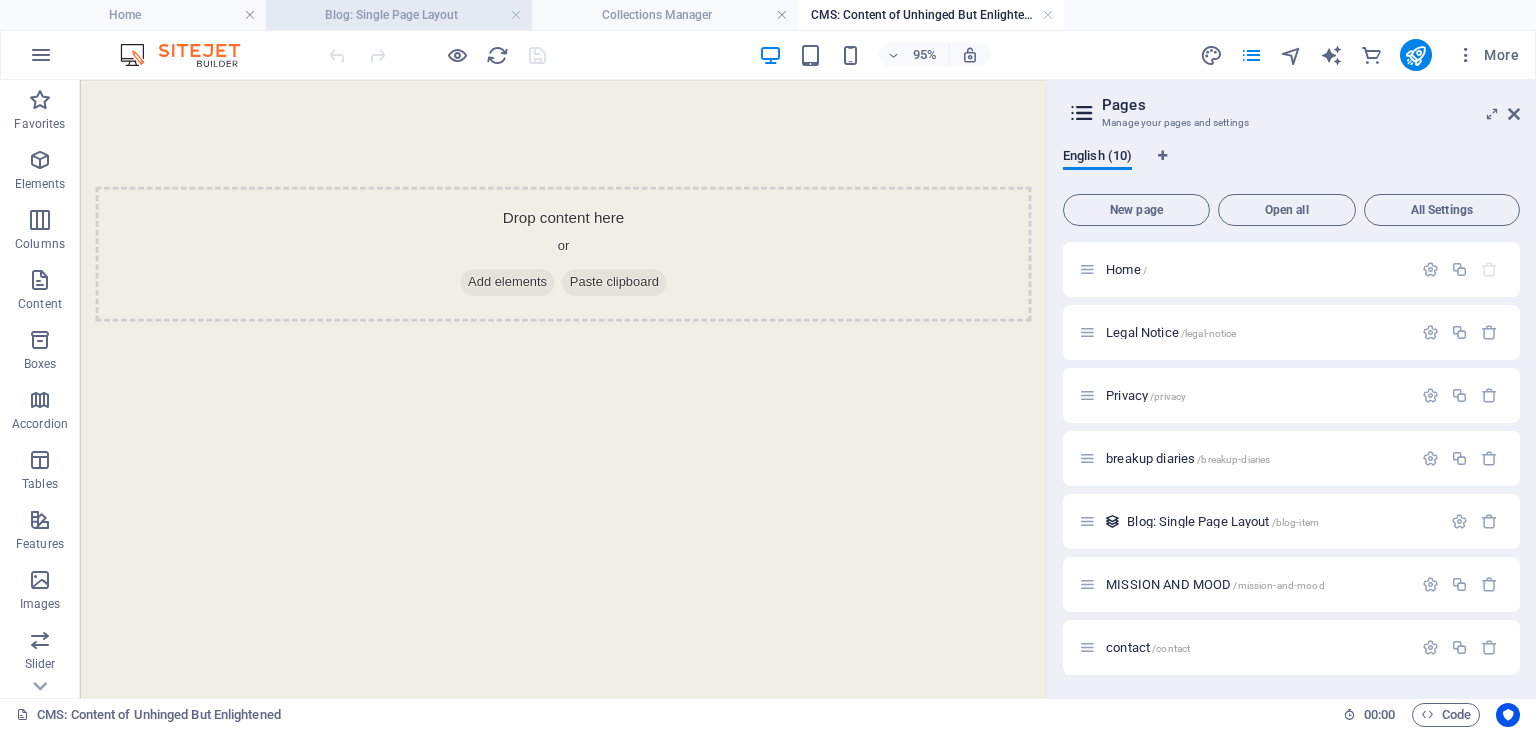 scroll, scrollTop: 0, scrollLeft: 0, axis: both 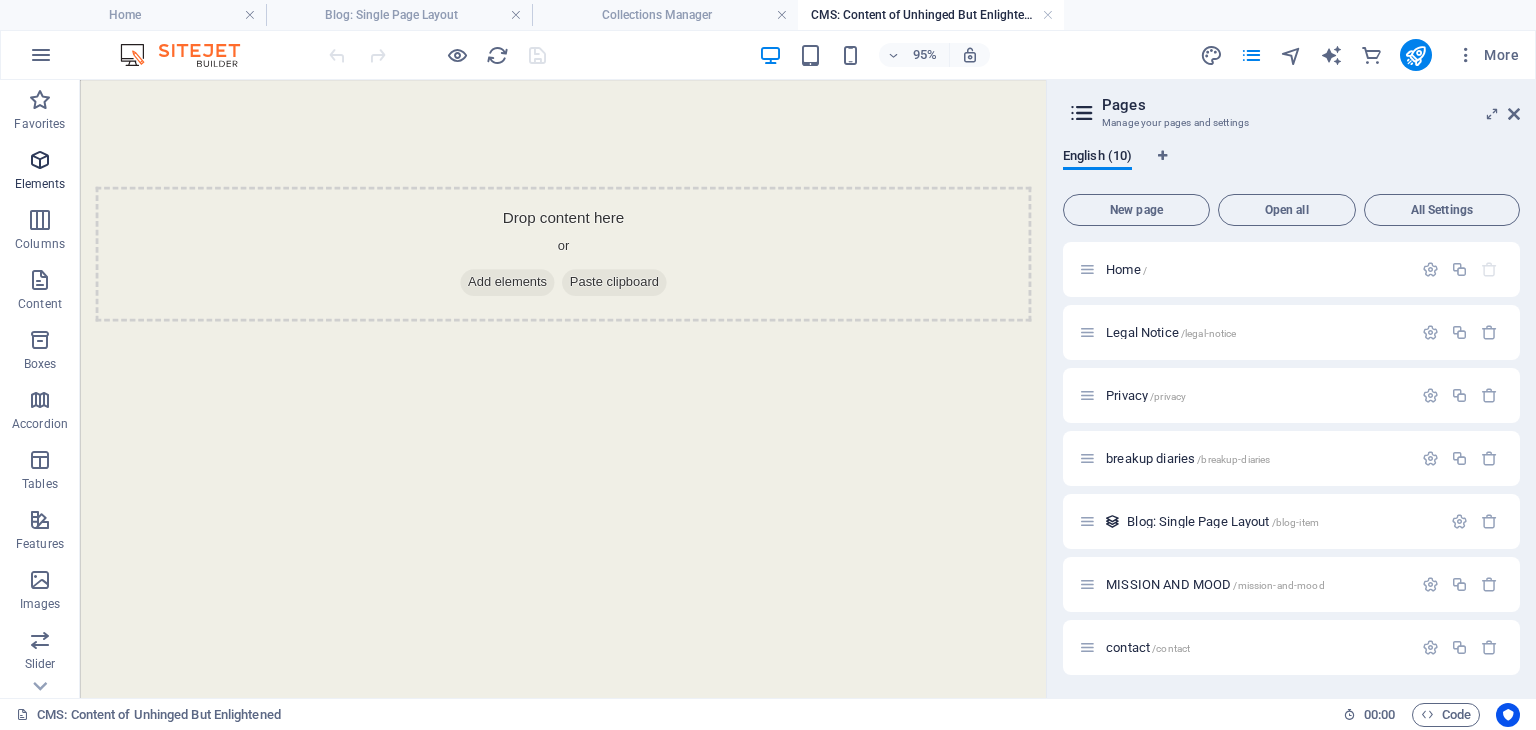 click at bounding box center (40, 160) 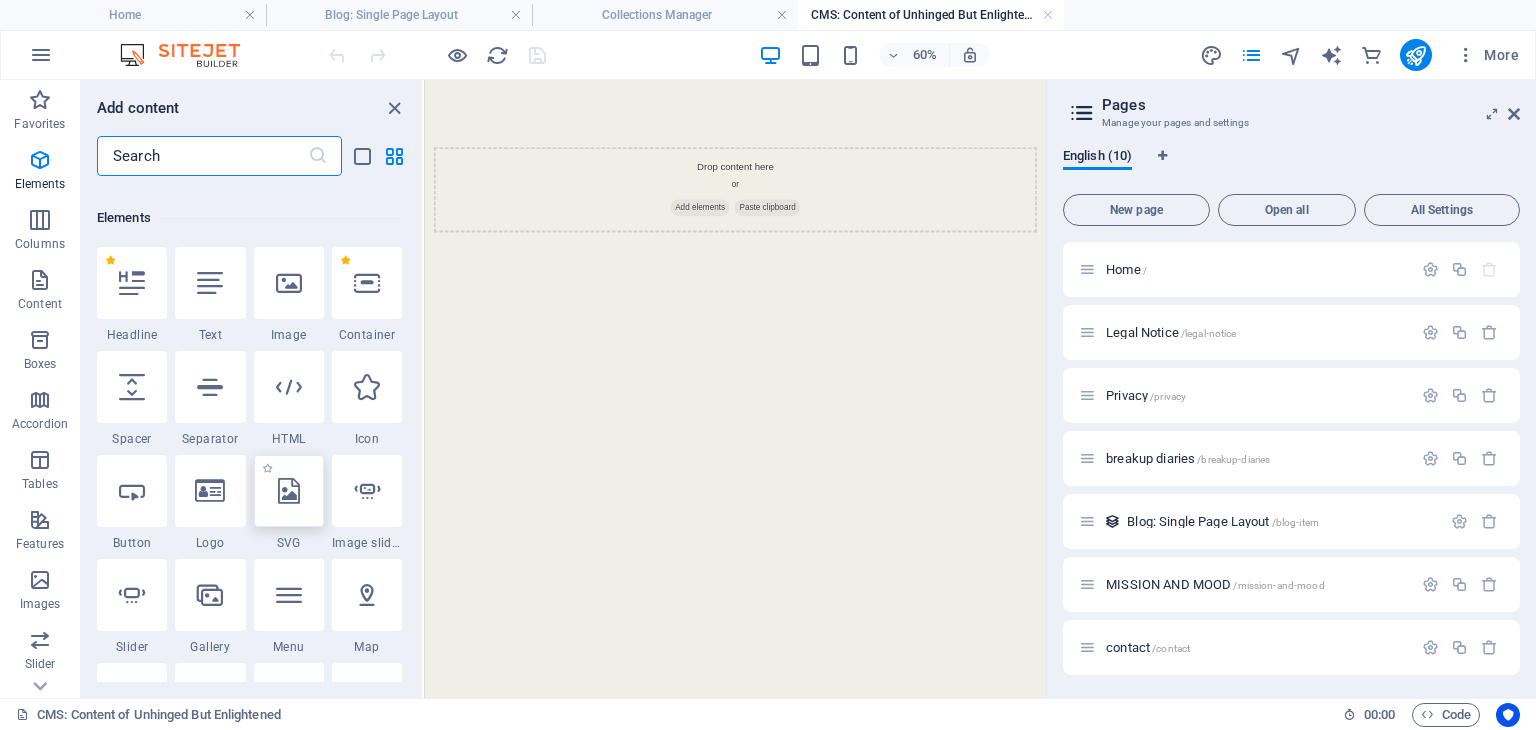 scroll, scrollTop: 212, scrollLeft: 0, axis: vertical 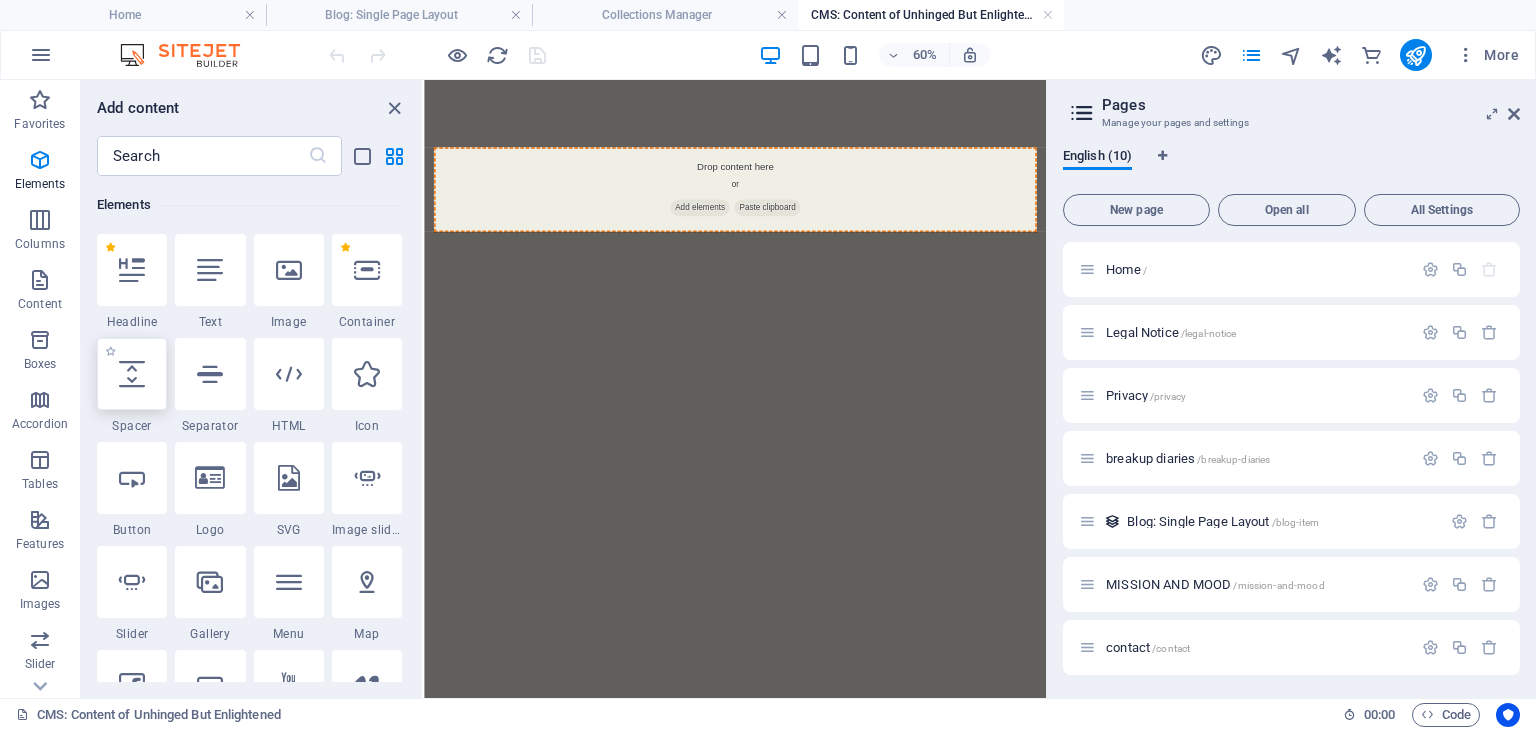 select on "px" 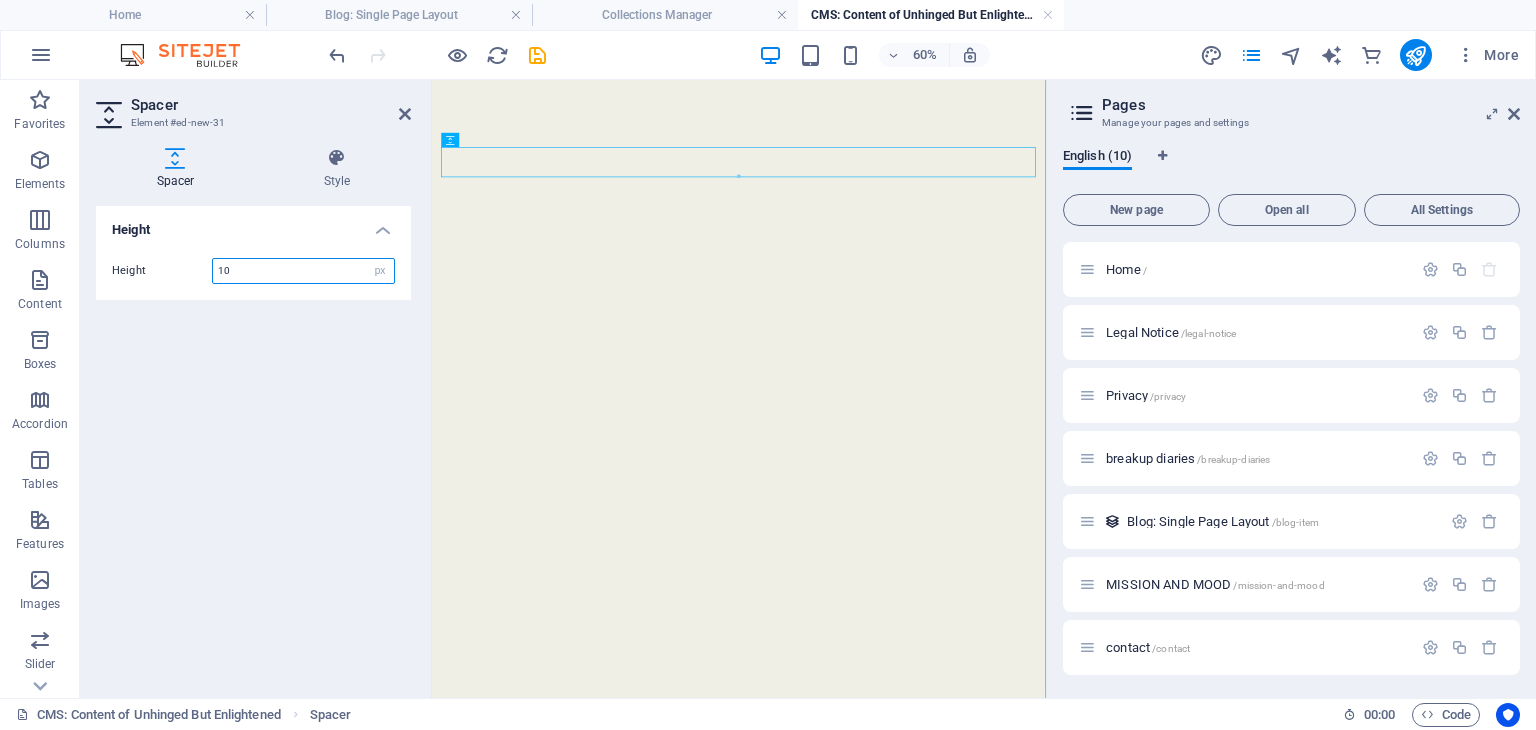 type on "10" 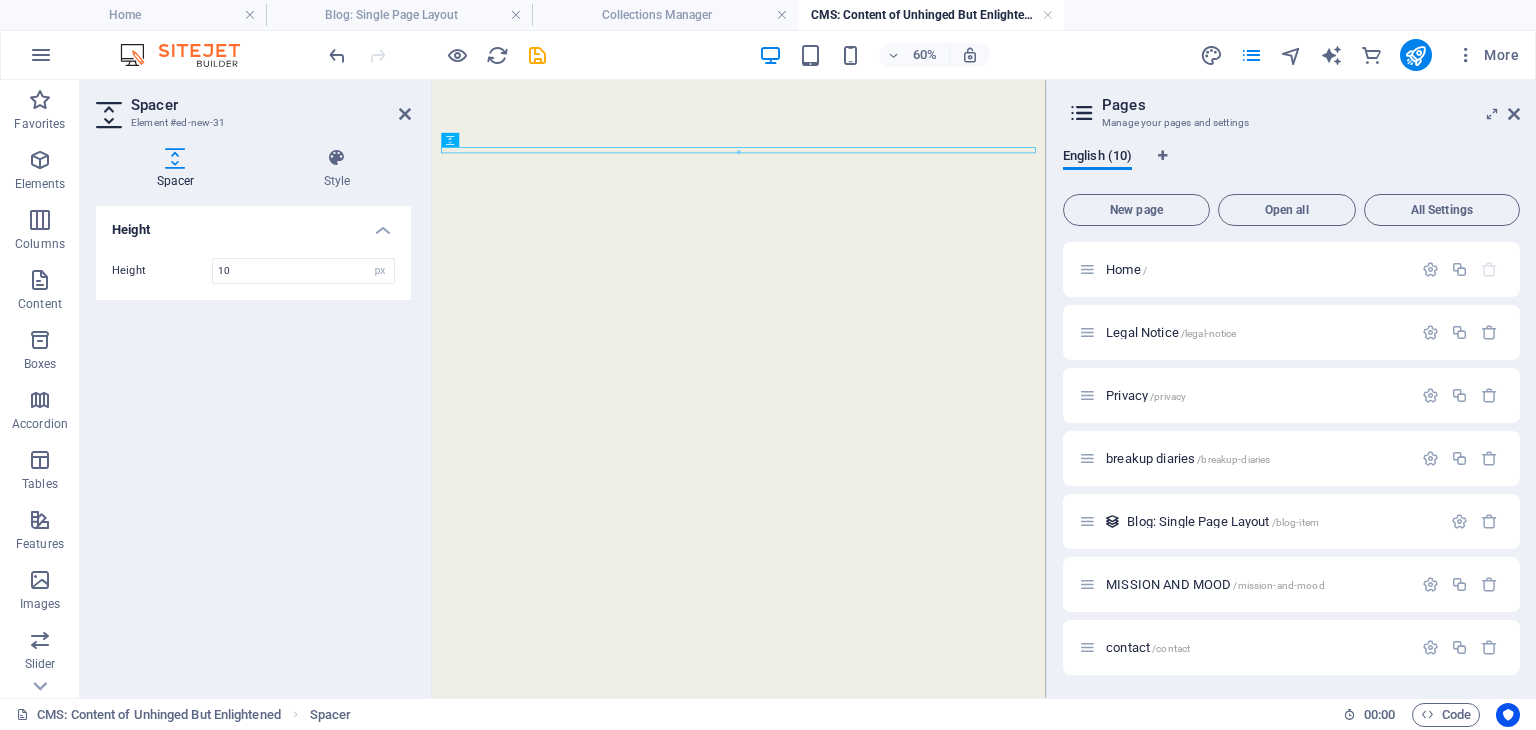 click on "Height Height 10 px rem vh vw" at bounding box center (253, 444) 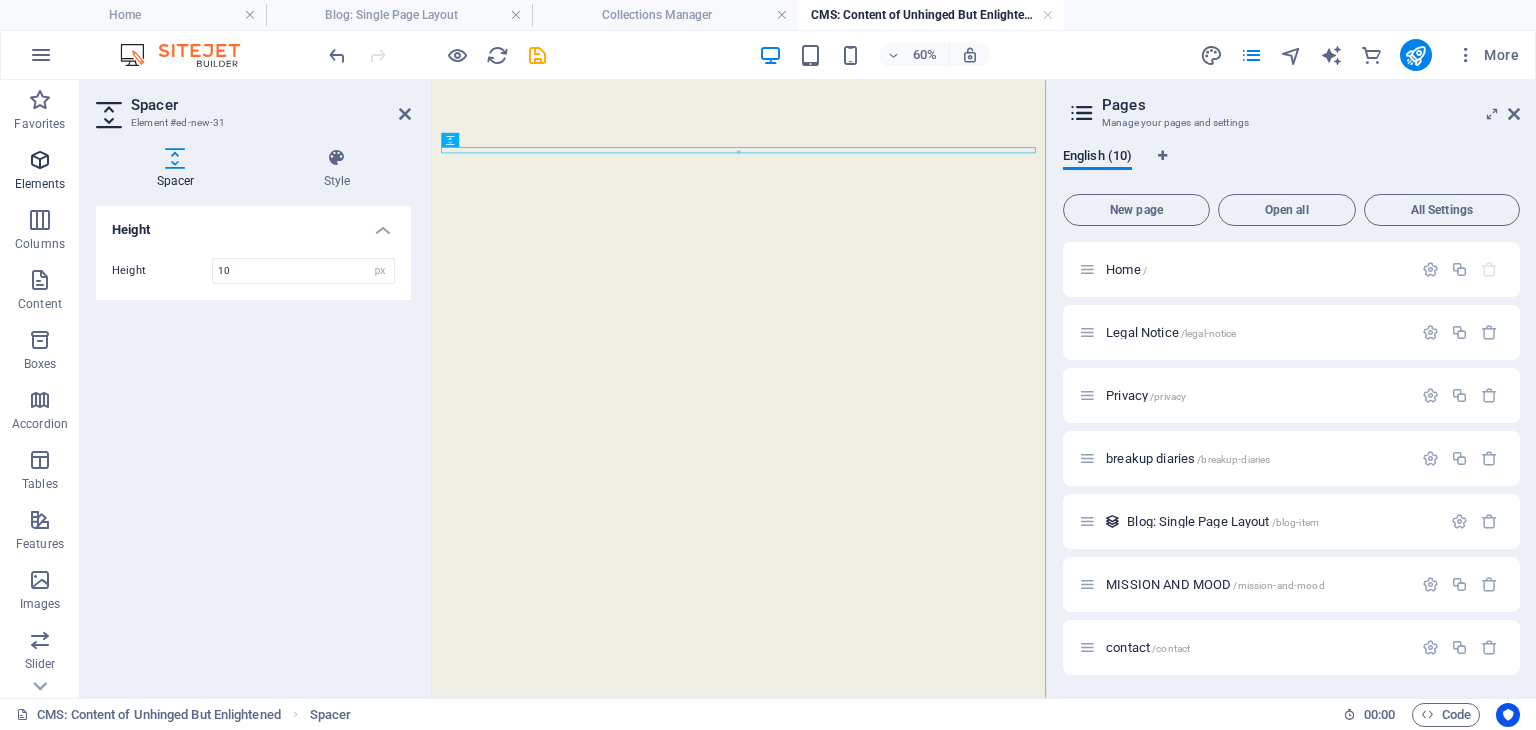 click at bounding box center (40, 160) 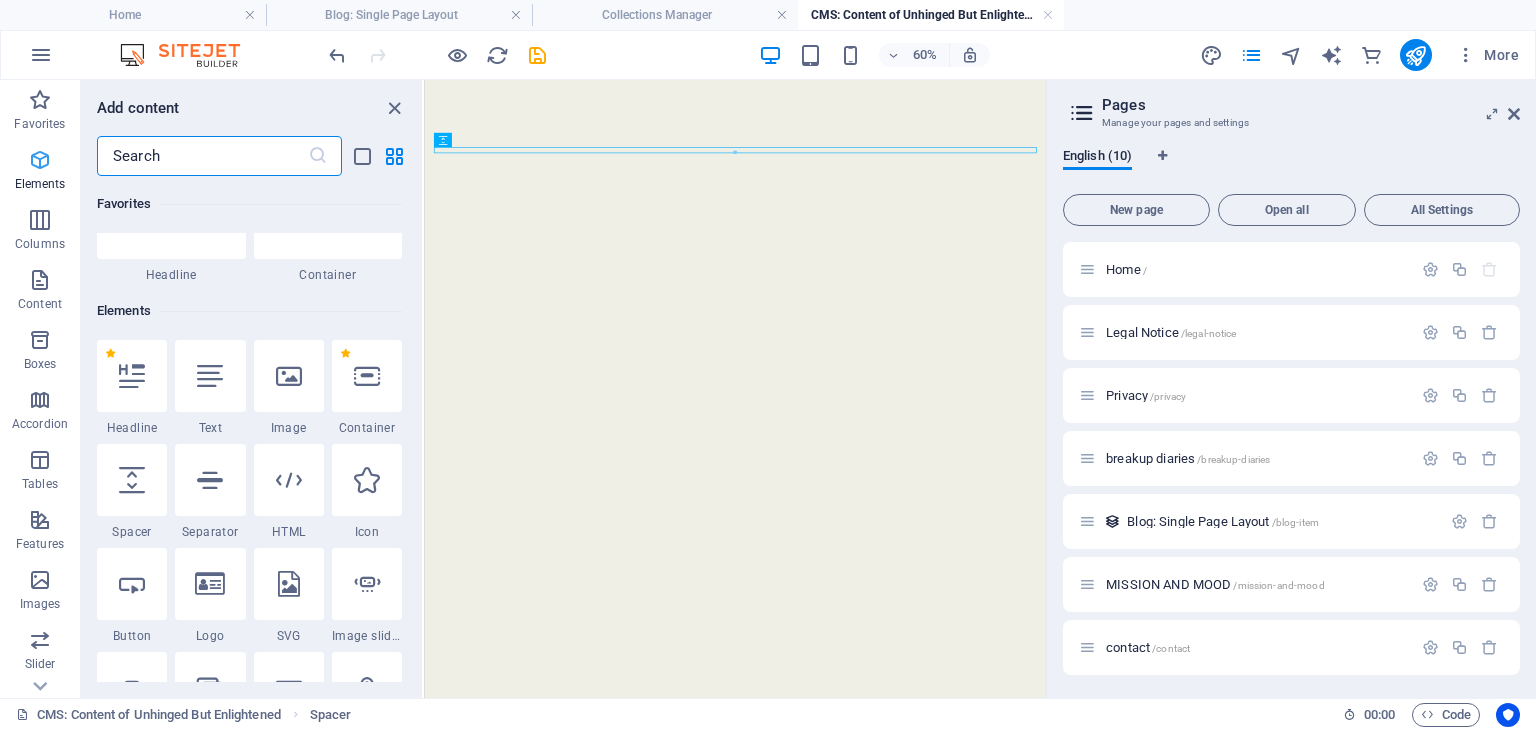scroll, scrollTop: 212, scrollLeft: 0, axis: vertical 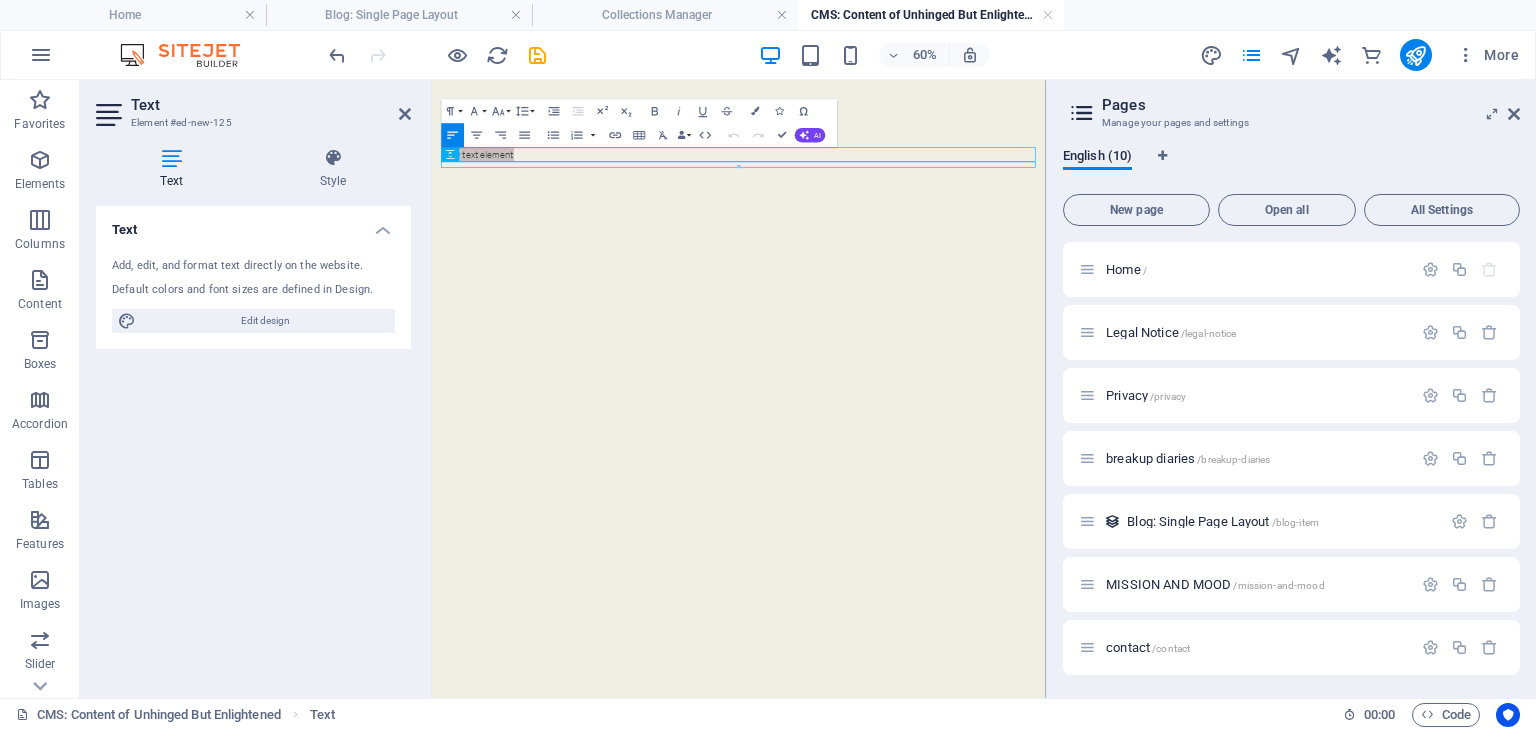 click on "Pages Manage your pages and settings English (10) New page Open all All Settings Home / Legal Notice /legal-notice Privacy /privacy breakup diaries /breakup-diaries Blog: Single Page Layout /blog-item MISSION AND MOOD /mission-and-mood contact /contact privacy /privacy-7 shipping /shipping retunrs /retunrs" at bounding box center [1291, 389] 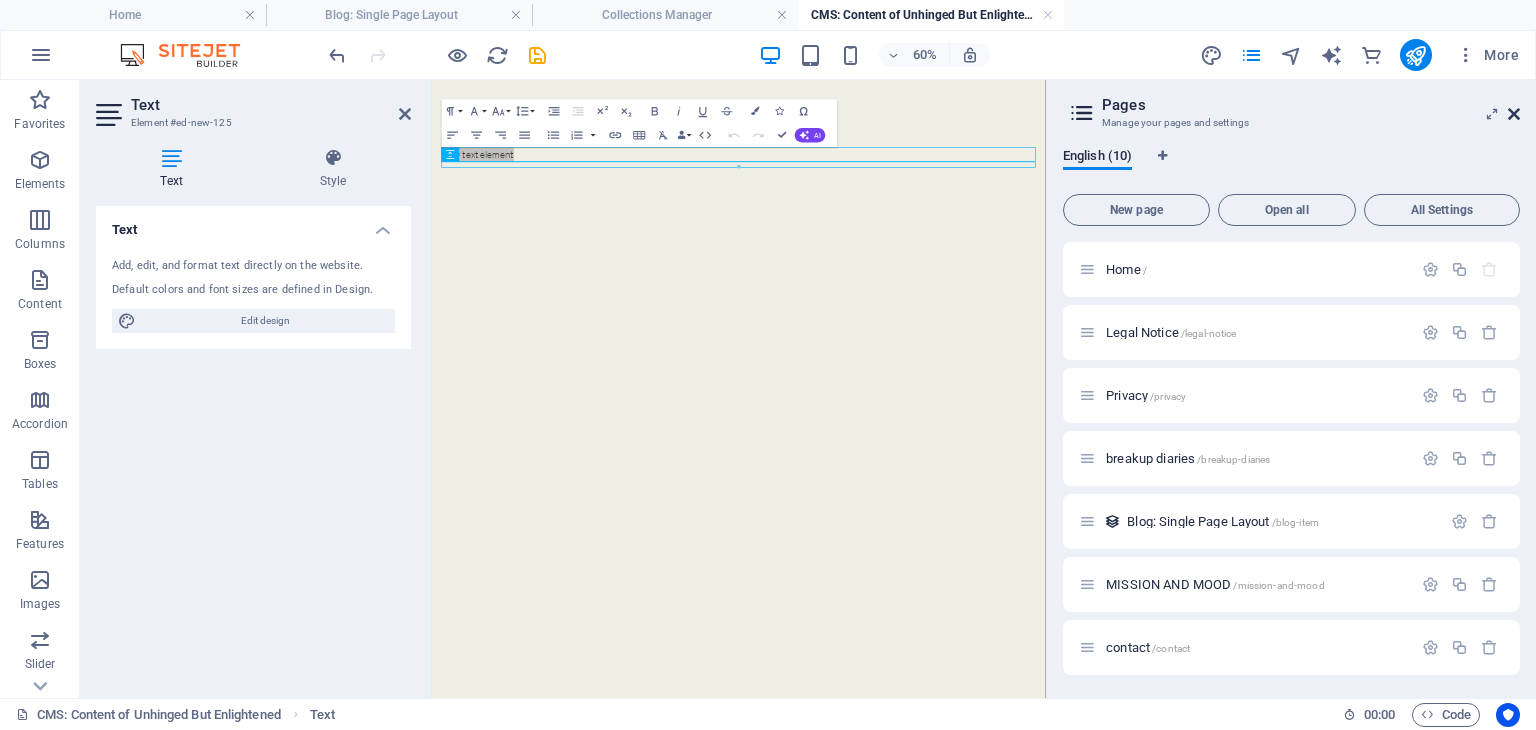 click at bounding box center (1514, 114) 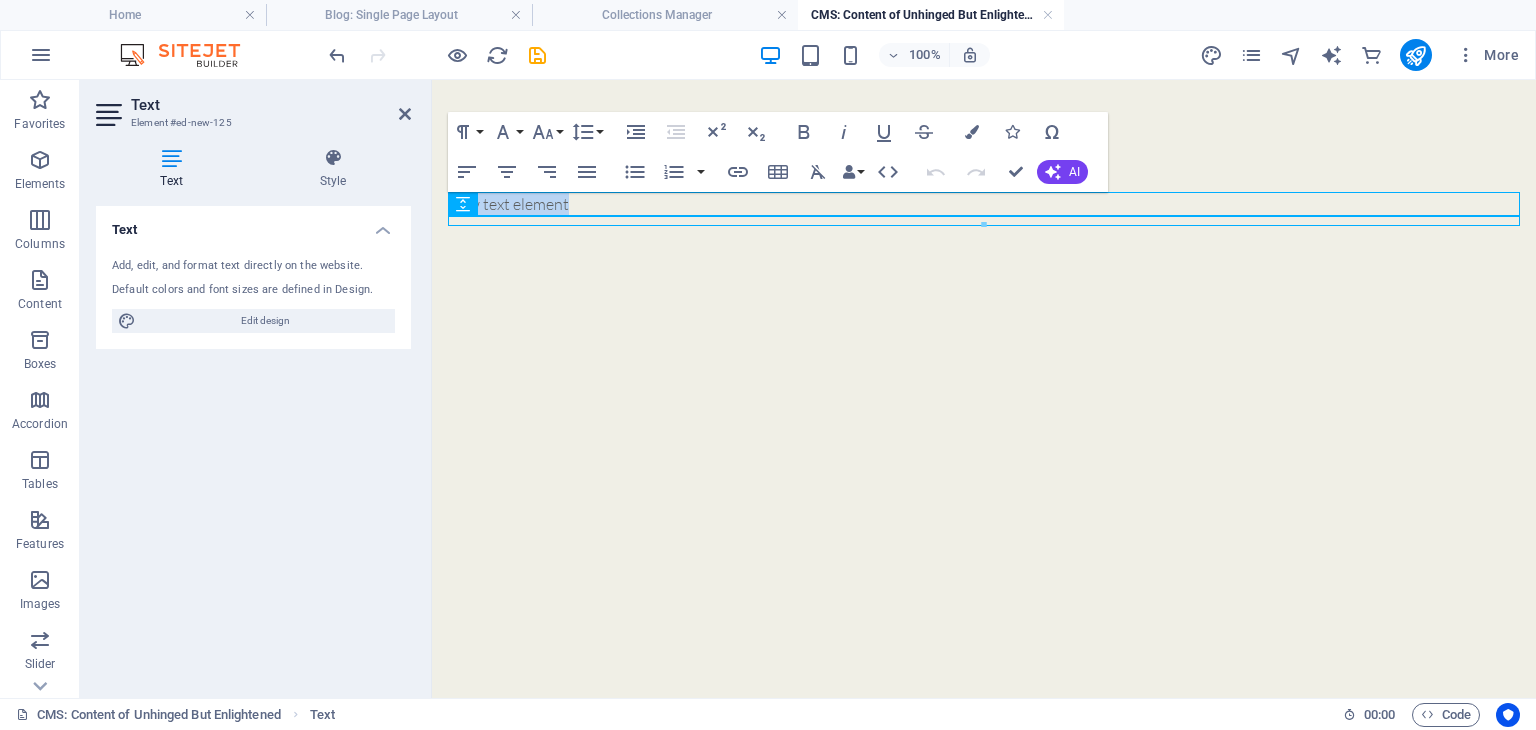 click on "New text element" at bounding box center [984, 209] 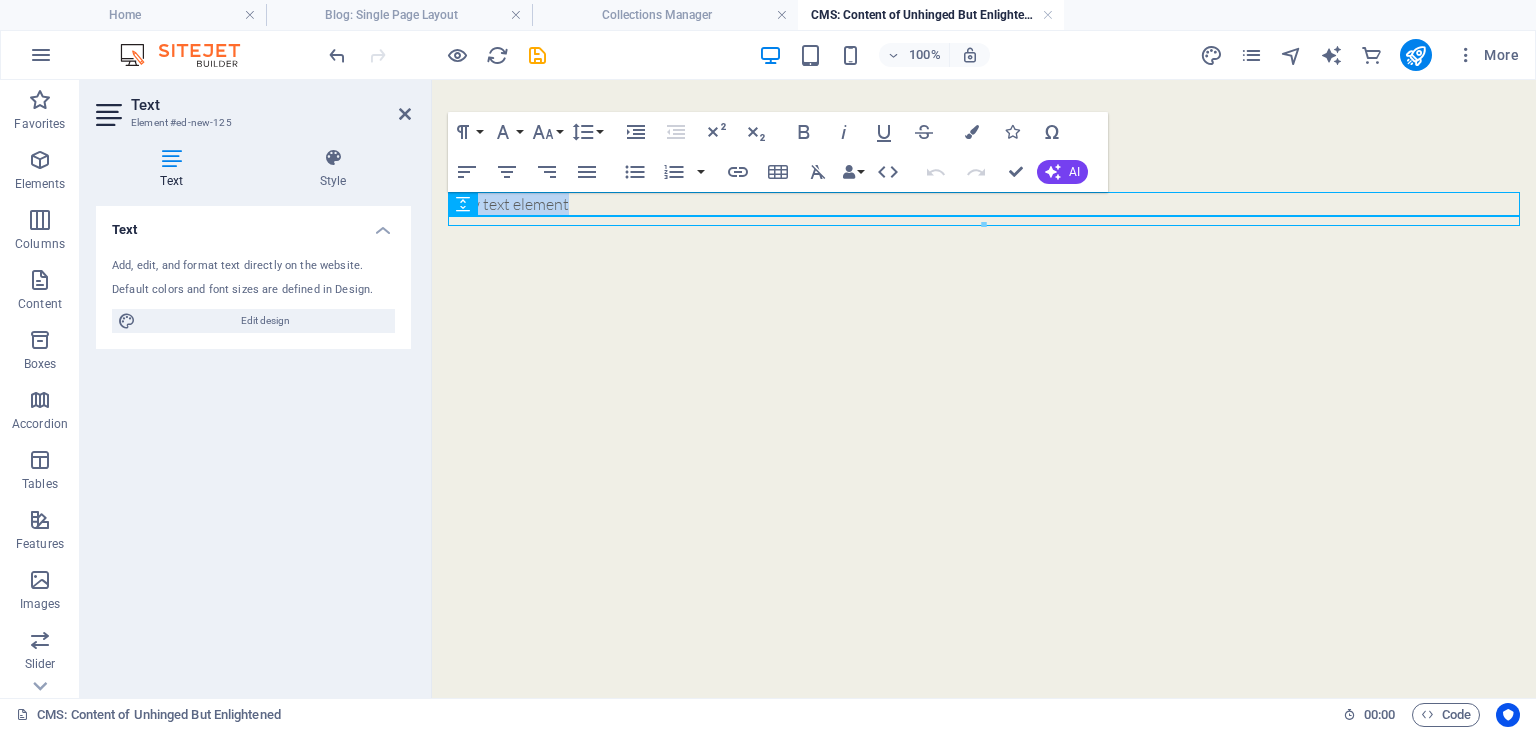 click on "New text element" at bounding box center [984, 209] 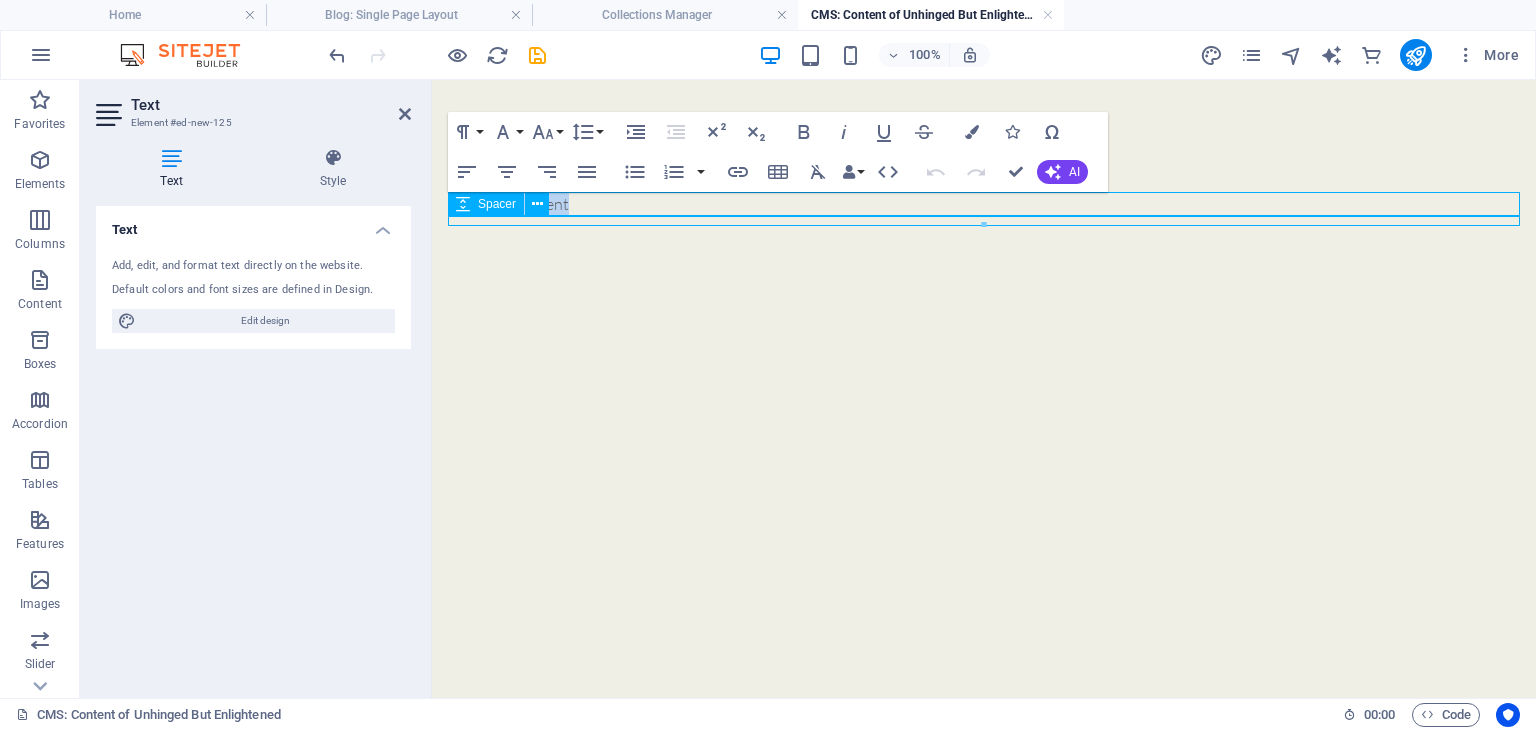 click at bounding box center [984, 221] 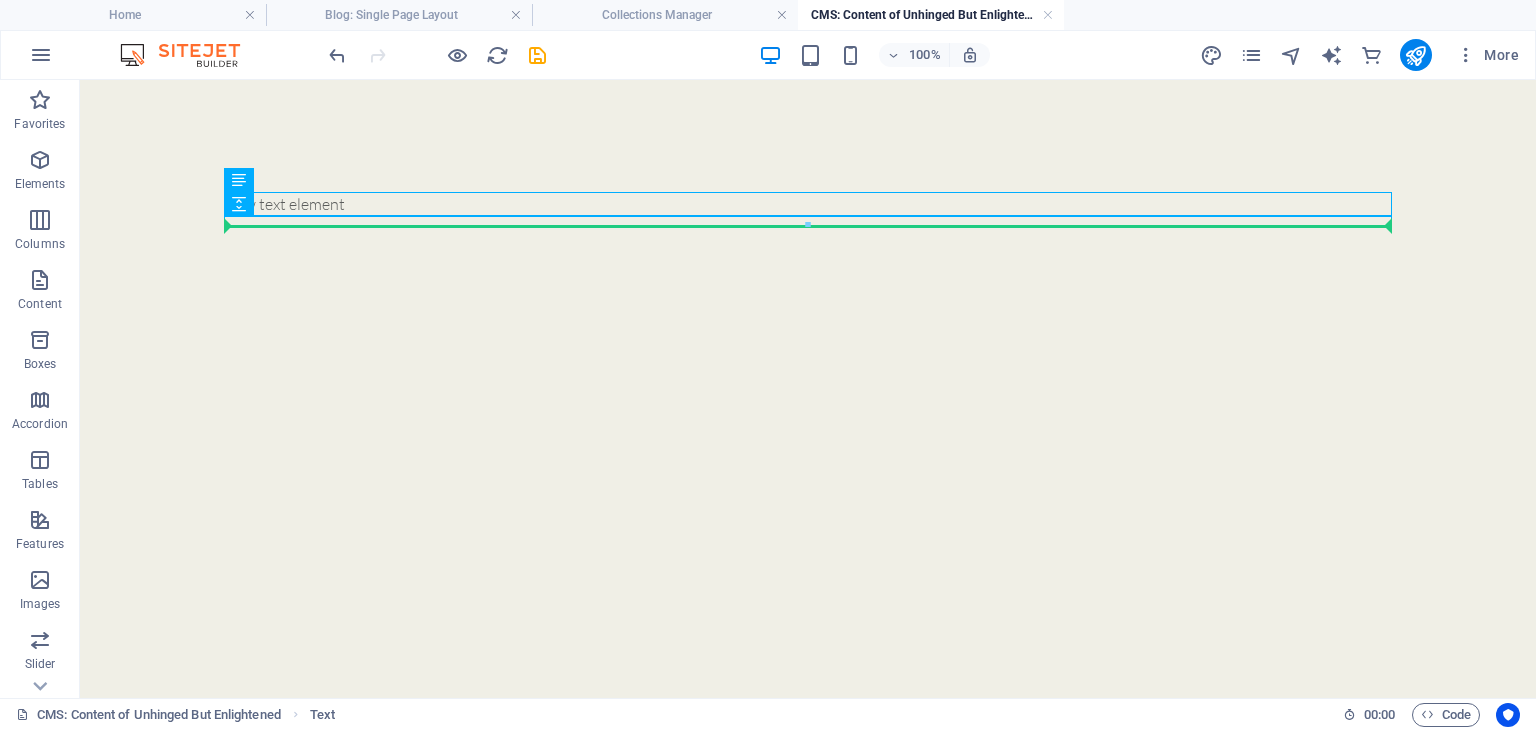 drag, startPoint x: 305, startPoint y: 198, endPoint x: 298, endPoint y: 222, distance: 25 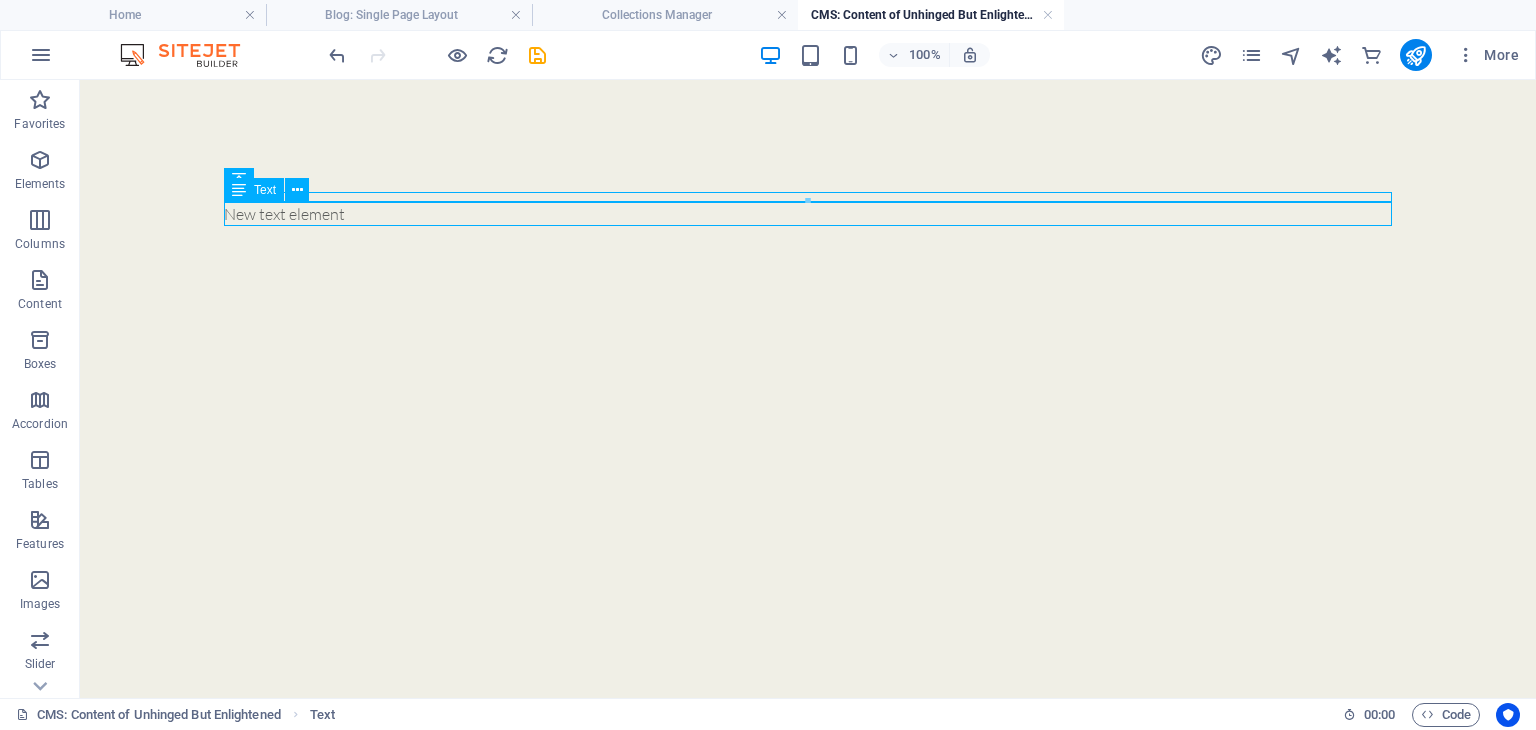 click on "New text element" at bounding box center [808, 214] 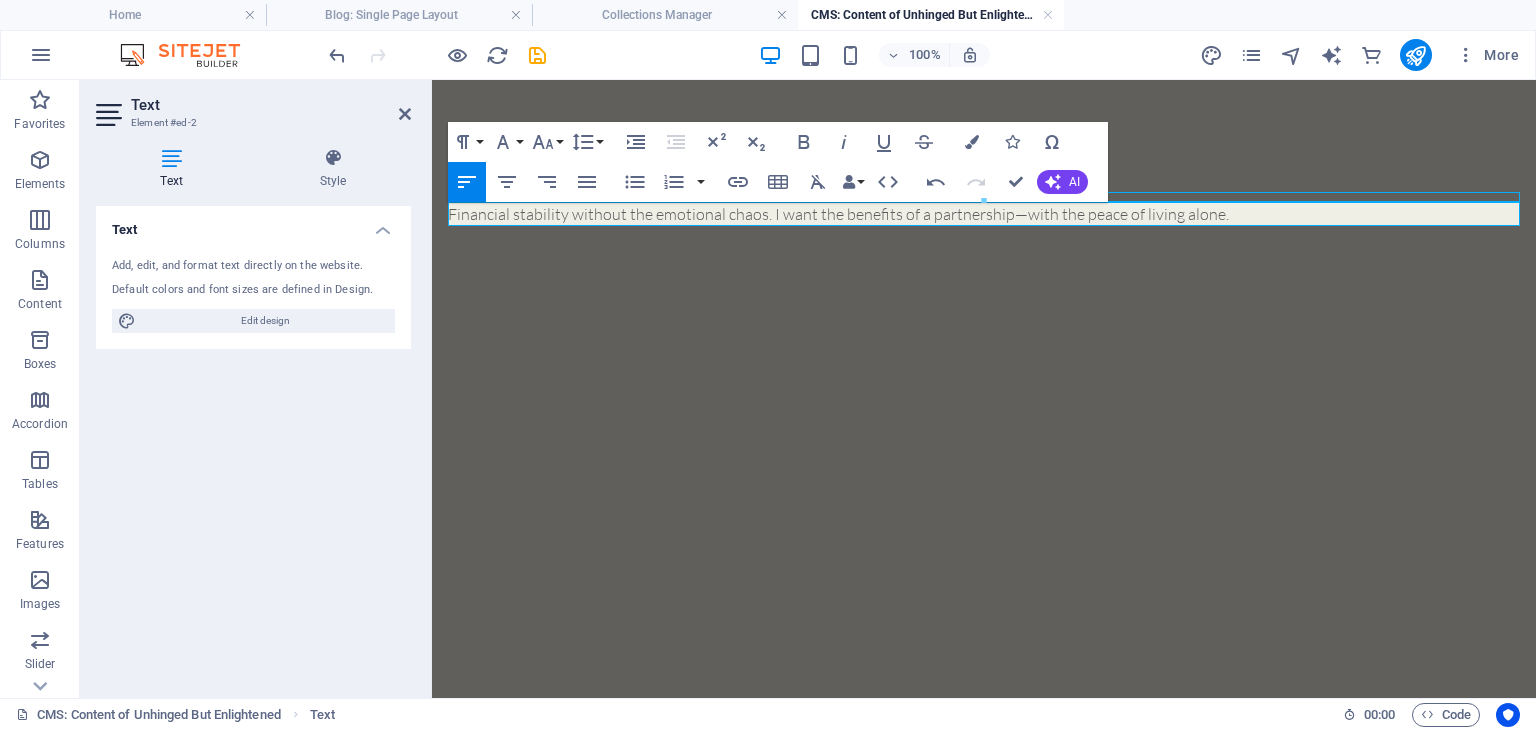 click on "Financial stability without the emotional chaos. I want the benefits of a partnership—with the peace of living alone." at bounding box center (984, 214) 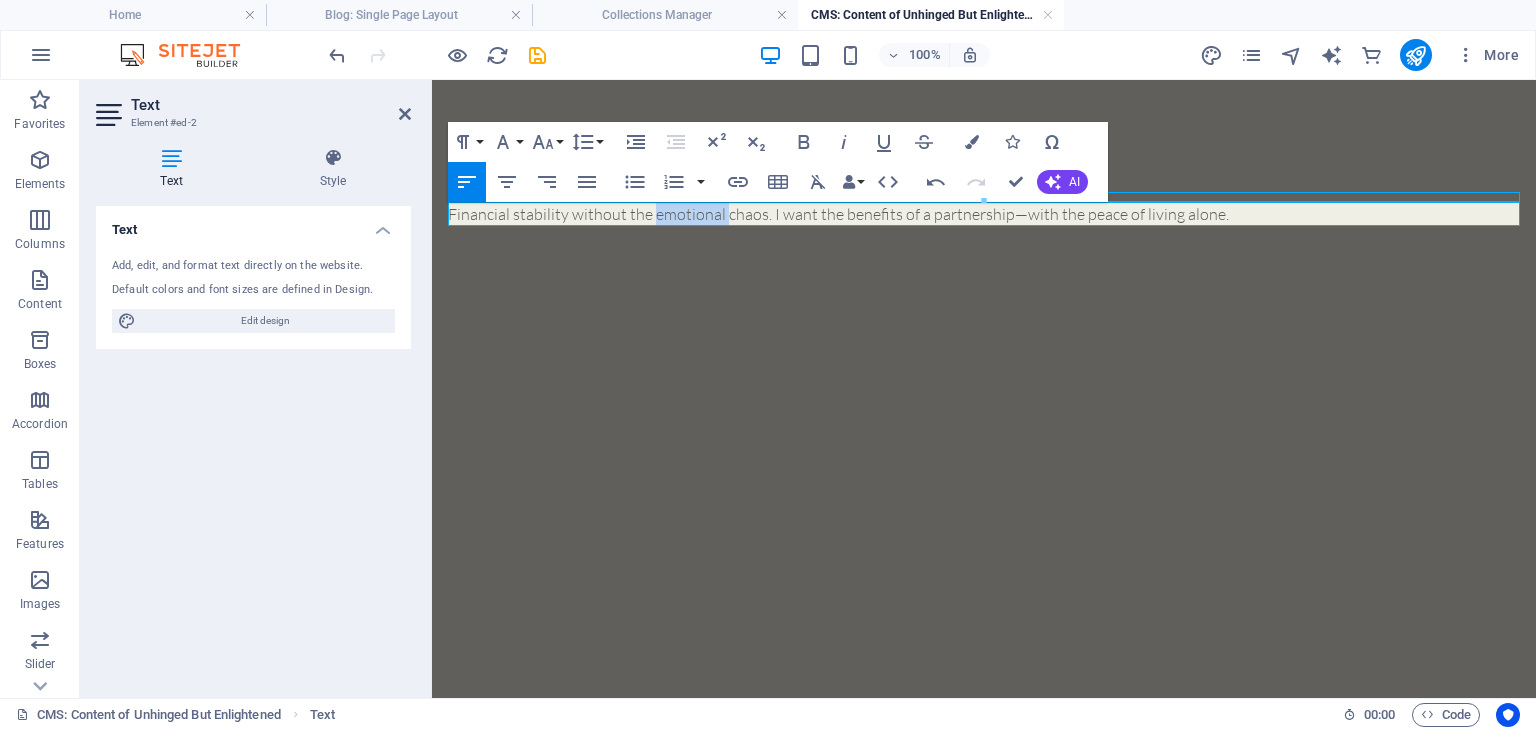click on "Financial stability without the emotional chaos. I want the benefits of a partnership—with the peace of living alone." at bounding box center (984, 214) 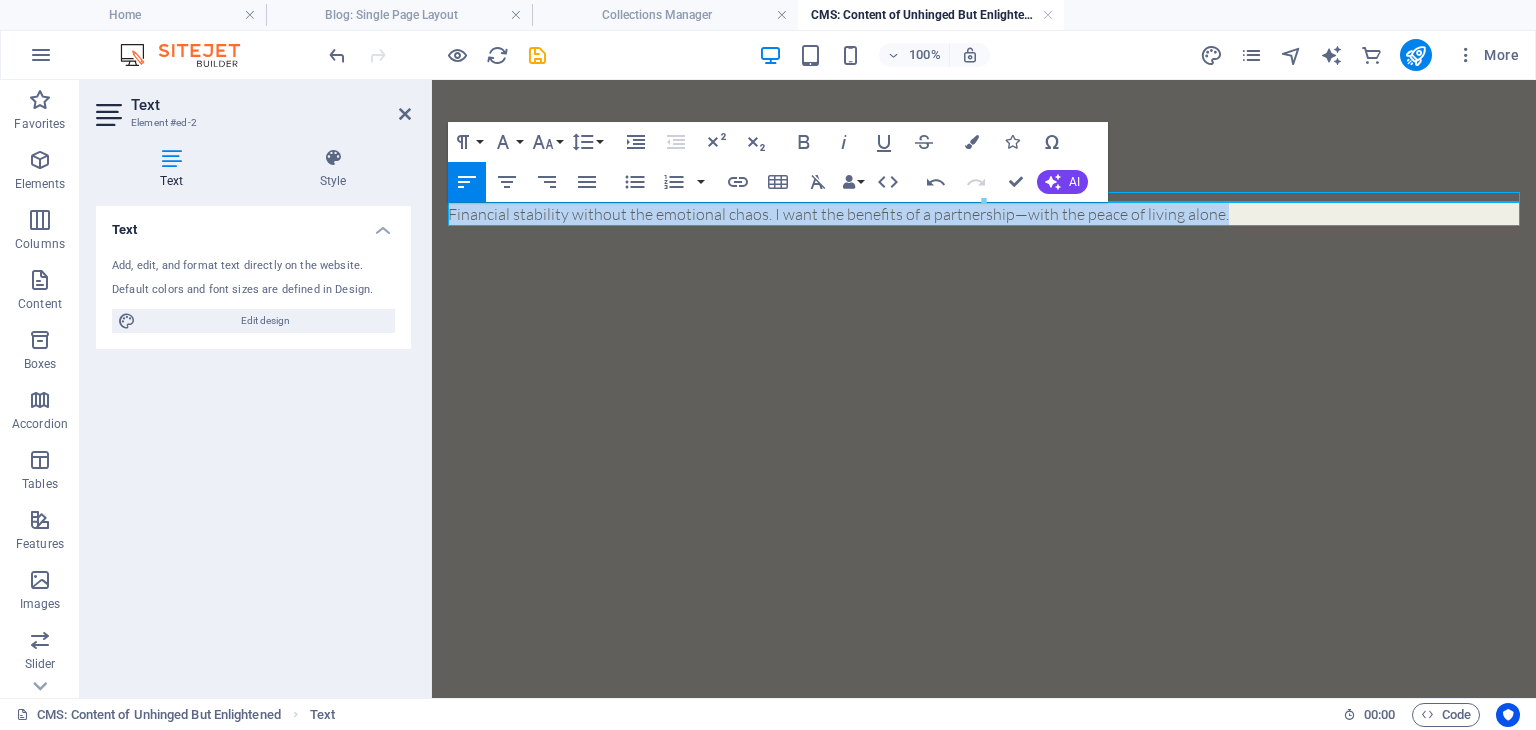 click on "Financial stability without the emotional chaos. I want the benefits of a partnership—with the peace of living alone." at bounding box center (984, 214) 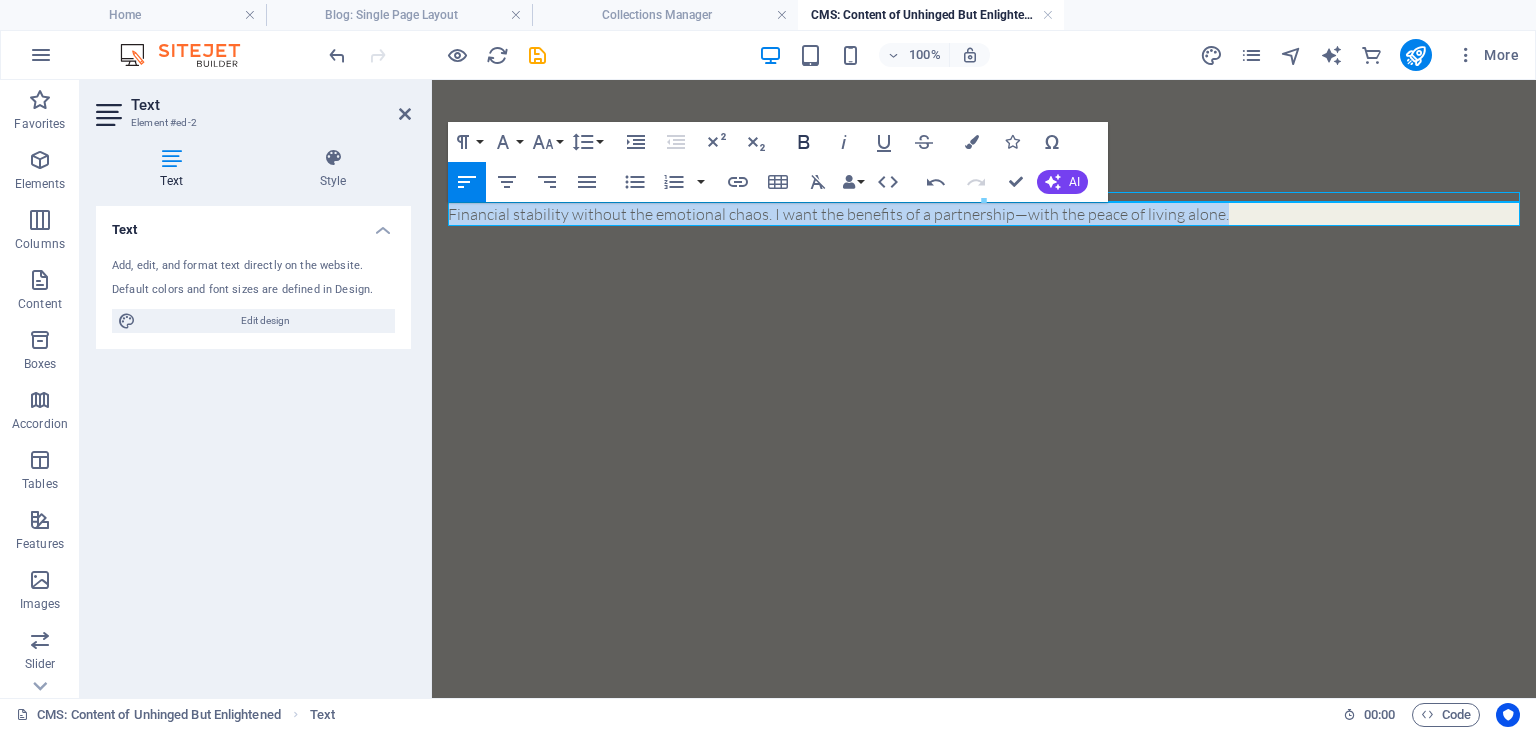 click 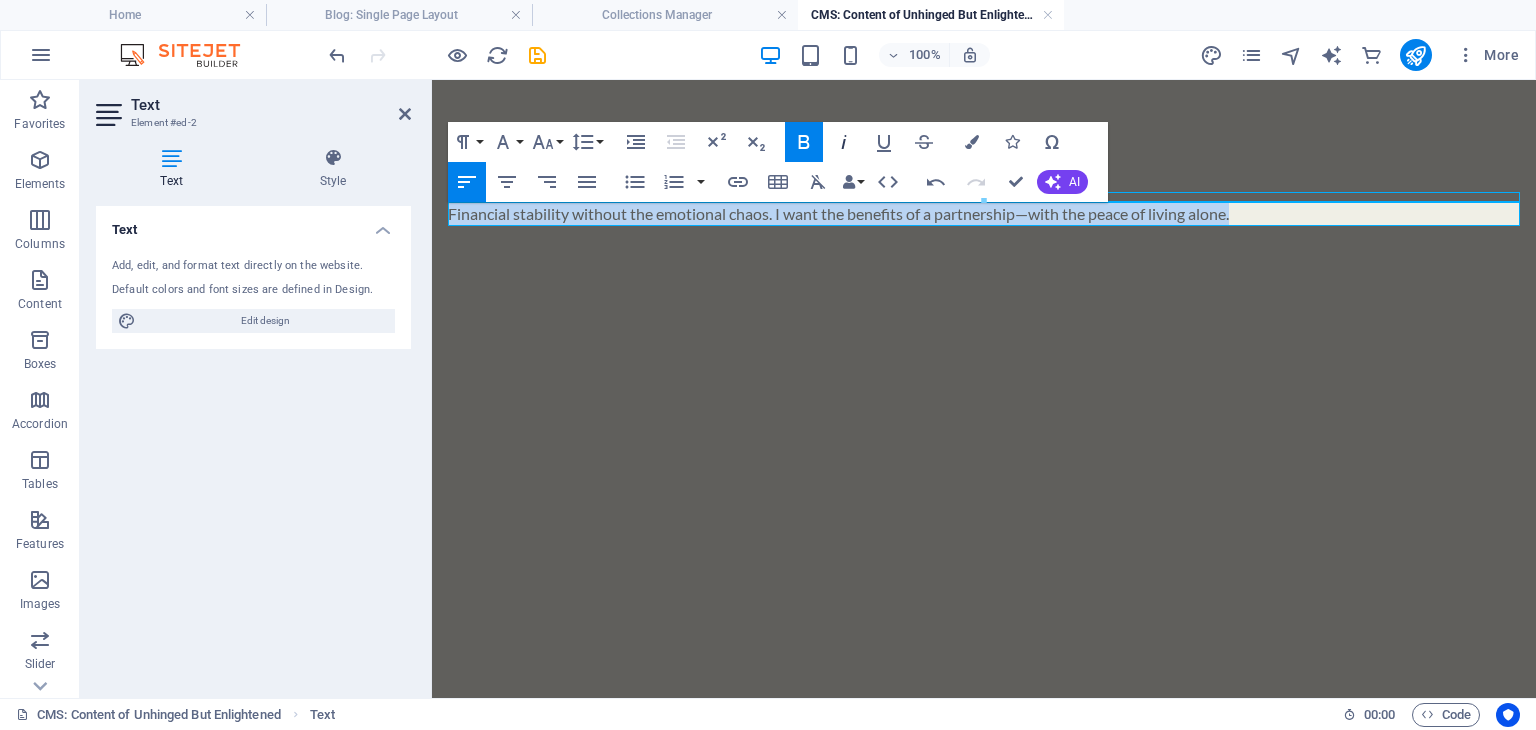 click 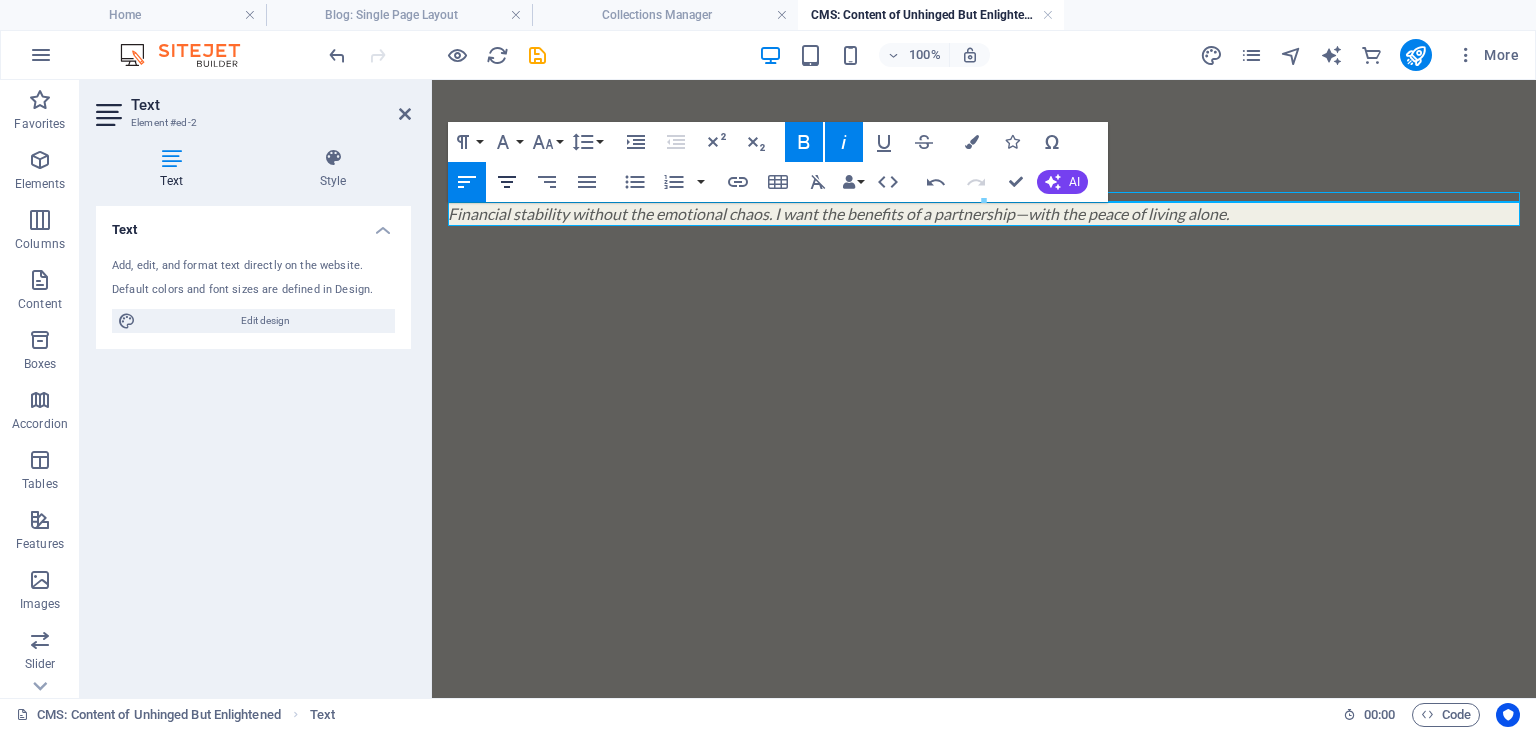 click 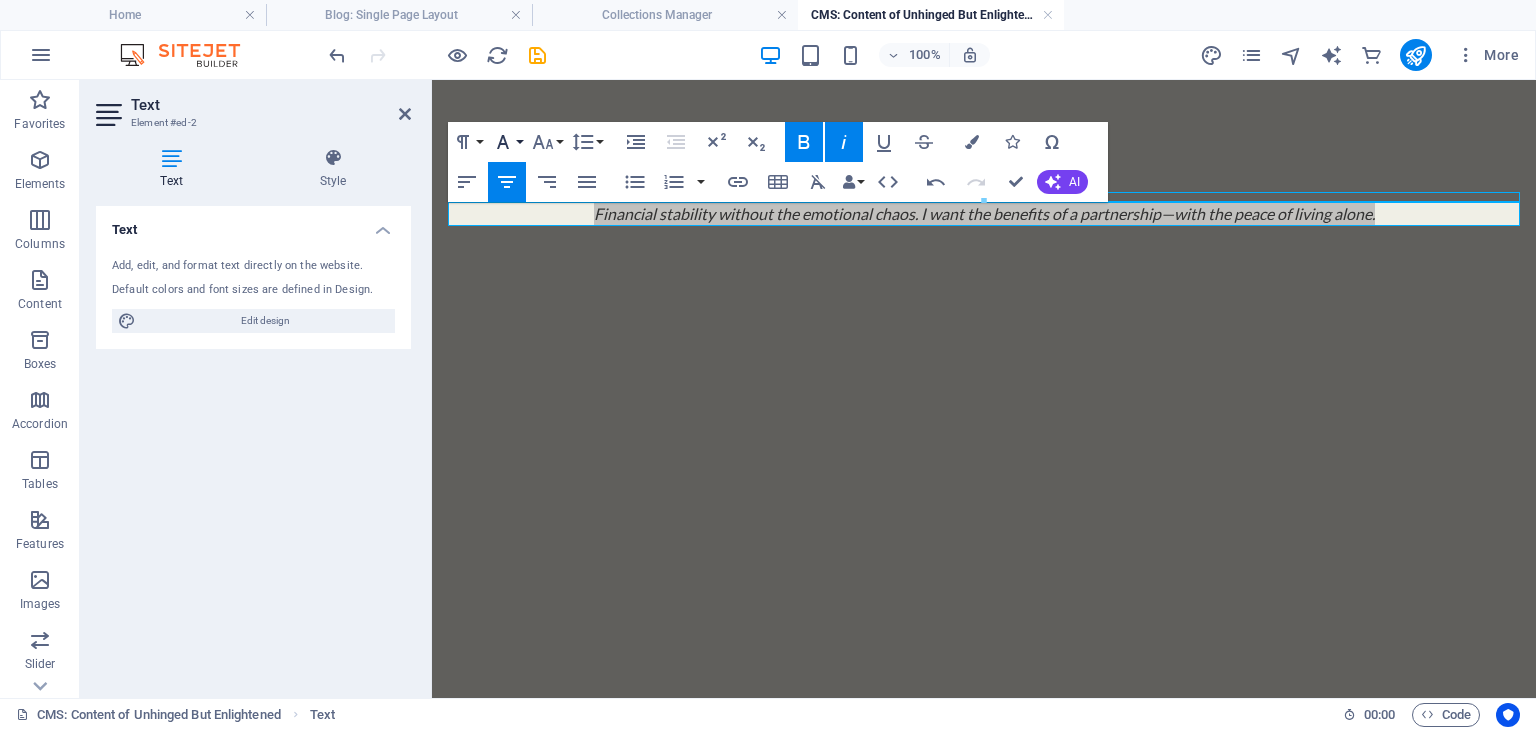 click on "Font Family" at bounding box center (507, 142) 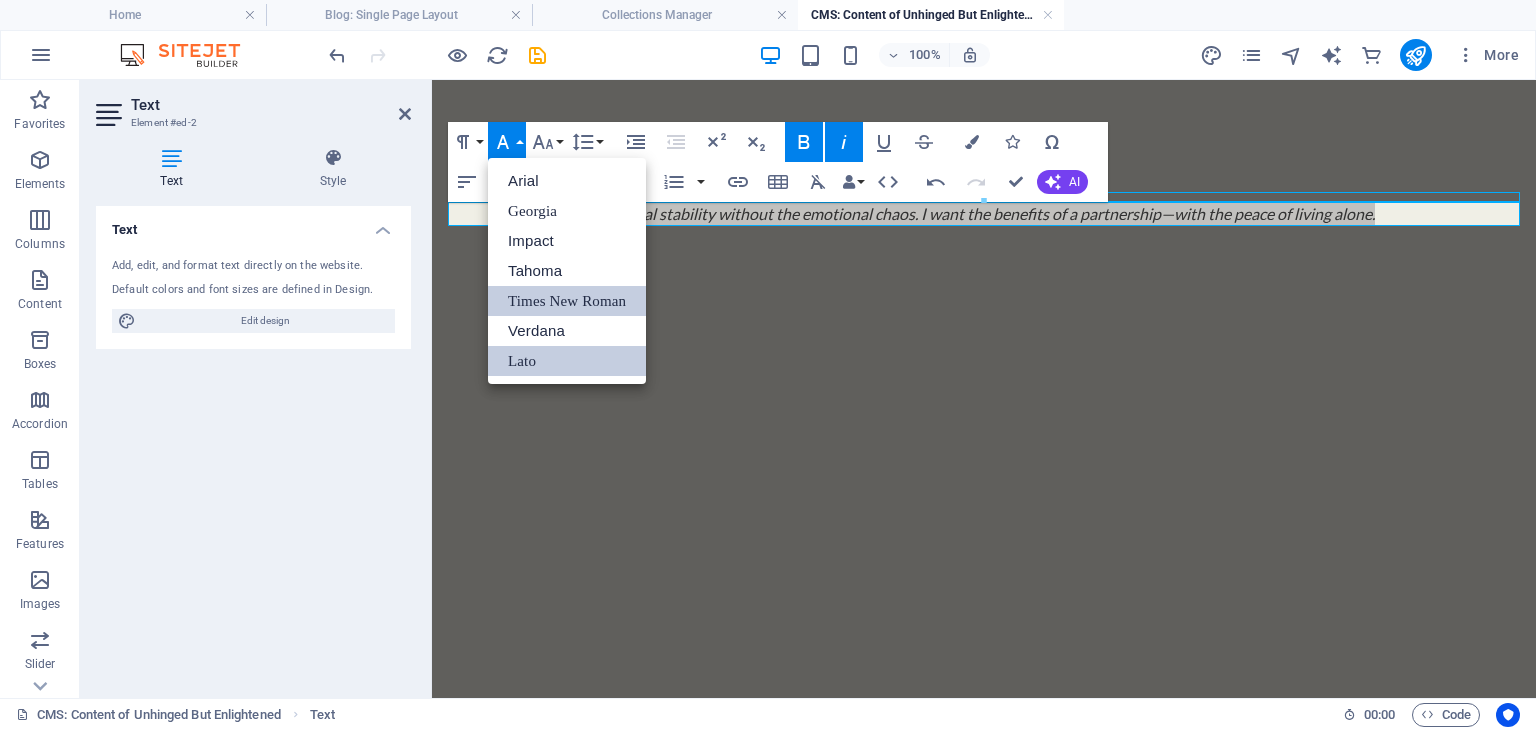 scroll, scrollTop: 0, scrollLeft: 0, axis: both 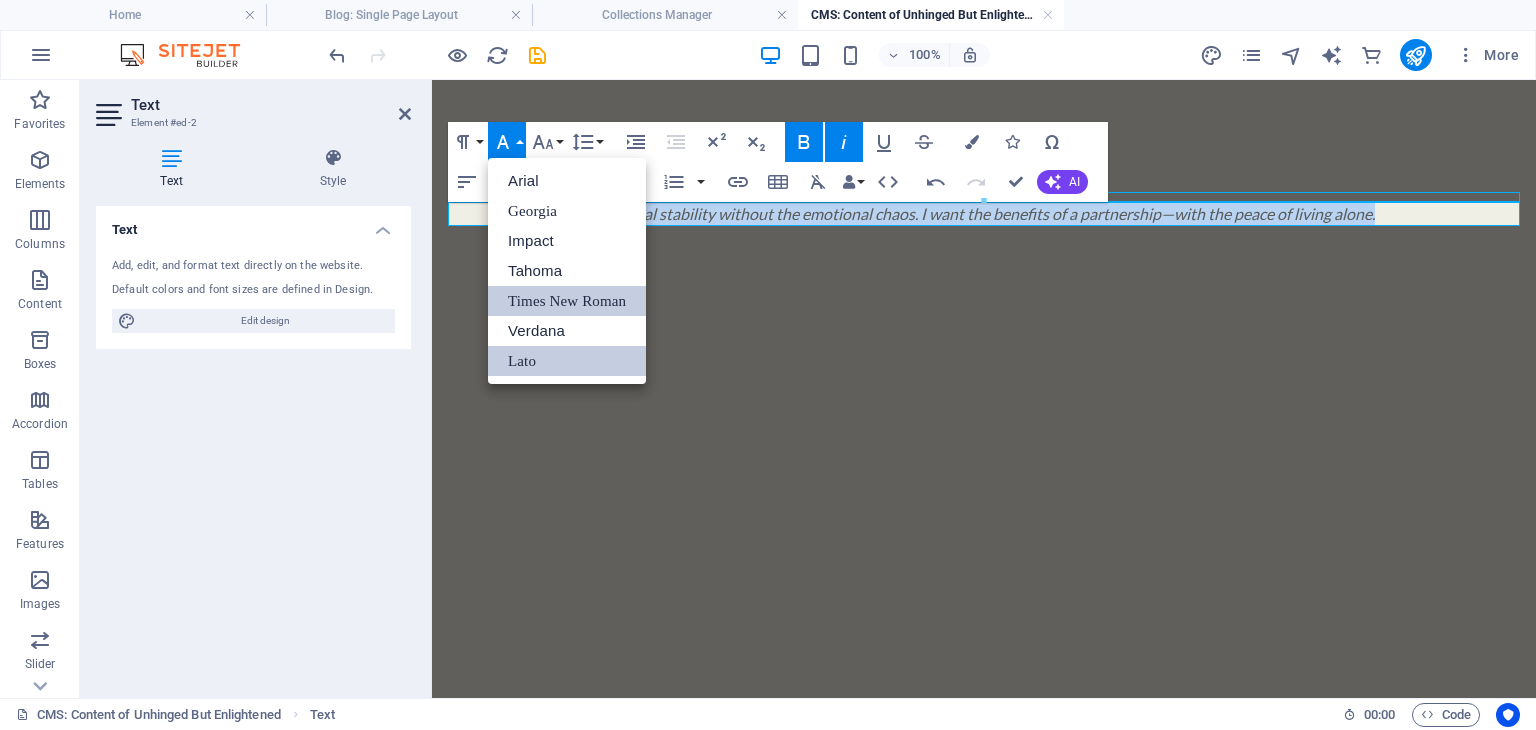 click on "Times New Roman" at bounding box center [567, 301] 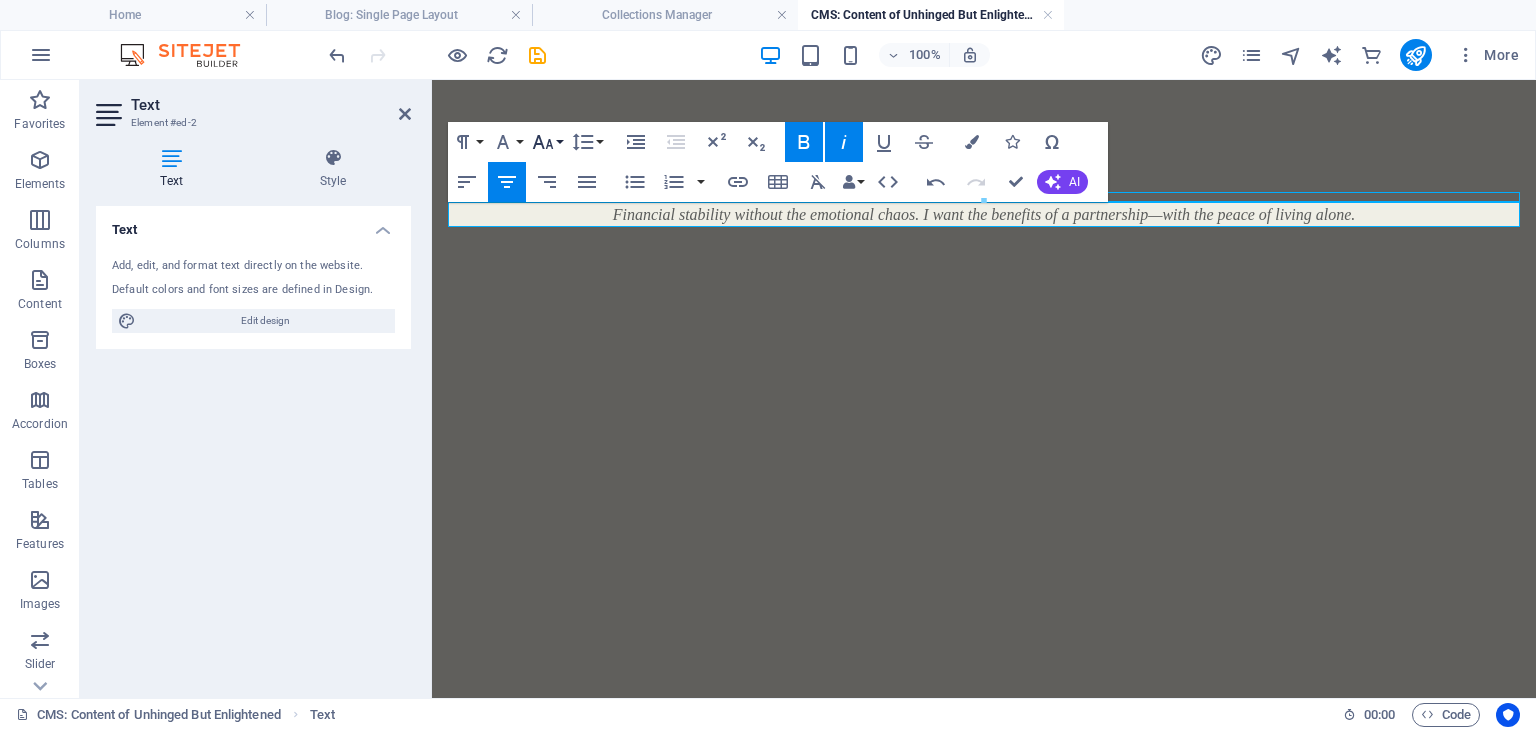 click on "Font Size" at bounding box center (547, 142) 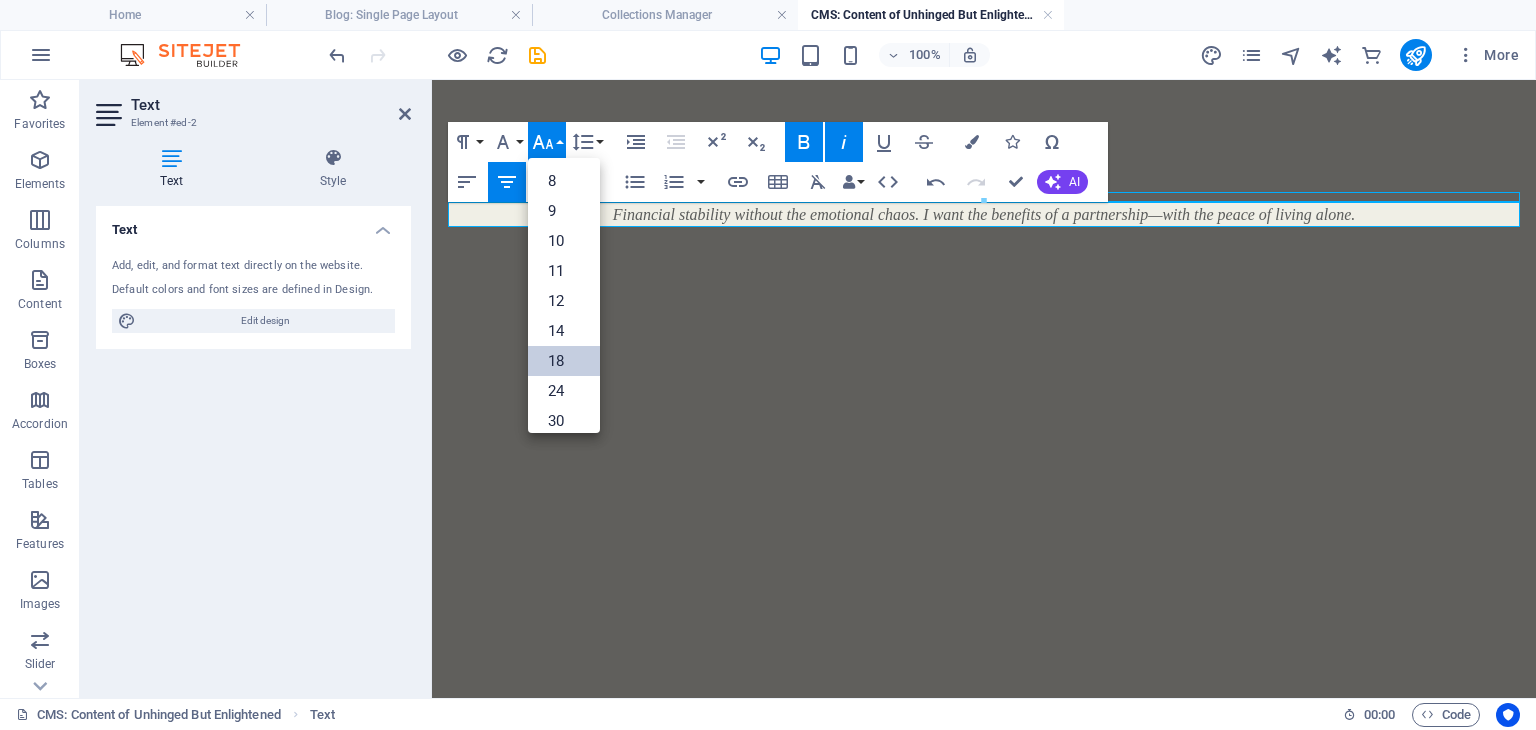 click on "18" at bounding box center [564, 361] 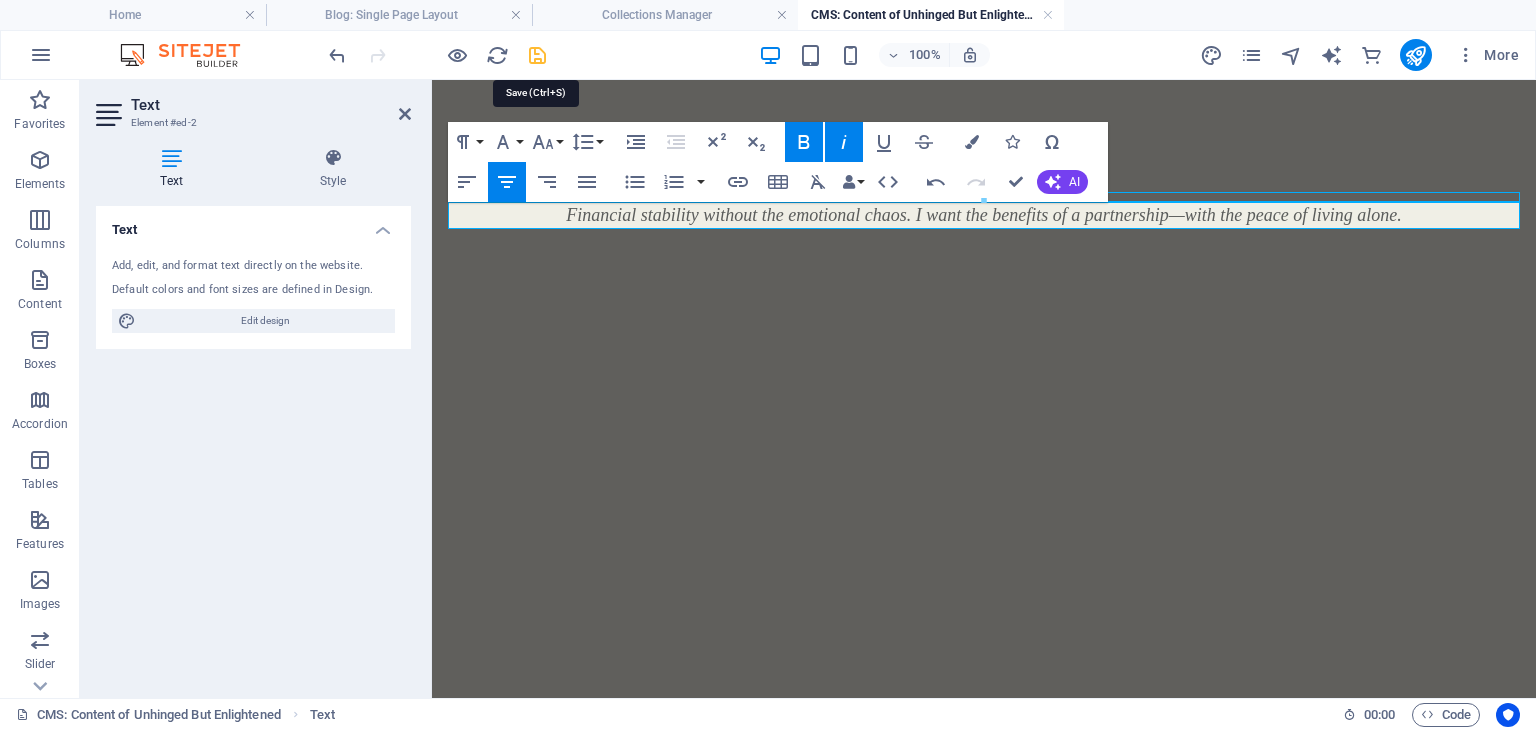 click at bounding box center (537, 55) 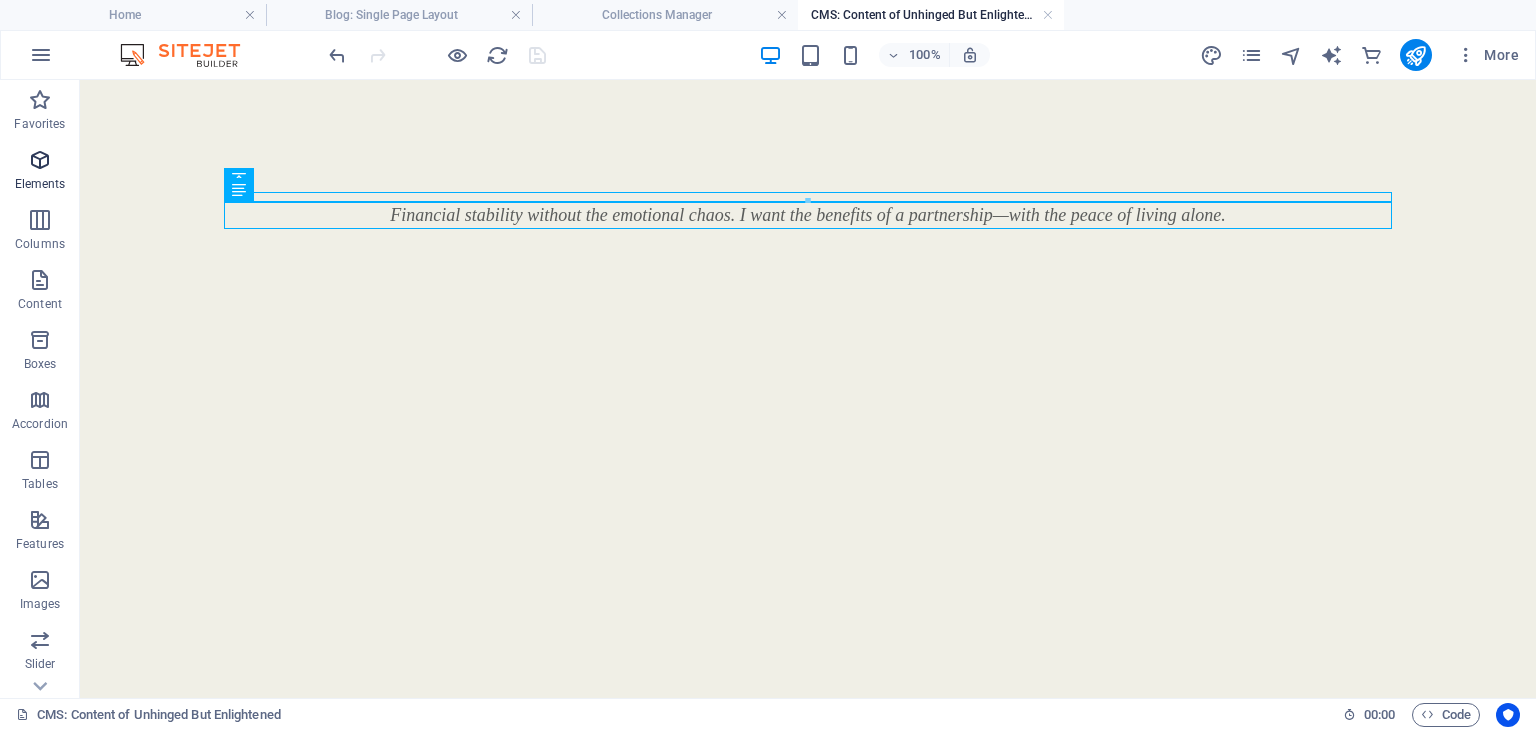 click on "Elements" at bounding box center (40, 172) 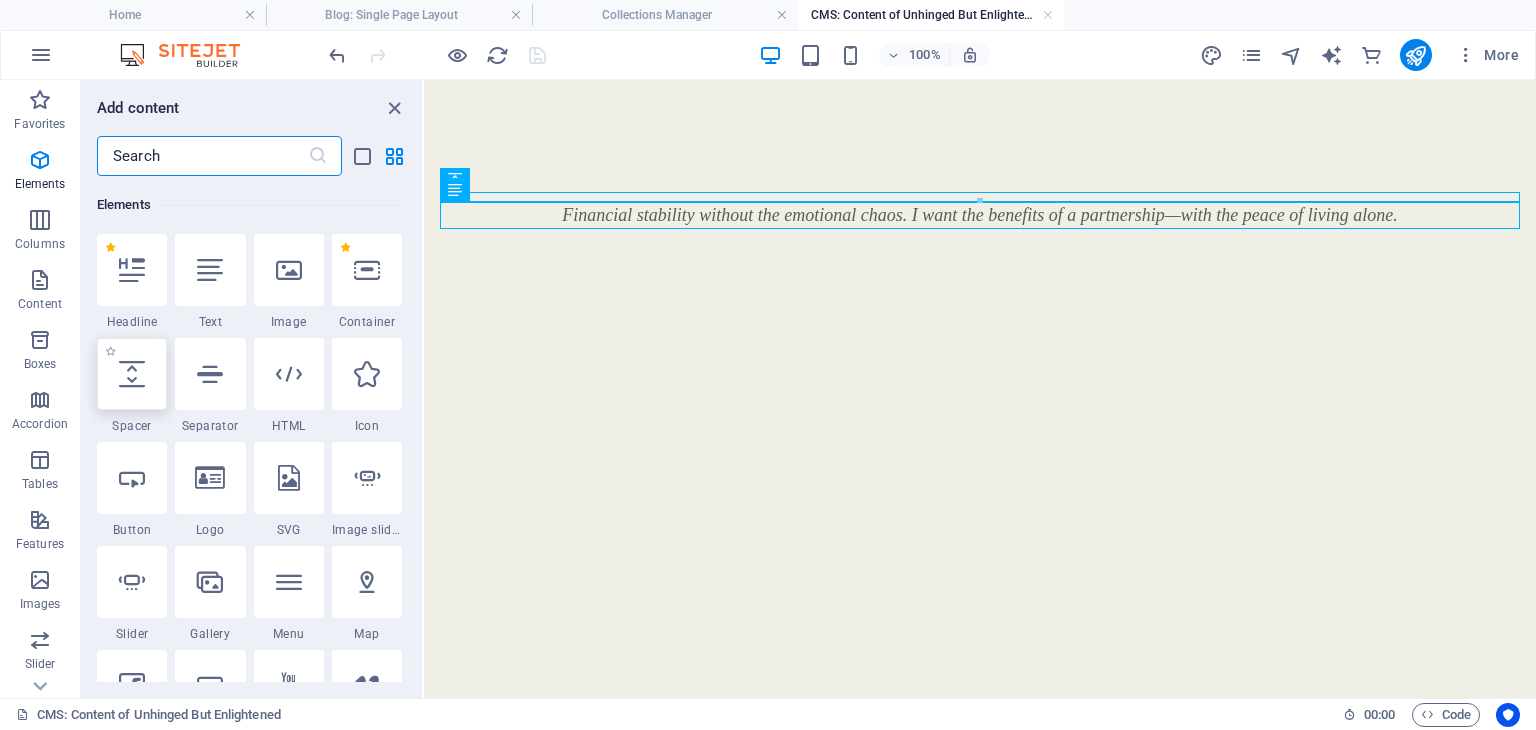 scroll, scrollTop: 212, scrollLeft: 0, axis: vertical 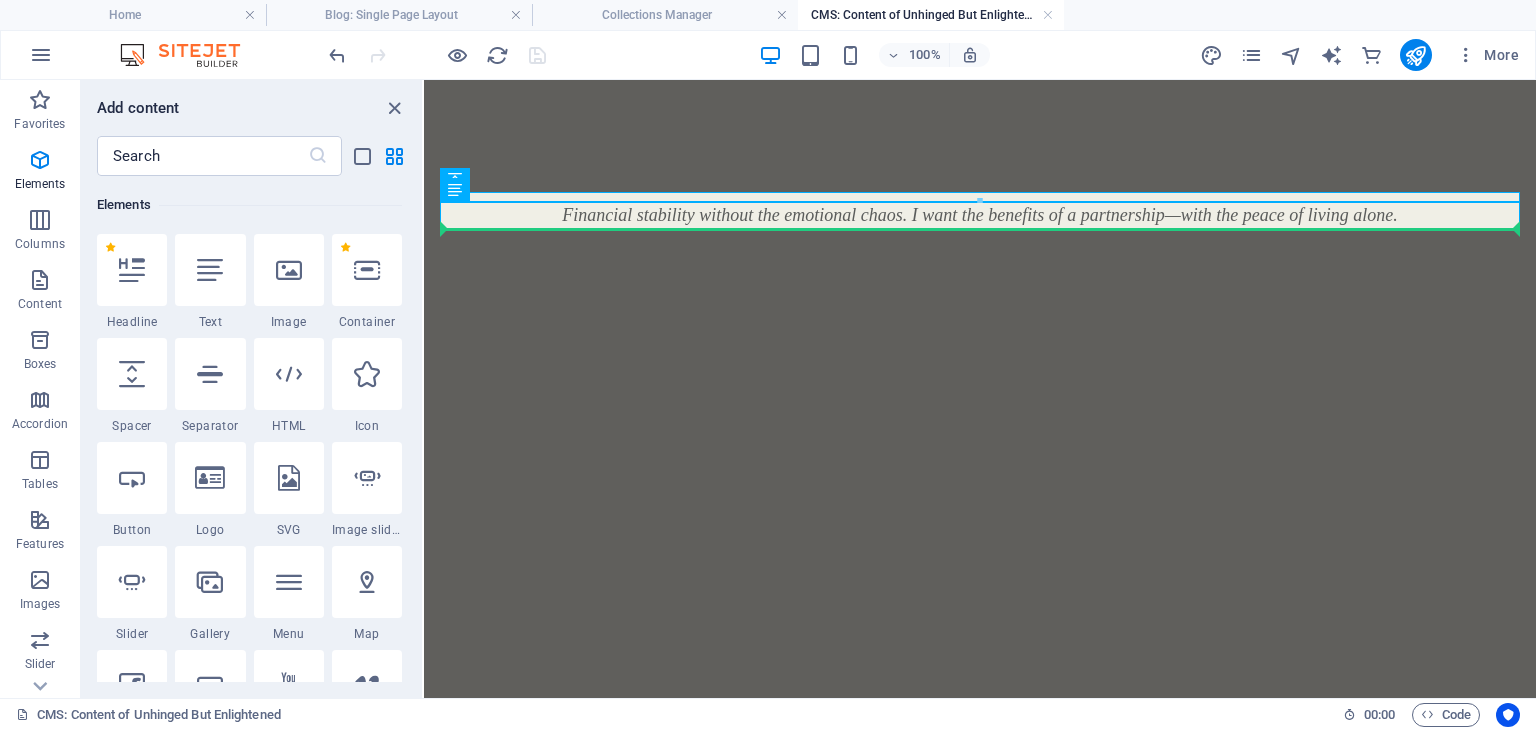 select on "px" 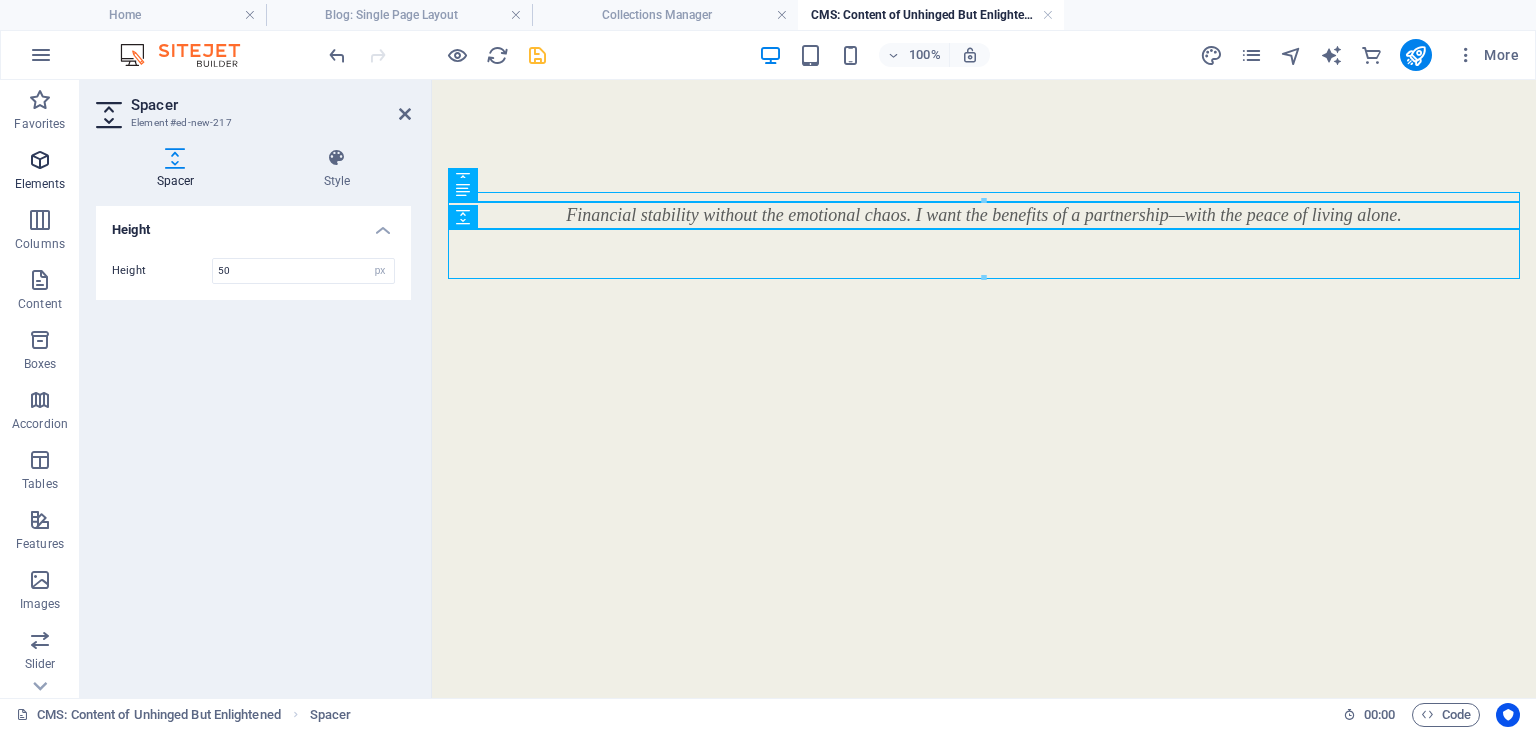 click at bounding box center [40, 160] 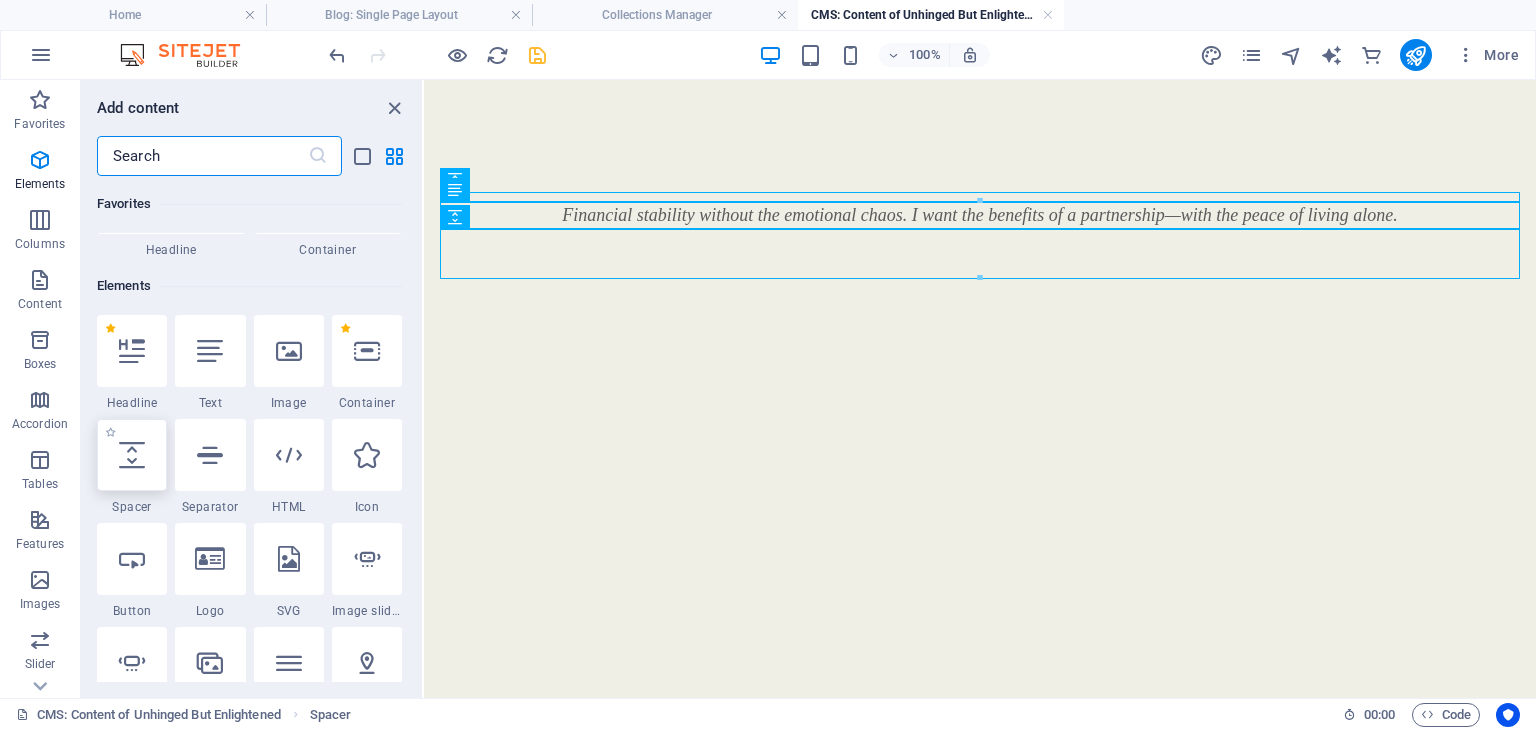 scroll, scrollTop: 212, scrollLeft: 0, axis: vertical 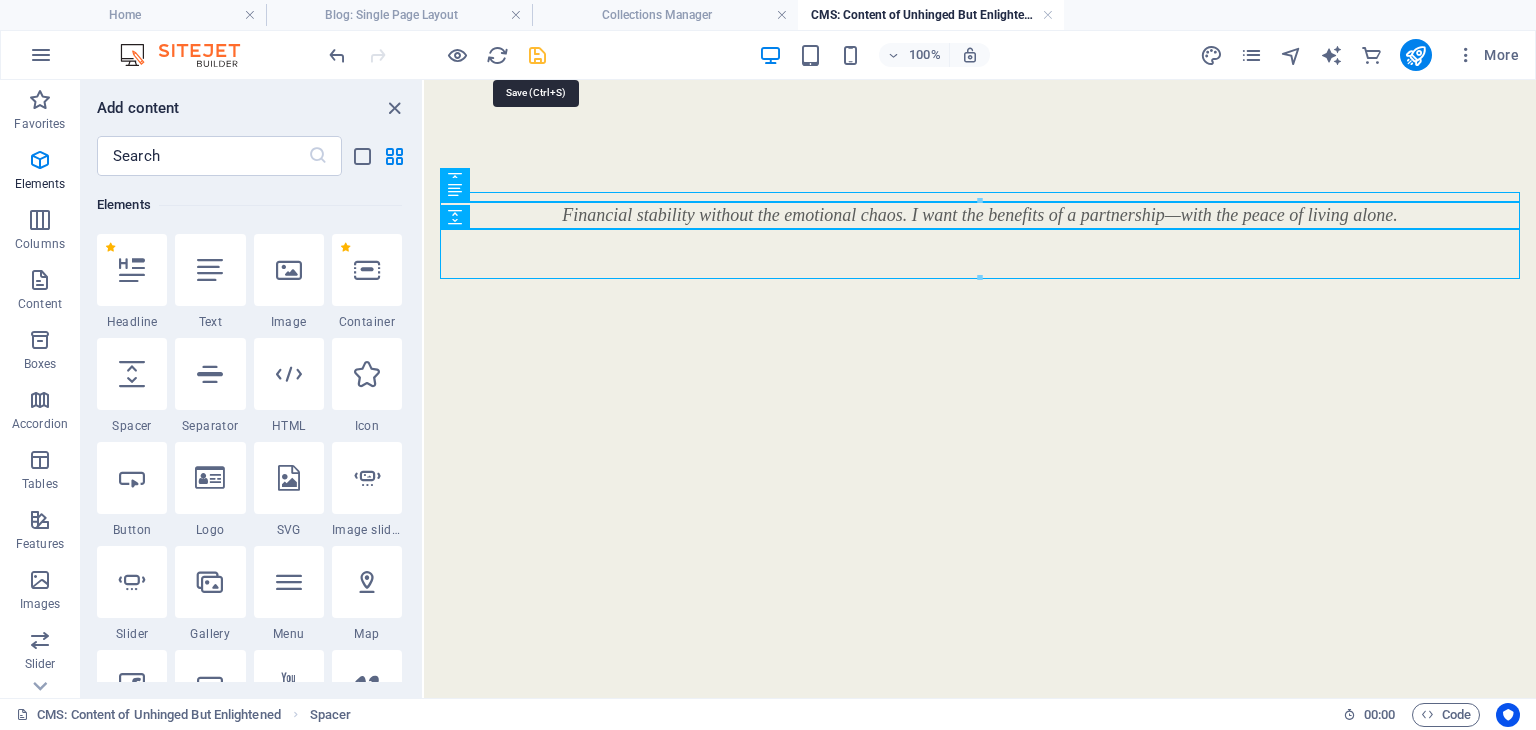 drag, startPoint x: 544, startPoint y: 60, endPoint x: 436, endPoint y: 87, distance: 111.32385 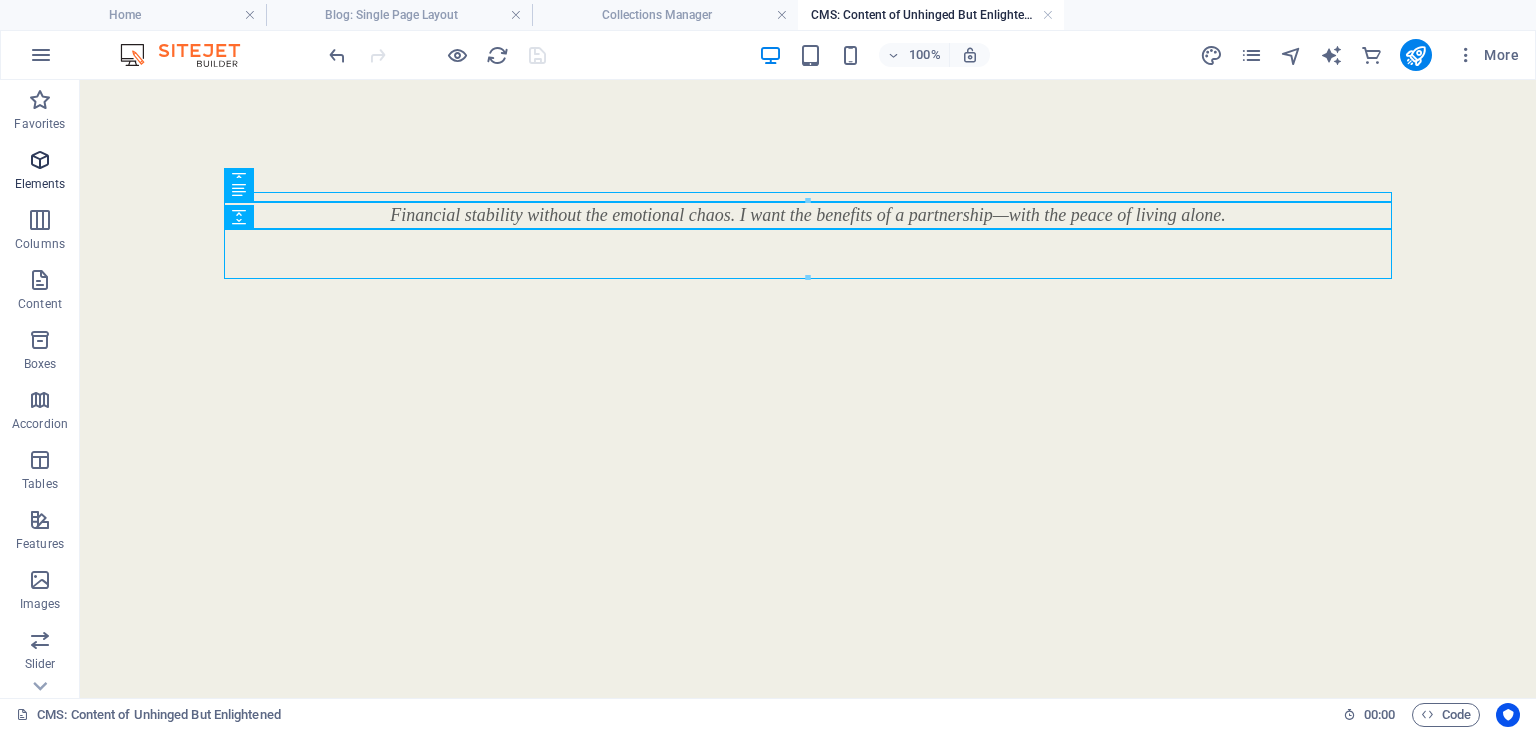 click at bounding box center (40, 160) 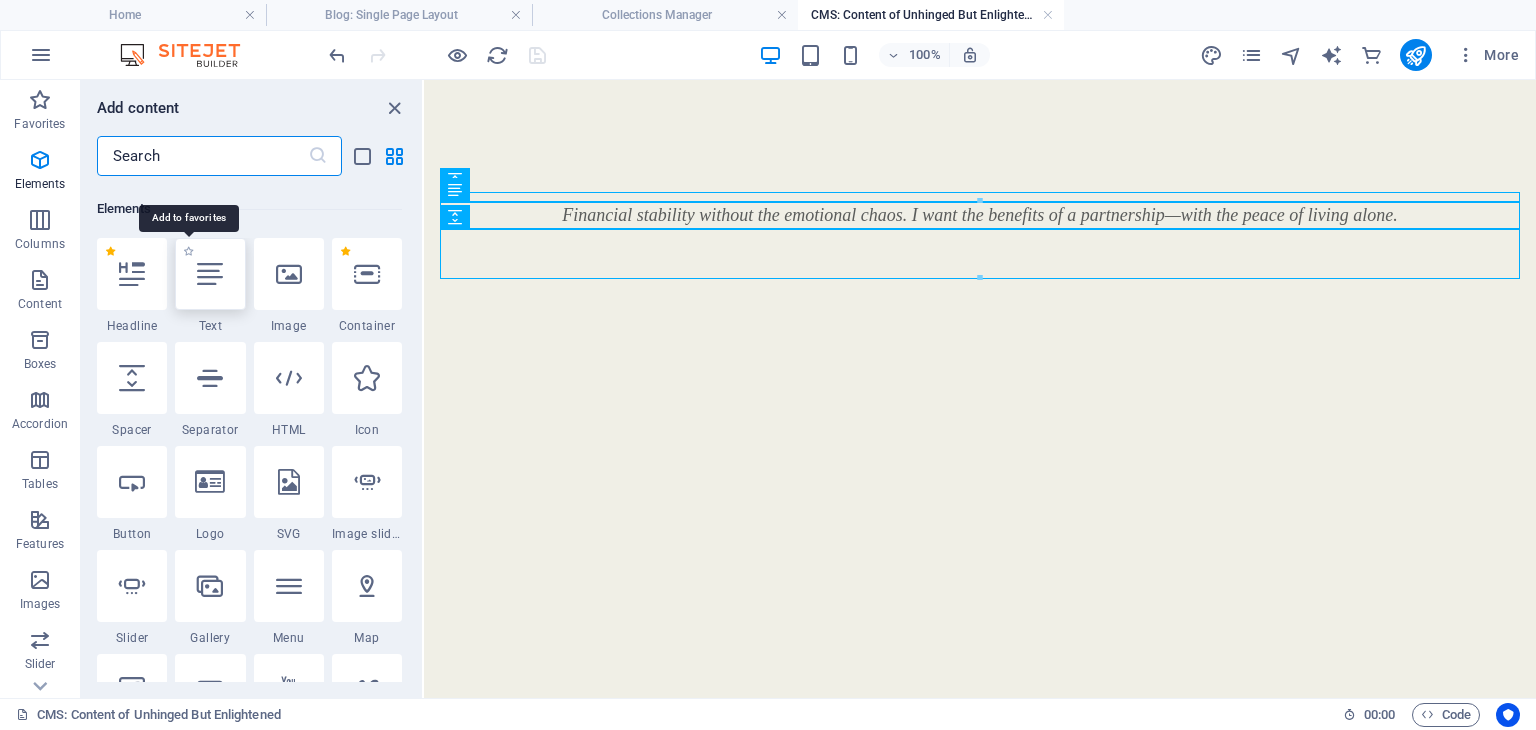 scroll, scrollTop: 212, scrollLeft: 0, axis: vertical 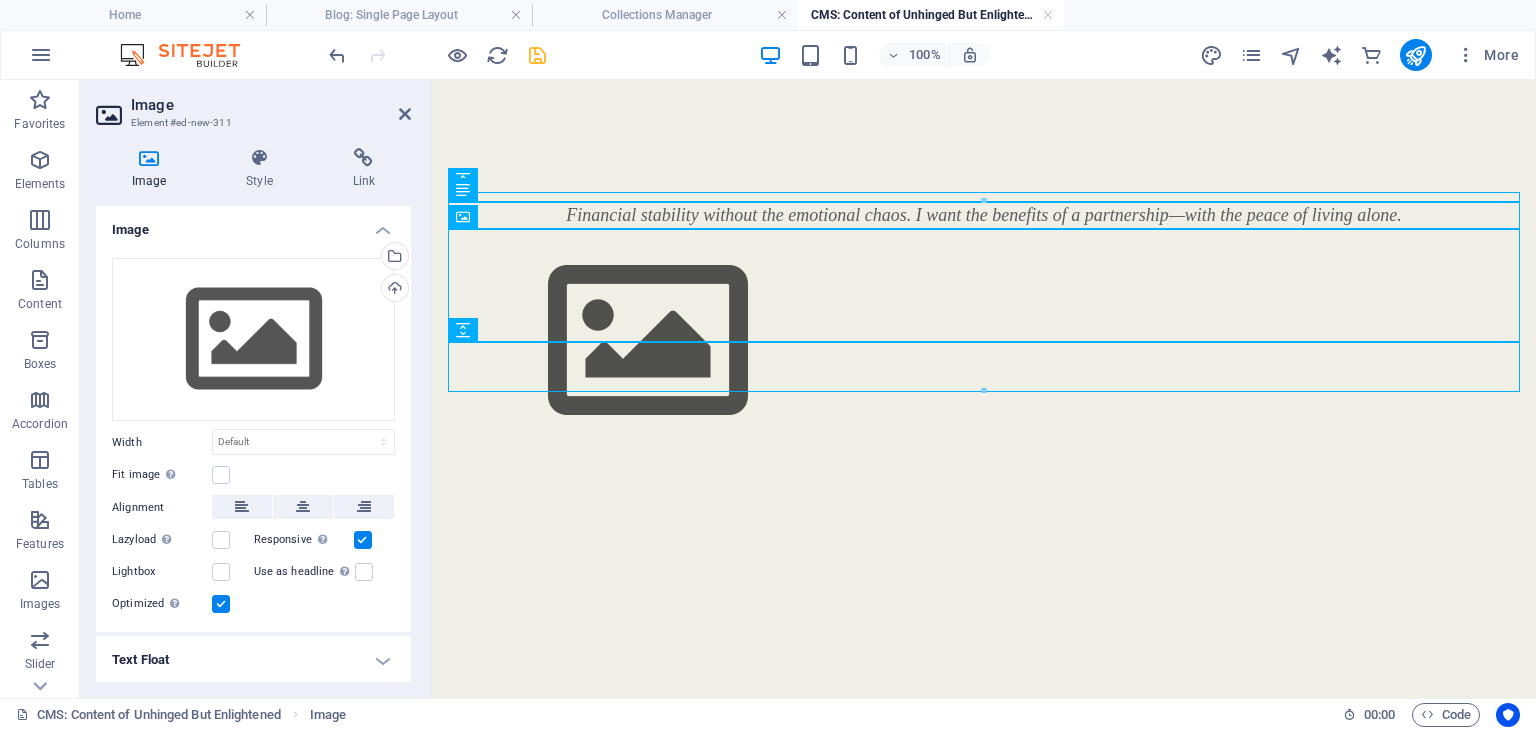 click on "Financial stability without the emotional chaos. I want the benefits of a partnership—with the peace of living alone." at bounding box center (984, 348) 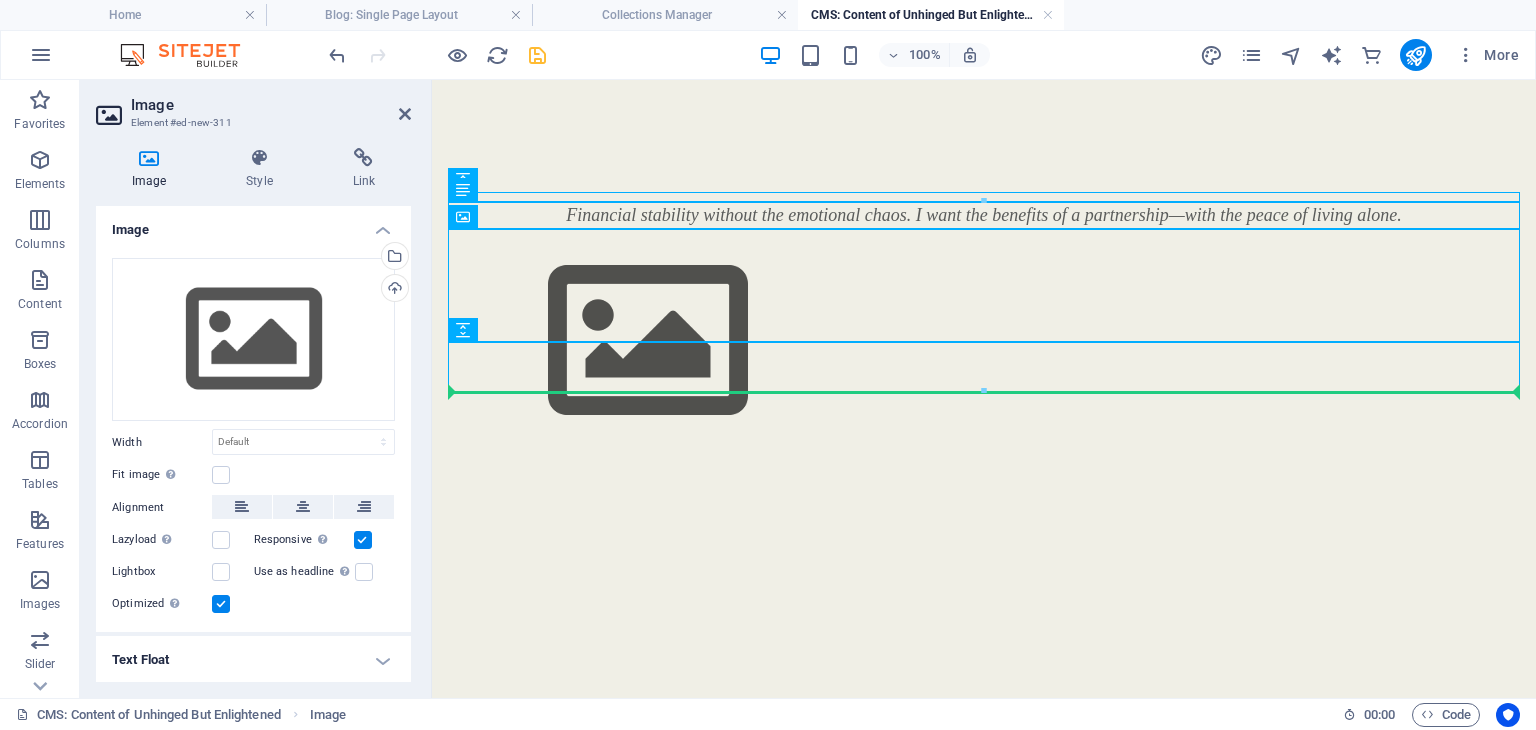 drag, startPoint x: 480, startPoint y: 260, endPoint x: 476, endPoint y: 370, distance: 110.0727 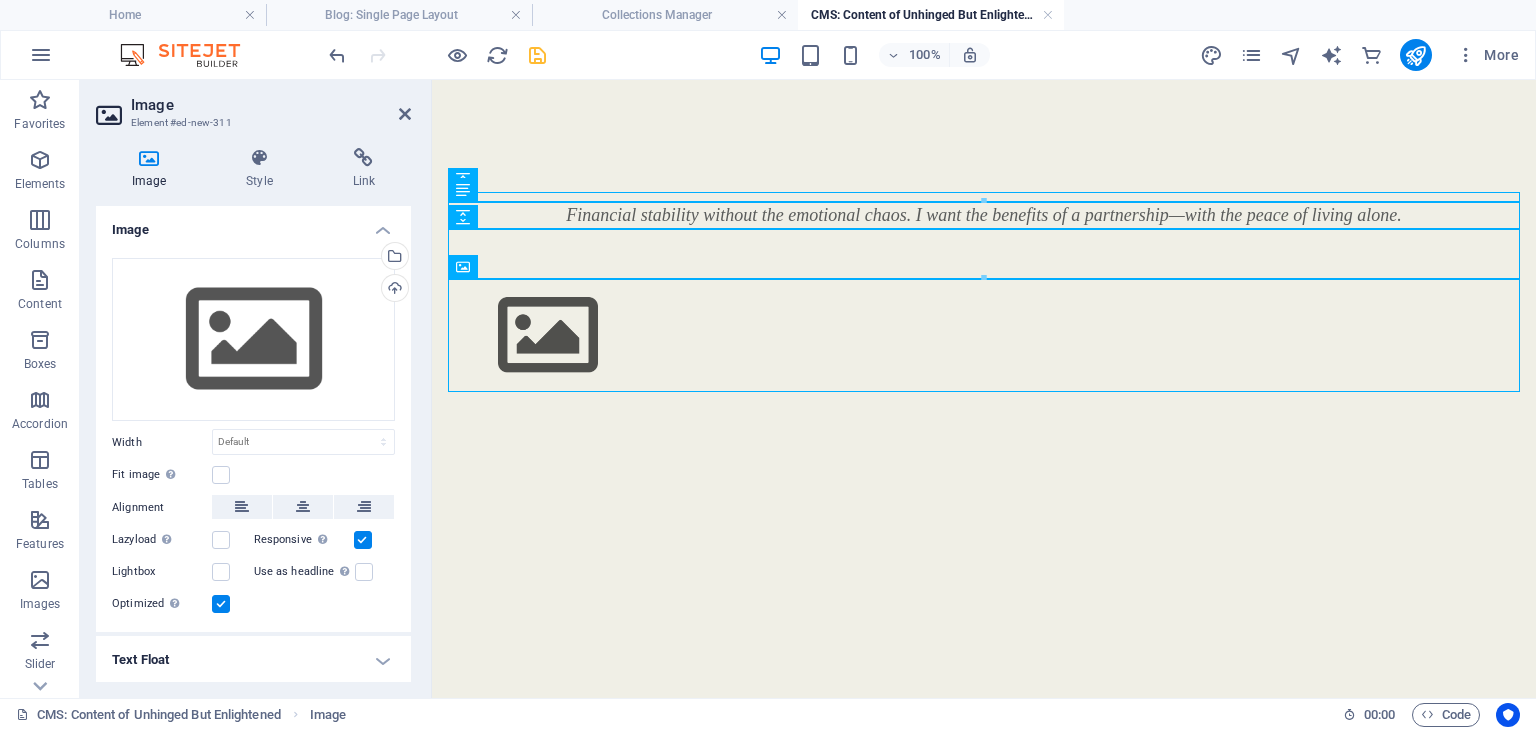 click on "Image Style Link Image Drag files here, click to choose files or select files from Files or our free stock photos & videos Select files from the file manager, stock photos, or upload file(s) Upload Width Default auto px rem % em vh vw Fit image Automatically fit image to a fixed width and height Height Default auto px Alignment Lazyload Loading images after the page loads improves page speed. Responsive Automatically load retina image and smartphone optimized sizes. Lightbox Use as headline The image will be wrapped in an H1 headline tag. Useful for giving alternative text the weight of an H1 headline, e.g. for the logo. Leave unchecked if uncertain. Optimized Images are compressed to improve page speed. Position Direction Custom X offset 50 px rem % vh vw Y offset 50 px rem % vh vw Text Float No float Image left Image right Determine how text should behave around the image. Text Alternative text Image caption Paragraph Format Normal Heading 1 Heading 2 Heading 3 Heading 4 Heading 5 Heading 6 Code Font Family" at bounding box center [253, 415] 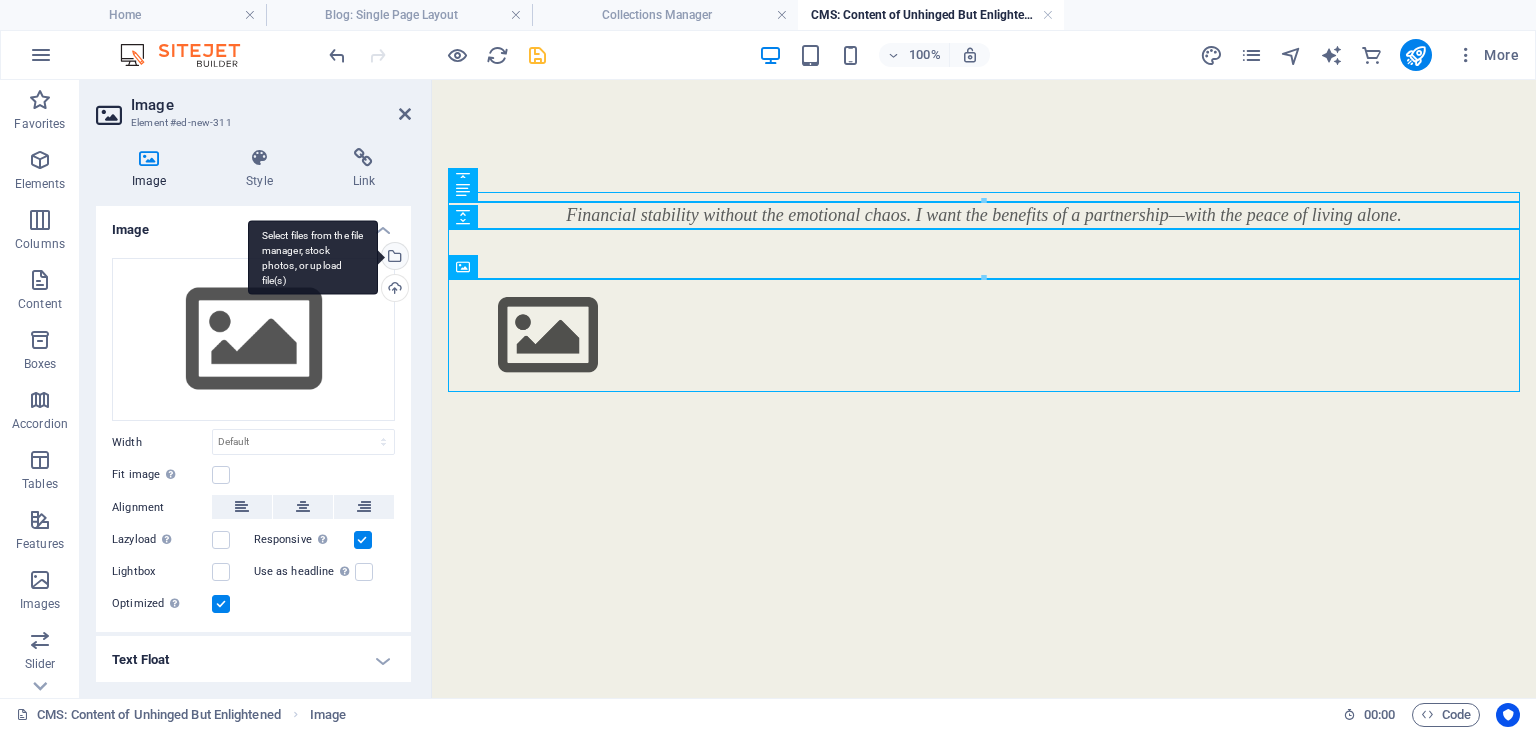 click on "Select files from the file manager, stock photos, or upload file(s)" at bounding box center (393, 258) 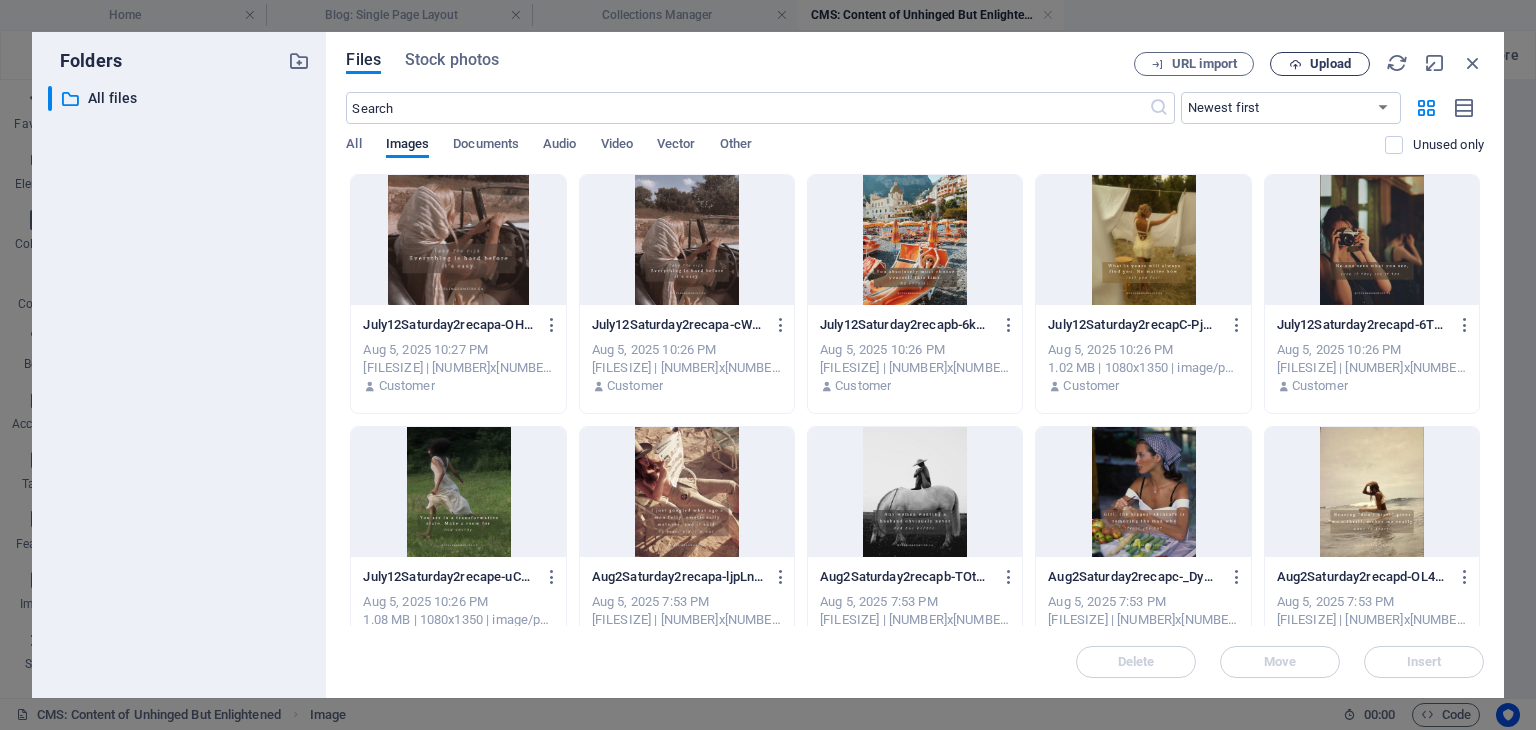 click on "Upload" at bounding box center [1330, 64] 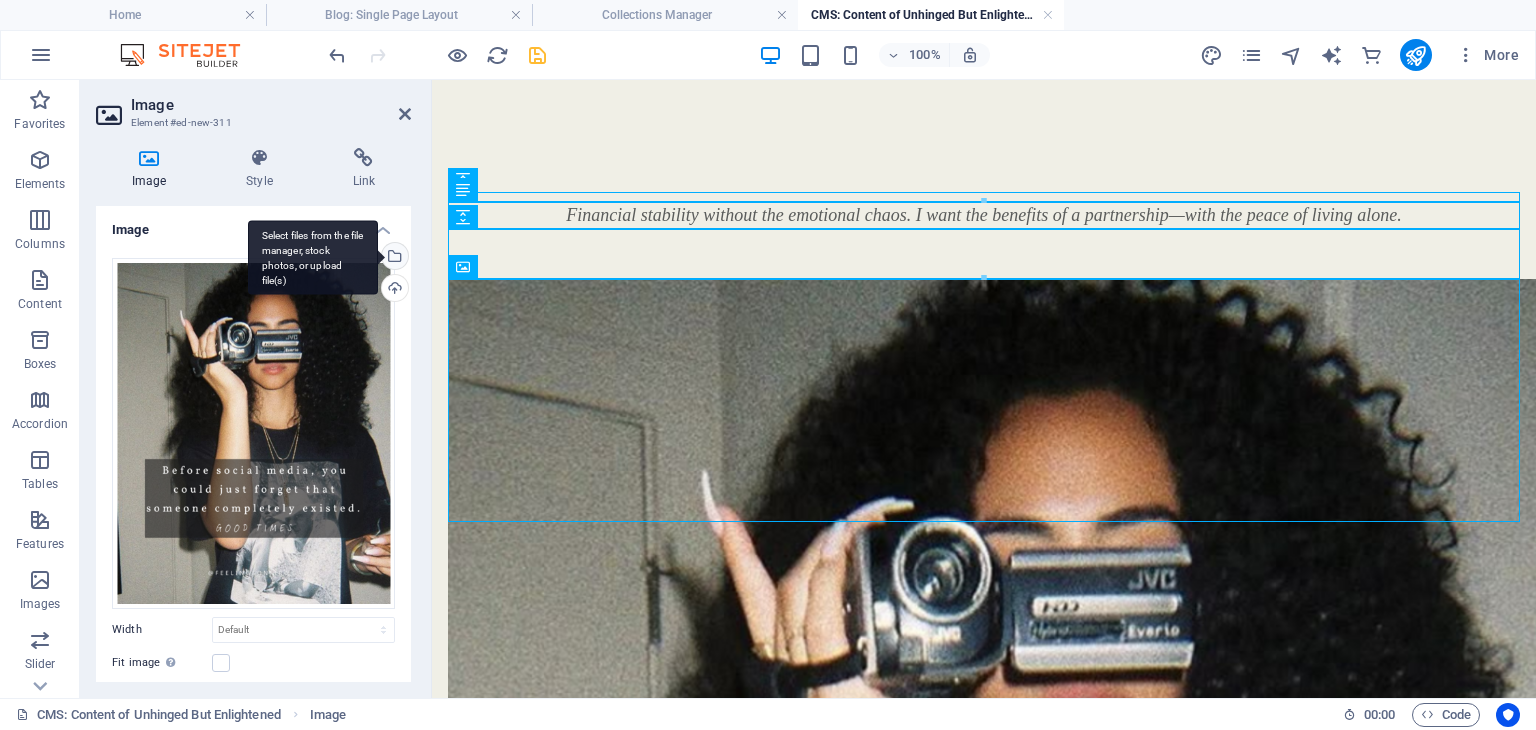 click on "Select files from the file manager, stock photos, or upload file(s)" at bounding box center (393, 258) 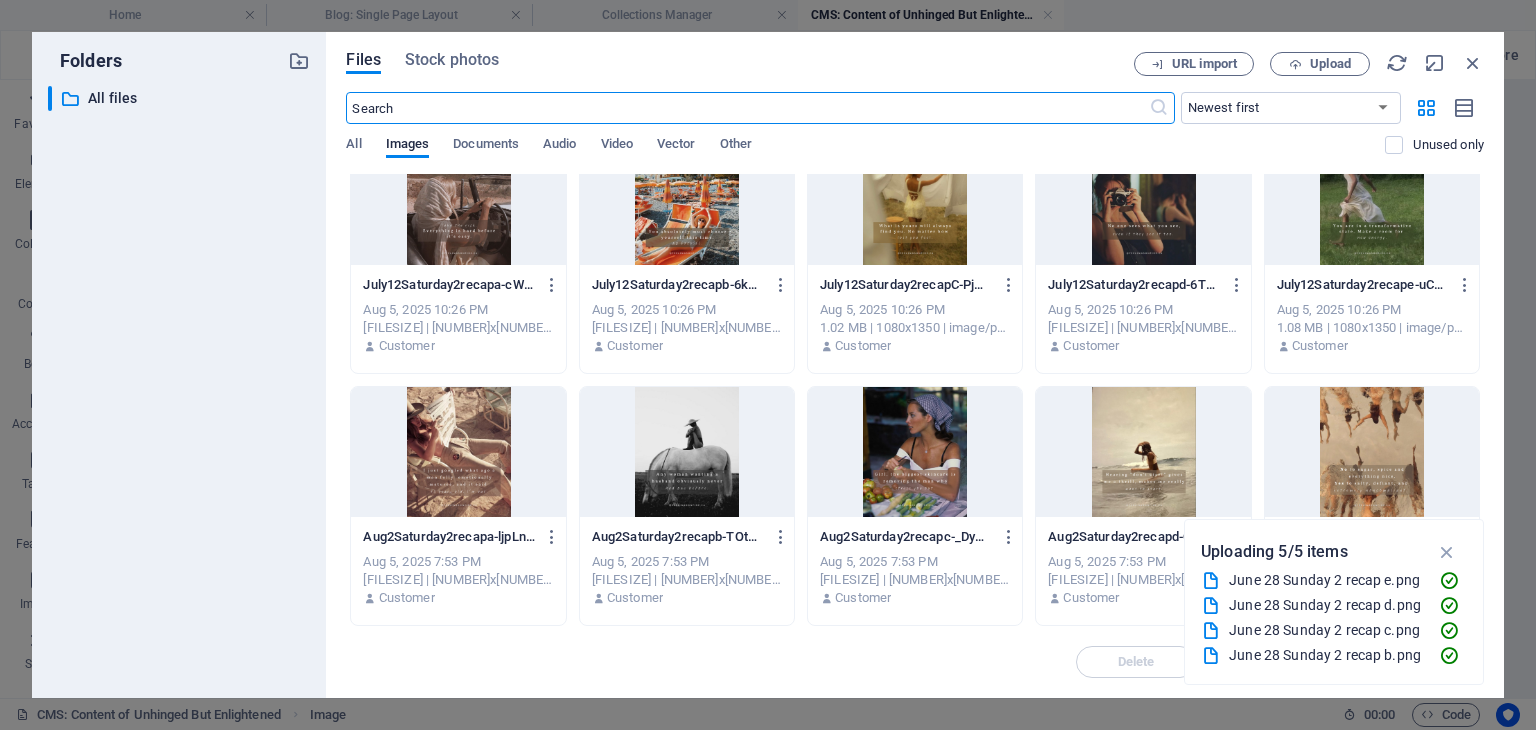 scroll, scrollTop: 0, scrollLeft: 0, axis: both 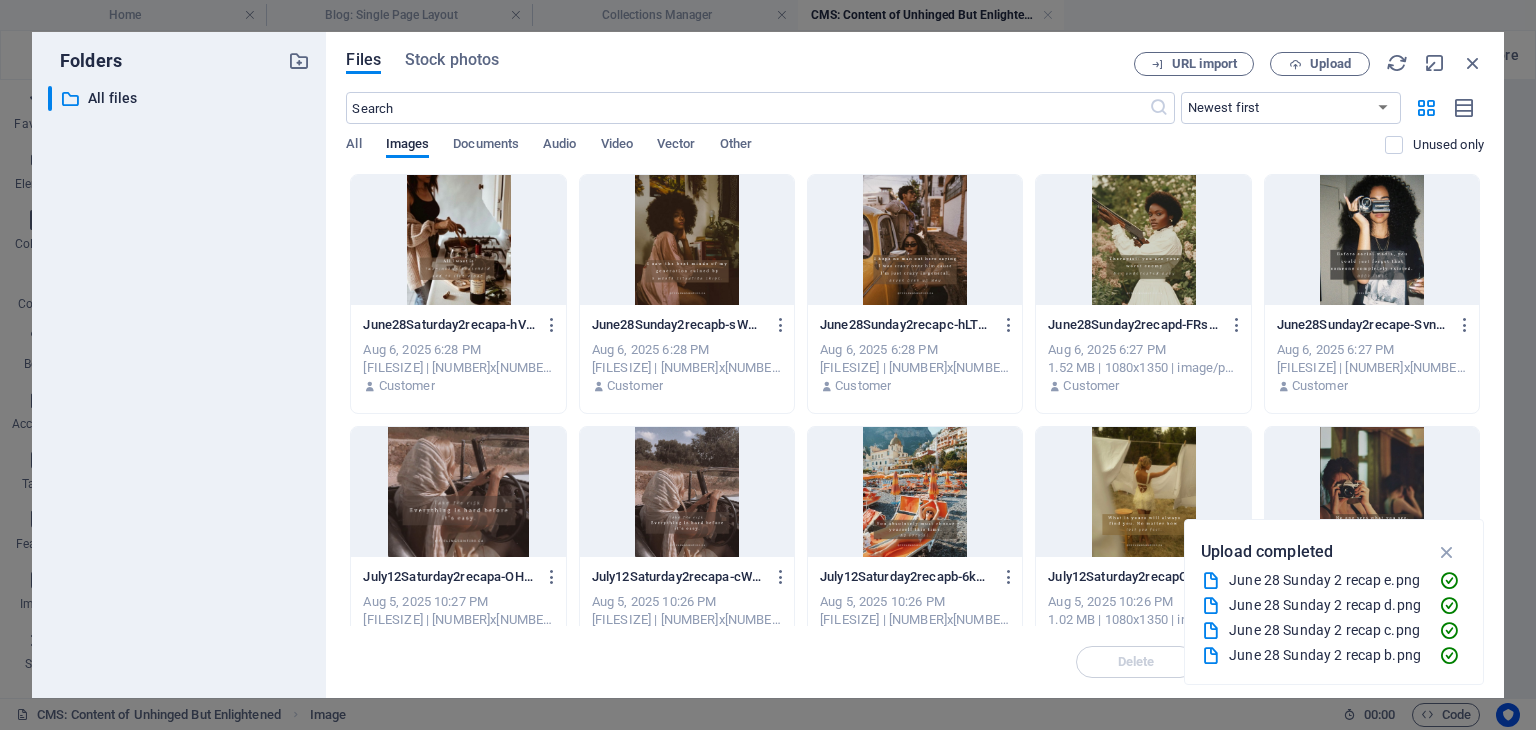 click at bounding box center (687, 240) 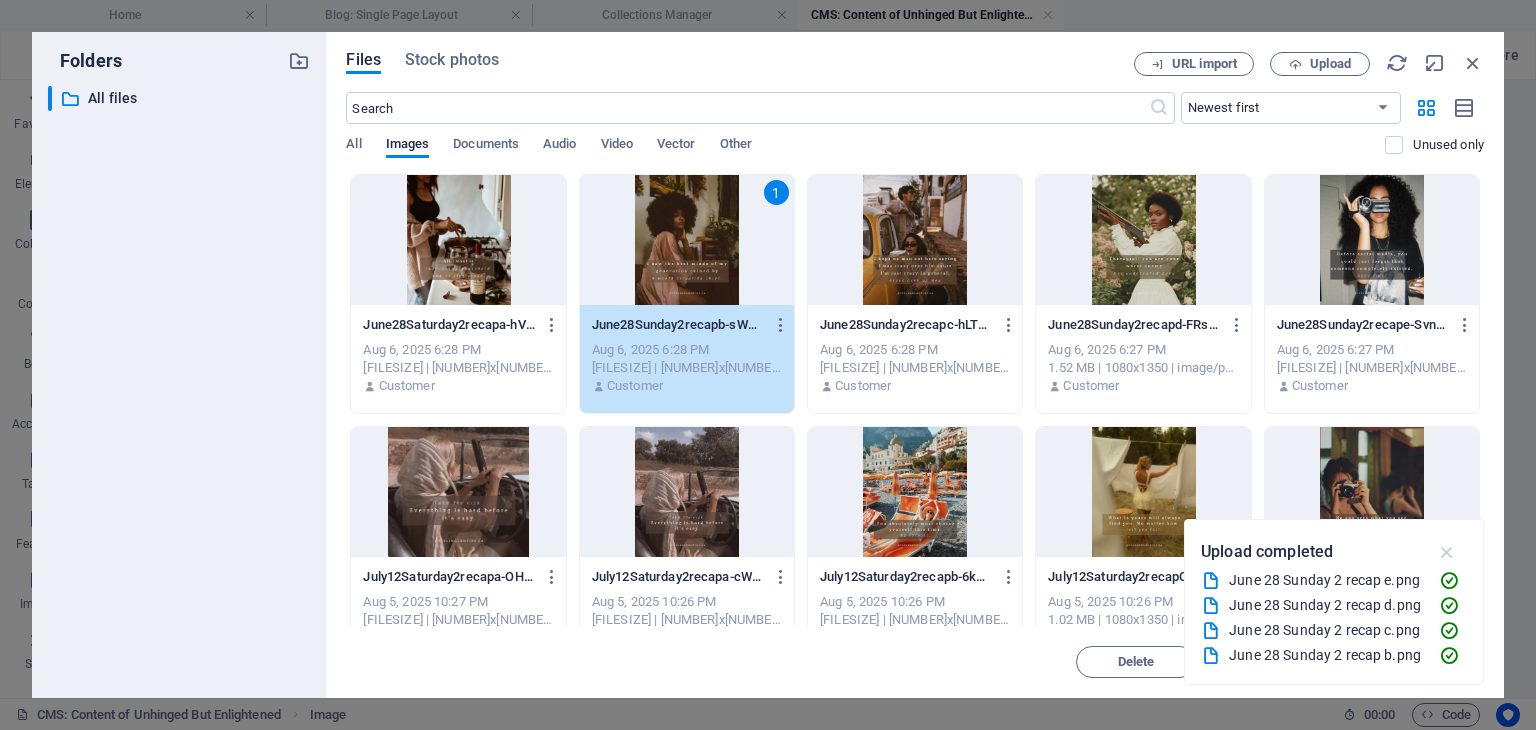 click at bounding box center [1447, 552] 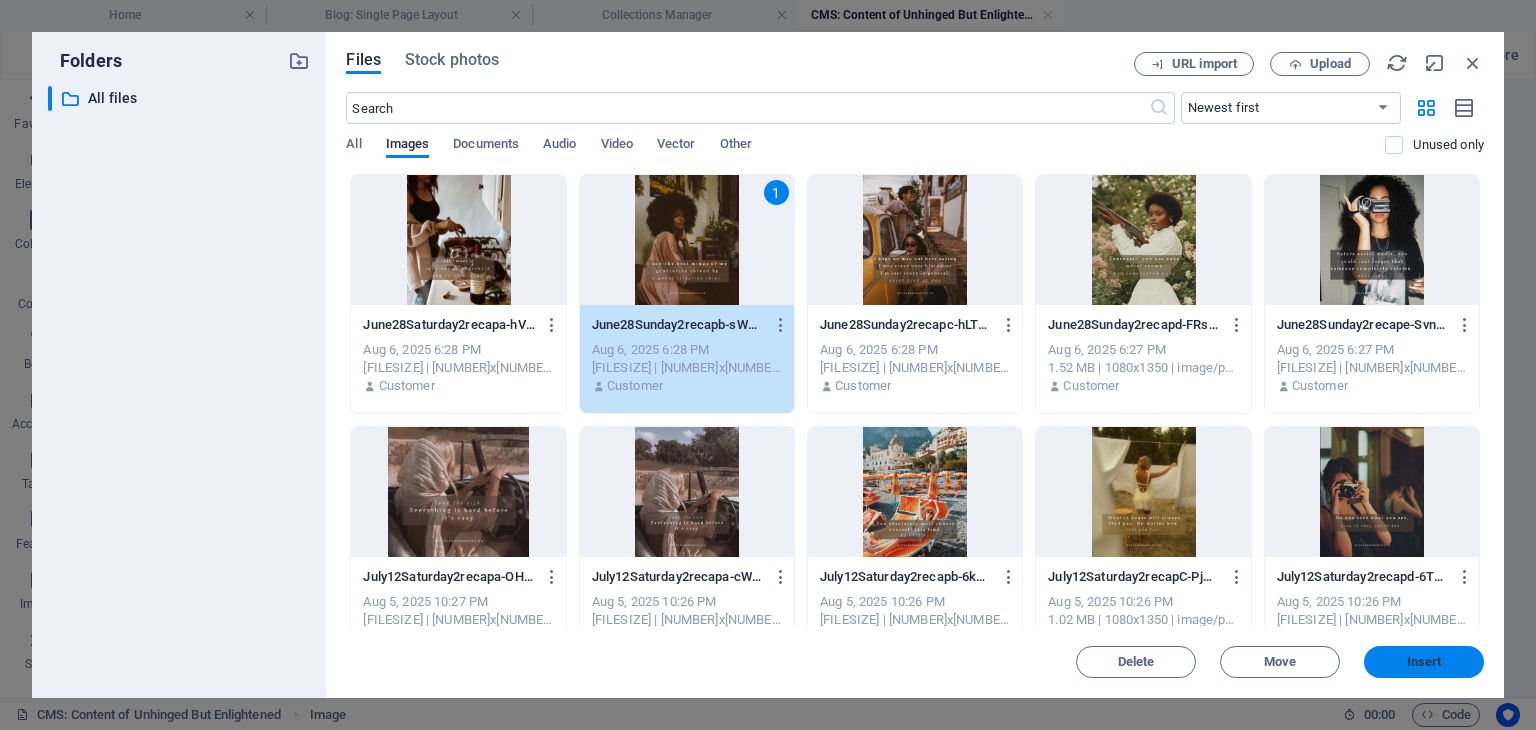 drag, startPoint x: 1407, startPoint y: 658, endPoint x: 944, endPoint y: 569, distance: 471.4764 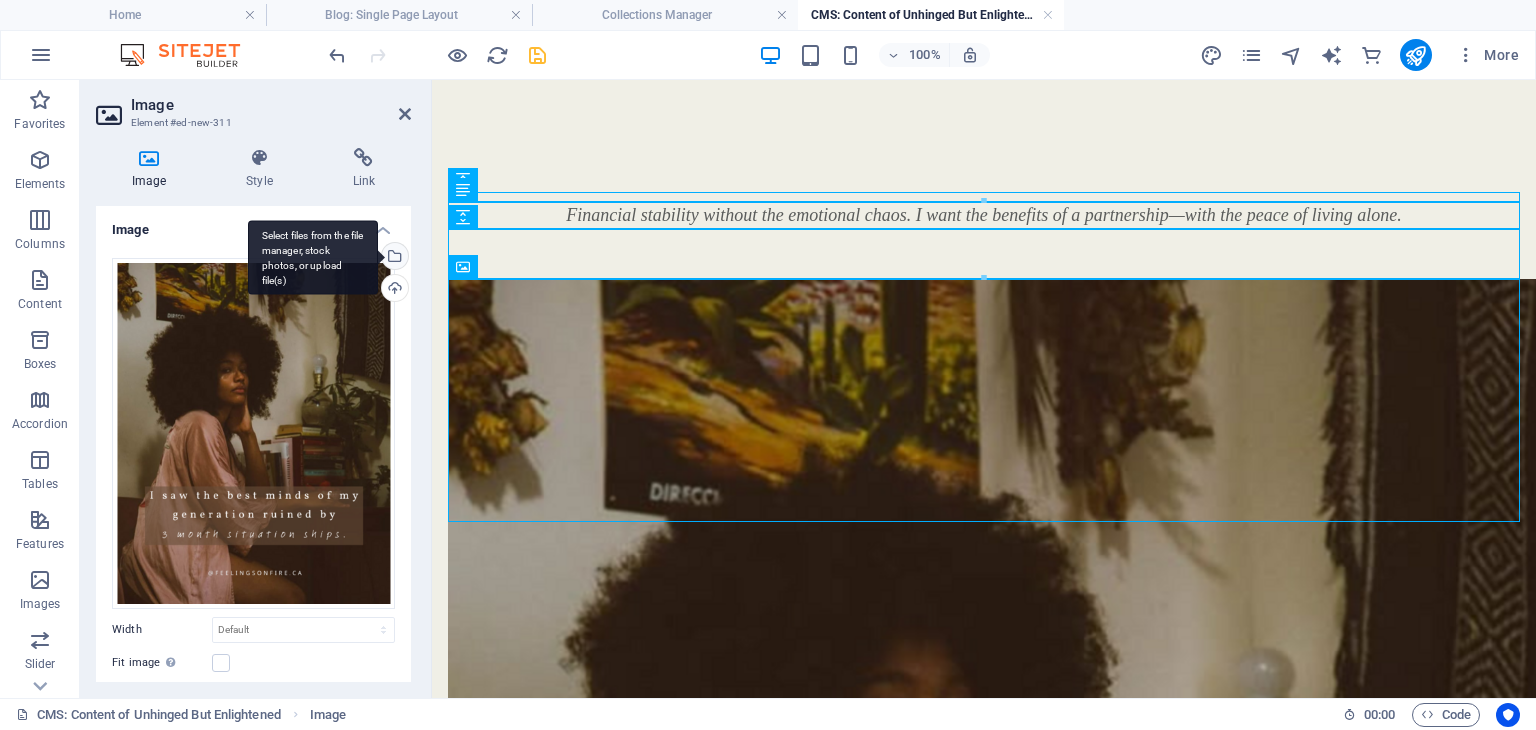 click on "Select files from the file manager, stock photos, or upload file(s)" at bounding box center [313, 257] 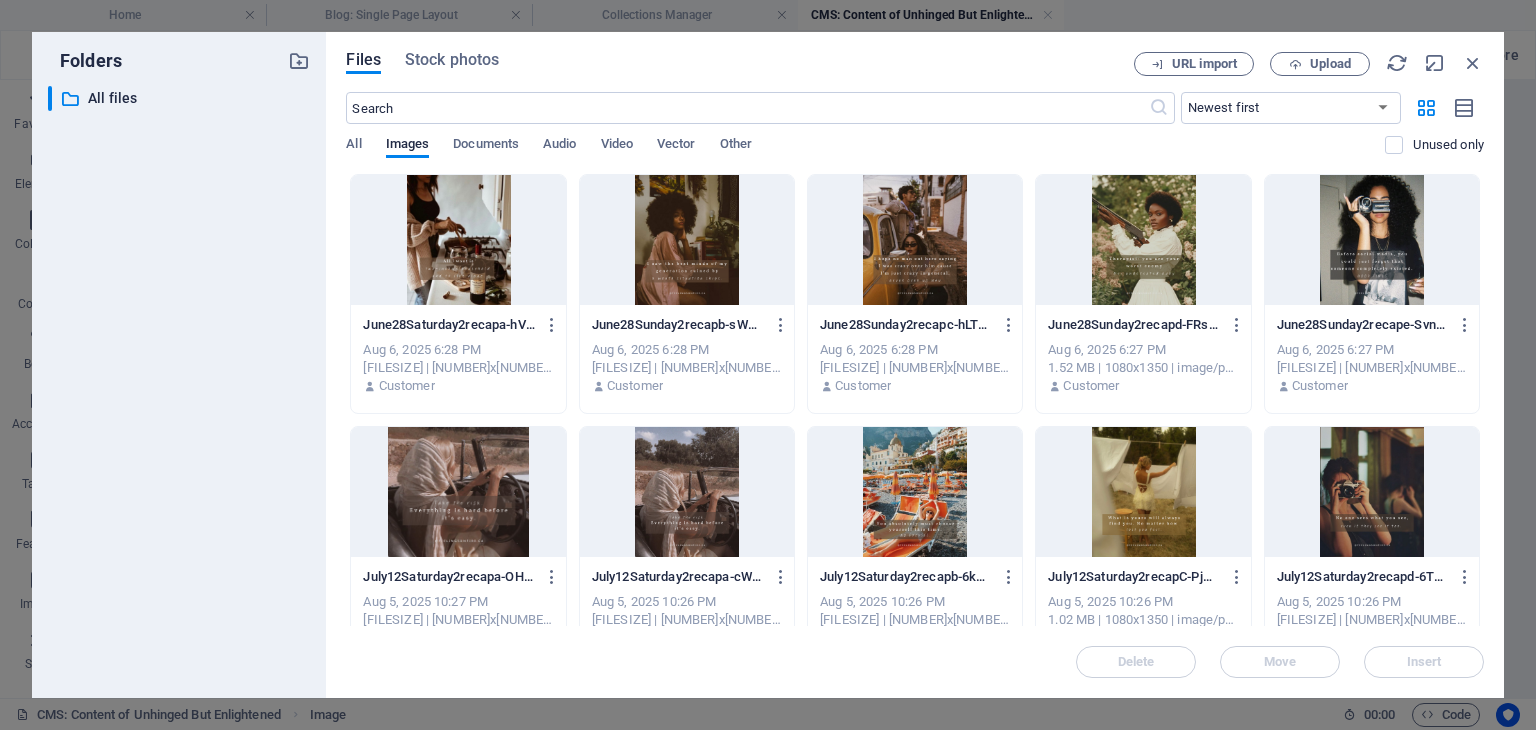 click on "Files Stock photos URL import Upload ​ Newest first Oldest first Name (A-Z) Name (Z-A) Size (0-9) Size (9-0) Resolution (0-9) Resolution (9-0) All Images Documents Audio Video Vector Other Unused only Drop files here to upload them instantly June28Saturday2recapa-hVneX2GRuI9JF4MXQ2pvDQ.png June28Saturday2recapa-hVneX2GRuI9JF4MXQ2pvDQ.png Aug 6, 2025 6:28 PM [FILESIZE] | [NUMBER]x[NUMBER] | image/png Customer June28Sunday2recapb-sWOYE0mzJGHLkqe_tBpDHg.png June28Sunday2recapb-sWOYE0mzJGHLkqe_tBpDHg.png Aug 6, 2025 6:28 PM [FILESIZE] | [NUMBER]x[NUMBER] | image/png Customer June28Sunday2recapc-hLTKXT11d6YAb7N2y3rXRQ.png June28Sunday2recapc-hLTKXT11d6YAb7N2y3rXRQ.png Aug 6, 2025 6:28 PM [FILESIZE] | [NUMBER]x[NUMBER] | image/png Customer June28Sunday2recapd-FRs1H0vMcKPo-Q9OUXmPHw.png June28Sunday2recapd-FRs1H0vMcKPo-Q9OUXmPHw.png Aug 6, 2025 6:27 PM [FILESIZE] | [NUMBER]x[NUMBER] | image/png Customer June28Sunday2recape-SvnJ3zVcbwXG-vBTZATohQ.png June28Sunday2recape-SvnJ3zVcbwXG-vBTZATohQ.png Aug 6, 2025 6:27 PM [FILESIZE] | [NUMBER]x[NUMBER] | image/png Customer" at bounding box center (915, 365) 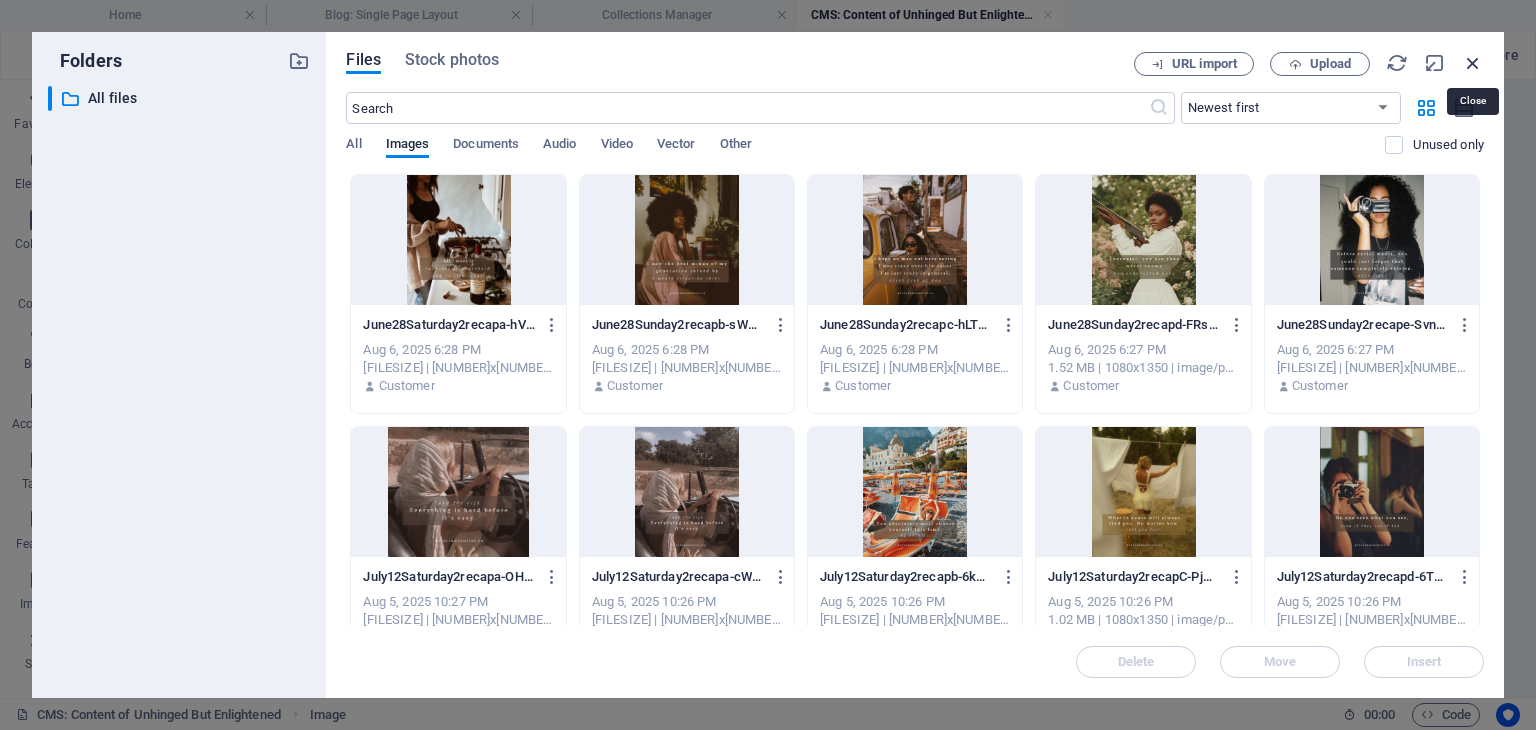 click at bounding box center (1473, 63) 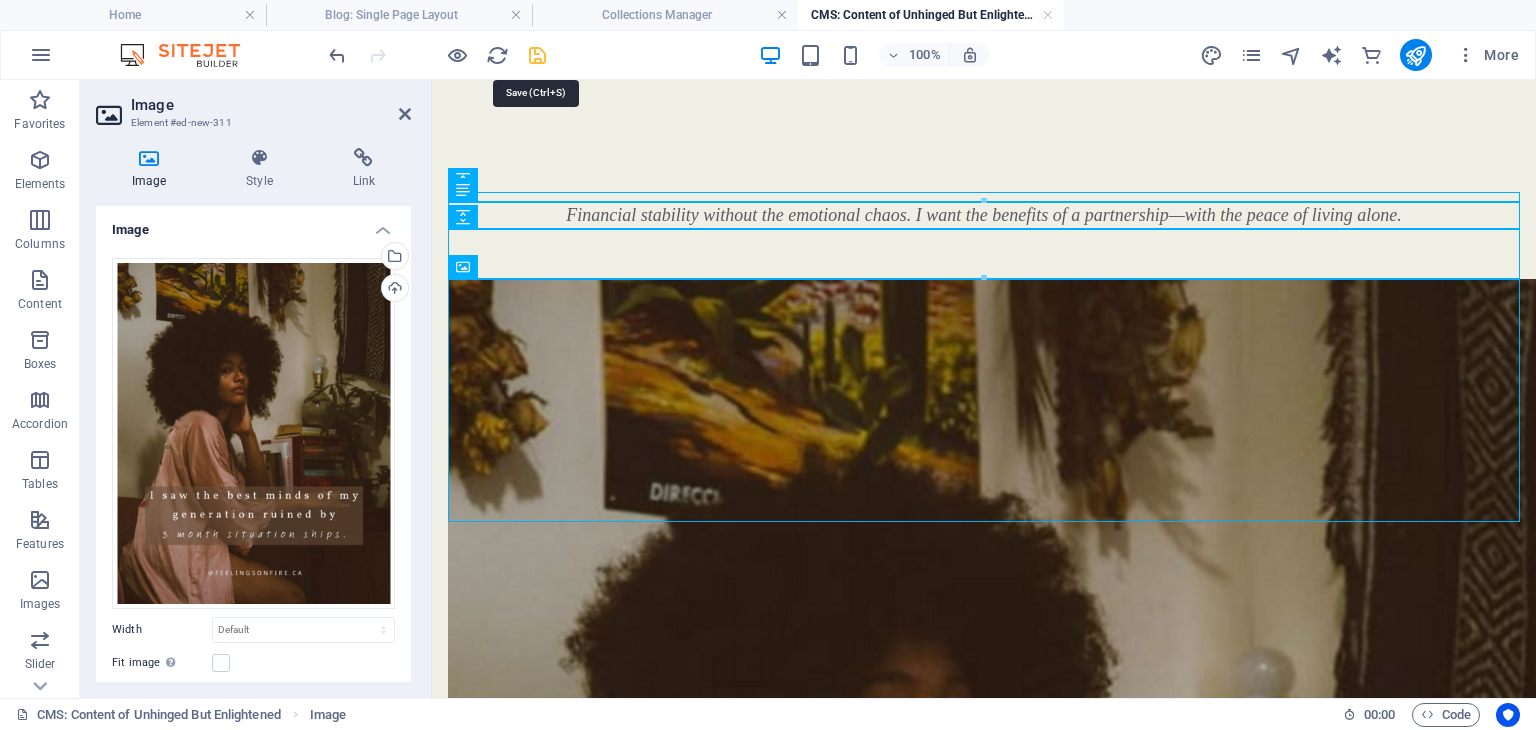 click at bounding box center [537, 55] 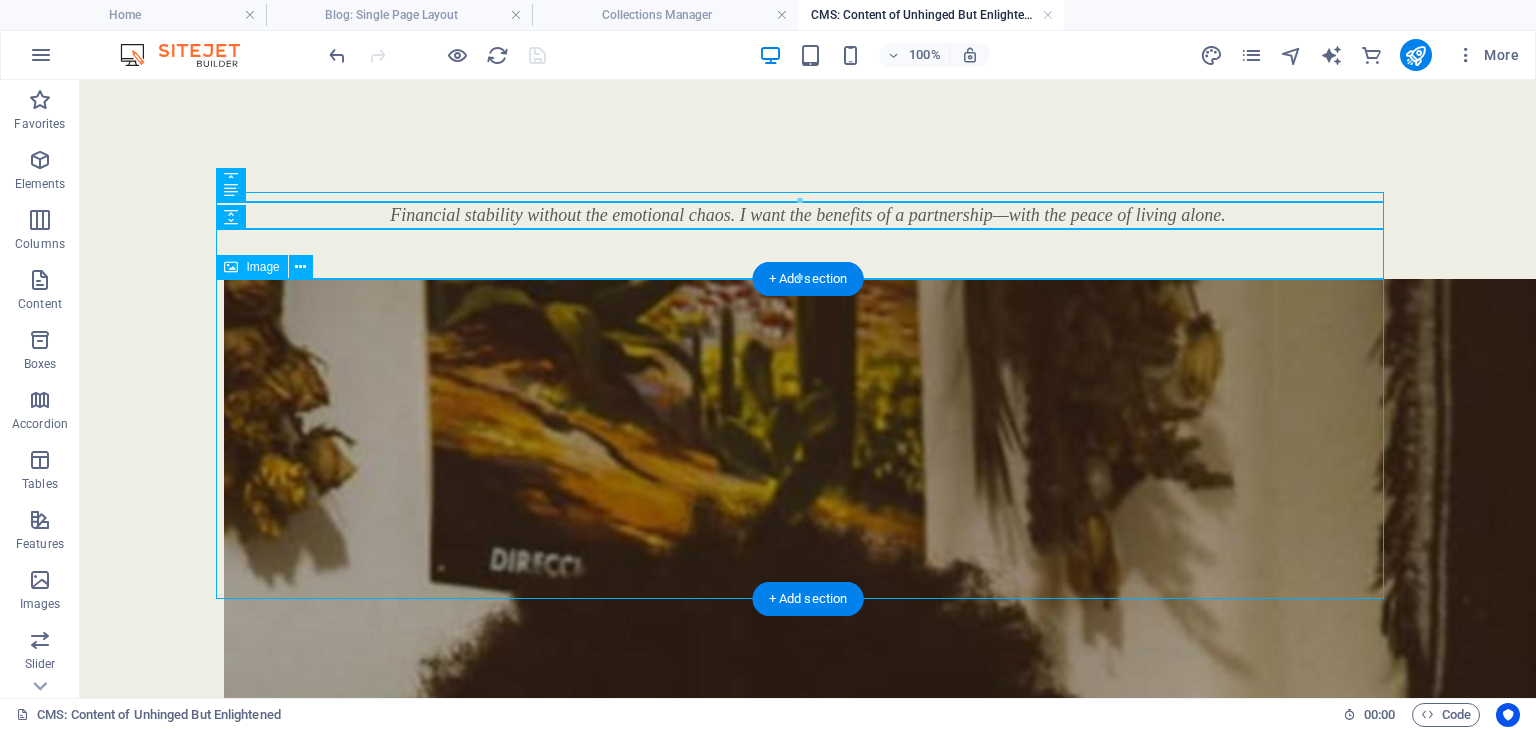 click at bounding box center (808, 1189) 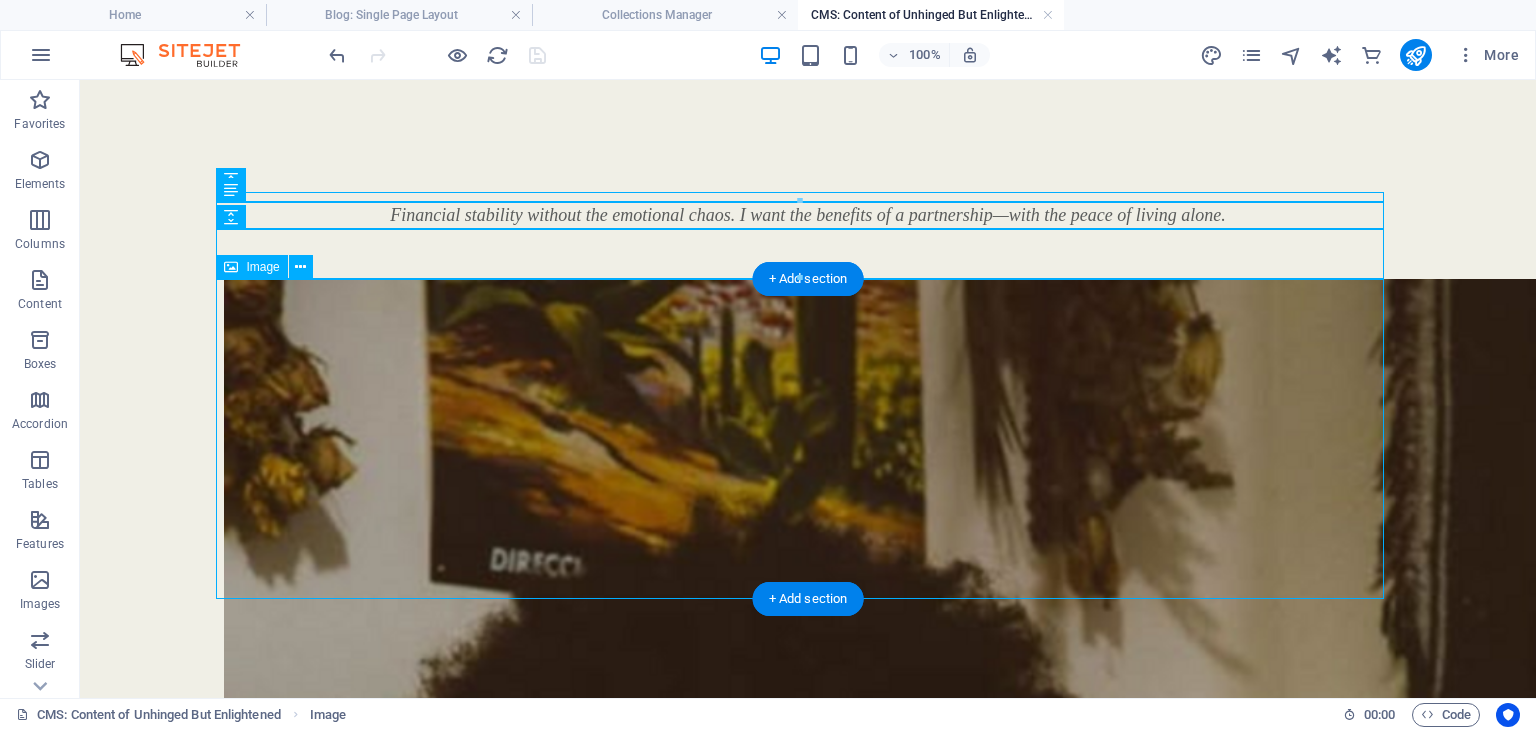 click at bounding box center (808, 1189) 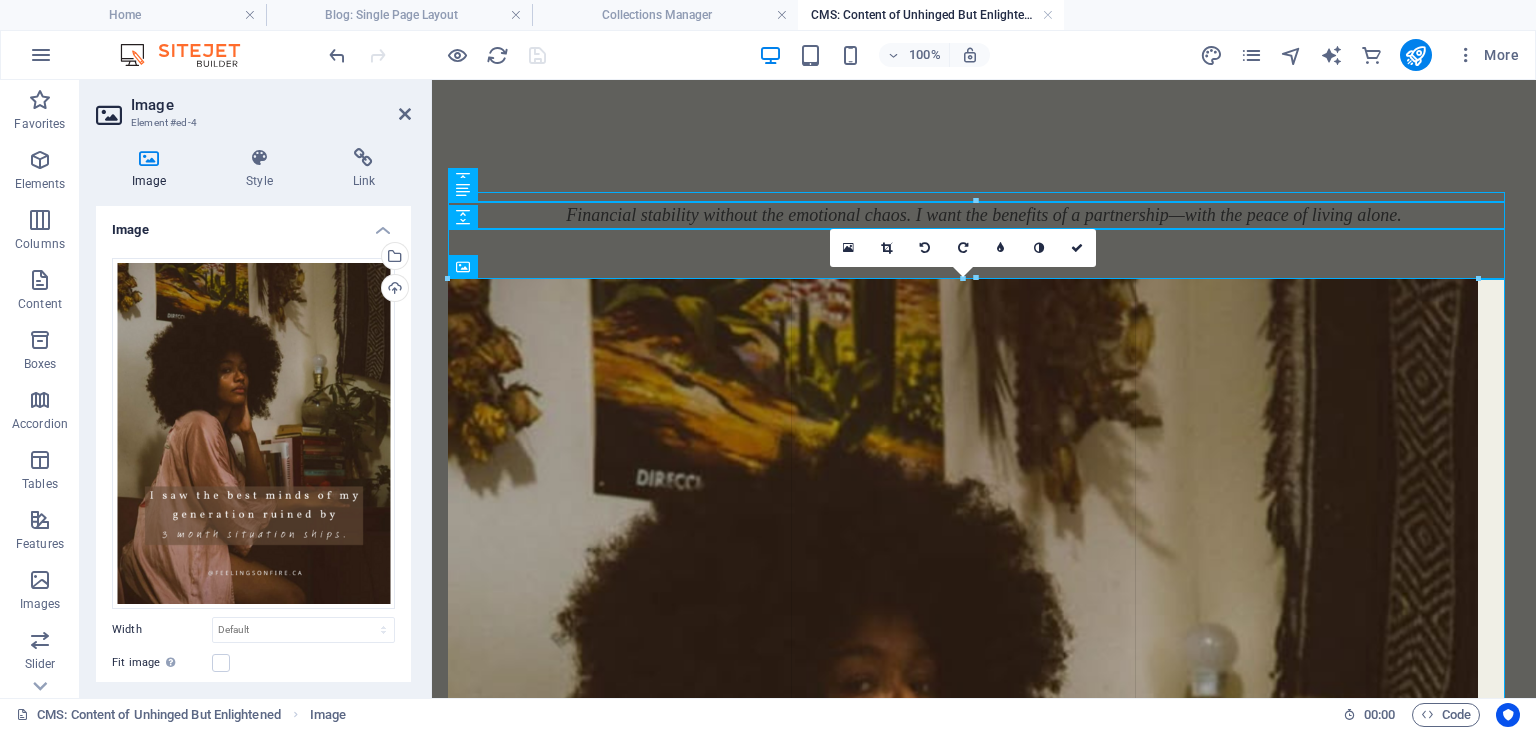 drag, startPoint x: 445, startPoint y: 281, endPoint x: 494, endPoint y: 321, distance: 63.25346 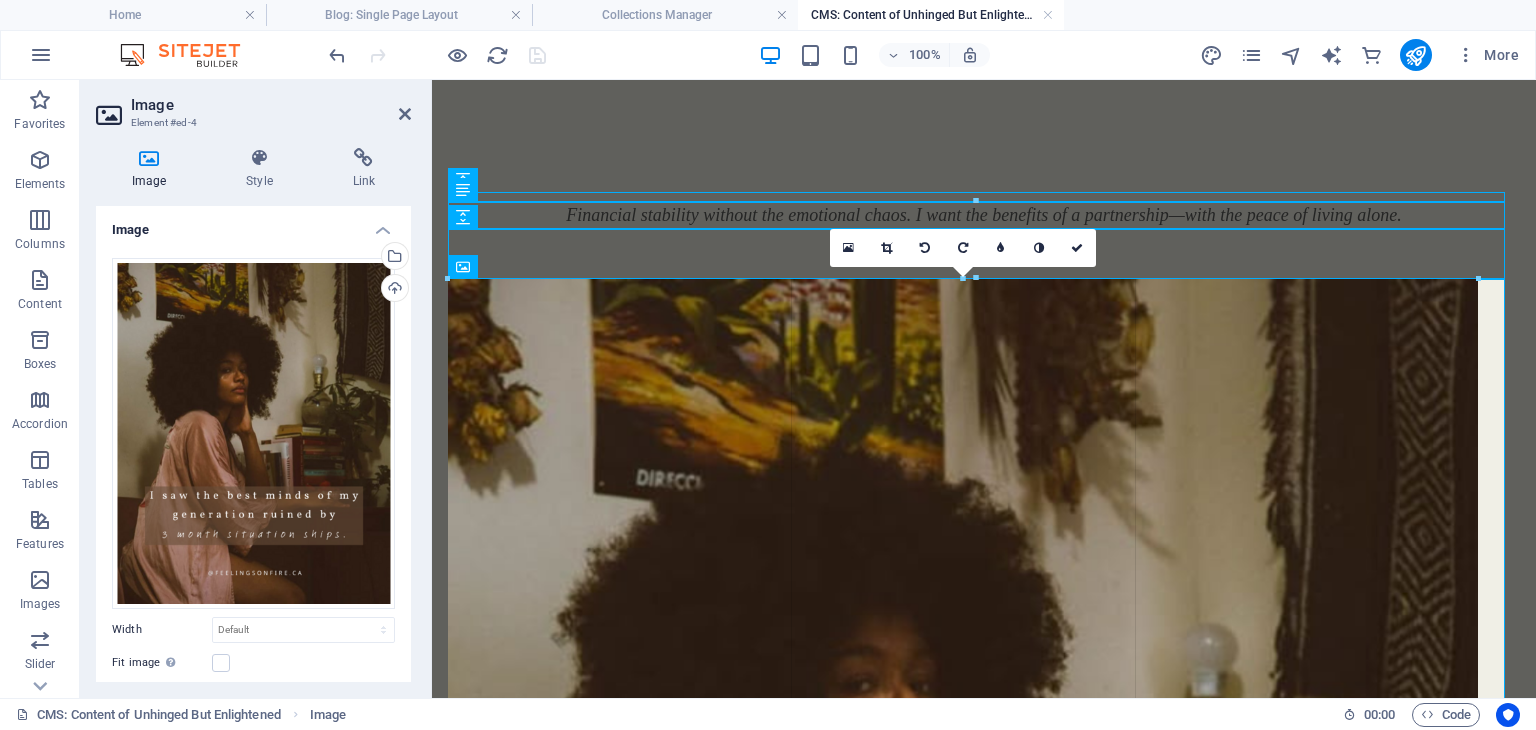 type on "1030" 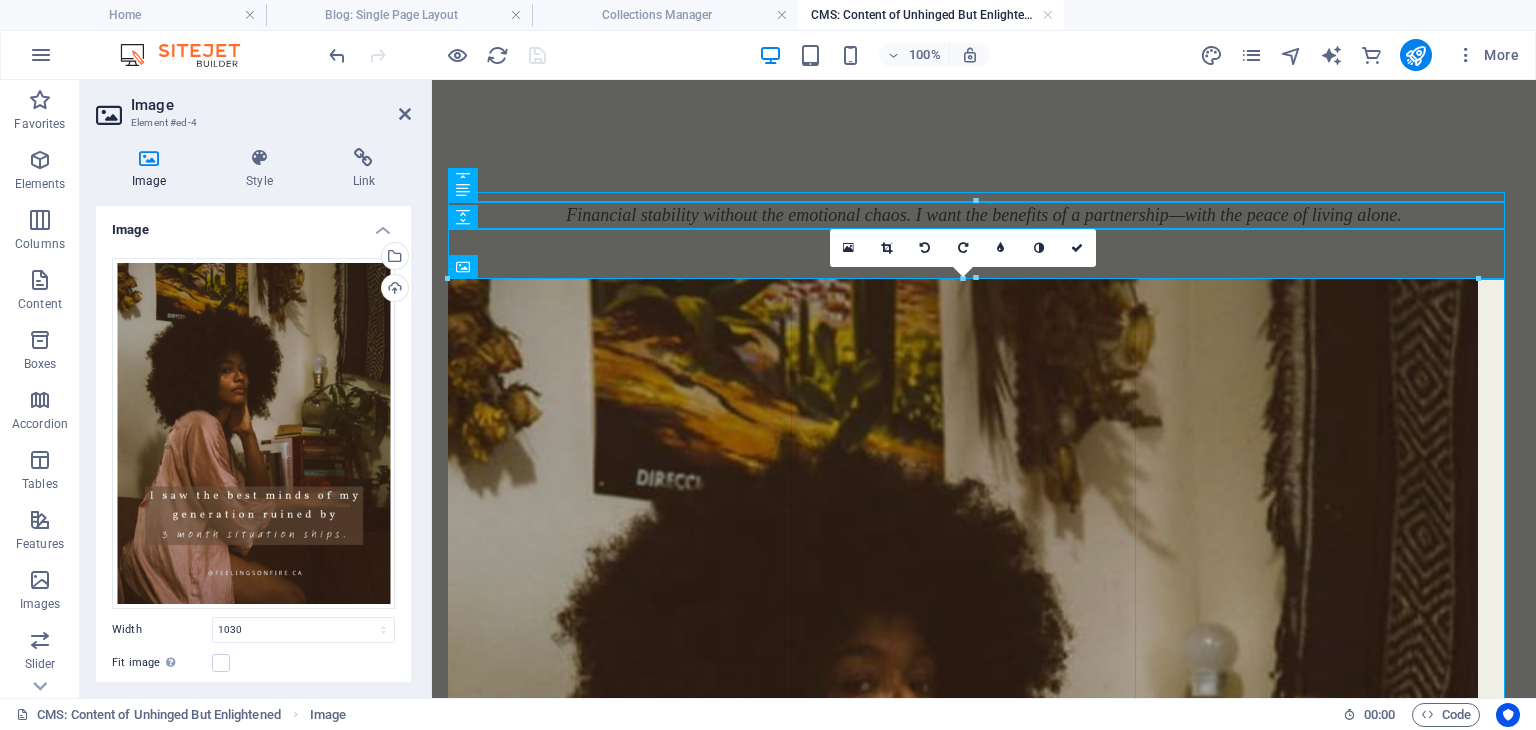 select on "px" 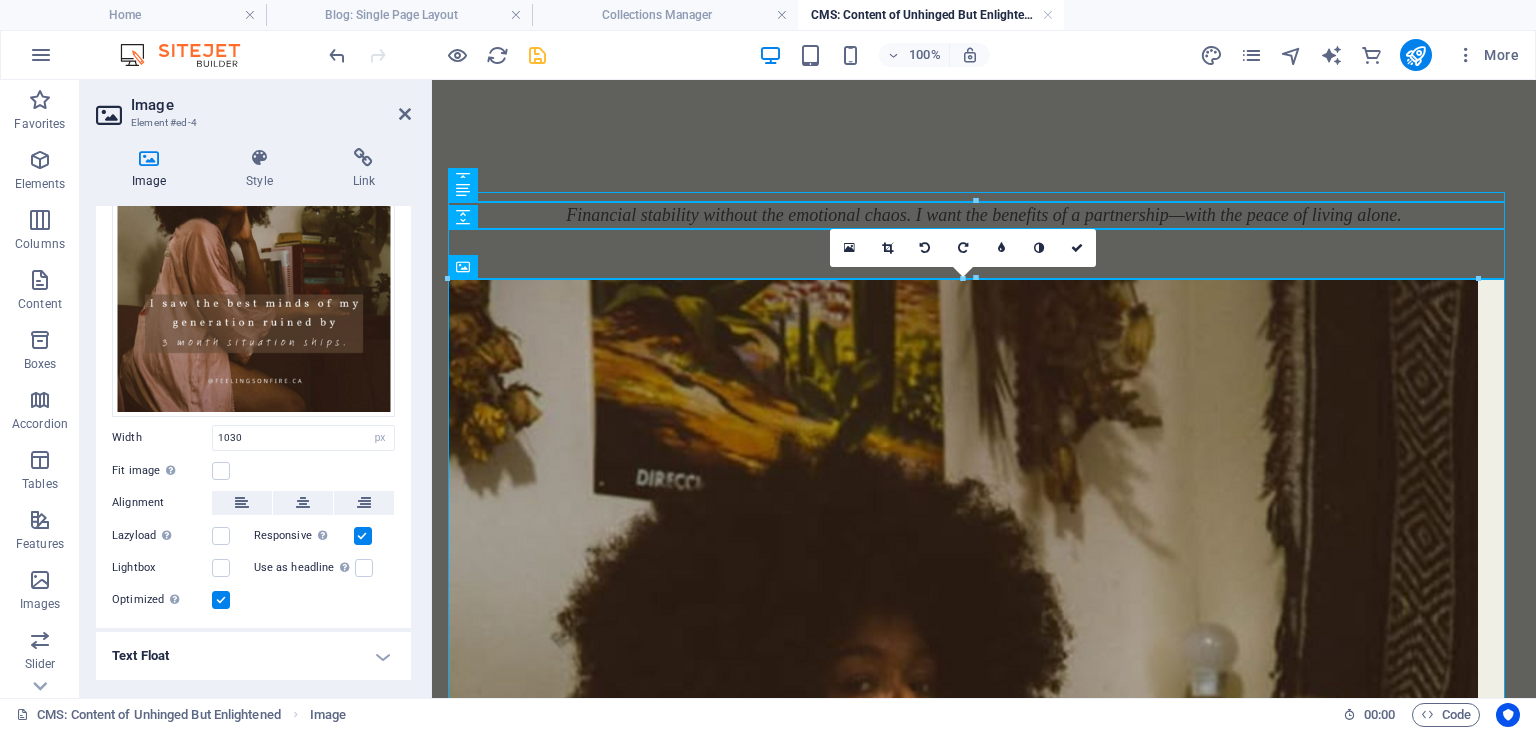 scroll, scrollTop: 236, scrollLeft: 0, axis: vertical 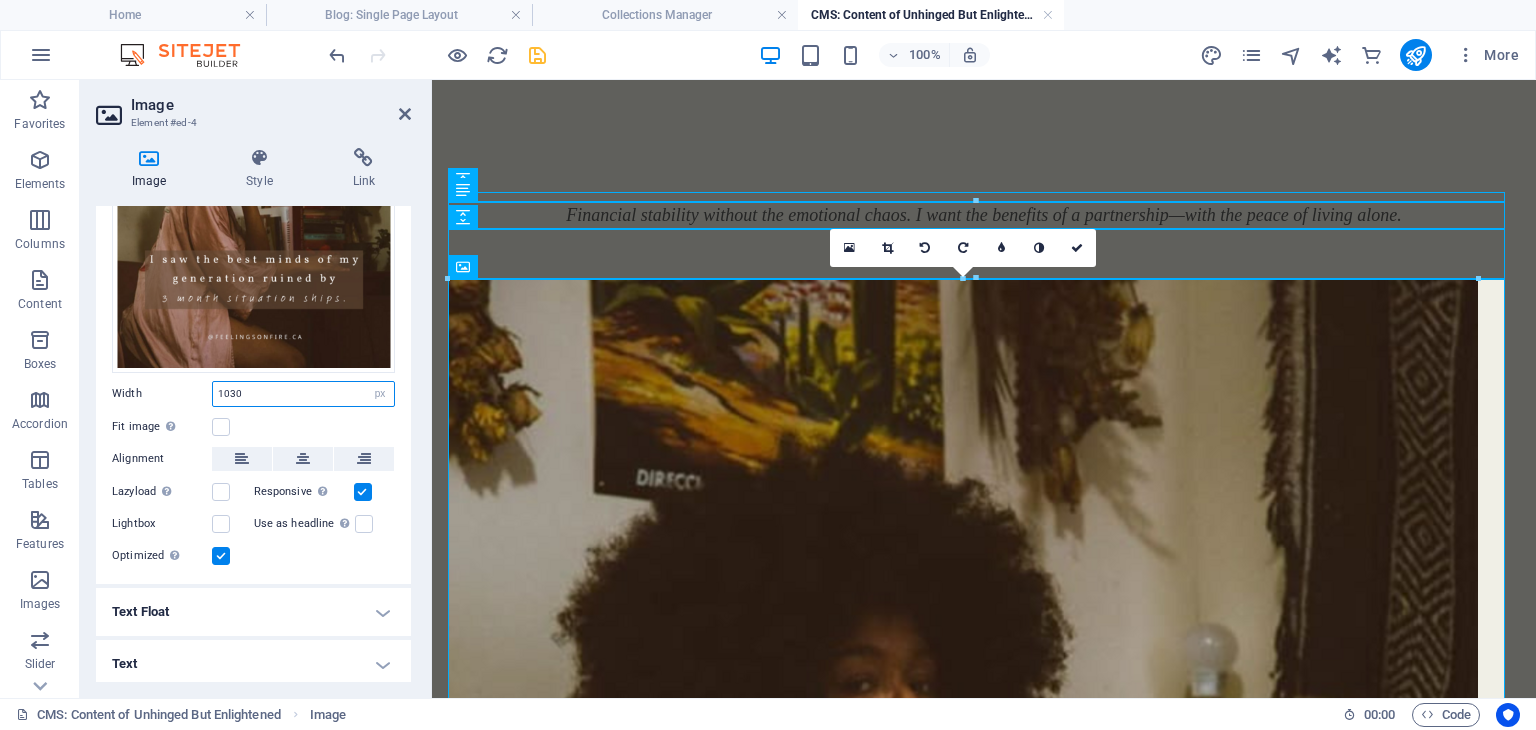 click on "1030" at bounding box center (303, 394) 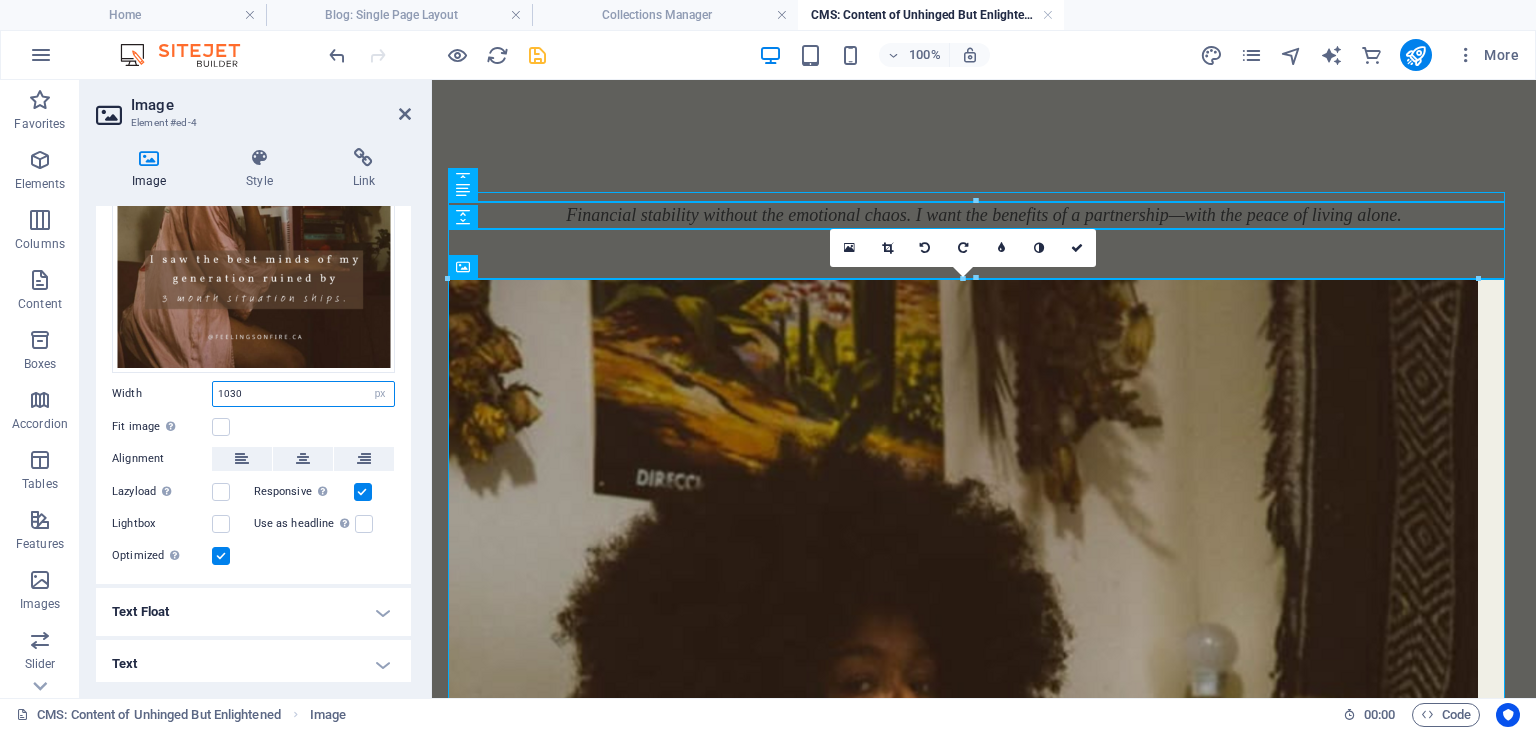 click on "1030" at bounding box center (303, 394) 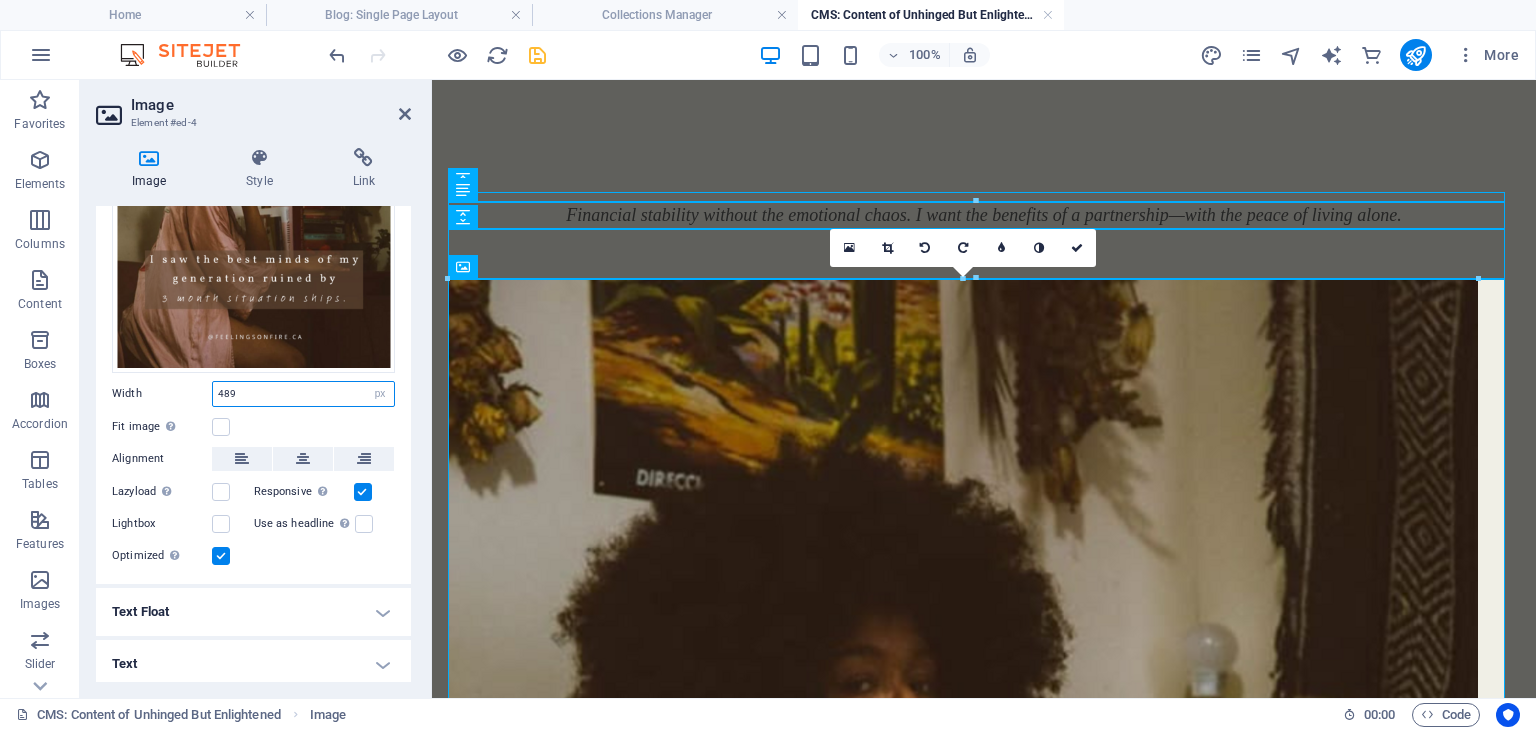 type on "489" 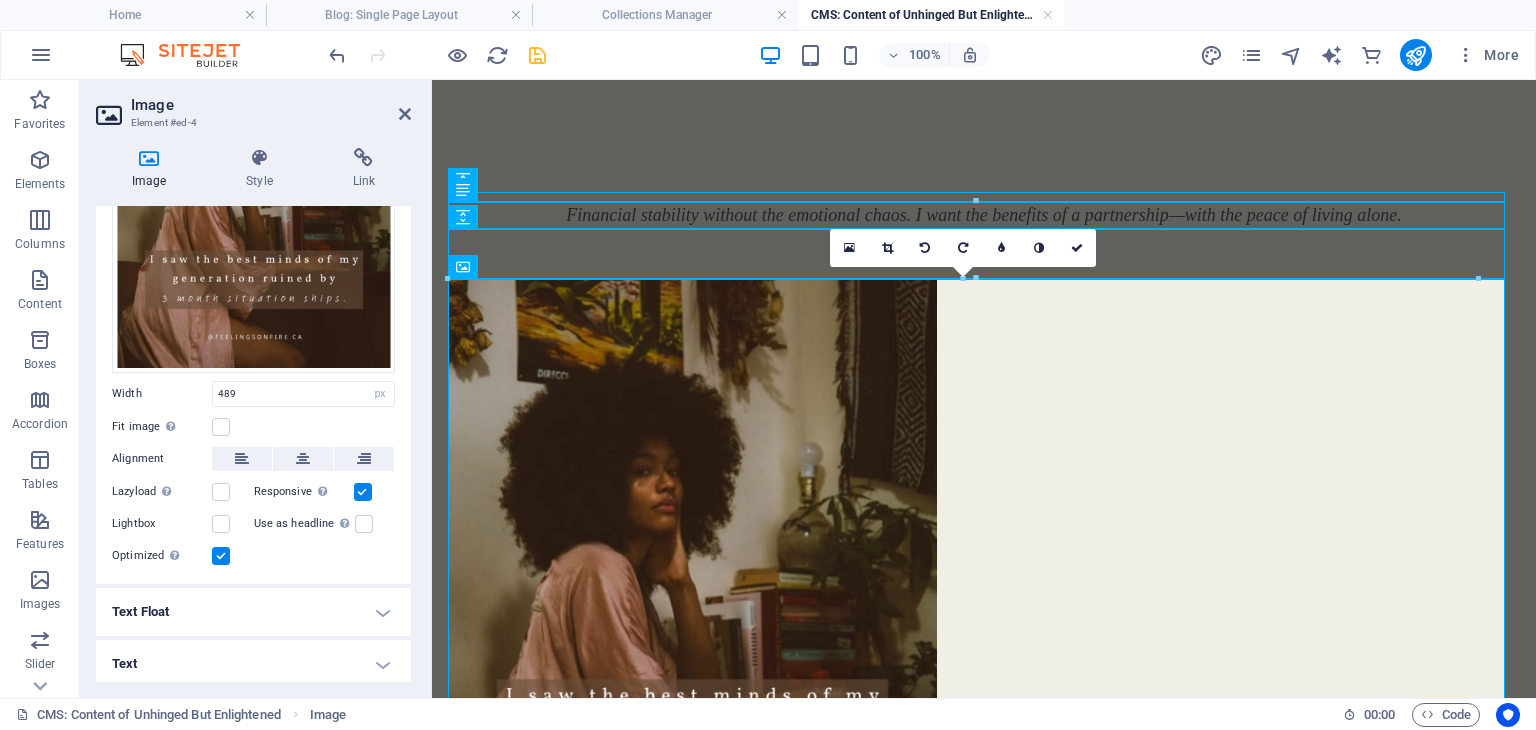 click on "Width 489 Default auto px rem % em vh vw" at bounding box center [253, 394] 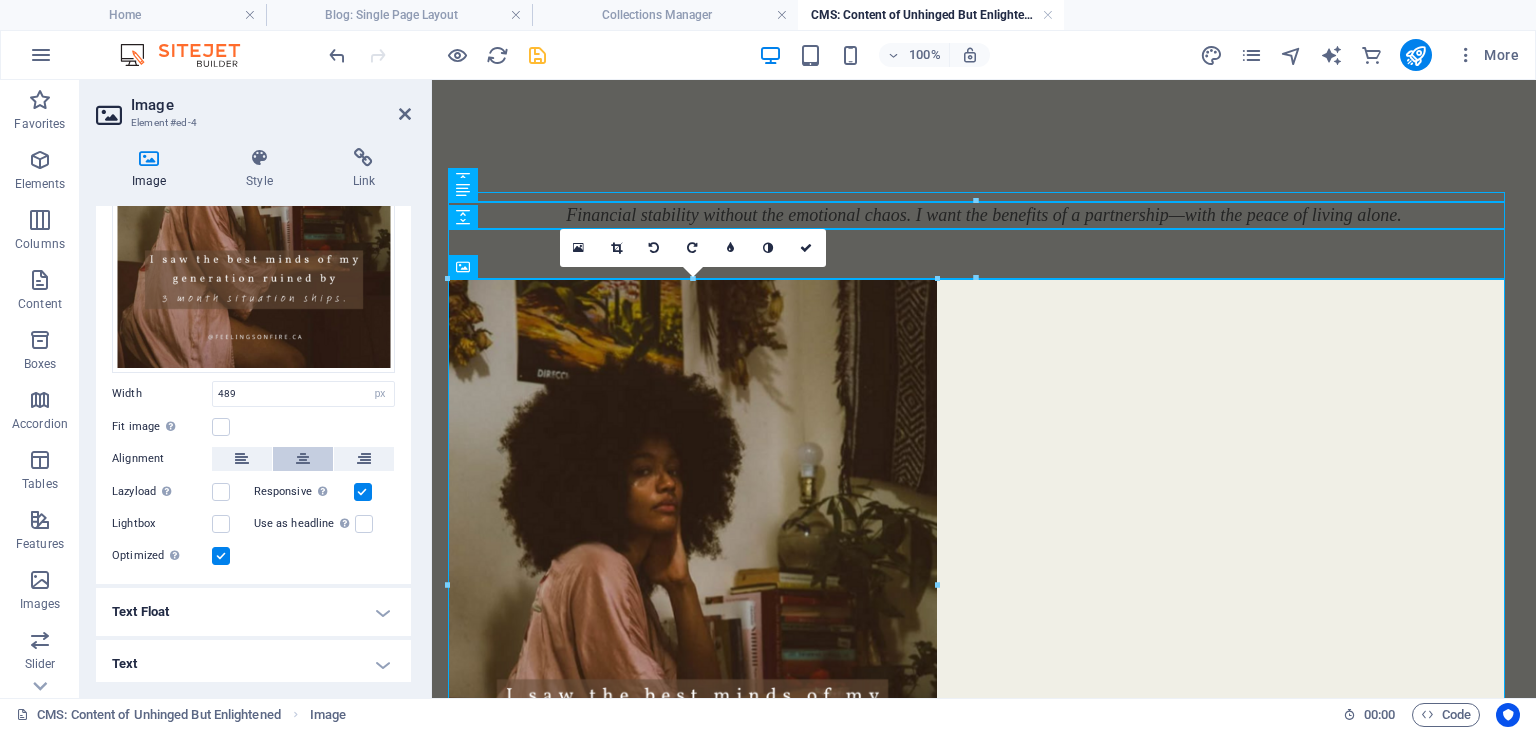 click at bounding box center (303, 459) 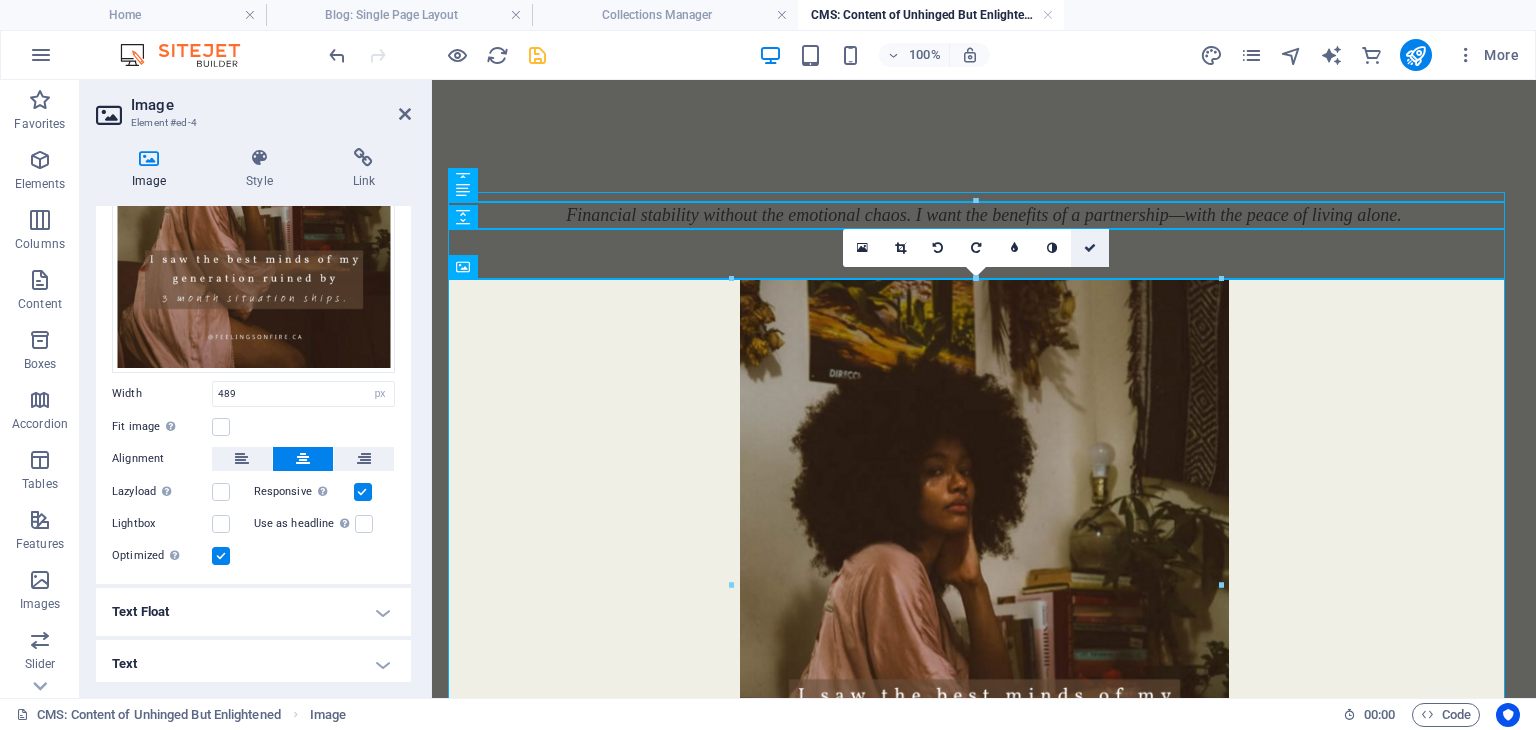 drag, startPoint x: 1083, startPoint y: 247, endPoint x: 1003, endPoint y: 166, distance: 113.84639 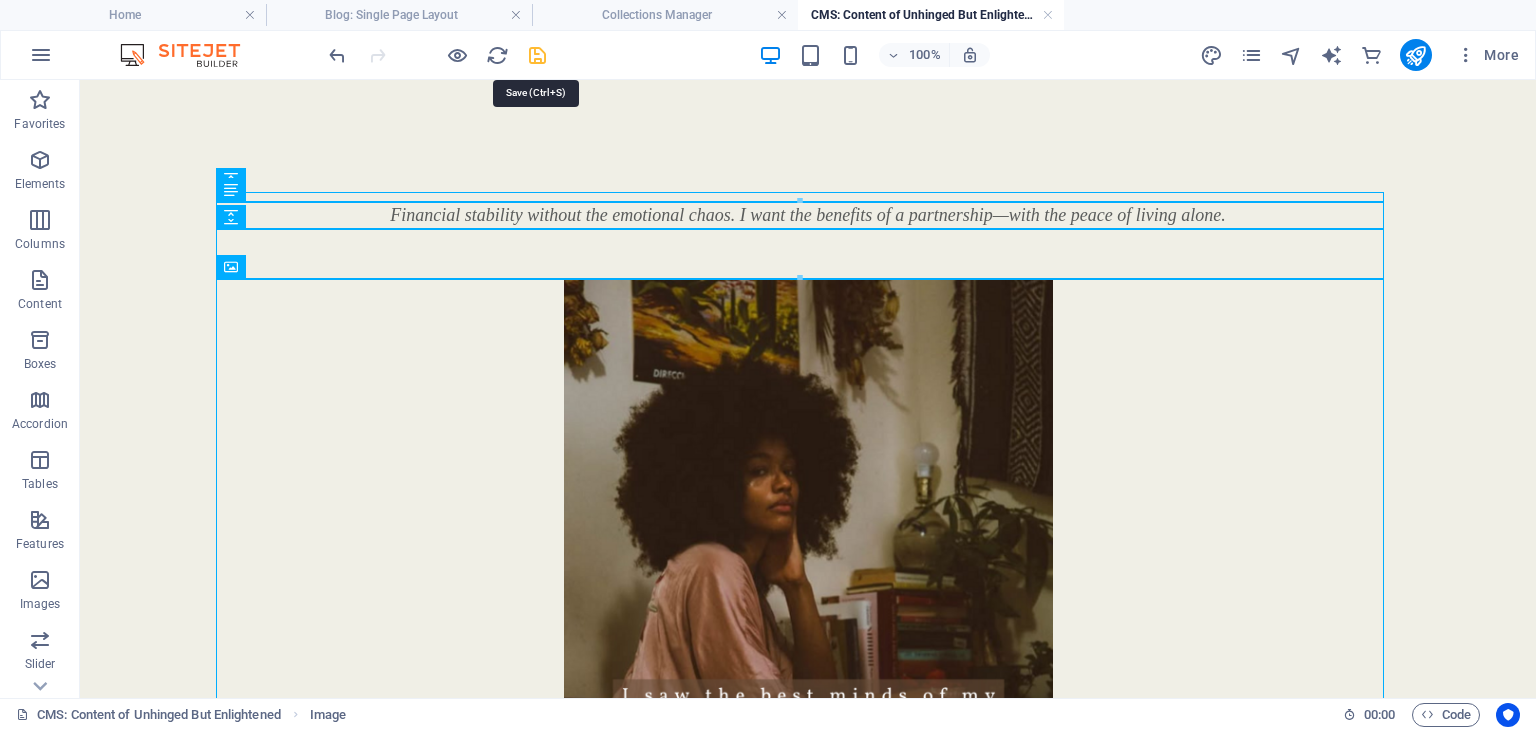 click at bounding box center (537, 55) 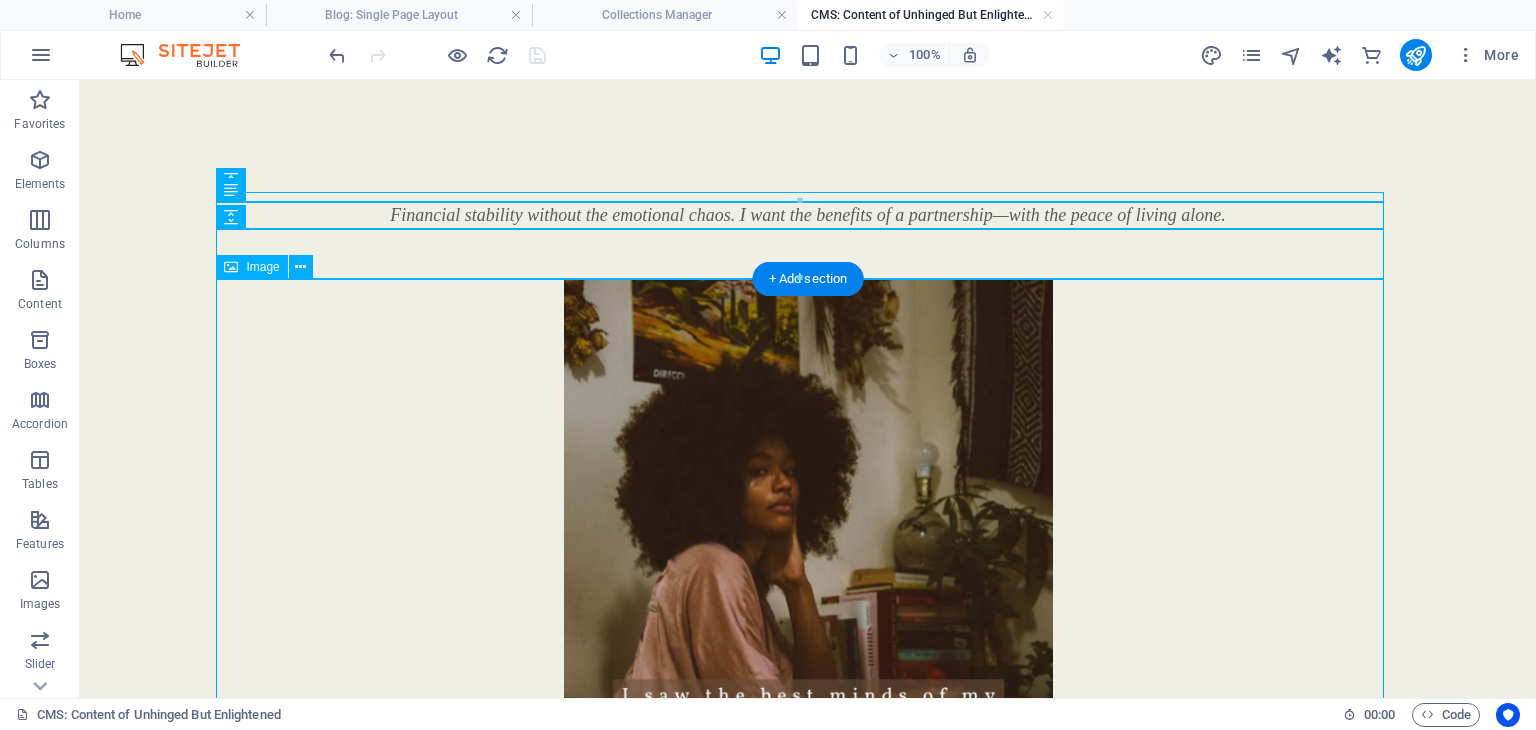 scroll, scrollTop: 304, scrollLeft: 0, axis: vertical 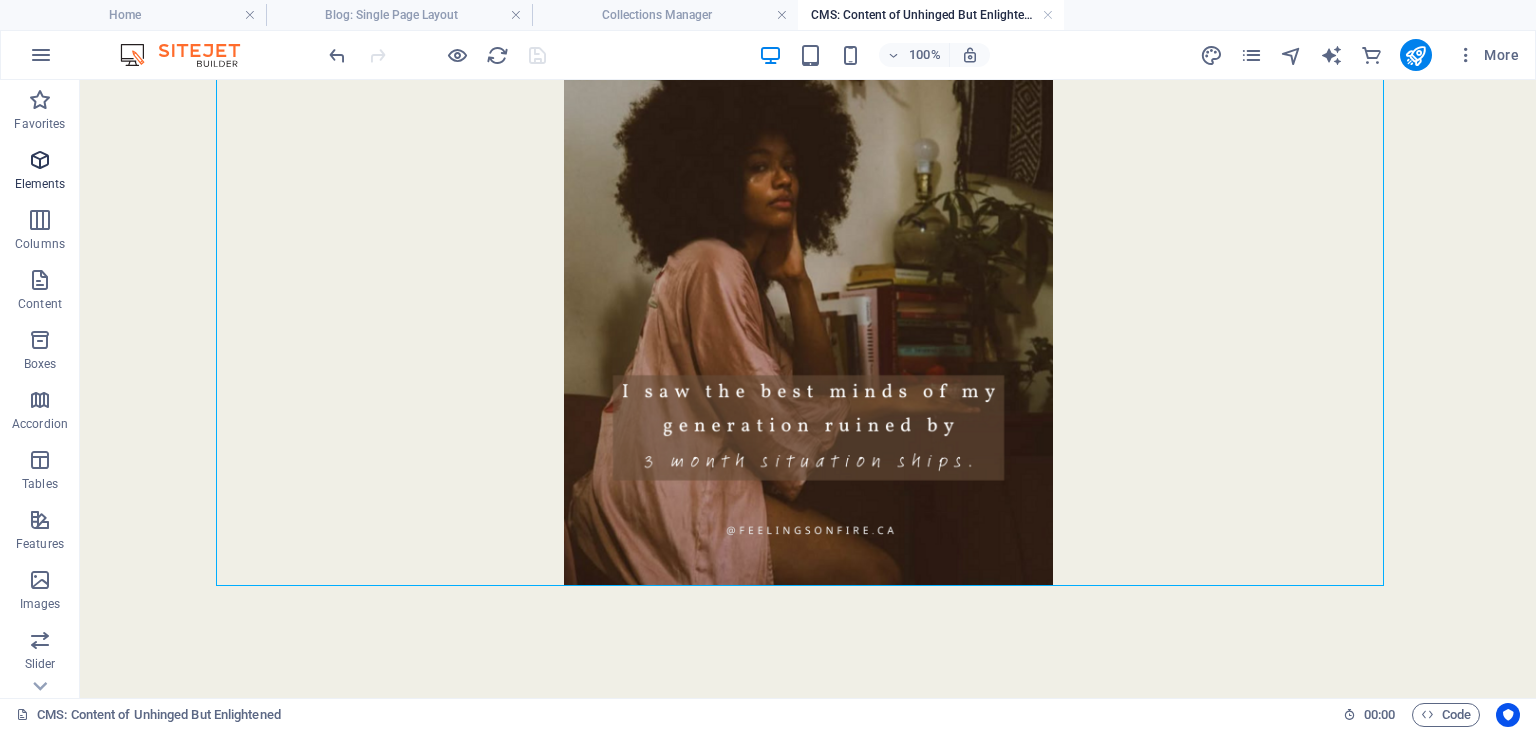 click at bounding box center [40, 160] 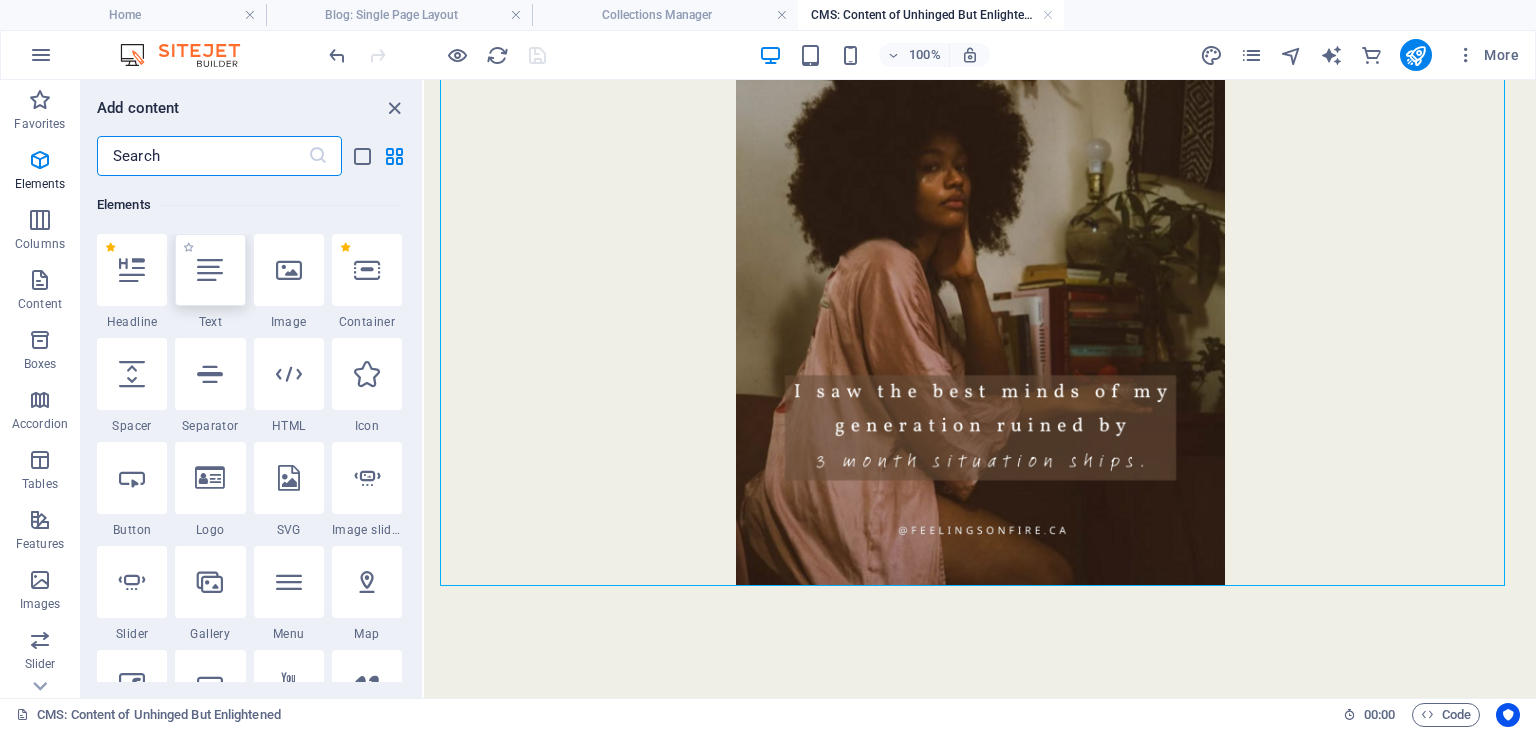scroll, scrollTop: 212, scrollLeft: 0, axis: vertical 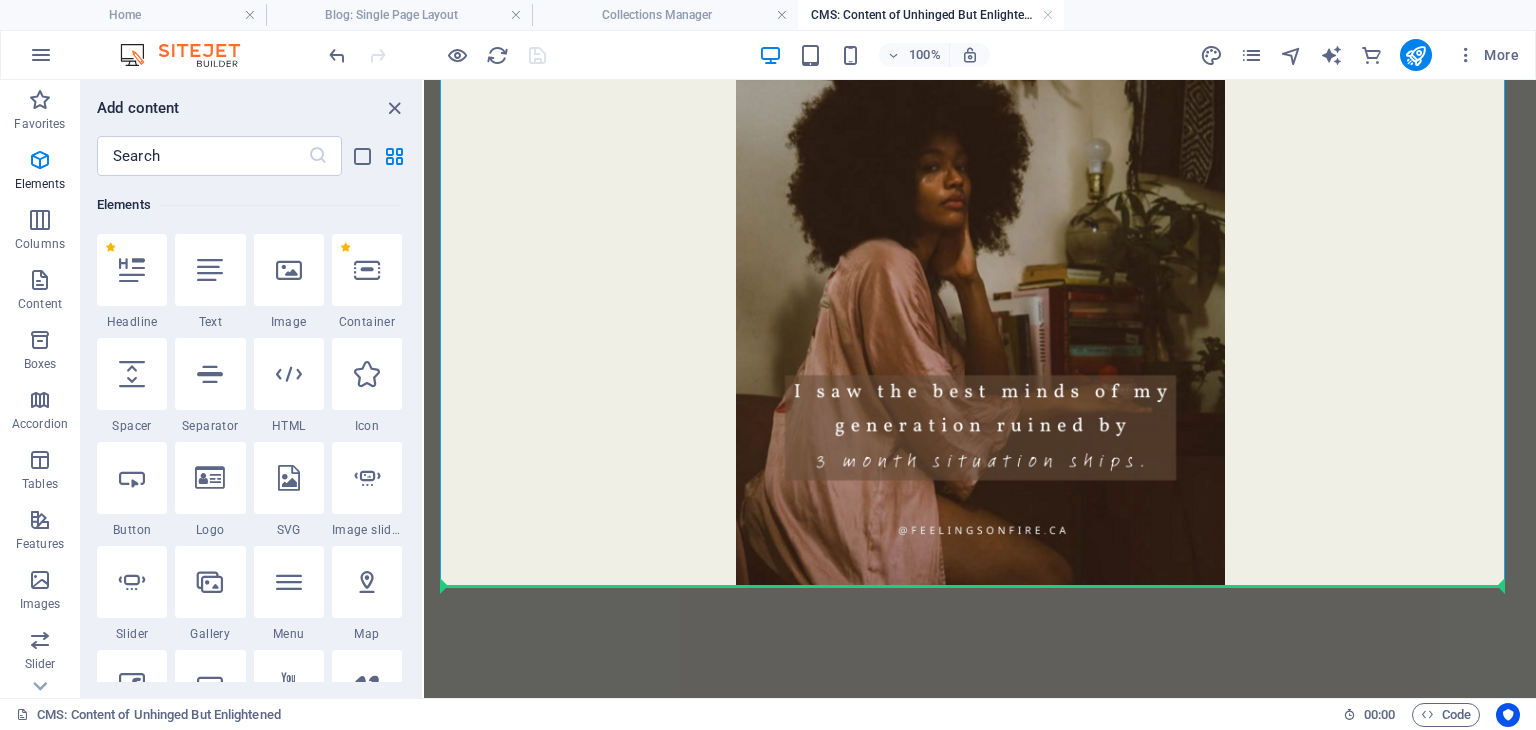 select on "px" 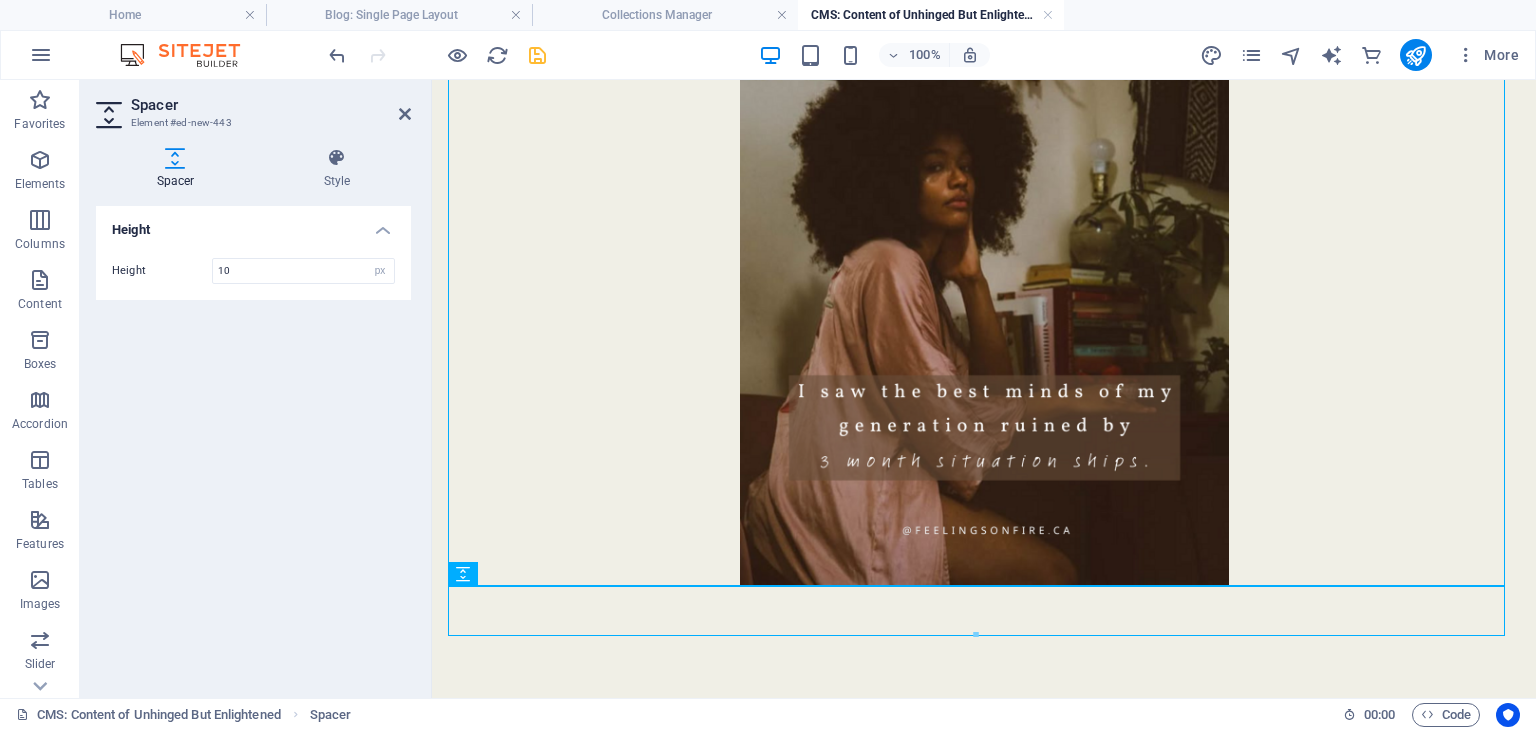 type on "10" 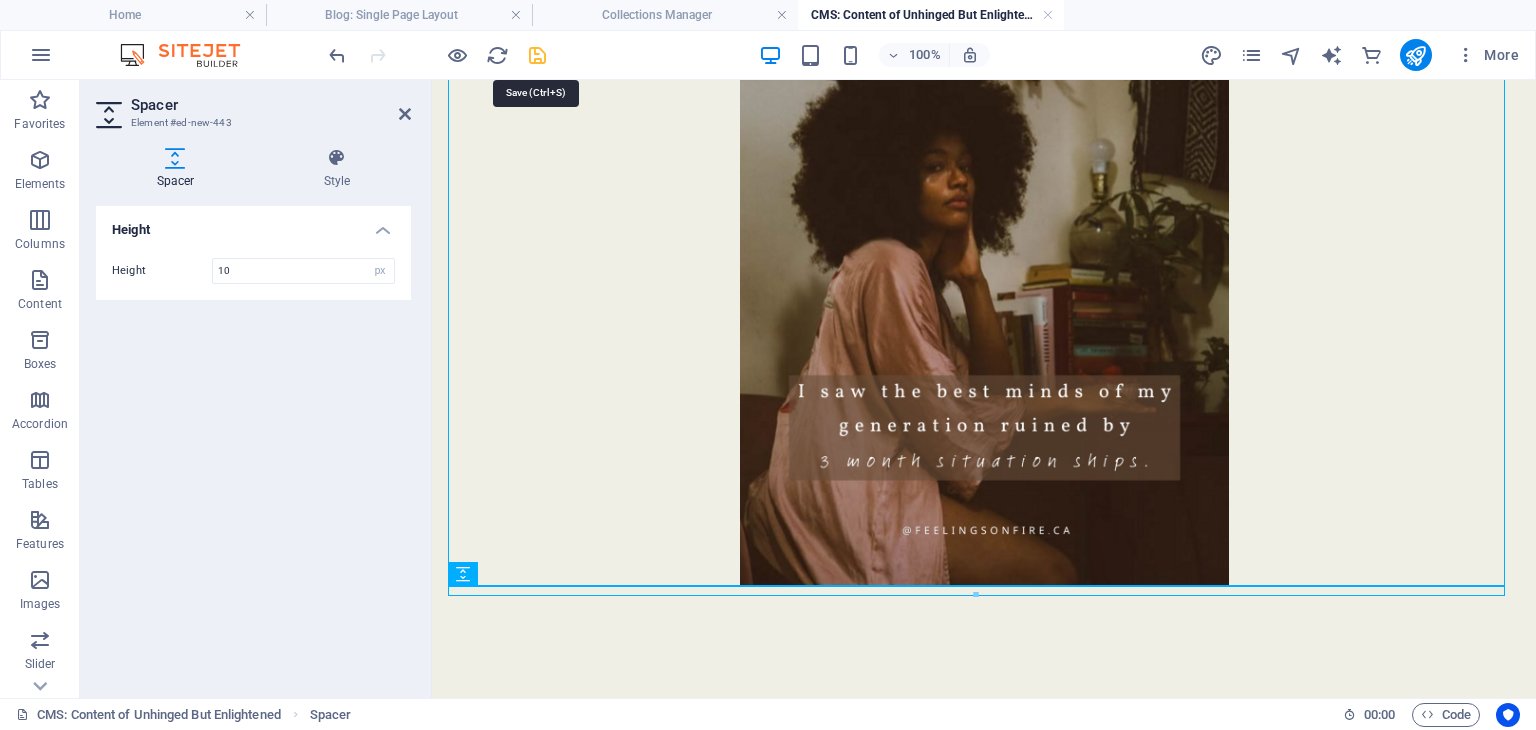 drag, startPoint x: 532, startPoint y: 51, endPoint x: 380, endPoint y: 3, distance: 159.39886 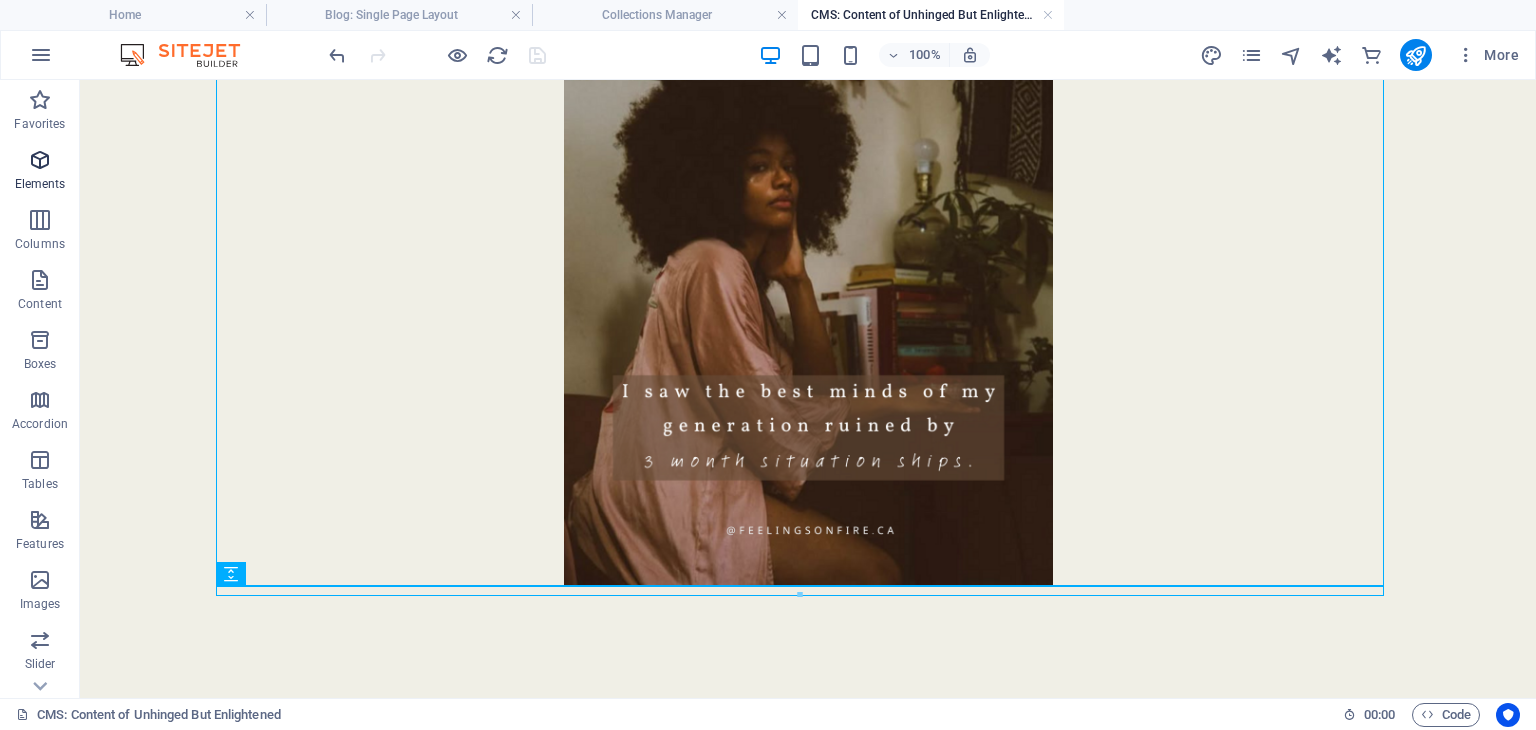 click on "Elements" at bounding box center [40, 184] 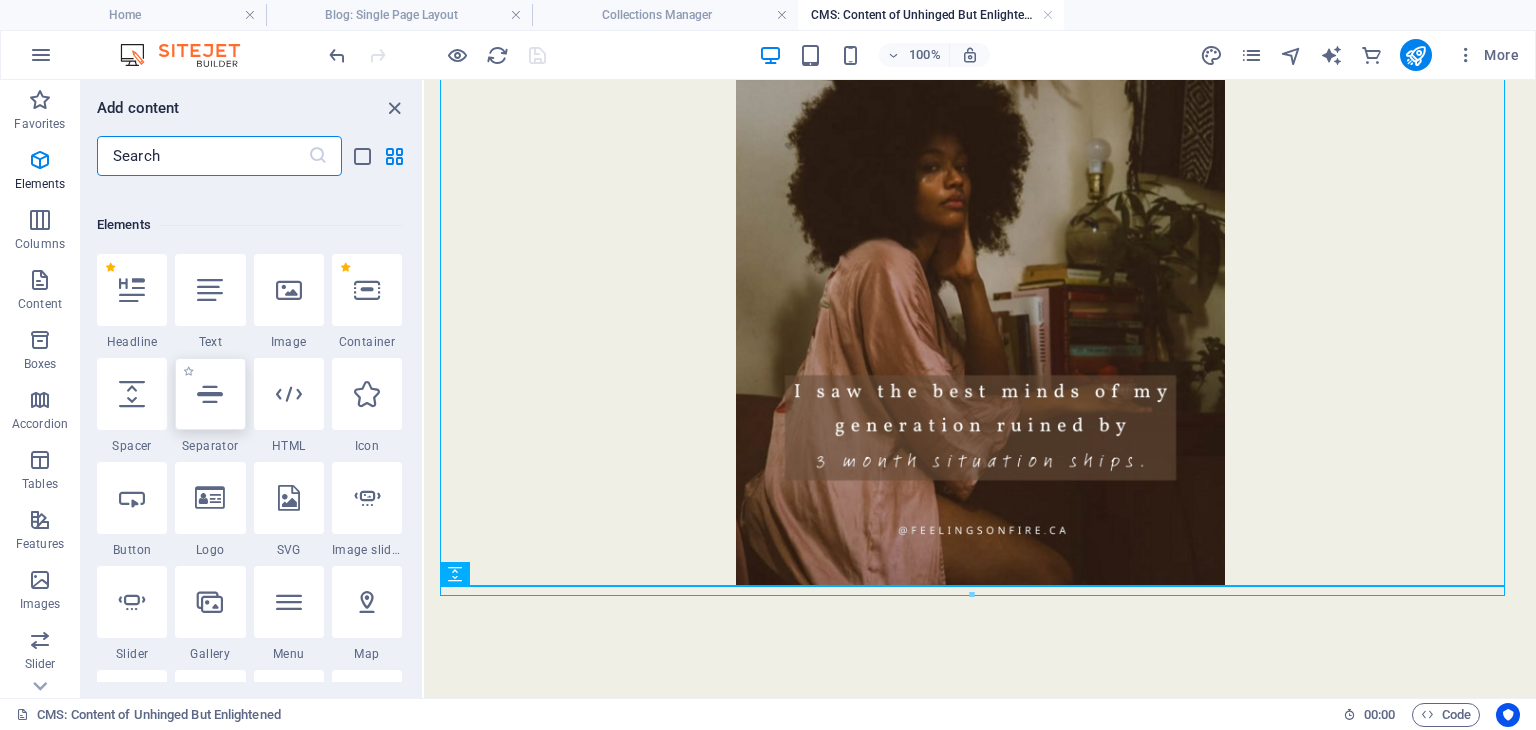 scroll, scrollTop: 212, scrollLeft: 0, axis: vertical 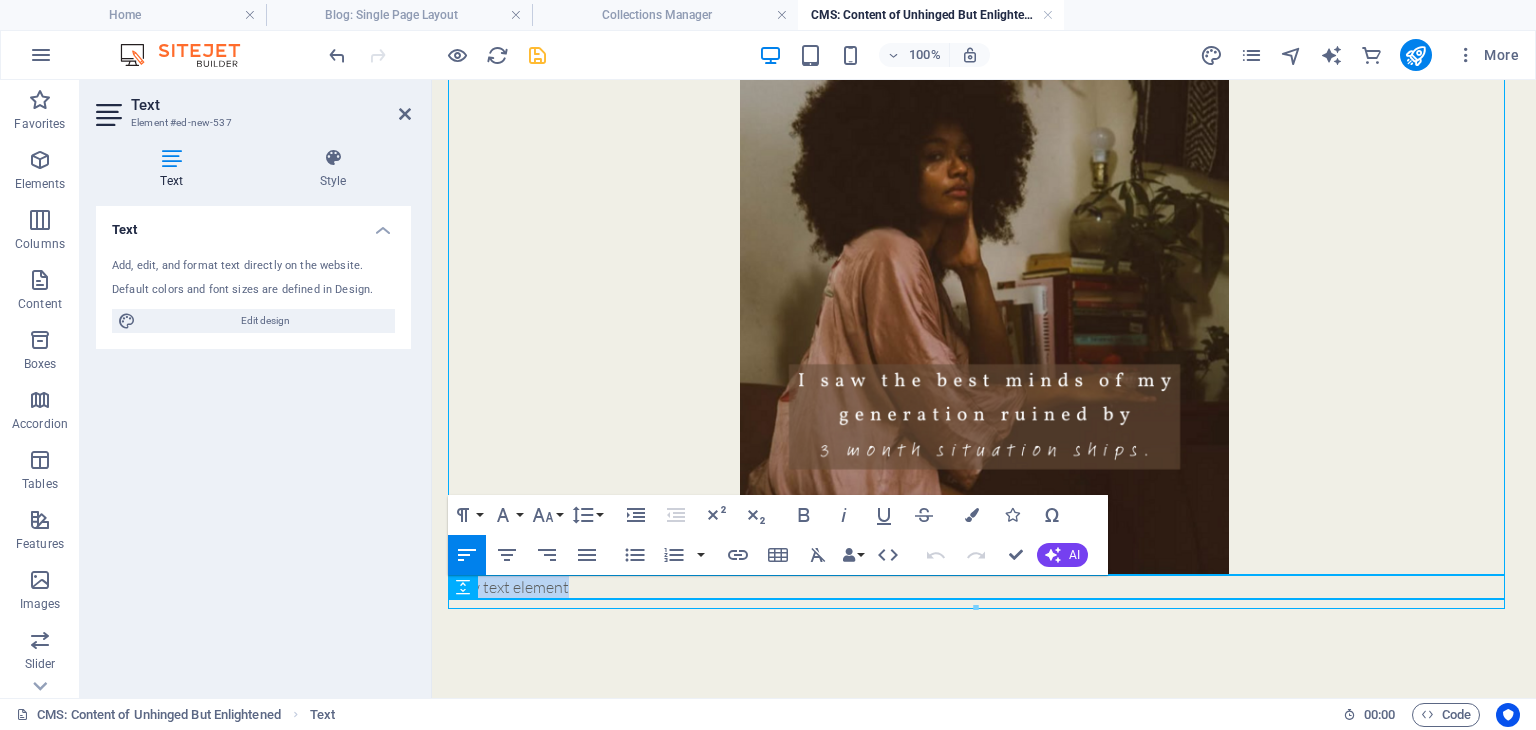 click on "Financial stability without the emotional chaos. I want the benefits of a partnership—with the peace of living alone. New text element" at bounding box center (984, 243) 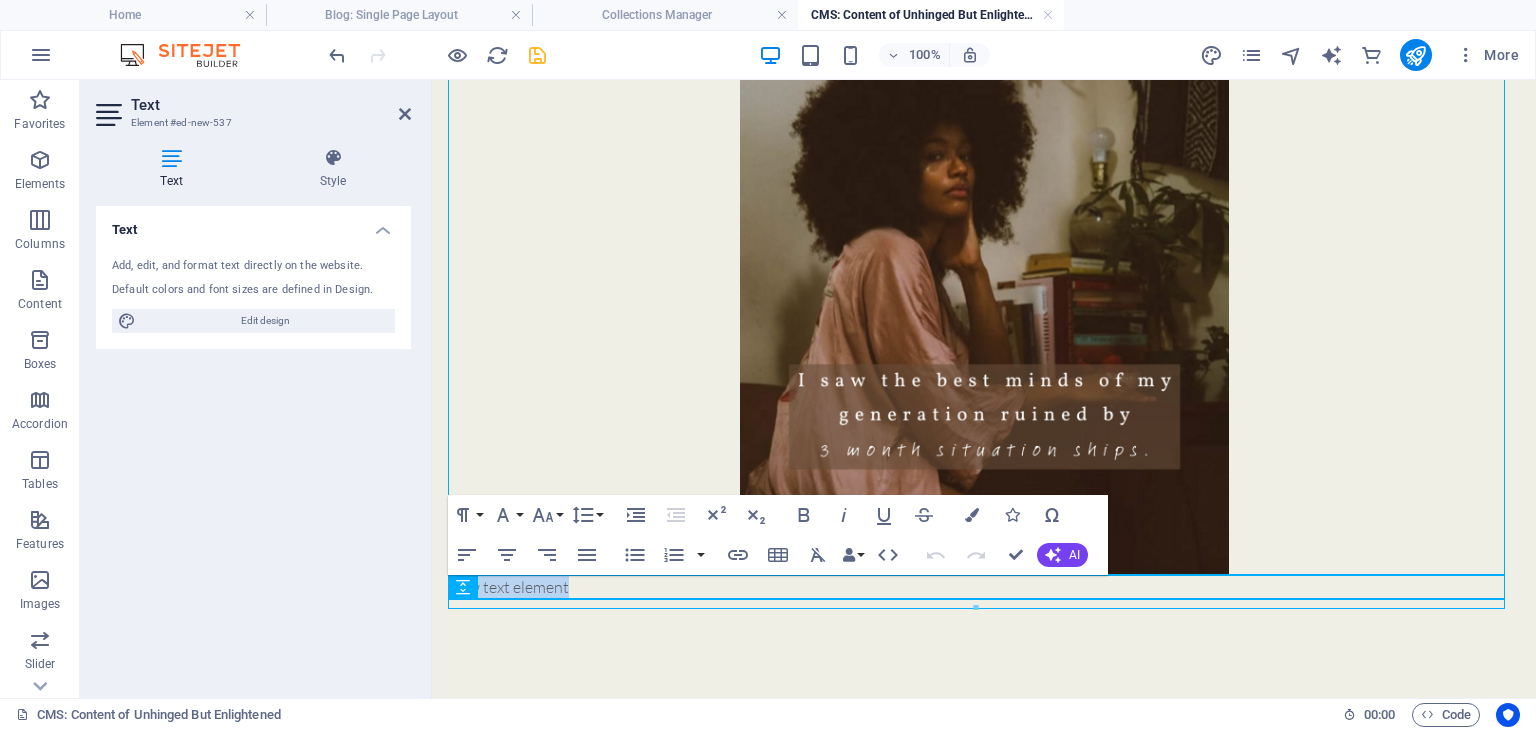 click at bounding box center (984, 604) 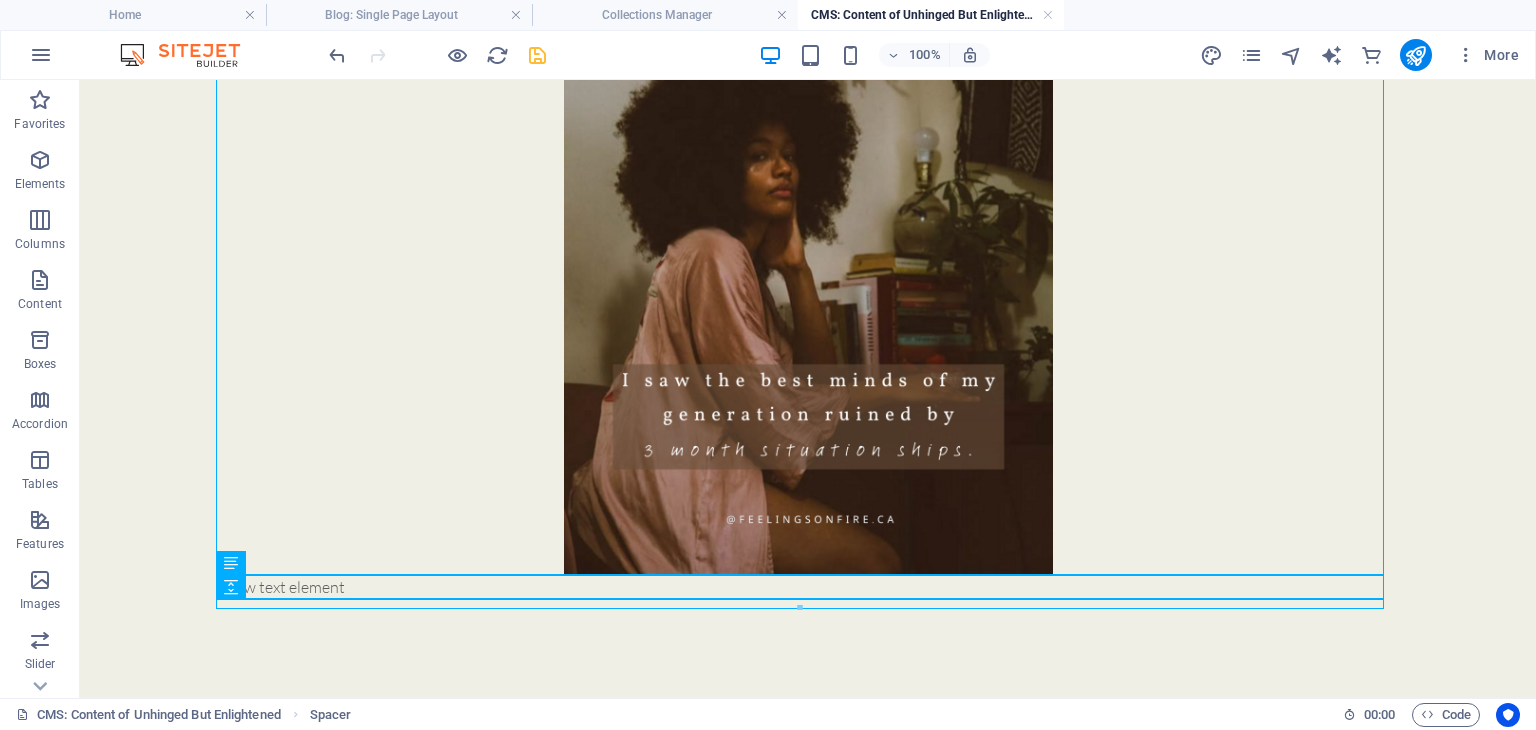 click on "Financial stability without the emotional chaos. I want the benefits of a partnership—with the peace of living alone. New text element" at bounding box center (808, 243) 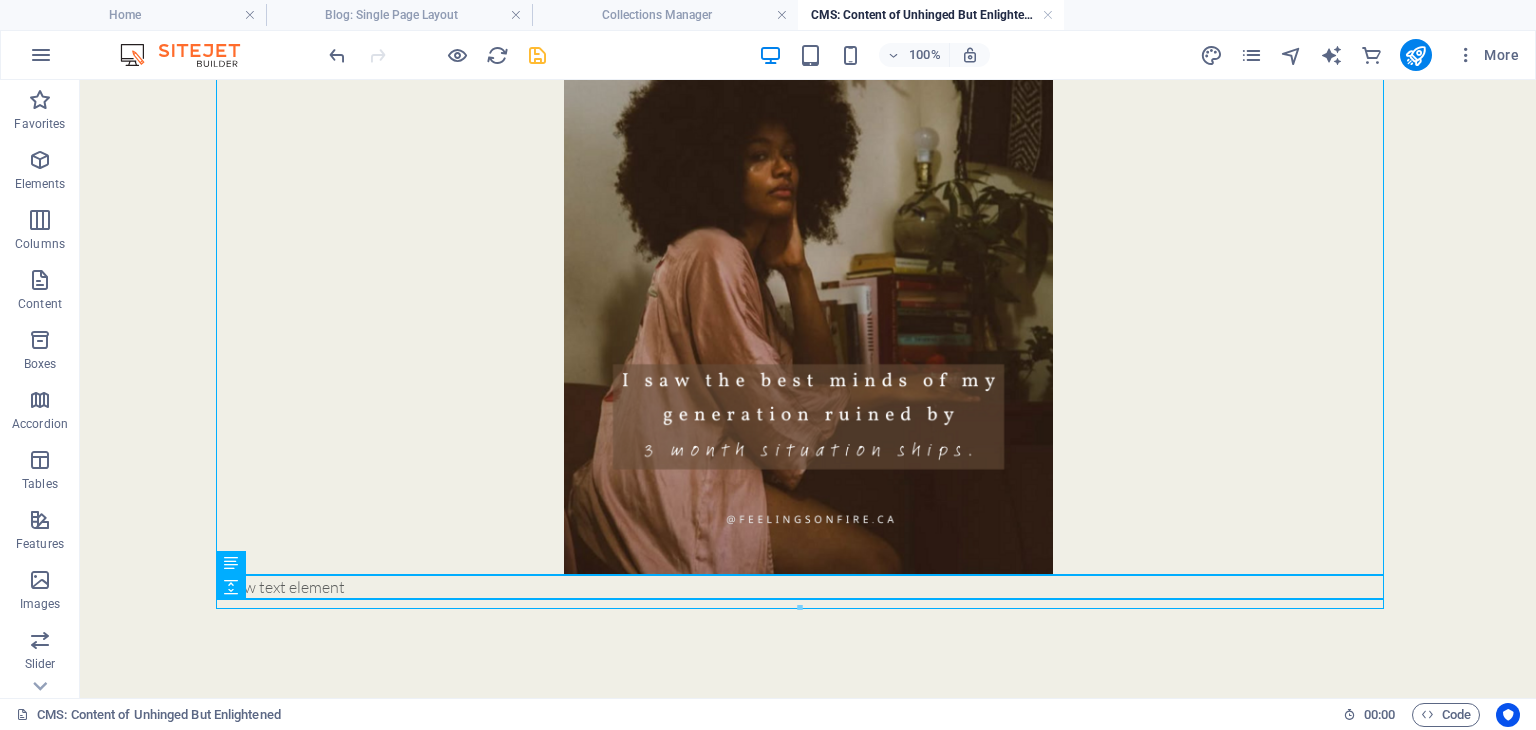 click on "Financial stability without the emotional chaos. I want the benefits of a partnership—with the peace of living alone. New text element" at bounding box center (808, 243) 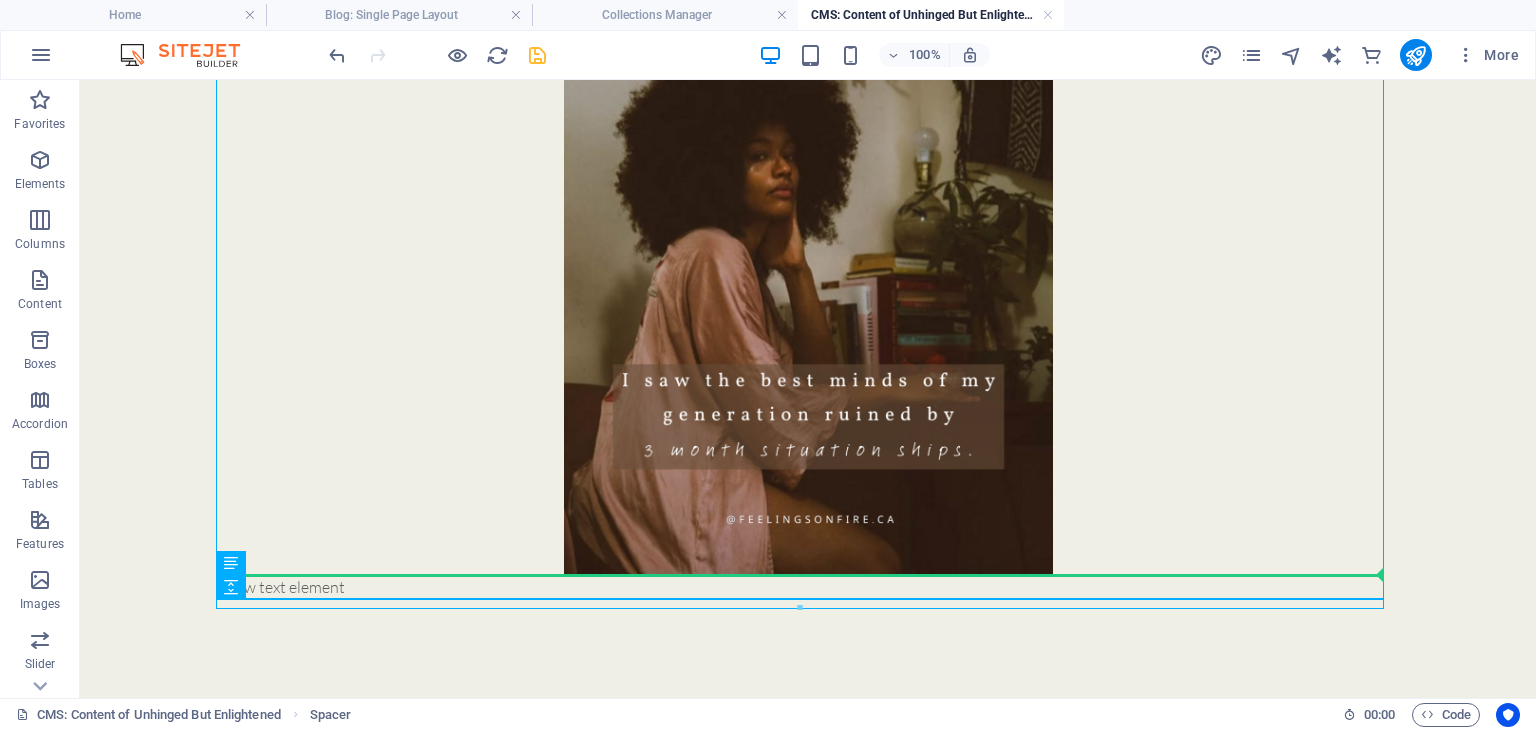 drag, startPoint x: 230, startPoint y: 603, endPoint x: 333, endPoint y: 661, distance: 118.20744 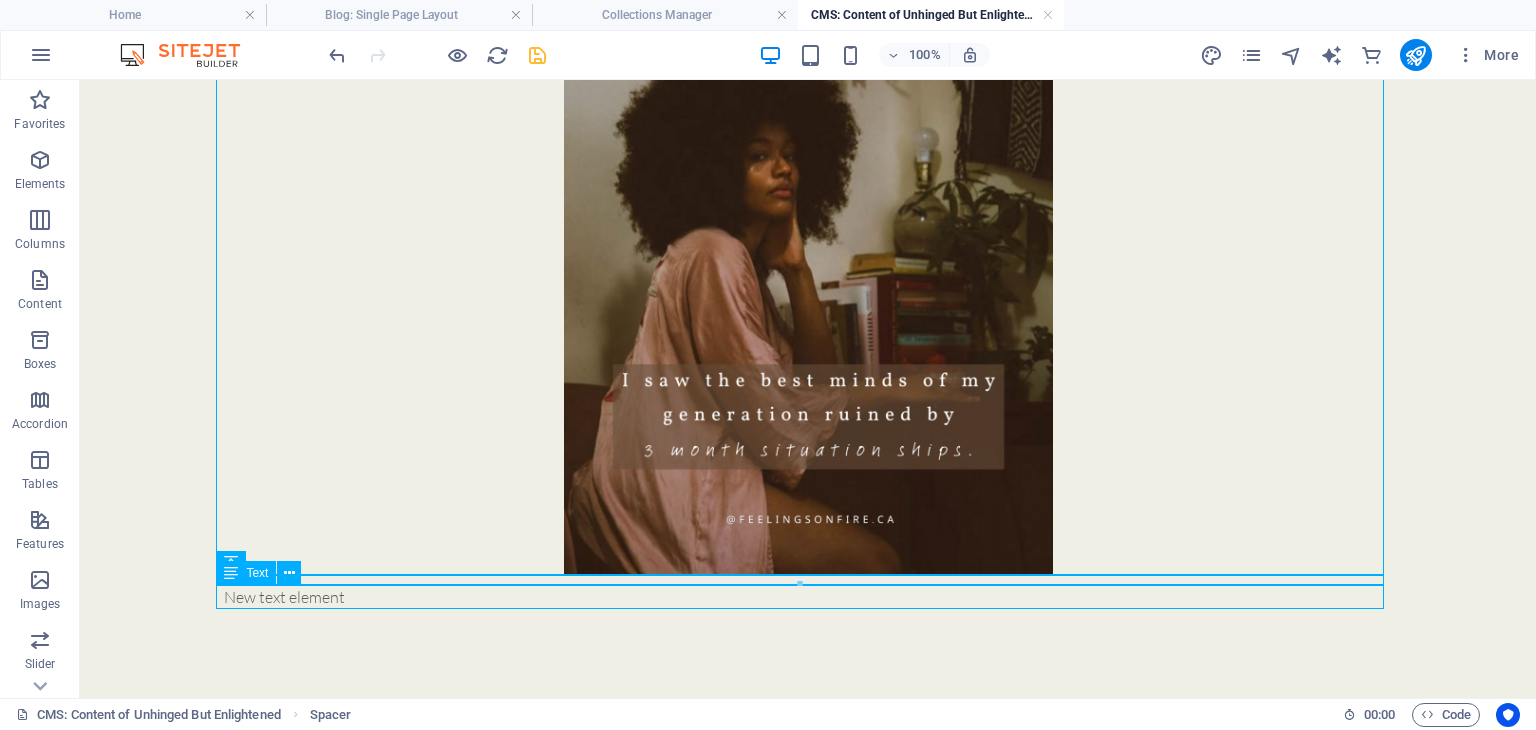 click on "New text element" at bounding box center [808, 597] 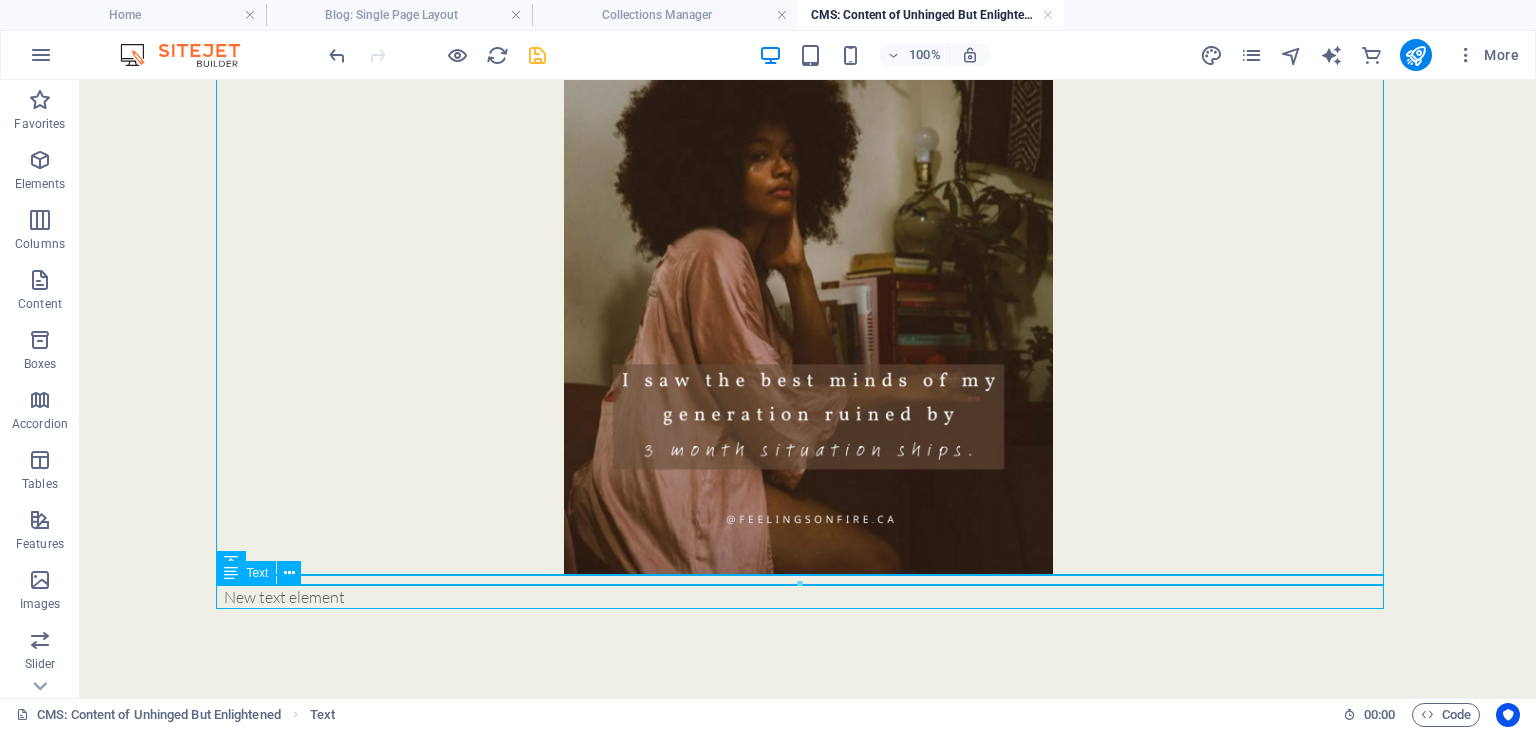 click on "New text element" at bounding box center (808, 597) 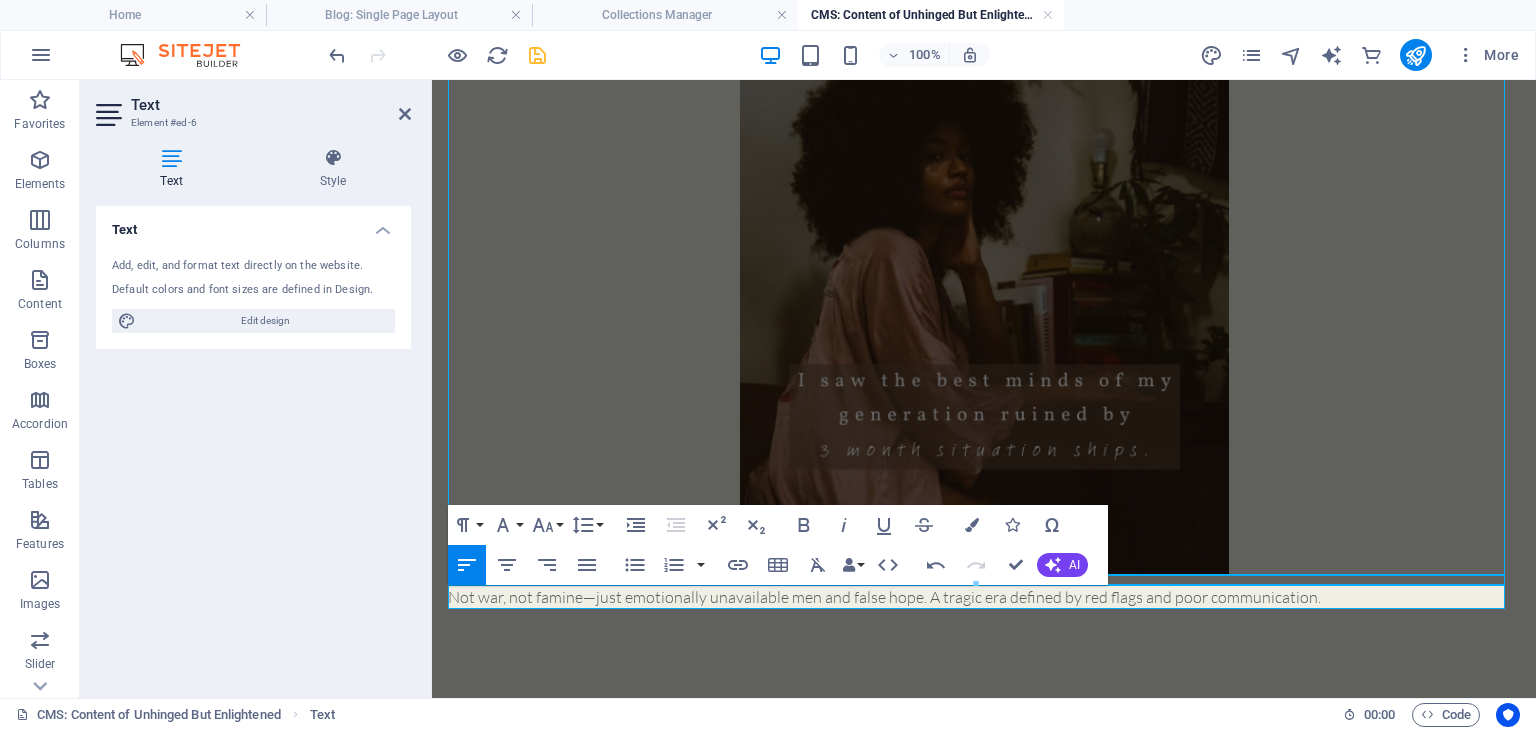 click on "Not war, not famine—just emotionally unavailable men and false hope. A tragic era defined by red flags and poor communication." at bounding box center [984, 597] 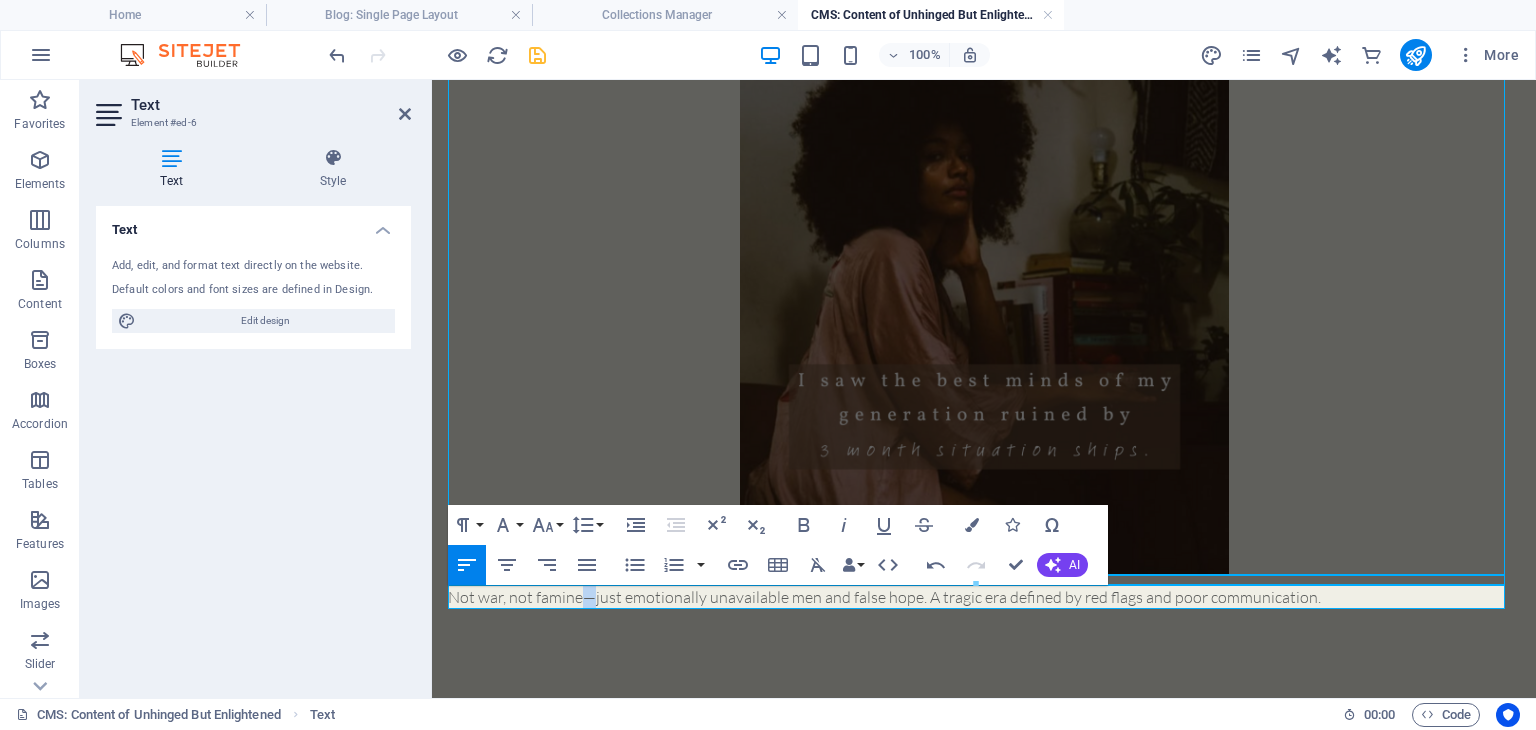 click on "Not war, not famine—just emotionally unavailable men and false hope. A tragic era defined by red flags and poor communication." at bounding box center (984, 597) 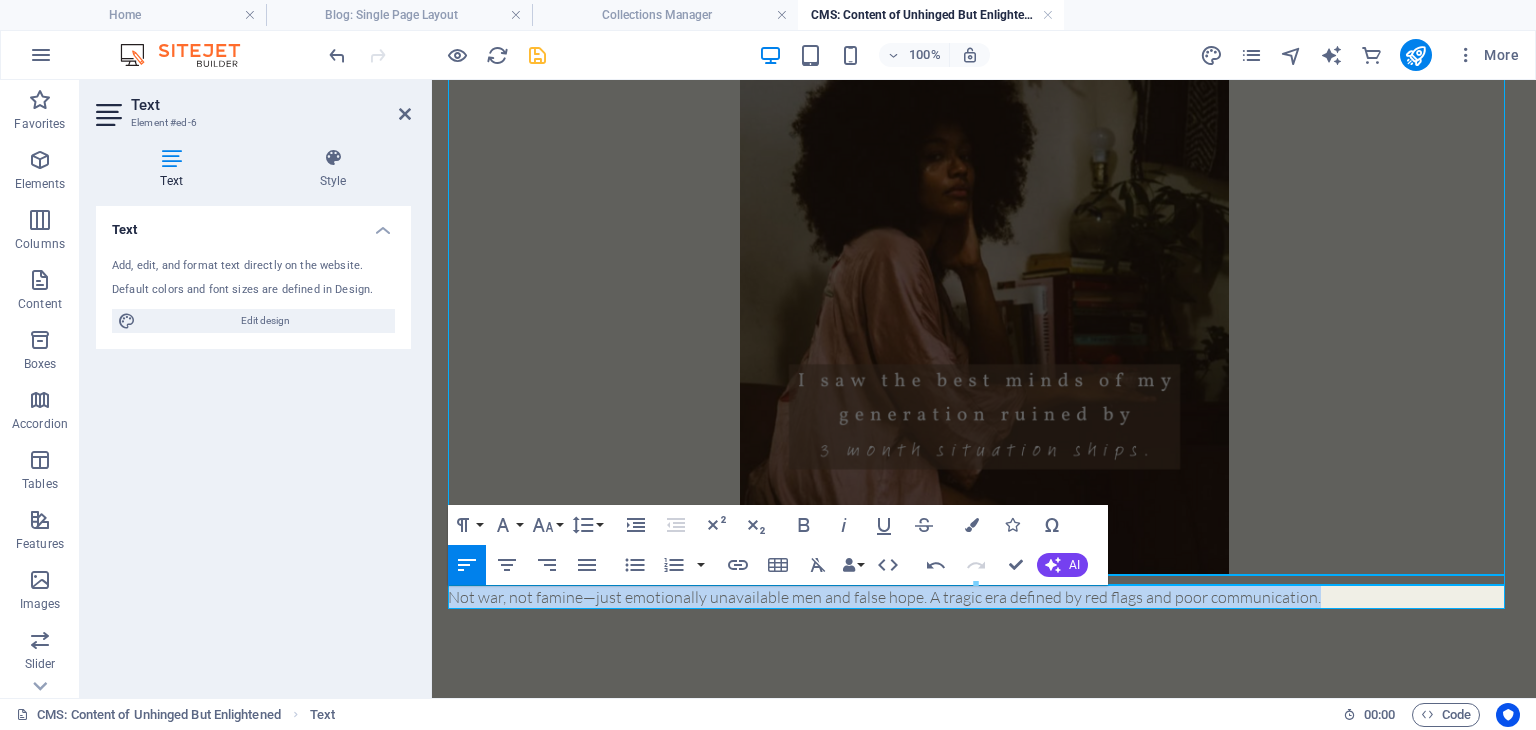 click on "Not war, not famine—just emotionally unavailable men and false hope. A tragic era defined by red flags and poor communication." at bounding box center [984, 597] 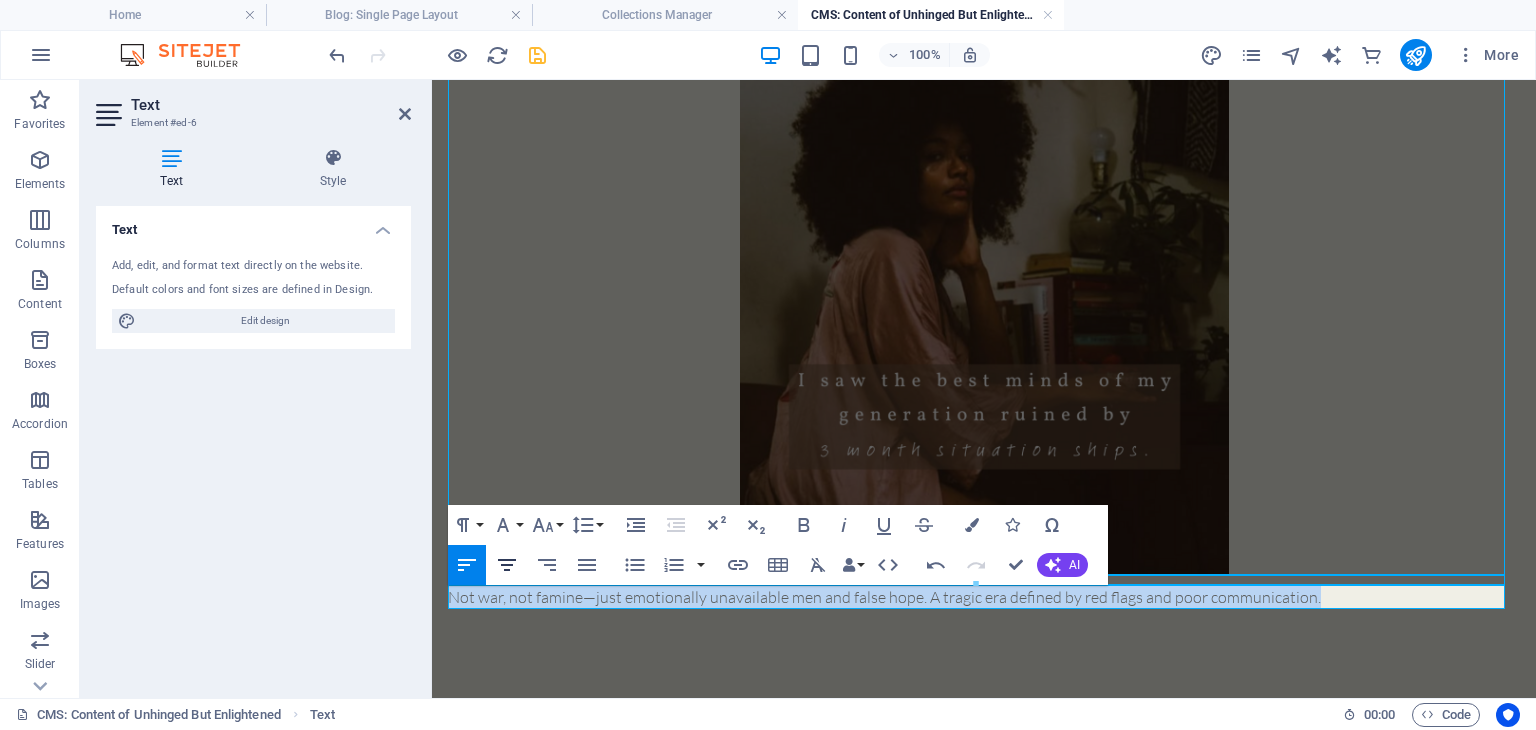 click 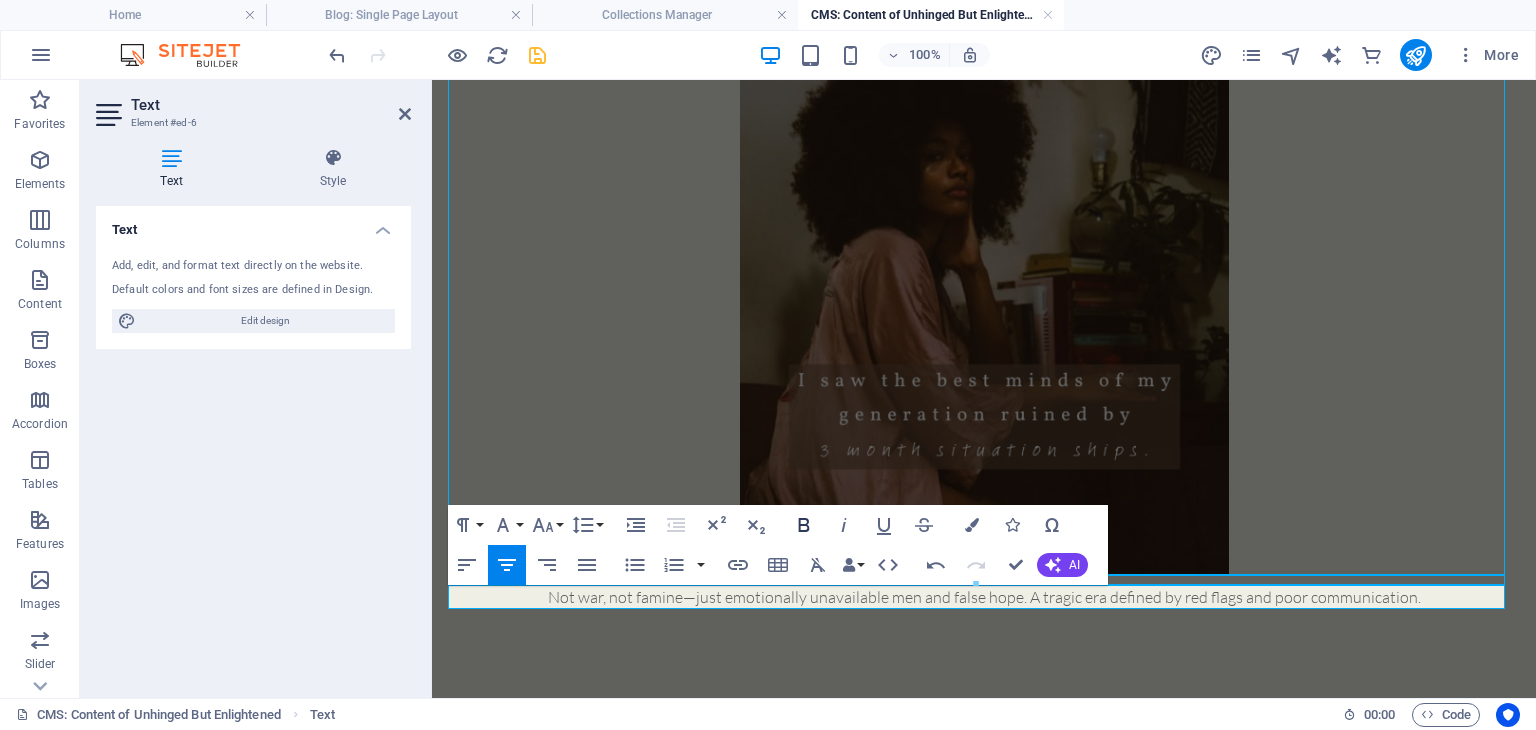 click 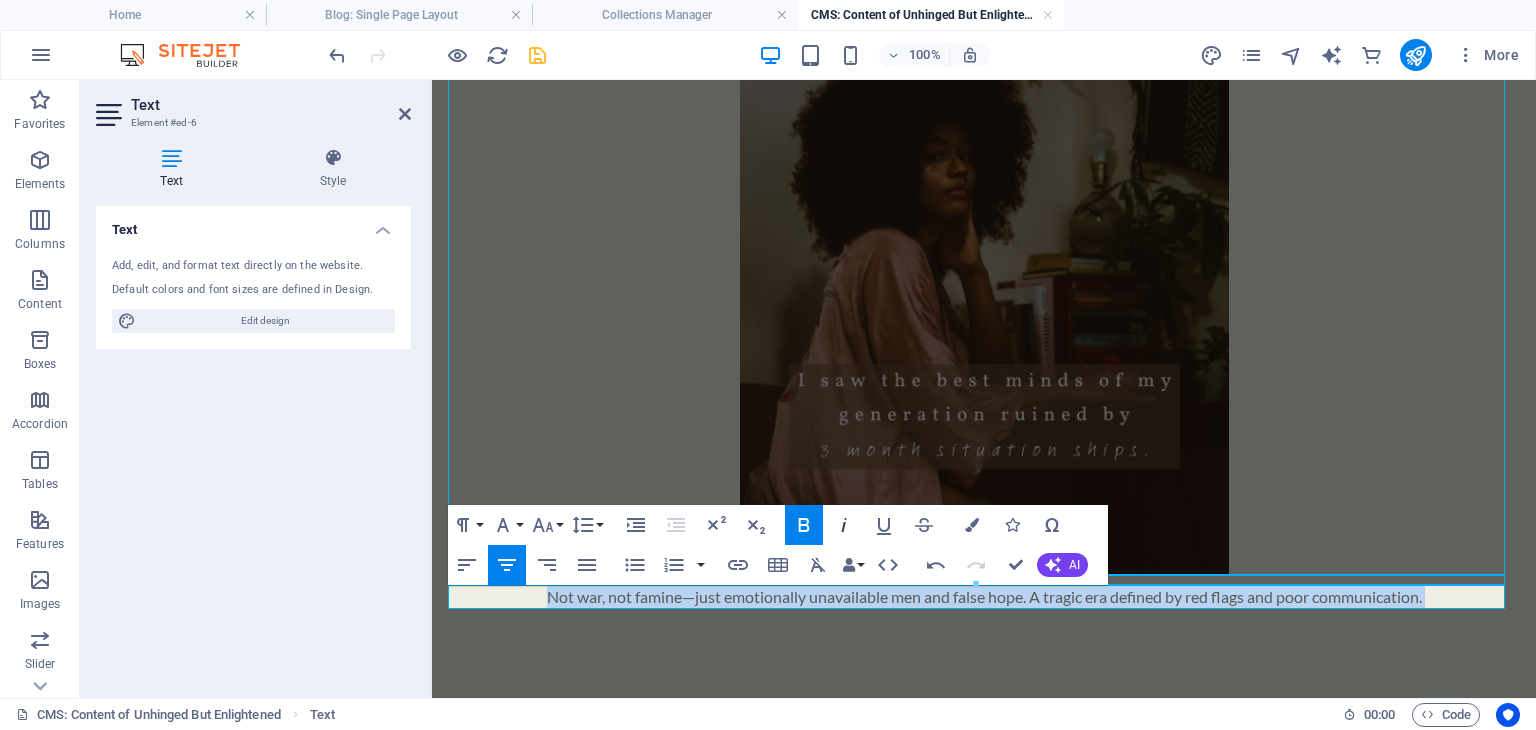 click 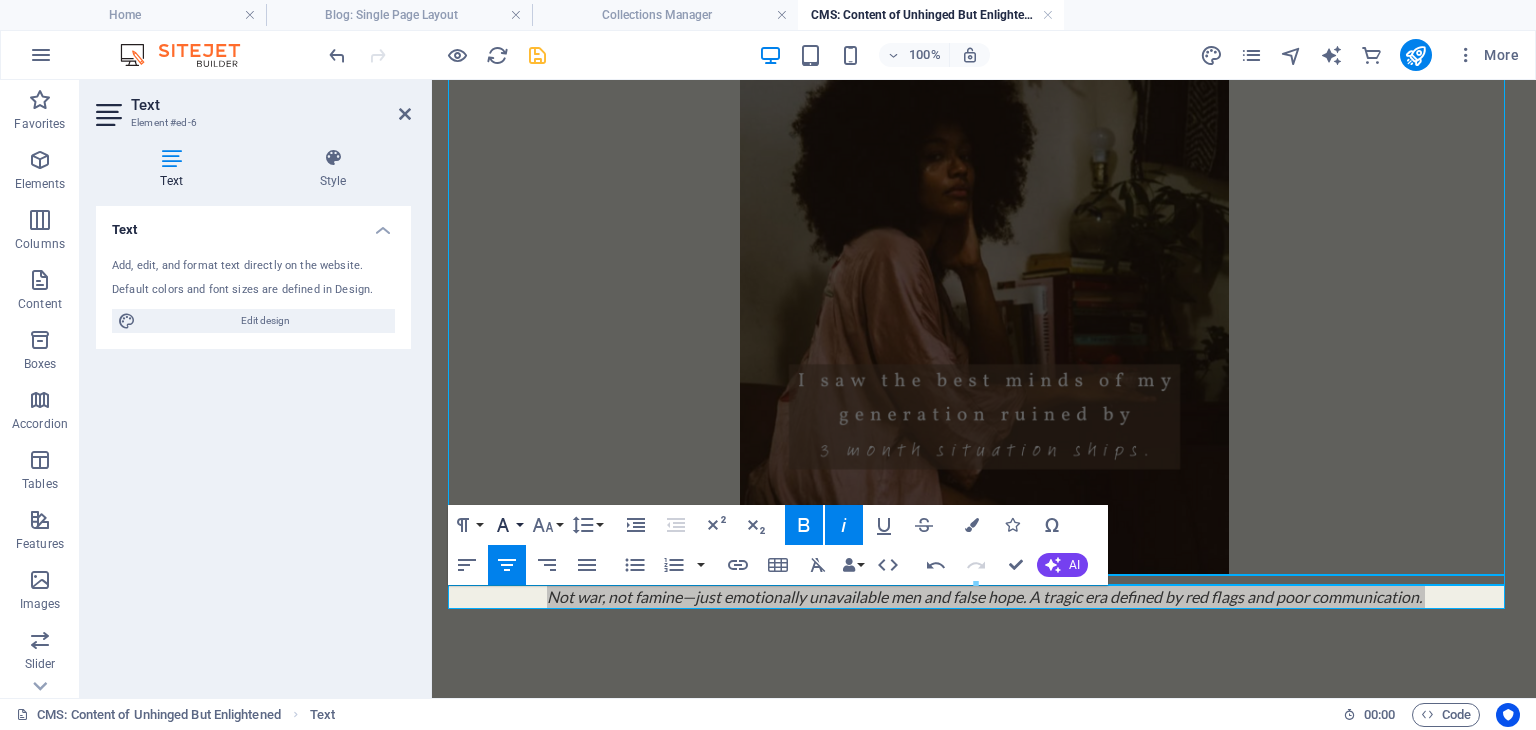 click 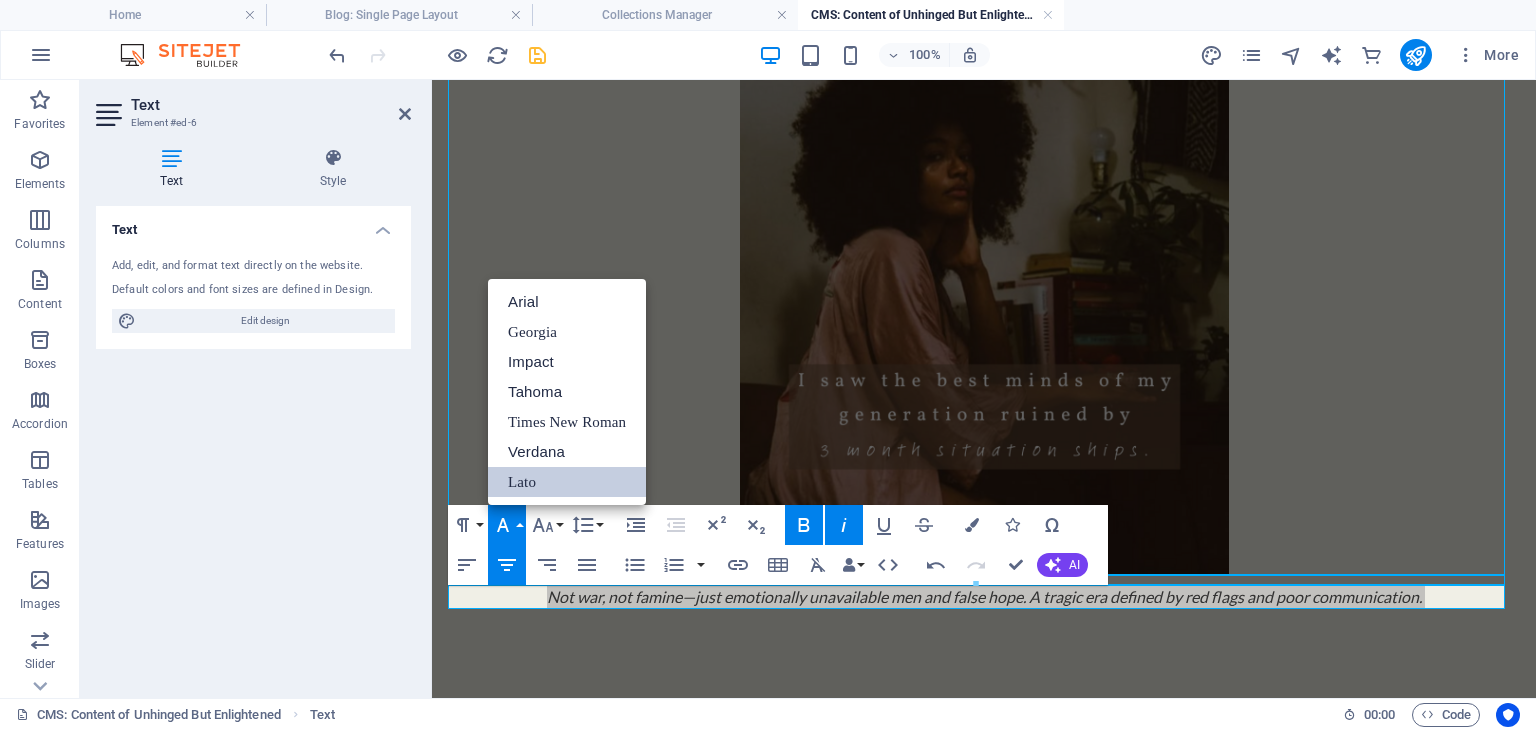 scroll, scrollTop: 0, scrollLeft: 0, axis: both 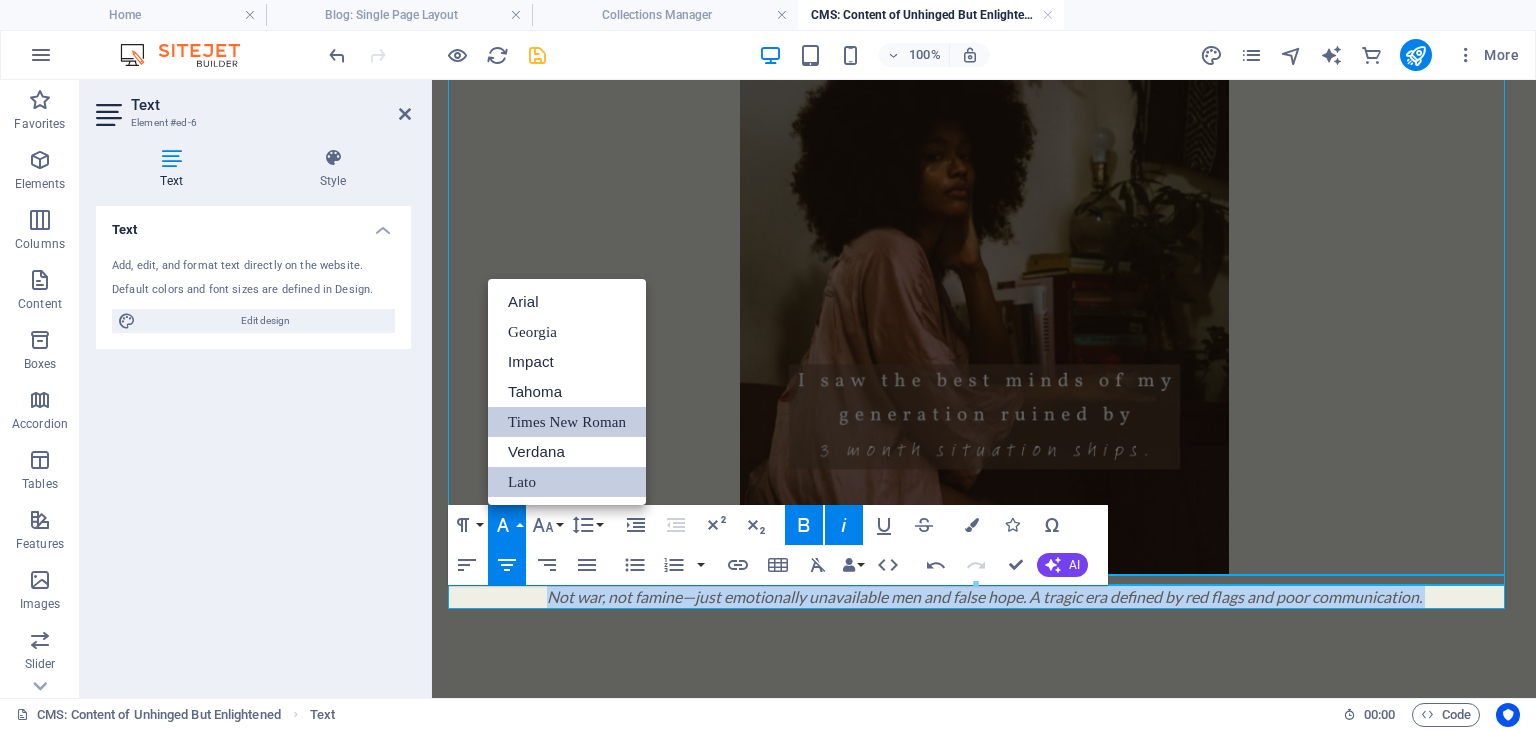 click on "Times New Roman" at bounding box center [567, 422] 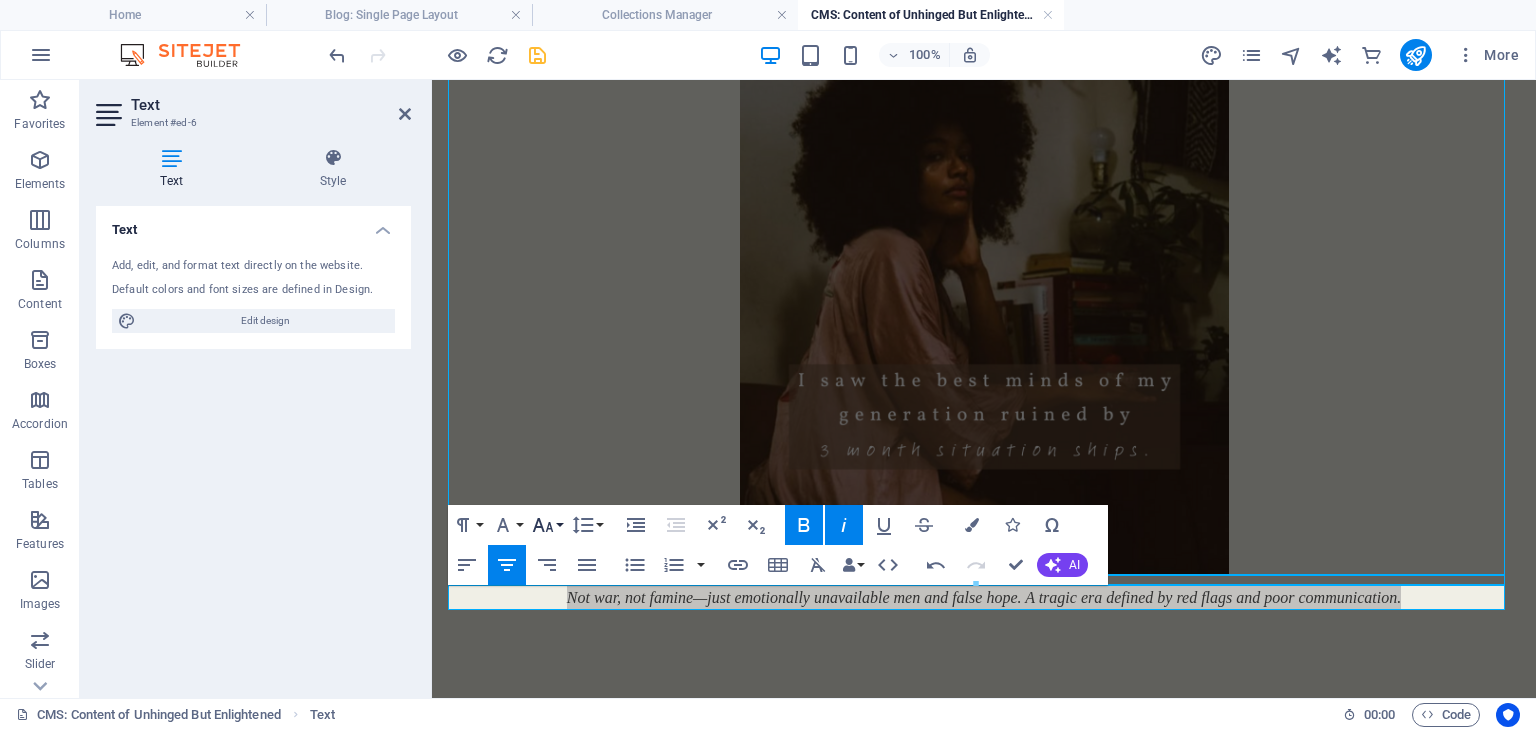 click 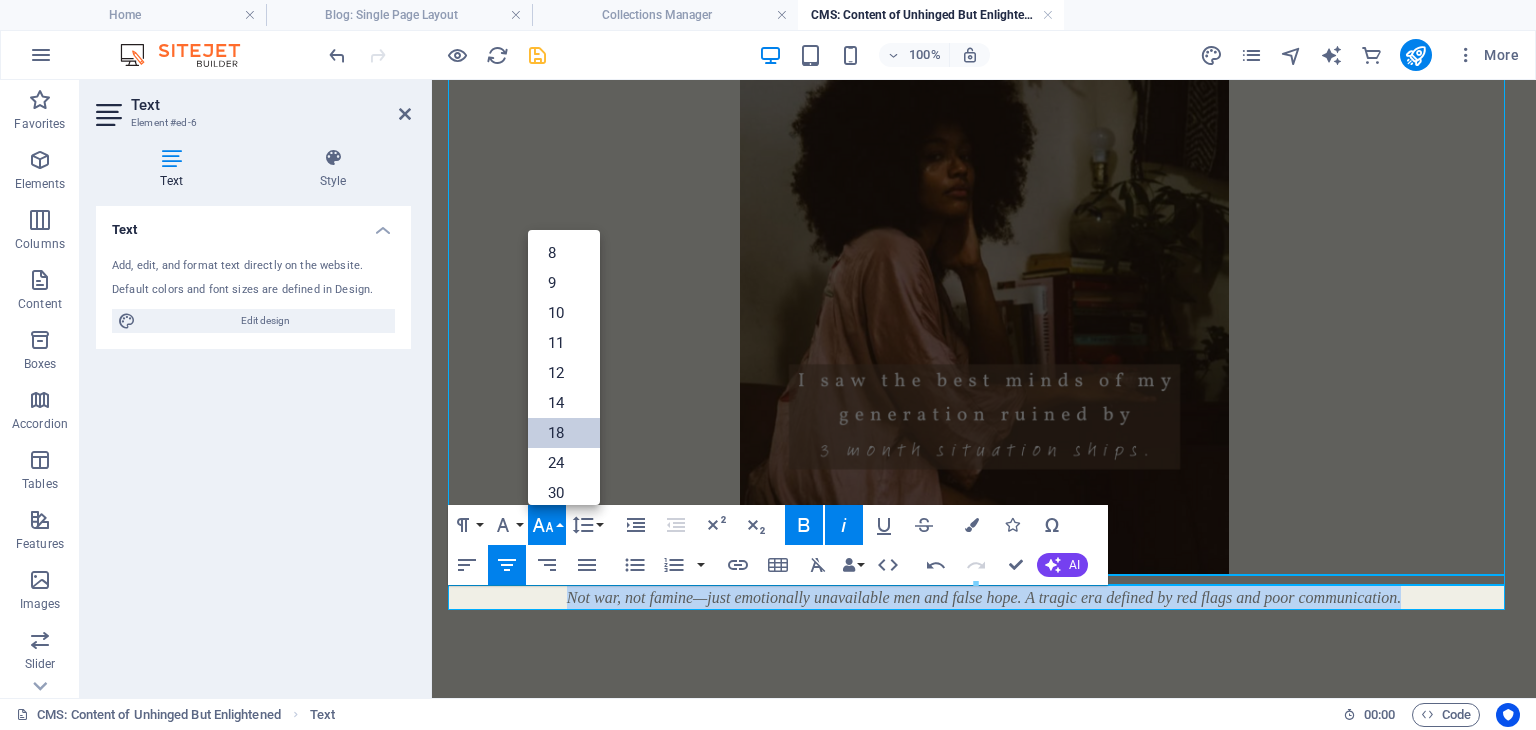 click on "18" at bounding box center [564, 433] 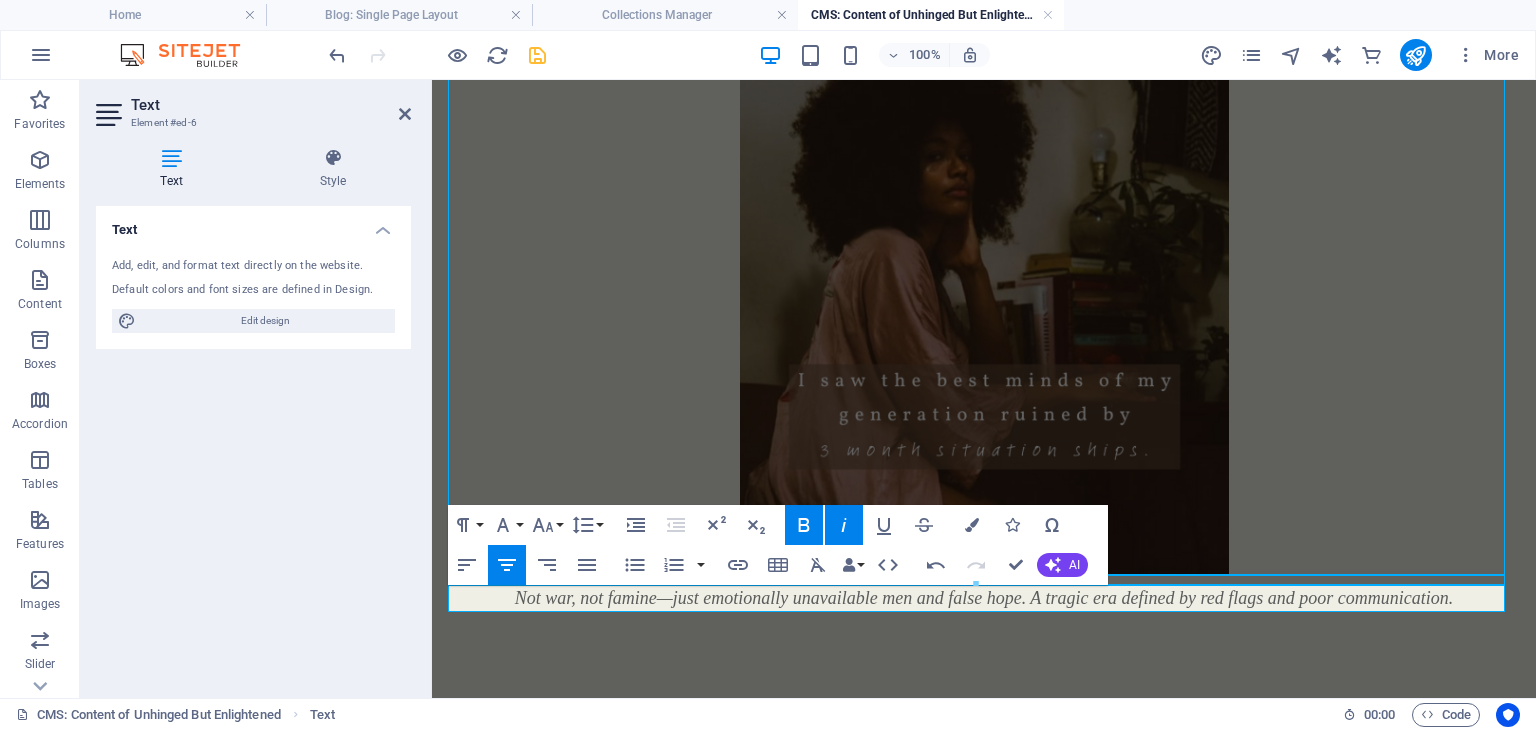 click at bounding box center (537, 55) 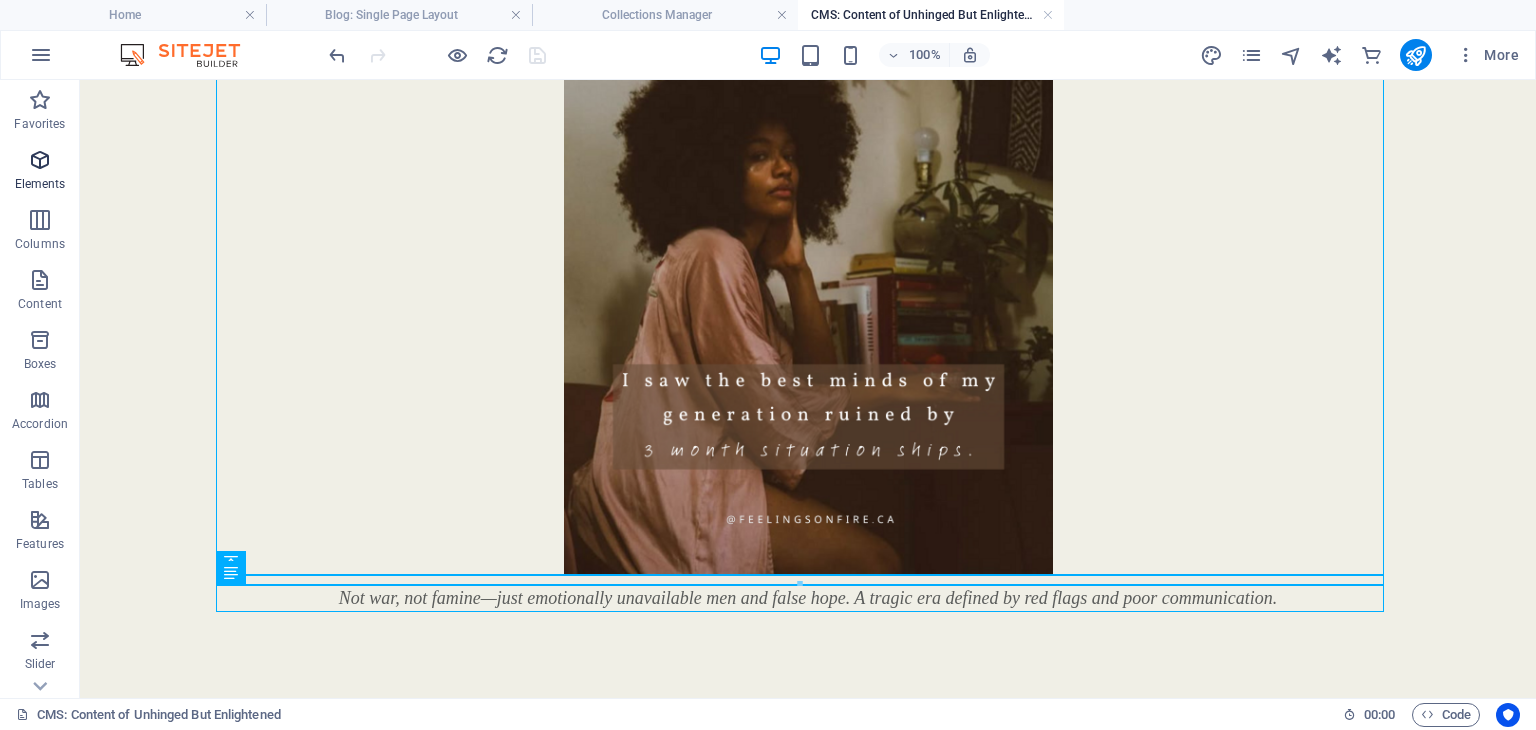 click on "Elements" at bounding box center (40, 172) 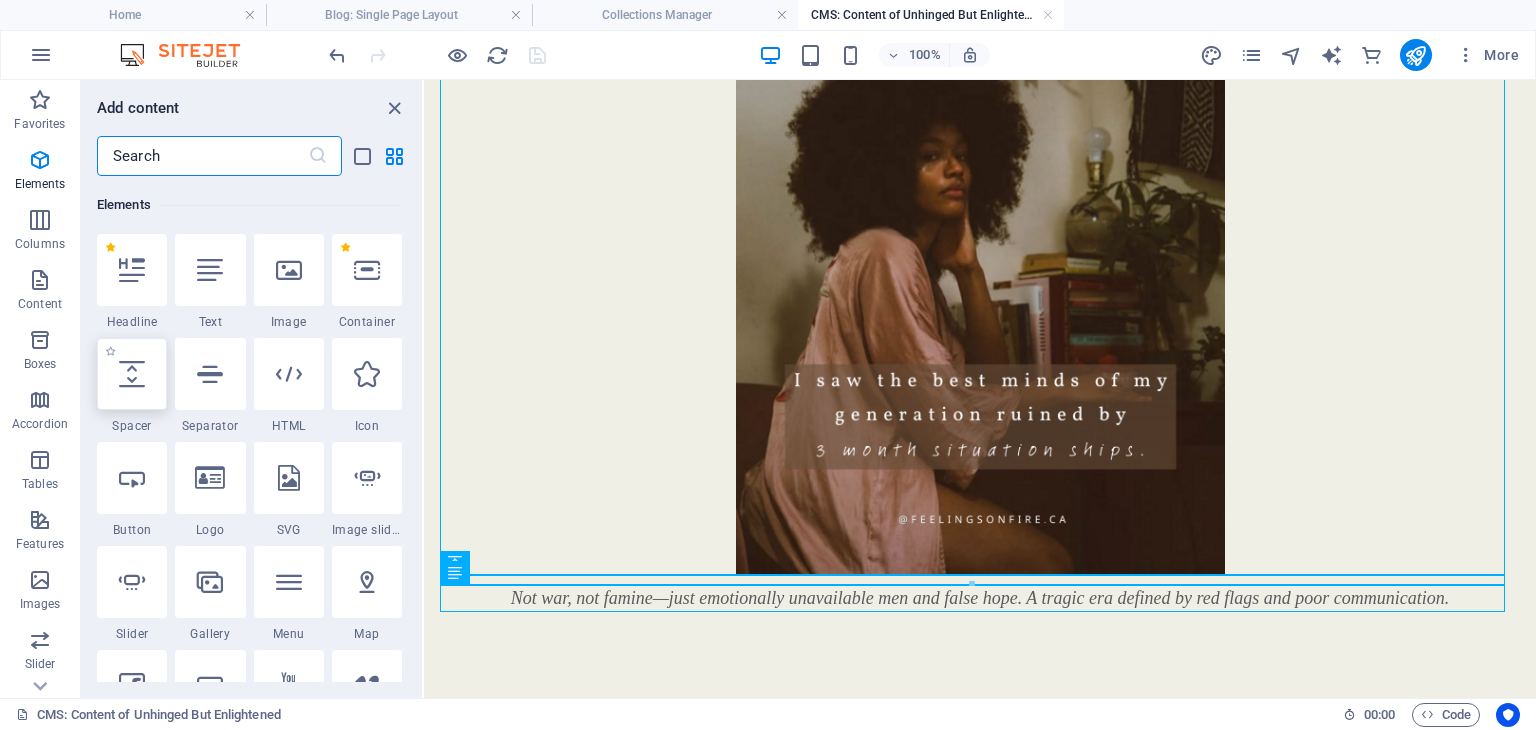 scroll, scrollTop: 212, scrollLeft: 0, axis: vertical 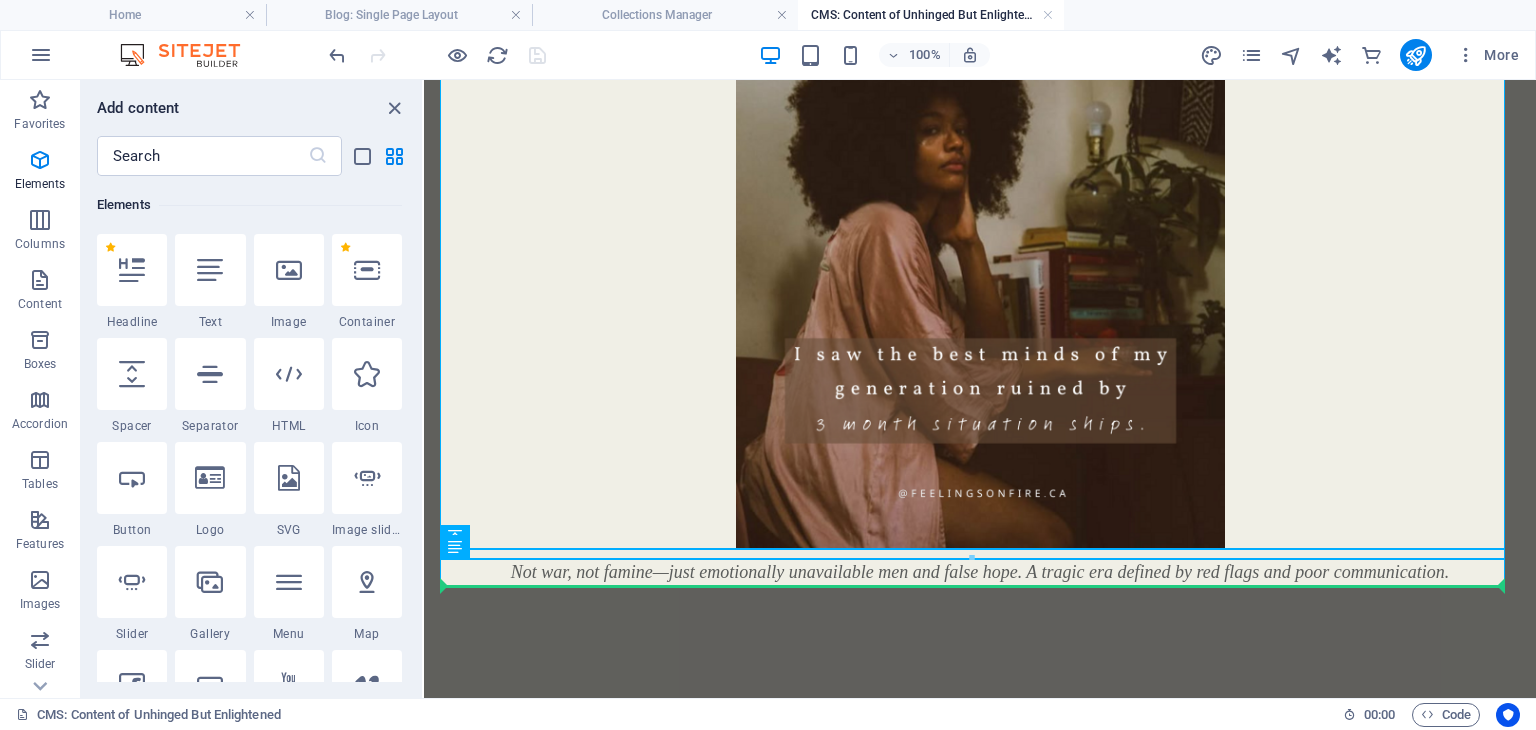 select on "px" 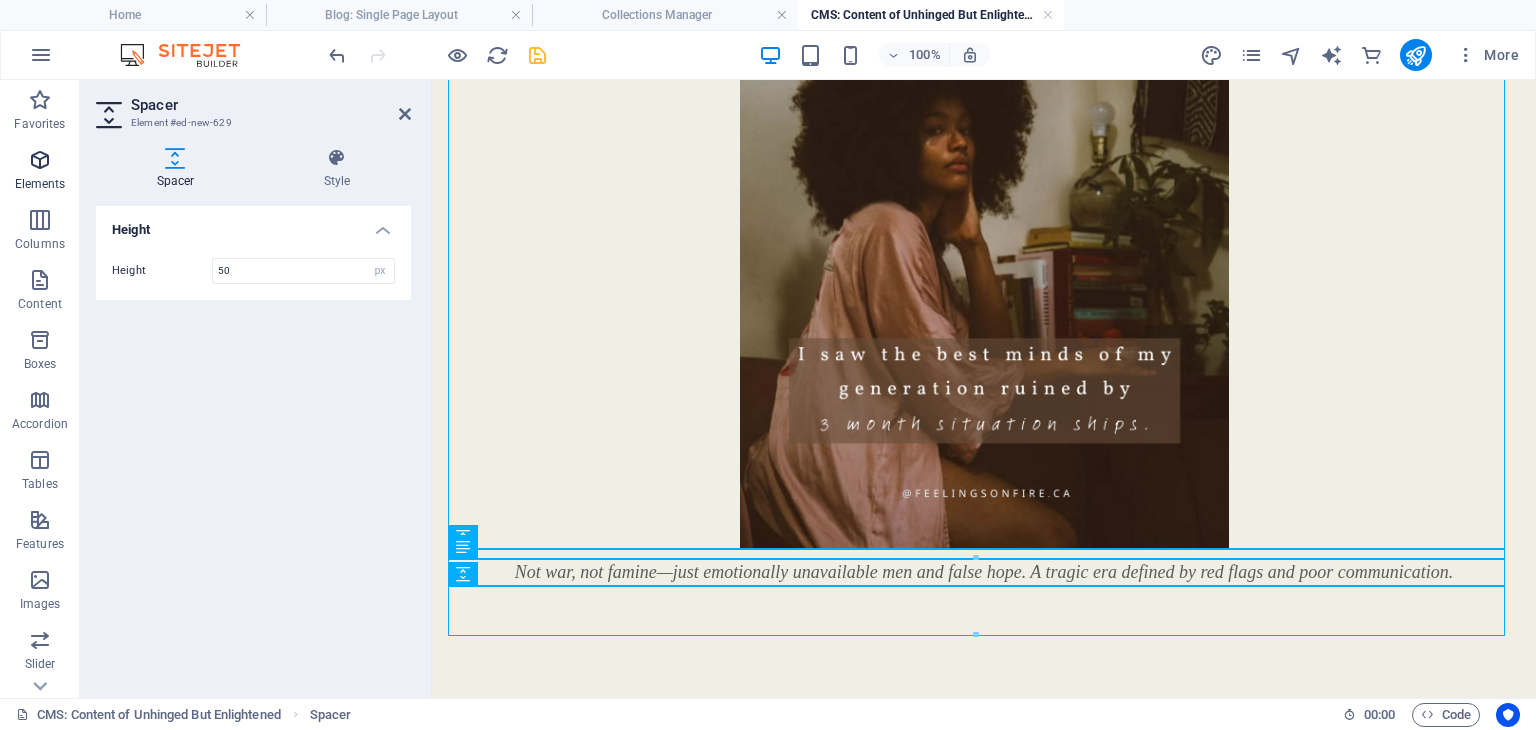 click on "Elements" at bounding box center [40, 172] 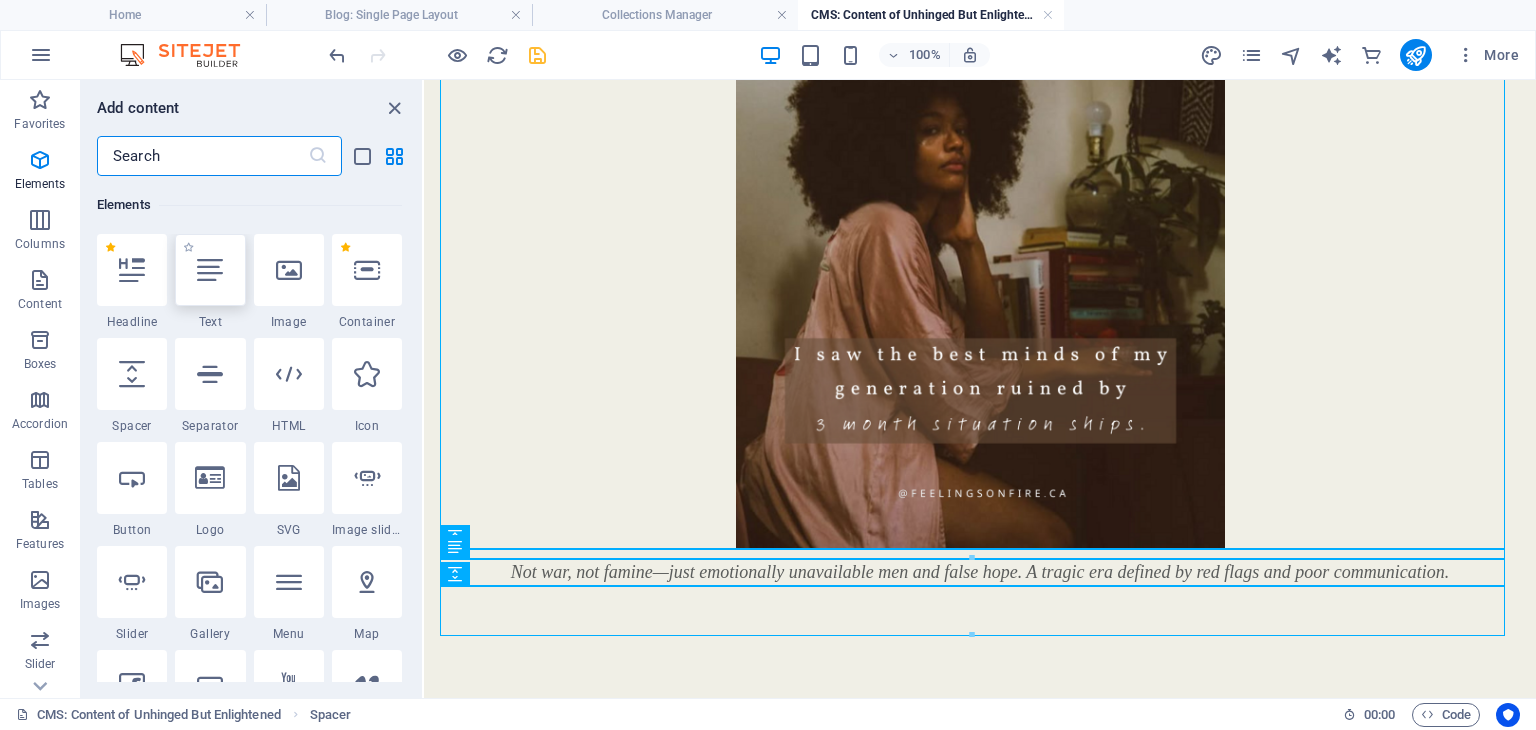 scroll, scrollTop: 212, scrollLeft: 0, axis: vertical 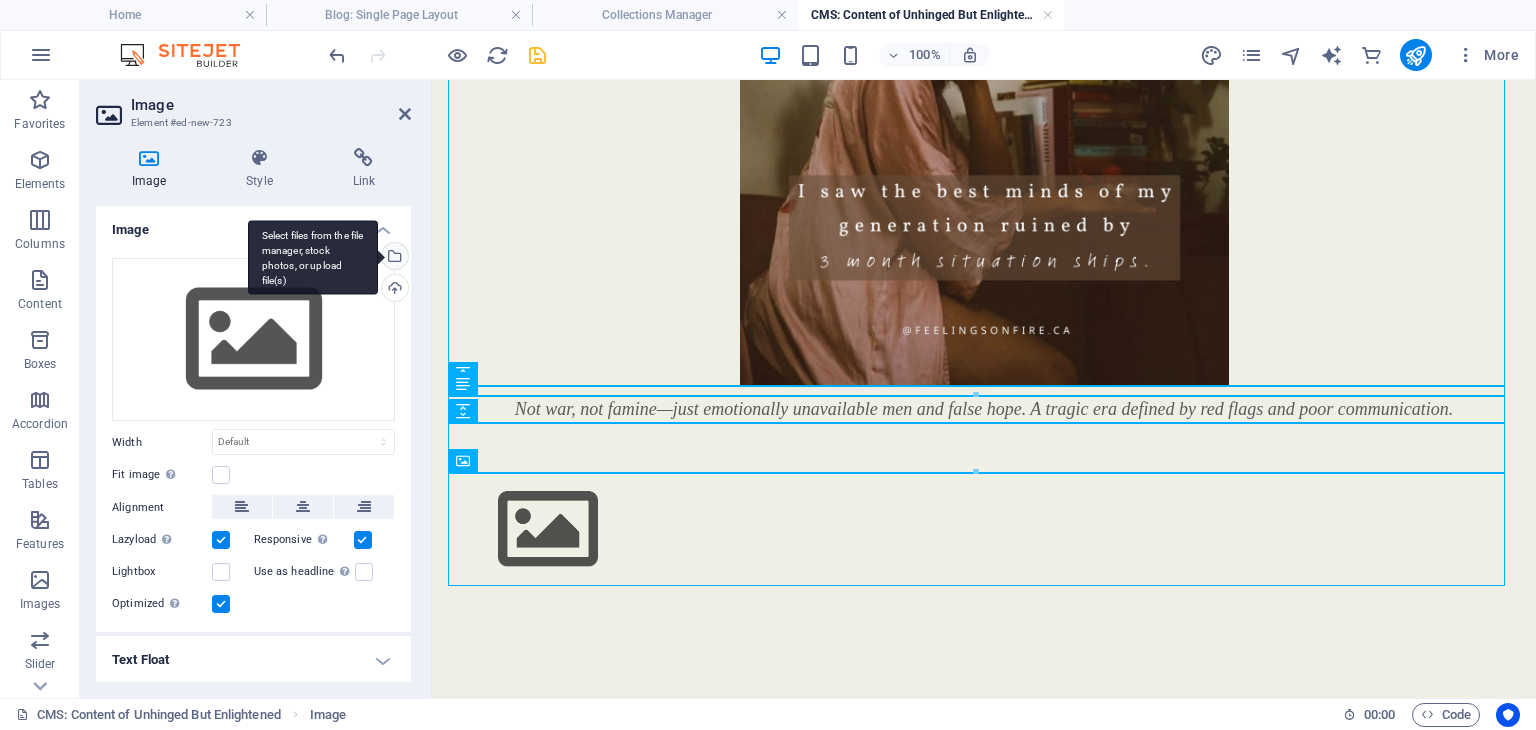click on "Select files from the file manager, stock photos, or upload file(s)" at bounding box center (393, 258) 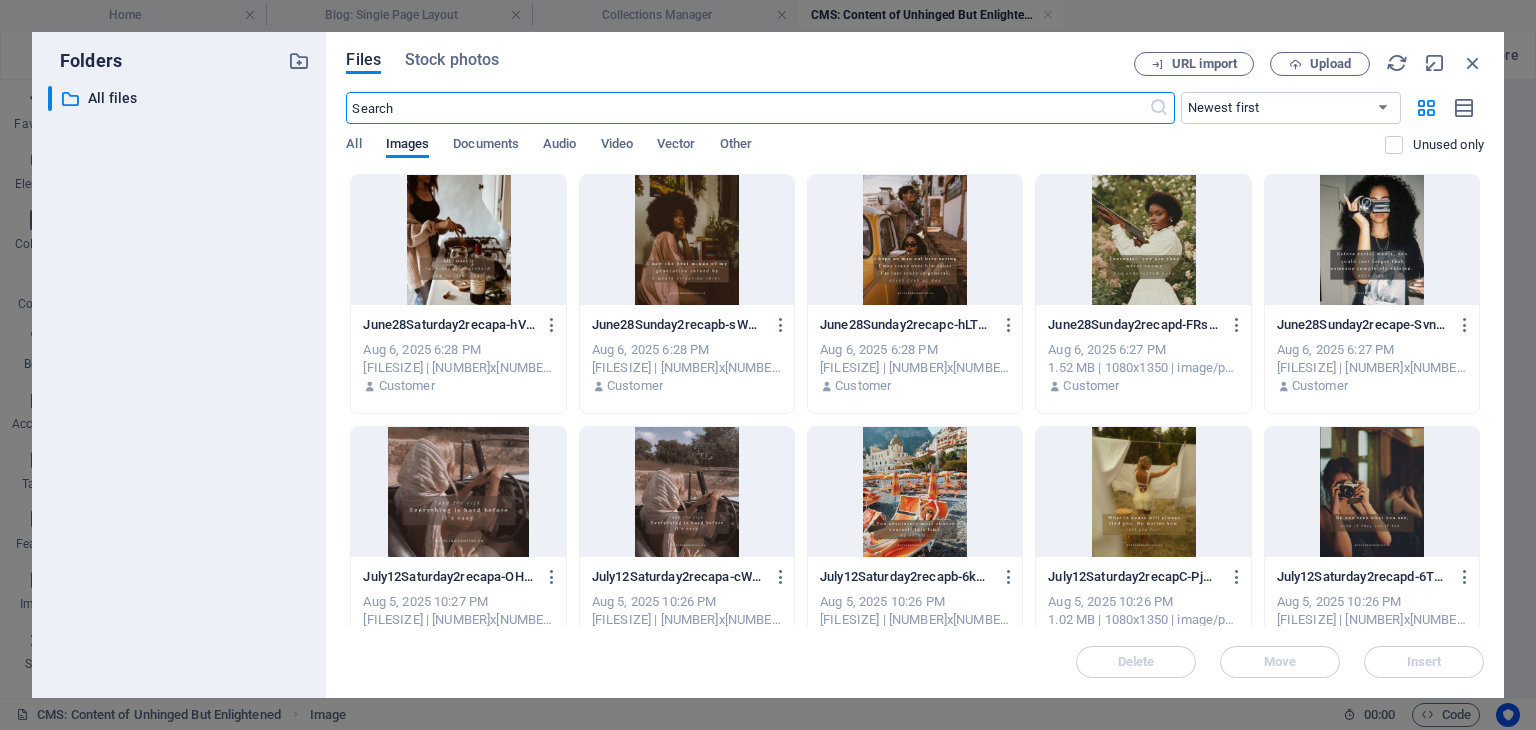 click at bounding box center [915, 240] 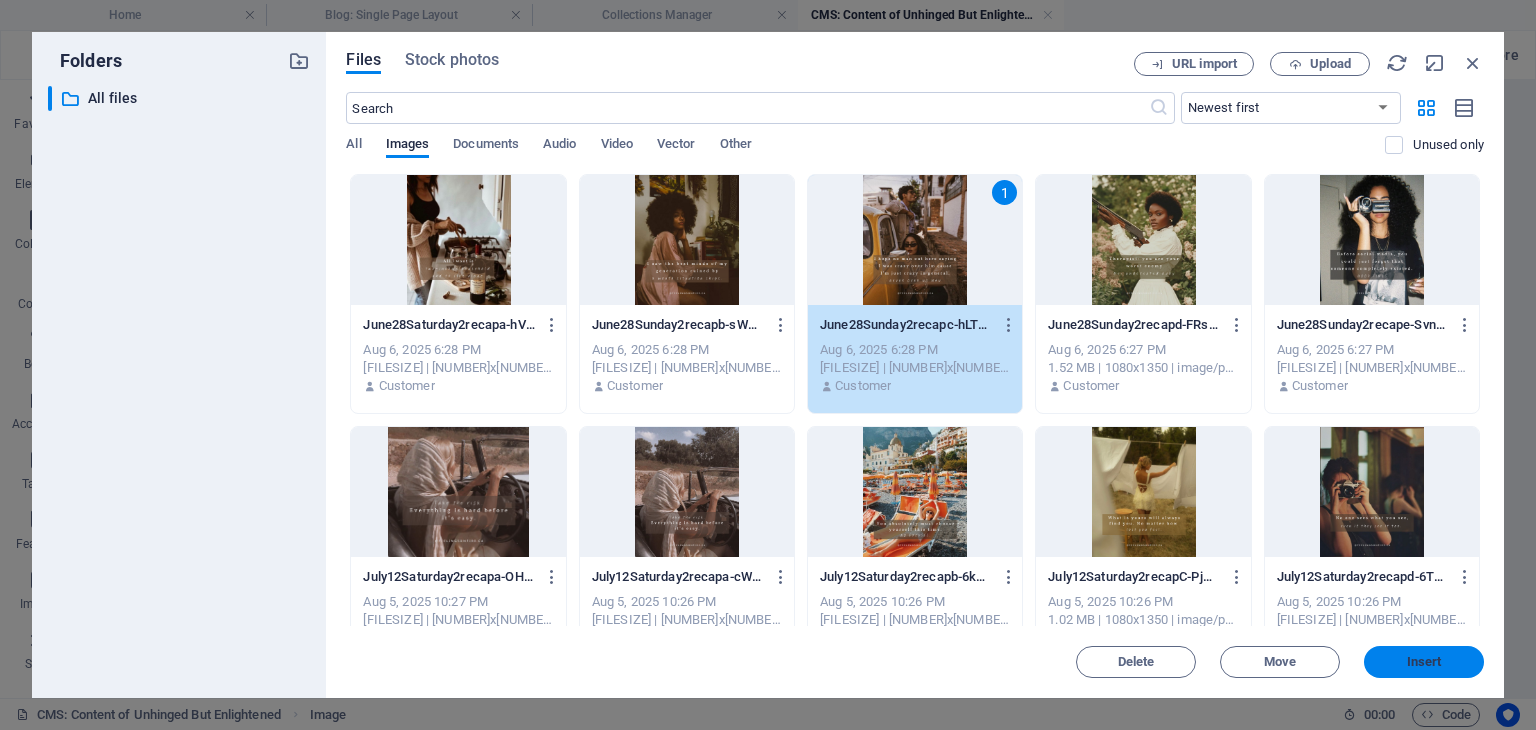 drag, startPoint x: 1407, startPoint y: 651, endPoint x: 972, endPoint y: 569, distance: 442.66125 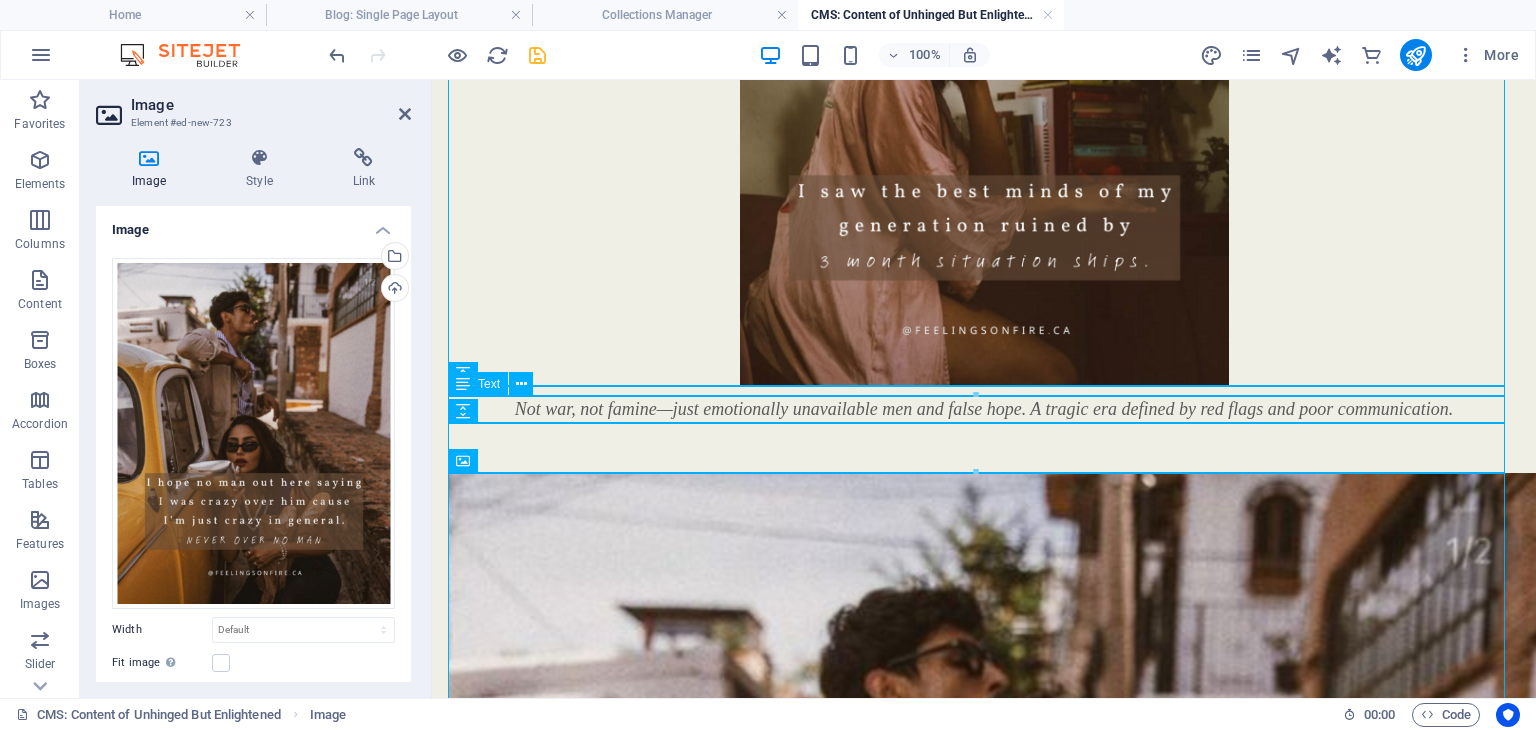 scroll, scrollTop: 634, scrollLeft: 0, axis: vertical 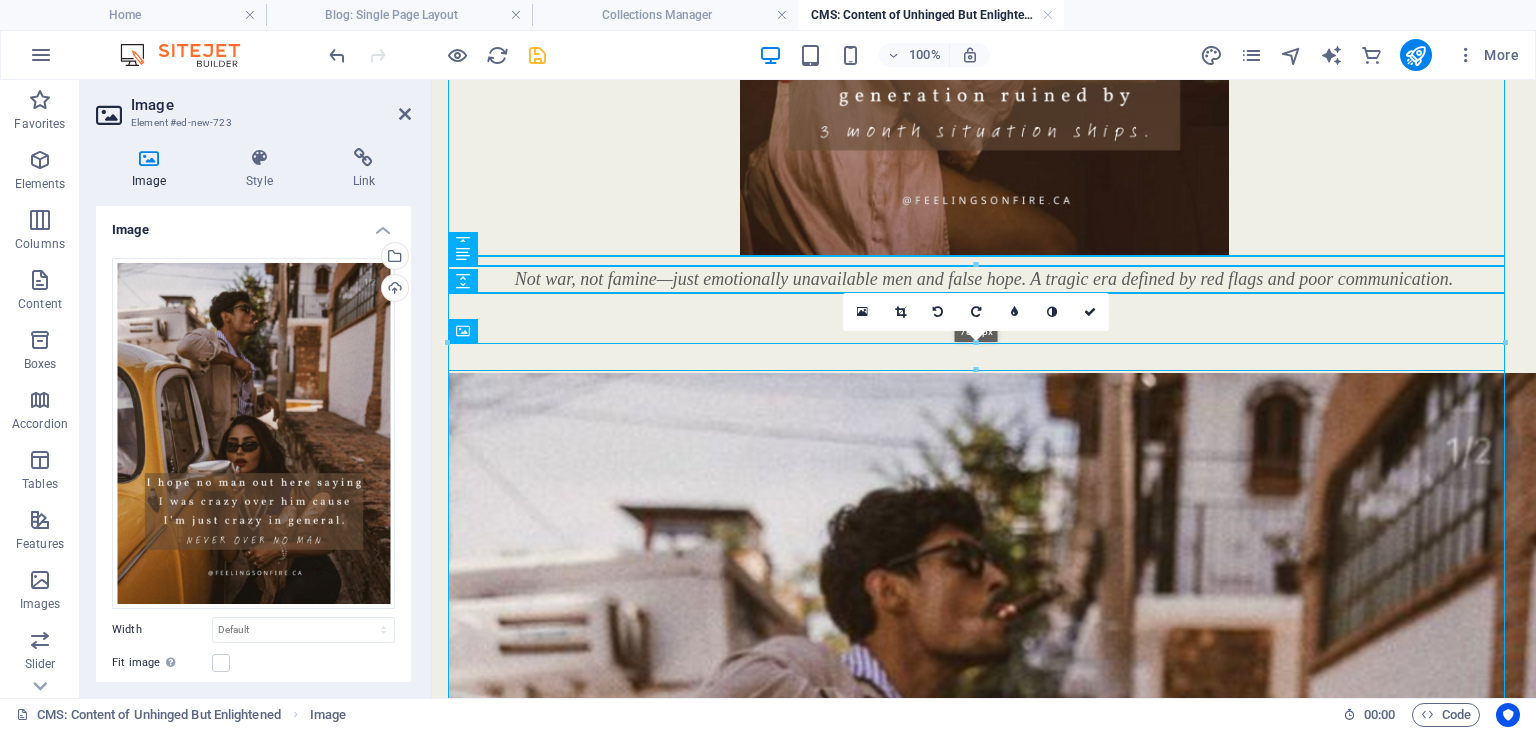 drag, startPoint x: 448, startPoint y: 345, endPoint x: 476, endPoint y: 372, distance: 38.8973 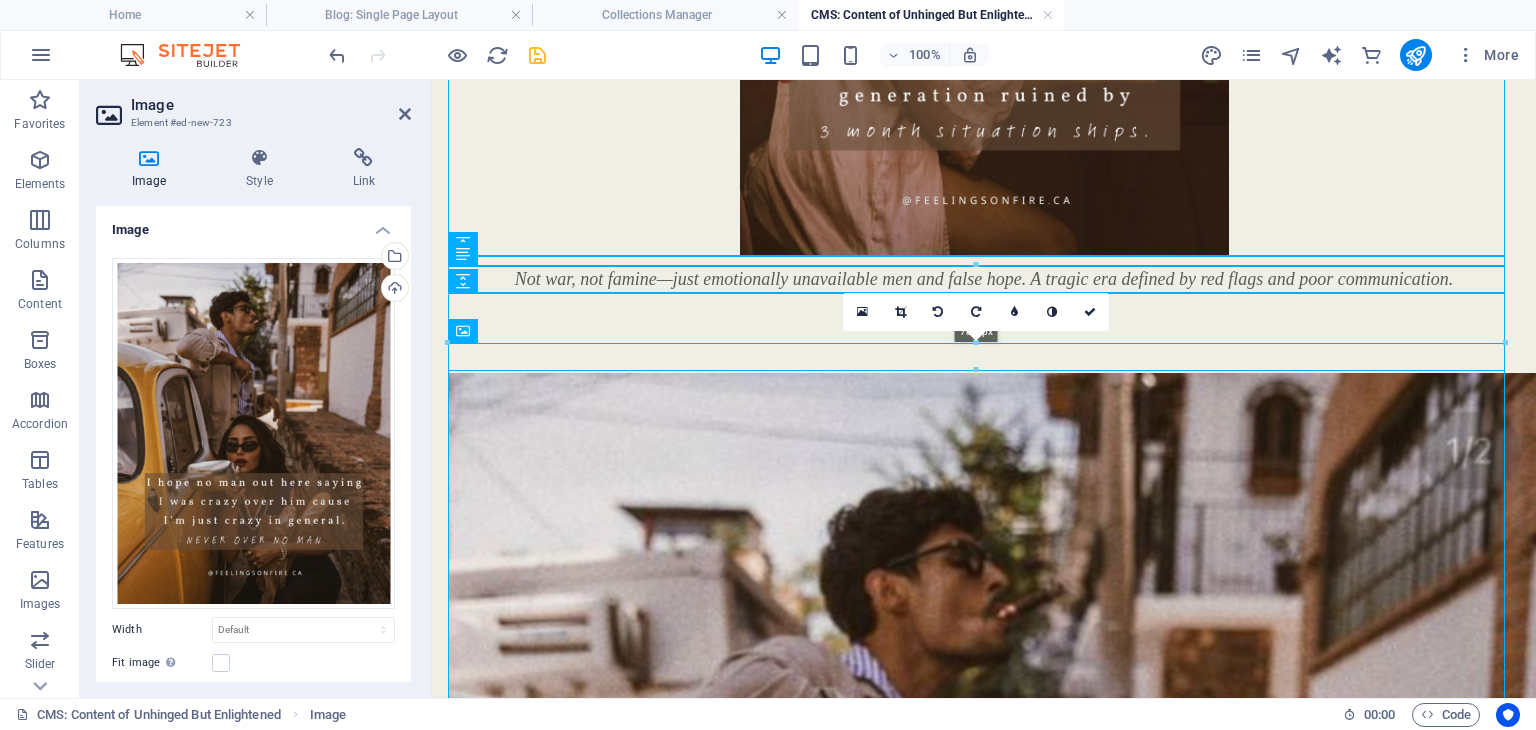 click at bounding box center [976, 370] 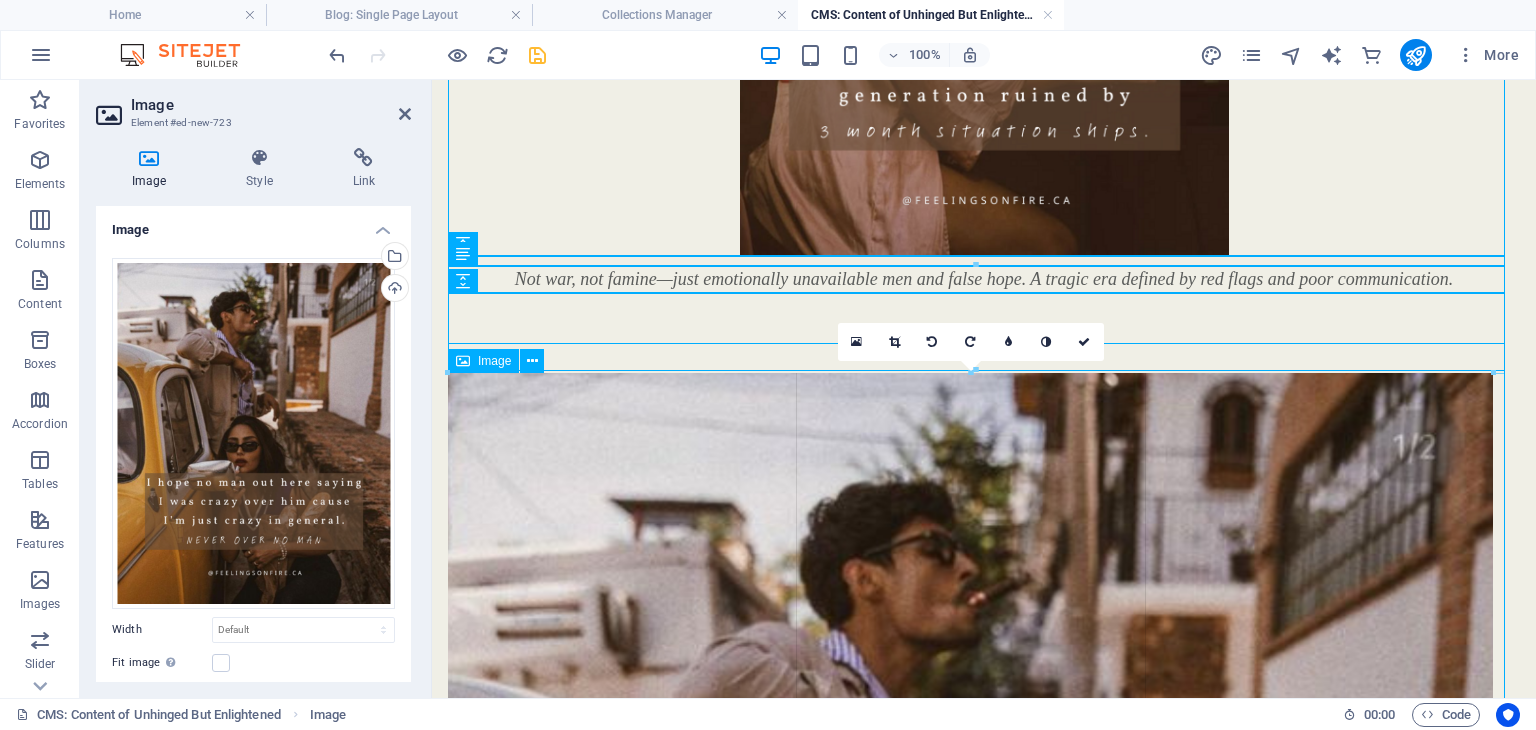 drag, startPoint x: 448, startPoint y: 342, endPoint x: 475, endPoint y: 362, distance: 33.600594 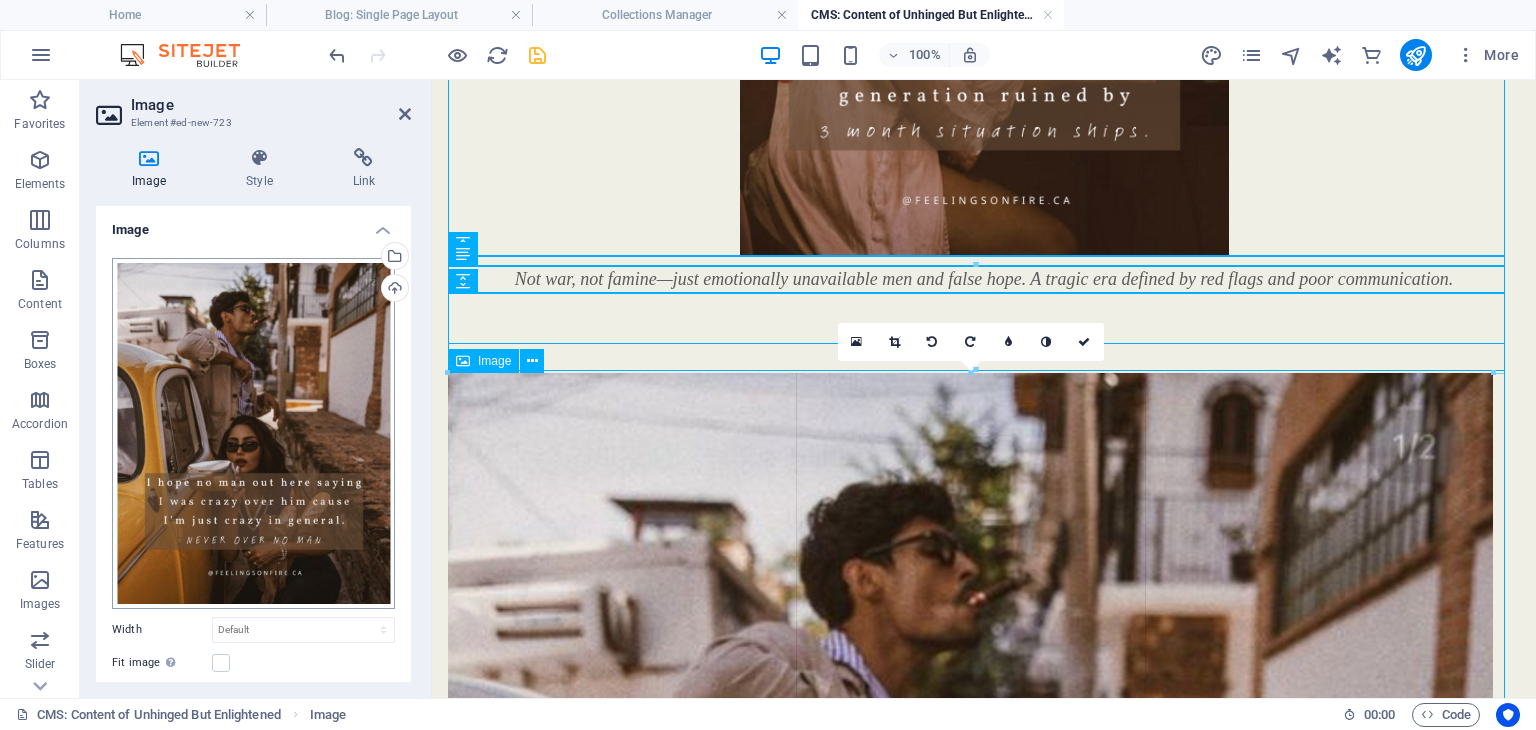 type on "1045" 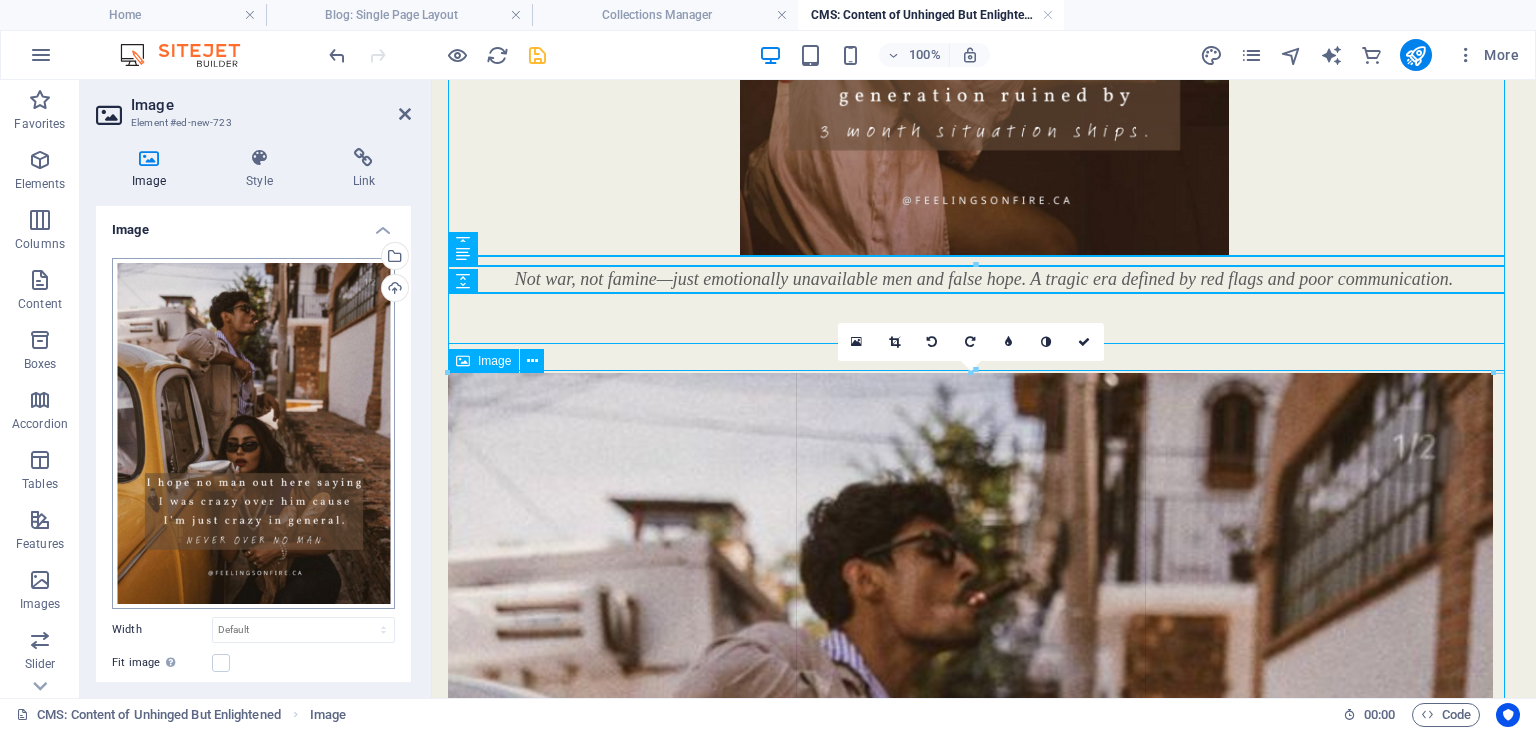 select on "px" 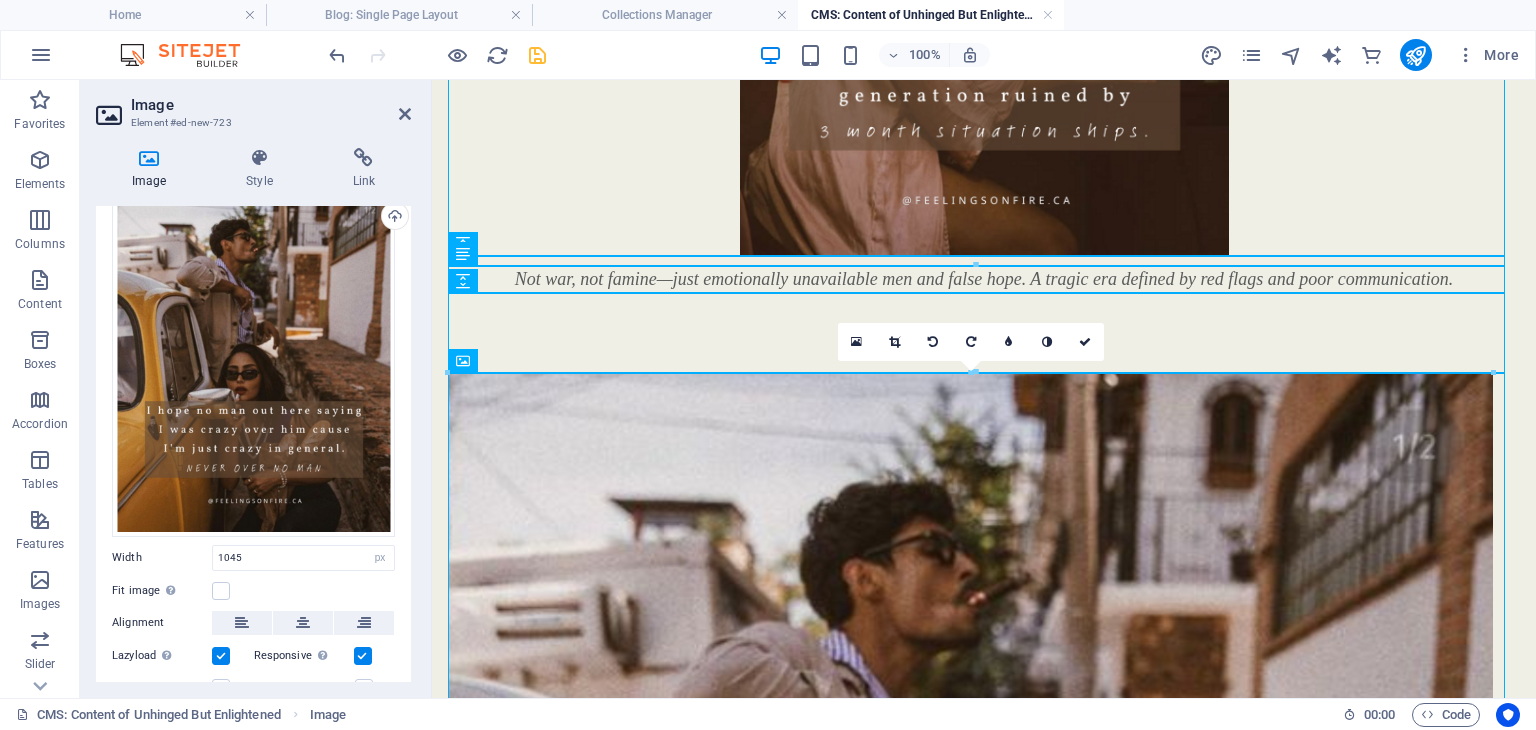 scroll, scrollTop: 100, scrollLeft: 0, axis: vertical 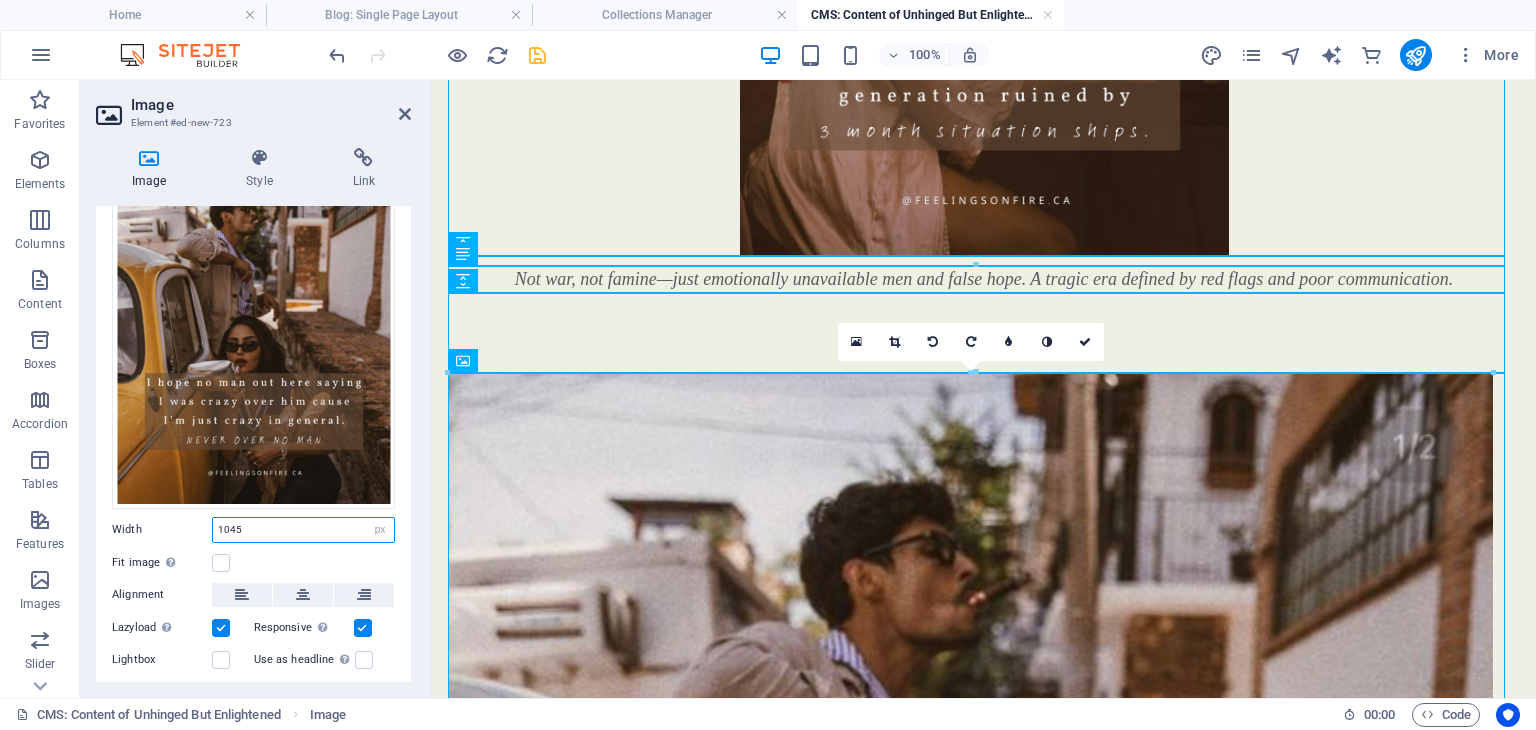 click on "1045" at bounding box center (303, 530) 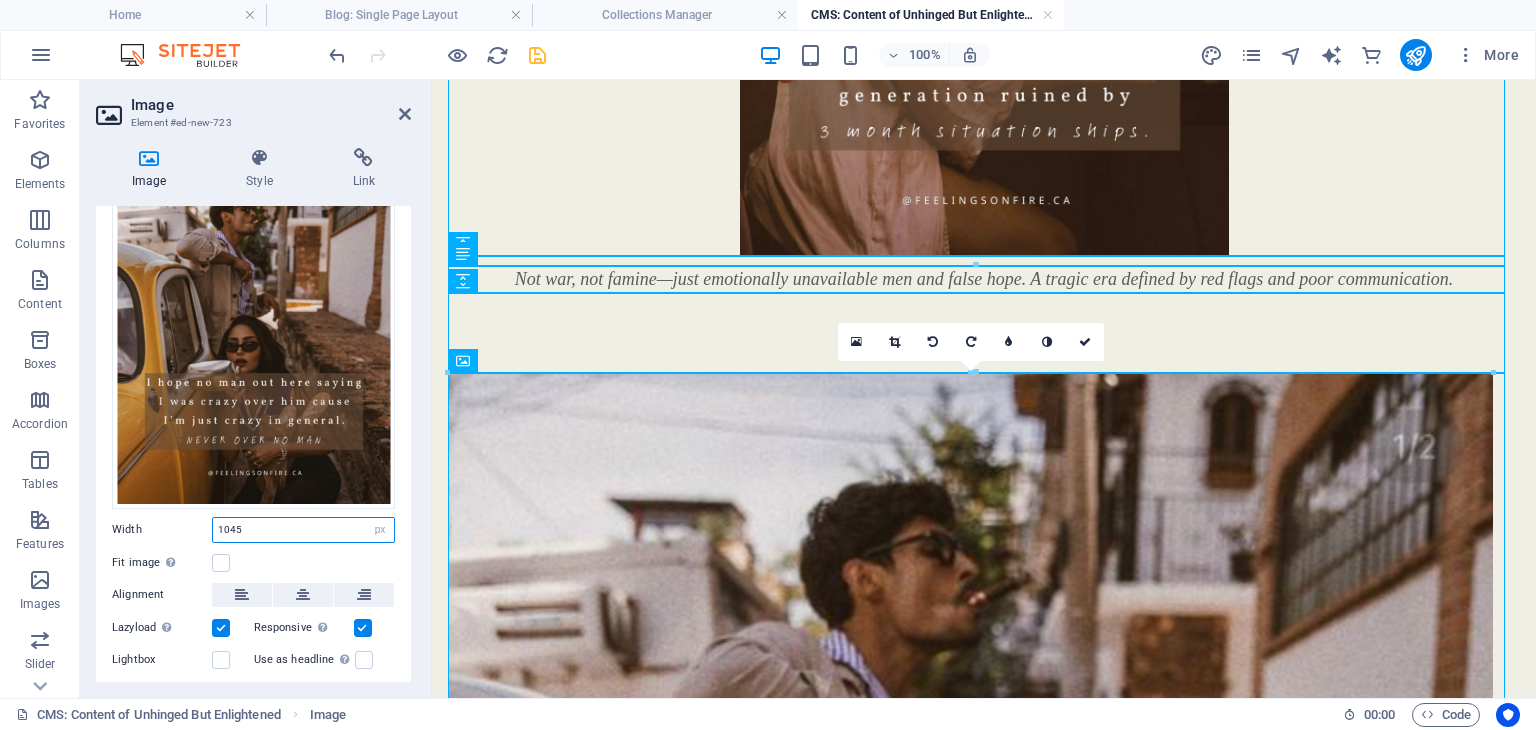 click on "1045" at bounding box center [303, 530] 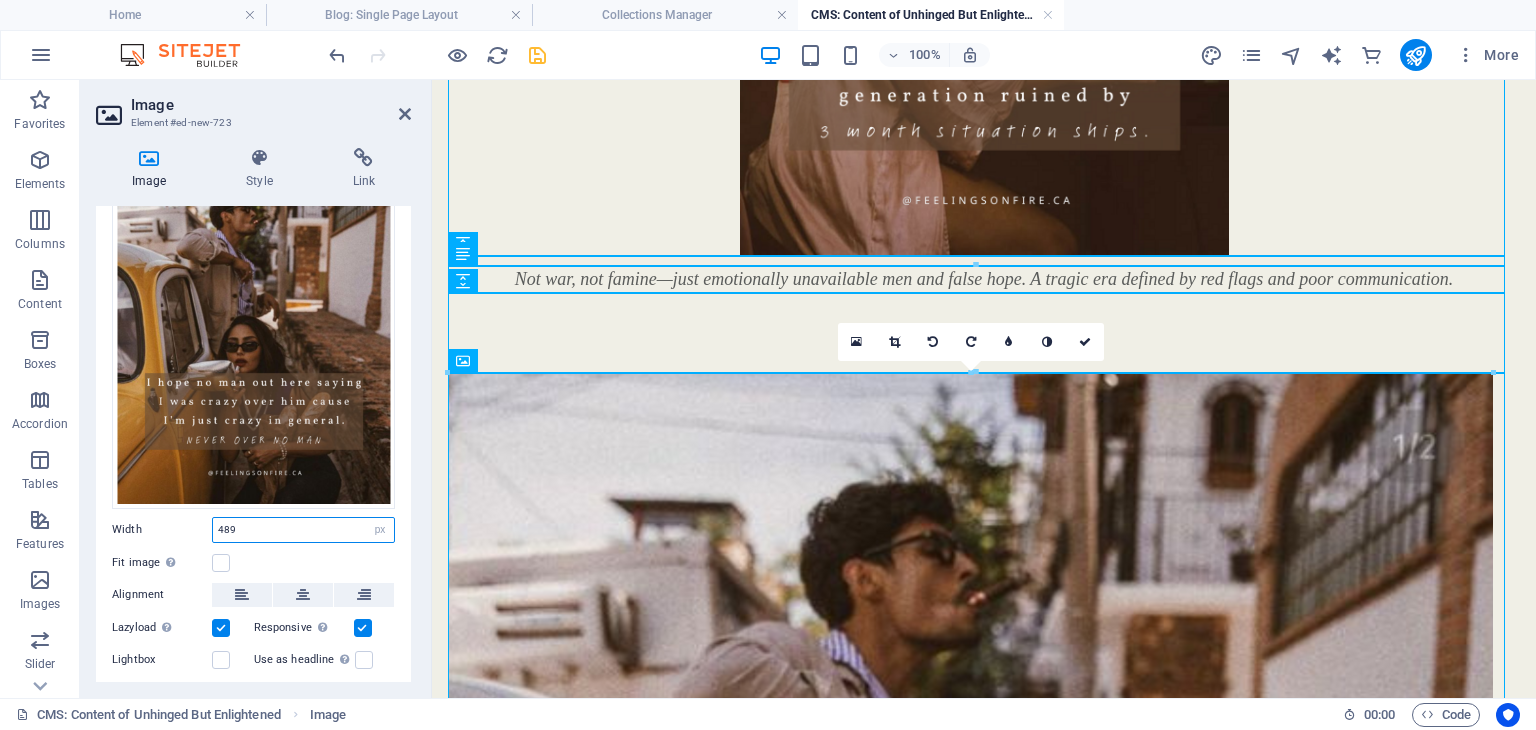 type on "489" 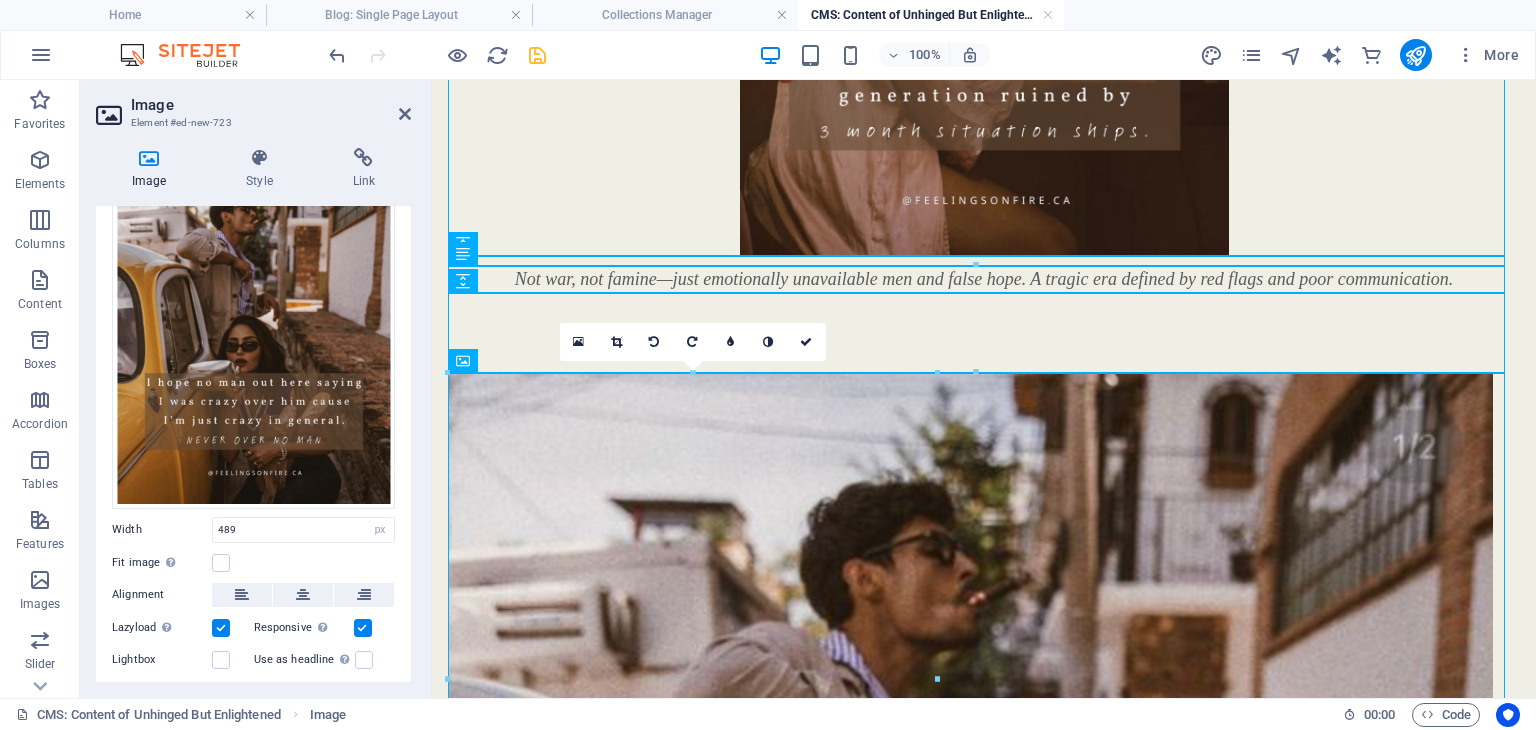 click on "Width" at bounding box center [162, 529] 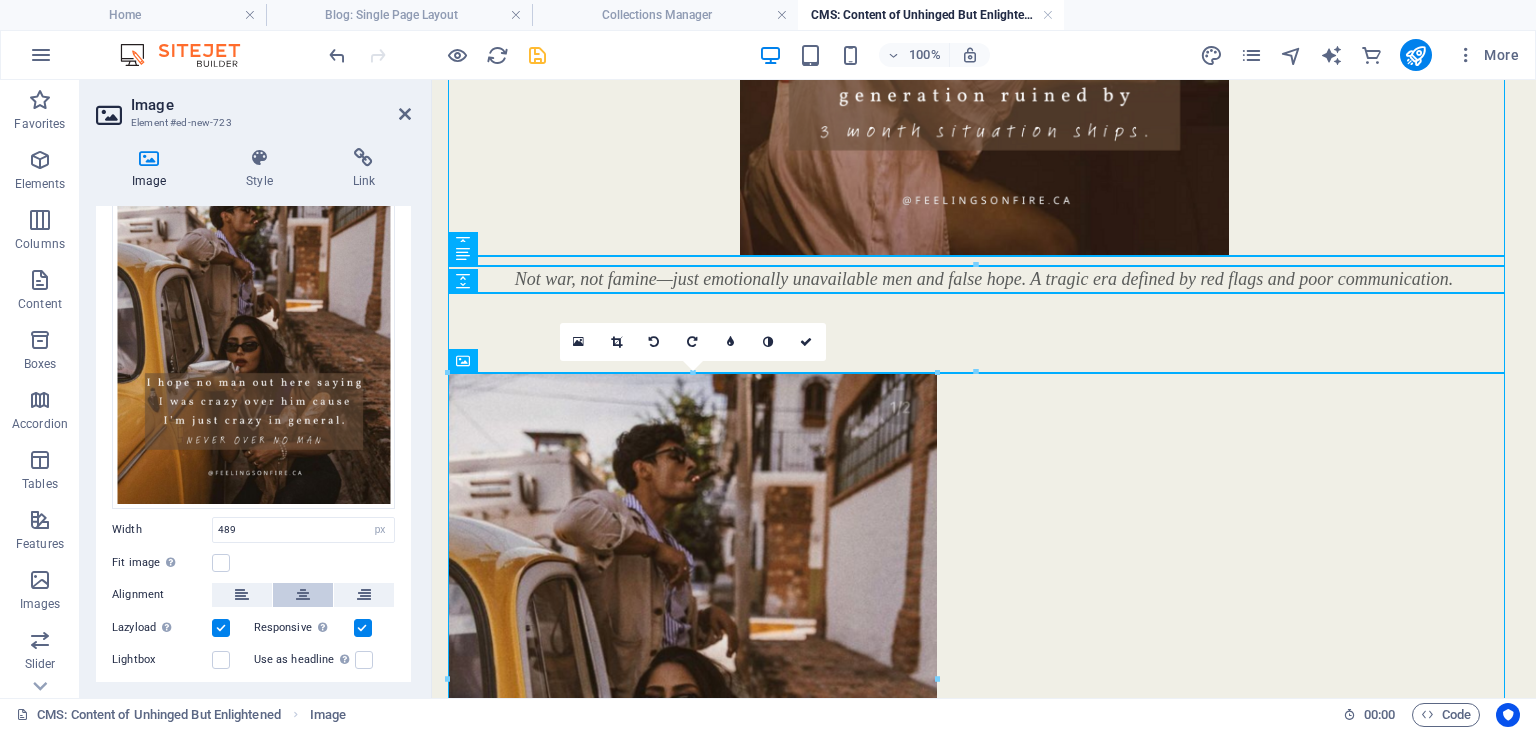 click at bounding box center [303, 595] 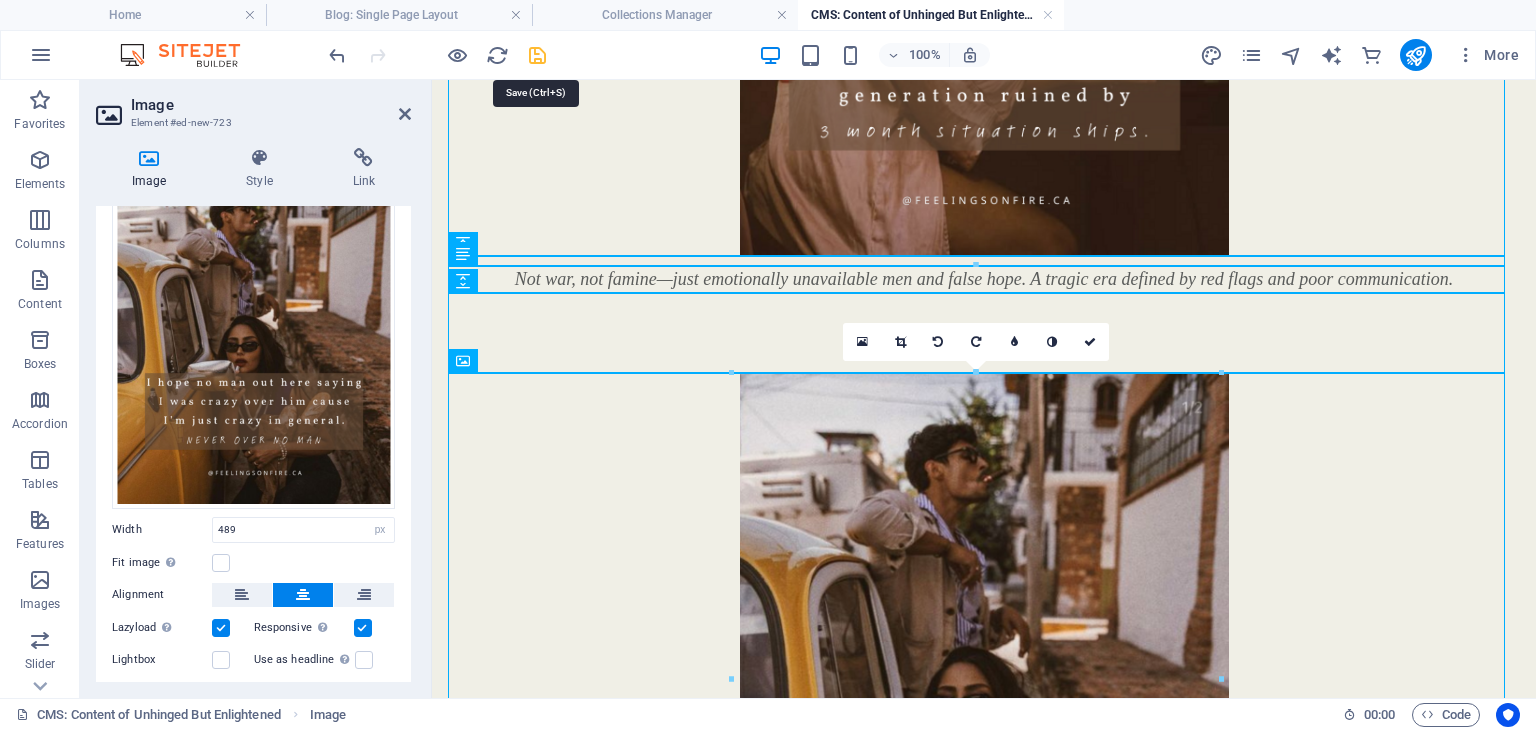 drag, startPoint x: 532, startPoint y: 50, endPoint x: 435, endPoint y: 304, distance: 271.8915 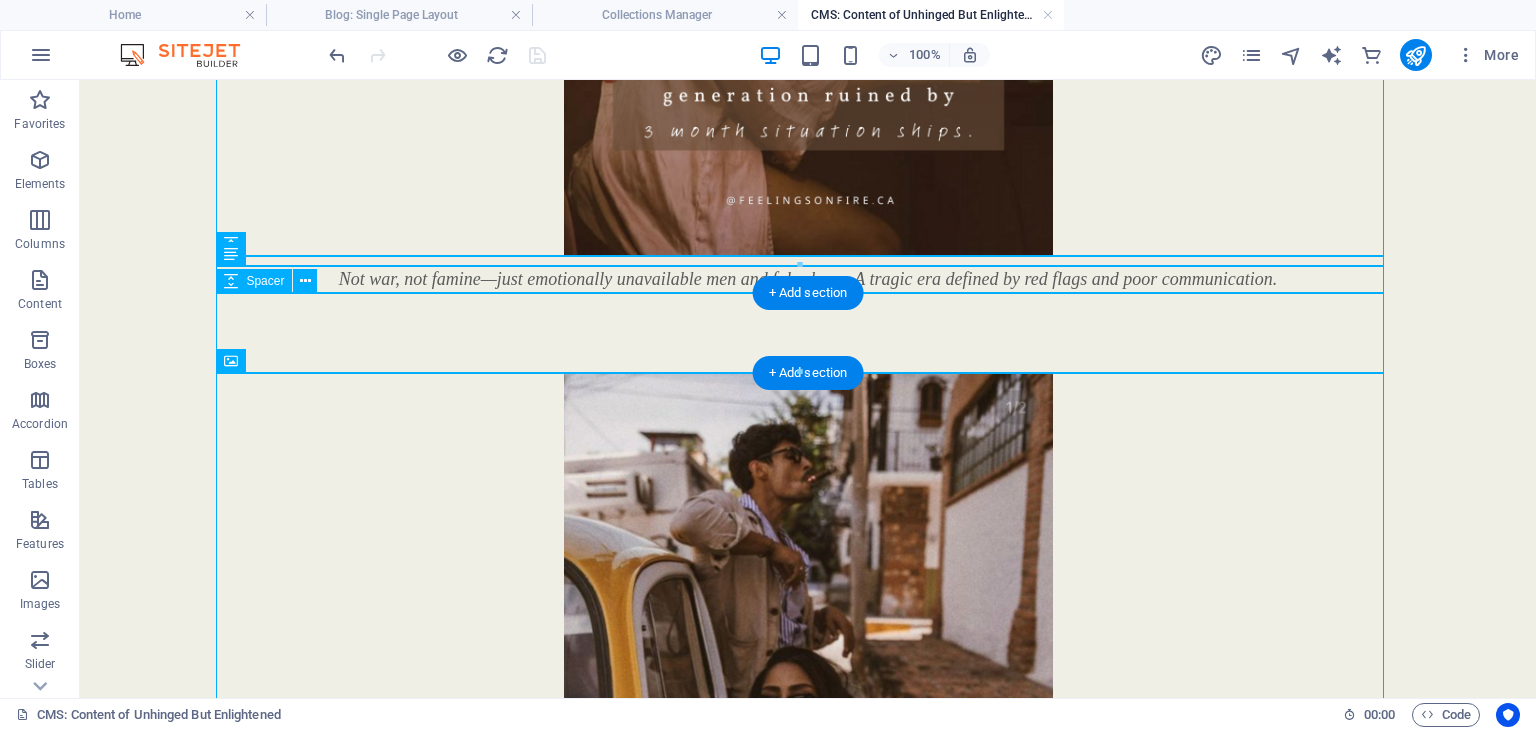click at bounding box center [808, 333] 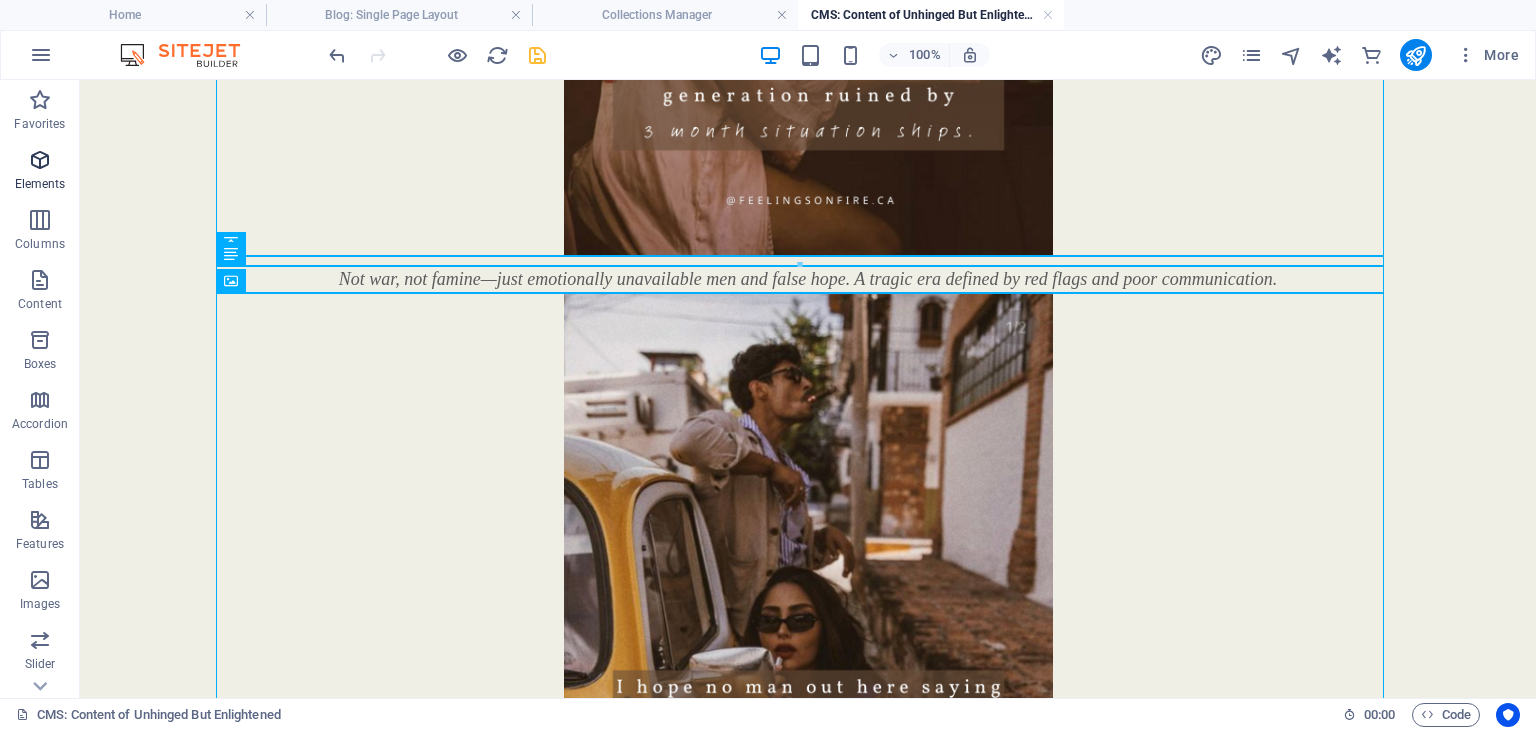 drag, startPoint x: 25, startPoint y: 209, endPoint x: 32, endPoint y: 157, distance: 52.46904 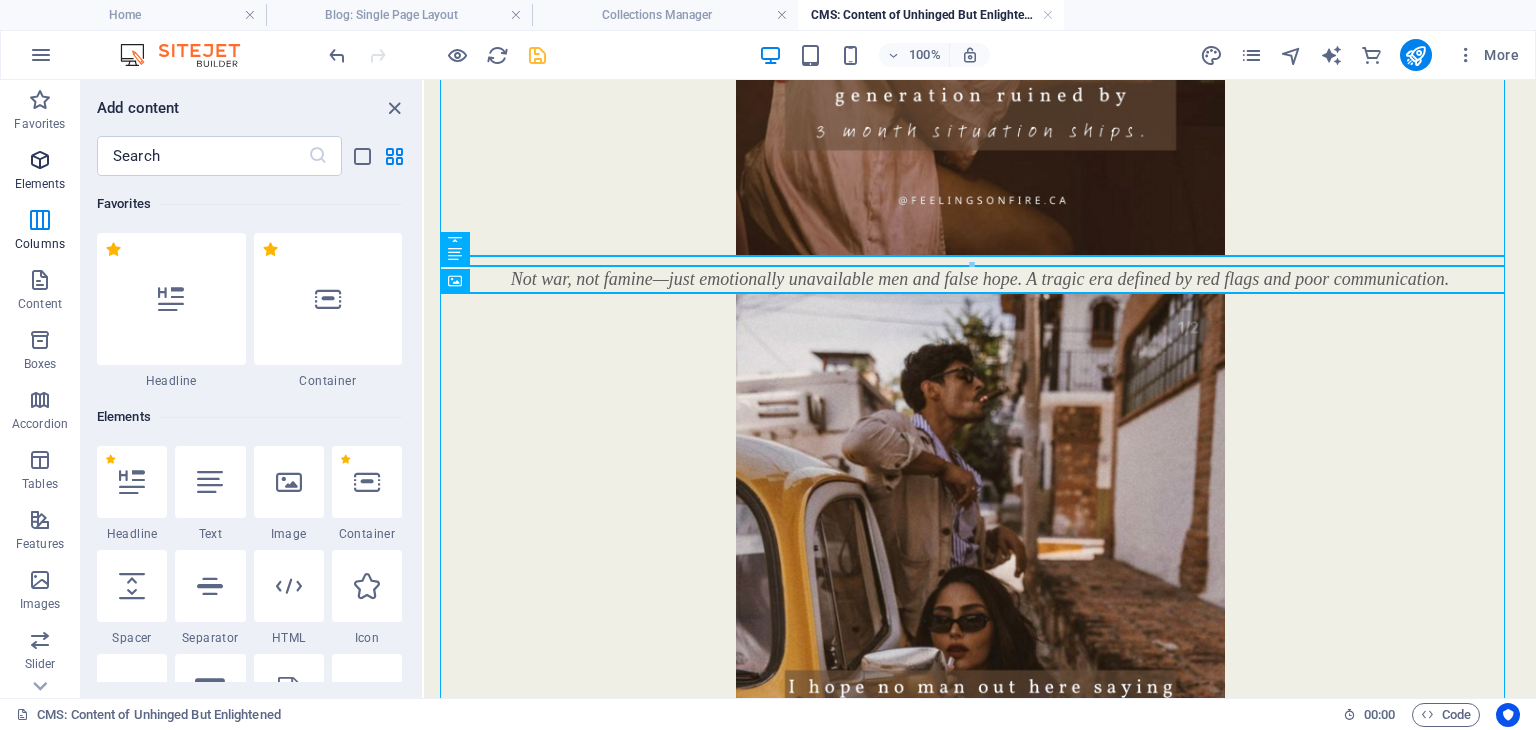 click at bounding box center [40, 160] 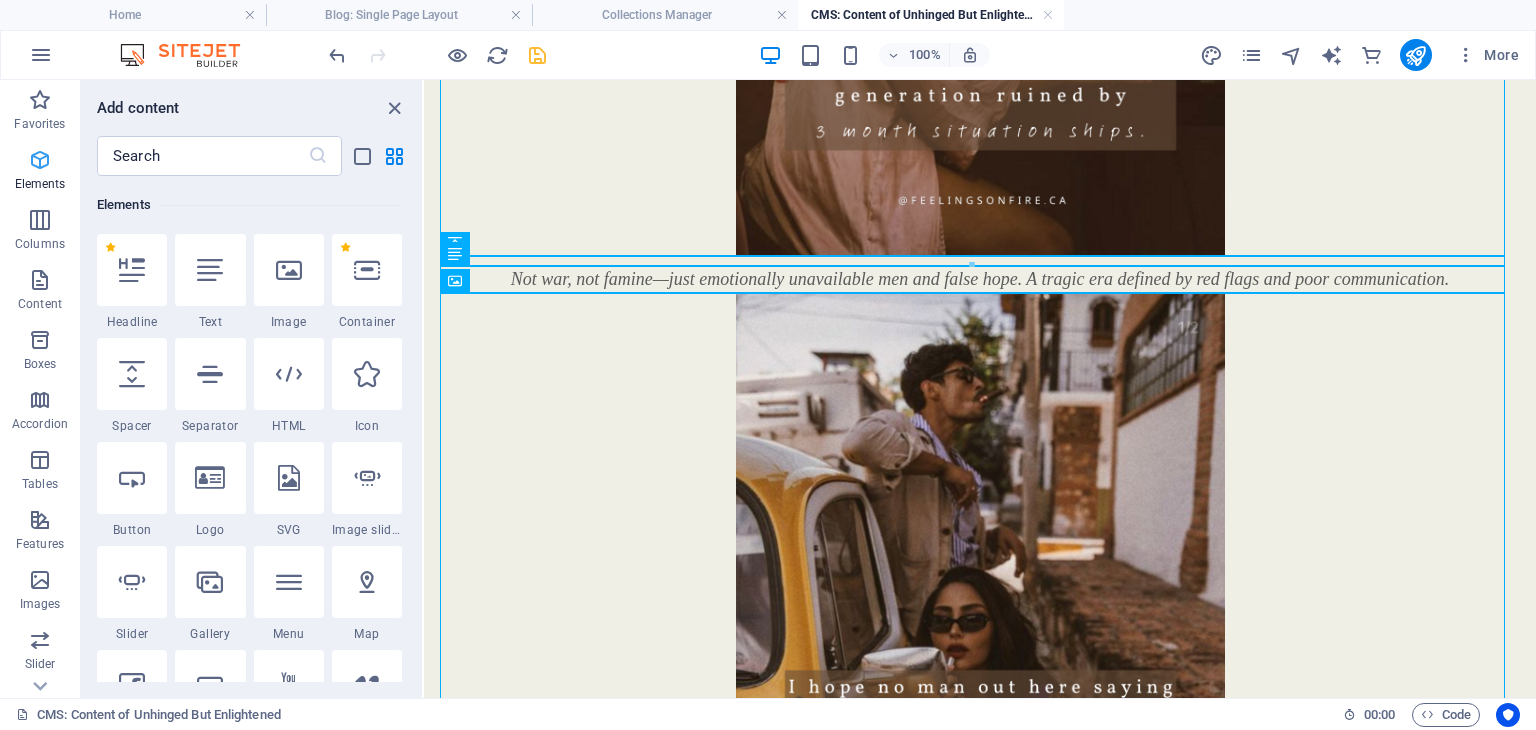 scroll, scrollTop: 212, scrollLeft: 0, axis: vertical 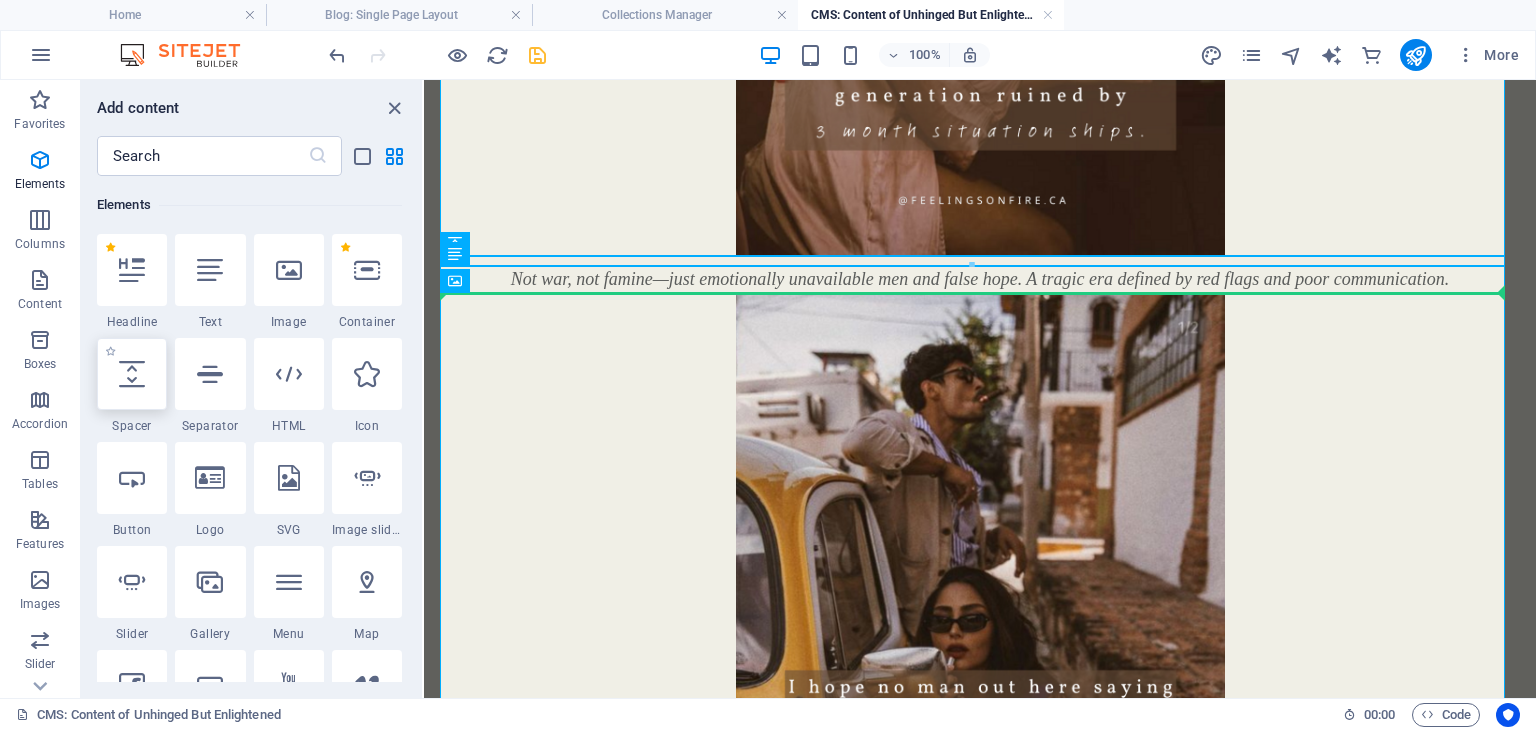 select on "px" 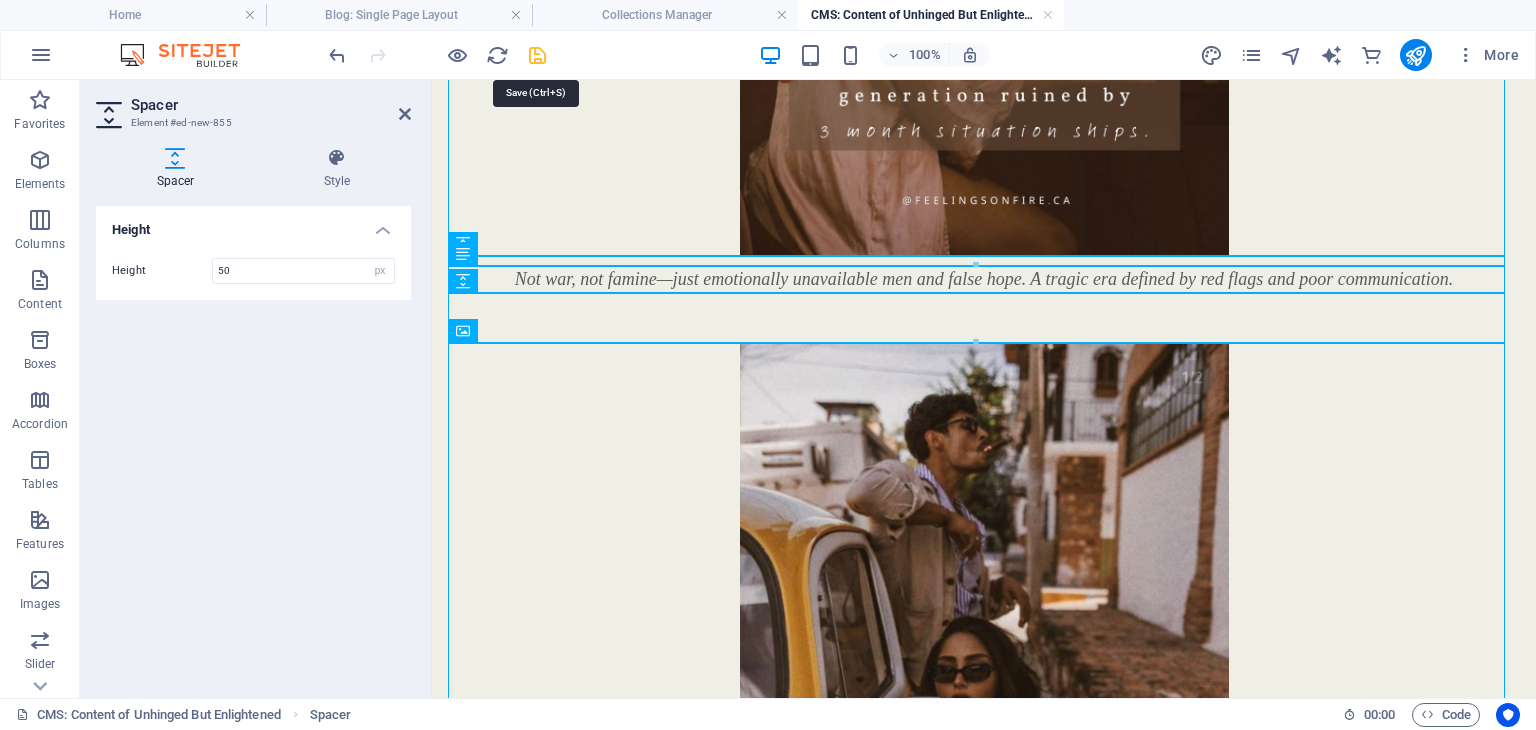click at bounding box center [537, 55] 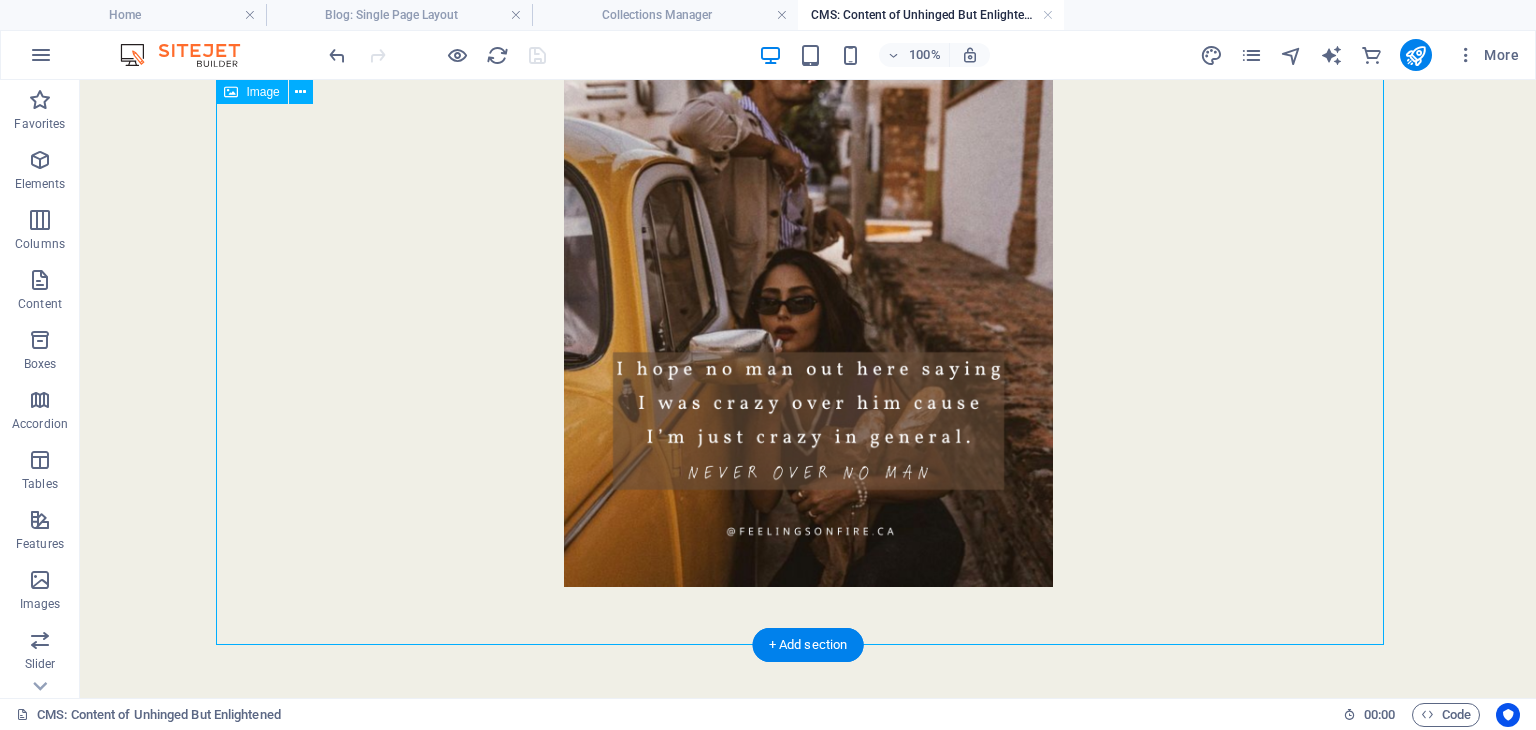 scroll, scrollTop: 1003, scrollLeft: 0, axis: vertical 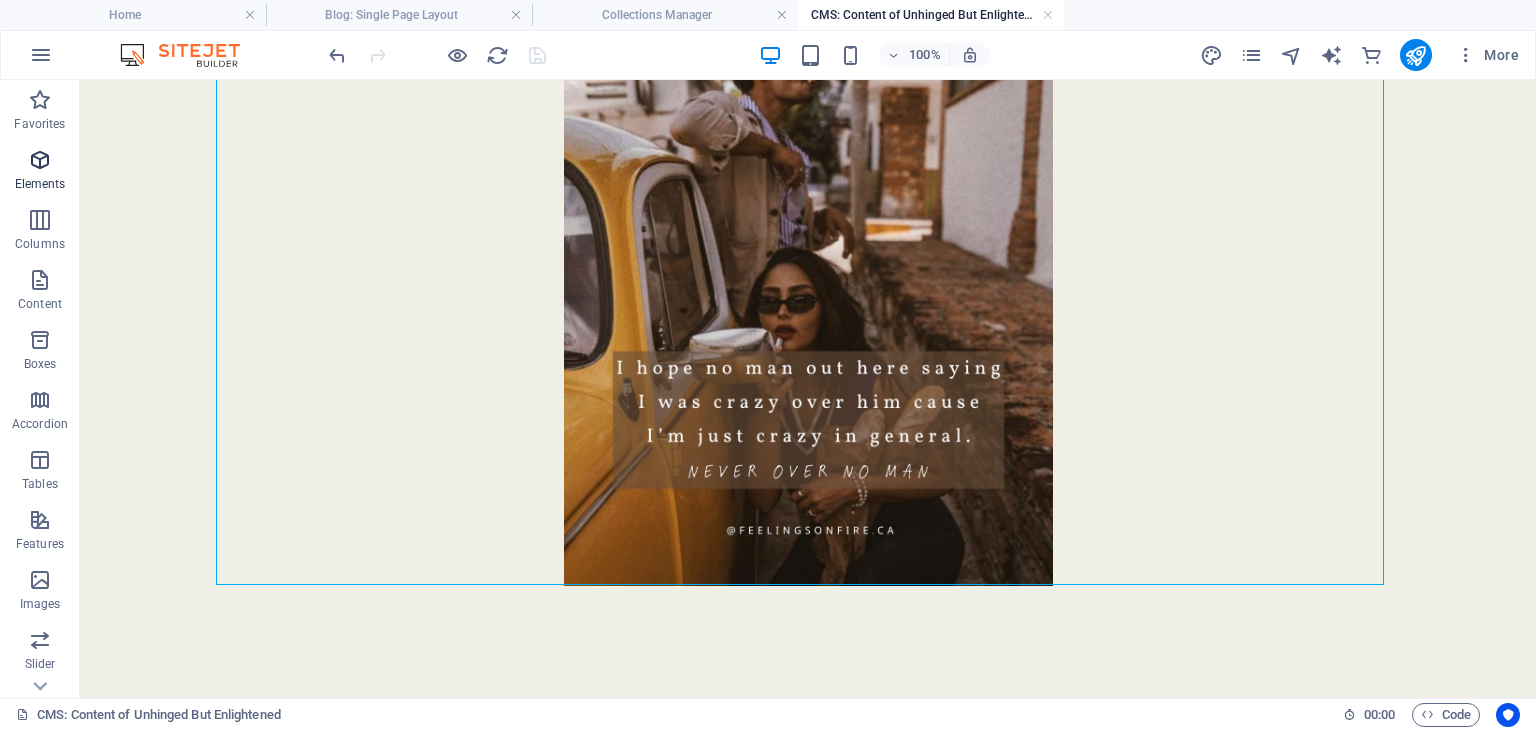 click on "Elements" at bounding box center (40, 172) 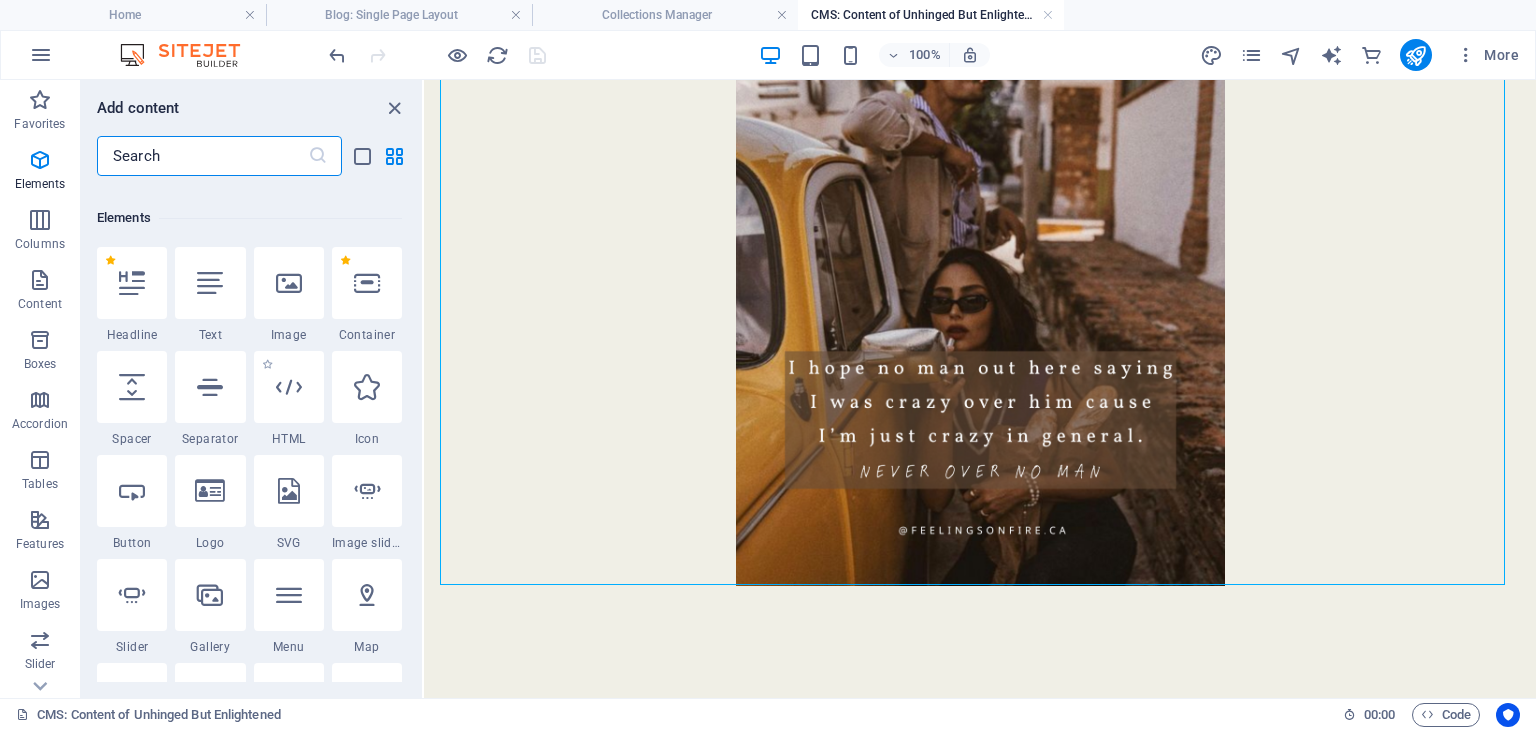 scroll, scrollTop: 212, scrollLeft: 0, axis: vertical 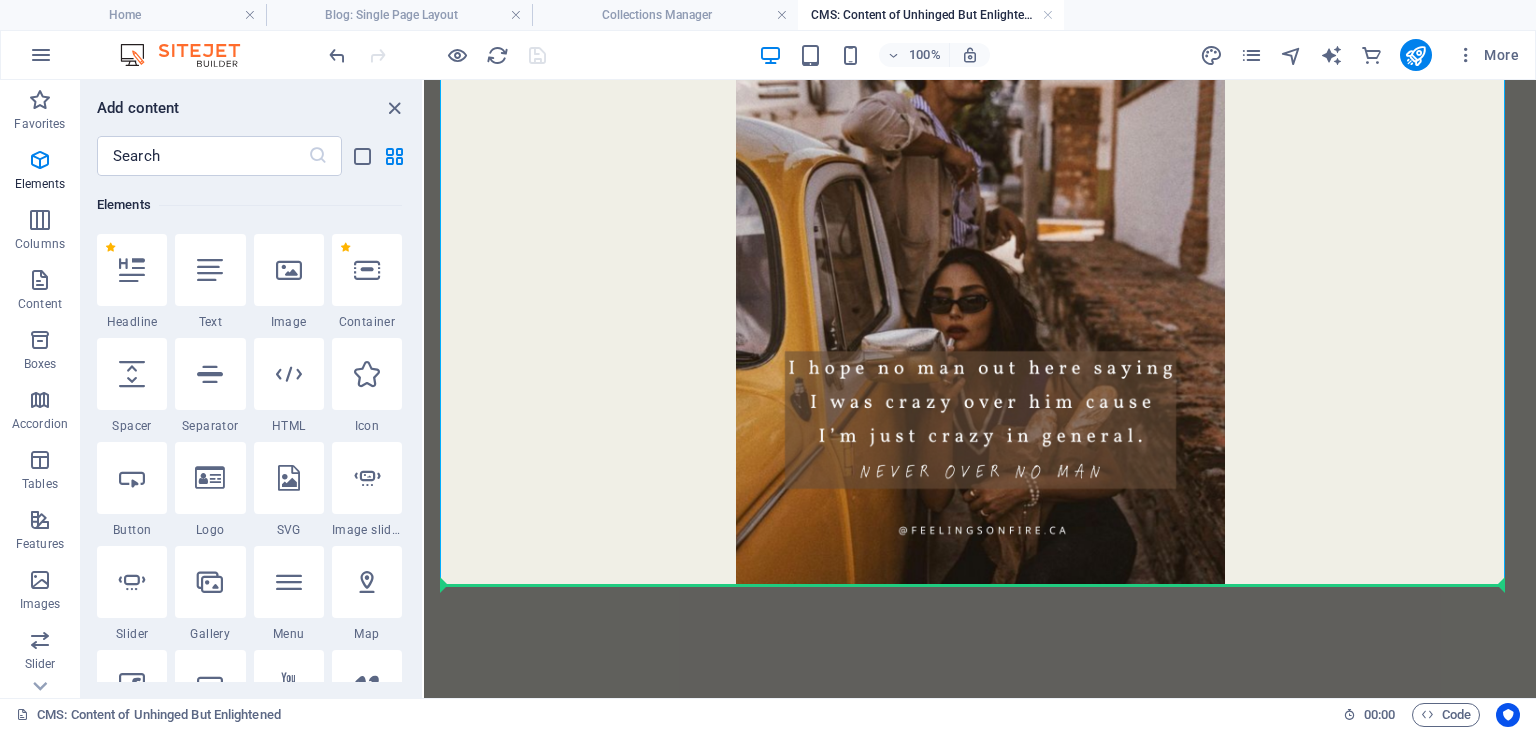 select on "px" 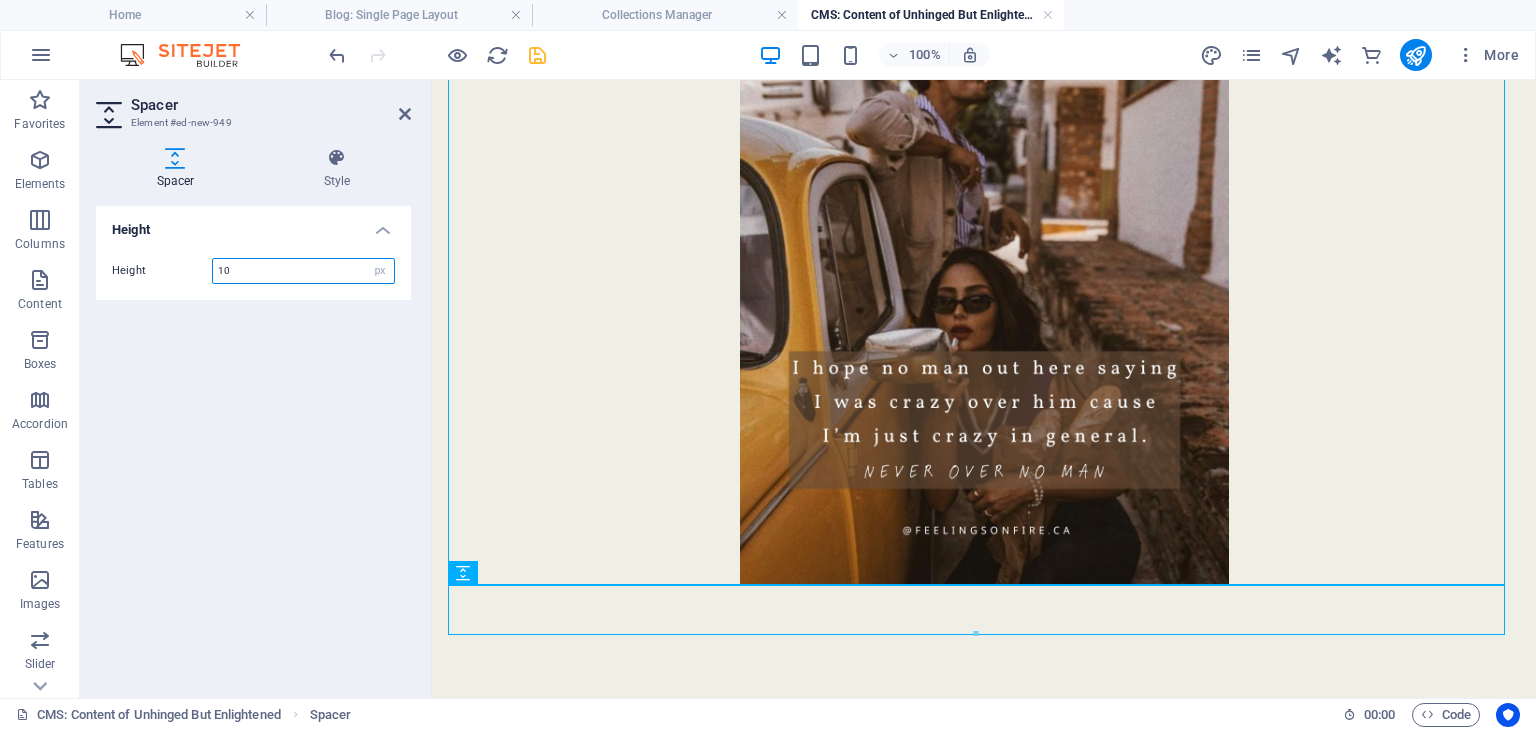 type on "10" 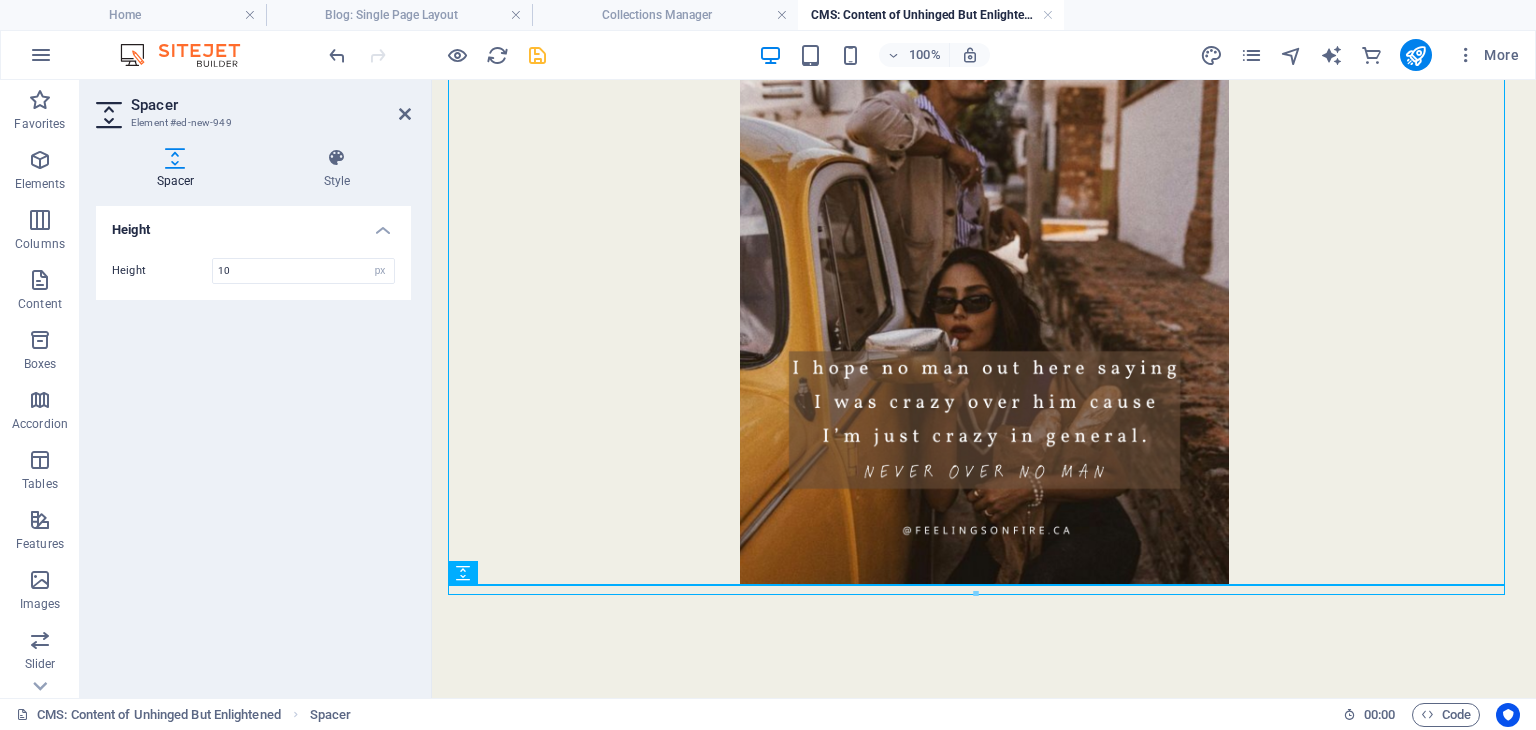 click on "Height Height 10 px rem vh vw" at bounding box center [253, 444] 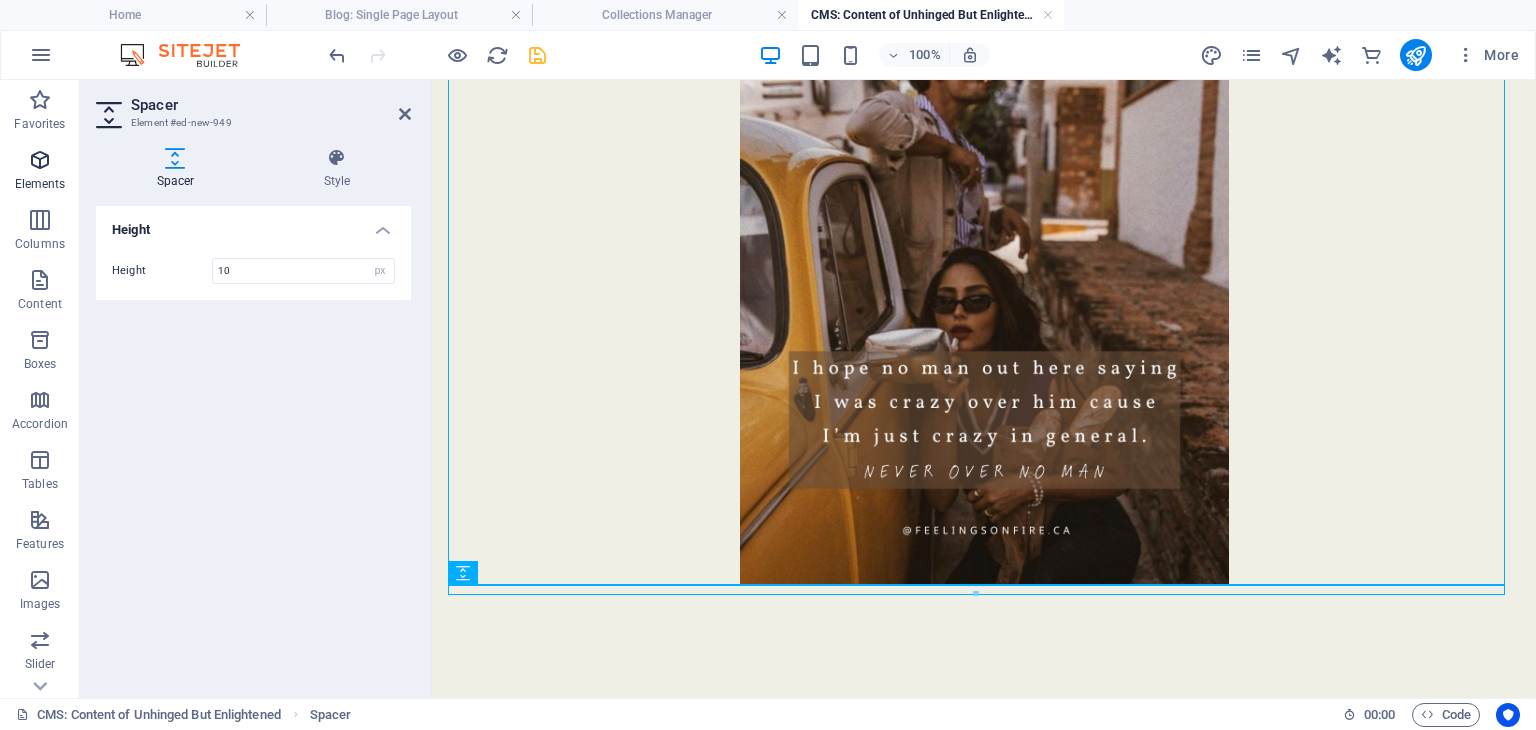 click on "Elements" at bounding box center [40, 184] 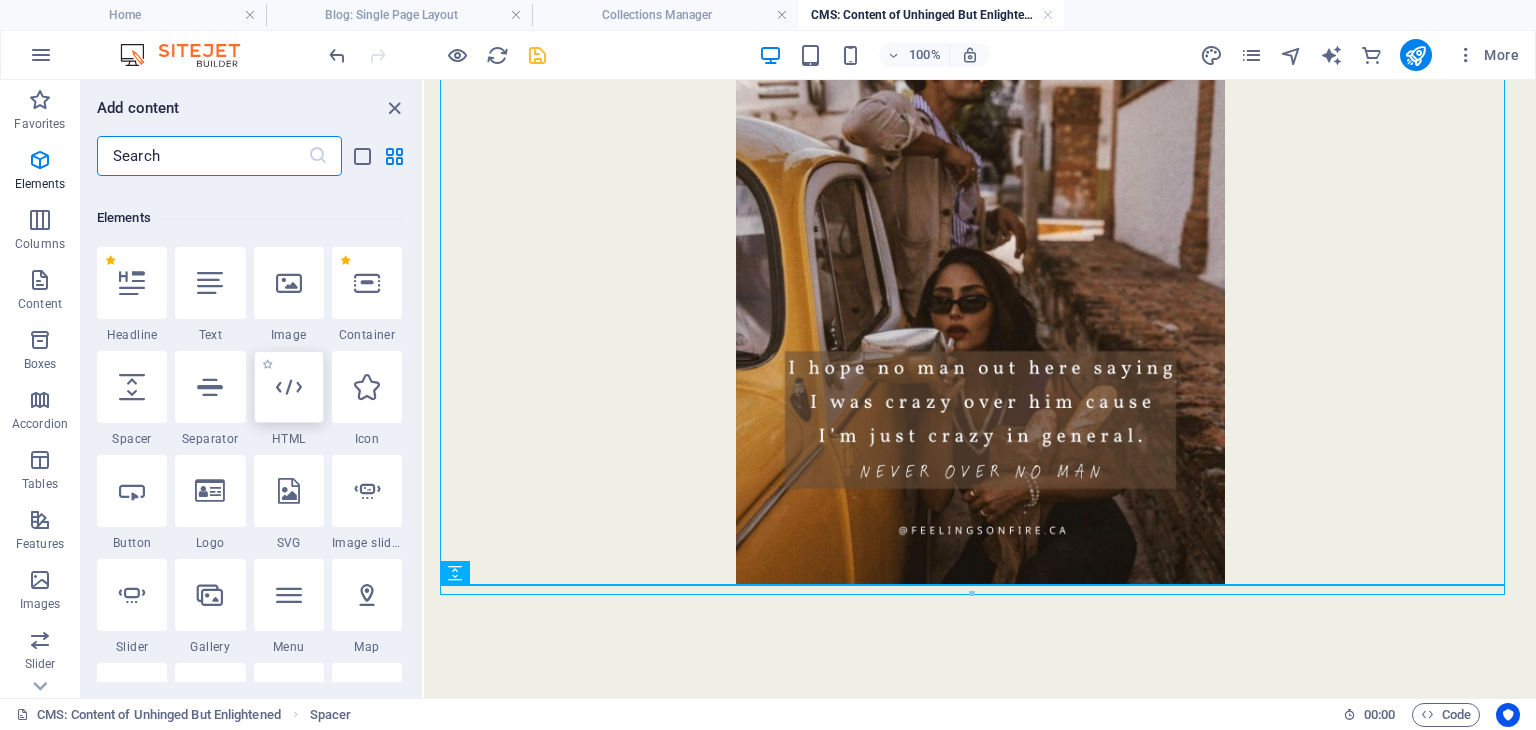 scroll, scrollTop: 212, scrollLeft: 0, axis: vertical 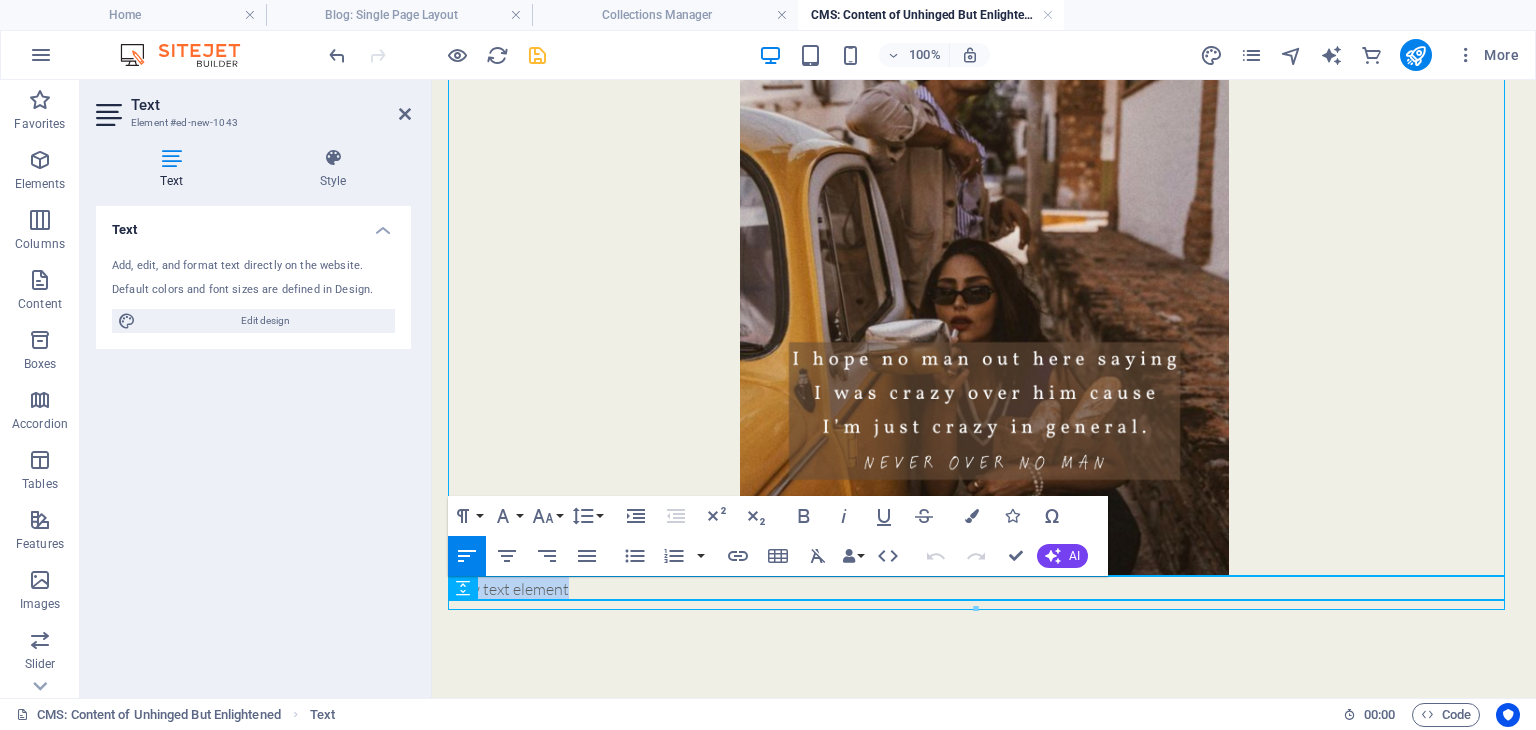 click on "Financial stability without the emotional chaos. I want the benefits of a partnership—with the peace of living alone. Not war, not famine—just emotionally unavailable men and false hope. A tragic era defined by red flags and poor communication. New text element" at bounding box center (984, -105) 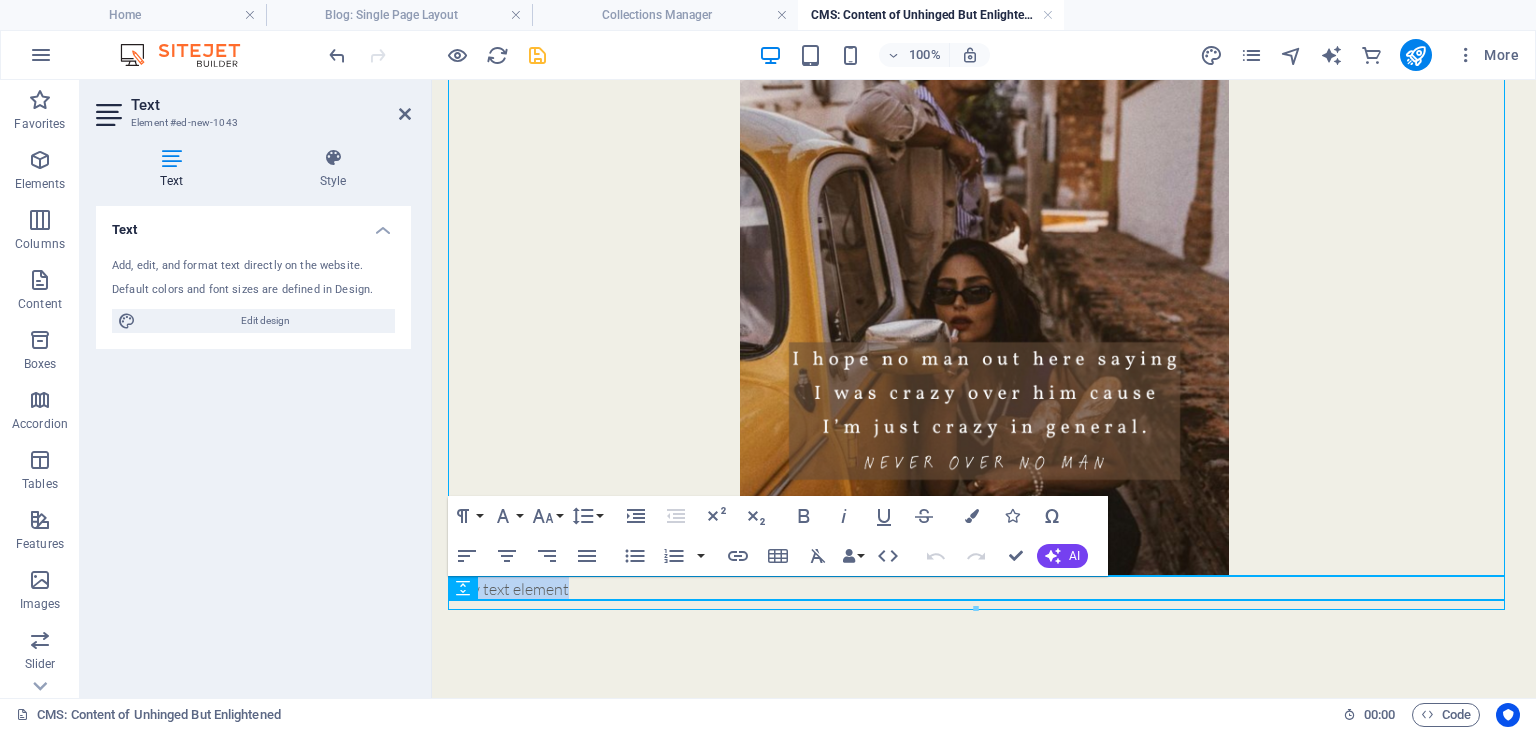 click at bounding box center [976, 609] 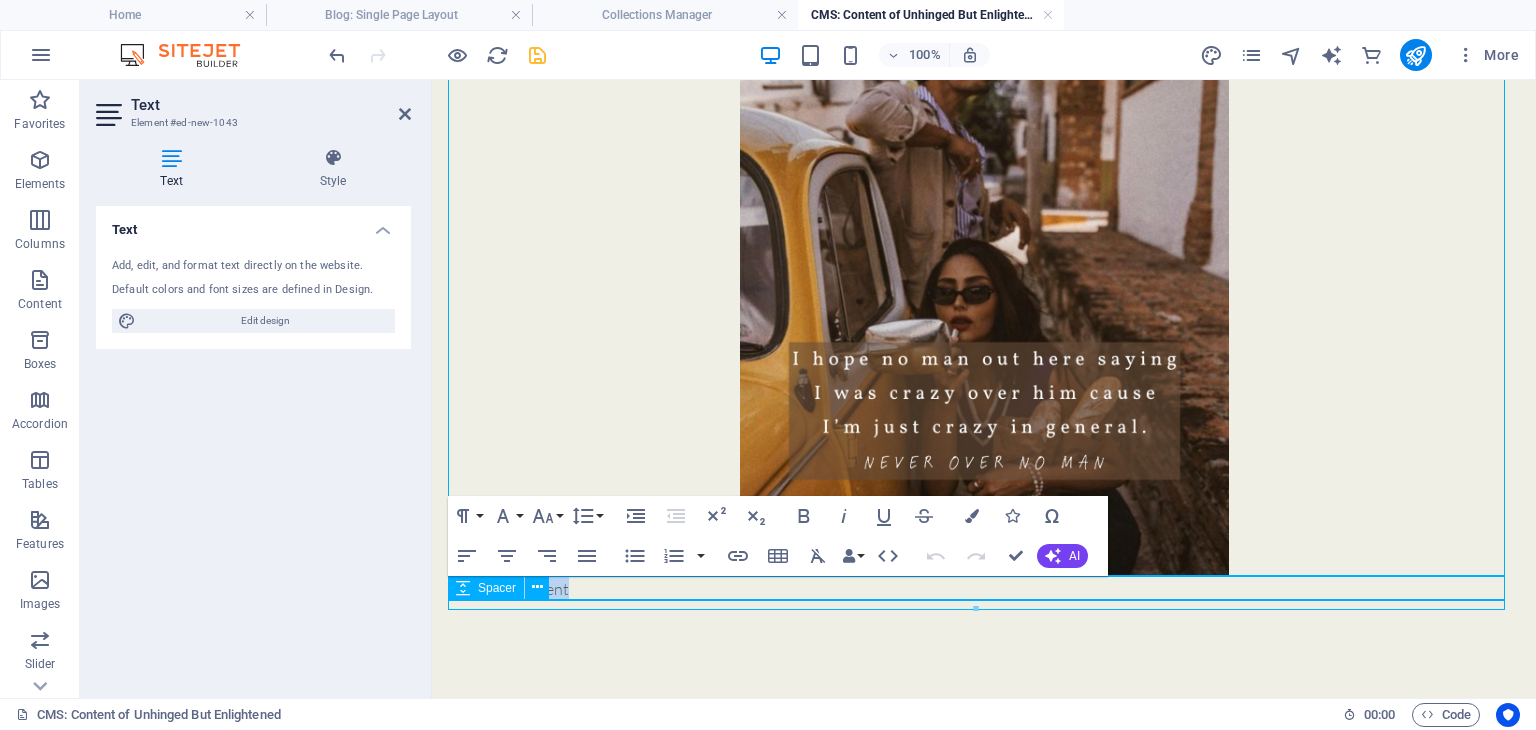 click at bounding box center (984, 606) 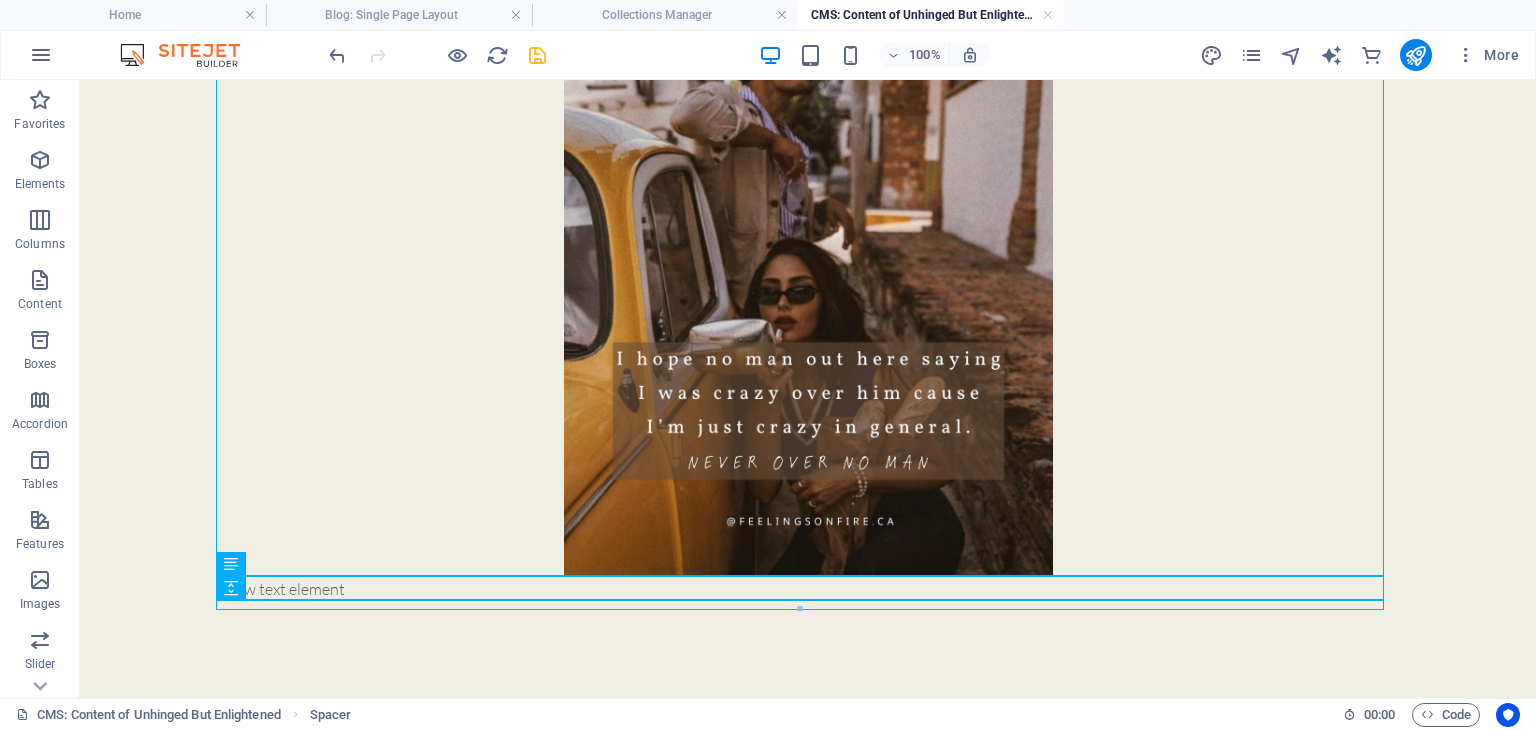 click on "Financial stability without the emotional chaos. I want the benefits of a partnership—with the peace of living alone. Not war, not famine—just emotionally unavailable men and false hope. A tragic era defined by red flags and poor communication. New text element" at bounding box center (808, -105) 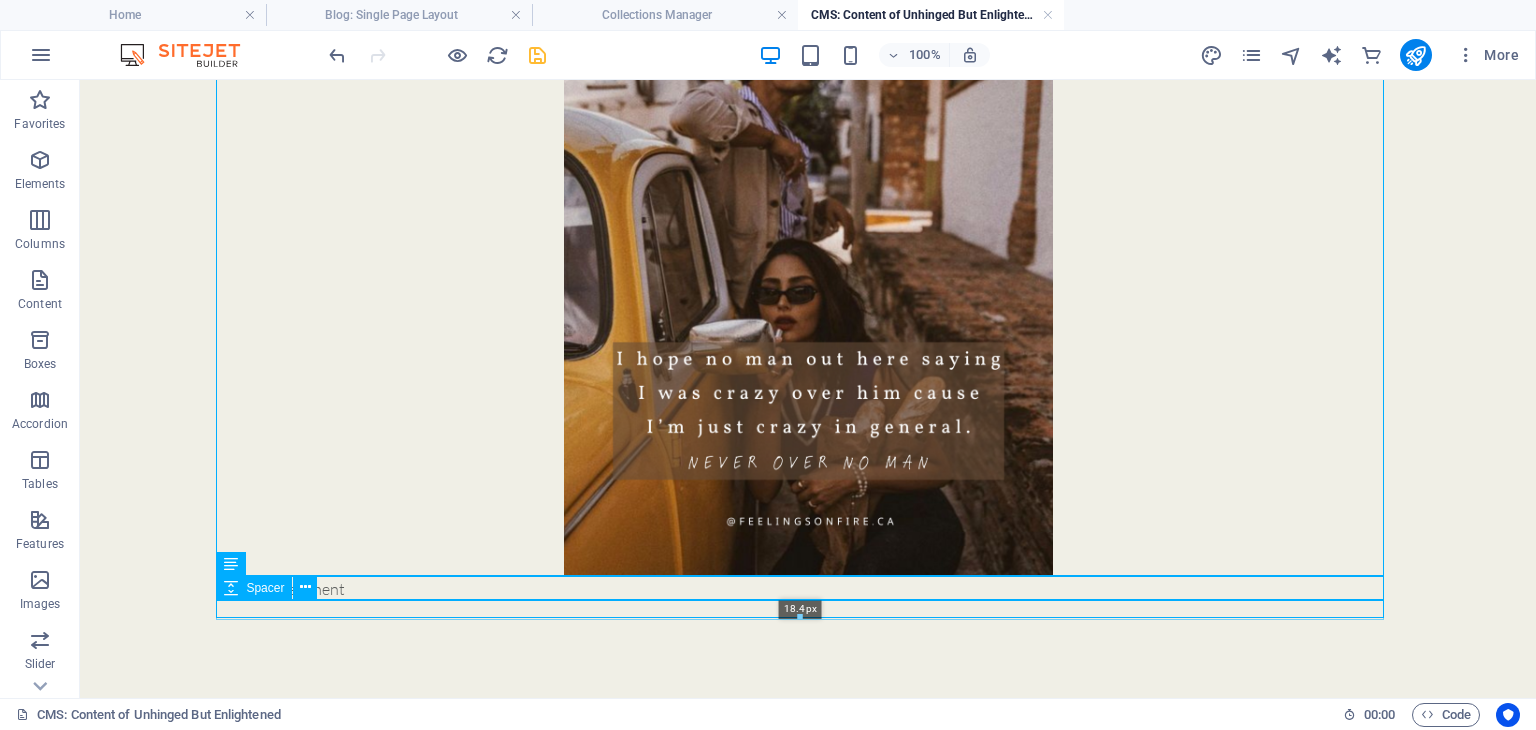 drag, startPoint x: 230, startPoint y: 606, endPoint x: 244, endPoint y: 581, distance: 28.653097 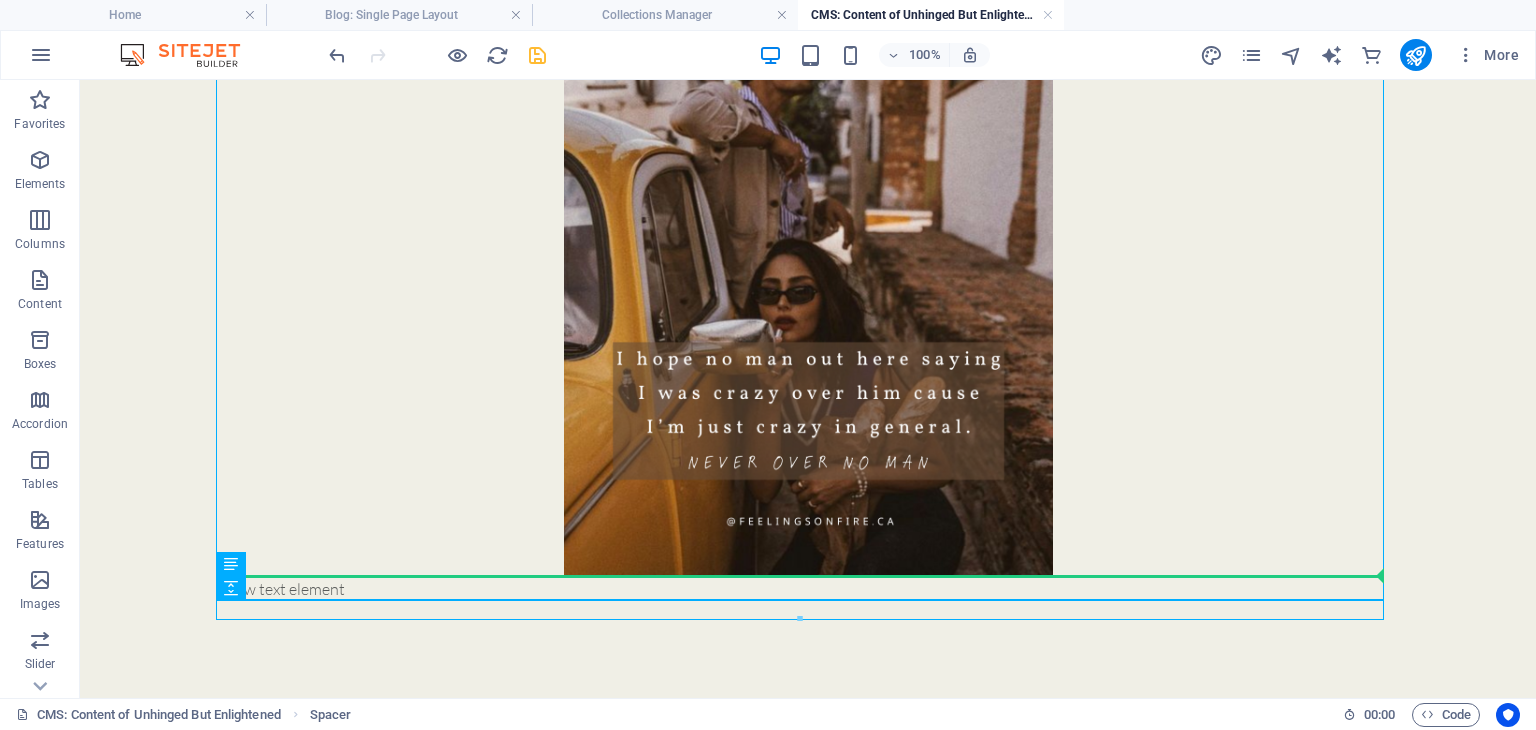 drag, startPoint x: 360, startPoint y: 605, endPoint x: 368, endPoint y: 576, distance: 30.083218 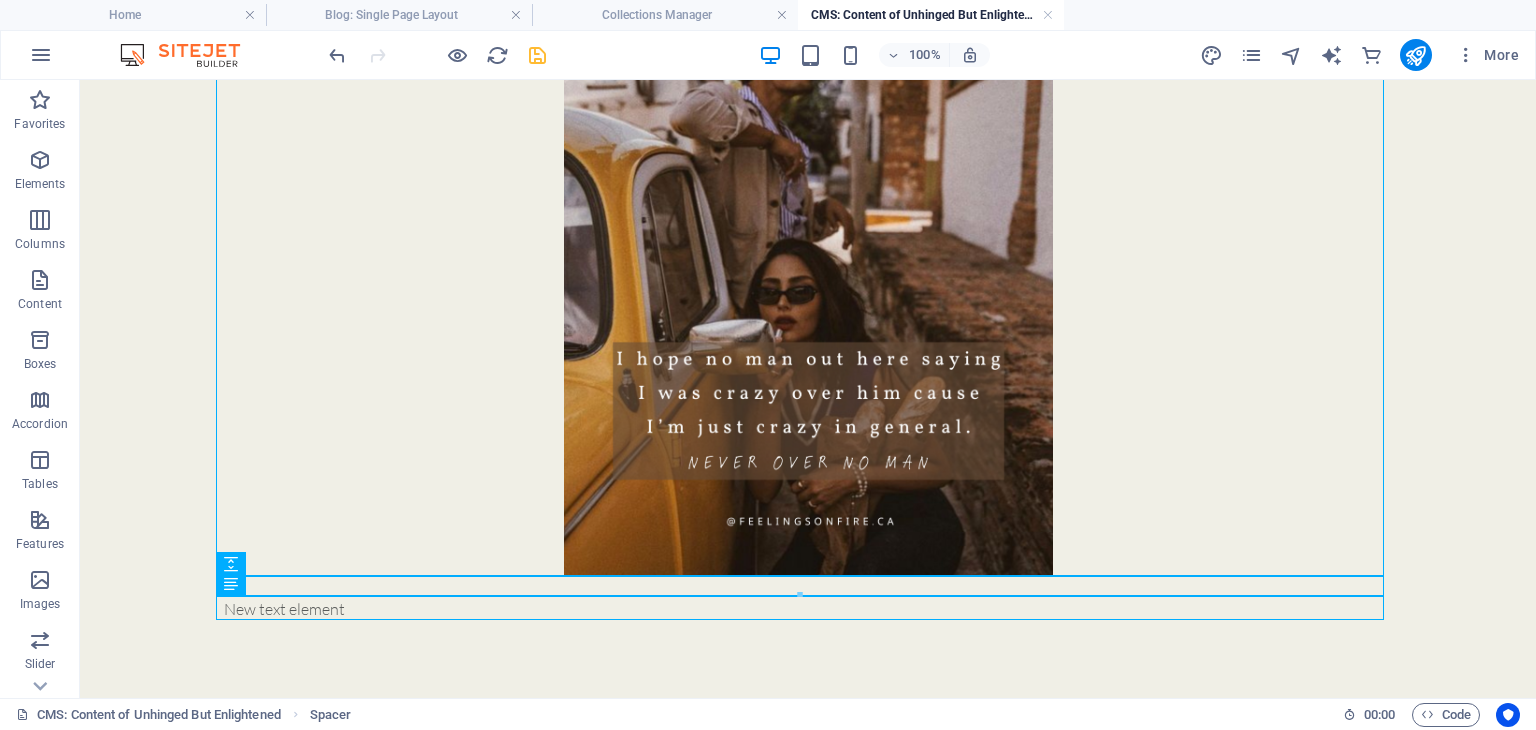 click at bounding box center [800, 595] 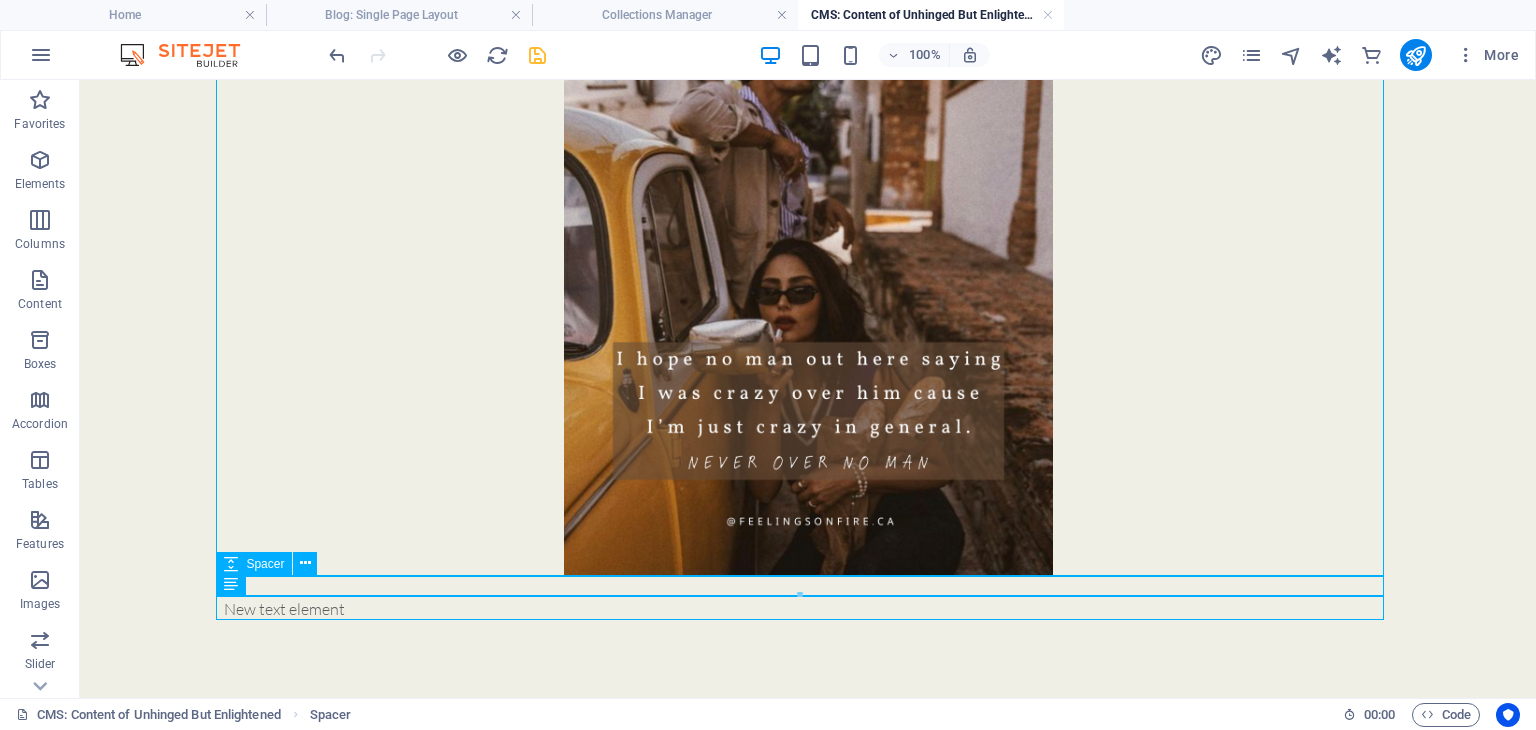 click at bounding box center (808, 587) 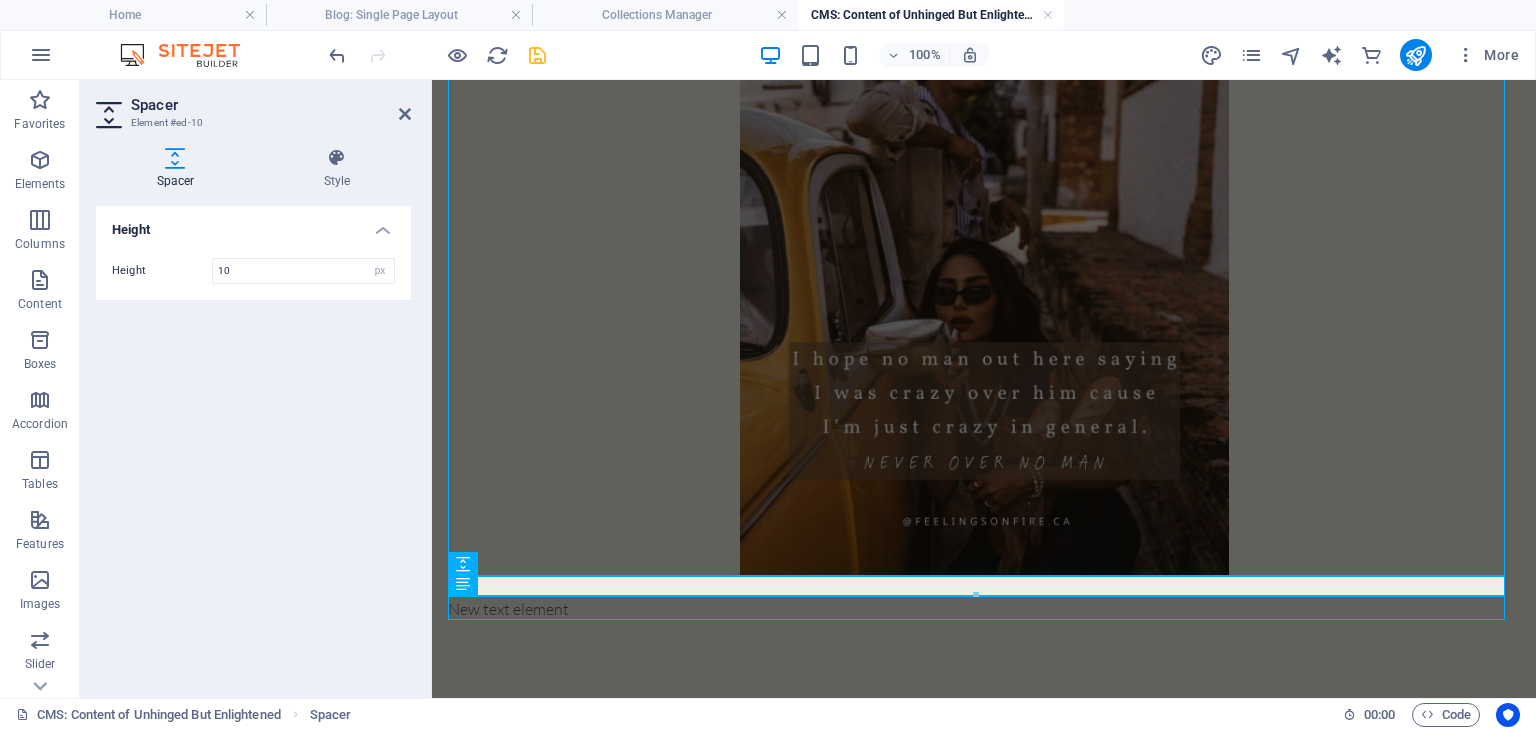 click on "Financial stability without the emotional chaos. I want the benefits of a partnership—with the peace of living alone. Not war, not famine—just emotionally unavailable men and false hope. A tragic era defined by red flags and poor communication. New text element" at bounding box center [984, -100] 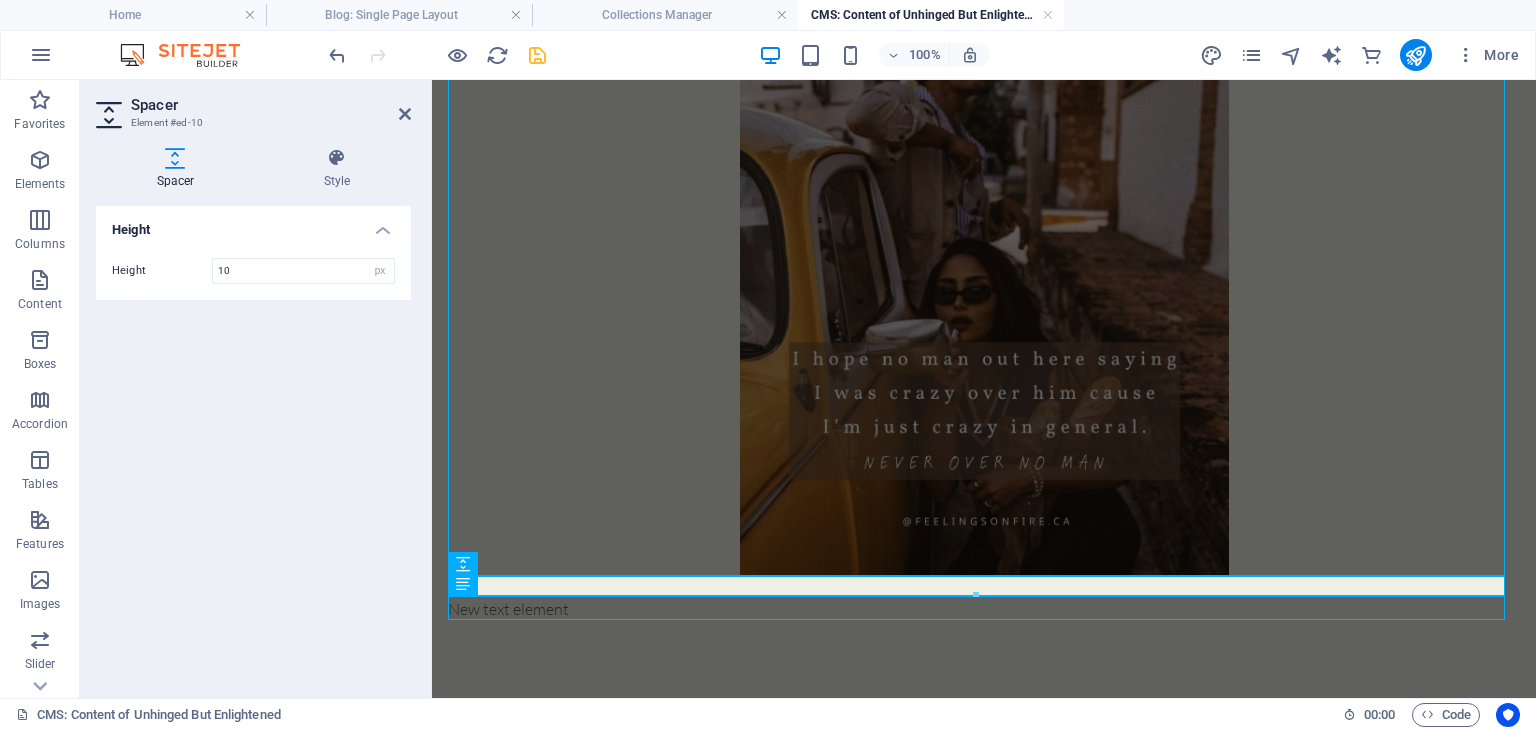 click on "Financial stability without the emotional chaos. I want the benefits of a partnership—with the peace of living alone. Not war, not famine—just emotionally unavailable men and false hope. A tragic era defined by red flags and poor communication. New text element" at bounding box center [984, -100] 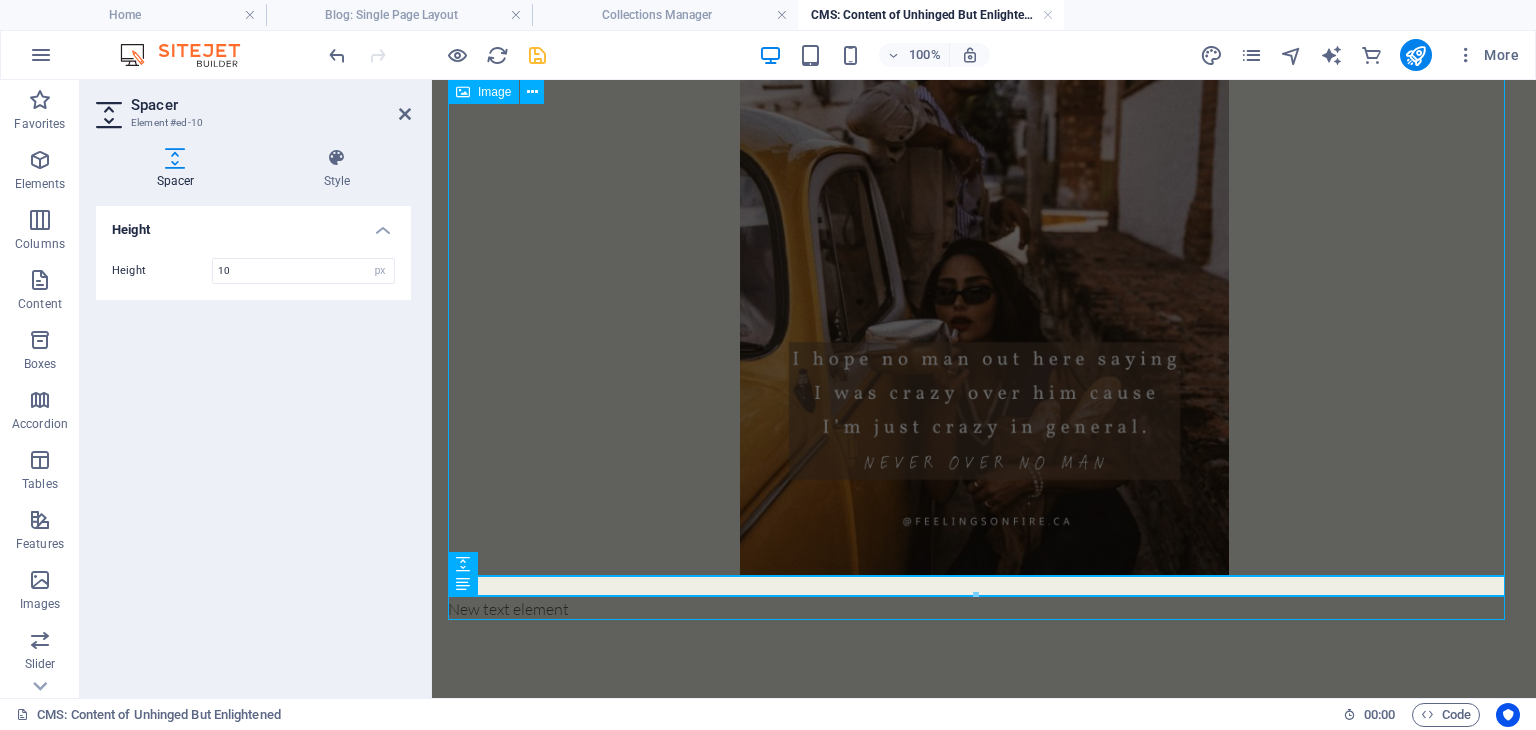 click at bounding box center [984, 270] 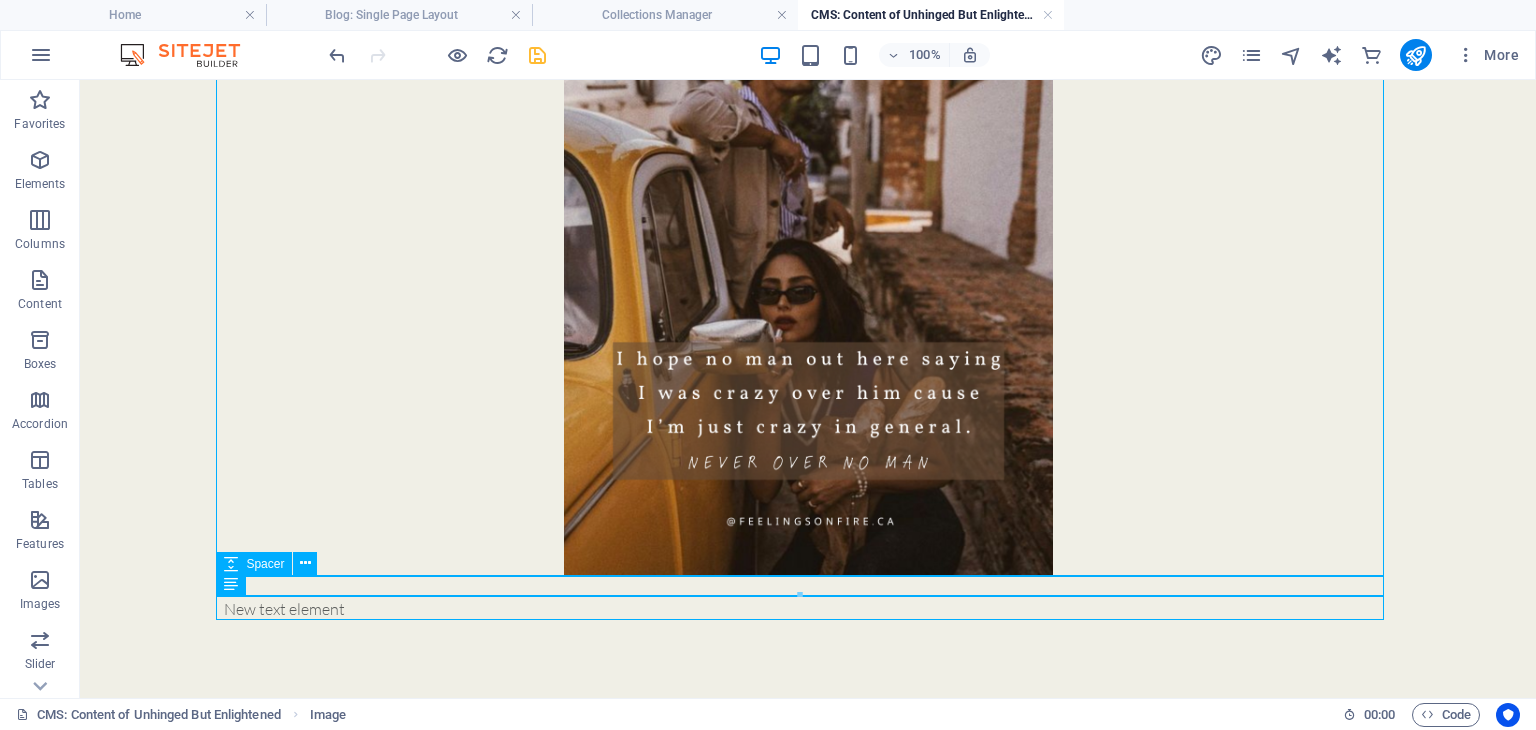 click at bounding box center (808, 587) 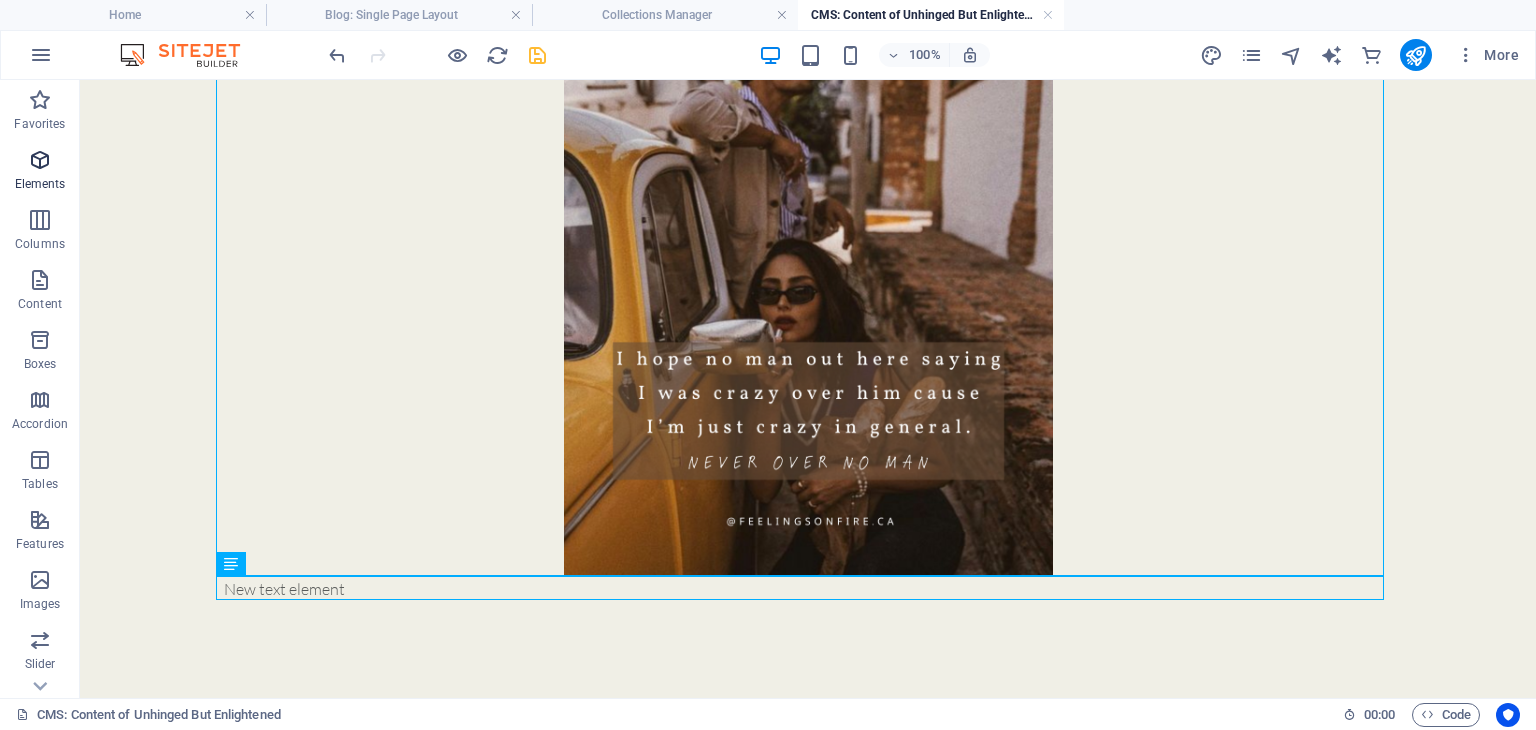 click on "Elements" at bounding box center [40, 184] 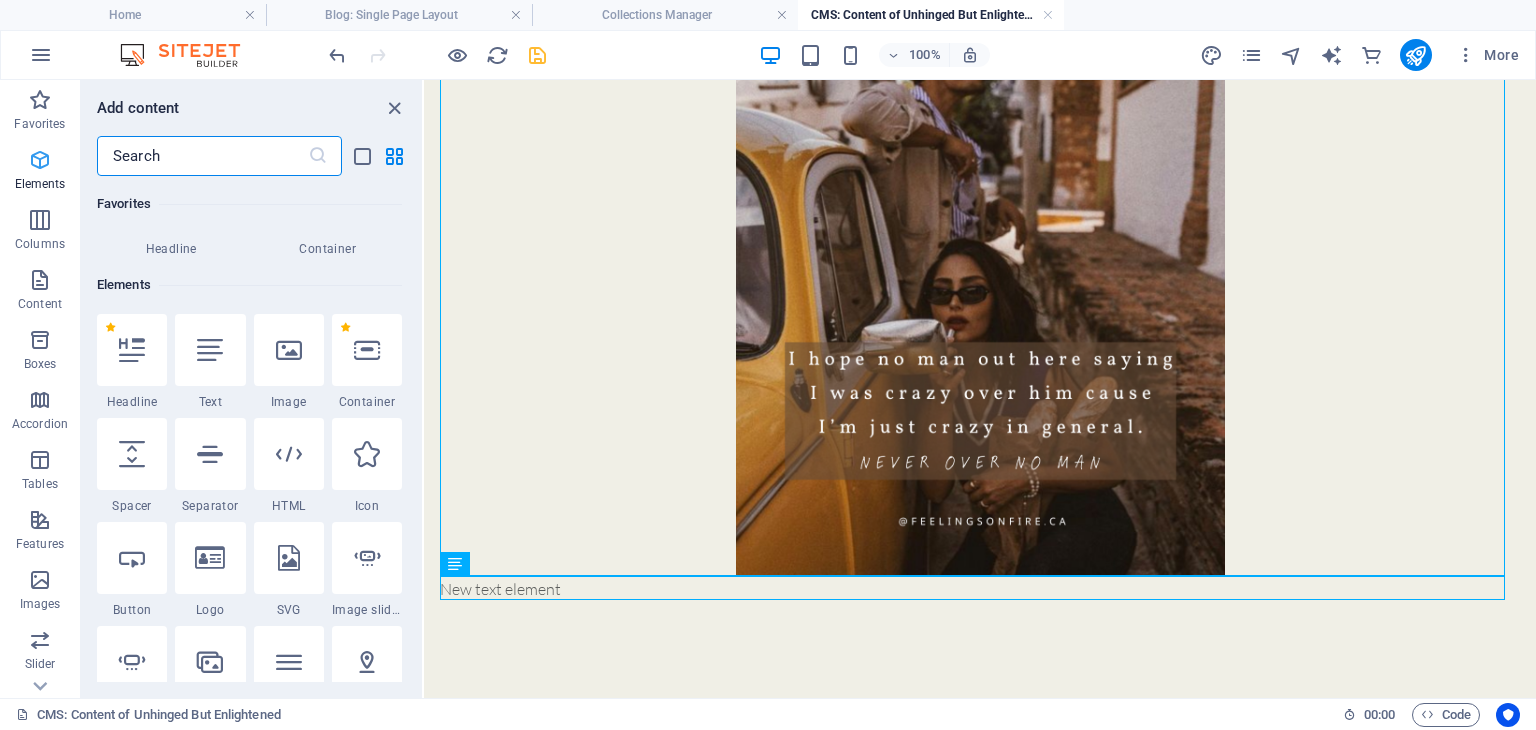 scroll, scrollTop: 212, scrollLeft: 0, axis: vertical 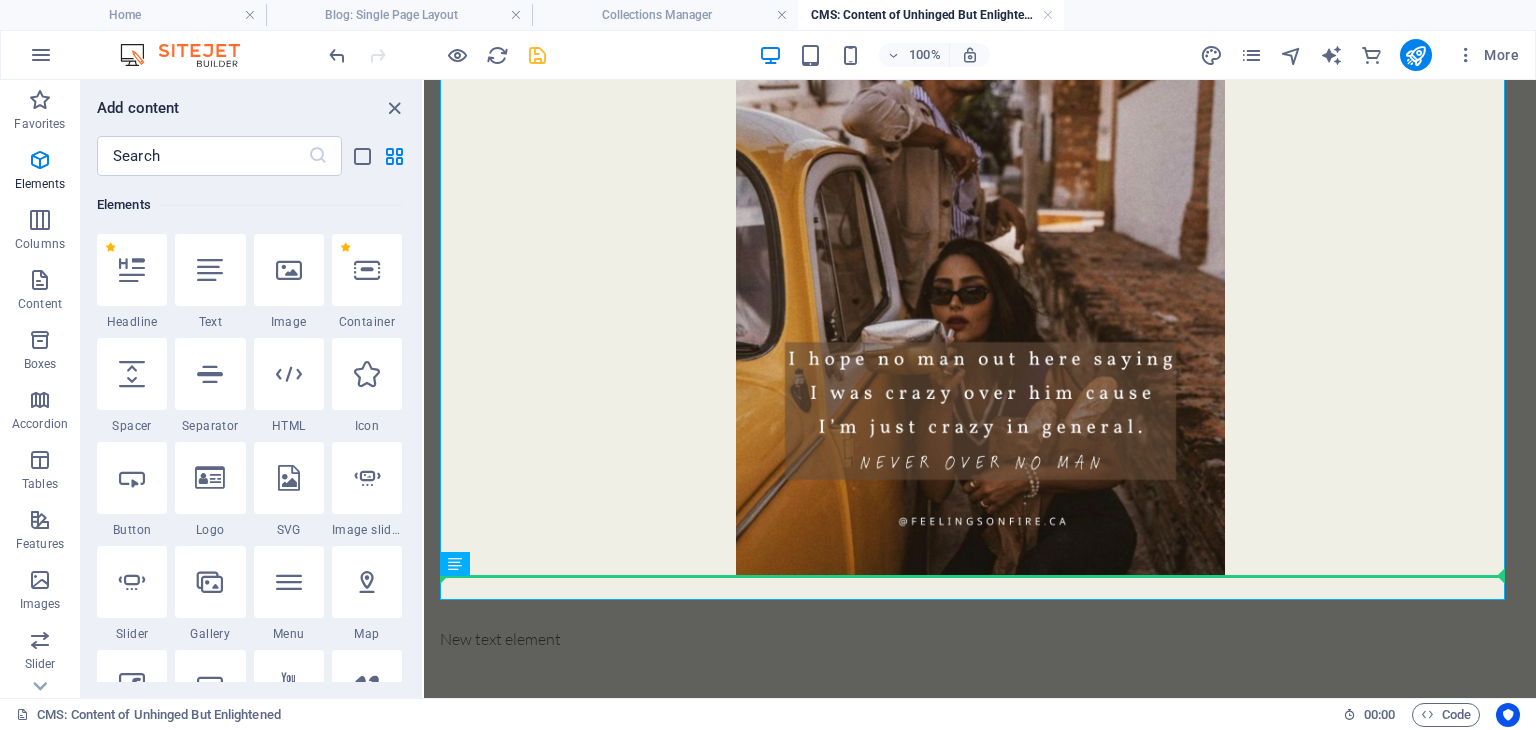 select on "px" 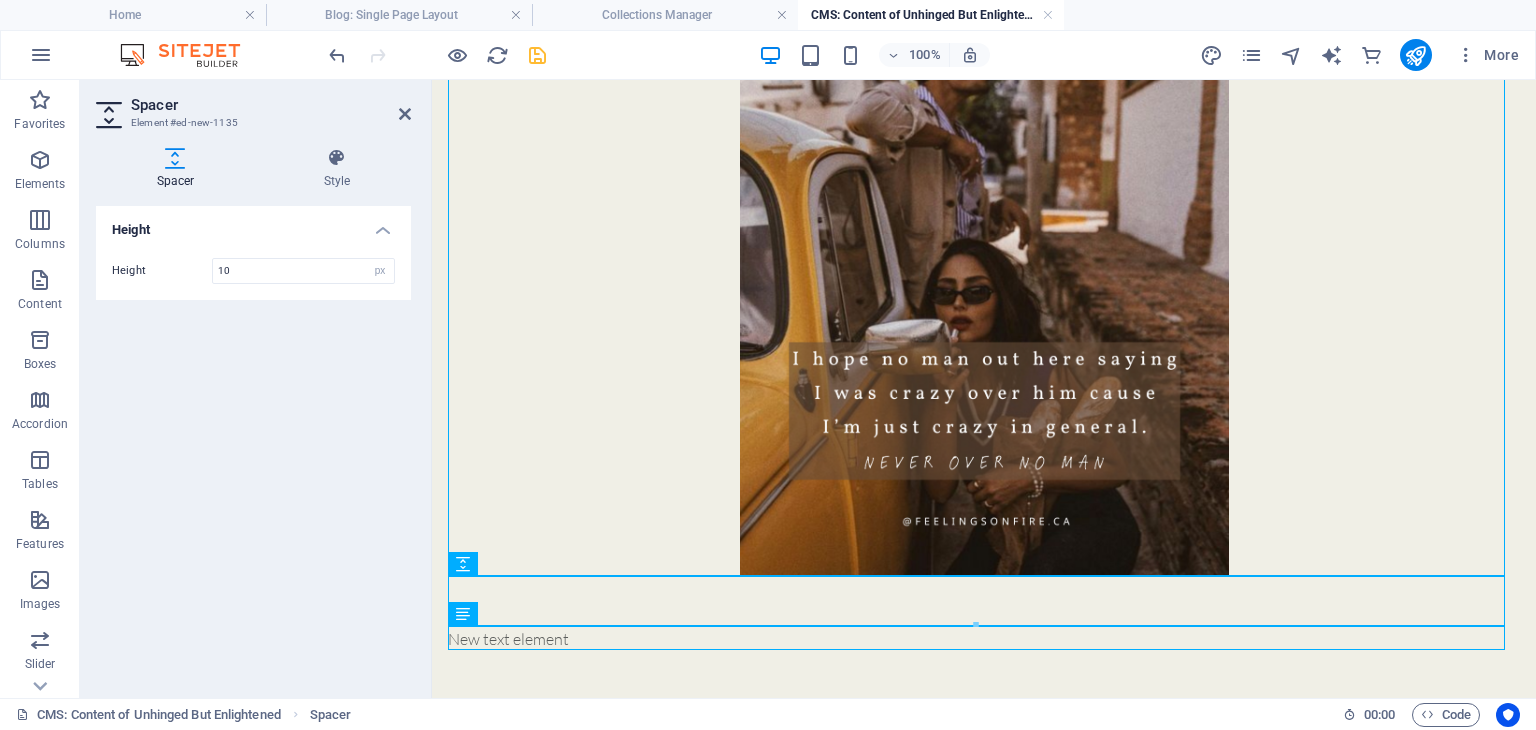 type on "10" 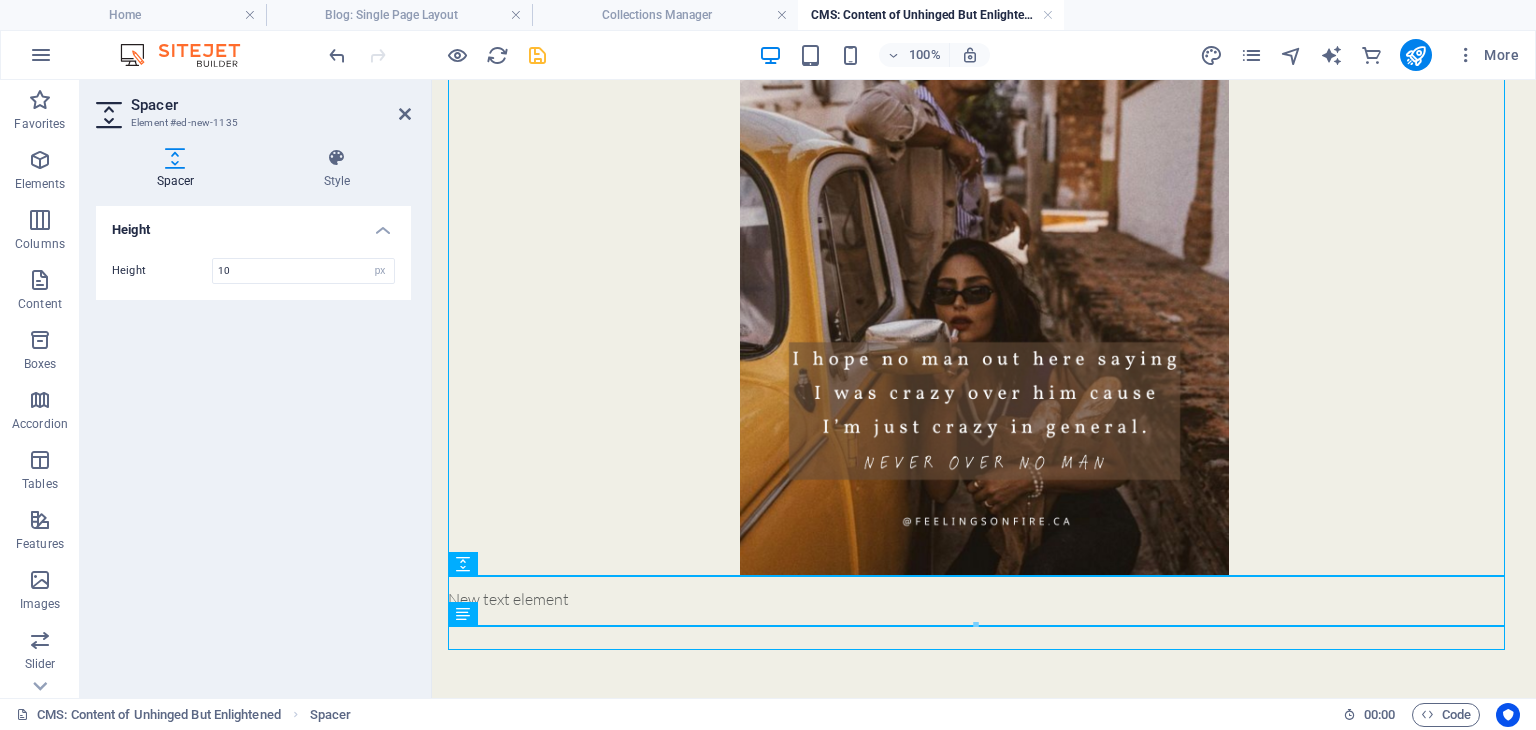 click on "Height 10 px rem vh vw" at bounding box center [253, 271] 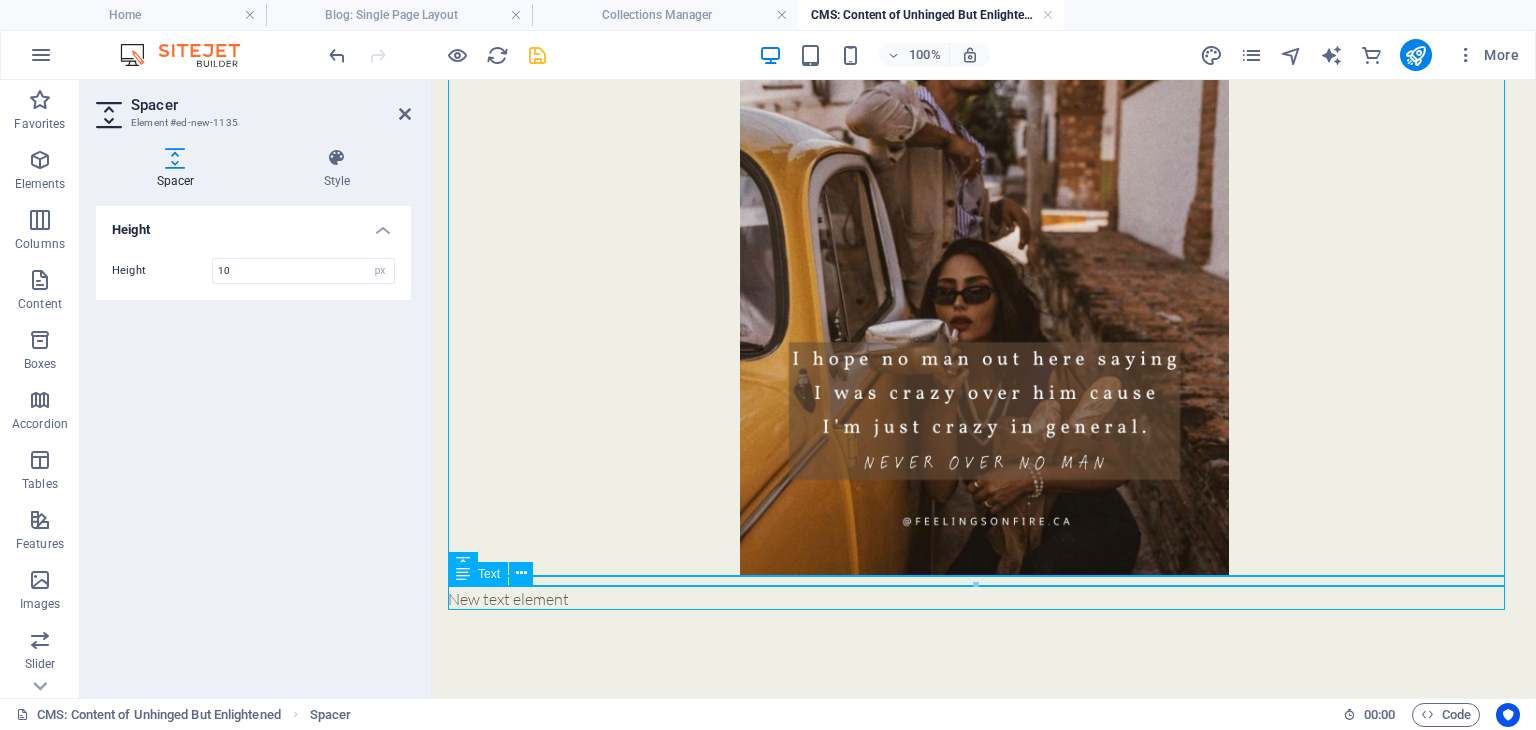 click on "New text element" at bounding box center (984, 599) 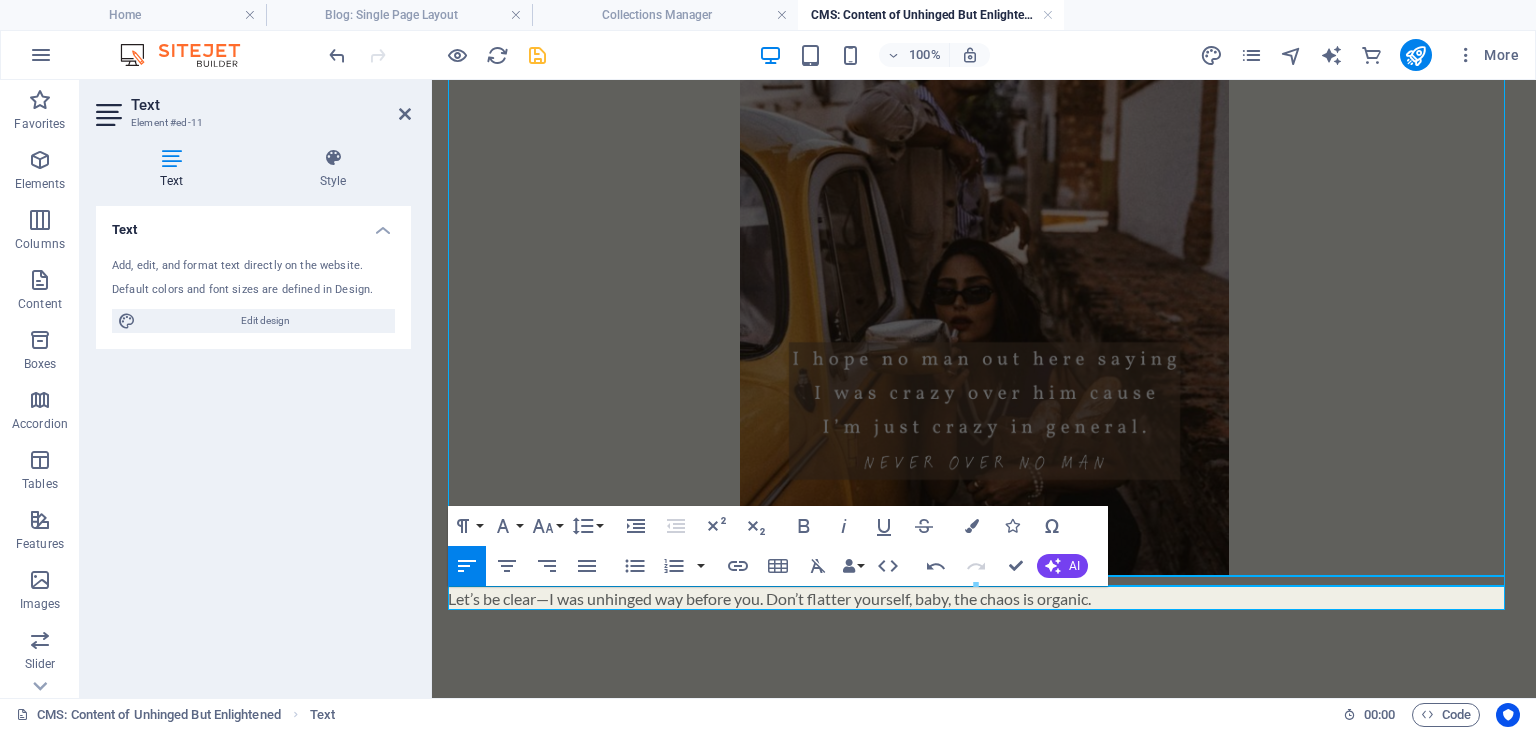 click on "Let’s be clear—I was unhinged way before you. Don’t flatter yourself, baby, the chaos is organic." at bounding box center (769, 598) 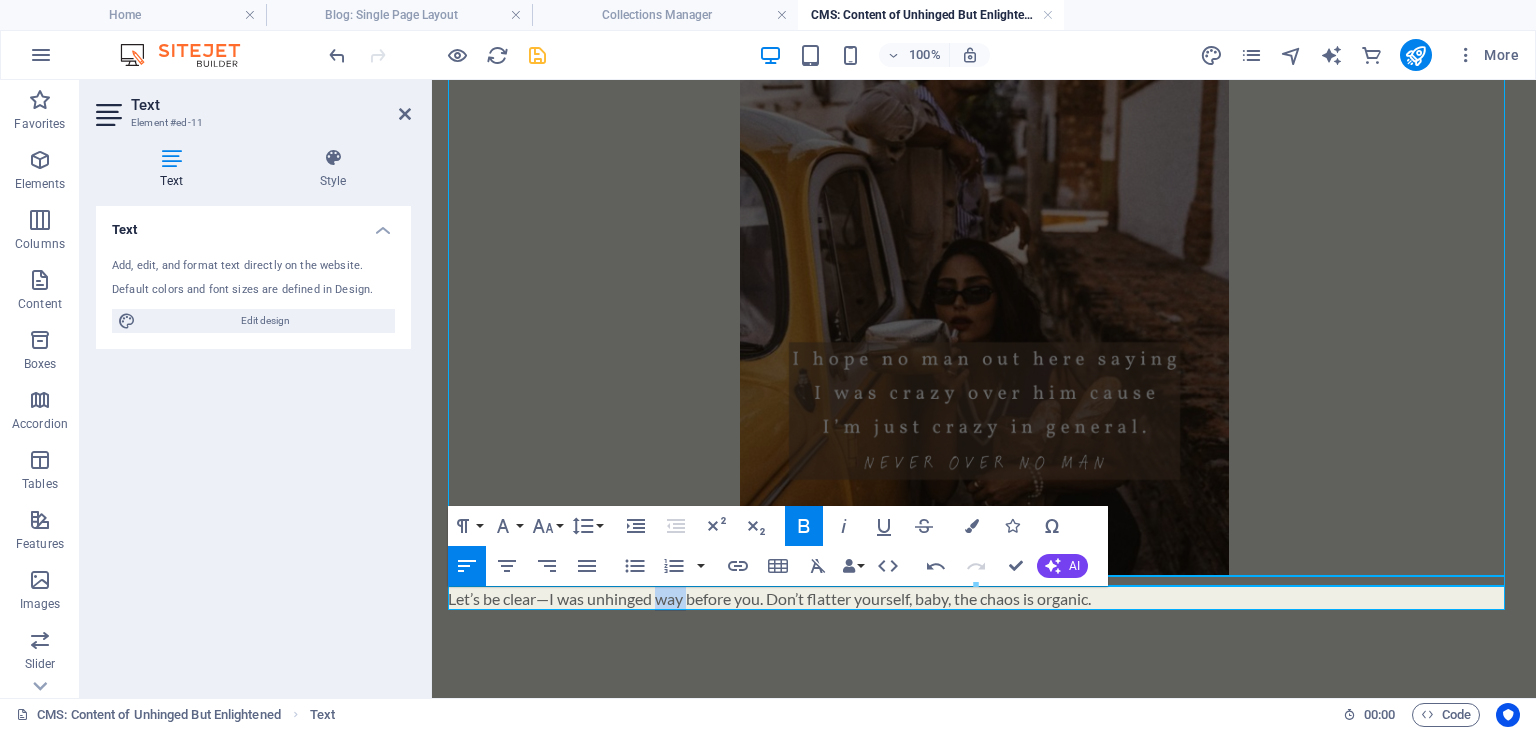click on "Let’s be clear—I was unhinged way before you. Don’t flatter yourself, baby, the chaos is organic." at bounding box center (769, 598) 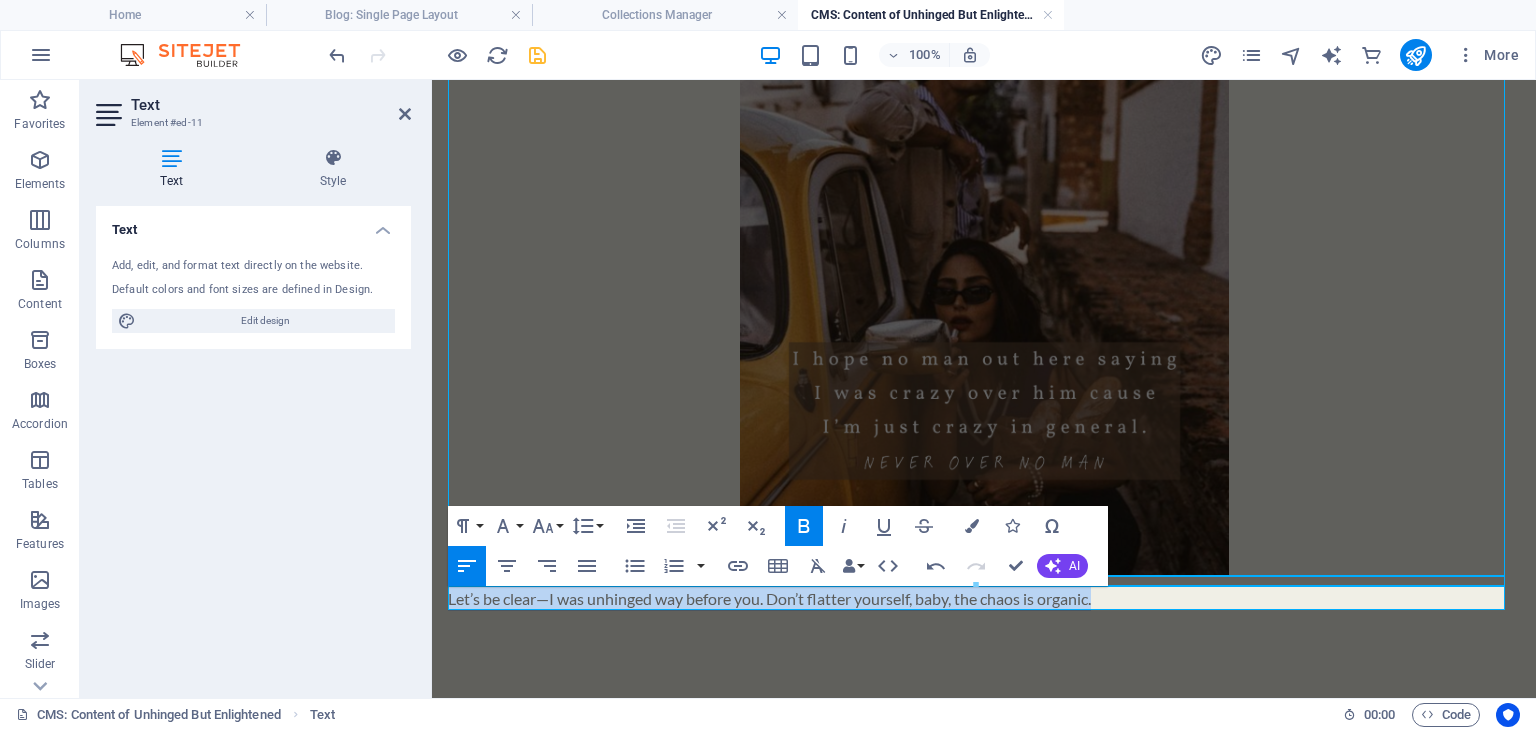 click on "Let’s be clear—I was unhinged way before you. Don’t flatter yourself, baby, the chaos is organic." at bounding box center [769, 598] 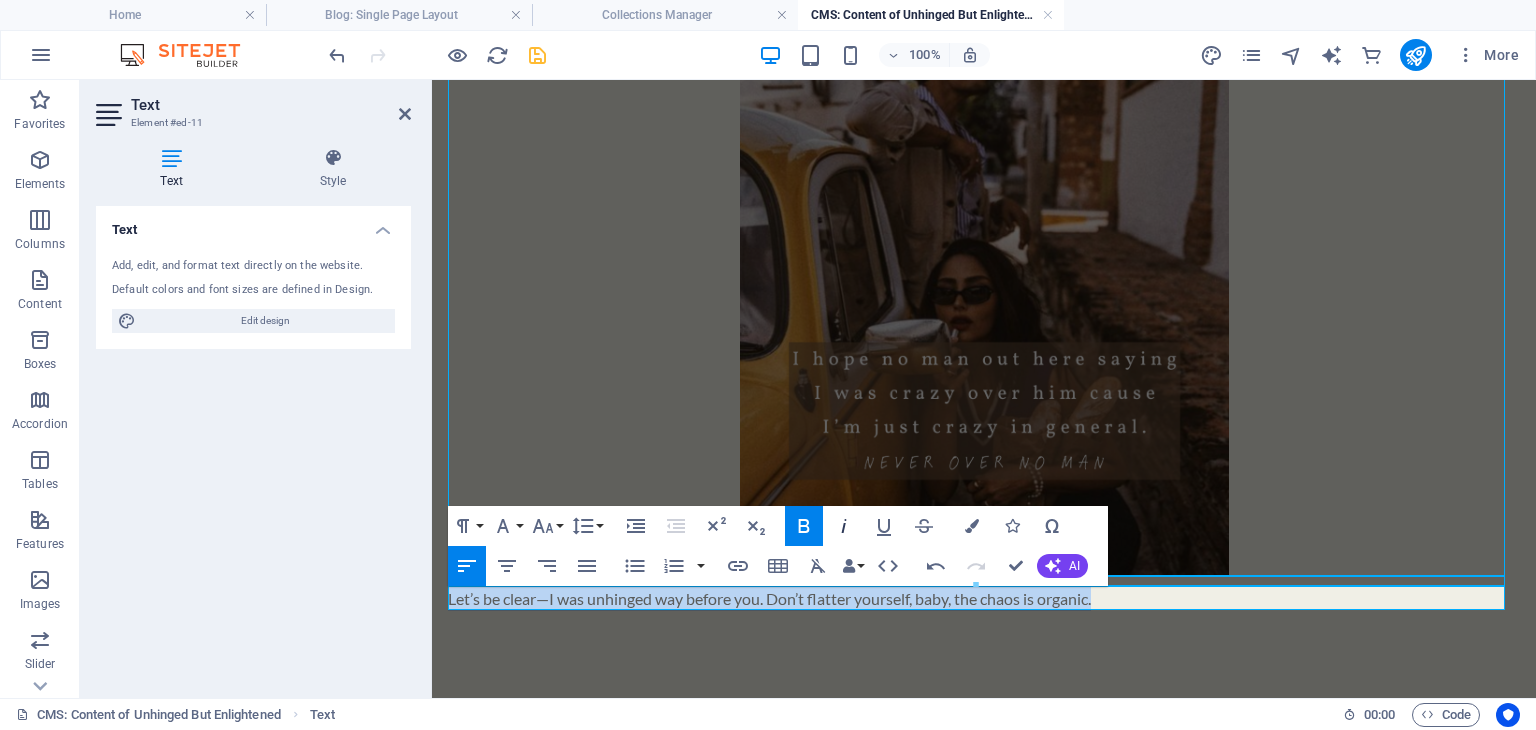 click 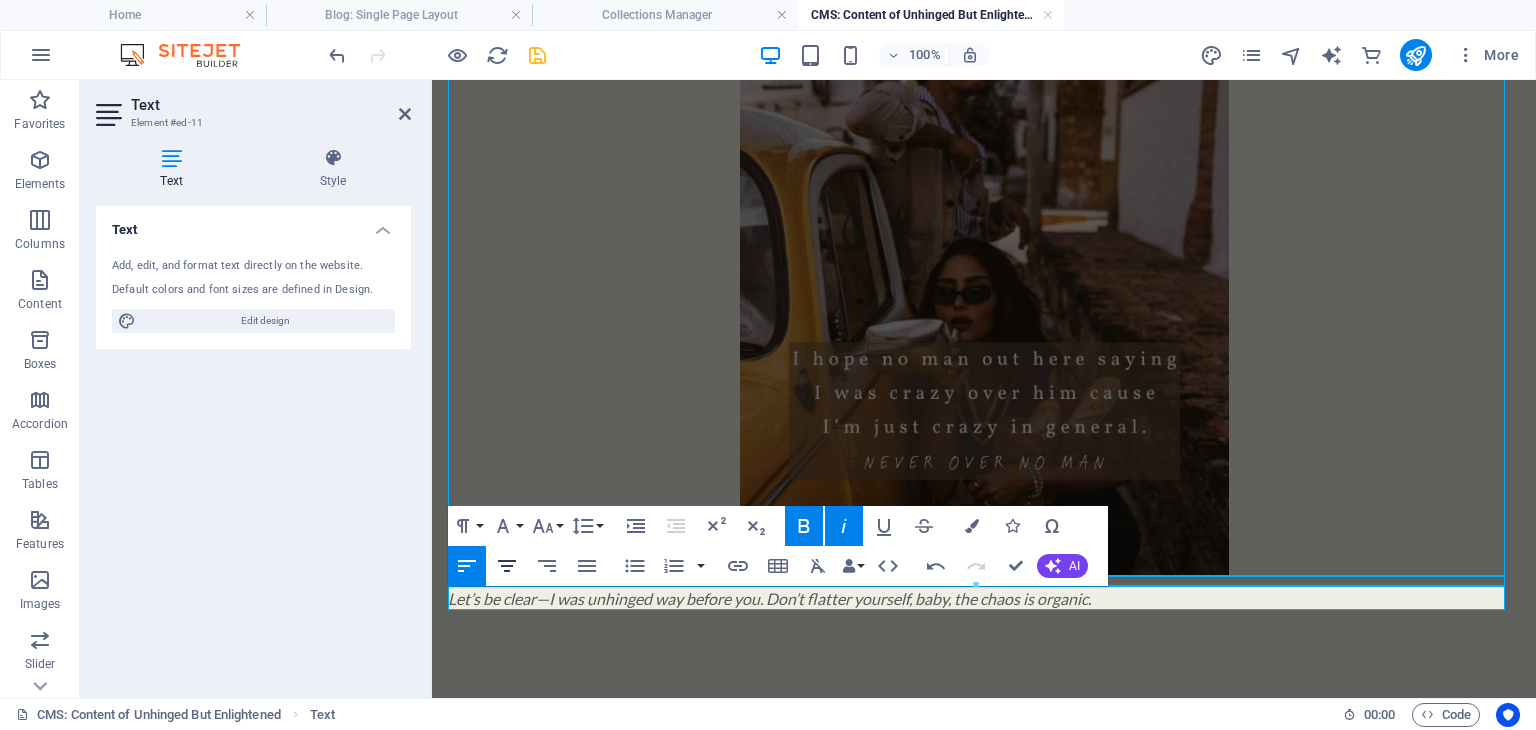 click on "Align Center" at bounding box center (507, 566) 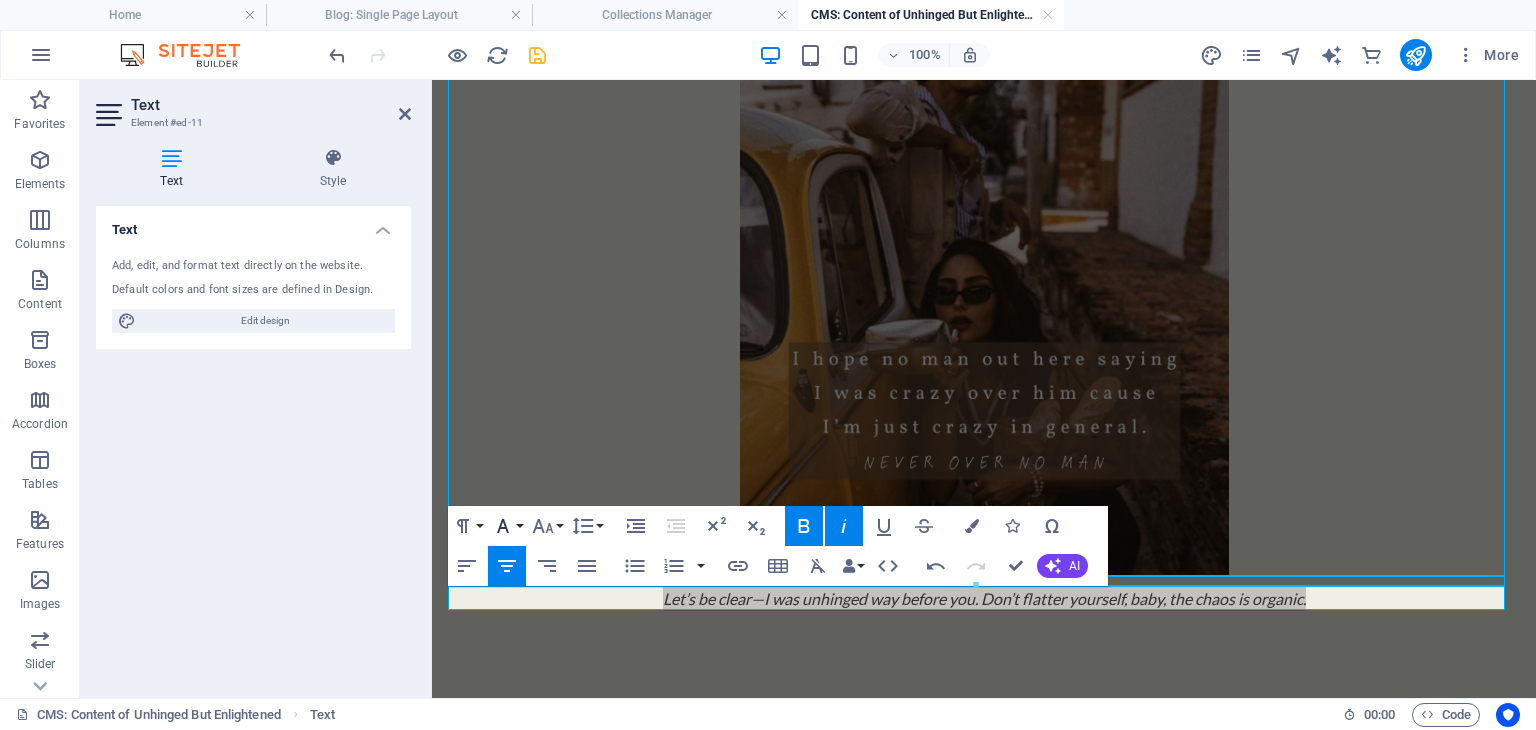click 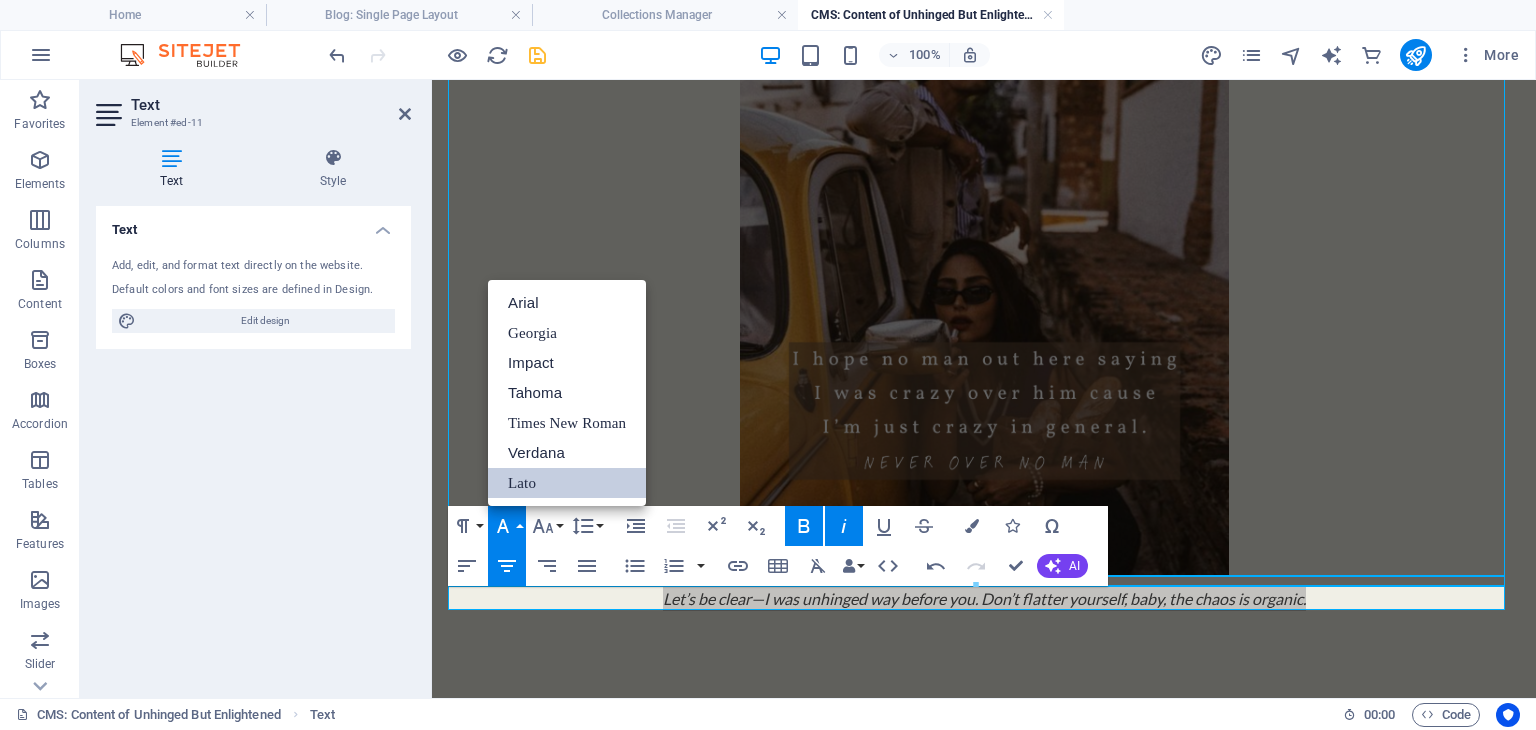 scroll, scrollTop: 0, scrollLeft: 0, axis: both 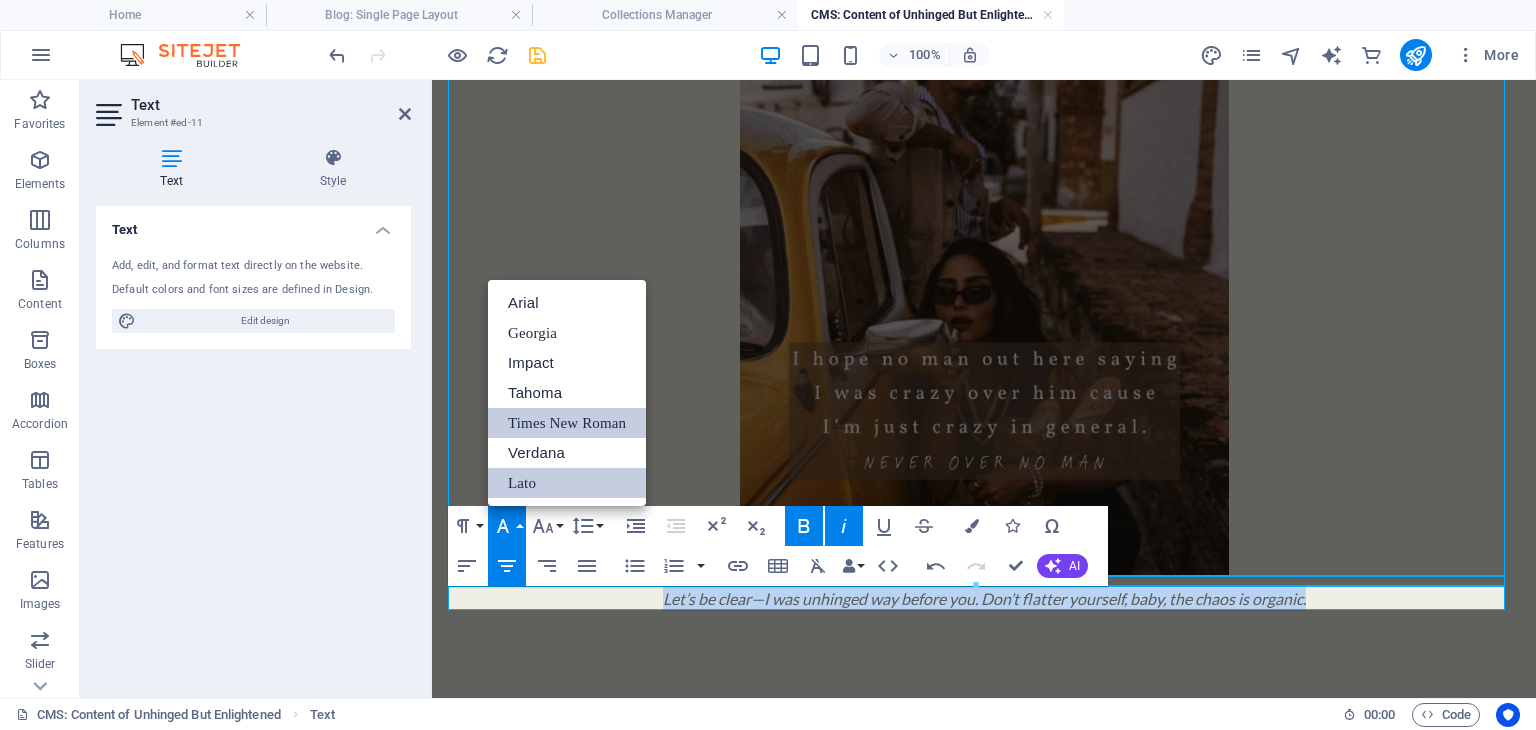 click on "Times New Roman" at bounding box center [567, 423] 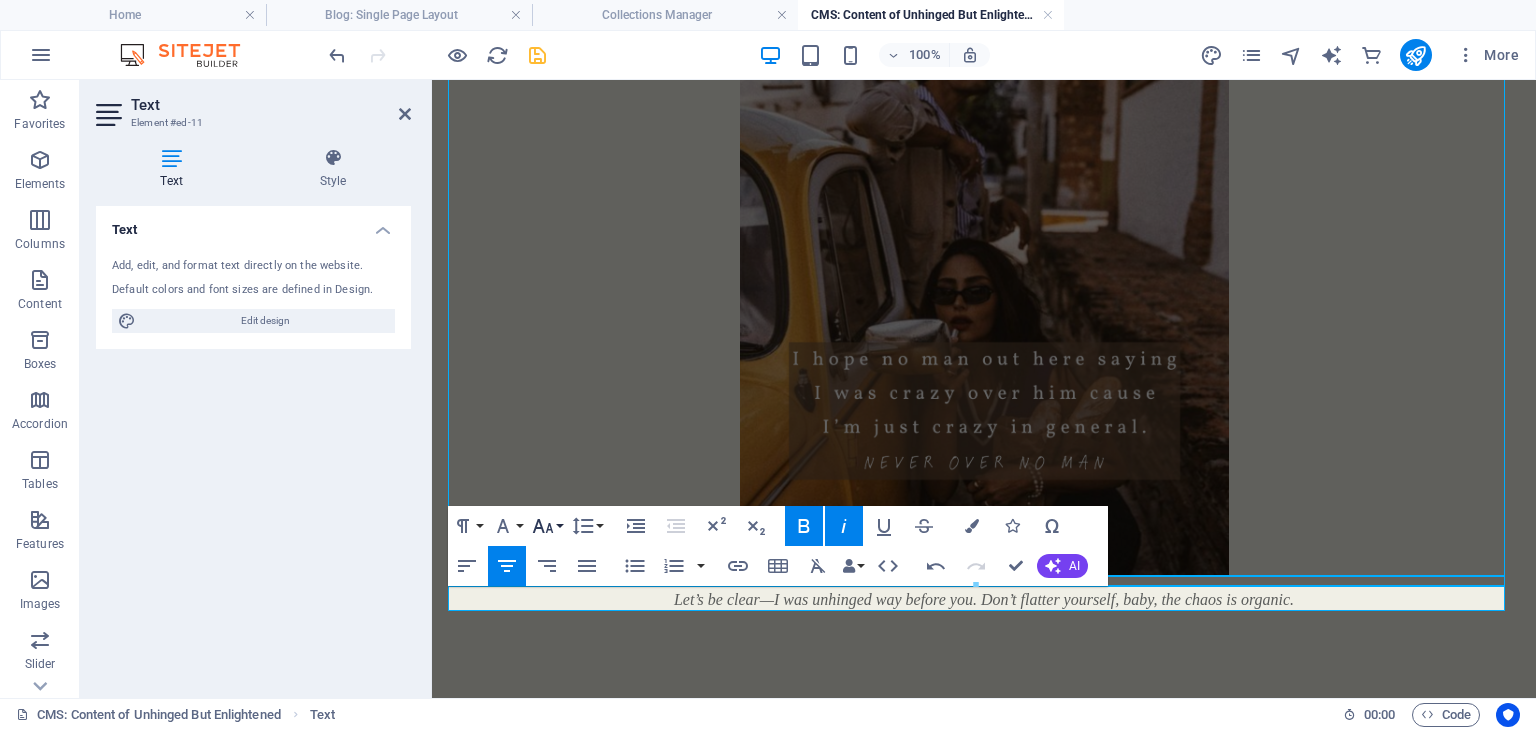 click 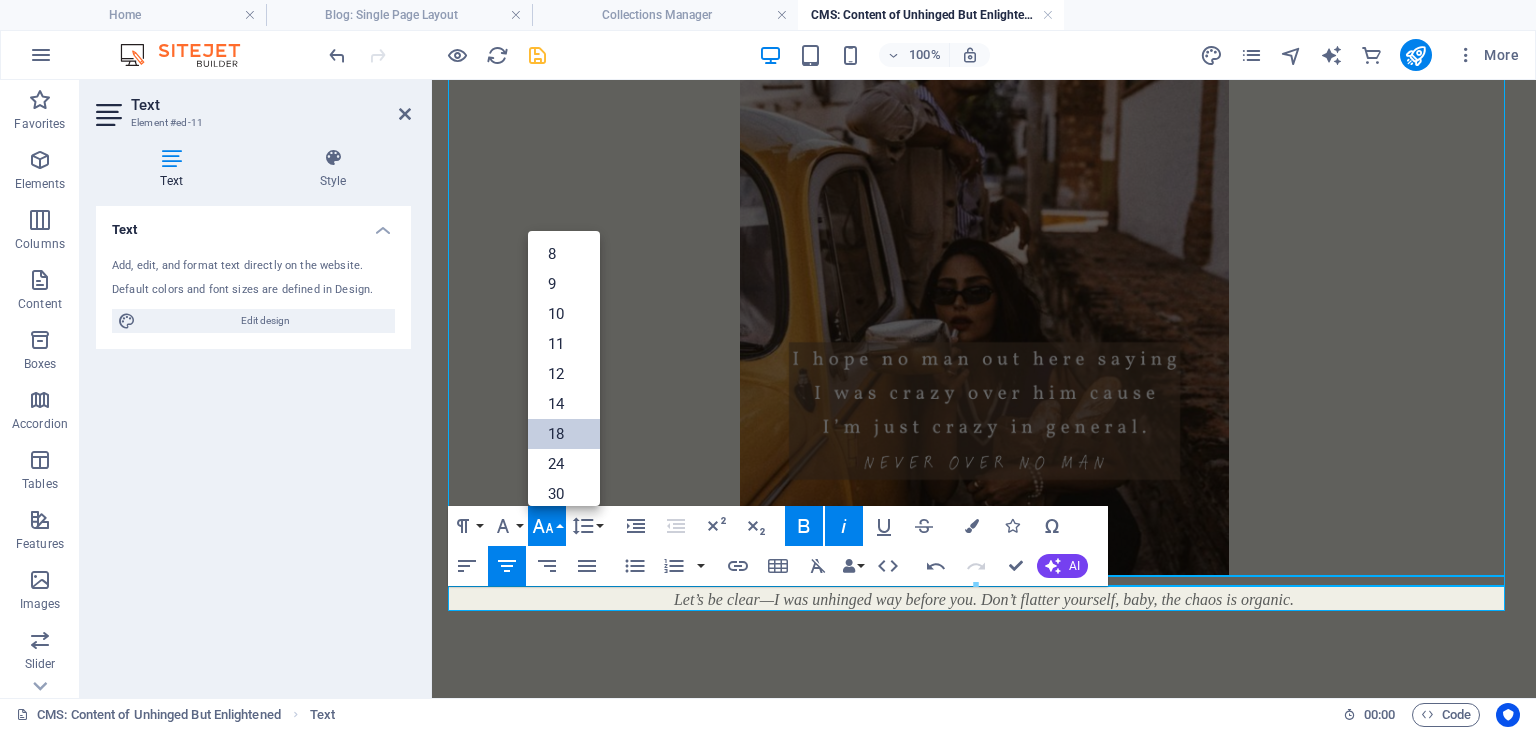 click on "18" at bounding box center [564, 434] 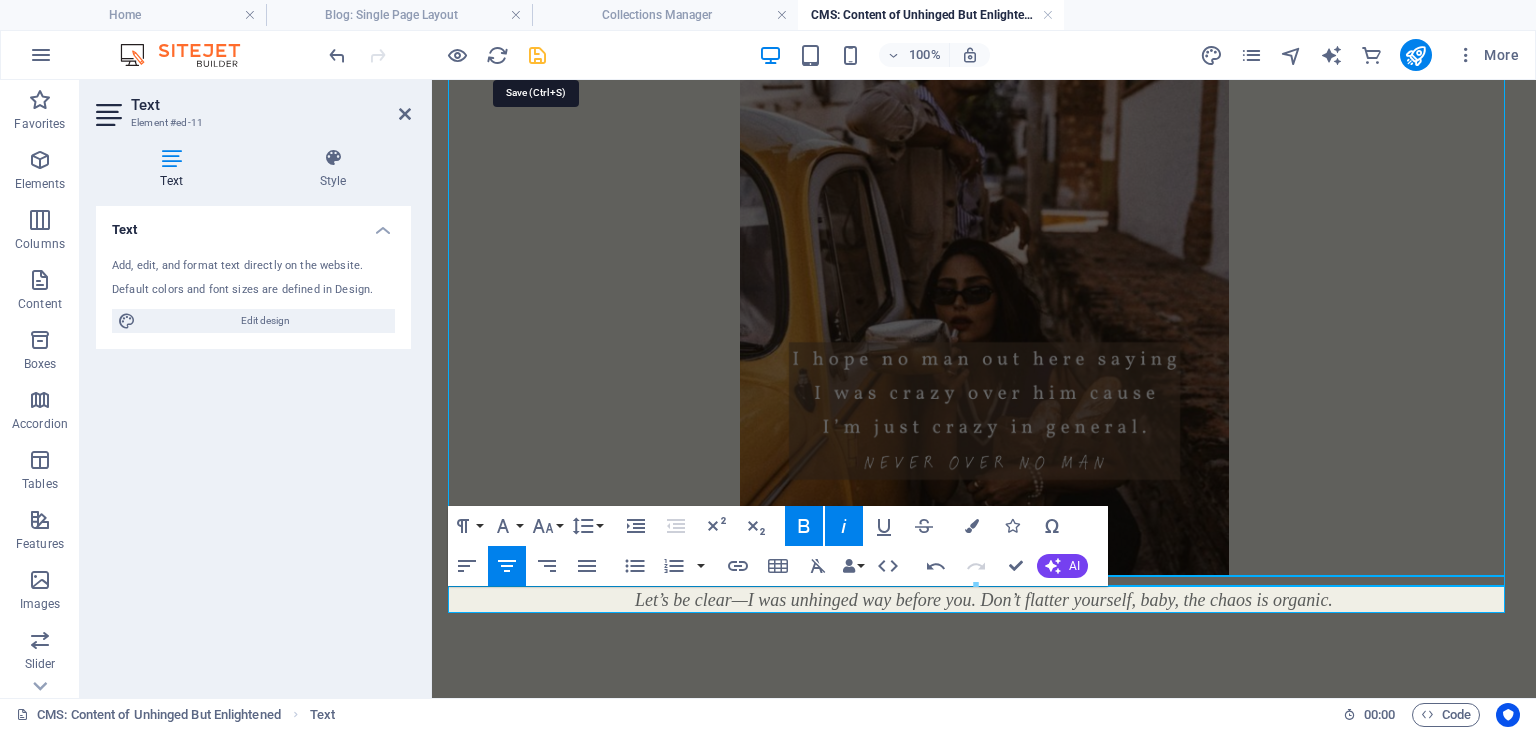 click at bounding box center [537, 55] 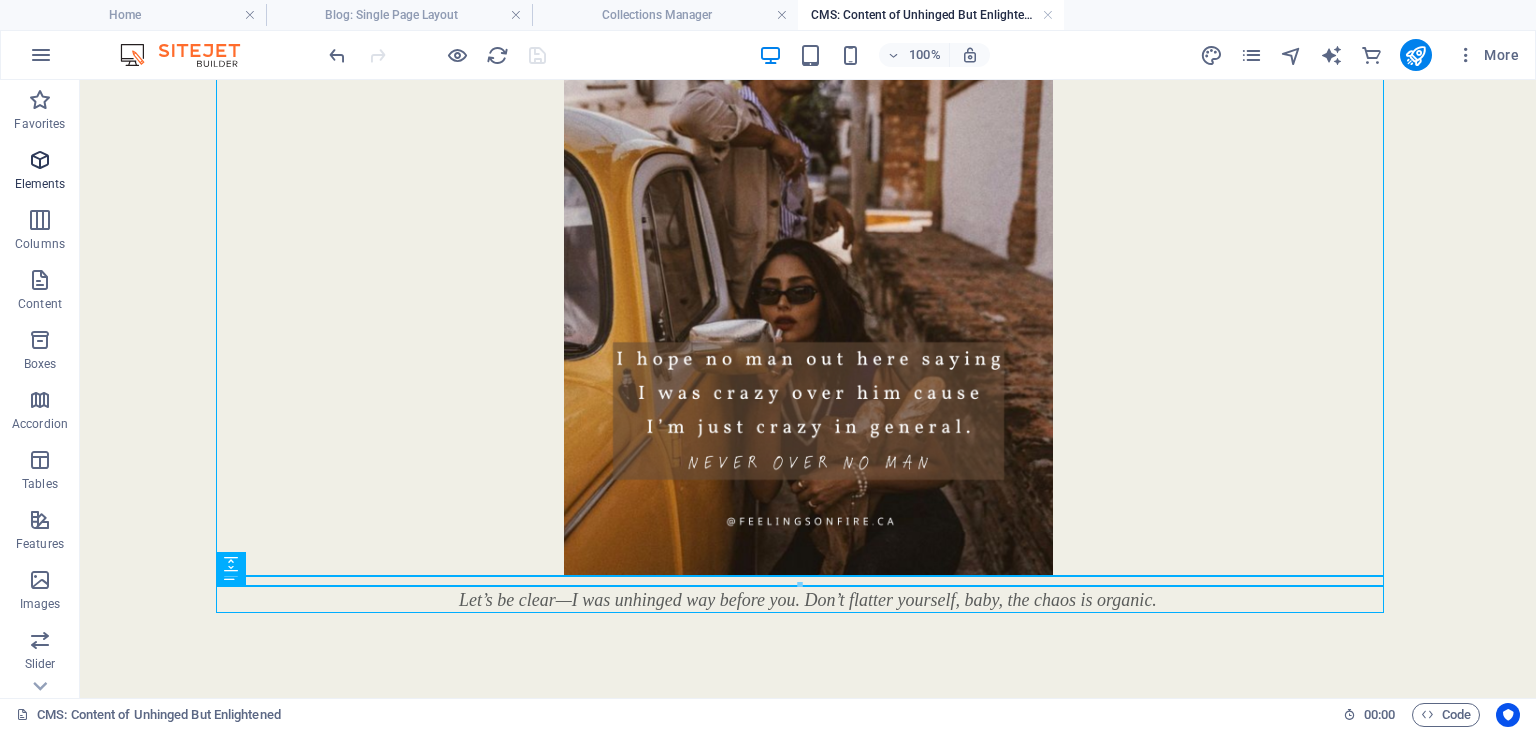 click at bounding box center [40, 160] 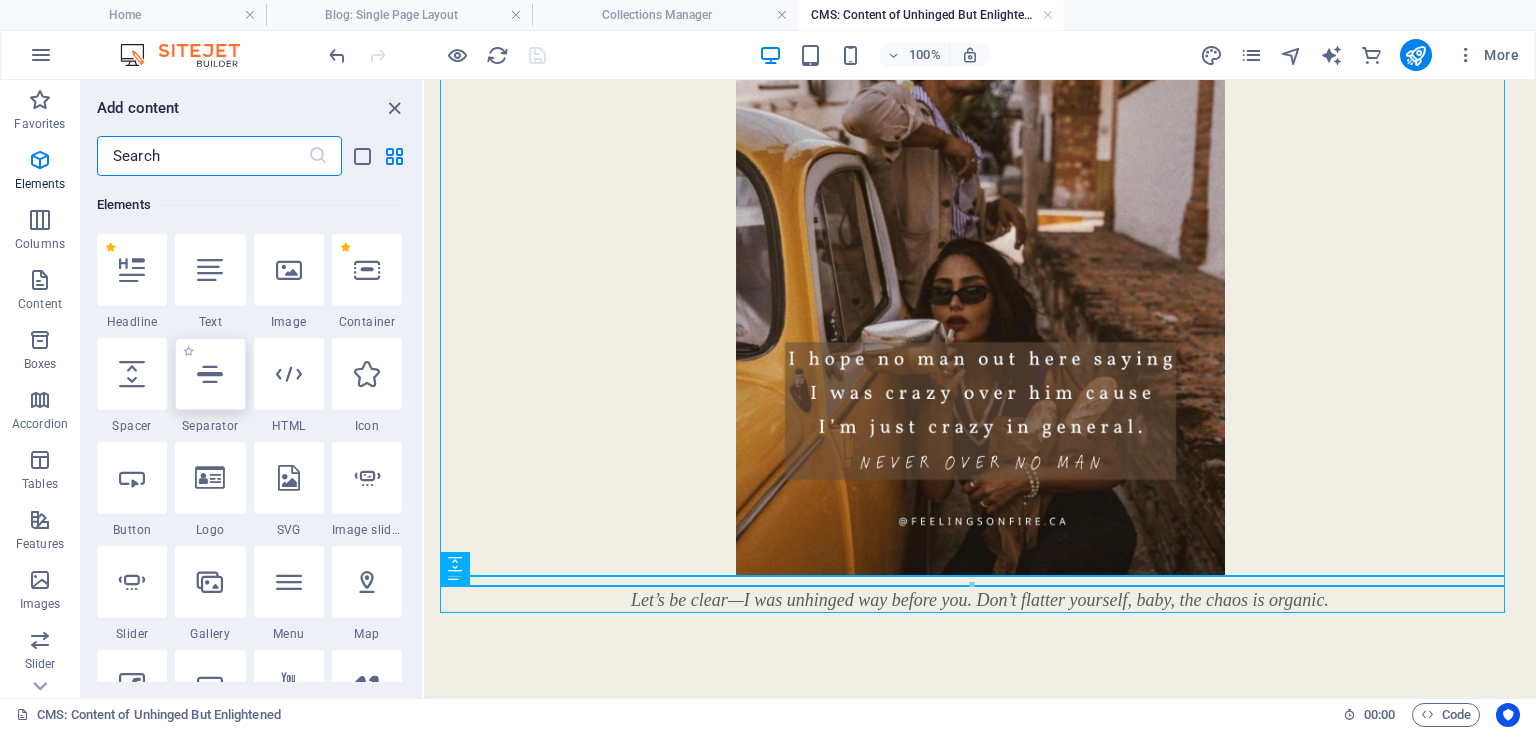 scroll, scrollTop: 212, scrollLeft: 0, axis: vertical 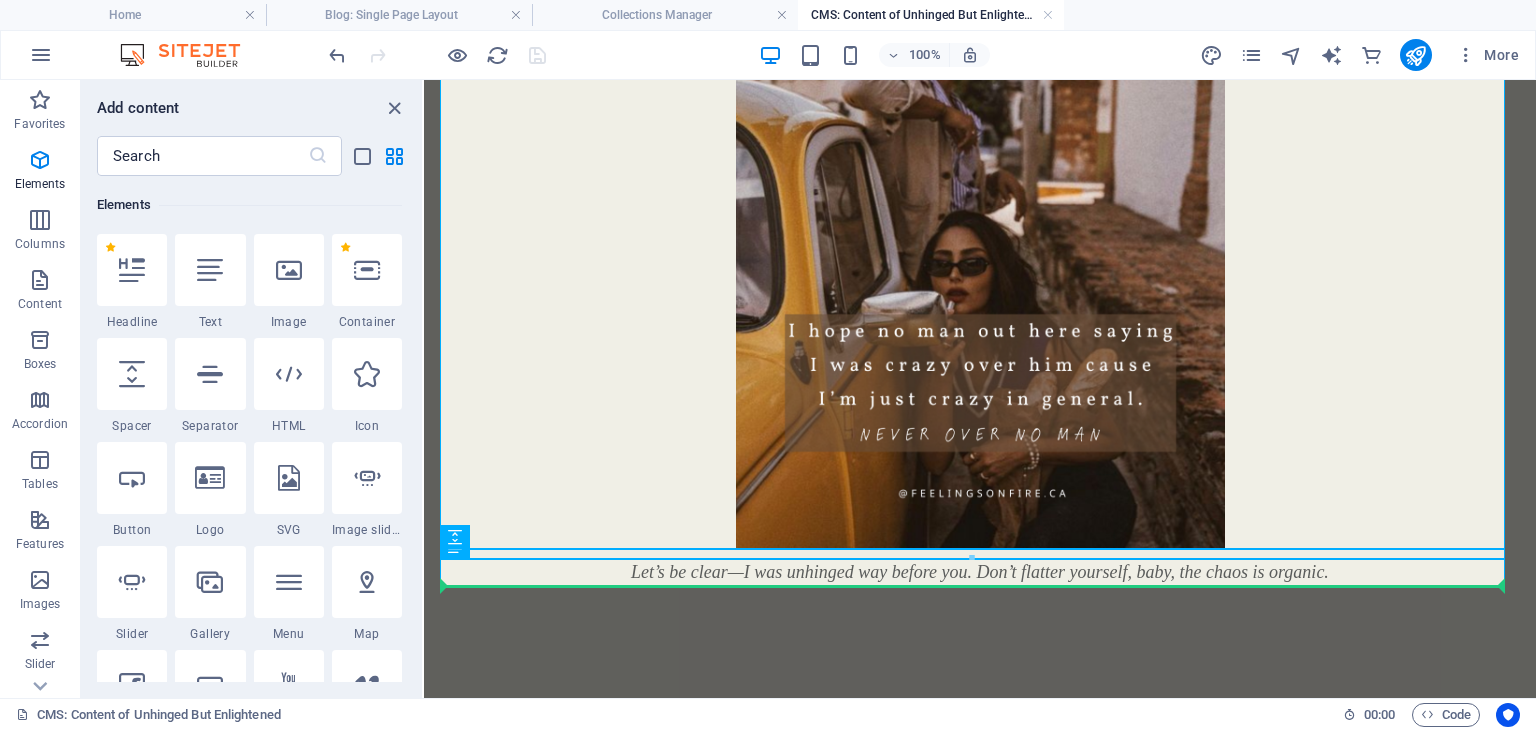 select on "px" 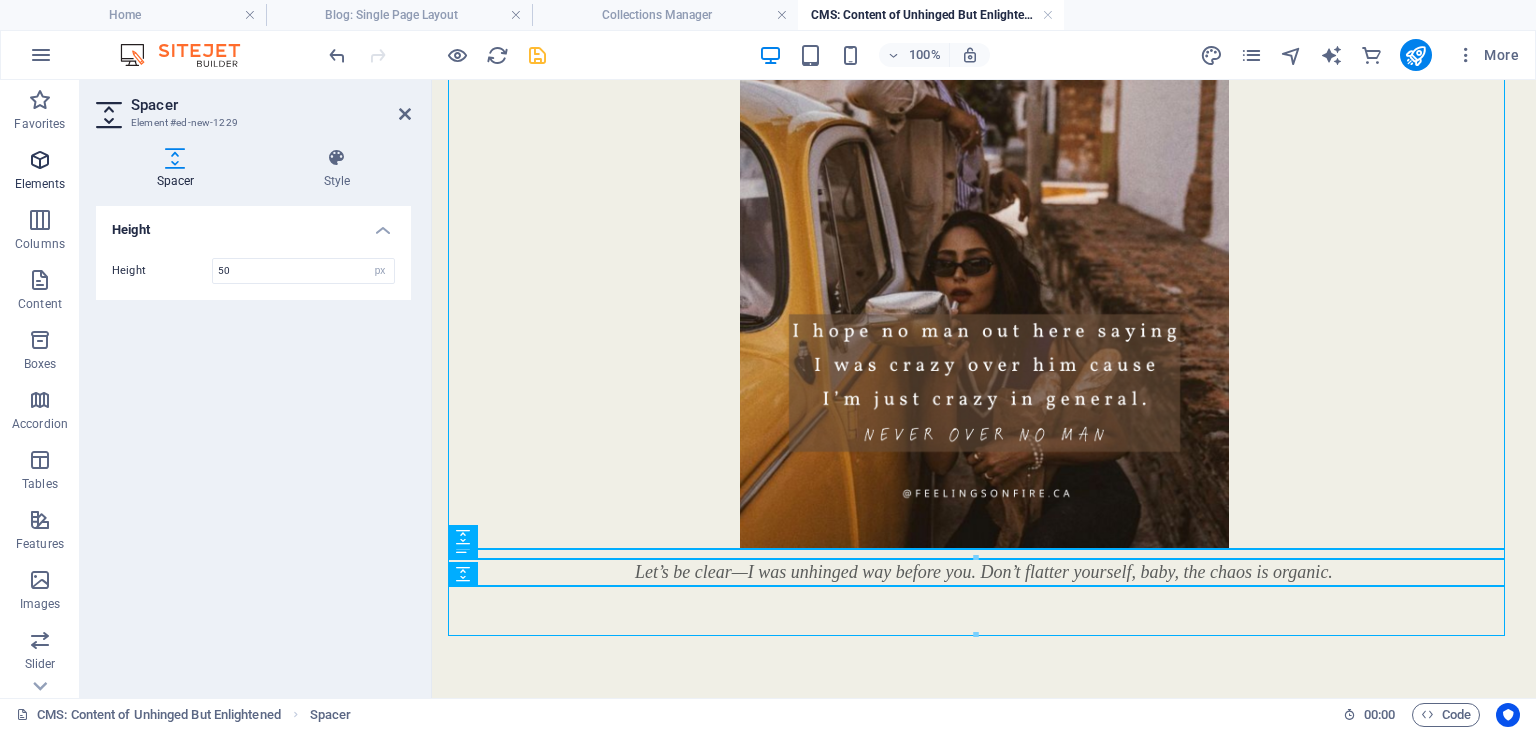 click at bounding box center [40, 160] 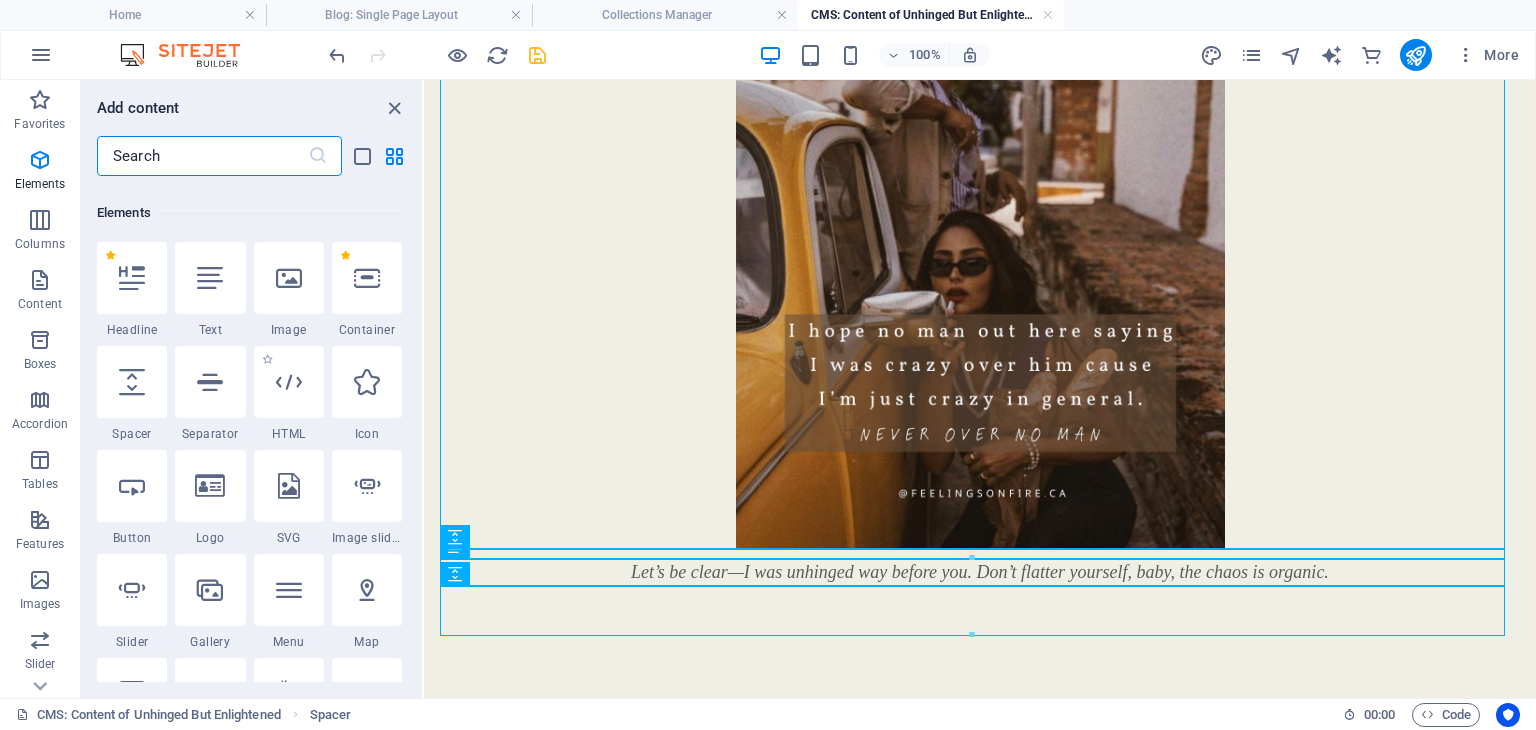 scroll, scrollTop: 212, scrollLeft: 0, axis: vertical 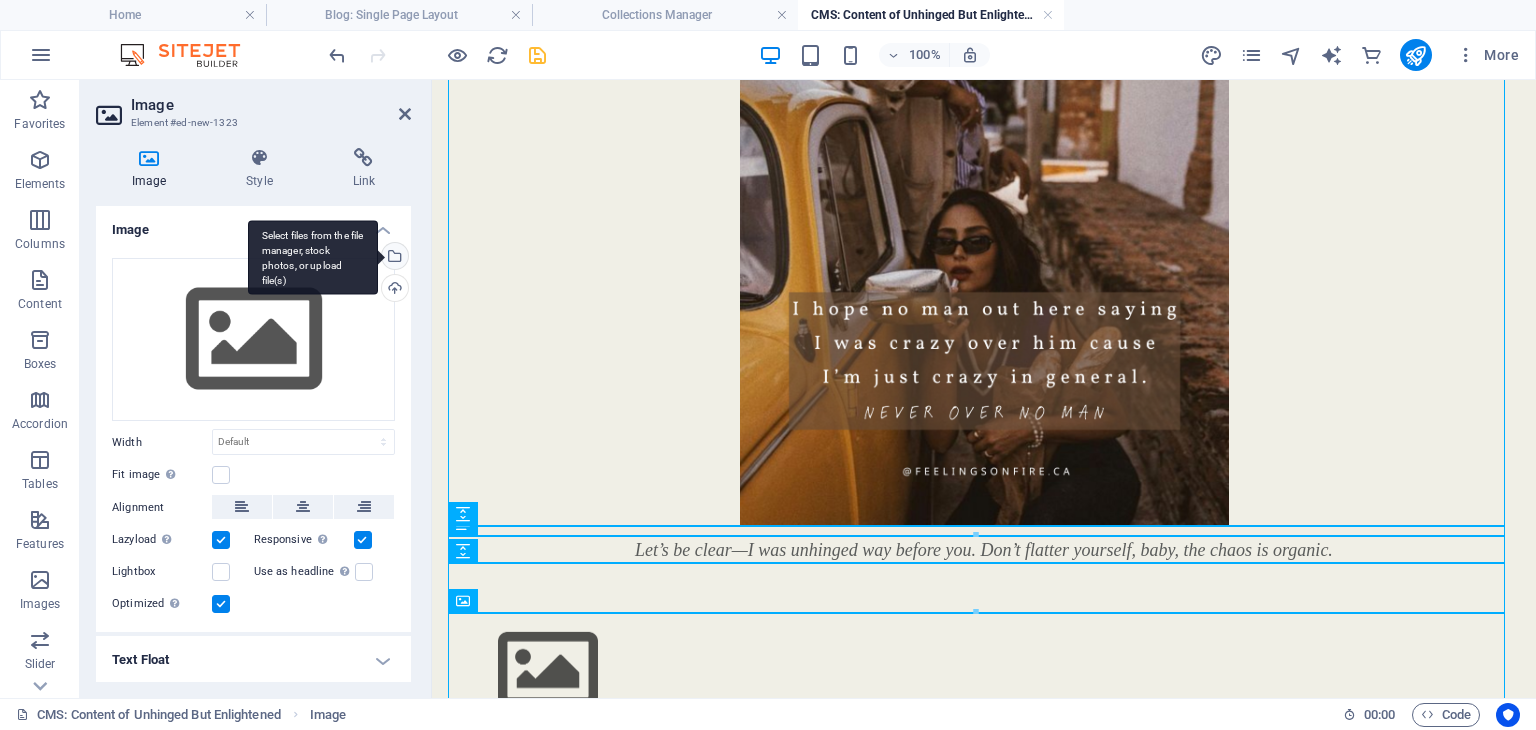 click on "Select files from the file manager, stock photos, or upload file(s)" at bounding box center [393, 258] 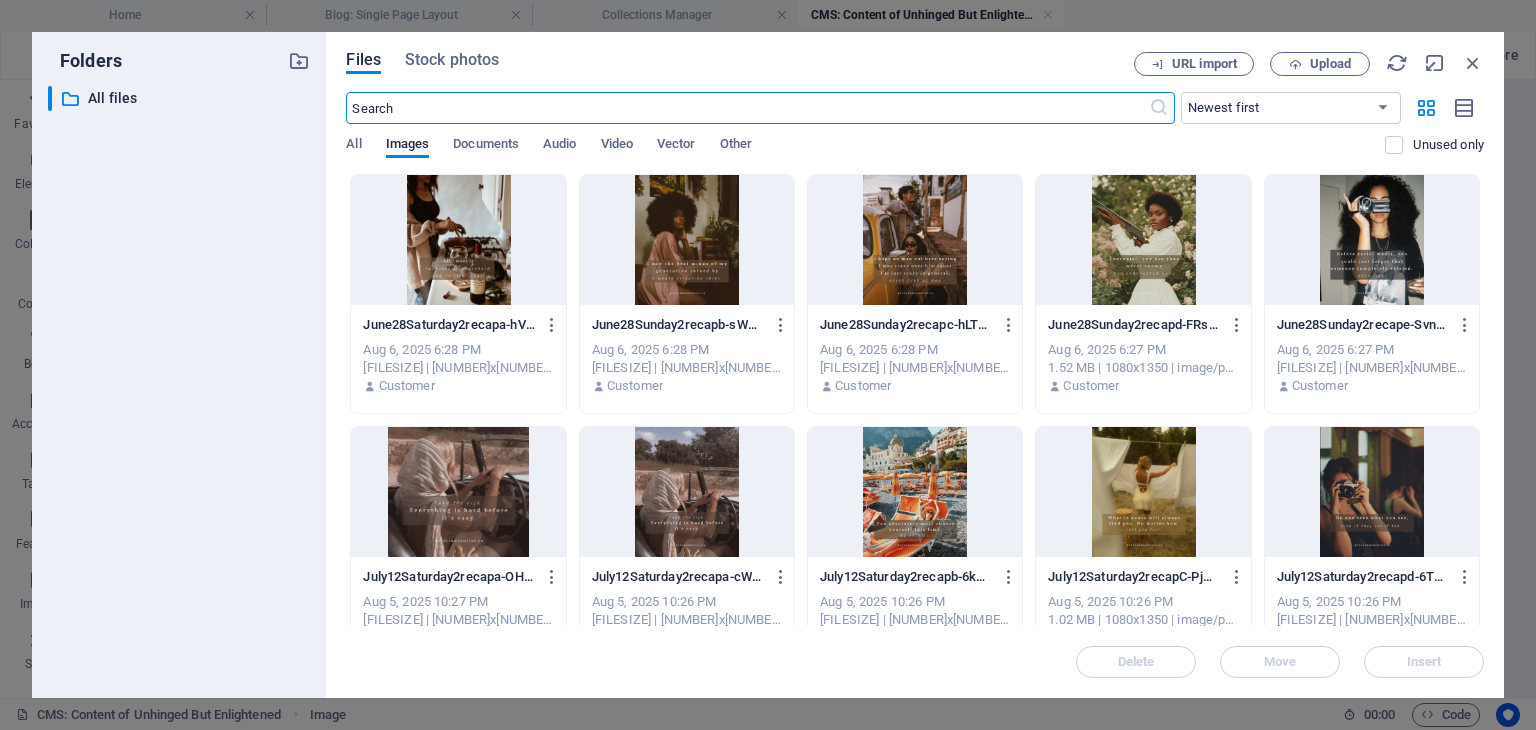 scroll, scrollTop: 790, scrollLeft: 0, axis: vertical 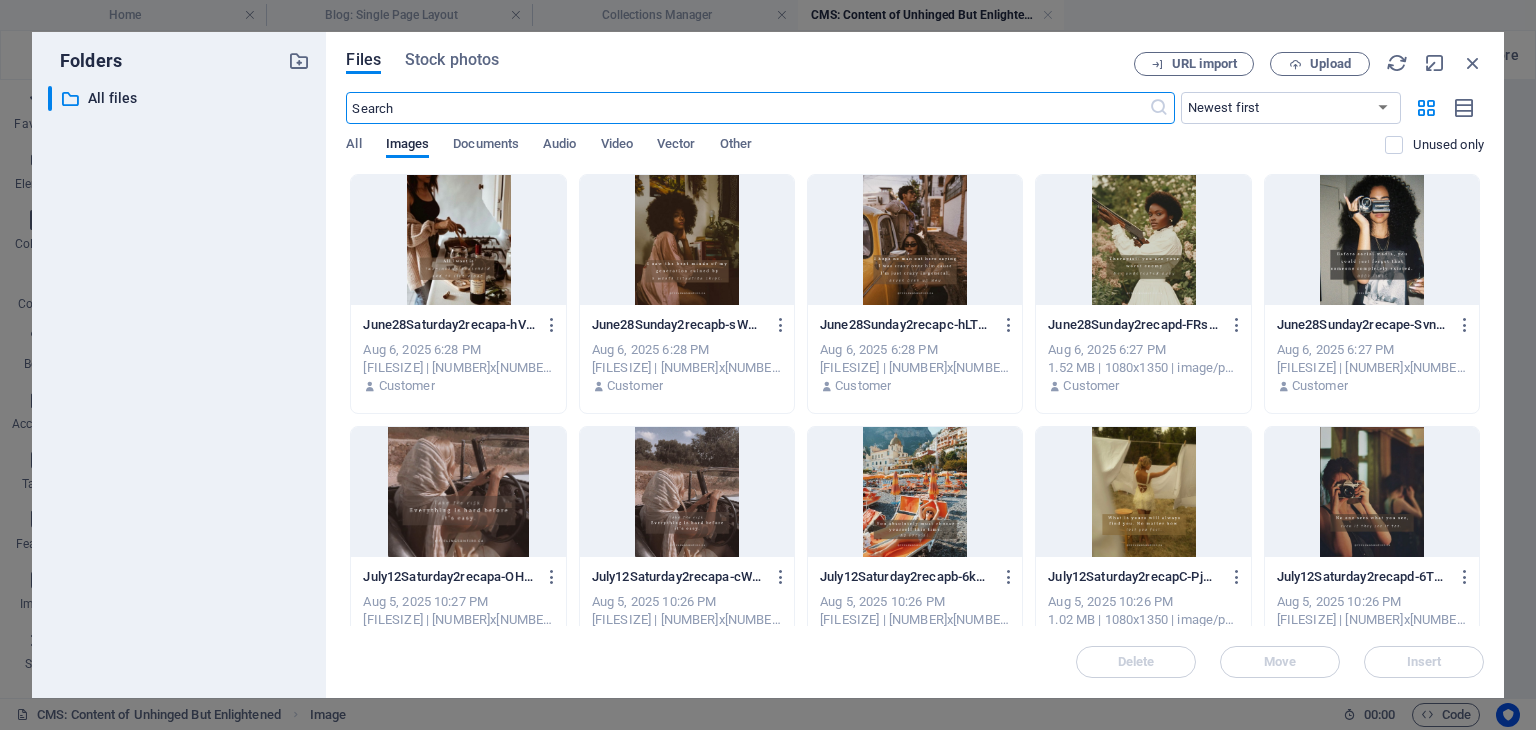 click at bounding box center (1143, 240) 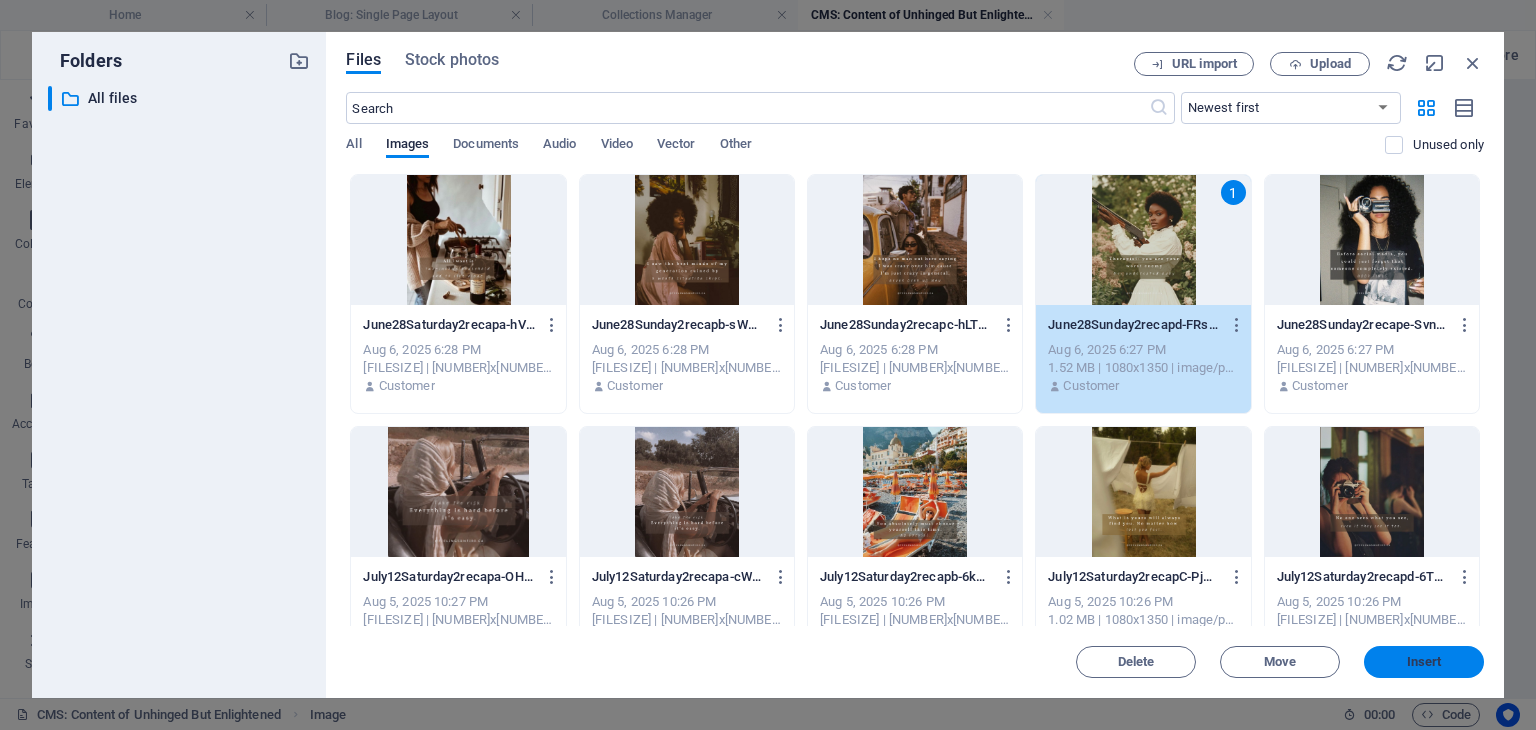 click on "Insert" at bounding box center (1424, 662) 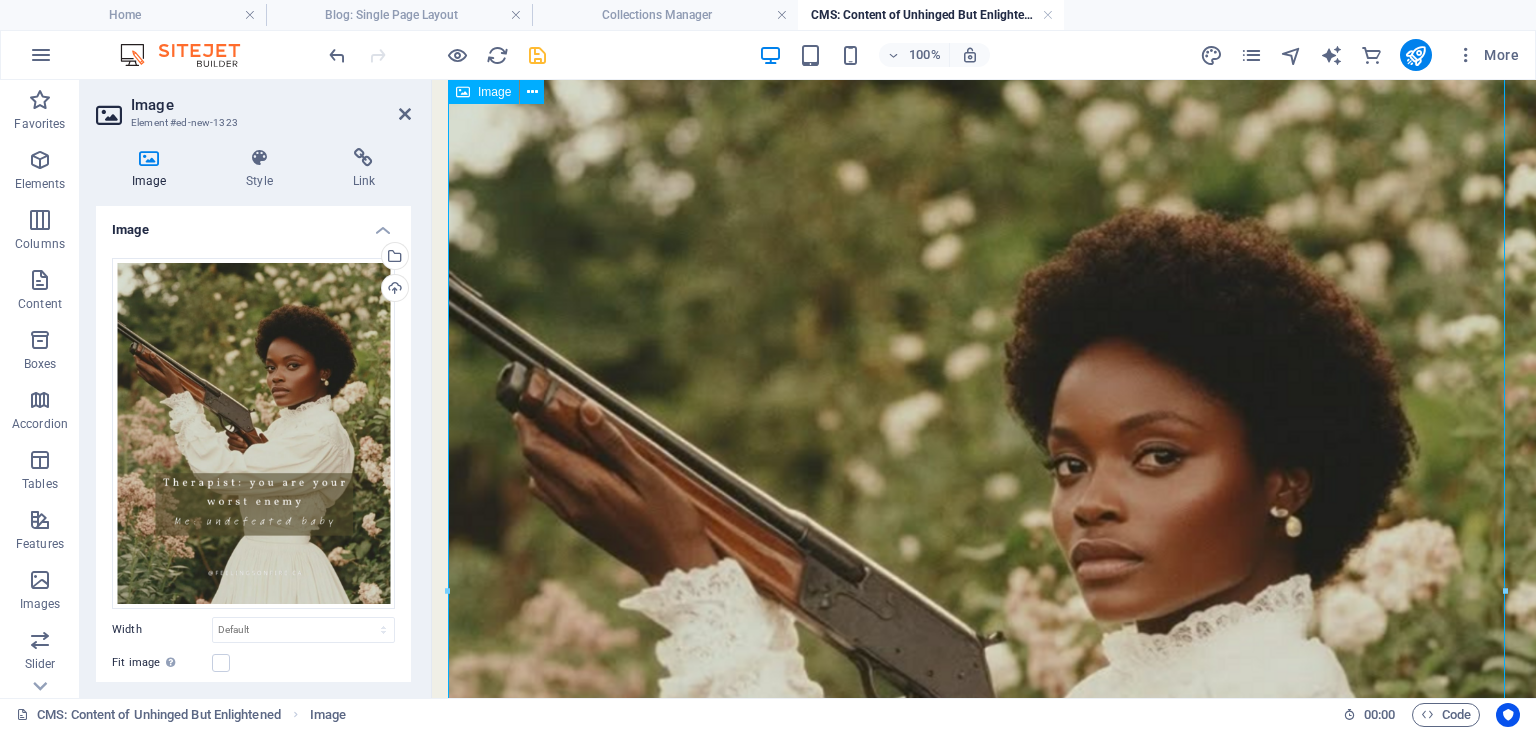 scroll, scrollTop: 1462, scrollLeft: 0, axis: vertical 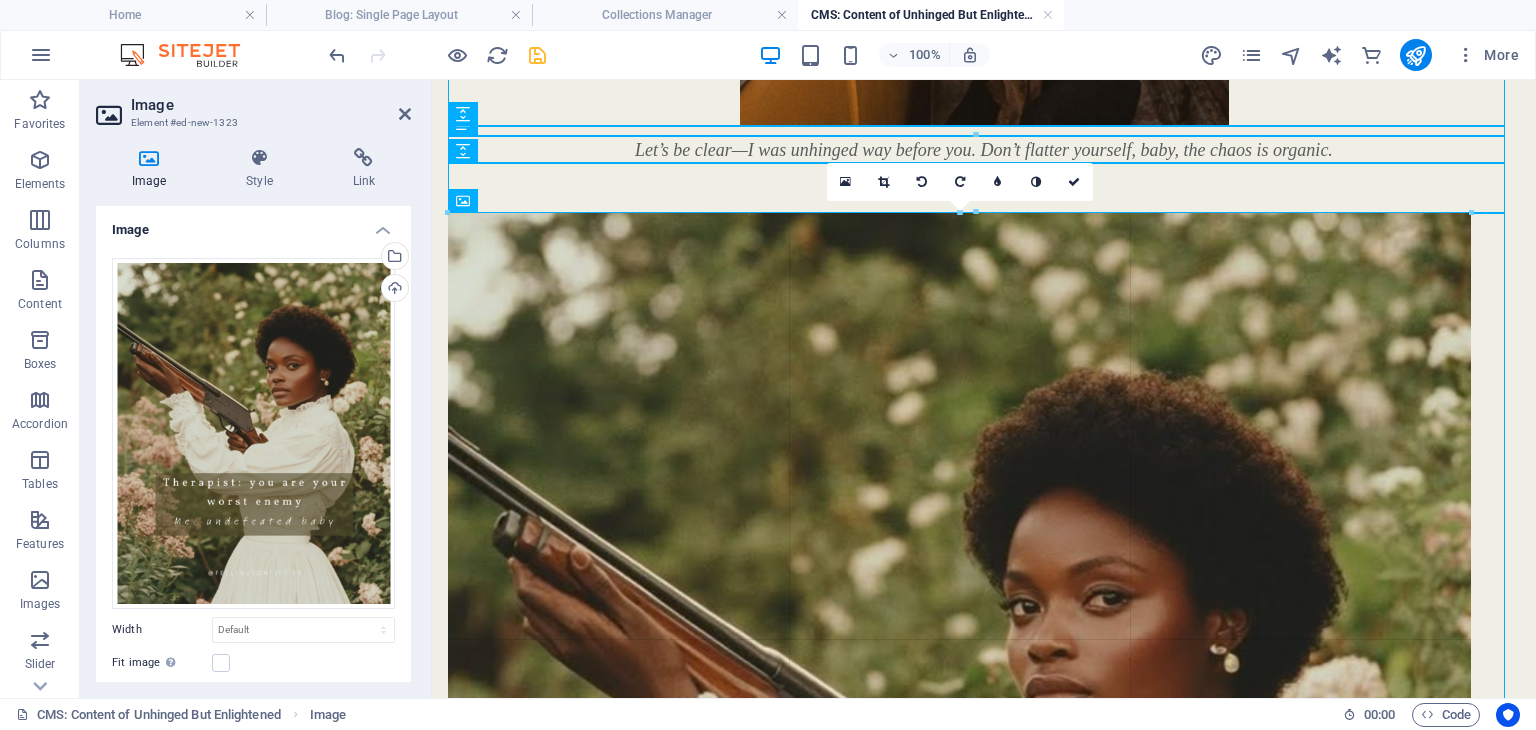 drag, startPoint x: 447, startPoint y: 213, endPoint x: 494, endPoint y: 255, distance: 63.03174 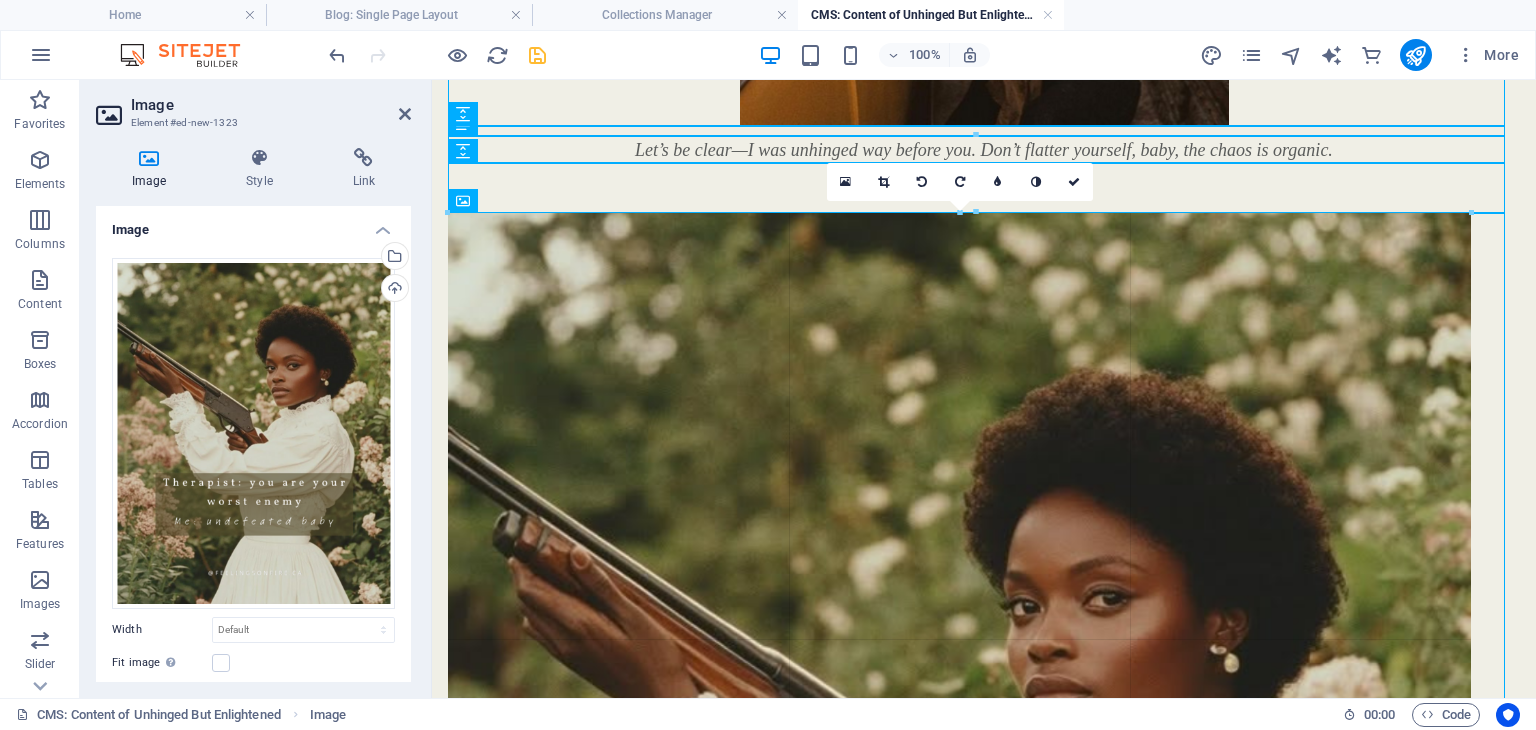 type on "1023" 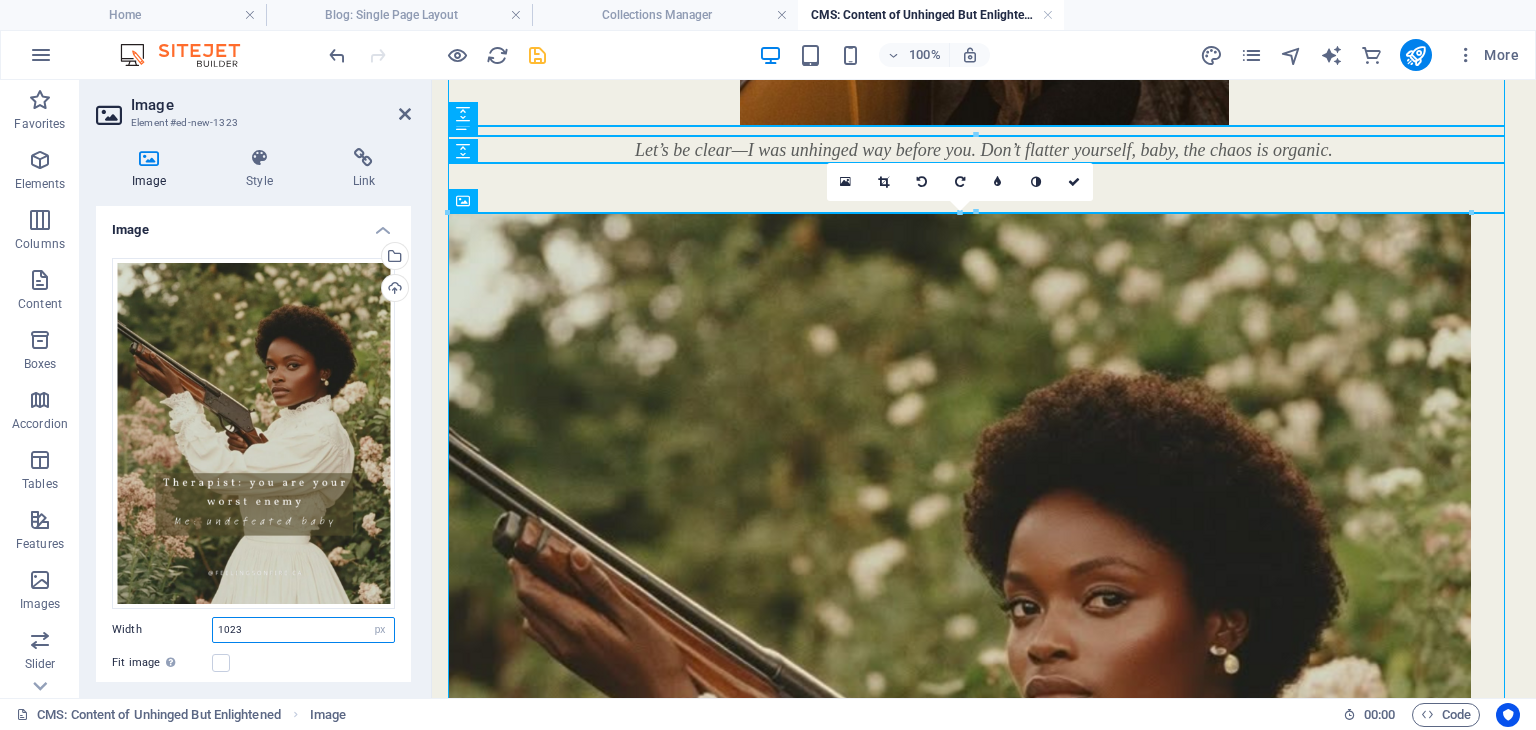 click on "1023" at bounding box center (303, 630) 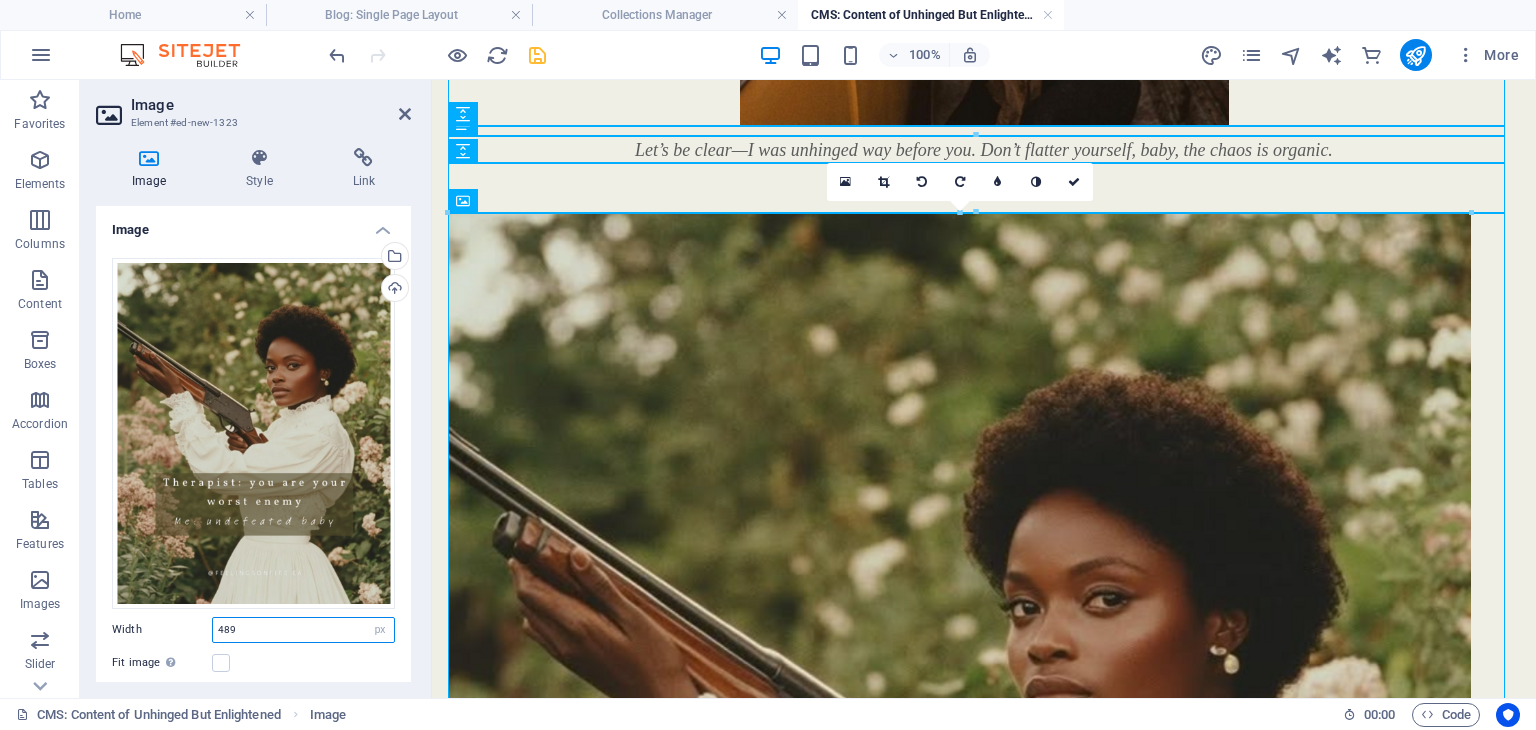 type on "489" 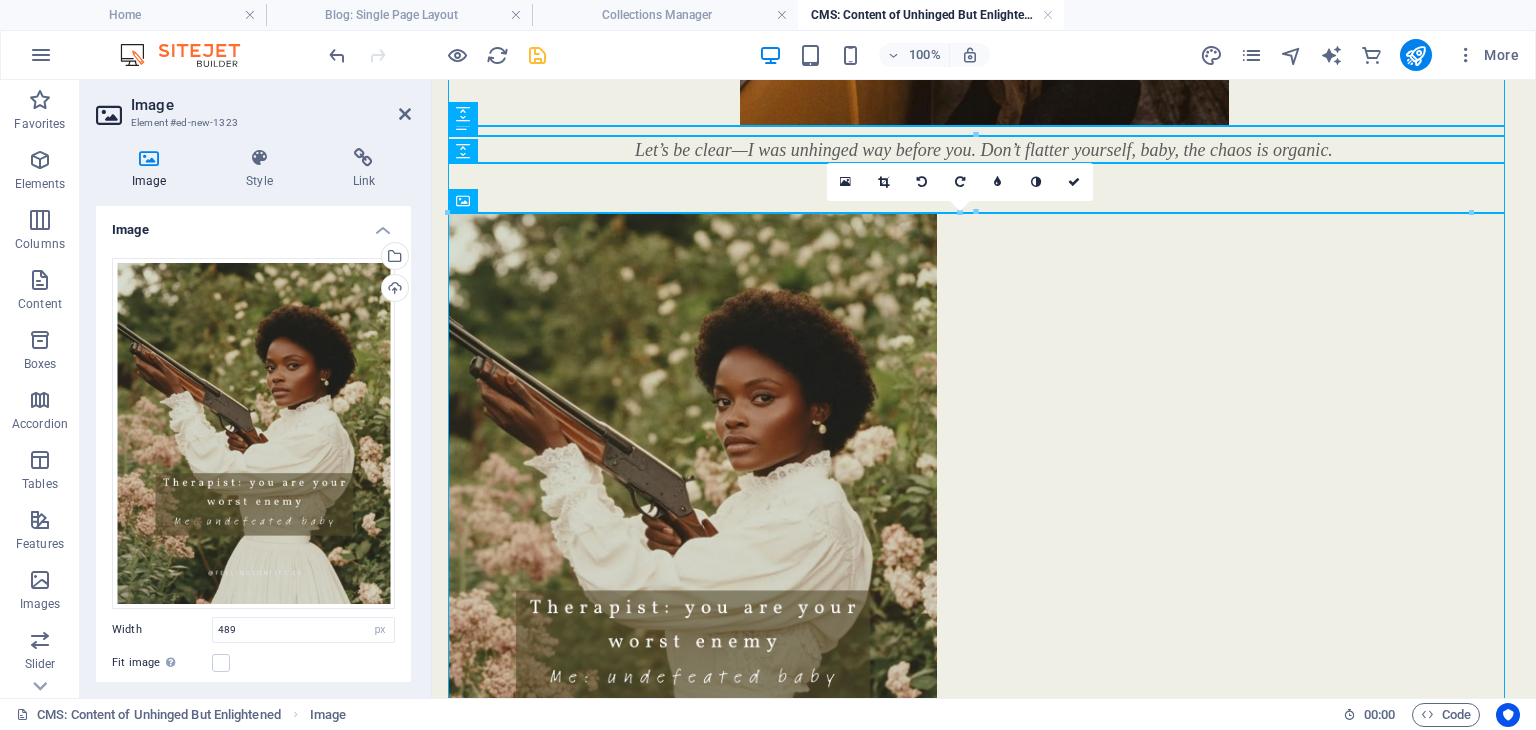 click on "Width" at bounding box center (162, 629) 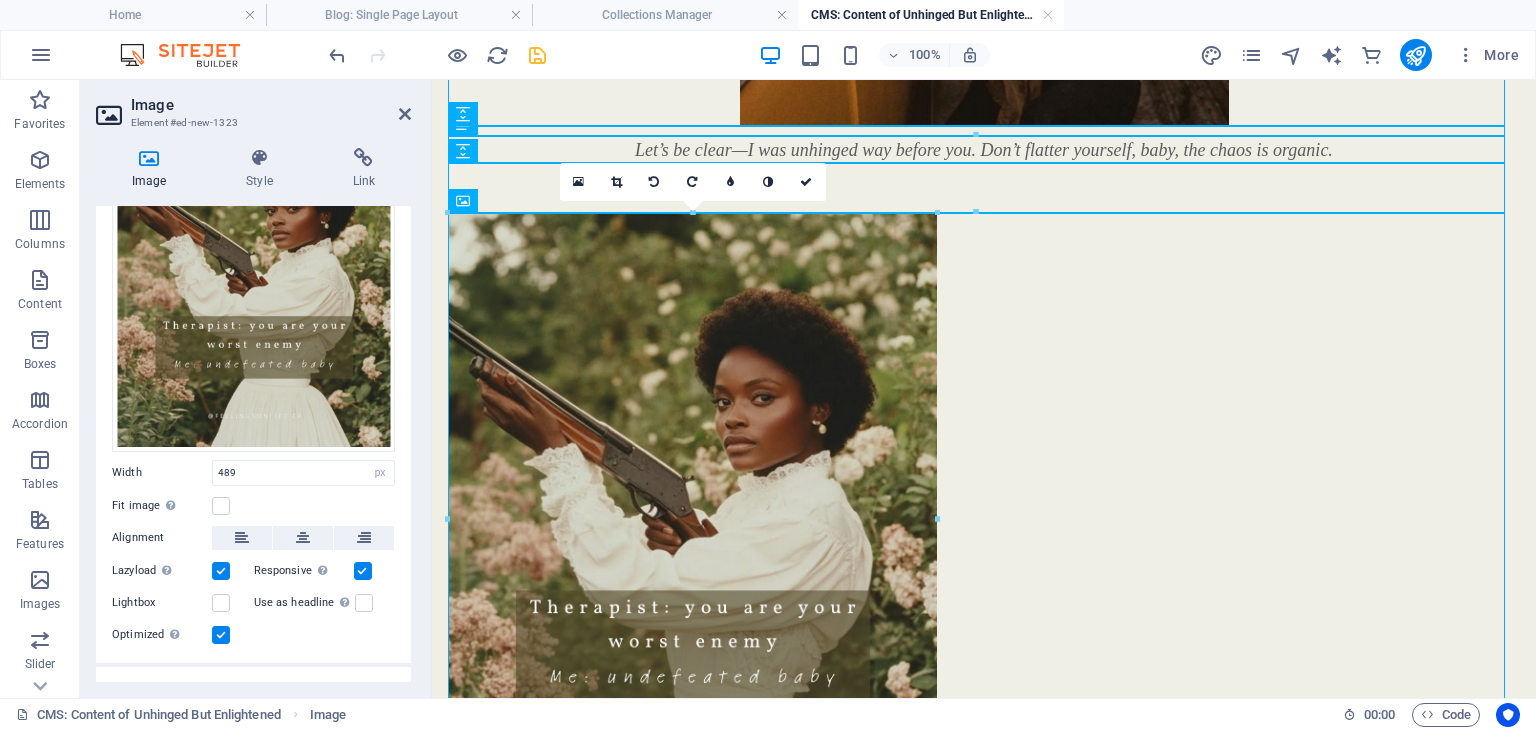 scroll, scrollTop: 236, scrollLeft: 0, axis: vertical 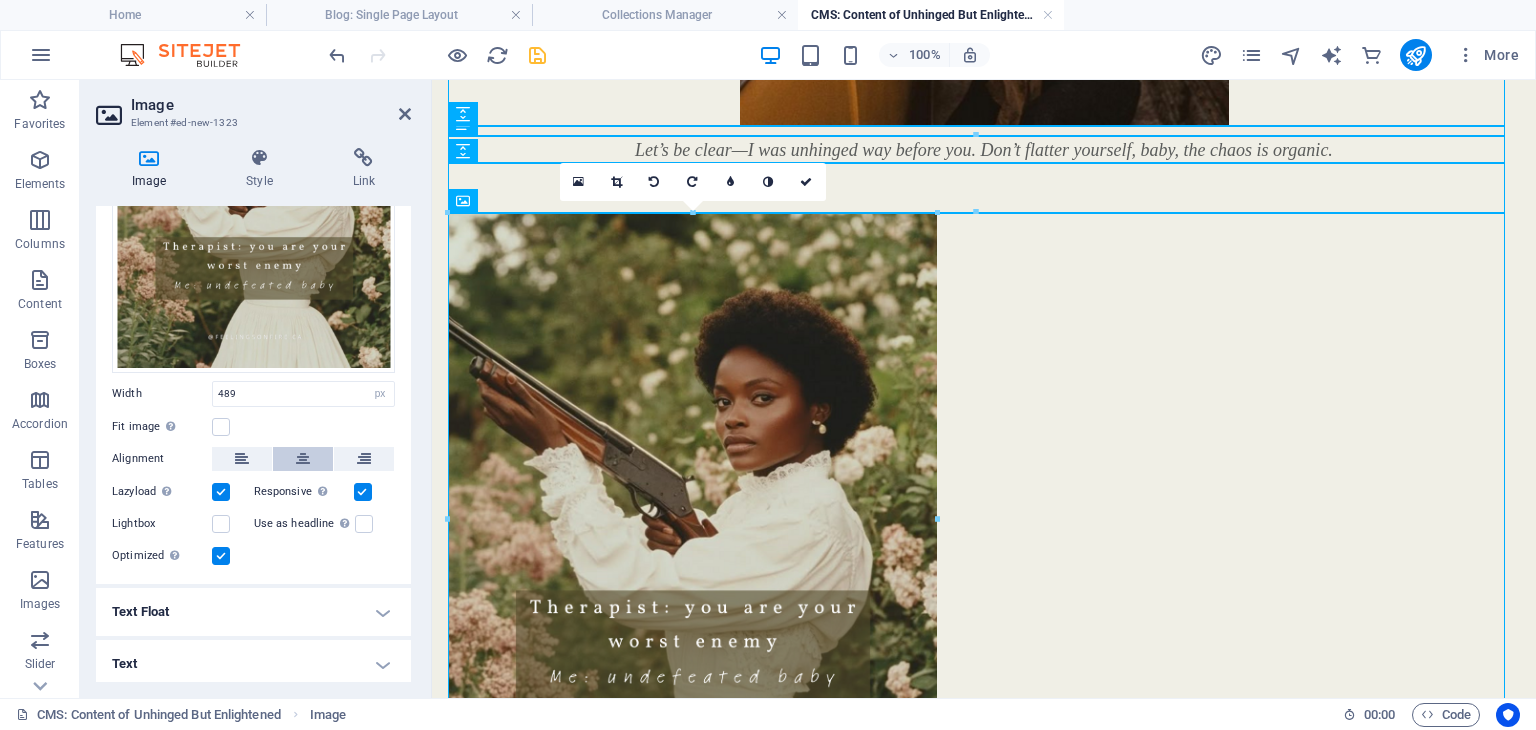 click at bounding box center [303, 459] 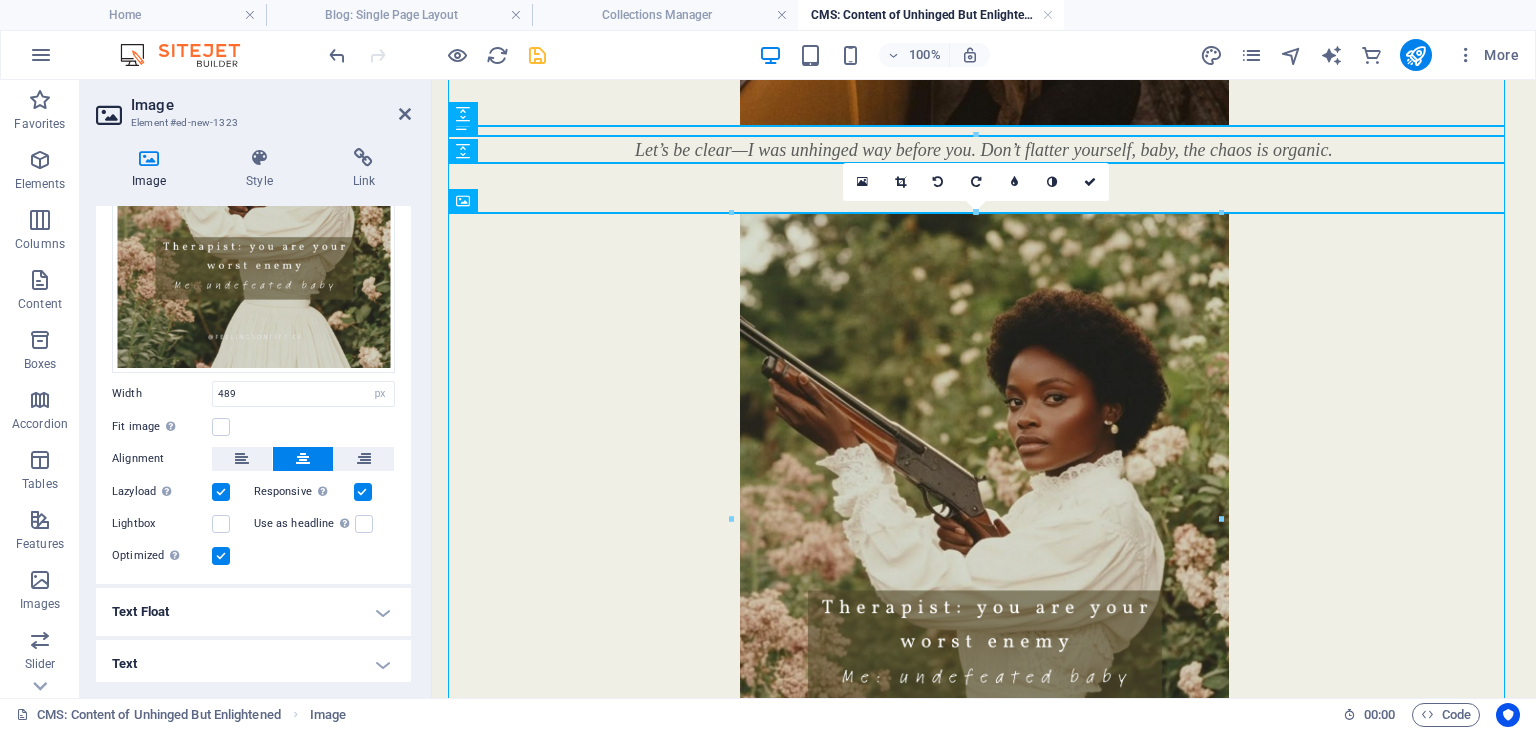 click at bounding box center (537, 55) 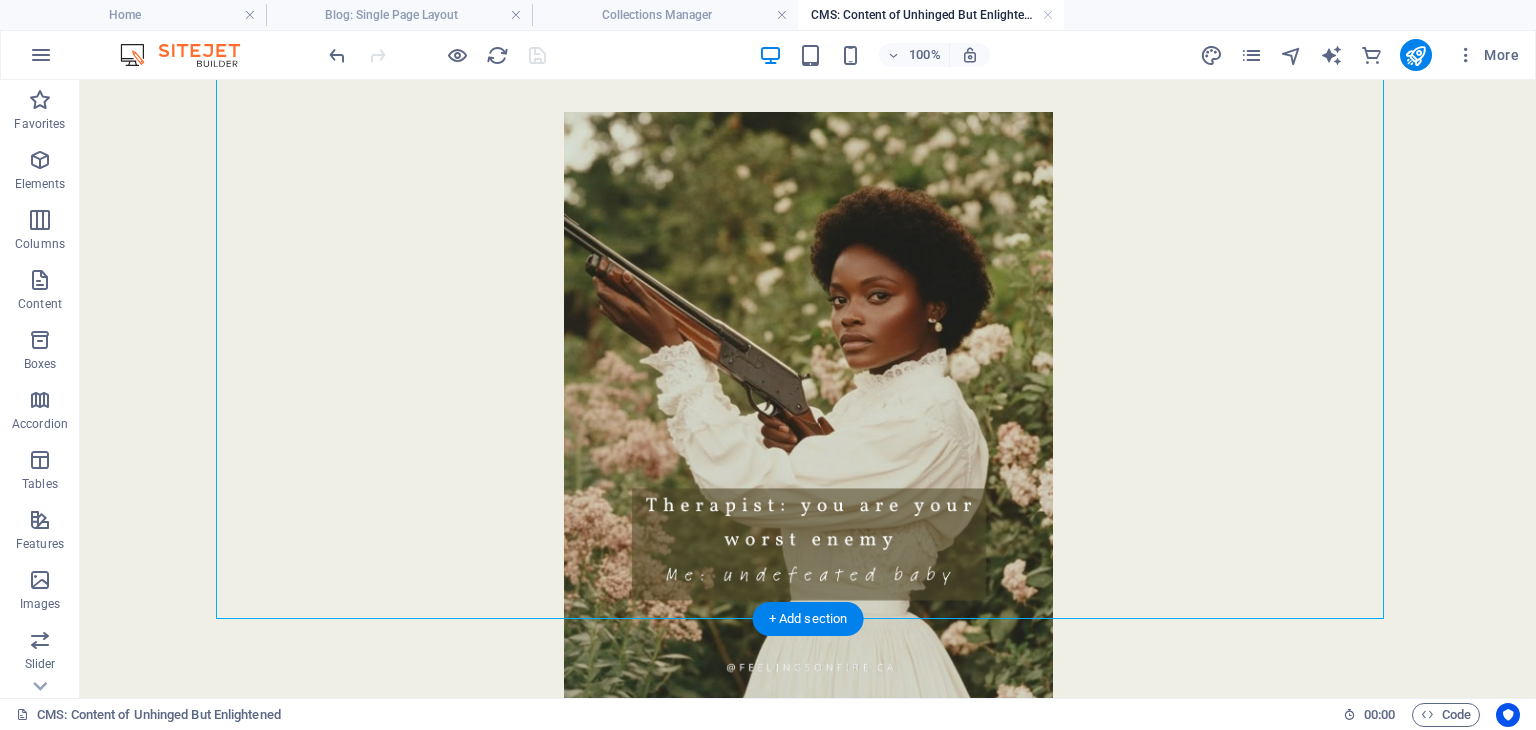 scroll, scrollTop: 1701, scrollLeft: 0, axis: vertical 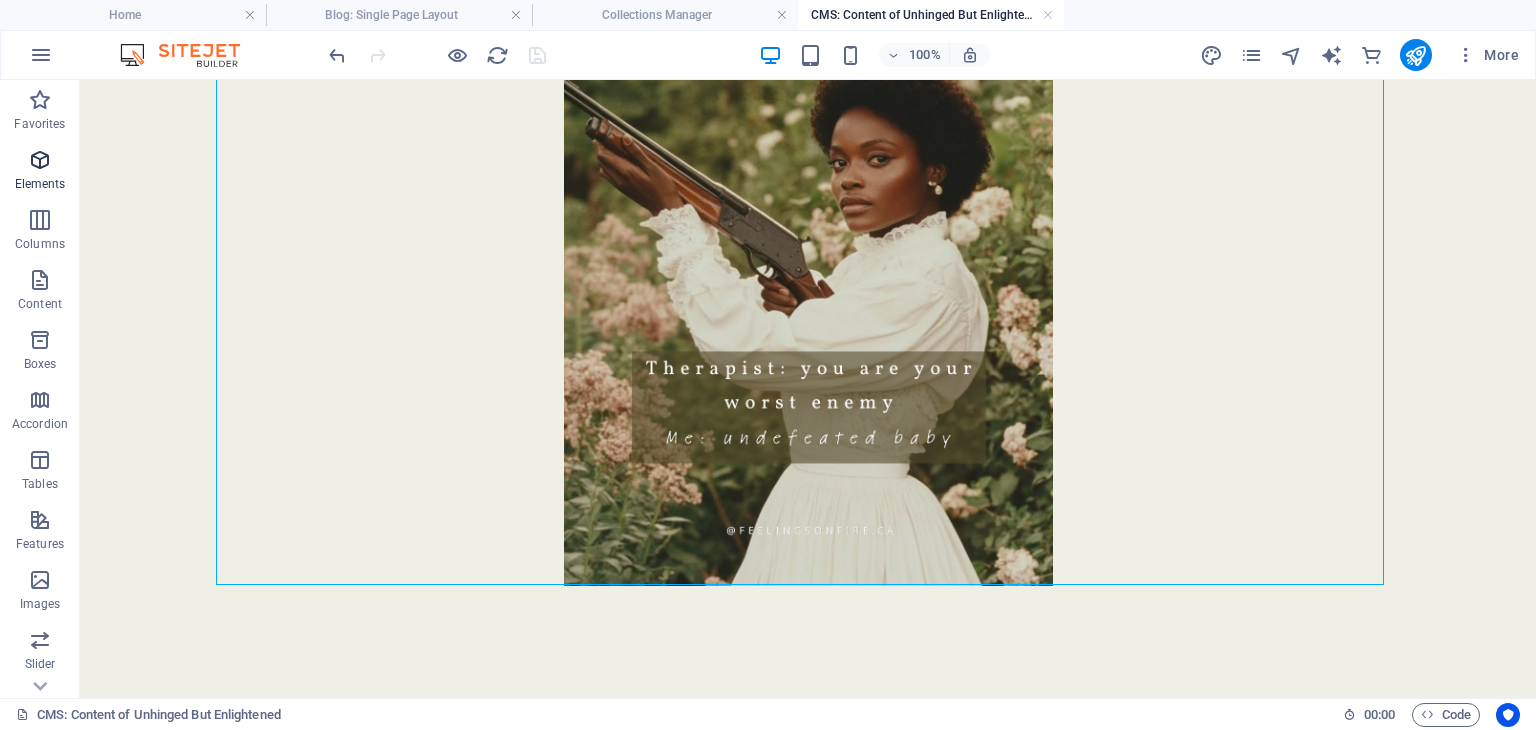 click on "Elements" at bounding box center (40, 172) 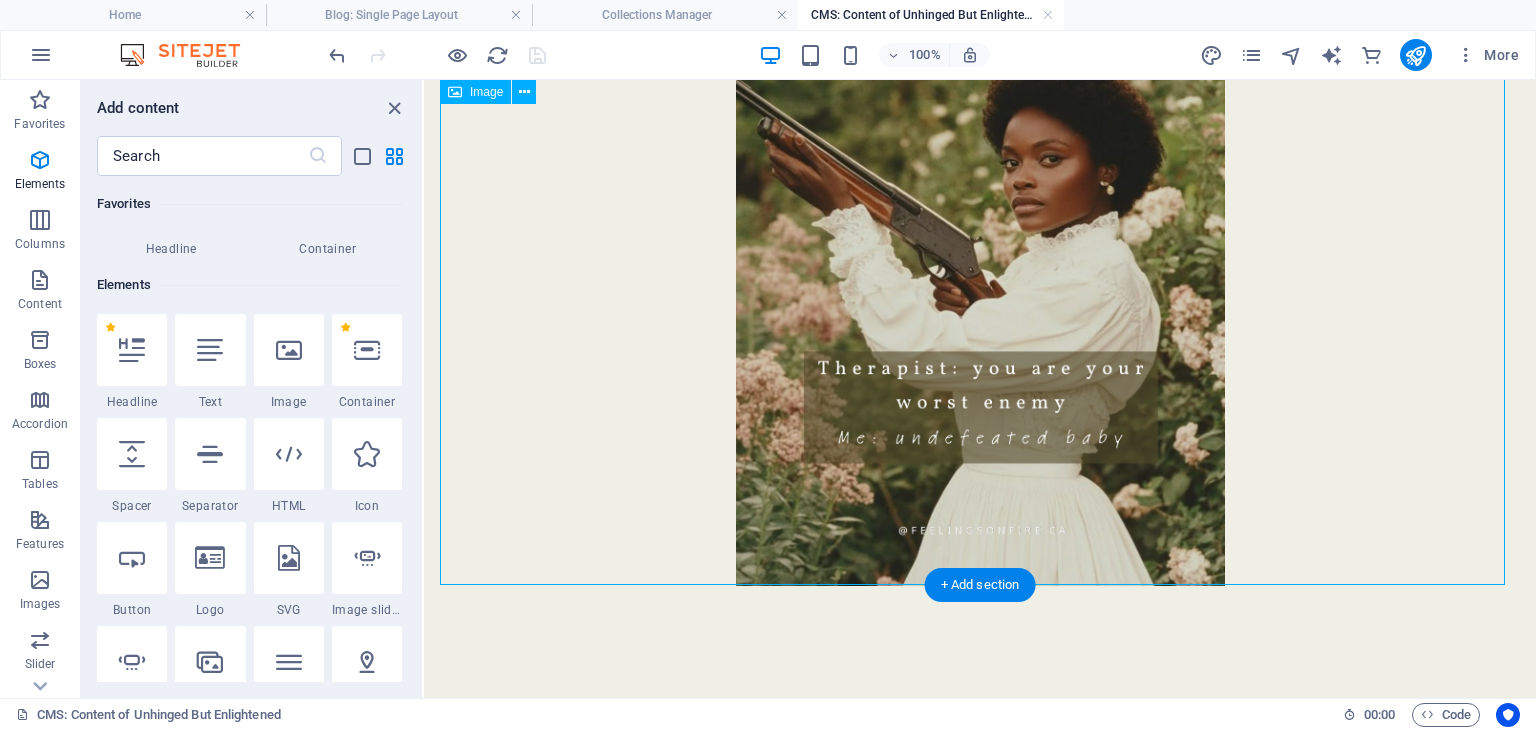 scroll, scrollTop: 212, scrollLeft: 0, axis: vertical 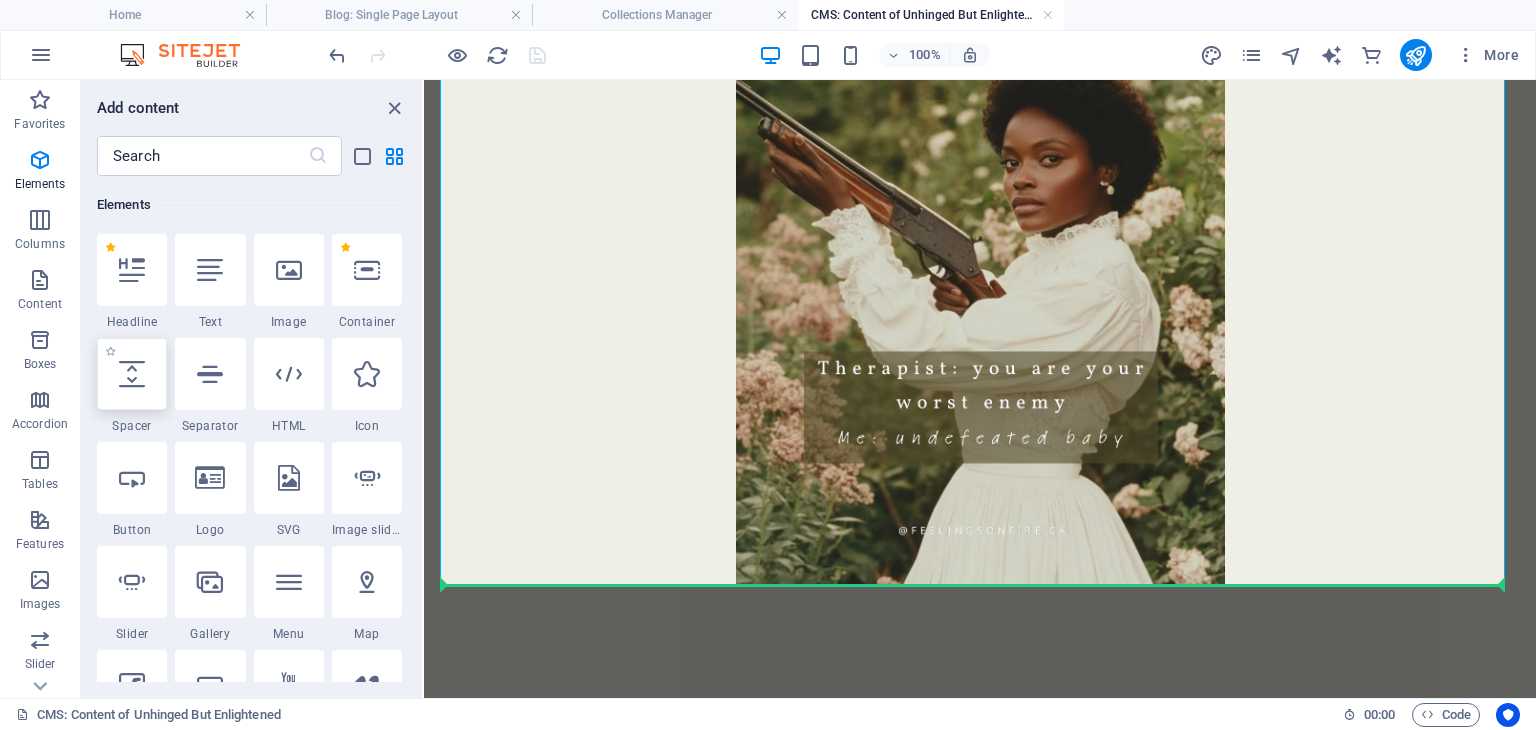 select on "px" 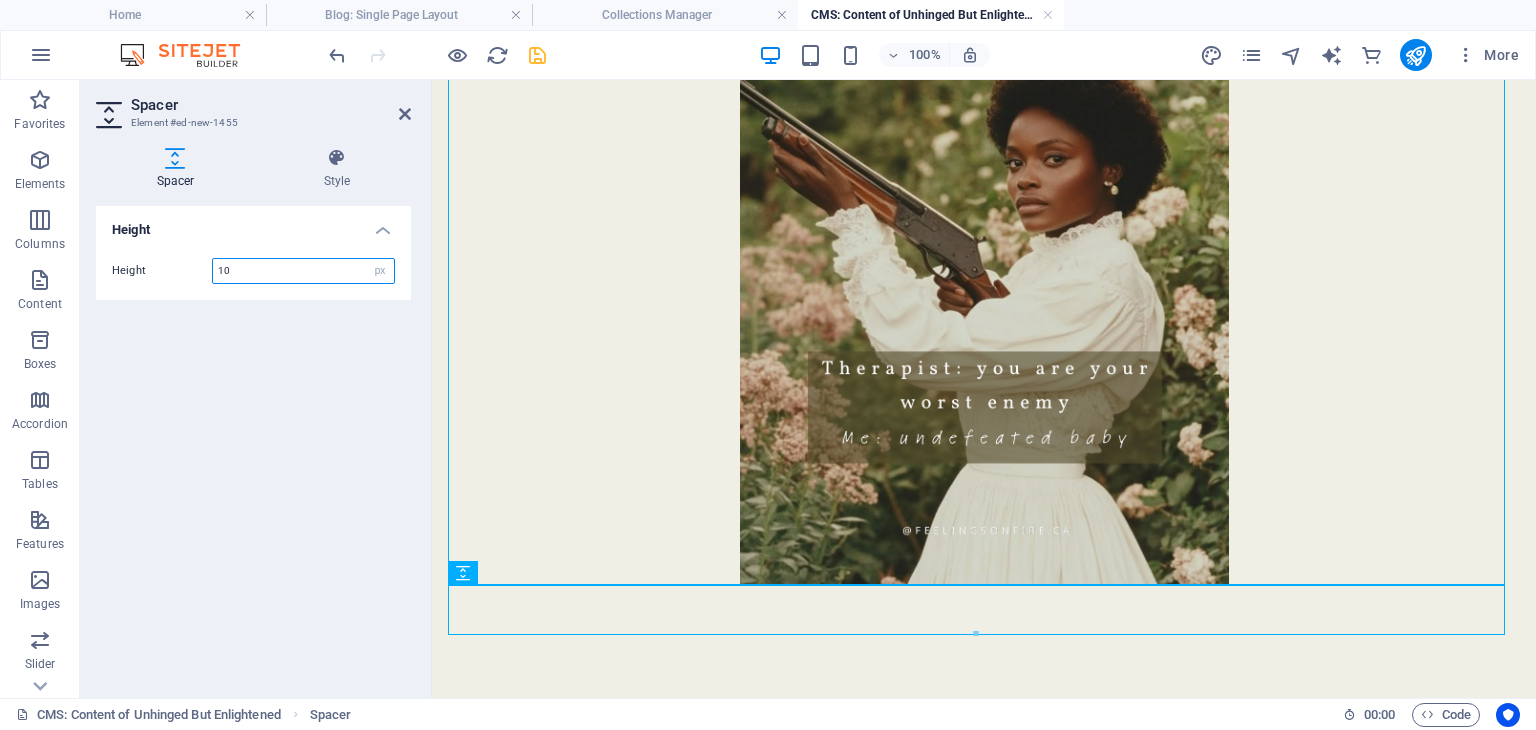 type on "10" 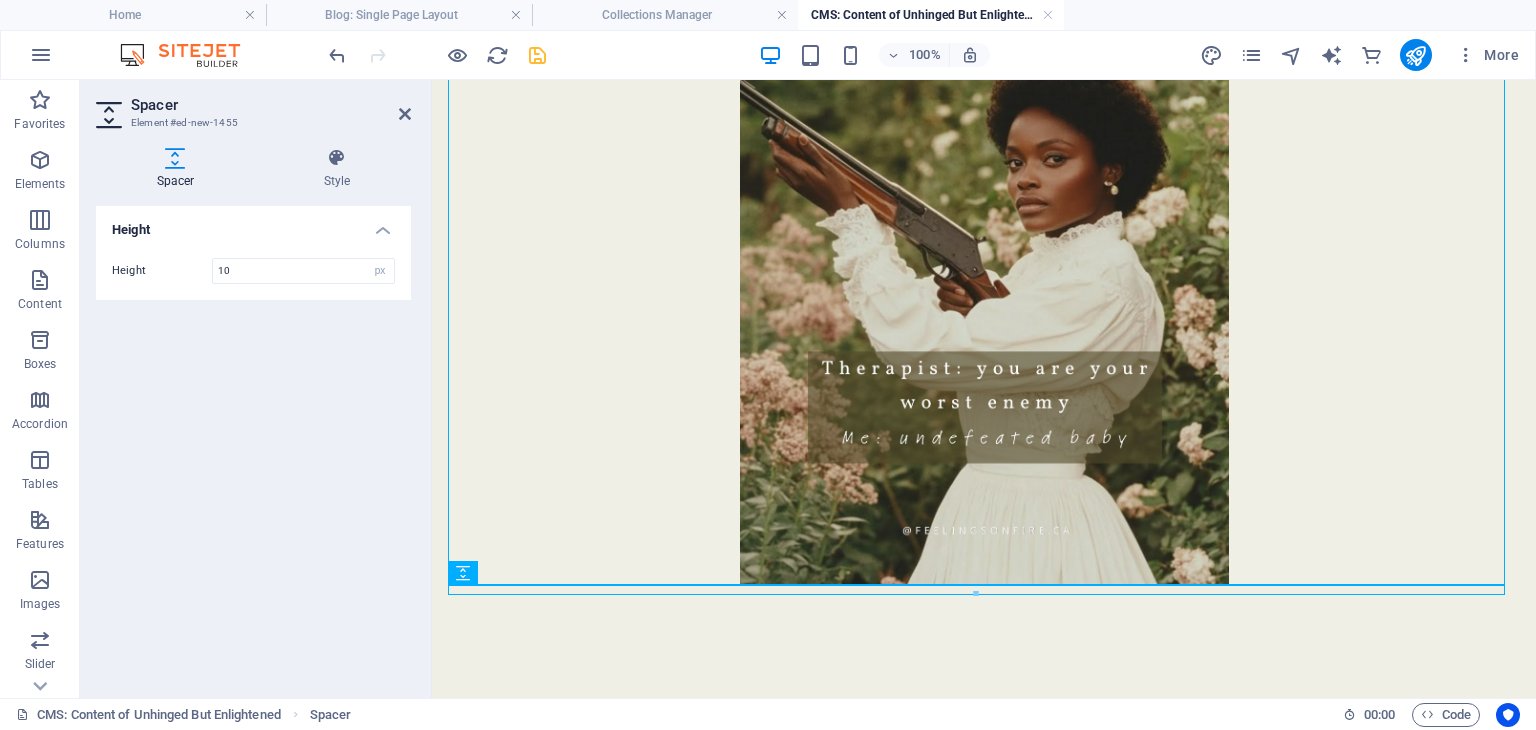 click on "Height Height 10 px rem vh vw" at bounding box center (253, 444) 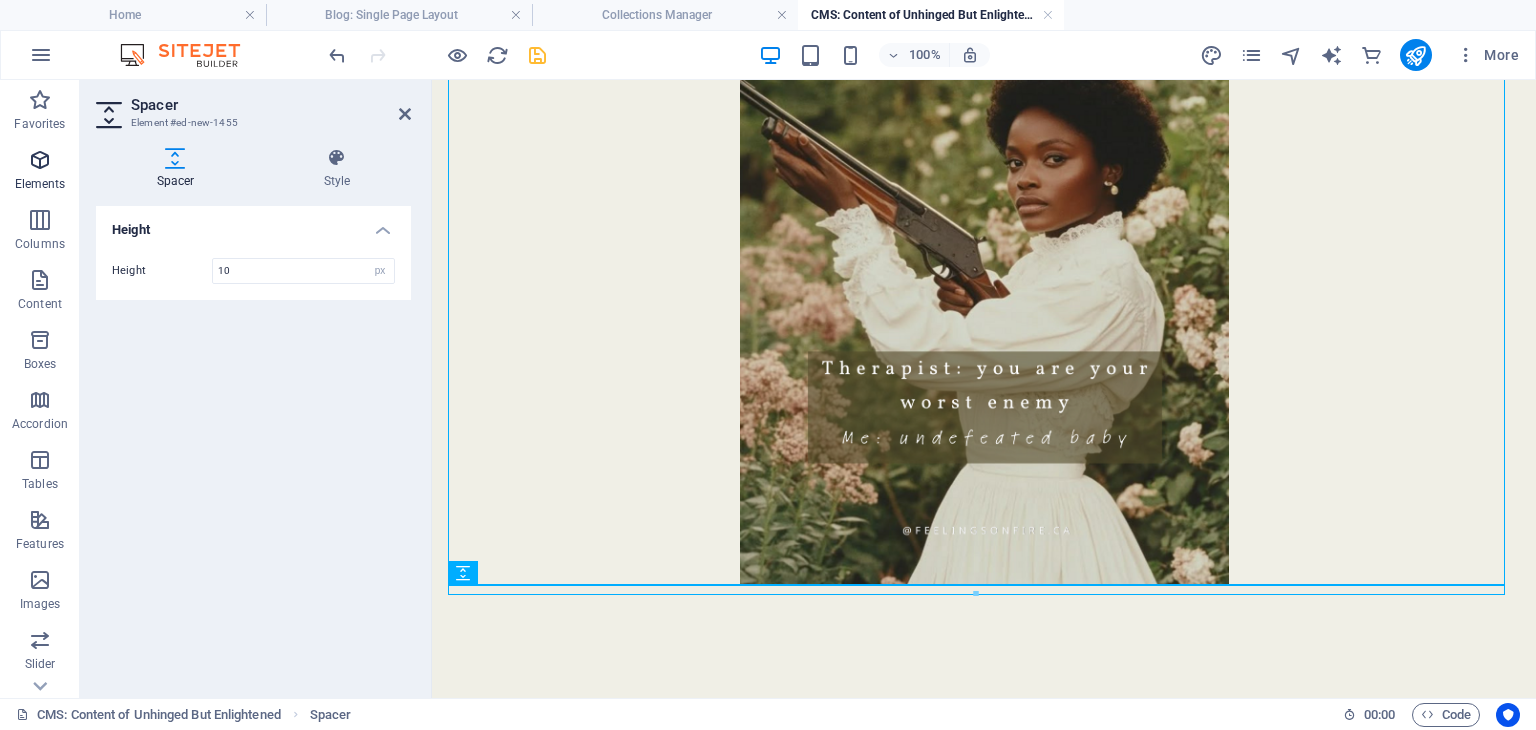 click at bounding box center (40, 160) 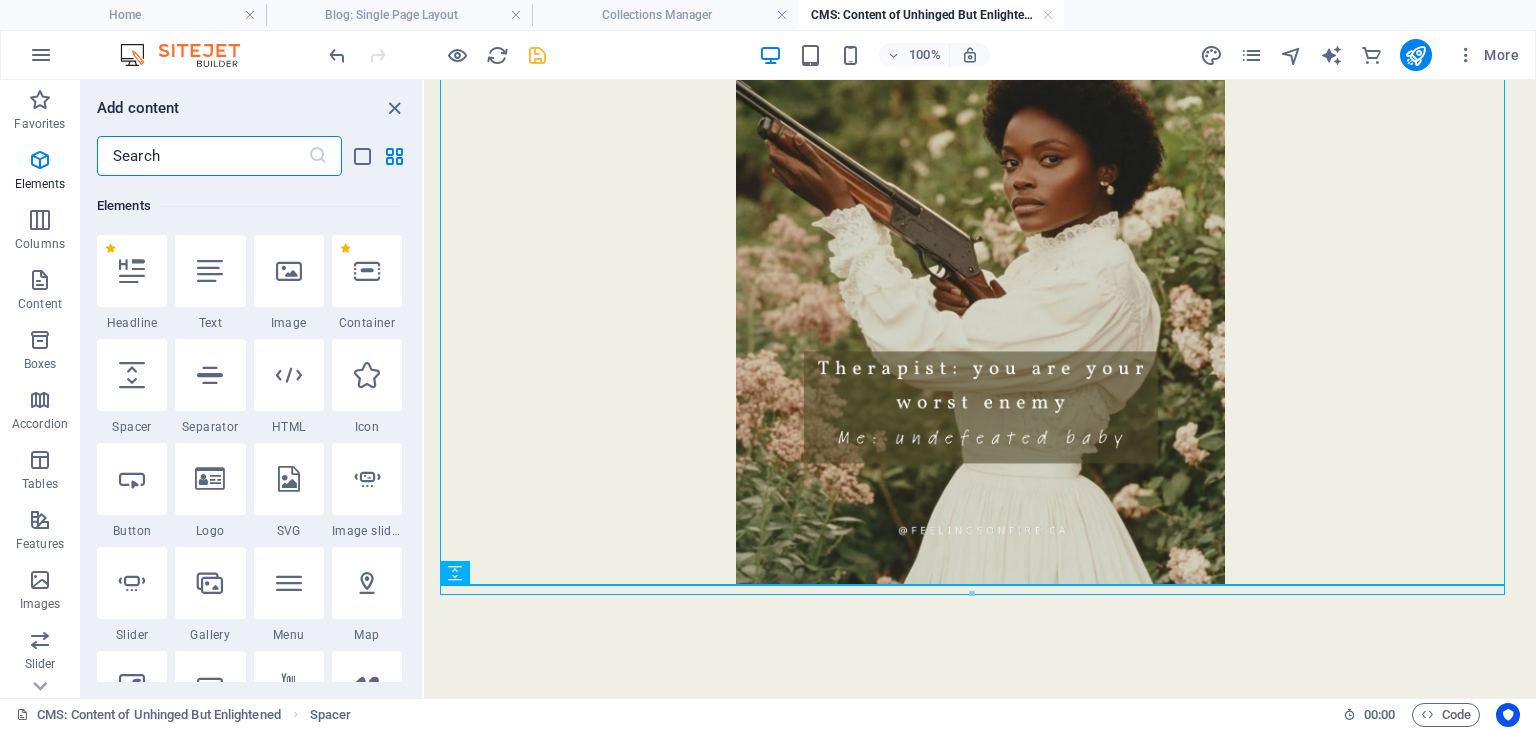 scroll, scrollTop: 212, scrollLeft: 0, axis: vertical 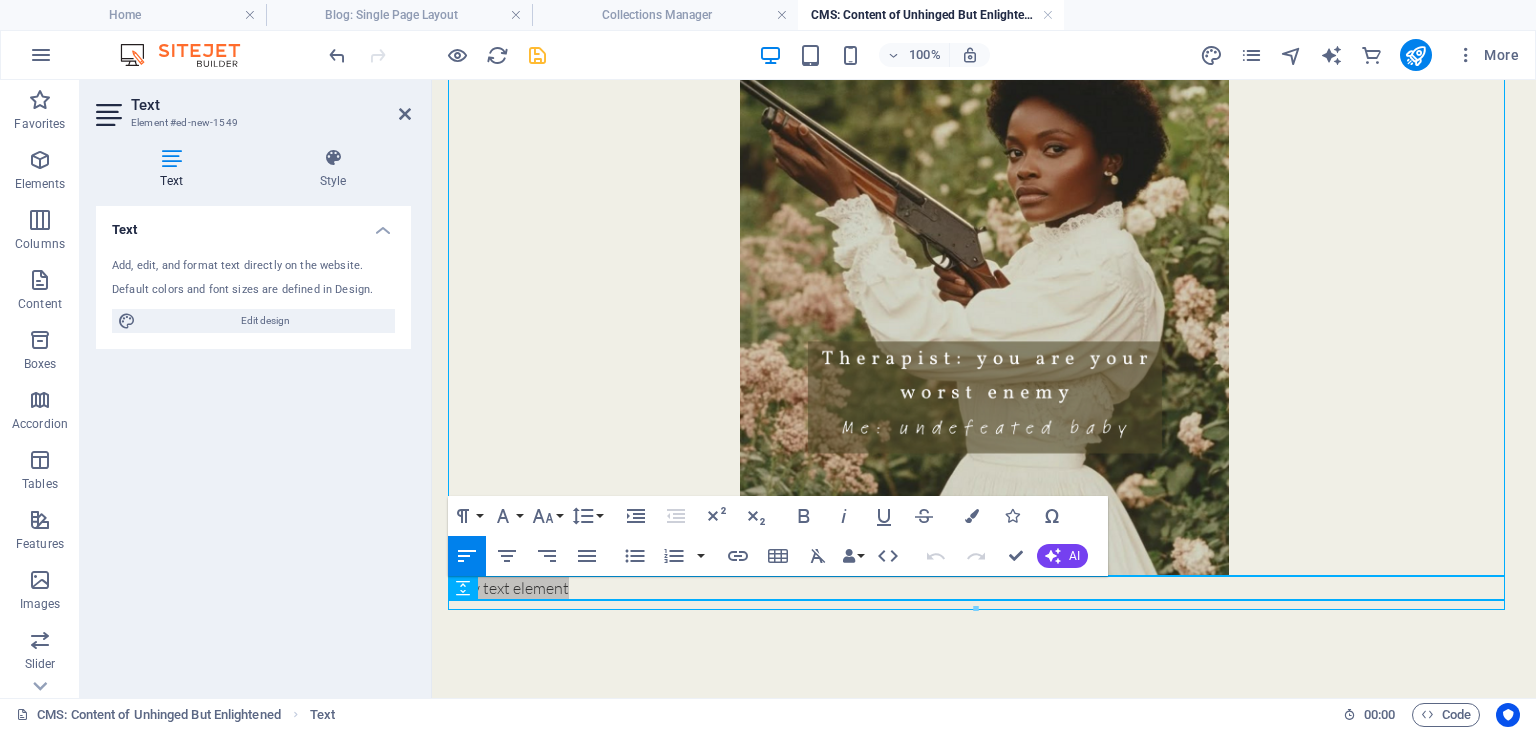 drag, startPoint x: 589, startPoint y: 721, endPoint x: 581, endPoint y: 701, distance: 21.540659 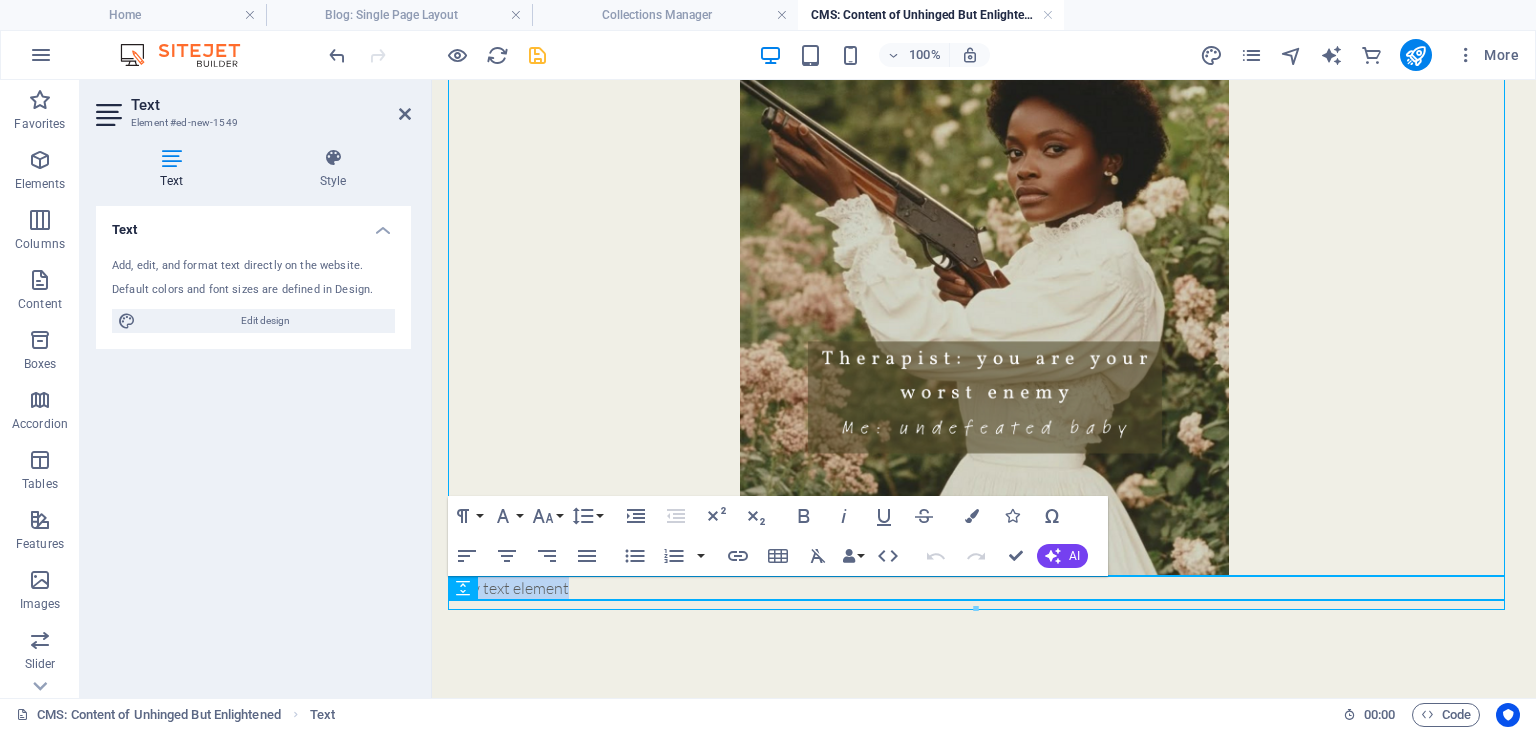 click on "Financial stability without the emotional chaos. I want the benefits of a partnership—with the peace of living alone. Not war, not famine—just emotionally unavailable men and false hope. A tragic era defined by red flags and poor communication. Let’s be clear—I was unhinged way before you. Don’t flatter yourself, baby, the chaos is organic. At this point, I’m not battling demons—I’m doing choreography with them. Back when healing didn’t involve dodging their engagement photos on your feed. Ignorance really was bliss." at bounding box center [984, -455] 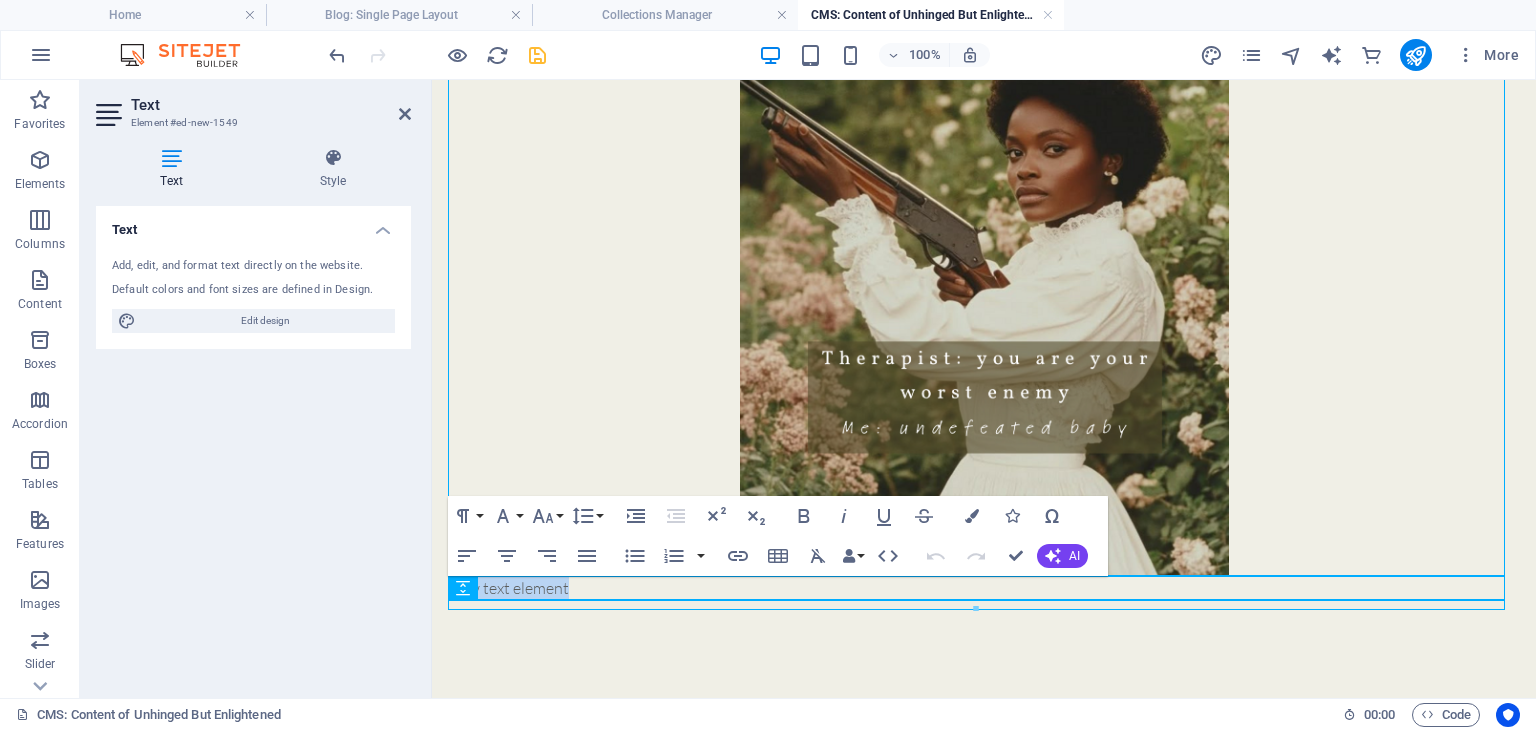 click on "Financial stability without the emotional chaos. I want the benefits of a partnership—with the peace of living alone. Not war, not famine—just emotionally unavailable men and false hope. A tragic era defined by red flags and poor communication. Let’s be clear—I was unhinged way before you. Don’t flatter yourself, baby, the chaos is organic. At this point, I’m not battling demons—I’m doing choreography with them. Back when healing didn’t involve dodging their engagement photos on your feed. Ignorance really was bliss." at bounding box center [984, -455] 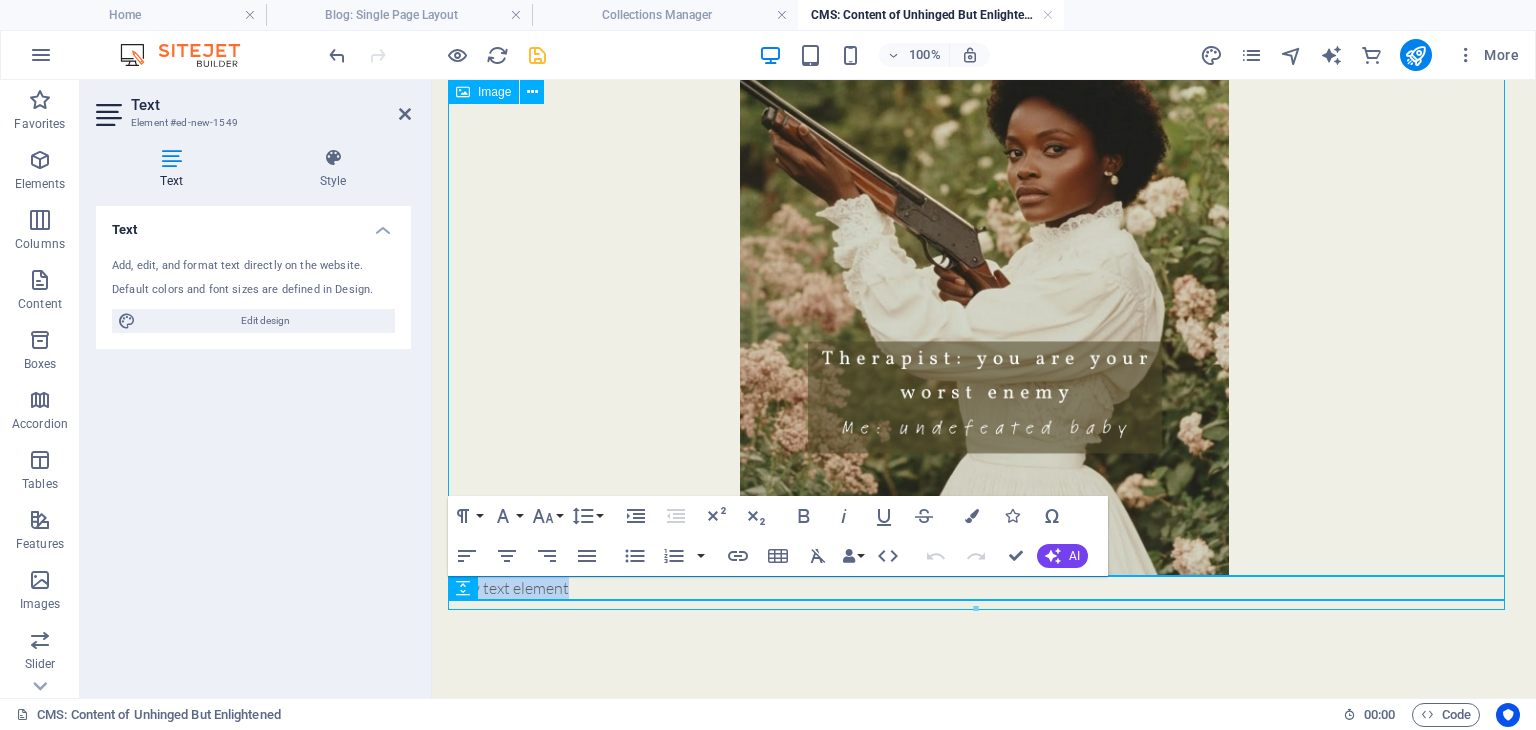 click at bounding box center (984, 270) 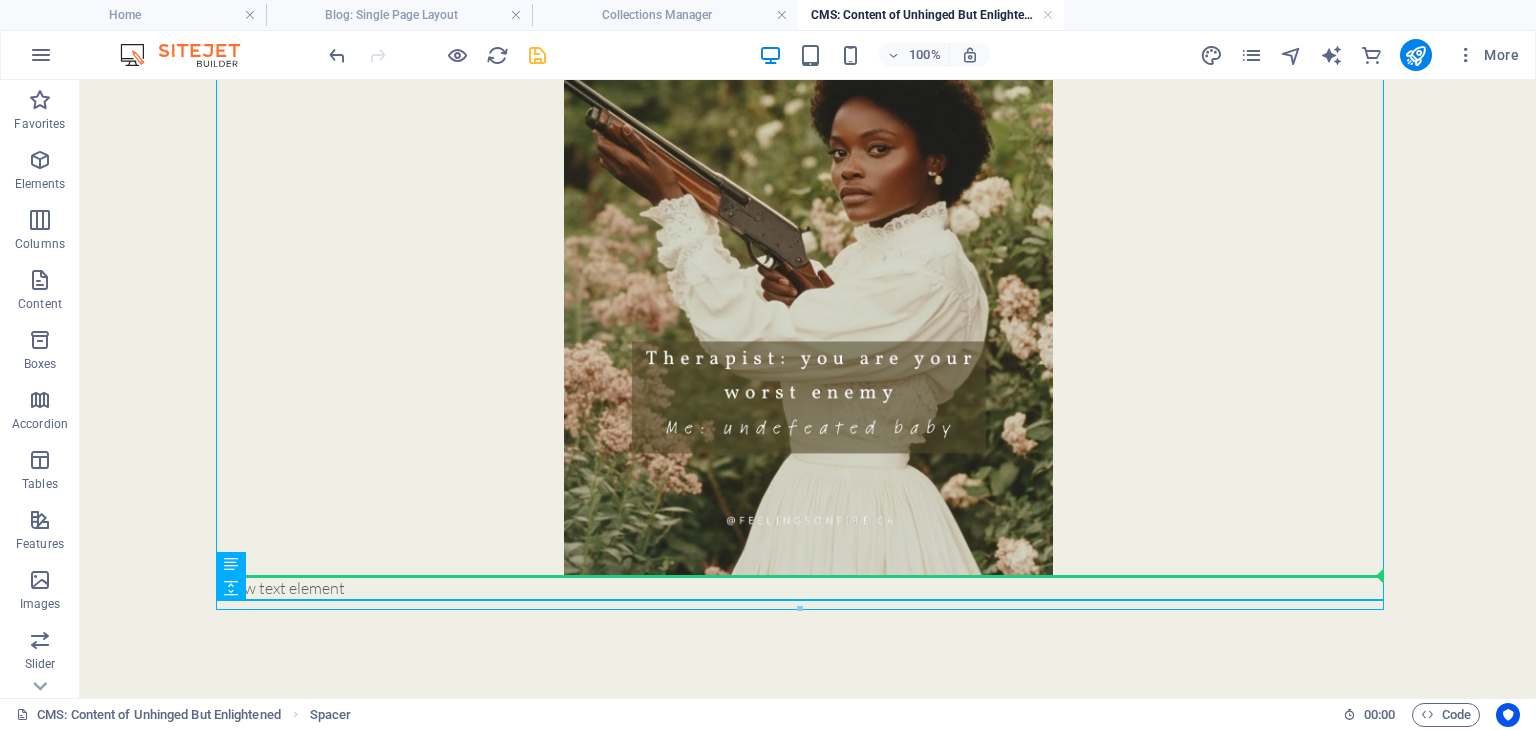 drag, startPoint x: 325, startPoint y: 604, endPoint x: 346, endPoint y: 577, distance: 34.20526 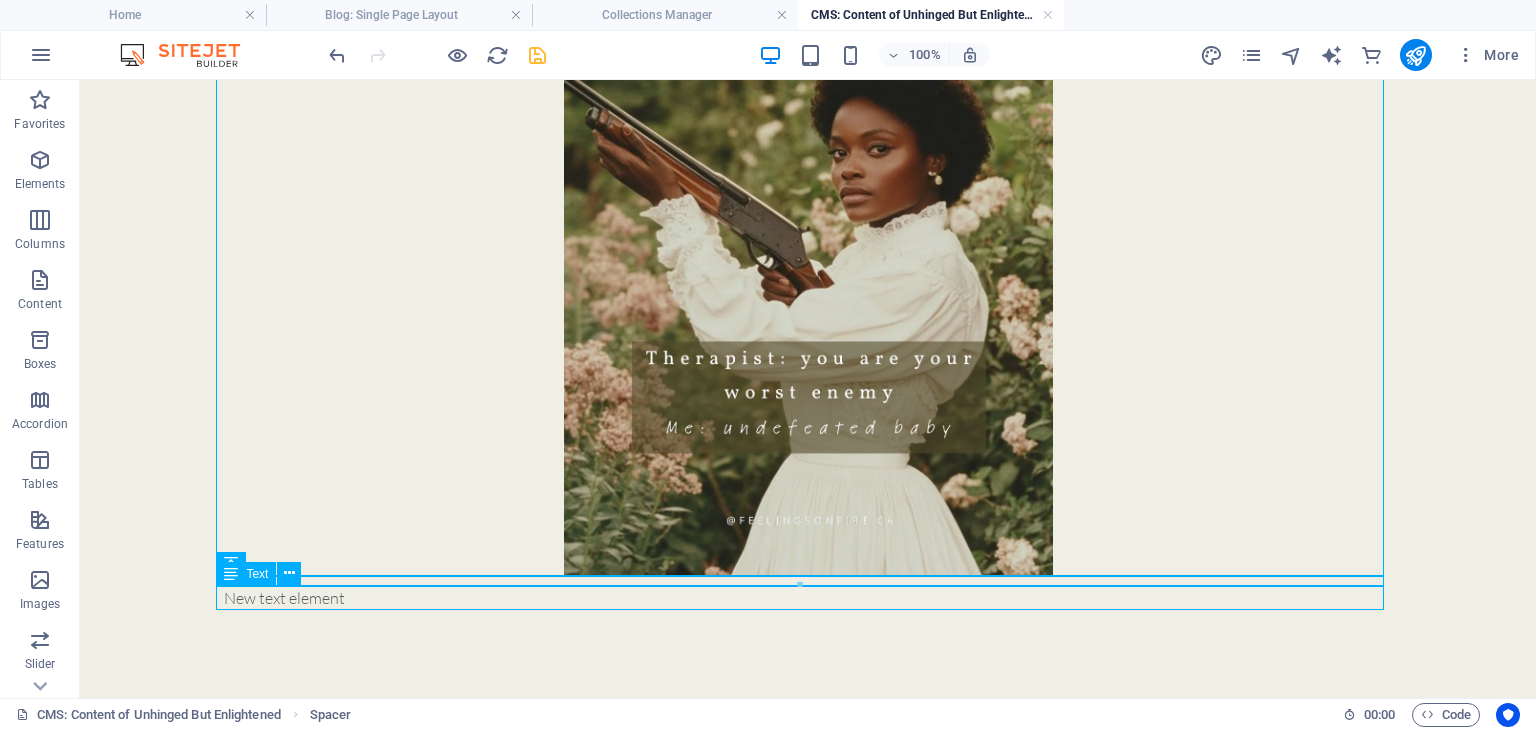 click on "New text element" at bounding box center (808, 598) 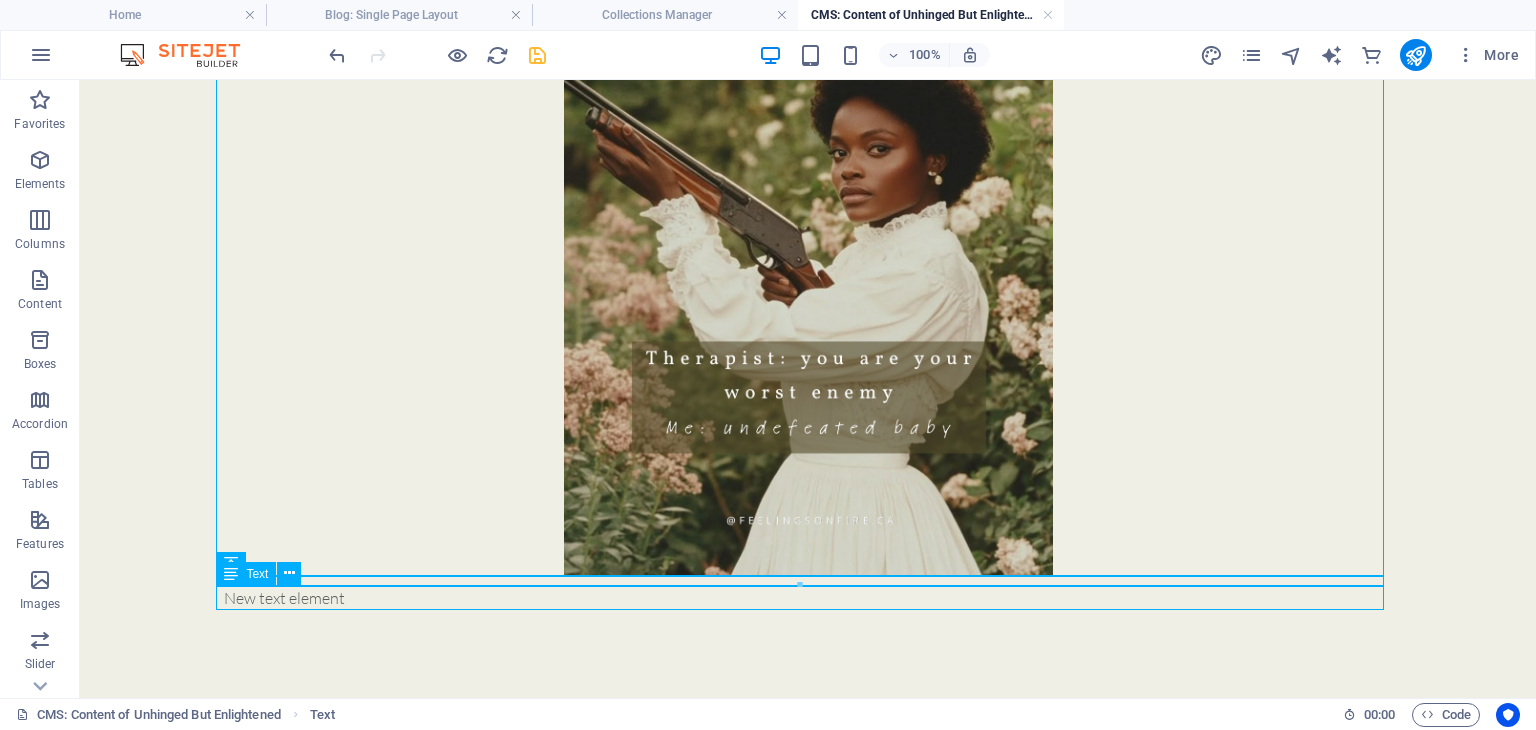click on "New text element" at bounding box center (808, 598) 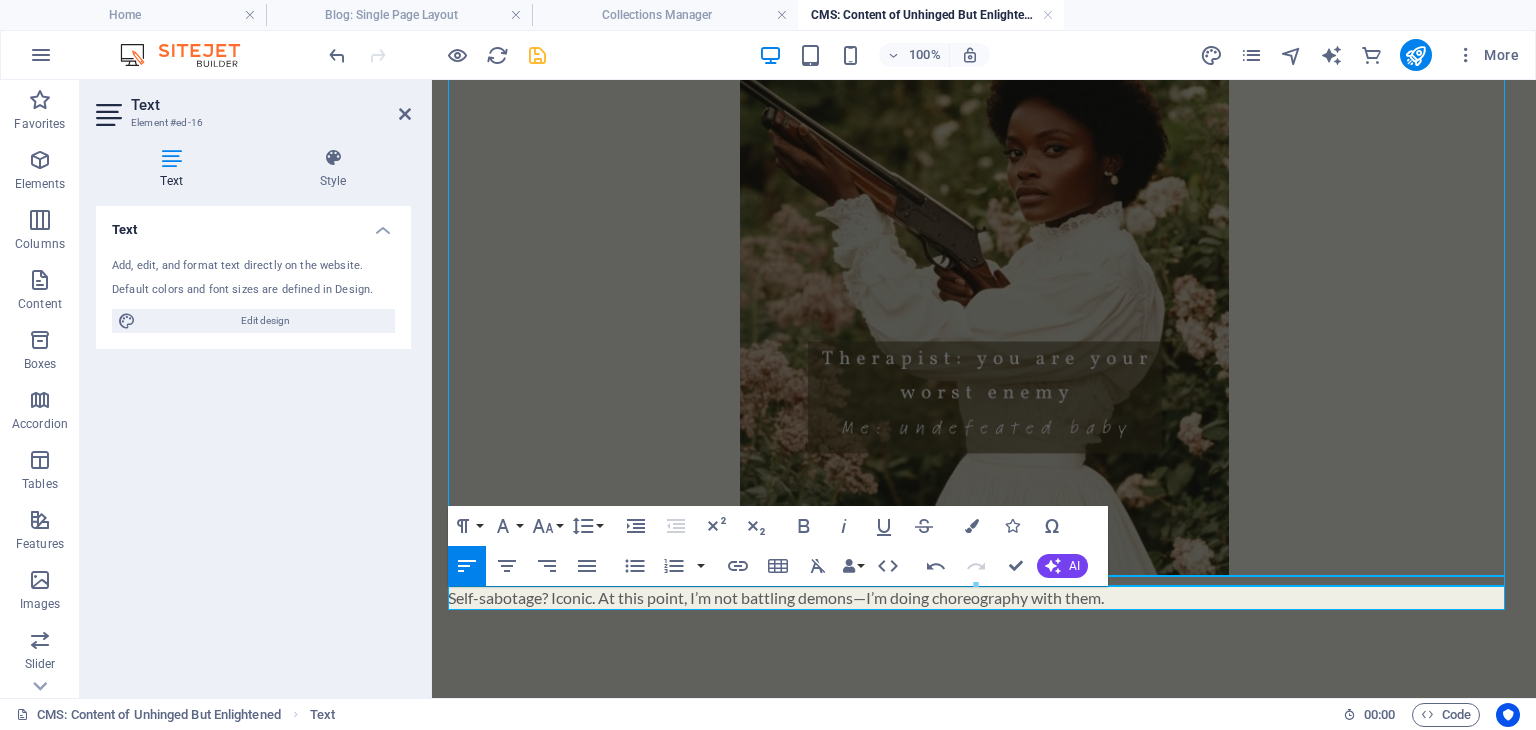 click on "Self-sabotage? Iconic. At this point, I’m not battling demons—I’m doing choreography with them." at bounding box center (776, 597) 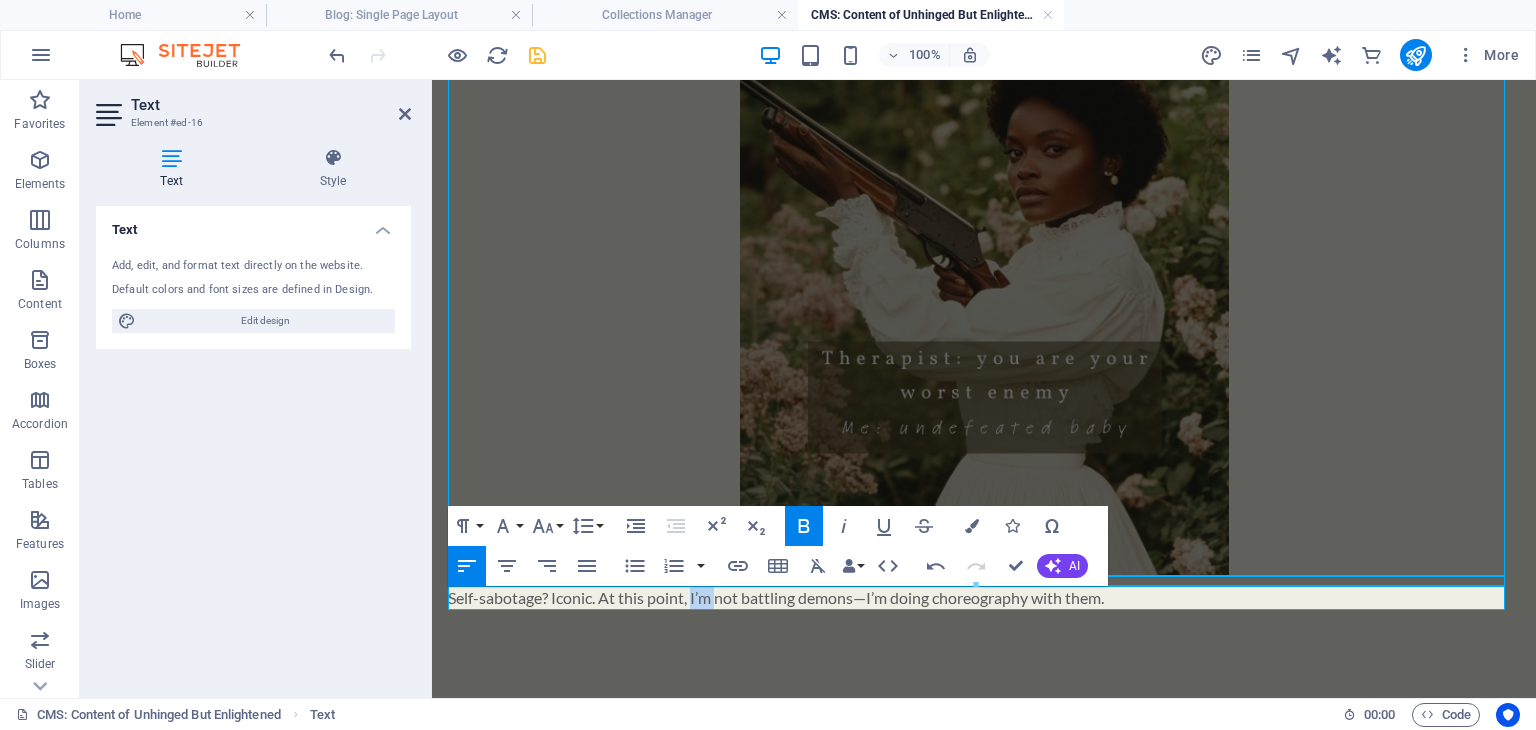 click on "Self-sabotage? Iconic. At this point, I’m not battling demons—I’m doing choreography with them." at bounding box center [776, 597] 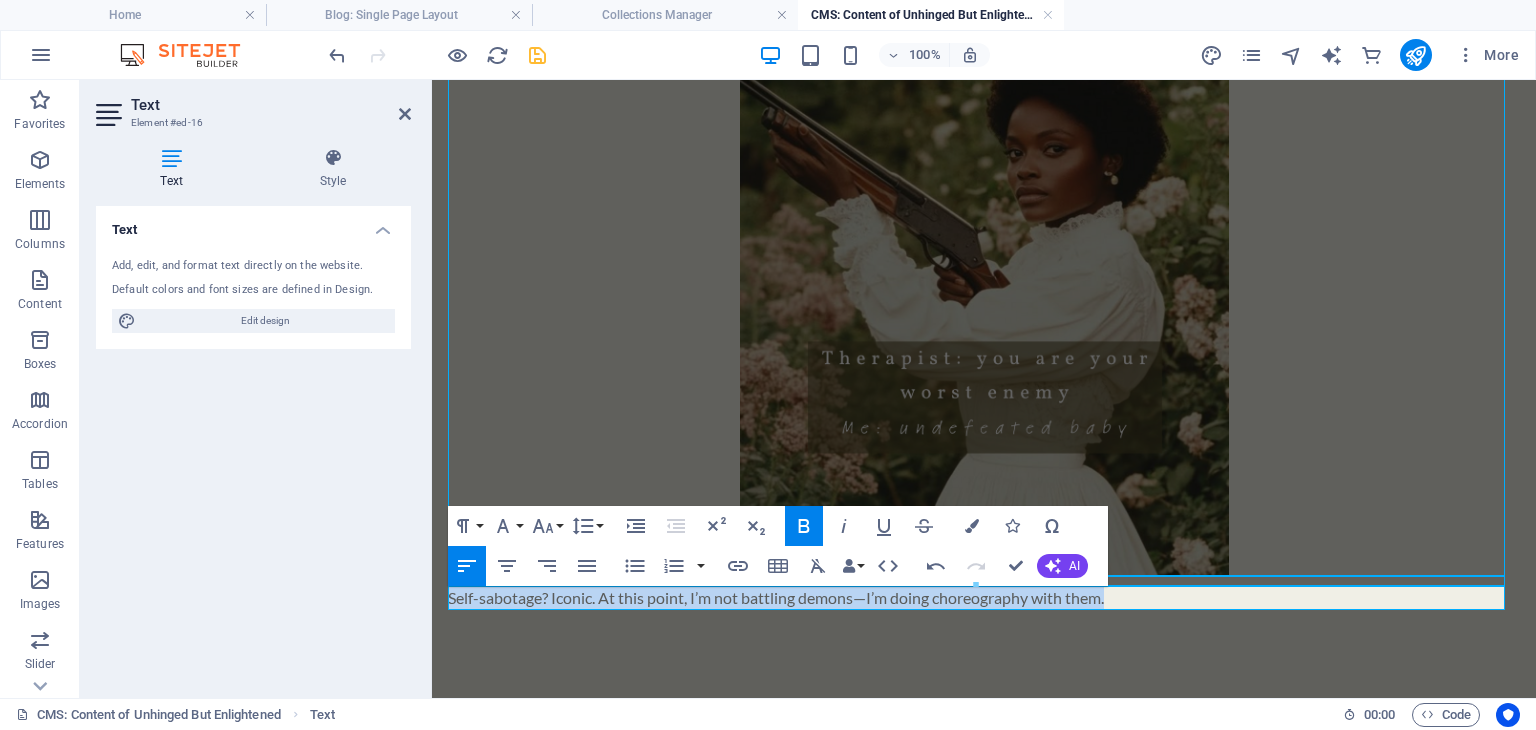 click on "Self-sabotage? Iconic. At this point, I’m not battling demons—I’m doing choreography with them." at bounding box center (776, 597) 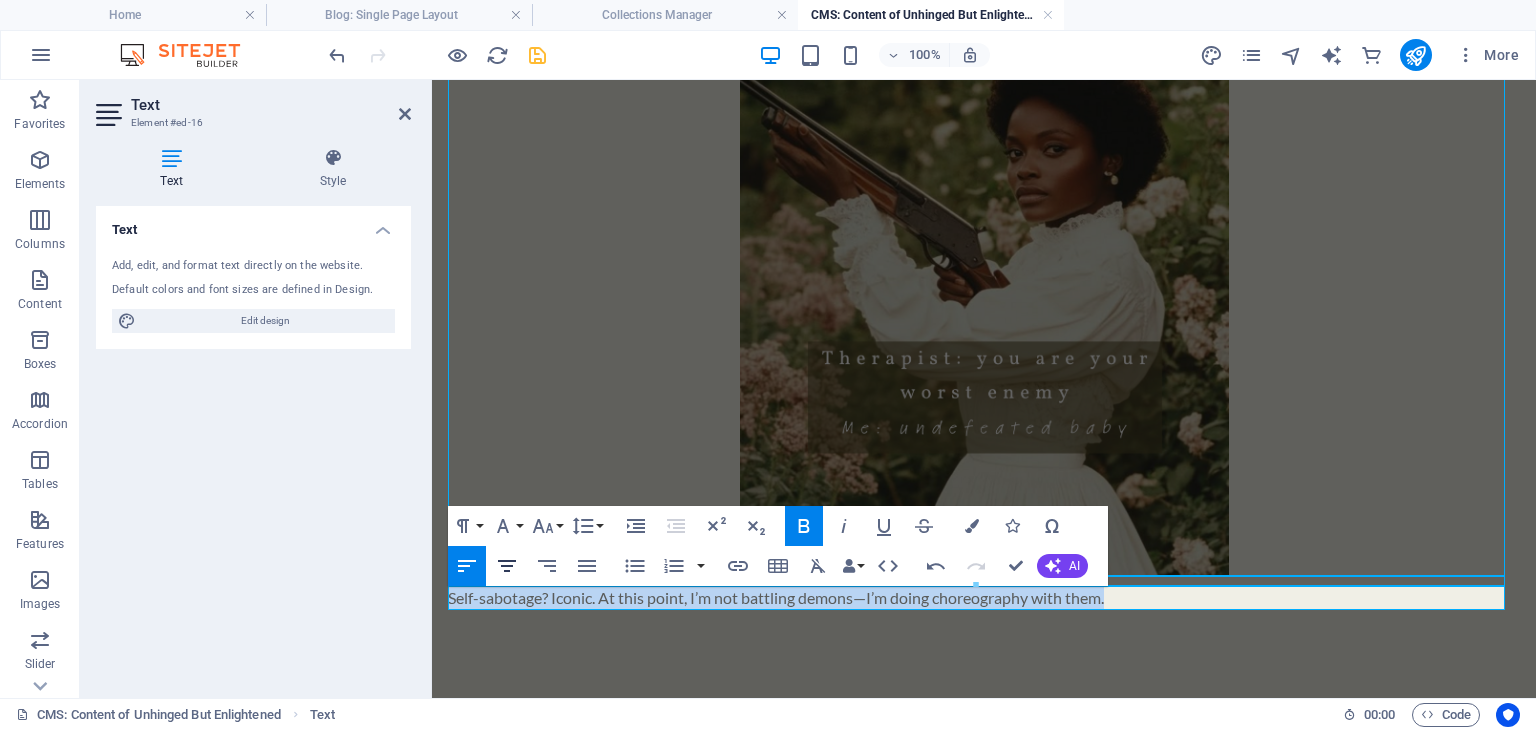 click 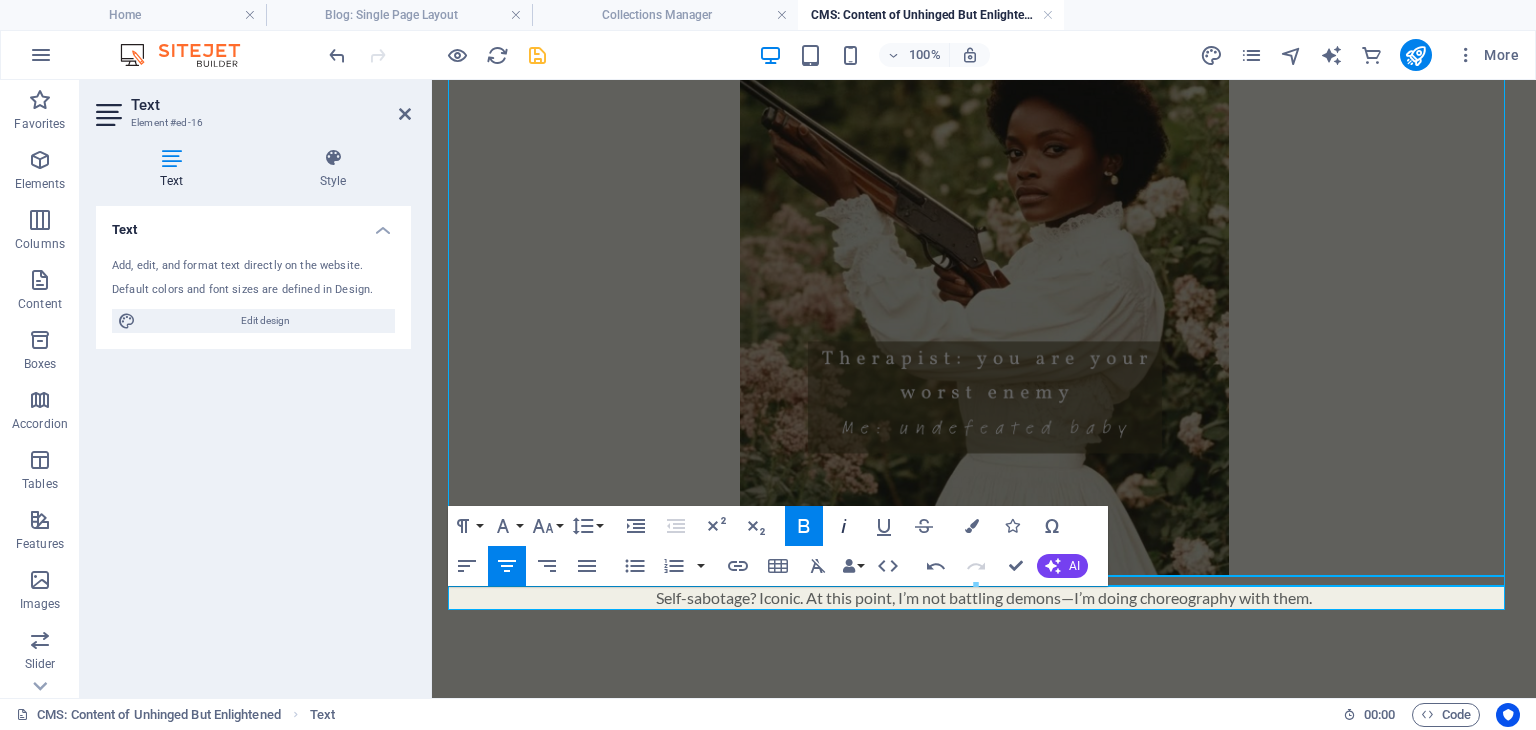 click 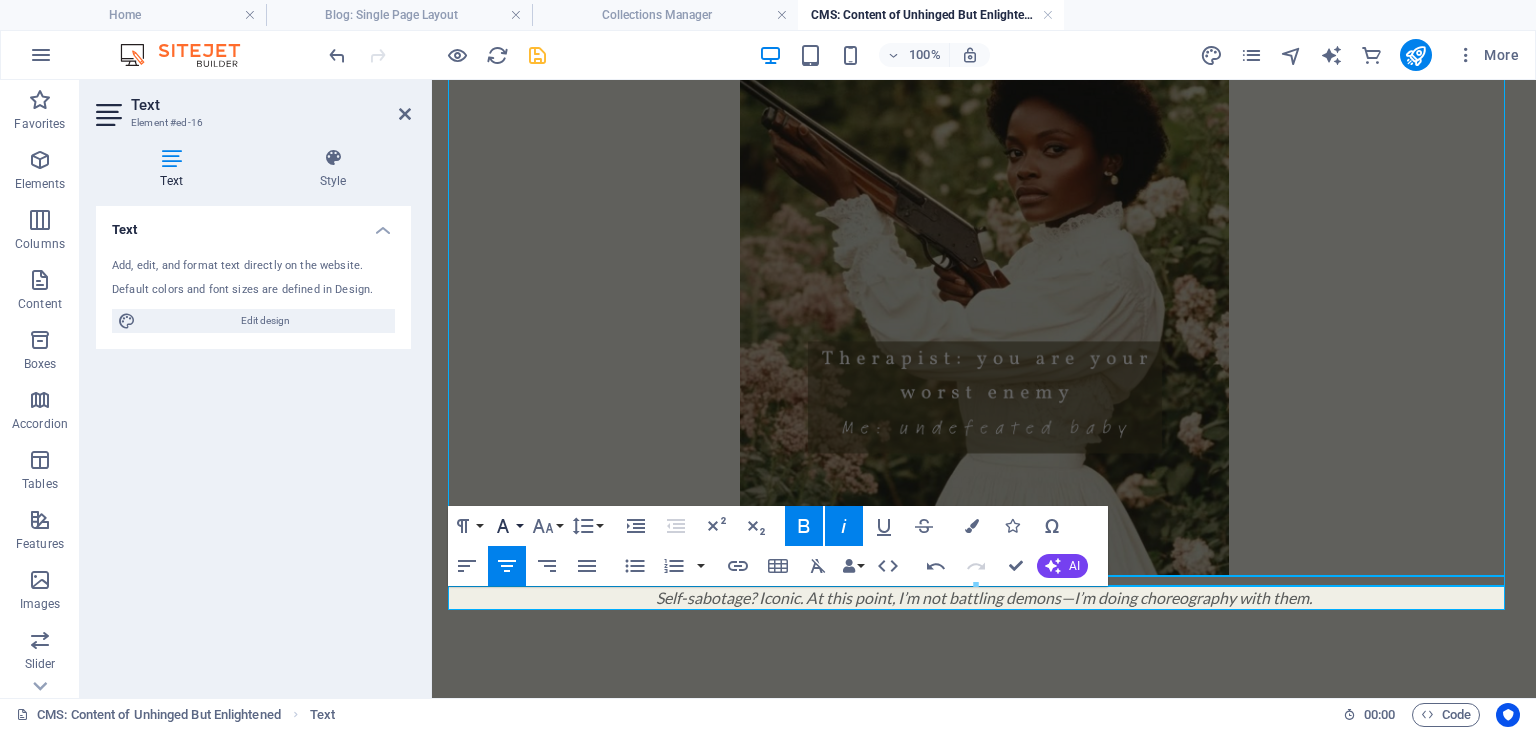 click 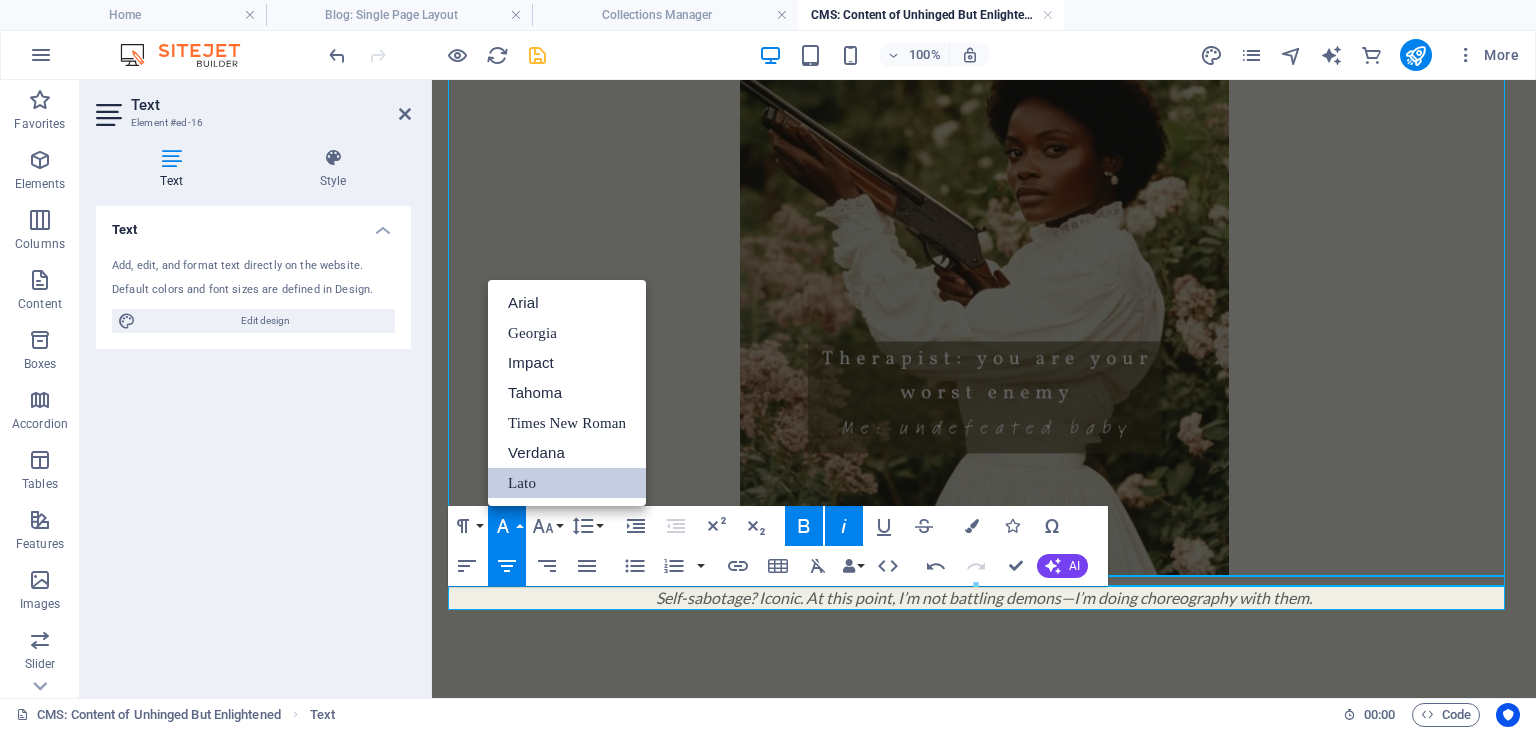 scroll, scrollTop: 0, scrollLeft: 0, axis: both 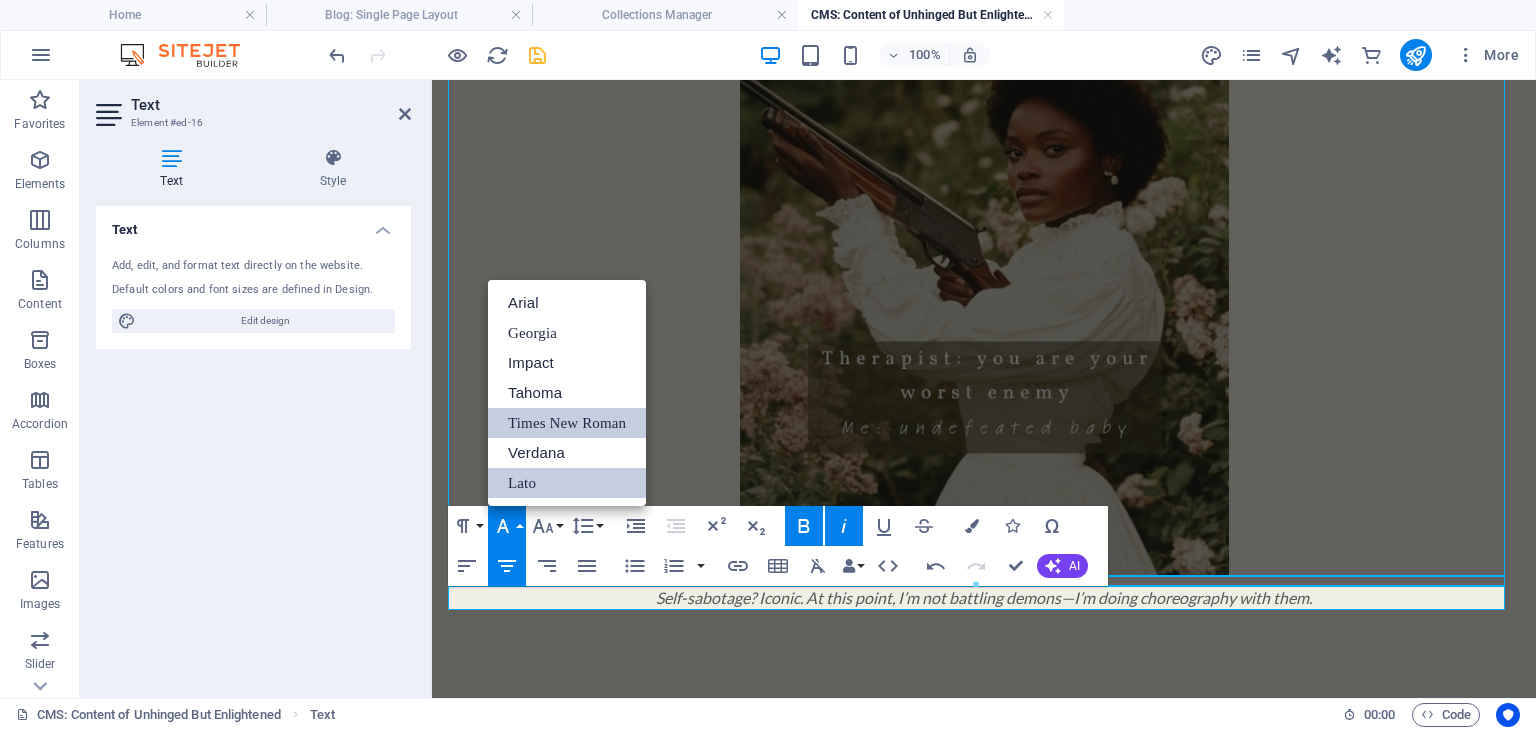 click on "Times New Roman" at bounding box center (567, 423) 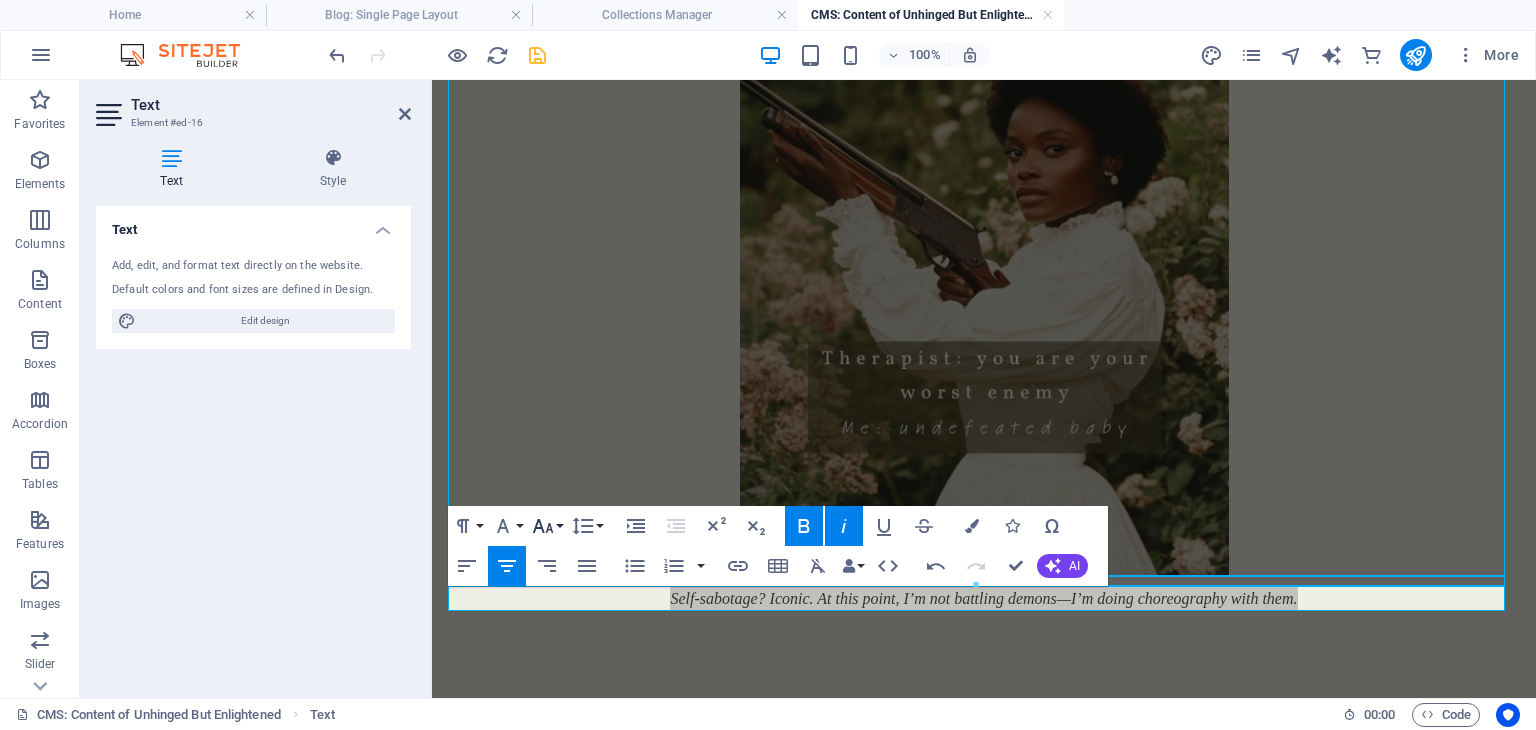 click 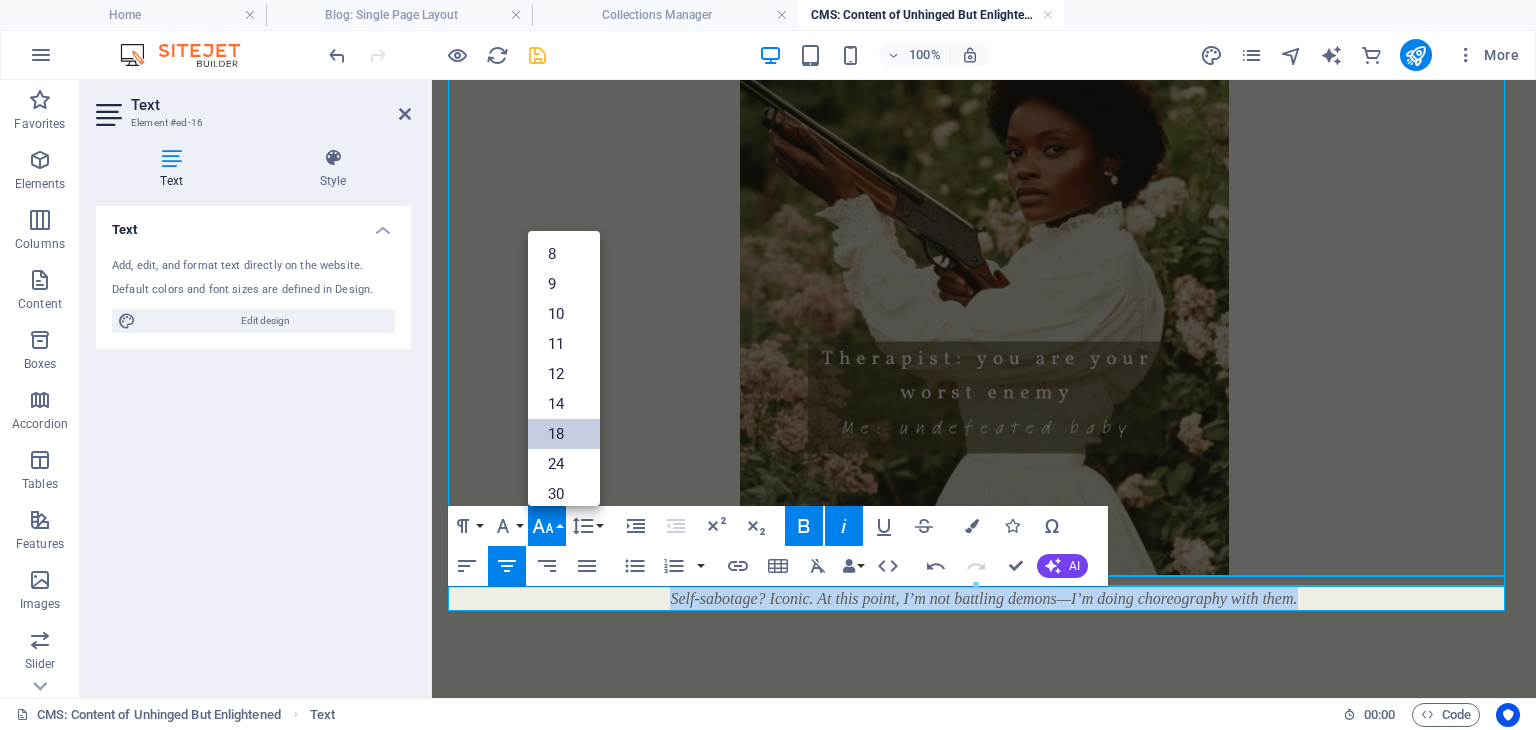 click on "18" at bounding box center [564, 434] 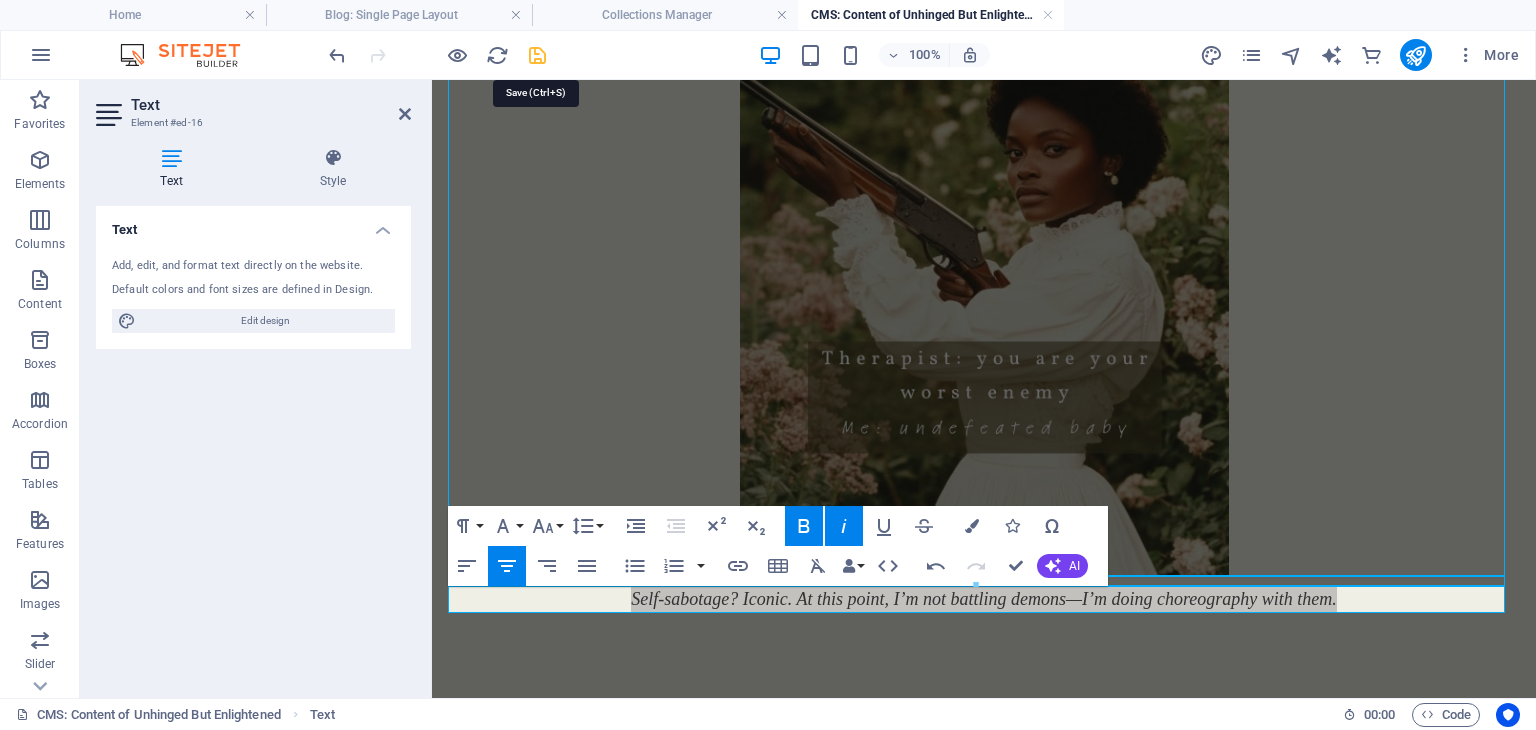 click at bounding box center (537, 55) 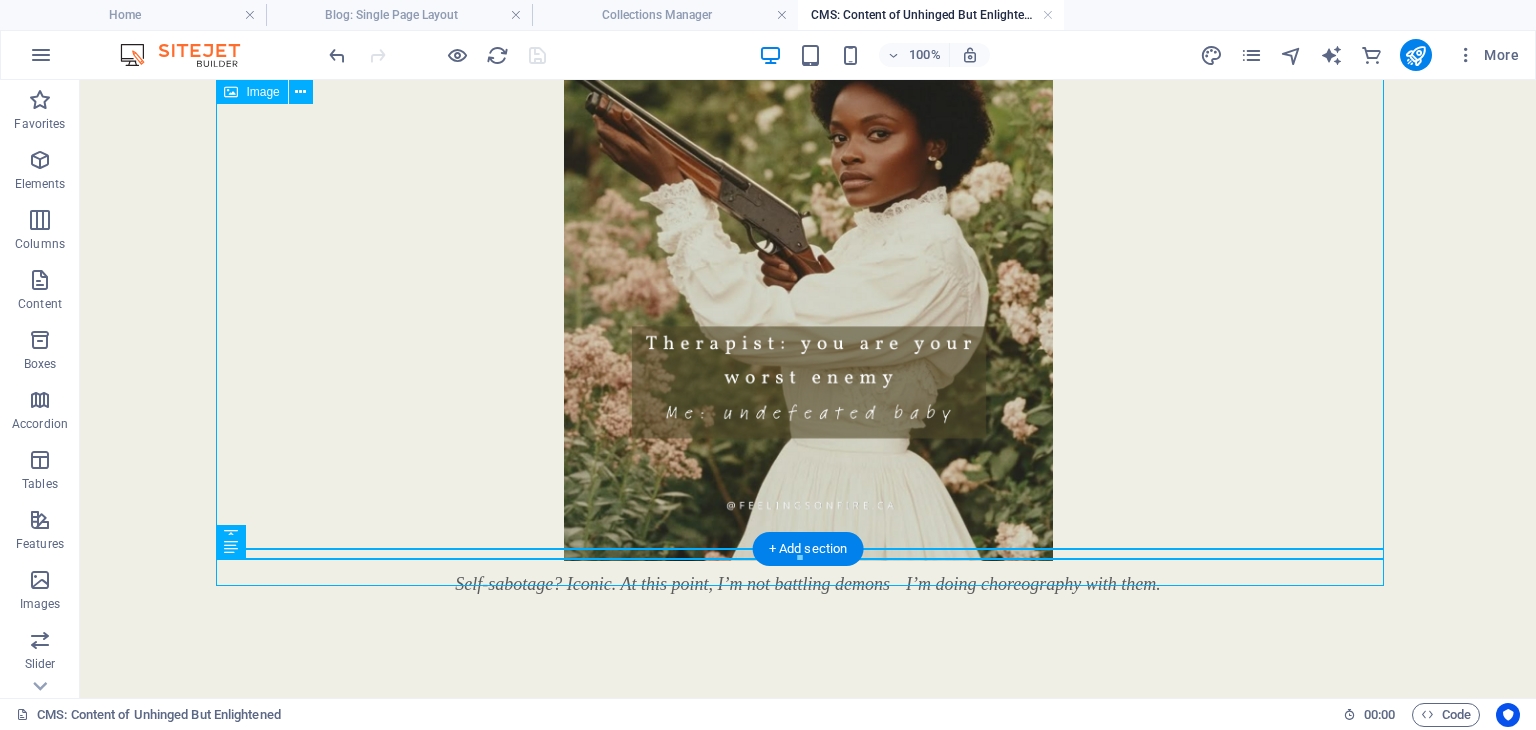 scroll, scrollTop: 1738, scrollLeft: 0, axis: vertical 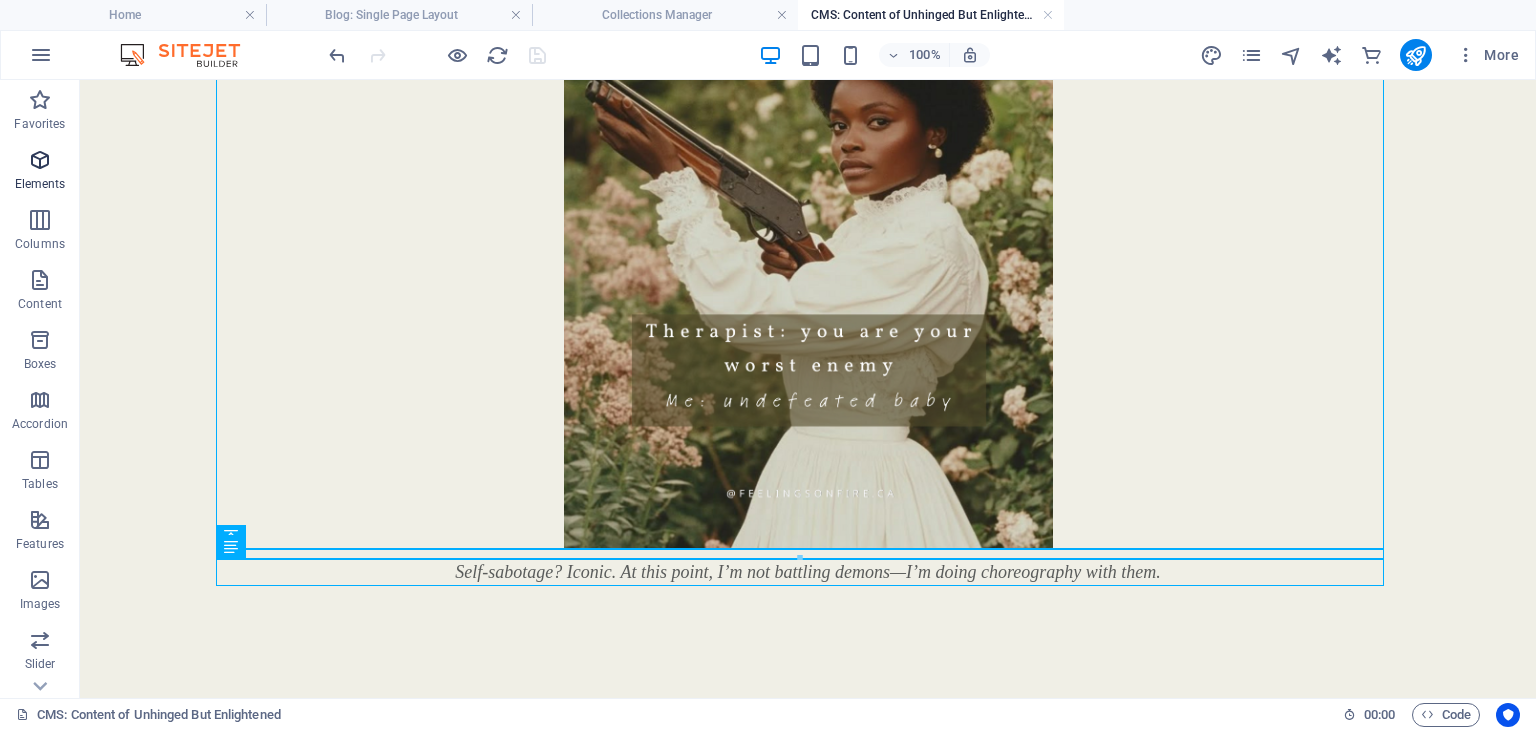 click at bounding box center (40, 160) 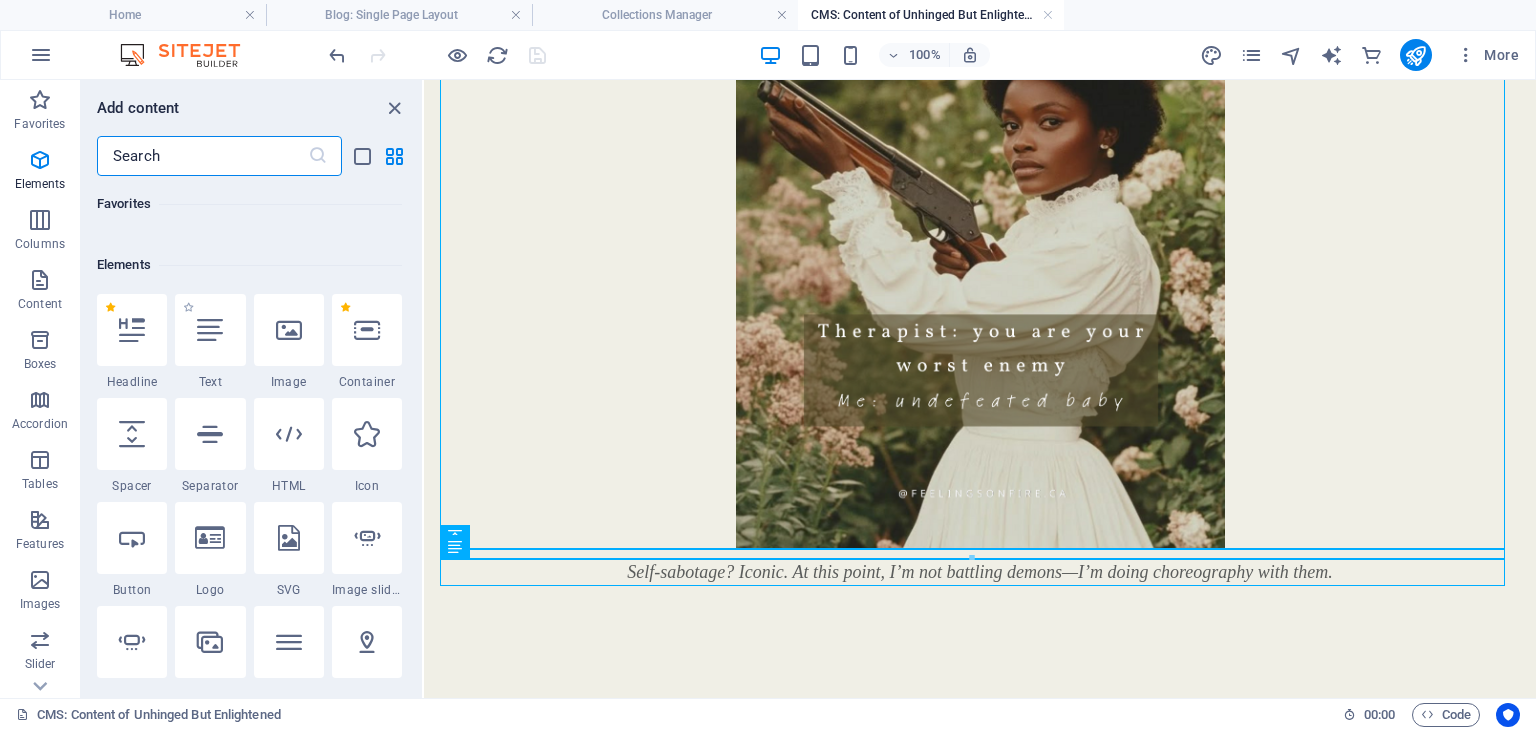 scroll, scrollTop: 212, scrollLeft: 0, axis: vertical 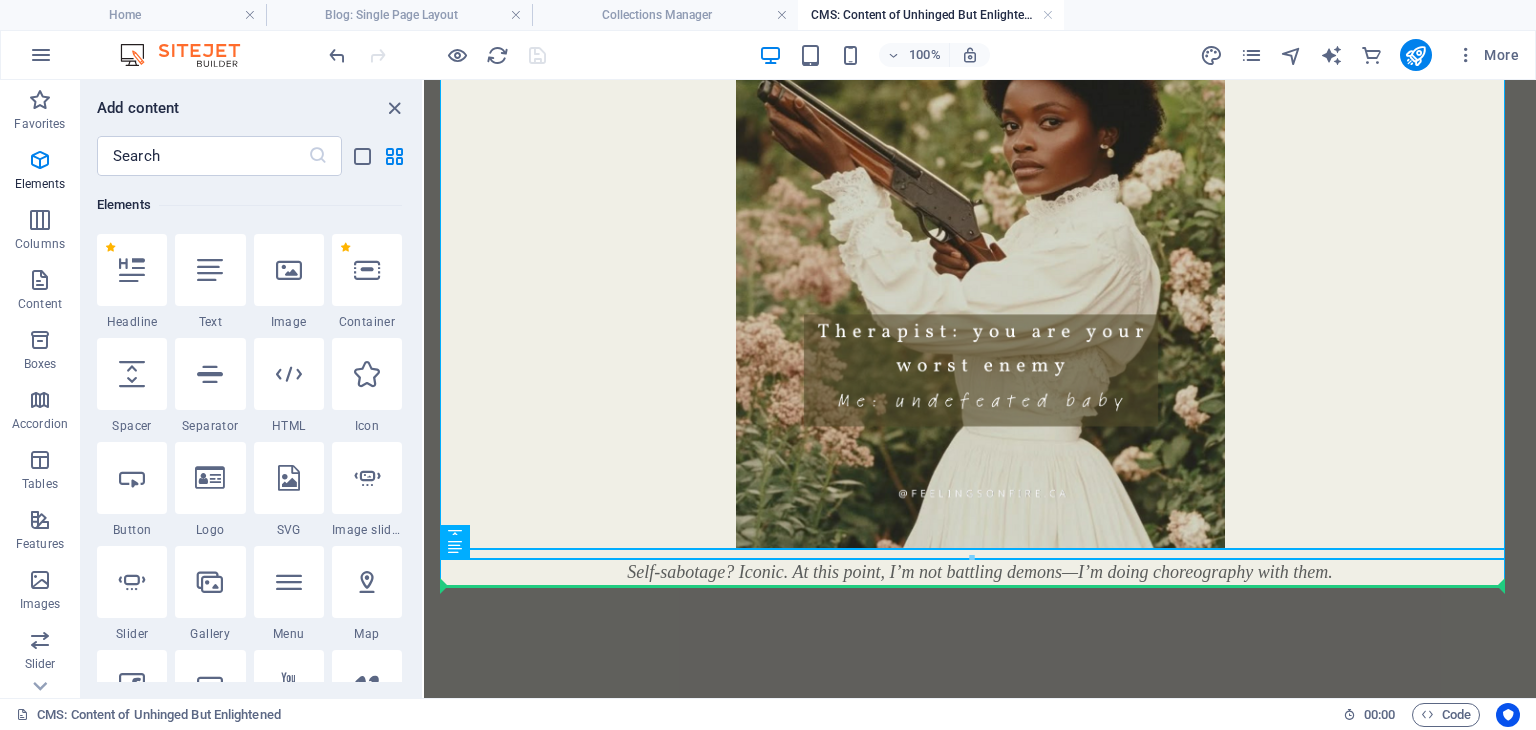 select on "px" 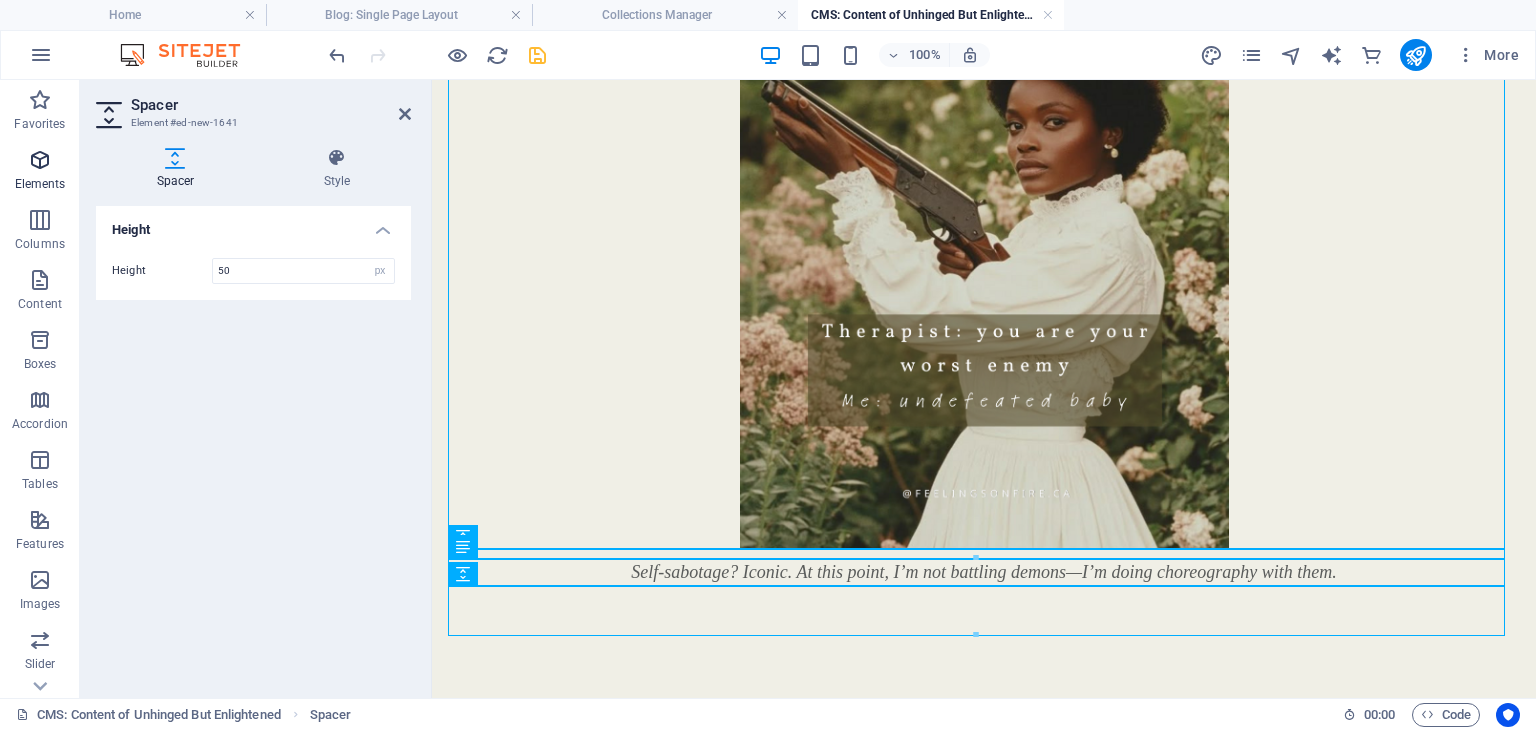 click at bounding box center (40, 160) 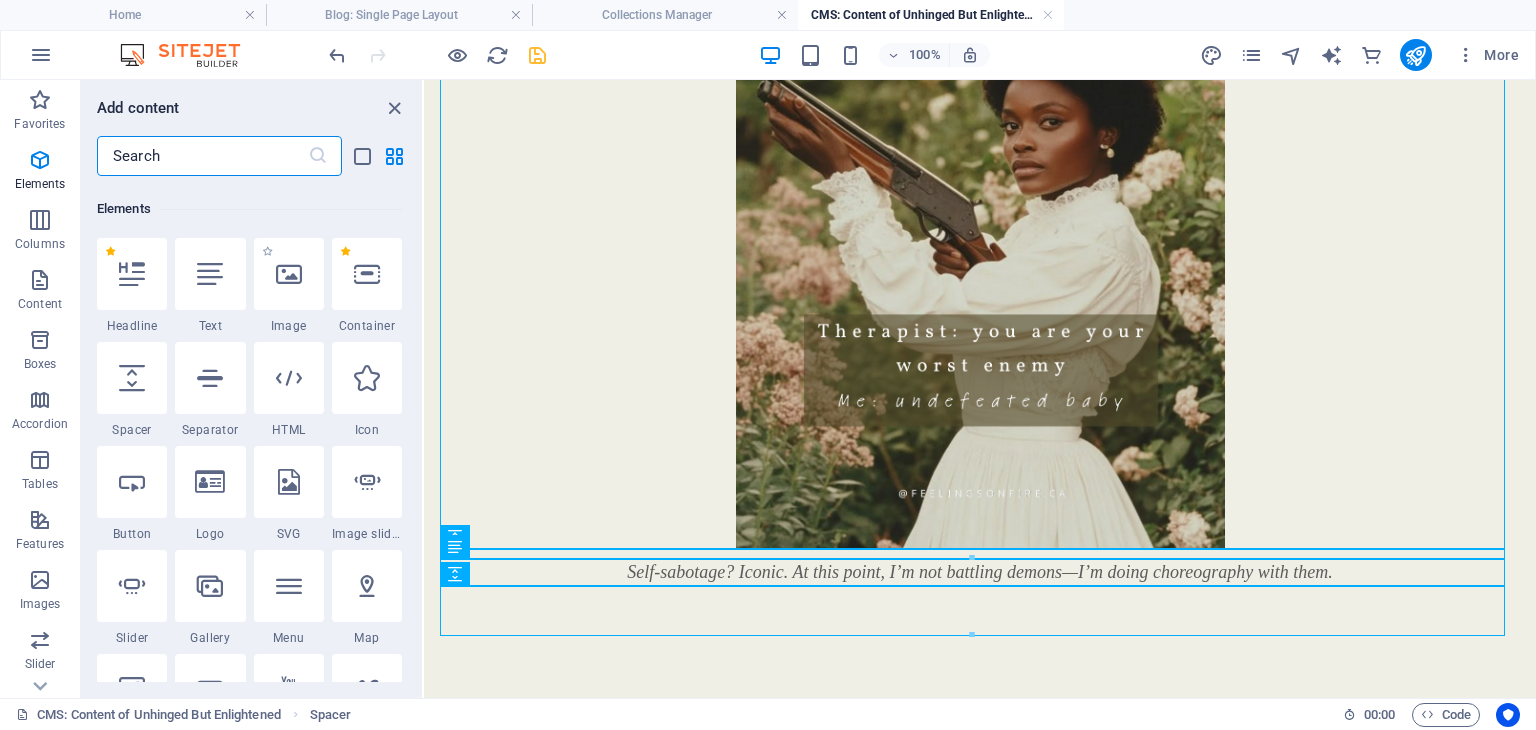 scroll, scrollTop: 212, scrollLeft: 0, axis: vertical 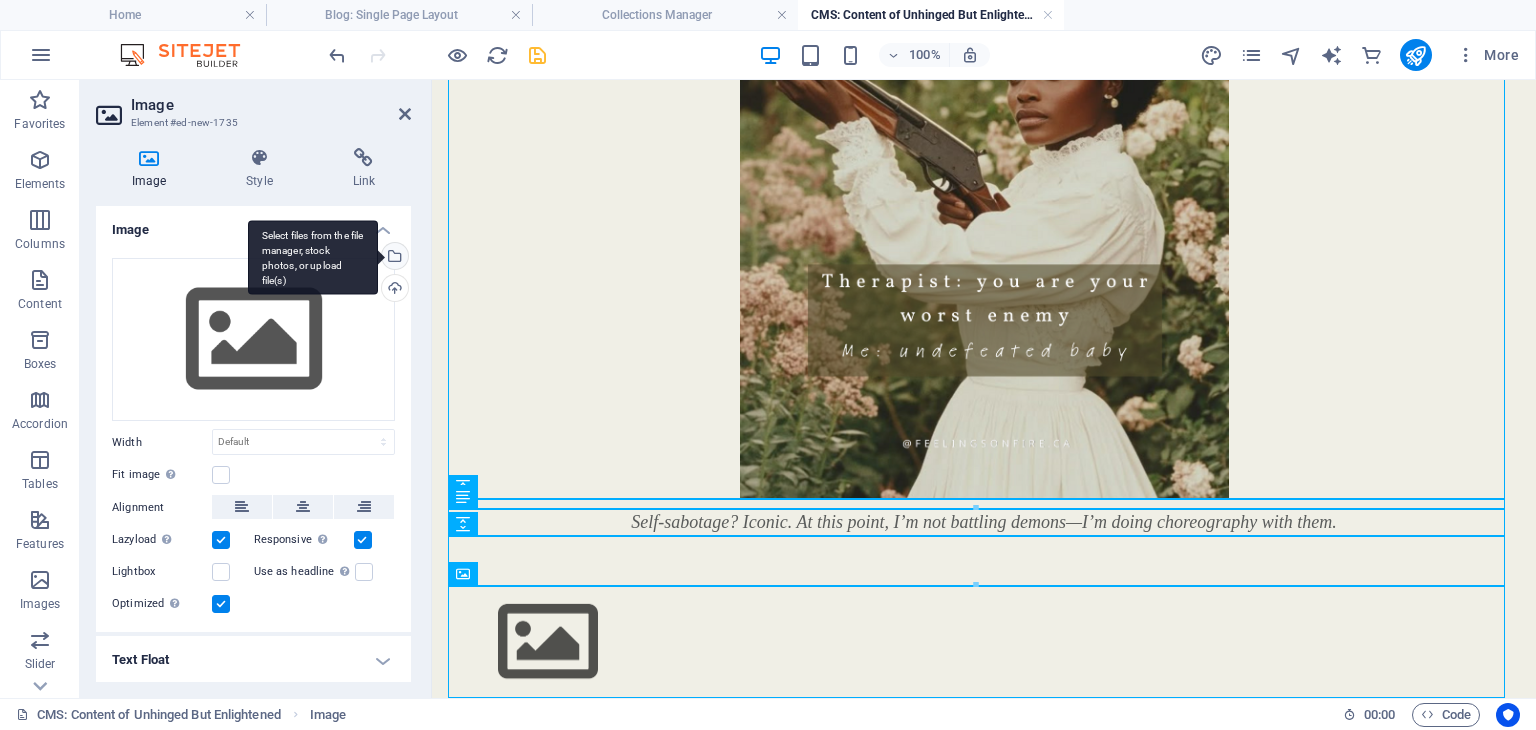 click on "Select files from the file manager, stock photos, or upload file(s)" at bounding box center (393, 258) 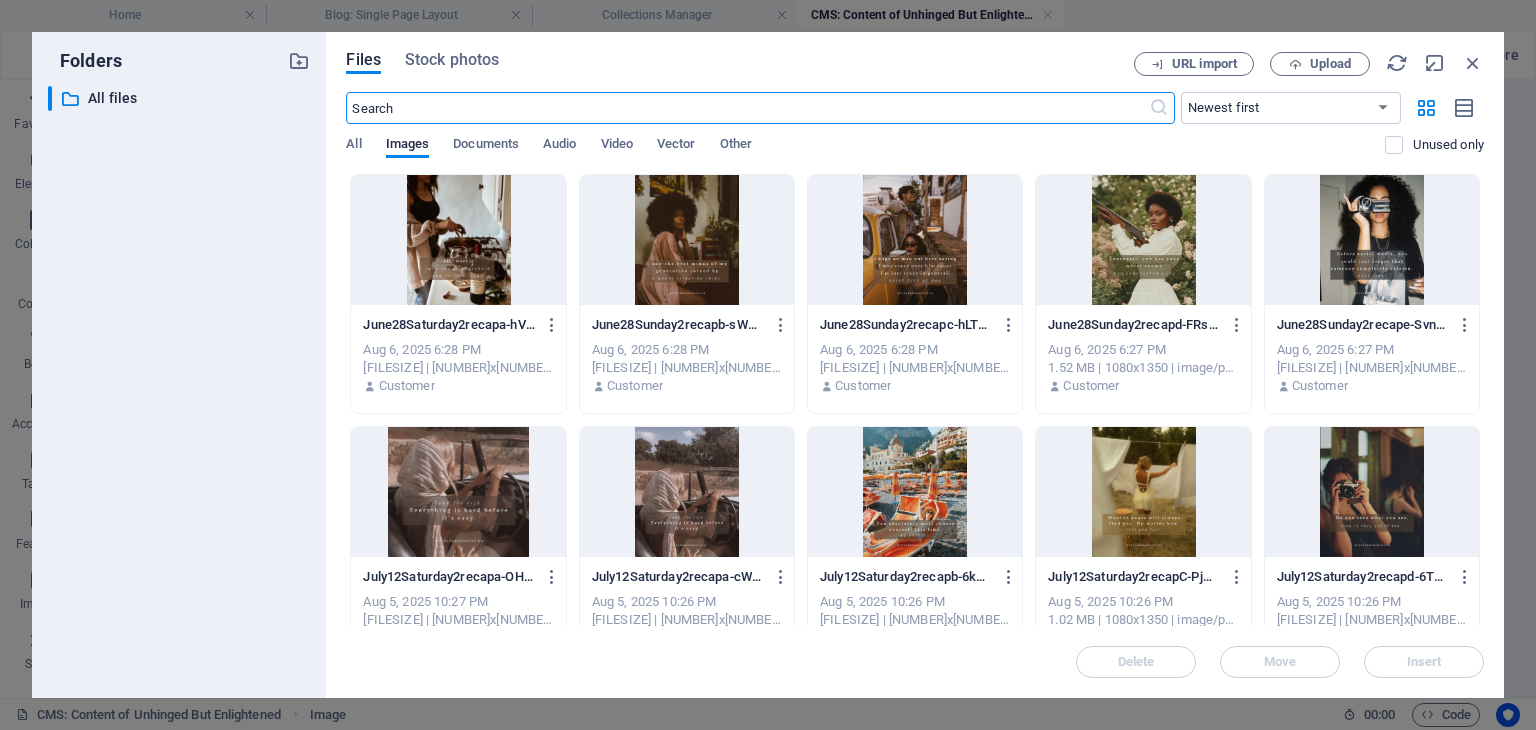scroll, scrollTop: 1488, scrollLeft: 0, axis: vertical 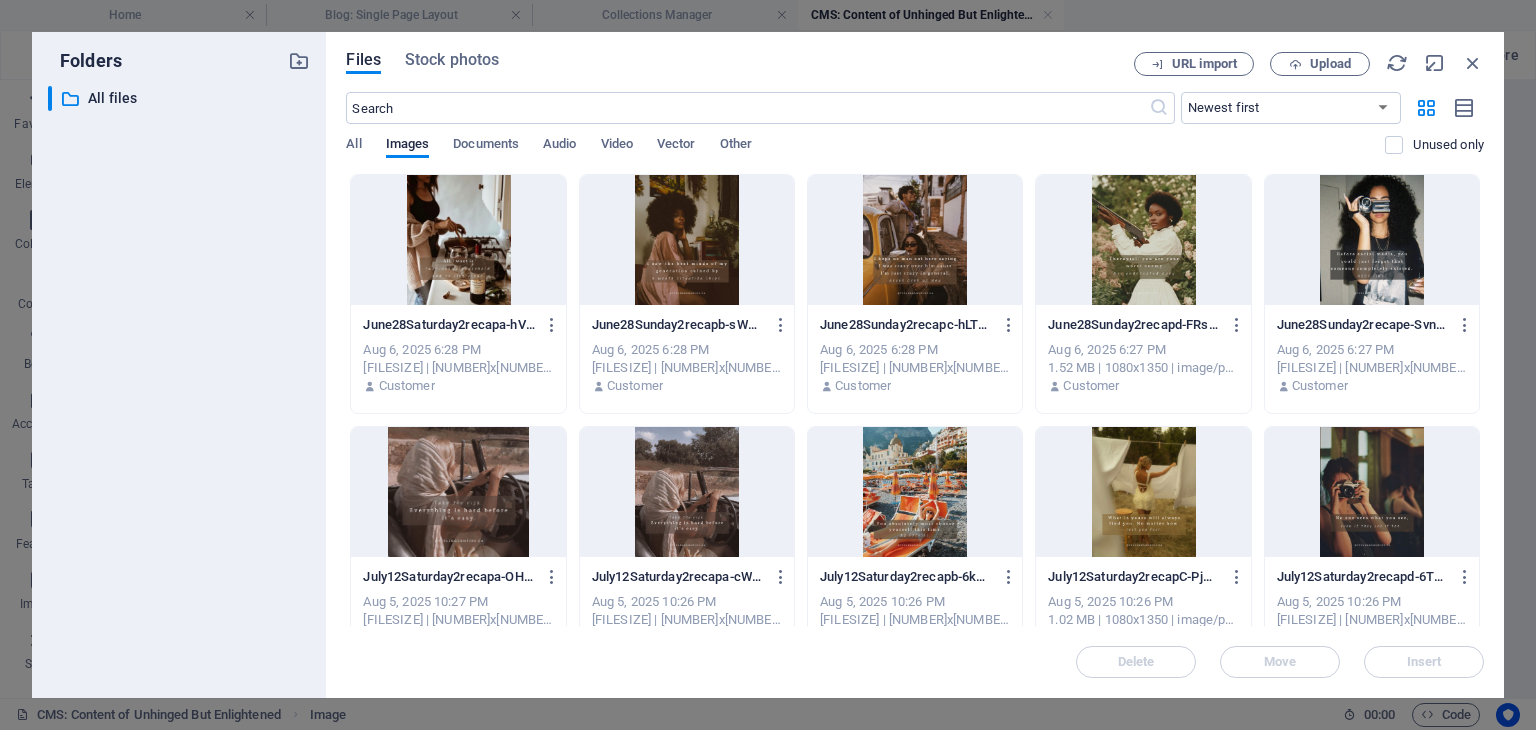 click at bounding box center (1372, 240) 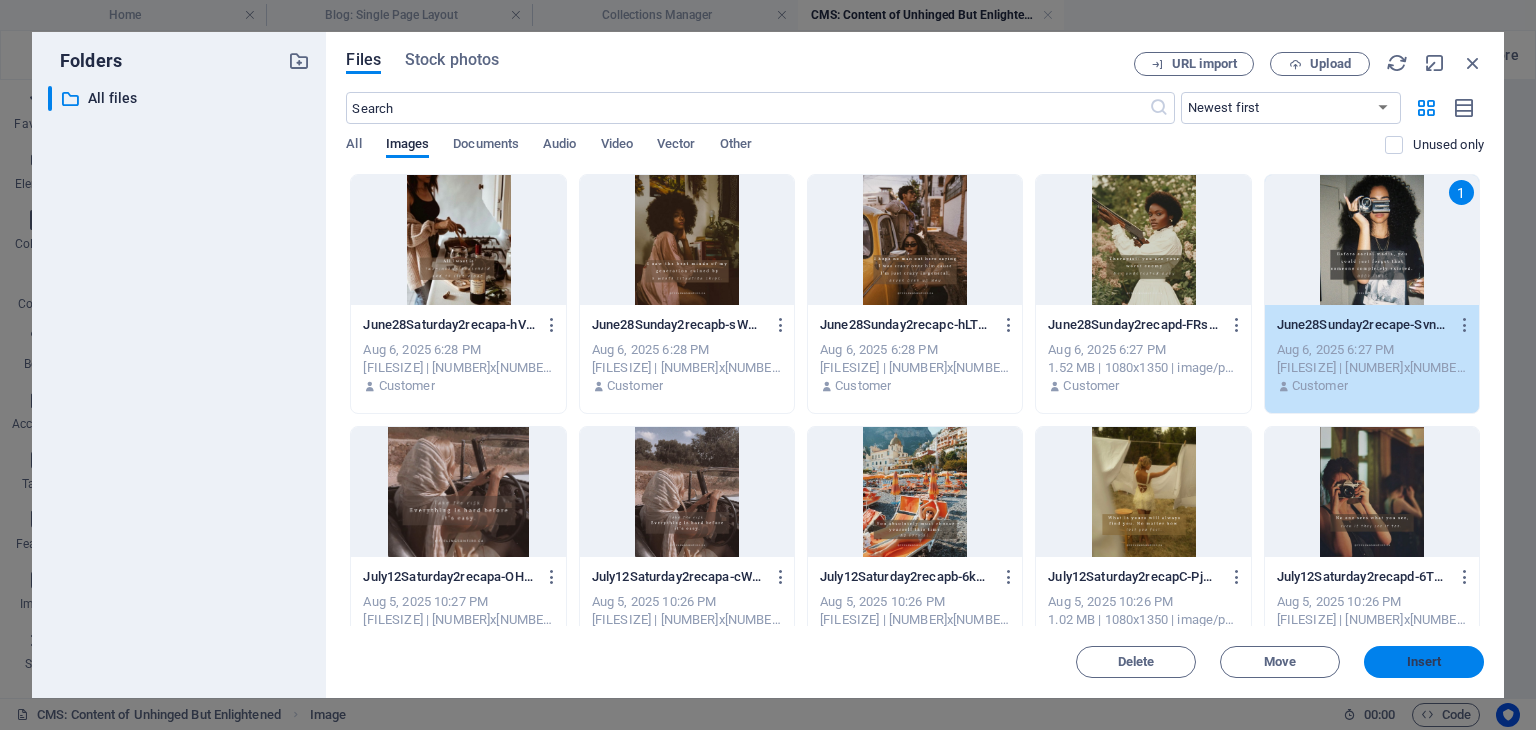 click on "Insert" at bounding box center (1424, 662) 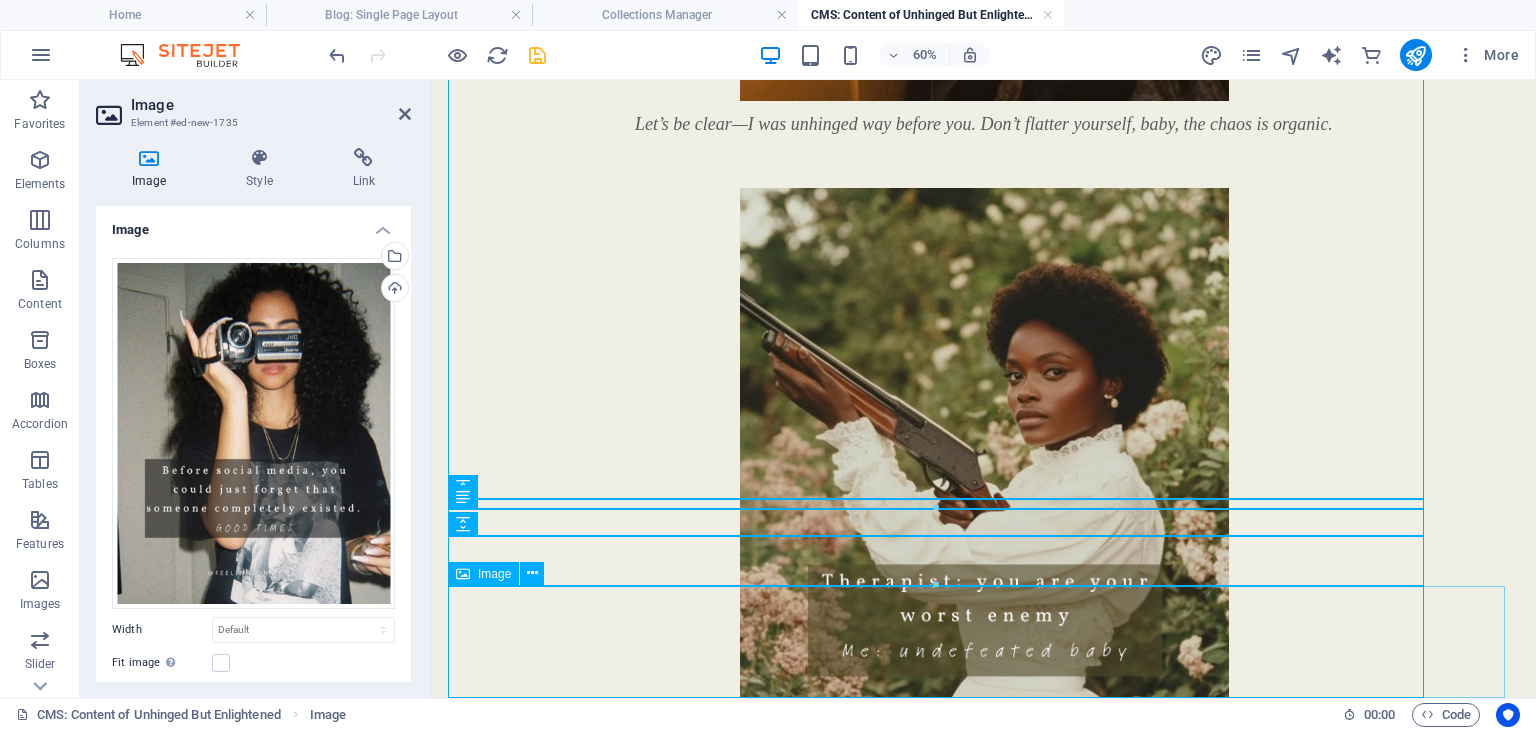 scroll, scrollTop: 1788, scrollLeft: 0, axis: vertical 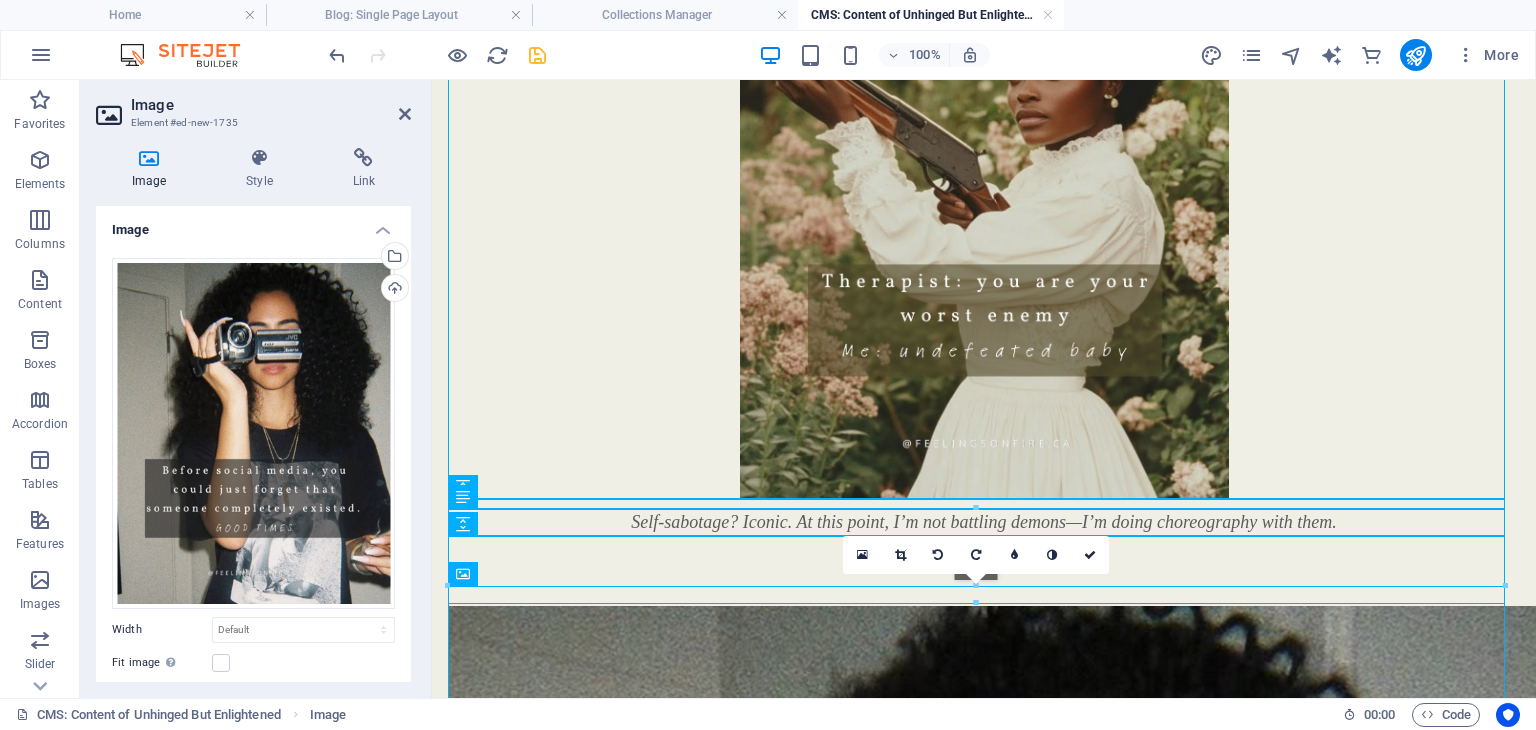 drag, startPoint x: 448, startPoint y: 589, endPoint x: 463, endPoint y: 605, distance: 21.931713 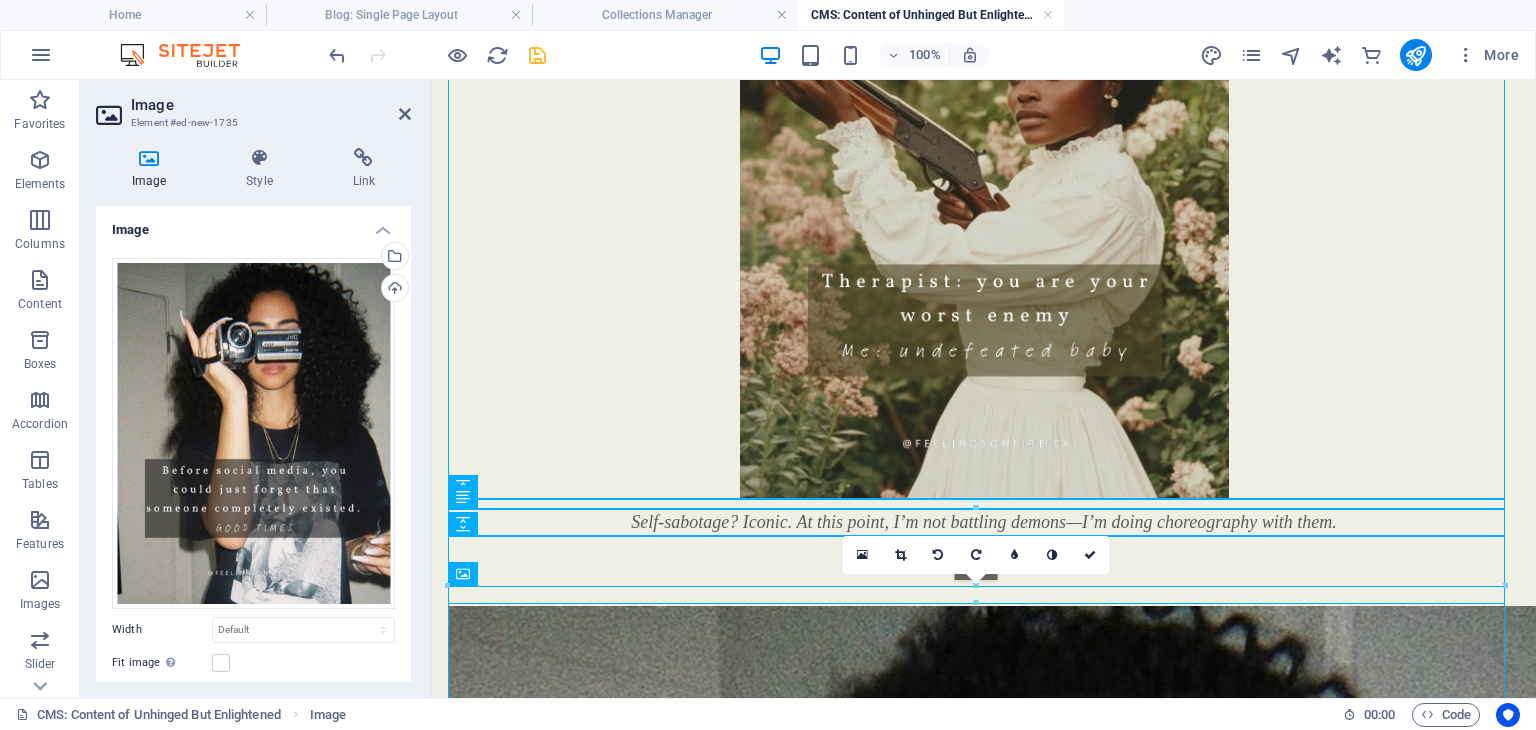 click at bounding box center [976, 603] 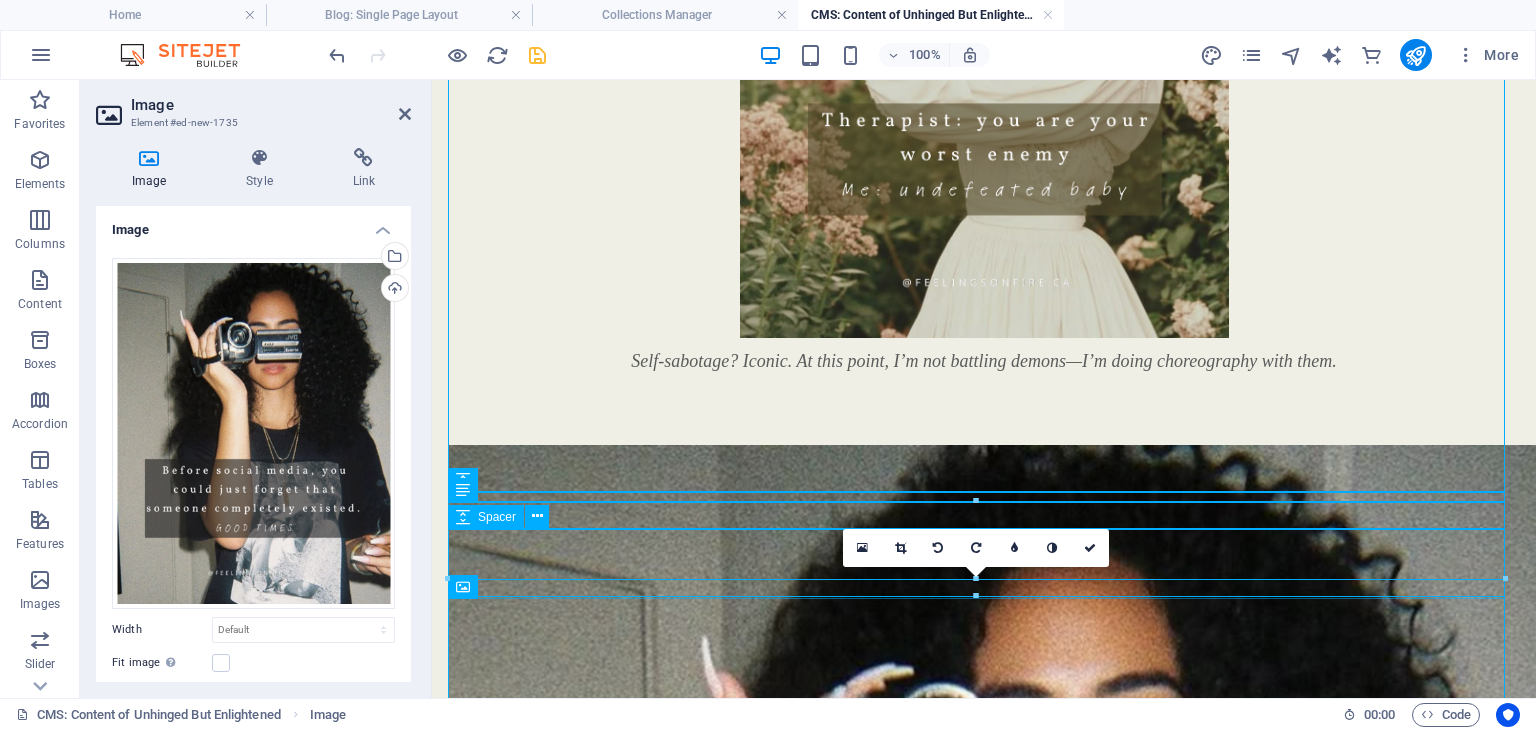 scroll, scrollTop: 2088, scrollLeft: 0, axis: vertical 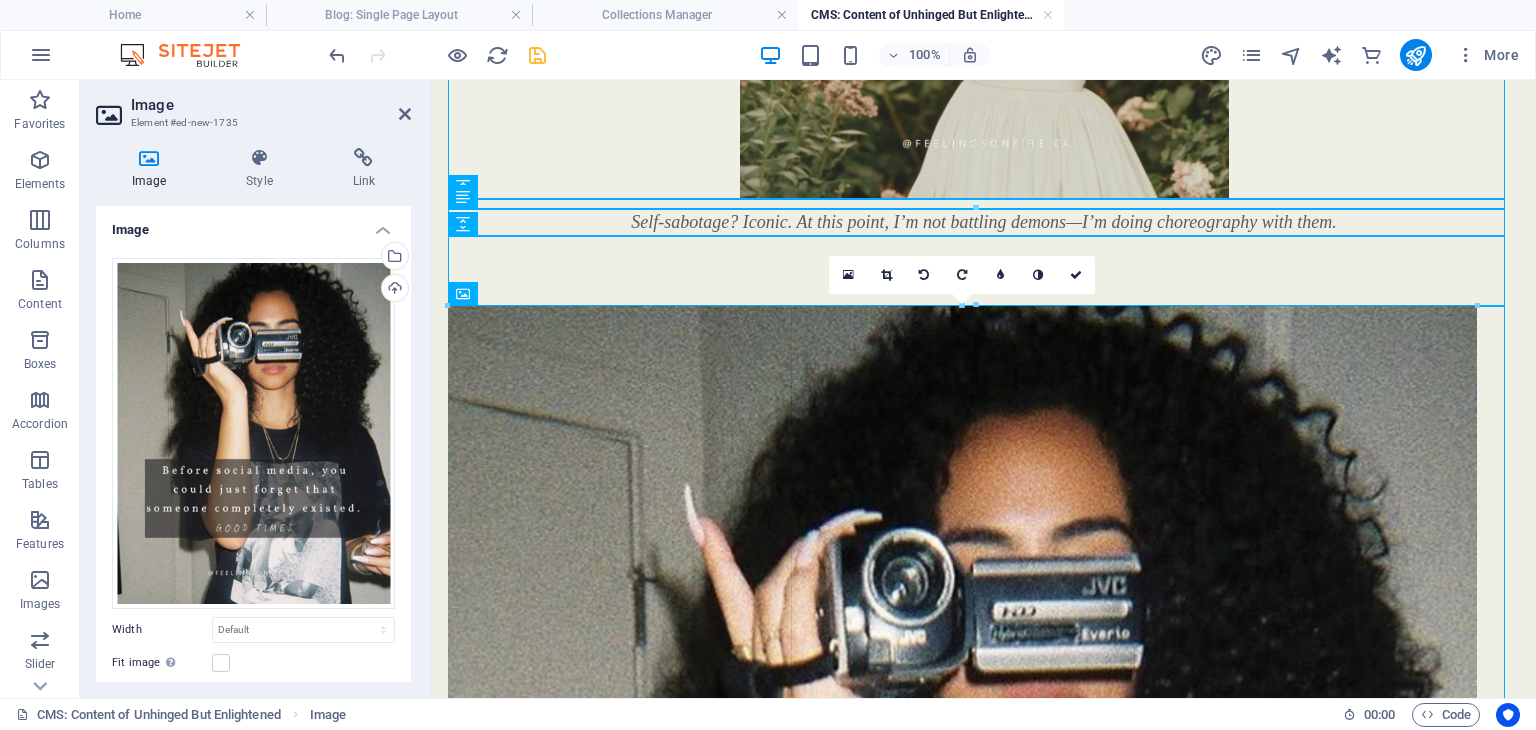drag, startPoint x: 451, startPoint y: 285, endPoint x: 7, endPoint y: 260, distance: 444.70328 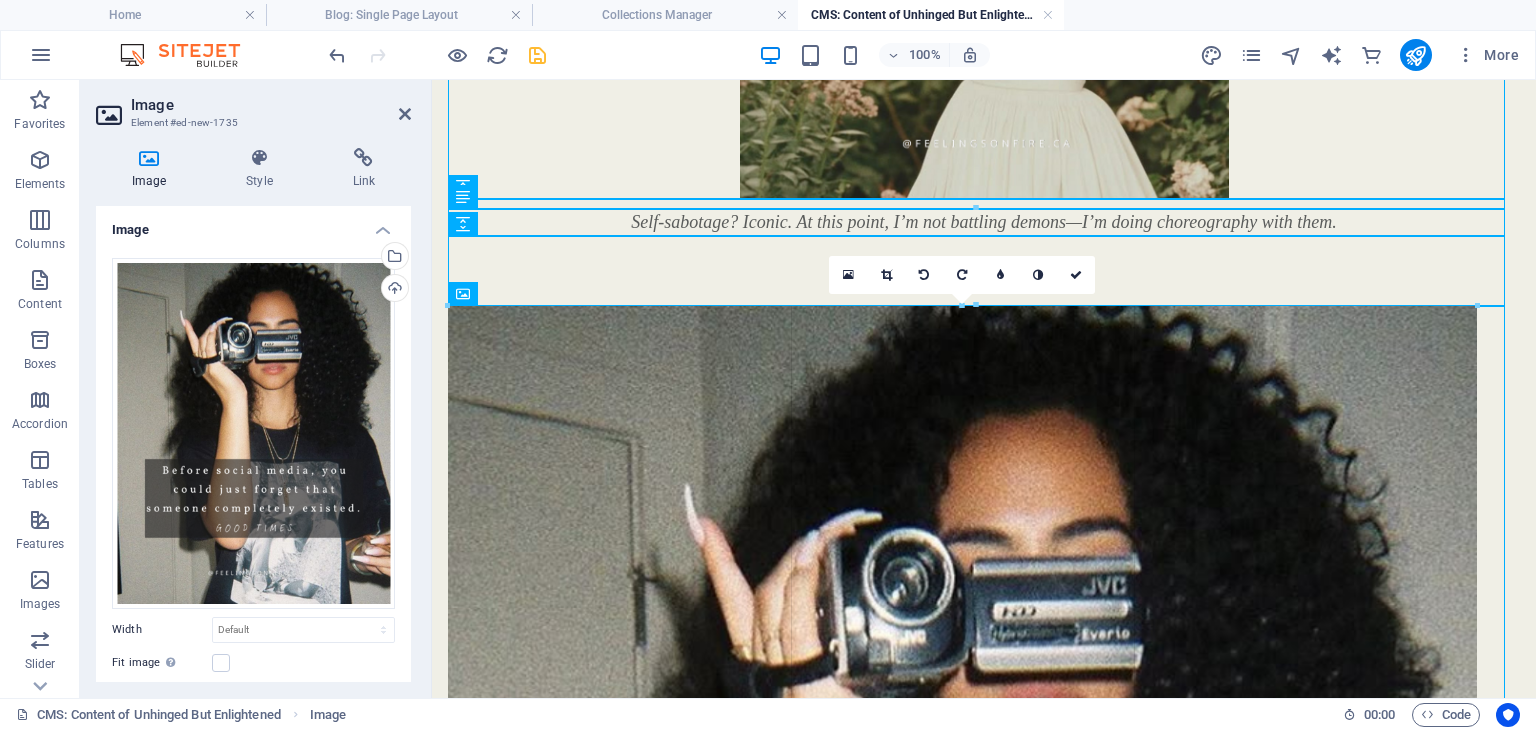 type on "1028" 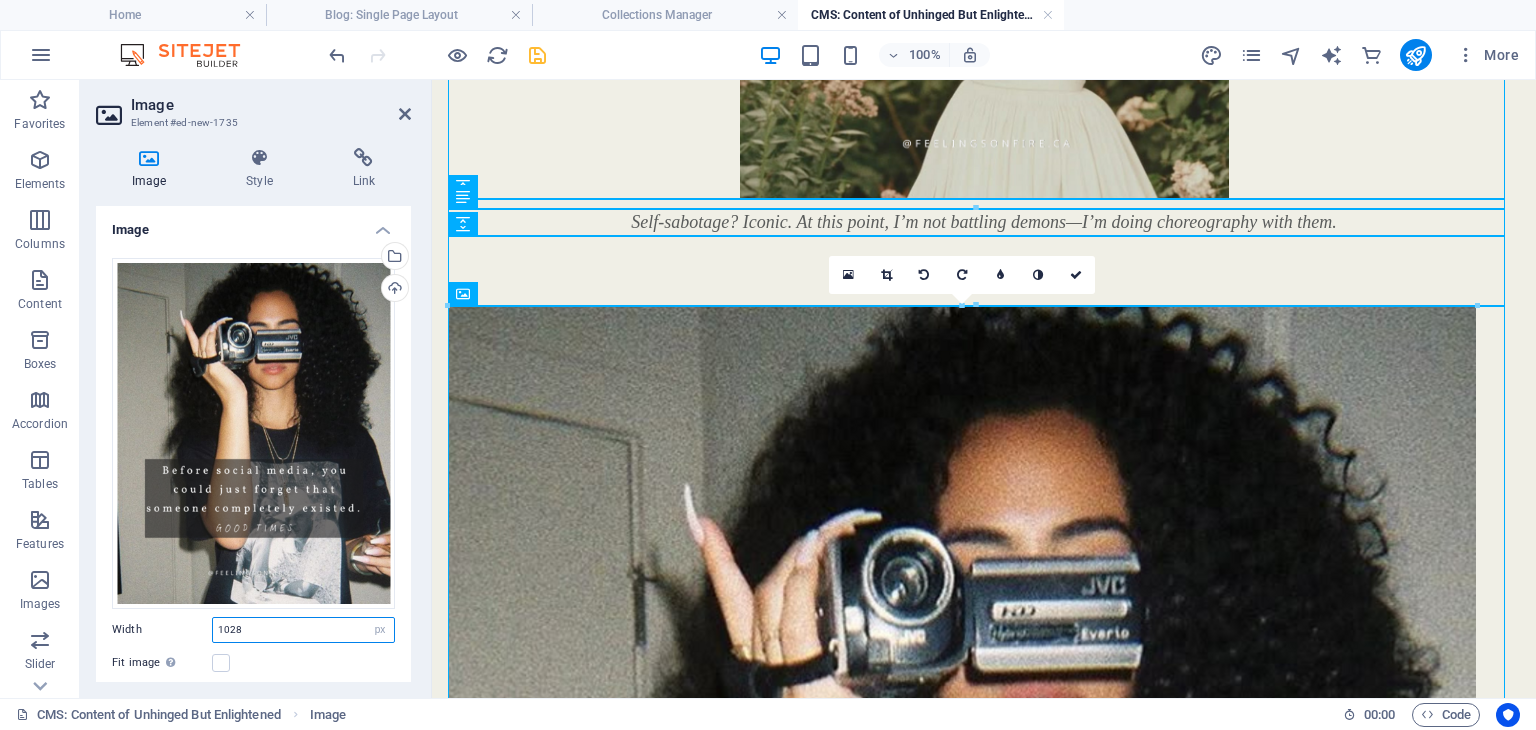 click on "1028" at bounding box center [303, 630] 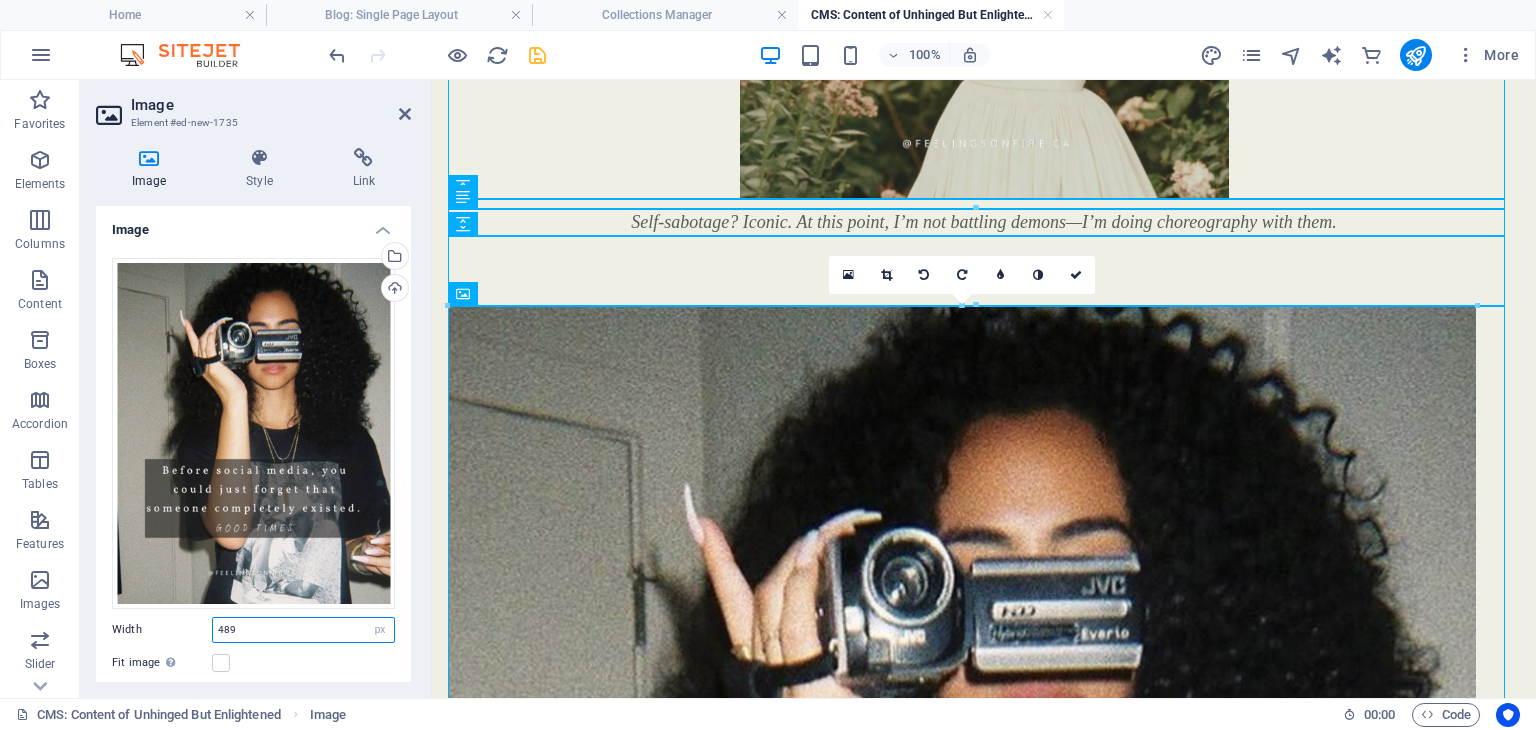 type on "489" 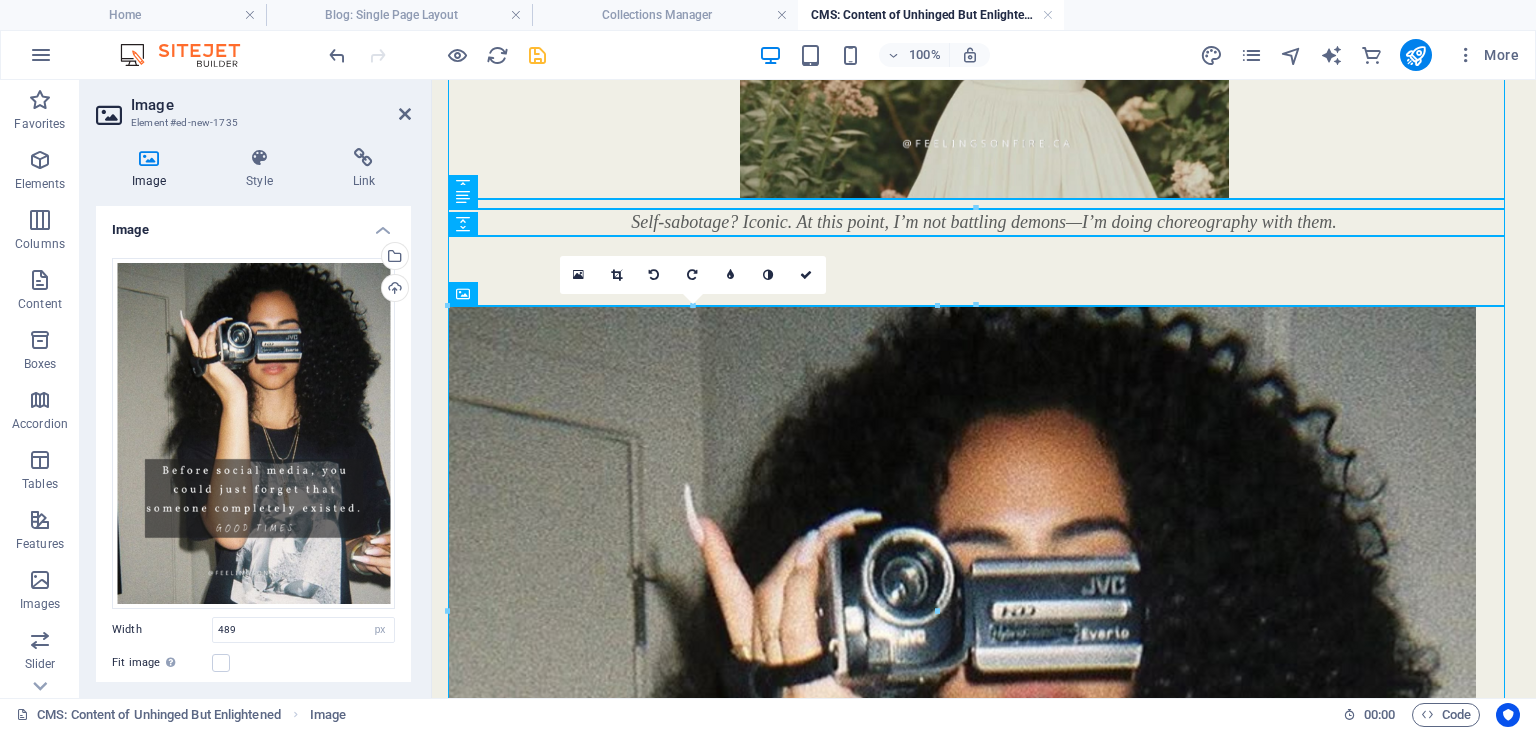 click on "Width 489 Default auto px rem % em vh vw" at bounding box center [253, 630] 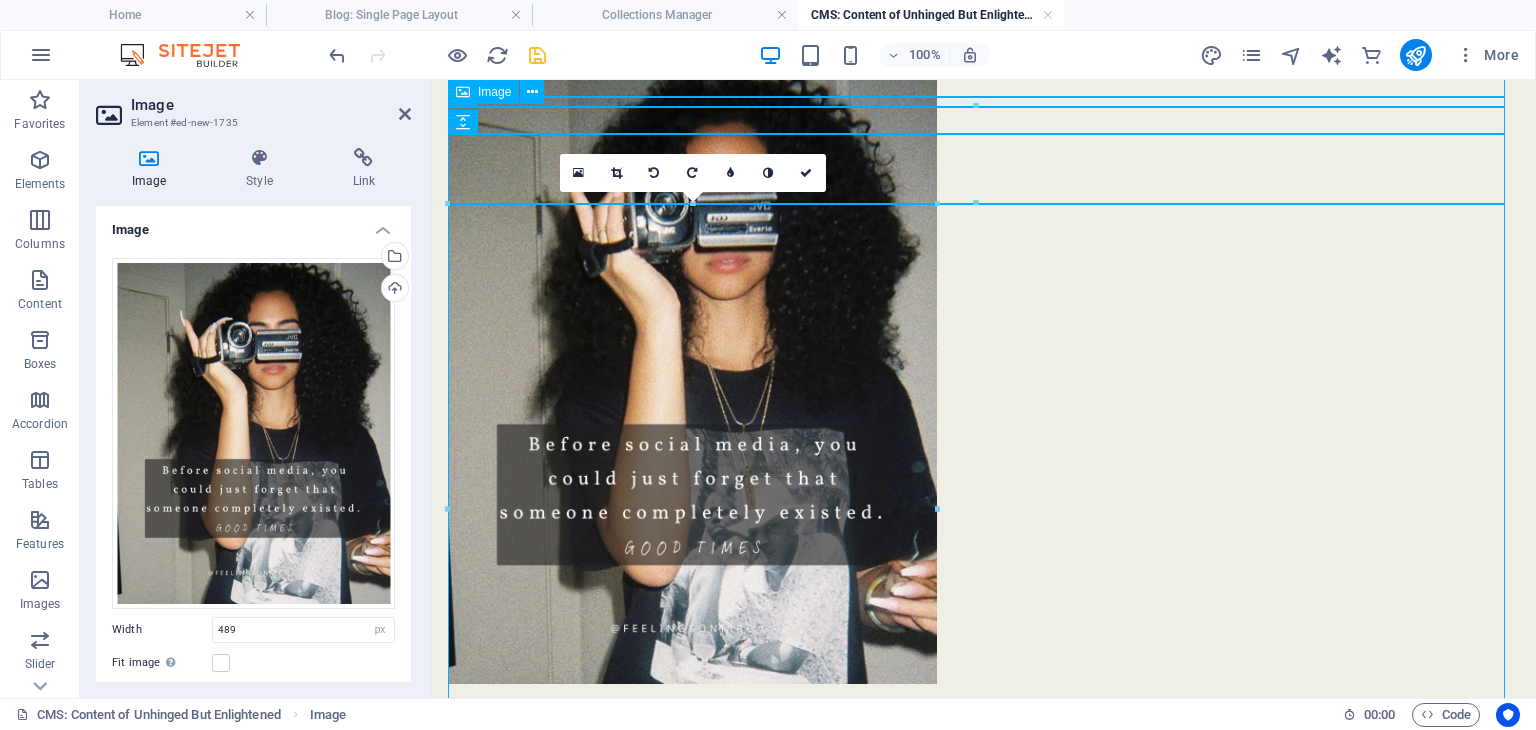 scroll, scrollTop: 2188, scrollLeft: 0, axis: vertical 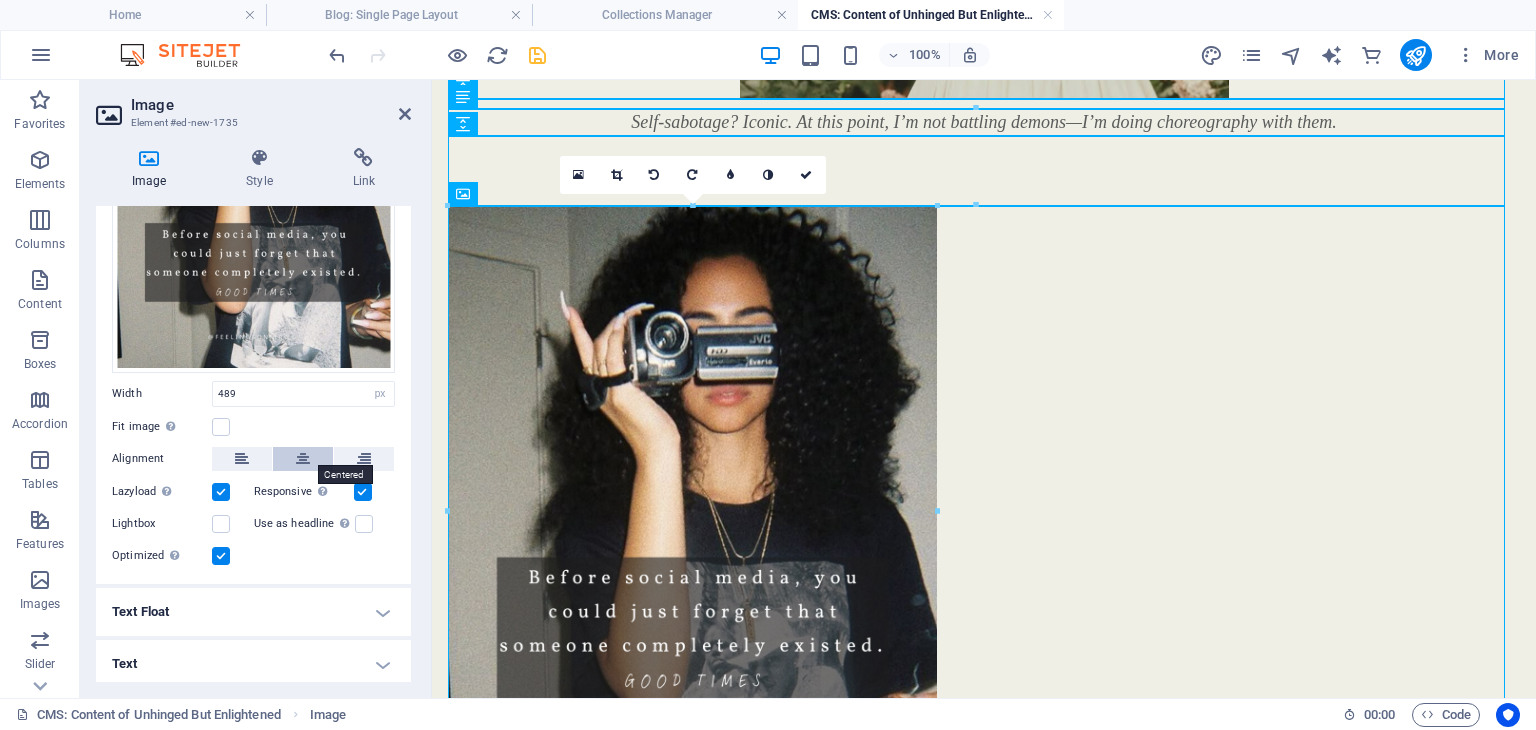click at bounding box center [303, 459] 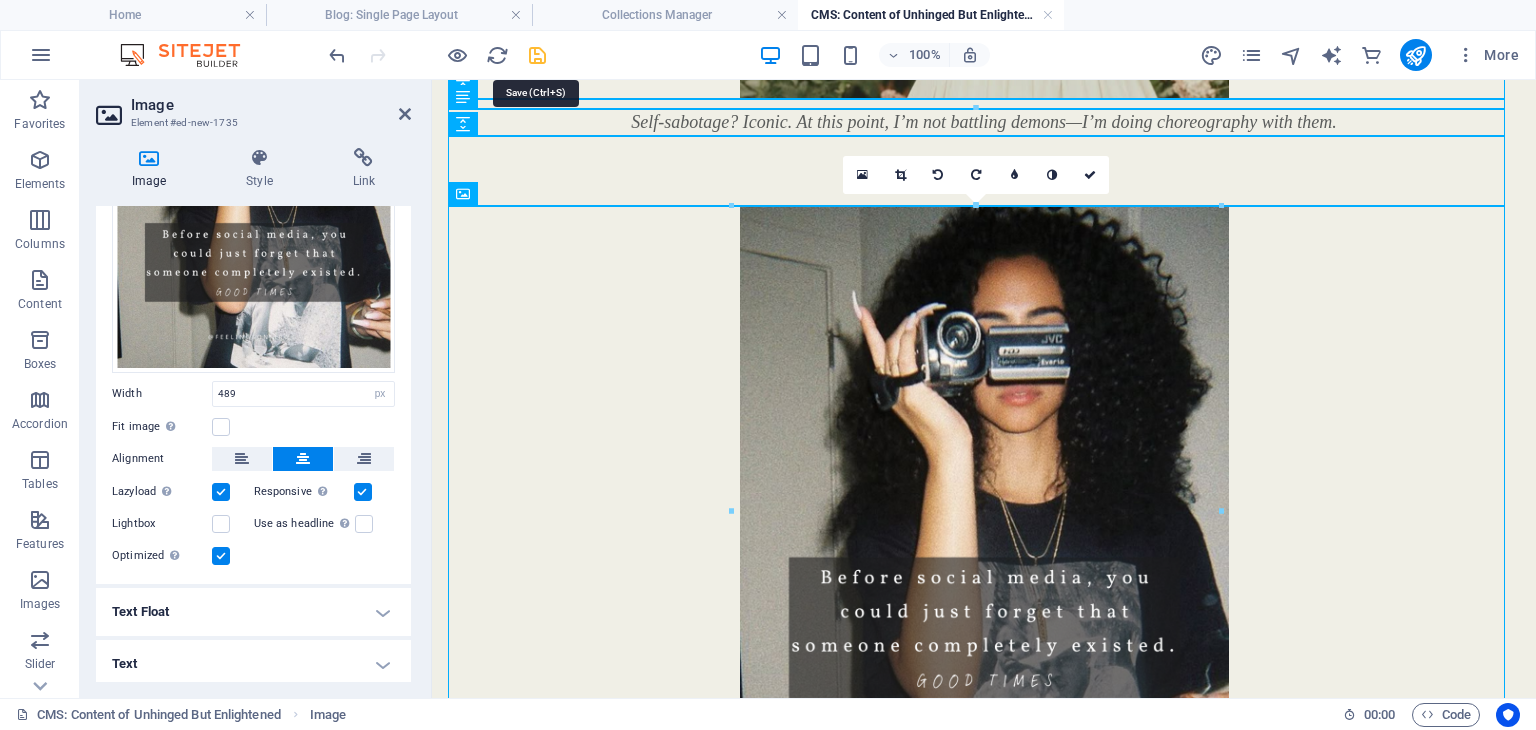 click at bounding box center (537, 55) 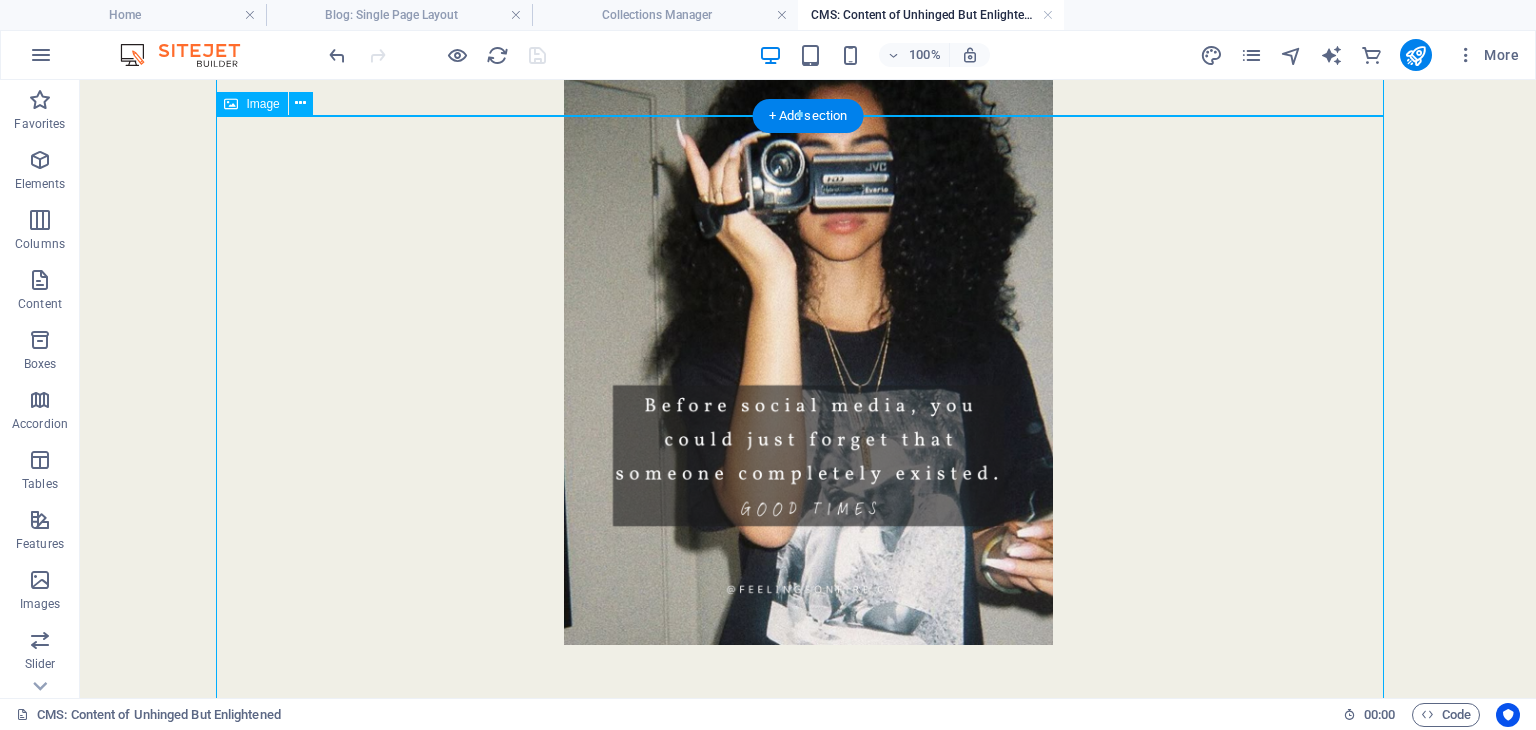 scroll, scrollTop: 2420, scrollLeft: 0, axis: vertical 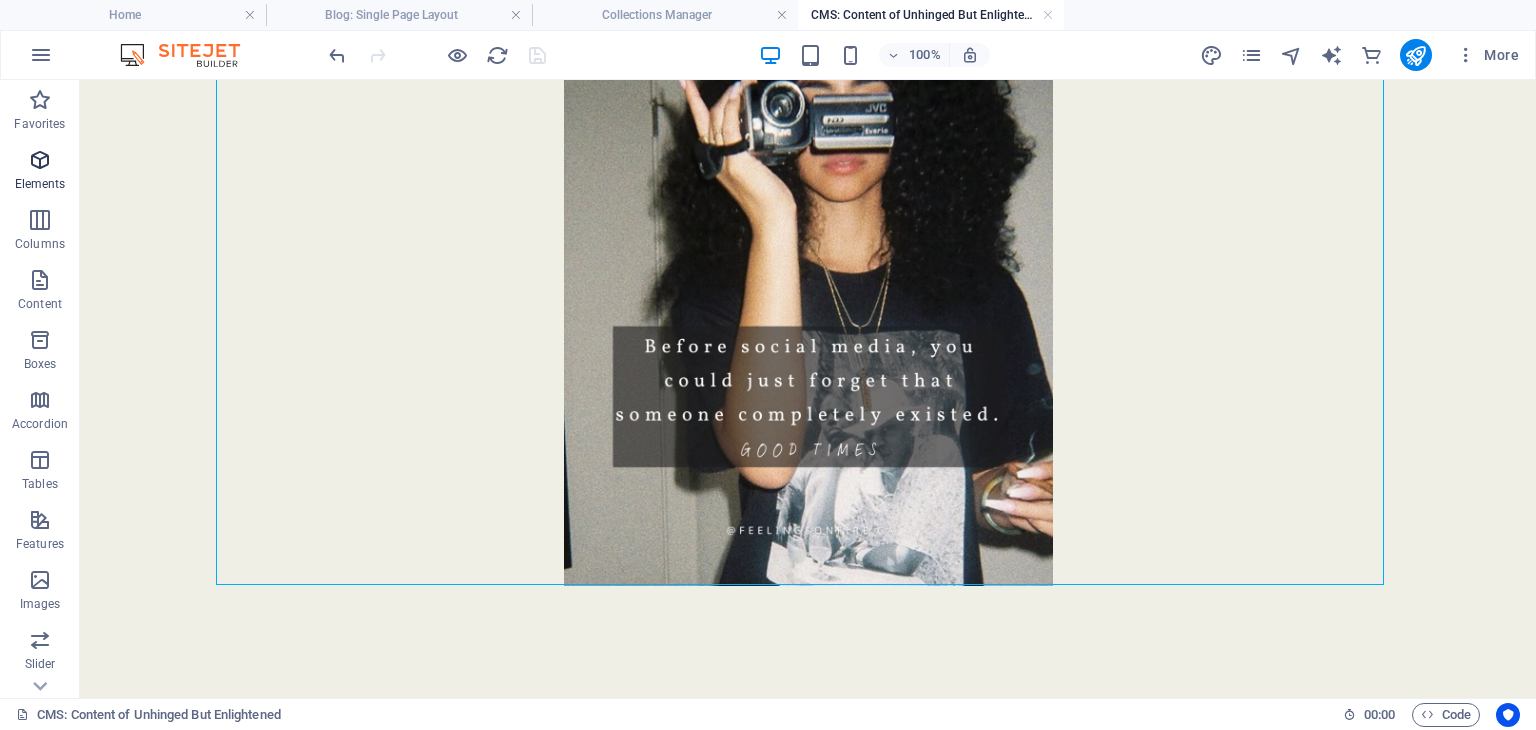 click at bounding box center (40, 160) 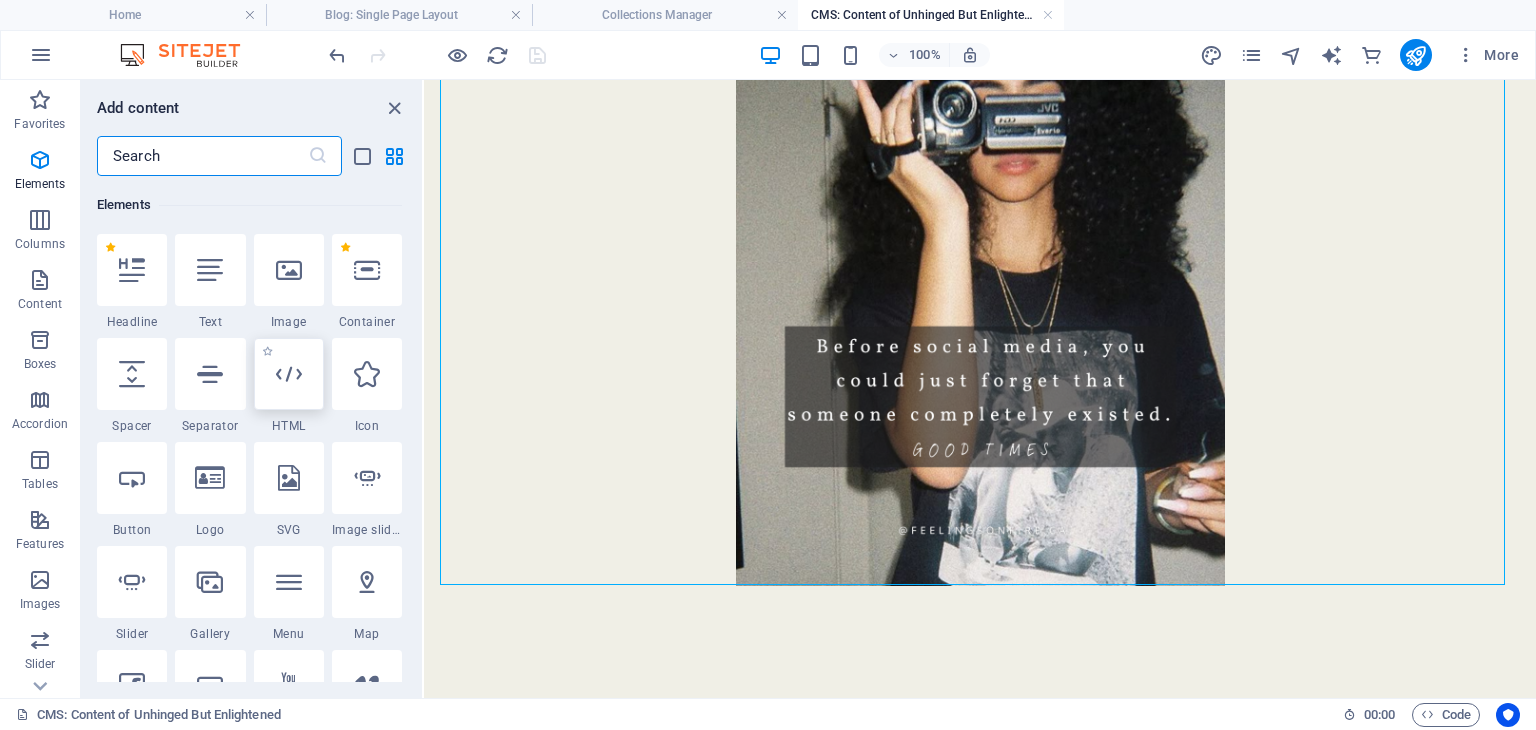 scroll, scrollTop: 212, scrollLeft: 0, axis: vertical 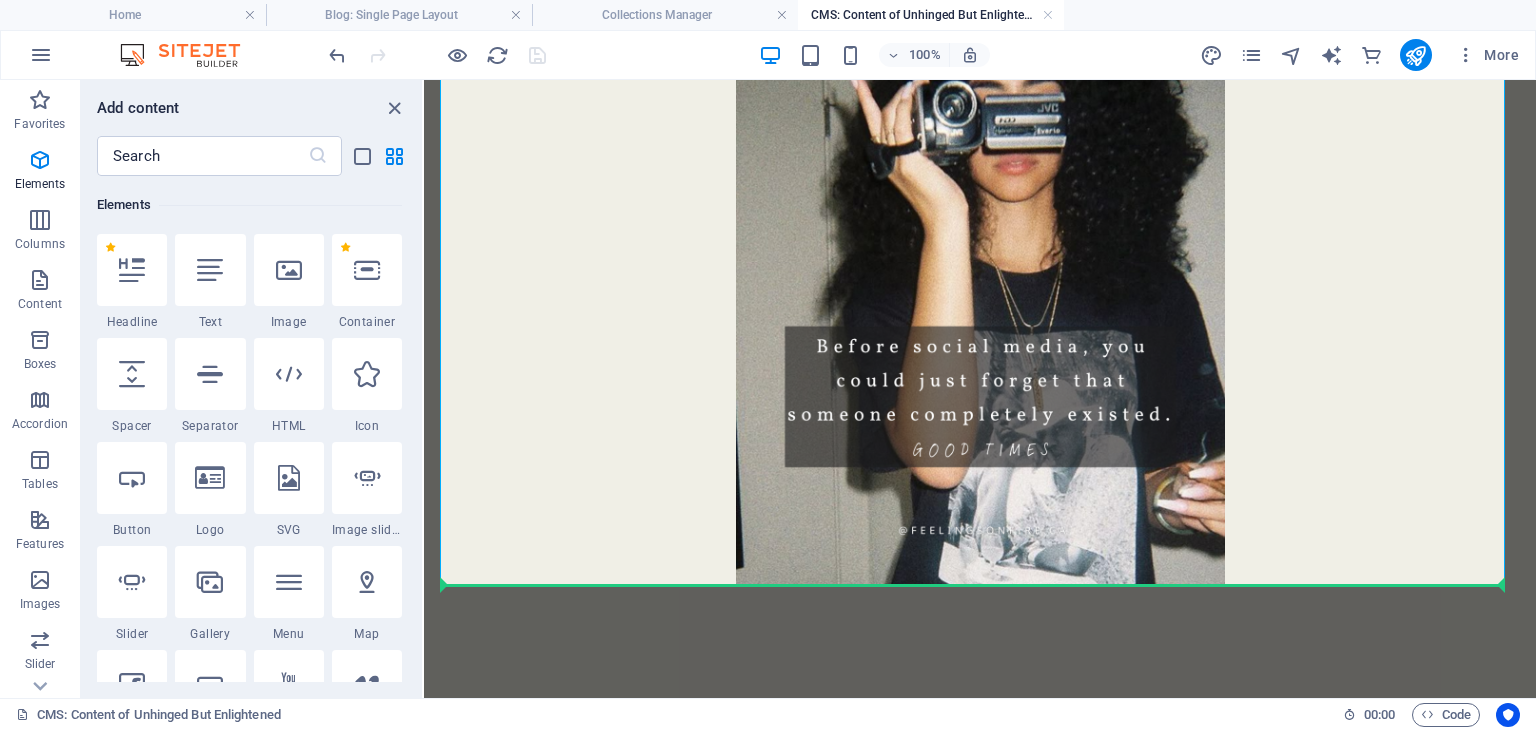 select on "px" 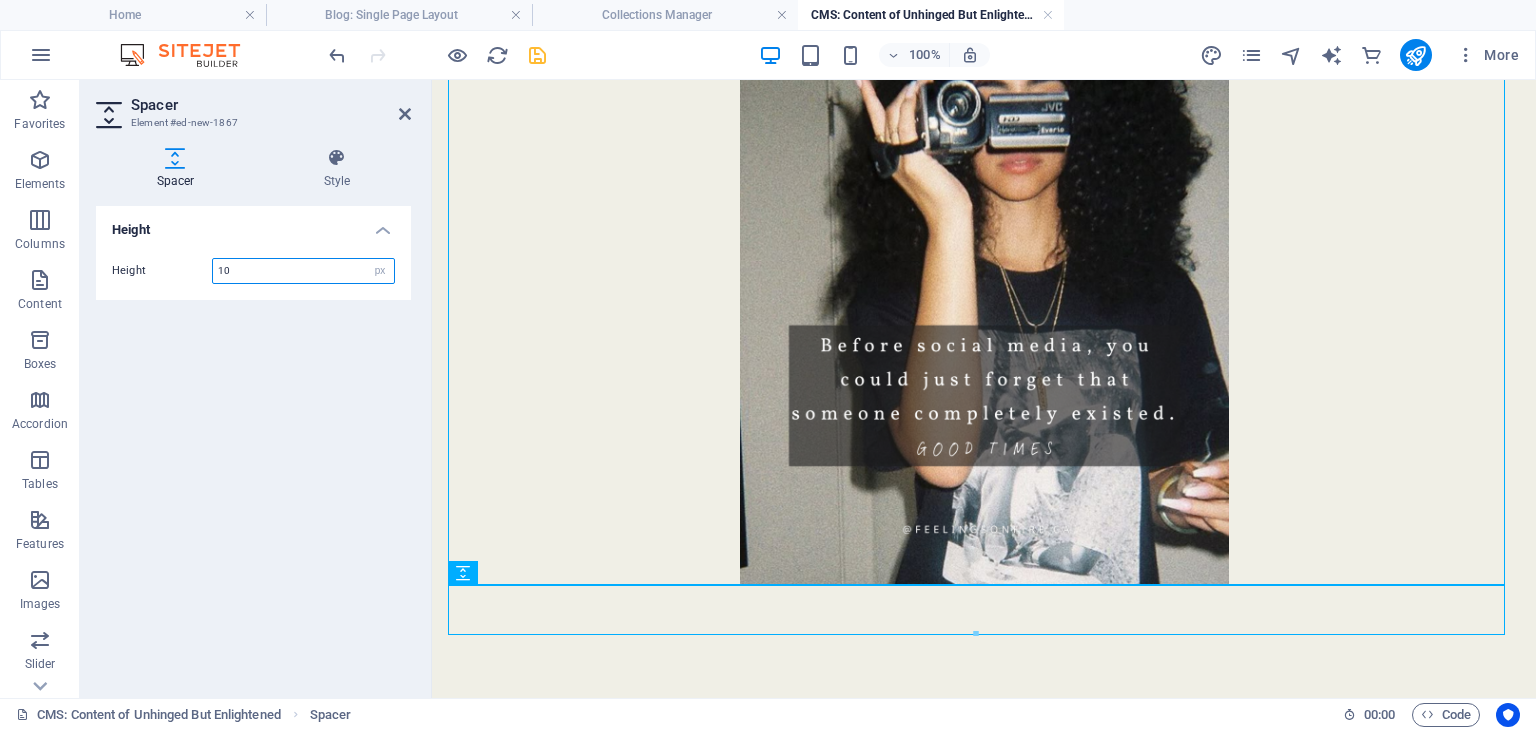 type on "10" 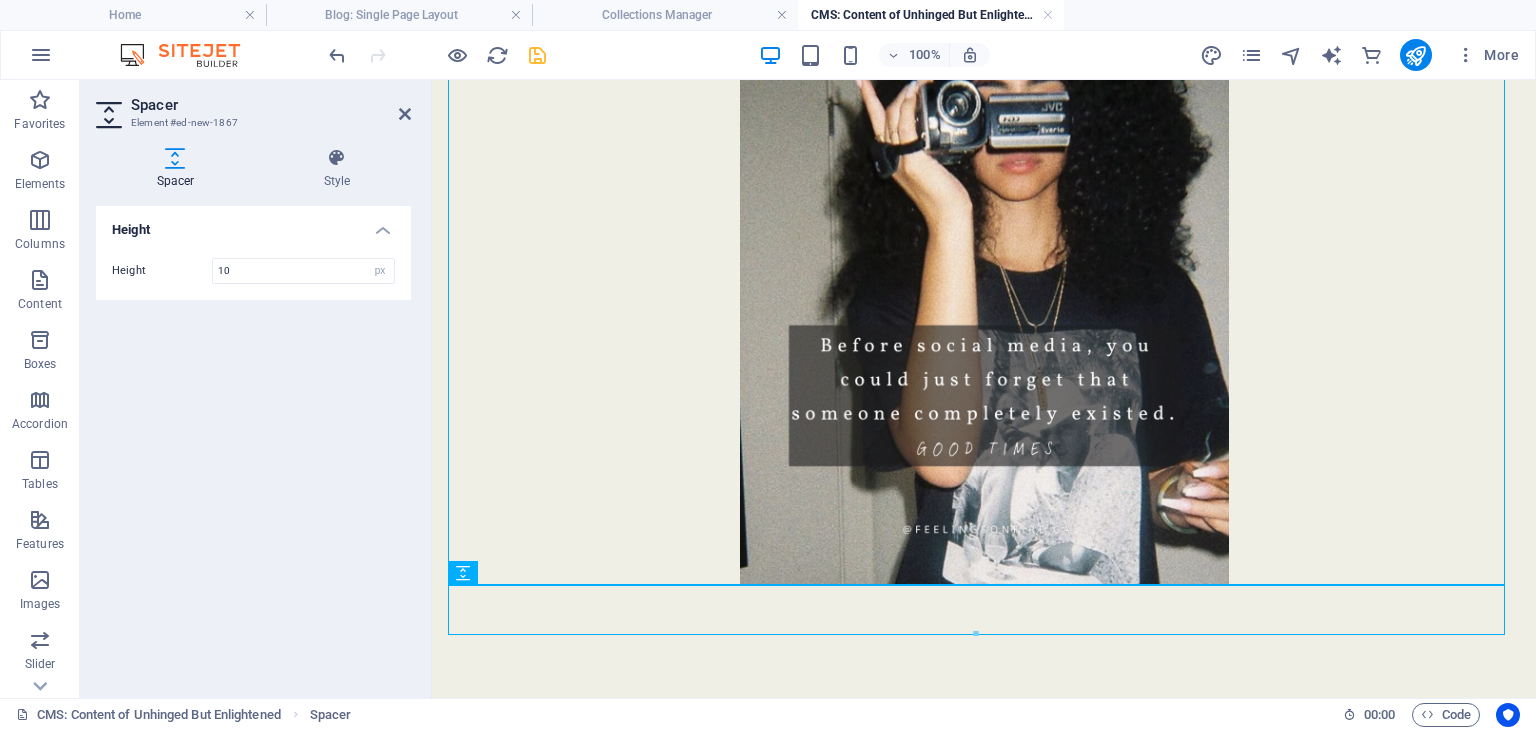 click on "Height Height 10 px rem vh vw" at bounding box center [253, 444] 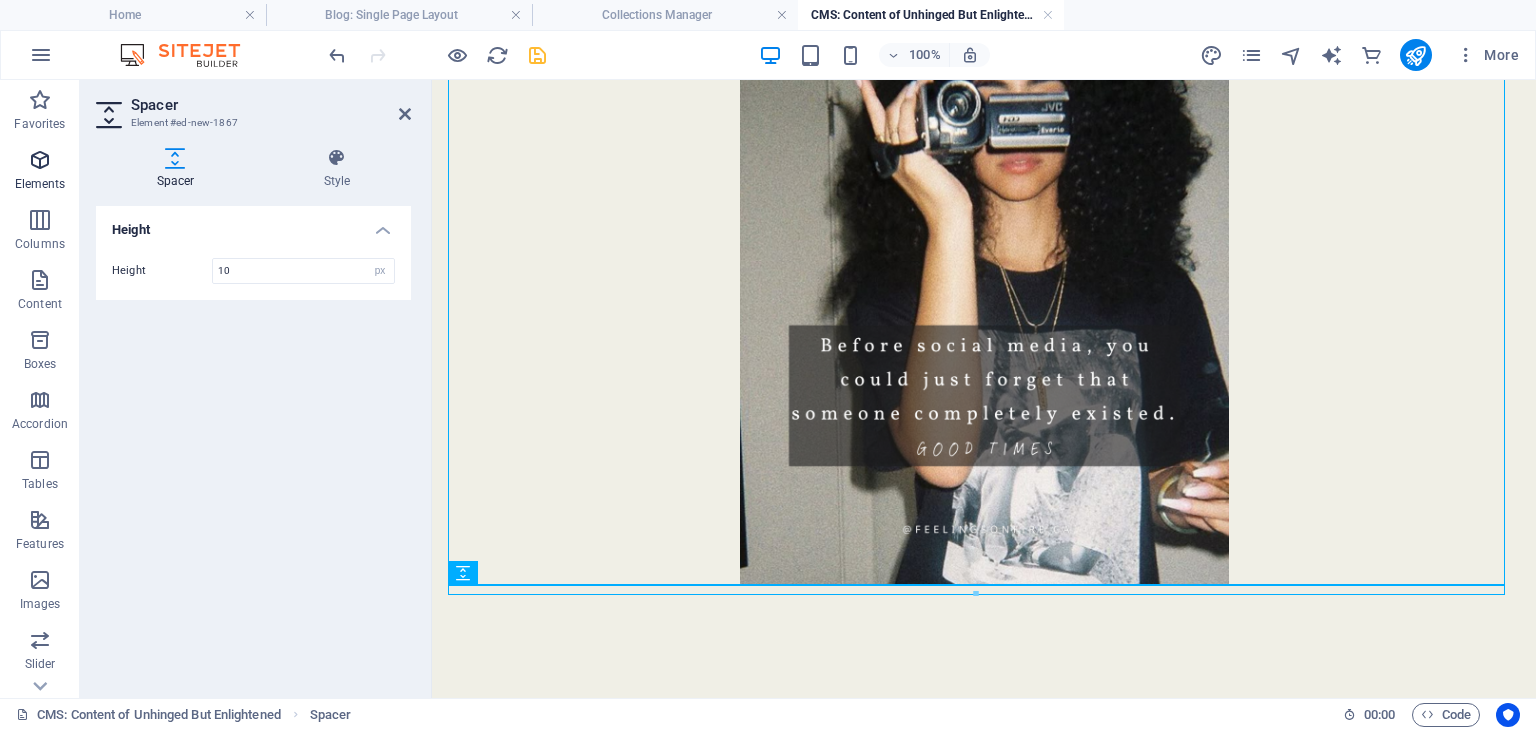 click at bounding box center [40, 160] 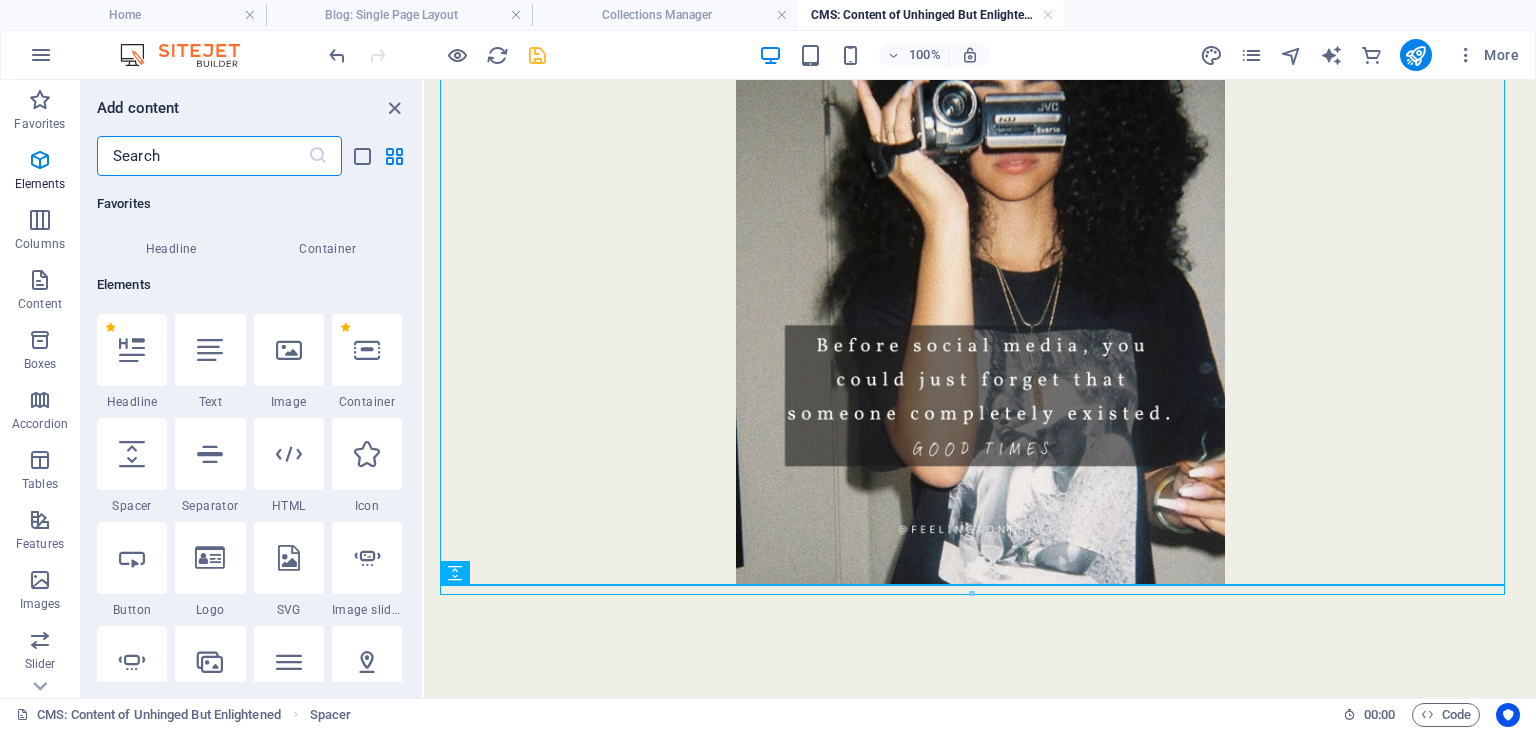 scroll, scrollTop: 212, scrollLeft: 0, axis: vertical 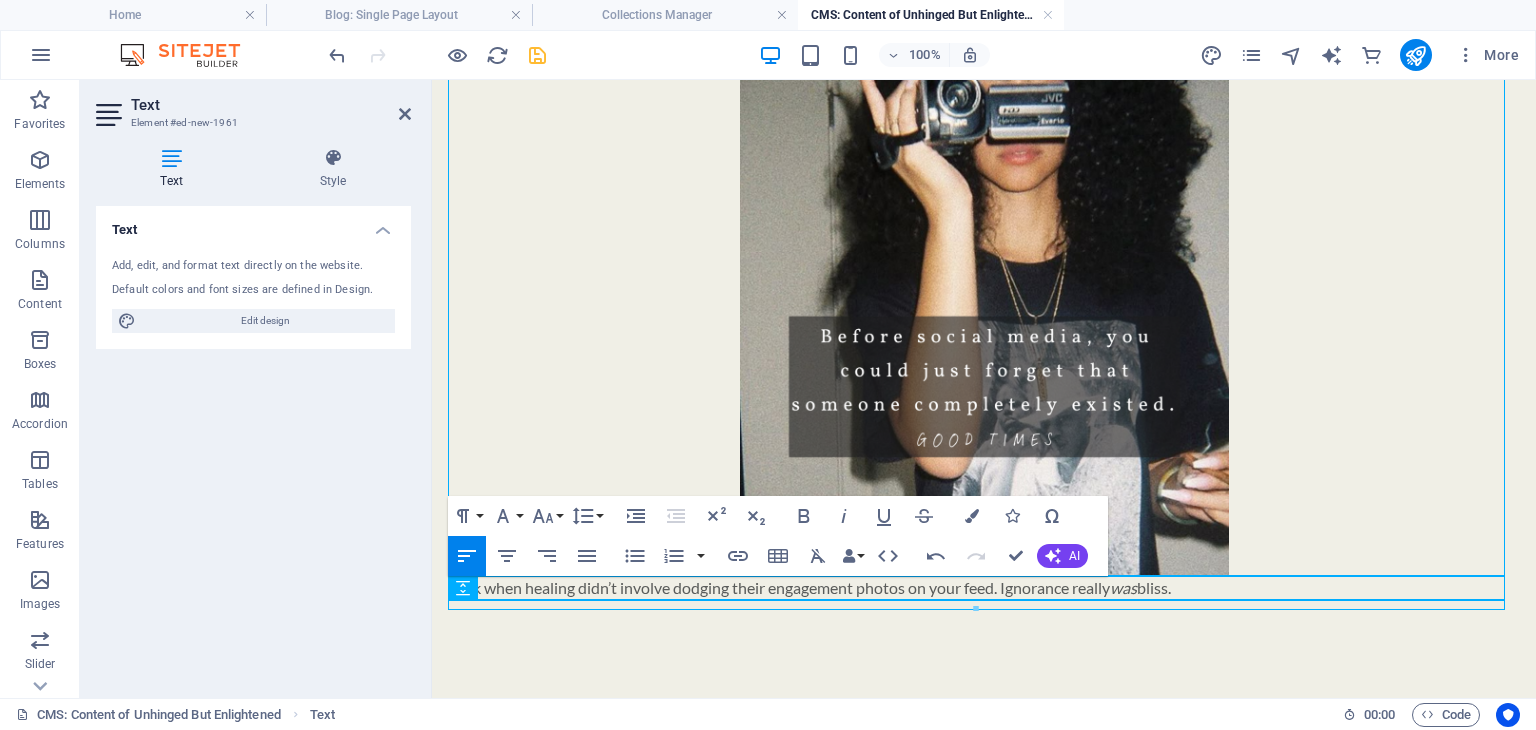 click on "Back when healing didn’t involve dodging their engagement photos on your feed. Ignorance really  was  bliss." at bounding box center (809, 587) 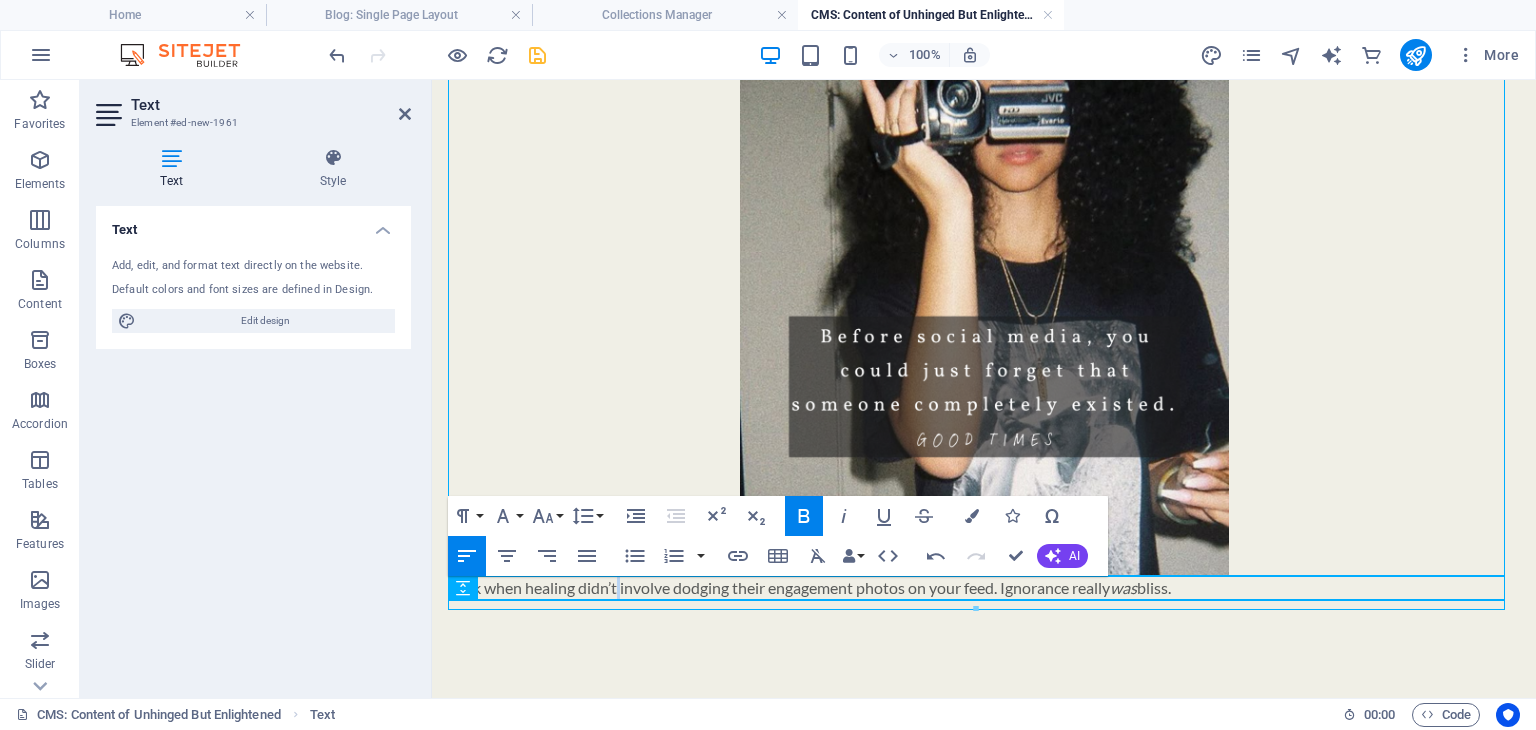 click on "Back when healing didn’t involve dodging their engagement photos on your feed. Ignorance really  was  bliss." at bounding box center [809, 587] 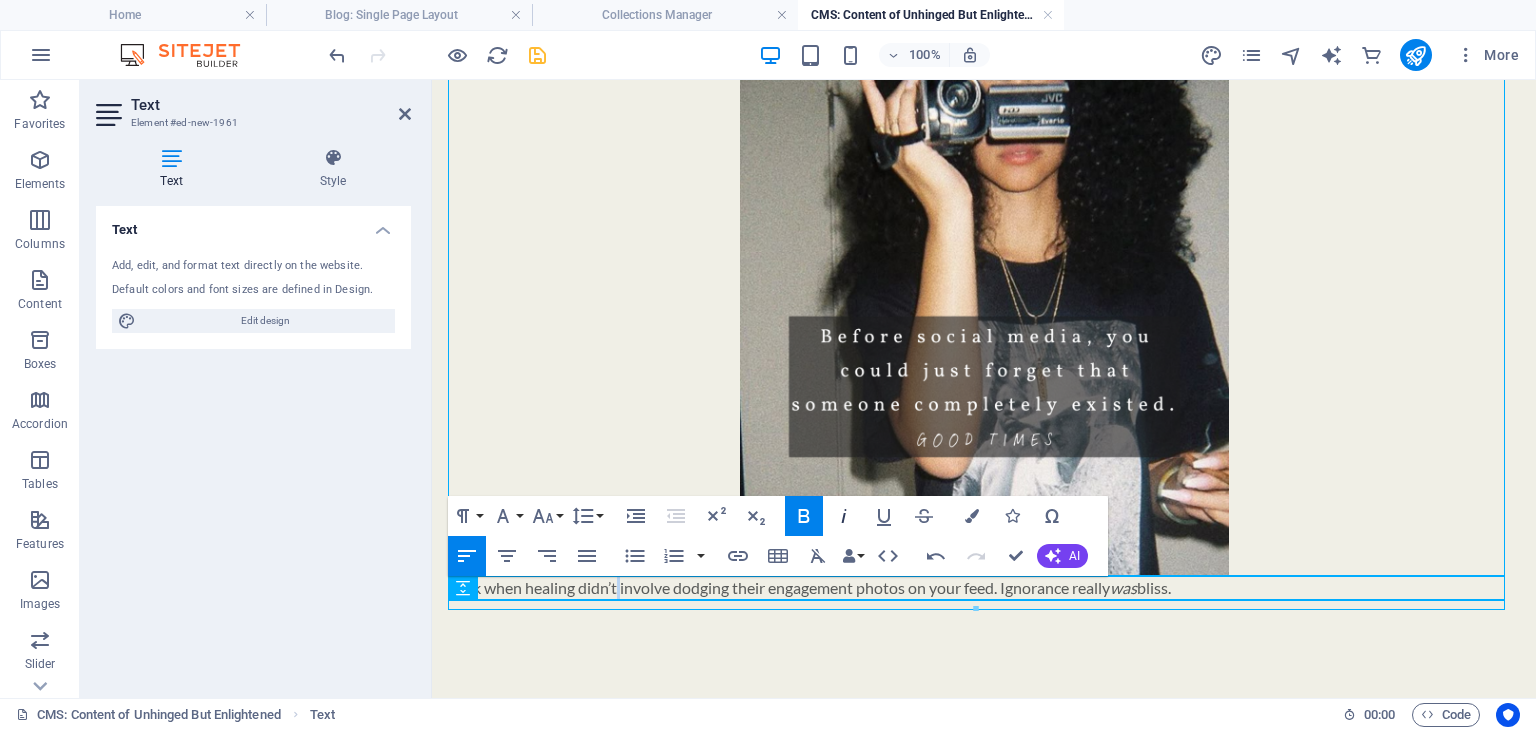 click 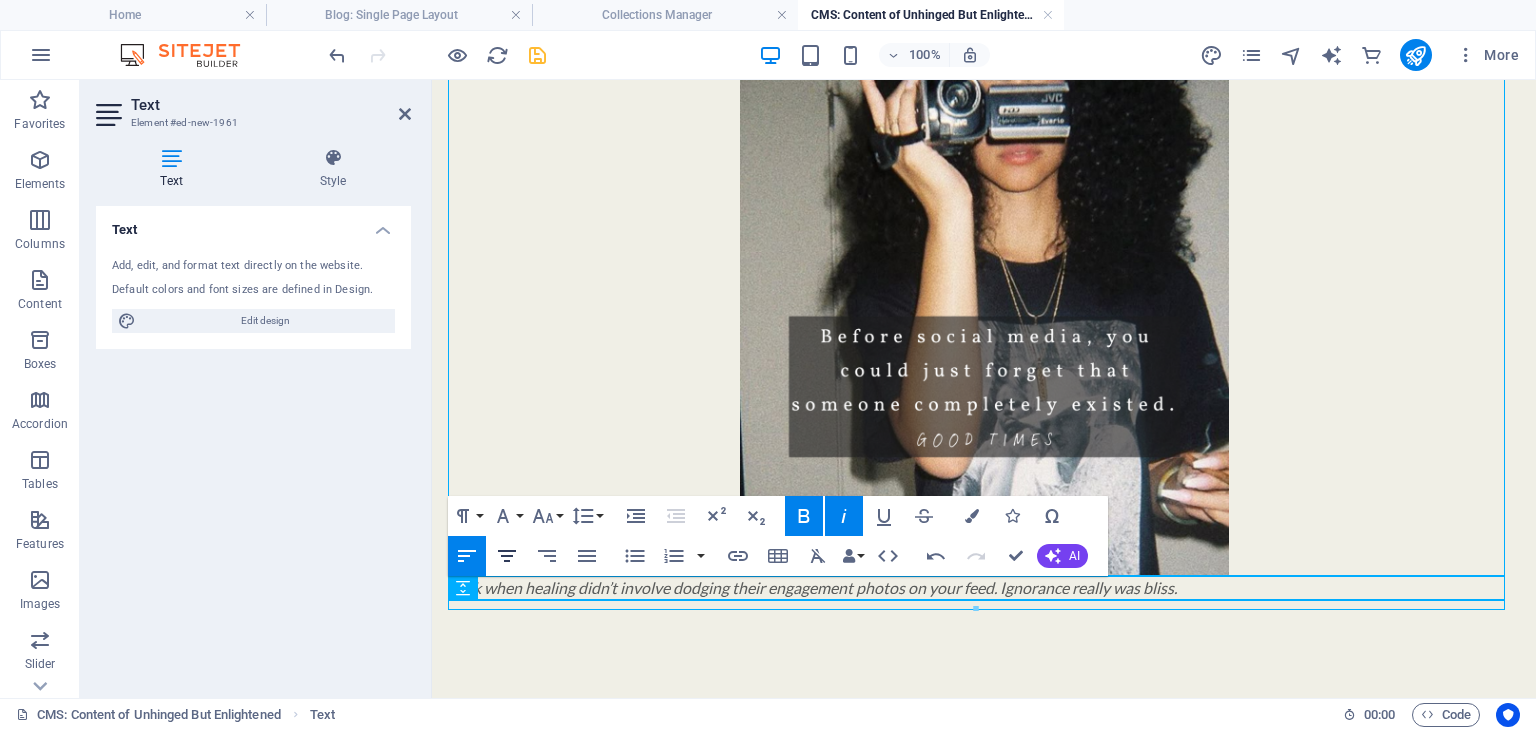 click 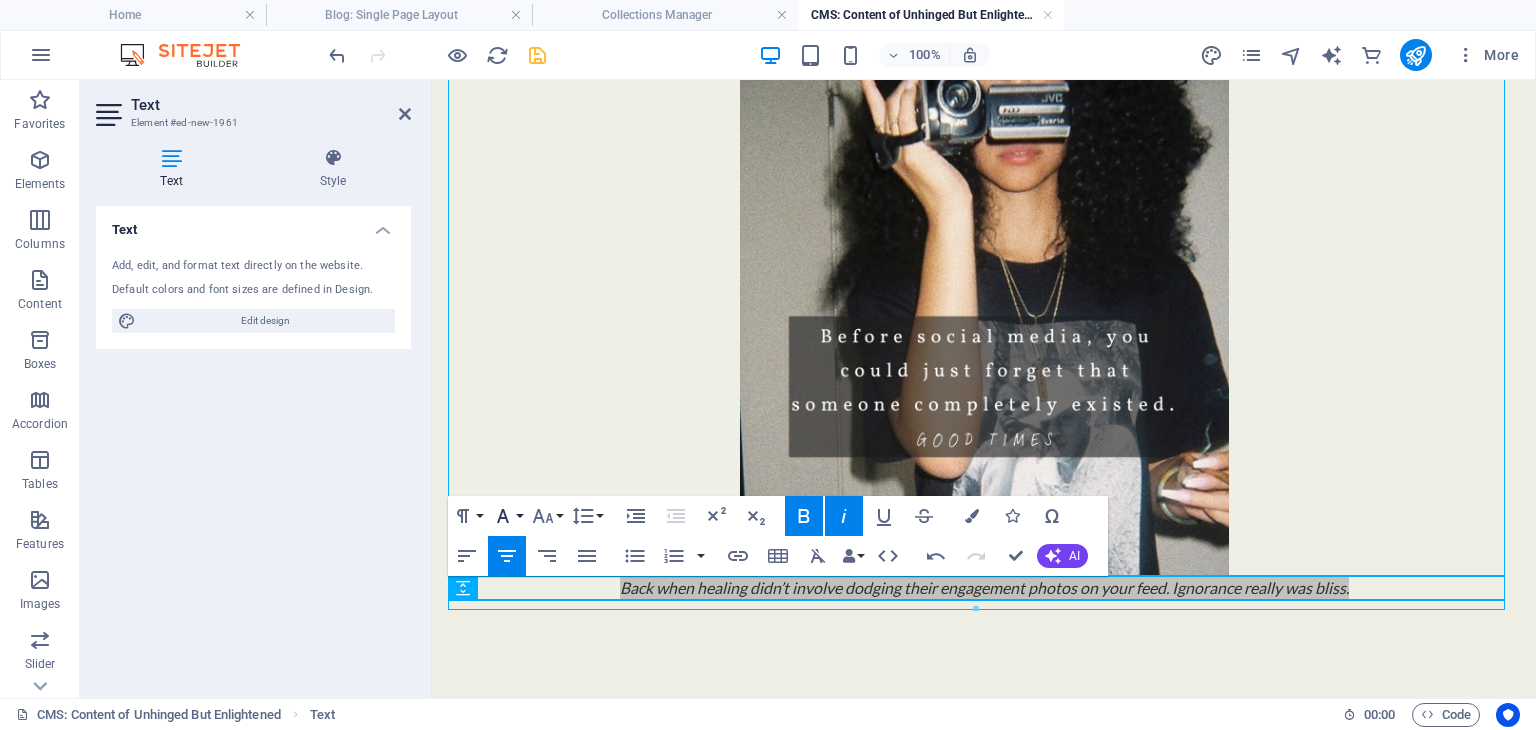 click on "Font Family" at bounding box center (507, 516) 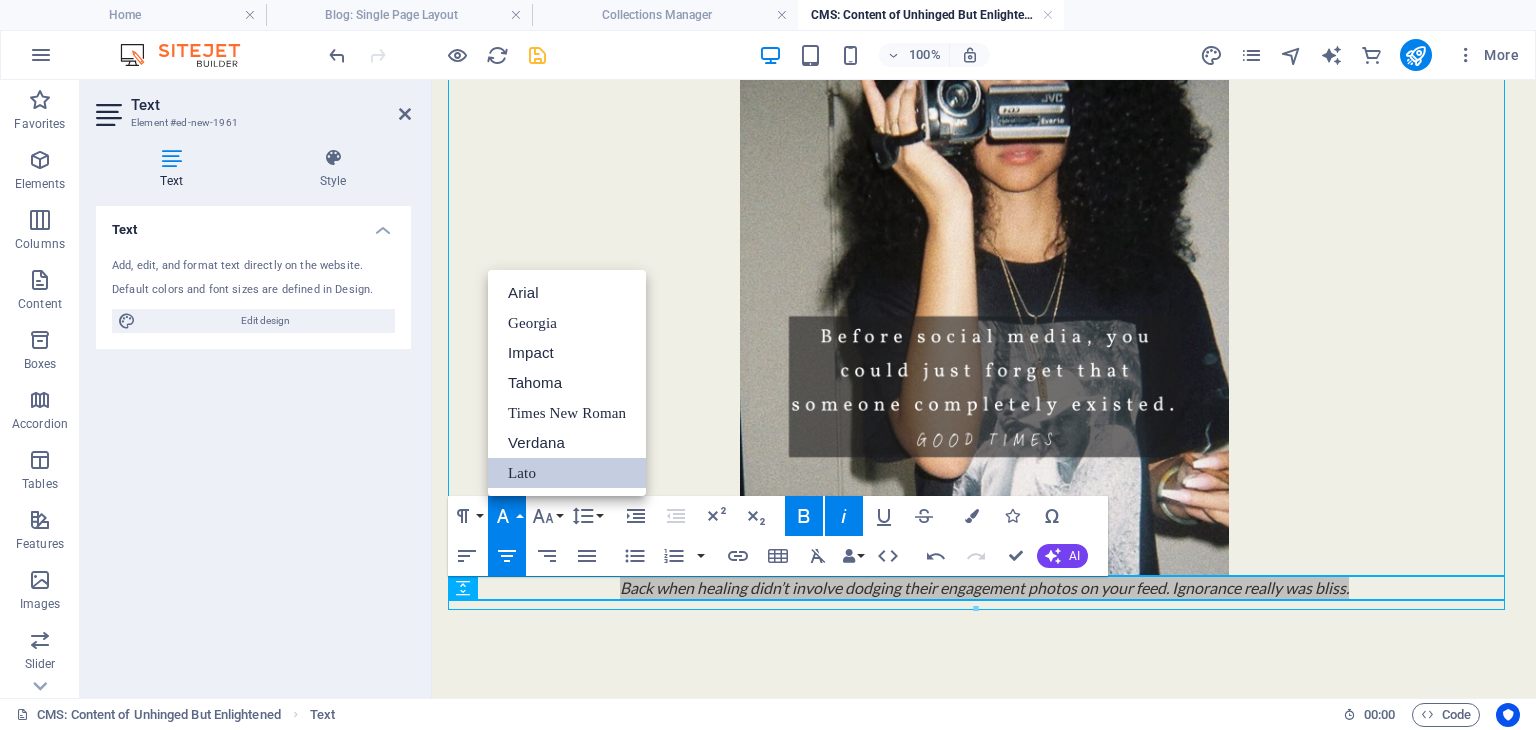 scroll, scrollTop: 0, scrollLeft: 0, axis: both 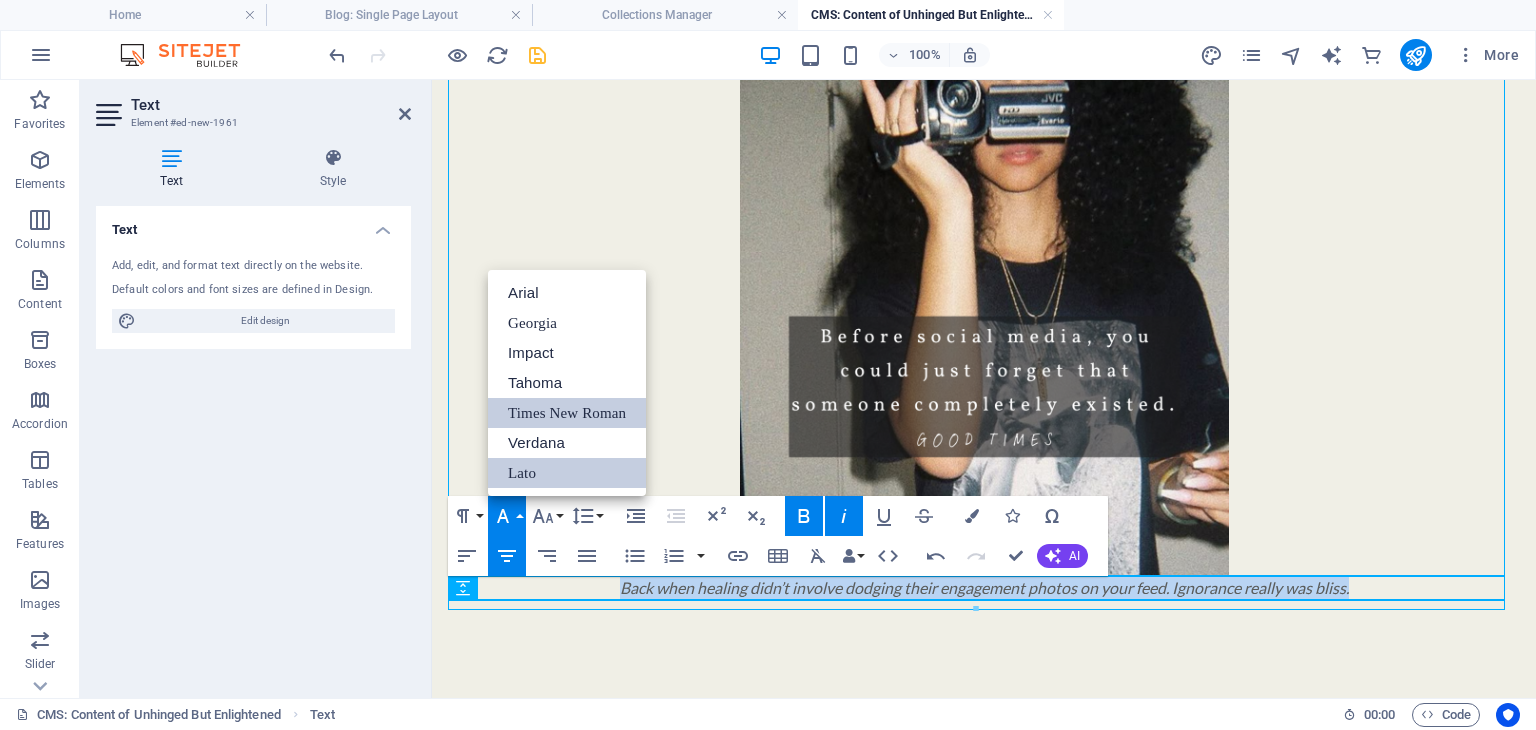 click on "Times New Roman" at bounding box center (567, 413) 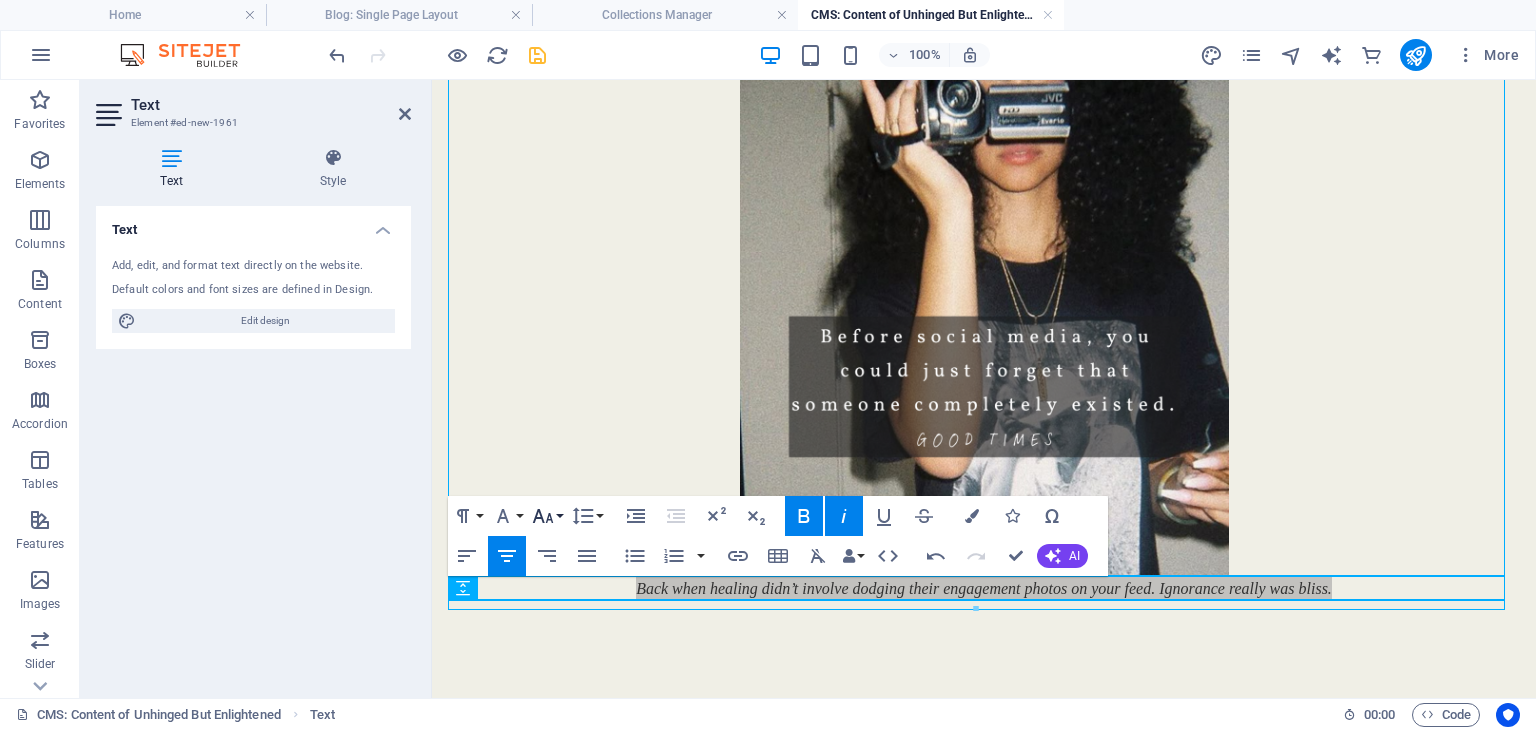 click 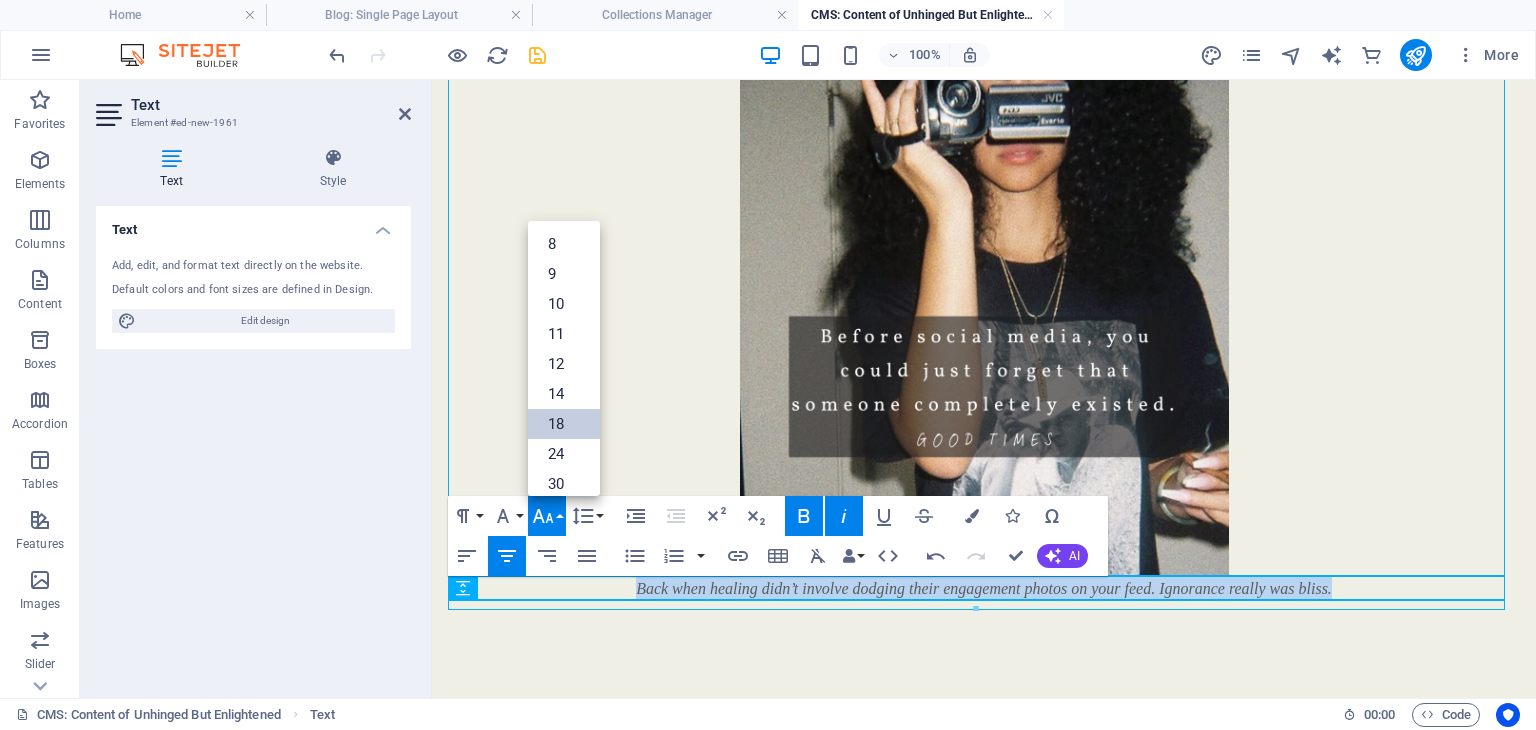 click on "18" at bounding box center [564, 424] 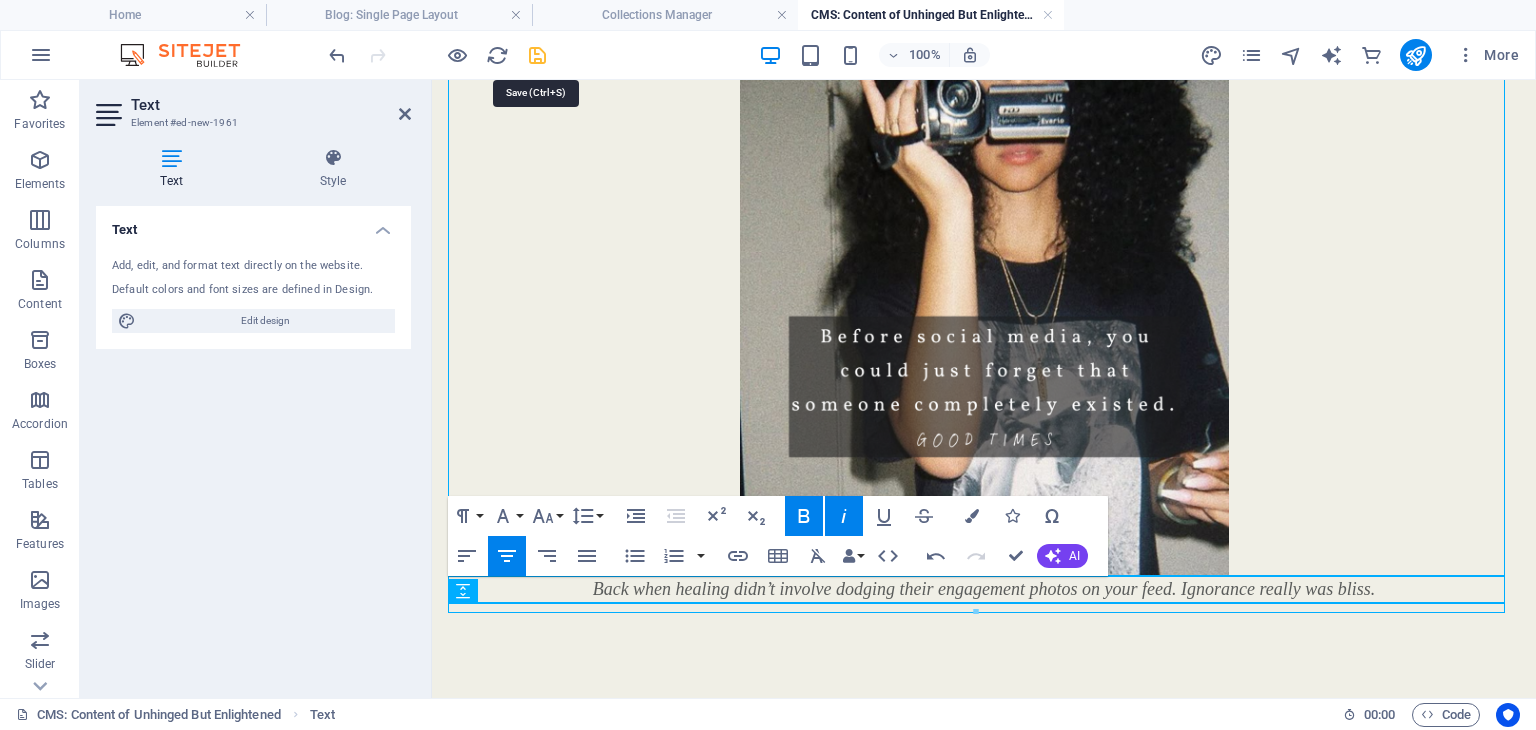 click at bounding box center (537, 55) 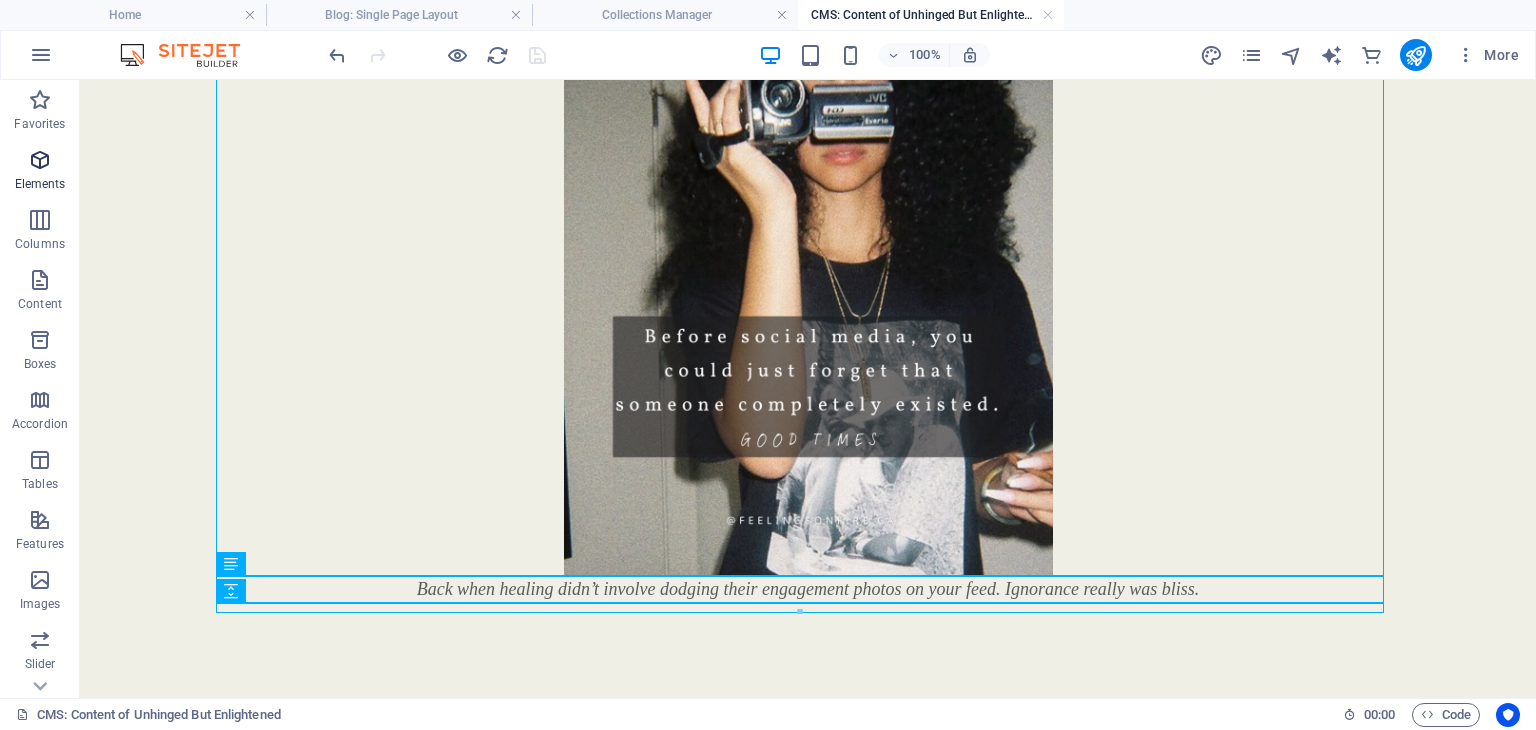 click at bounding box center (40, 160) 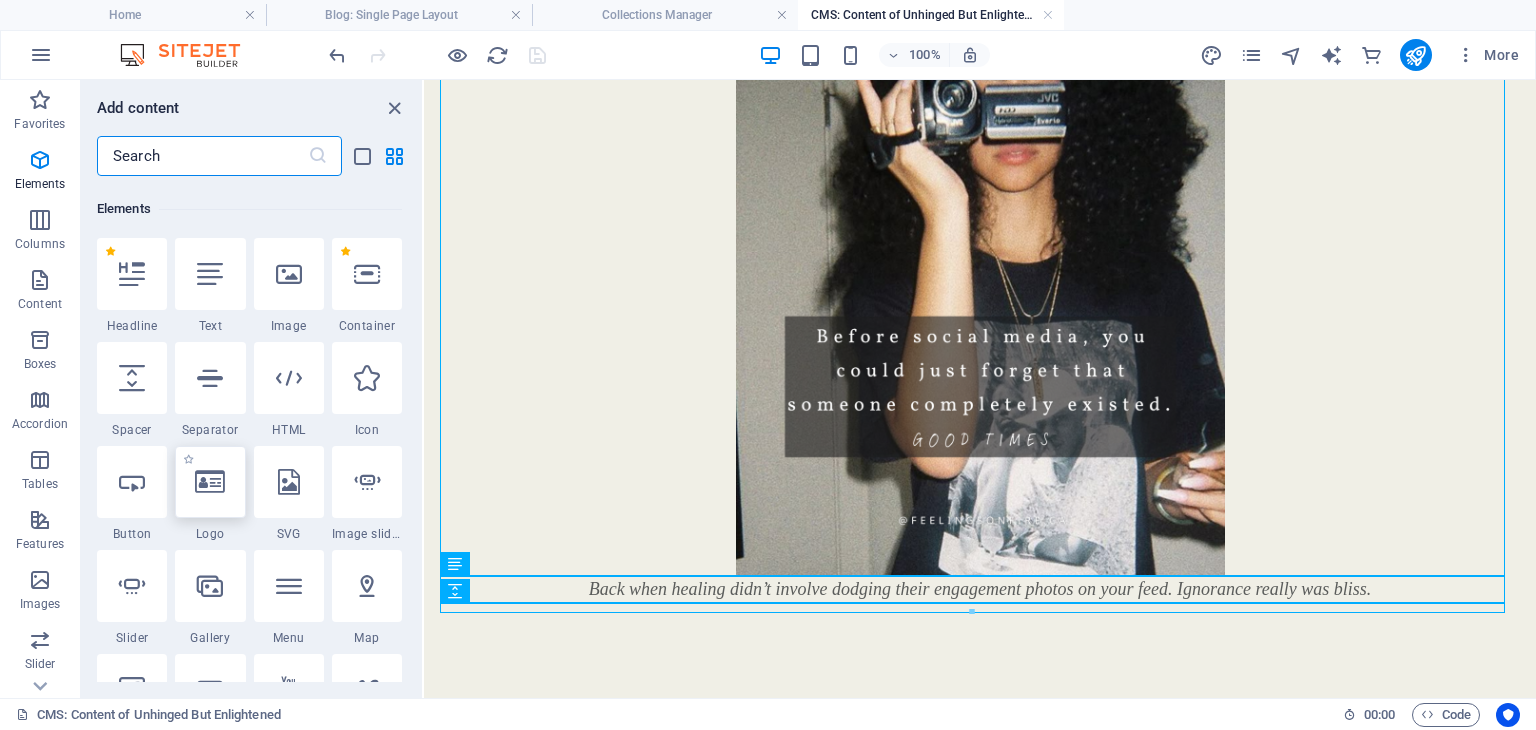 scroll, scrollTop: 212, scrollLeft: 0, axis: vertical 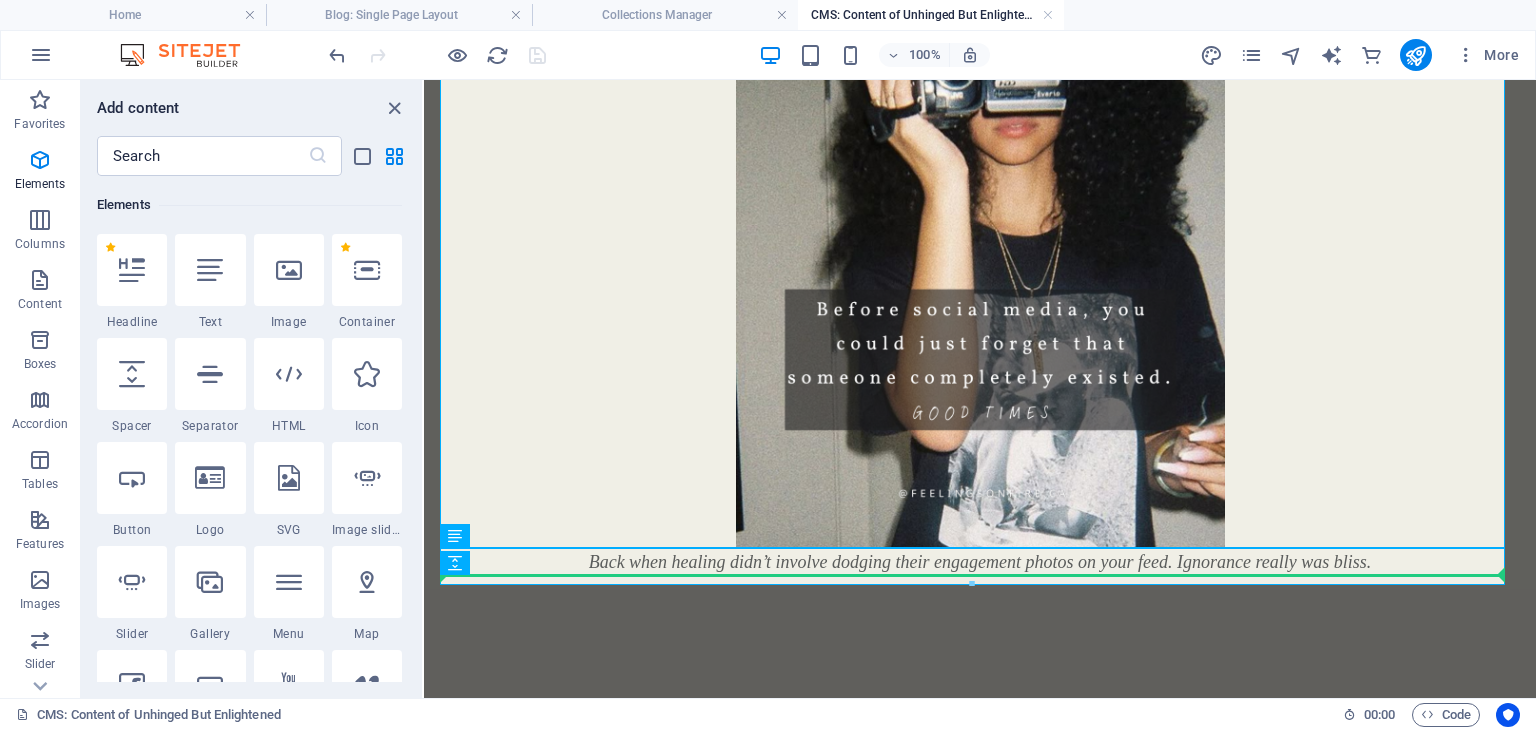 select on "px" 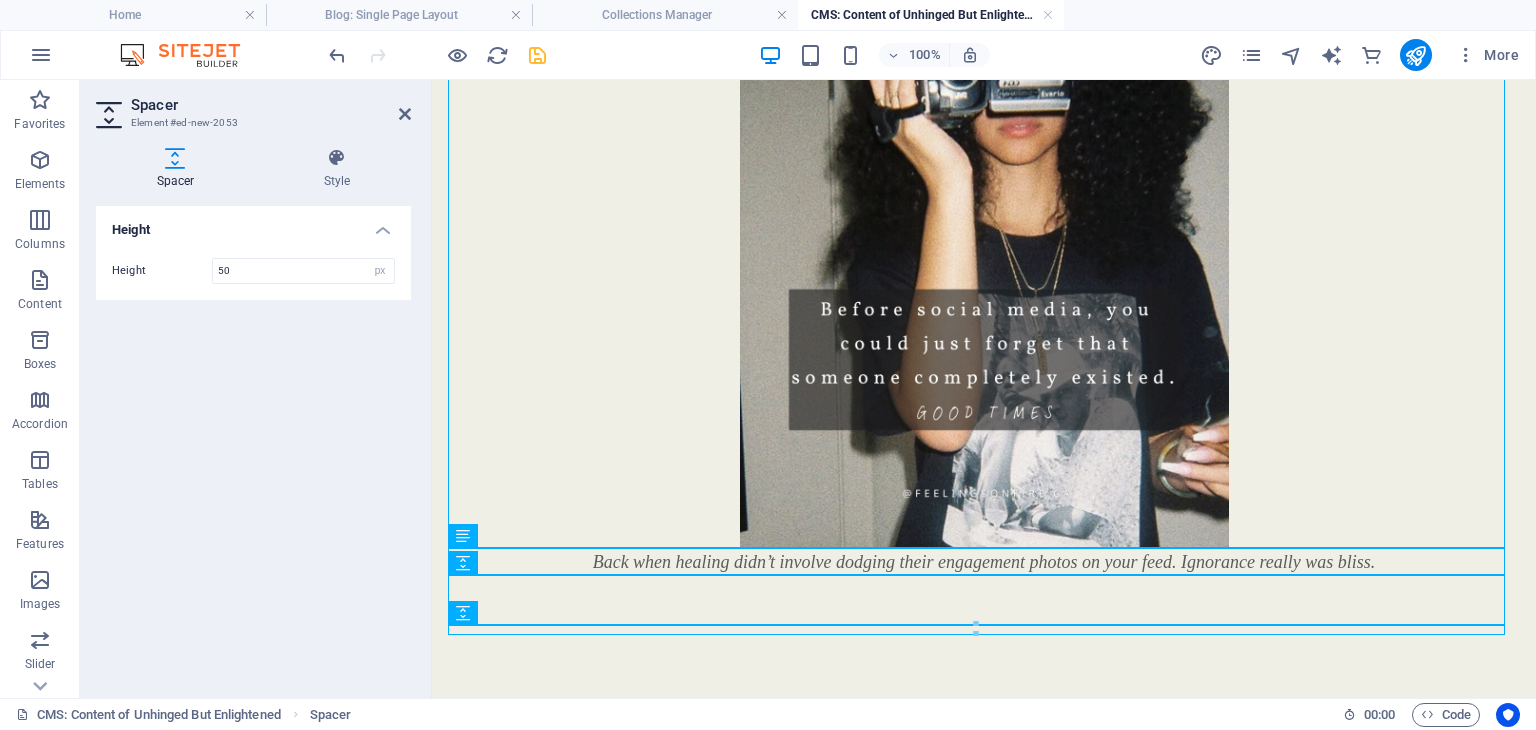 click on "Financial stability without the emotional chaos. I want the benefits of a partnership—with the peace of living alone. Not war, not famine—just emotionally unavailable men and false hope. A tragic era defined by red flags and poor communication. Let’s be clear—I was unhinged way before you. Don’t flatter yourself, baby, the chaos is organic. Self-sabotage? Iconic. At this point, I’m not battling demons—I’m doing choreography with them. Back when healing didn’t involve dodging their engagement photos on your feed. Ignorance really was bliss." at bounding box center [984, -814] 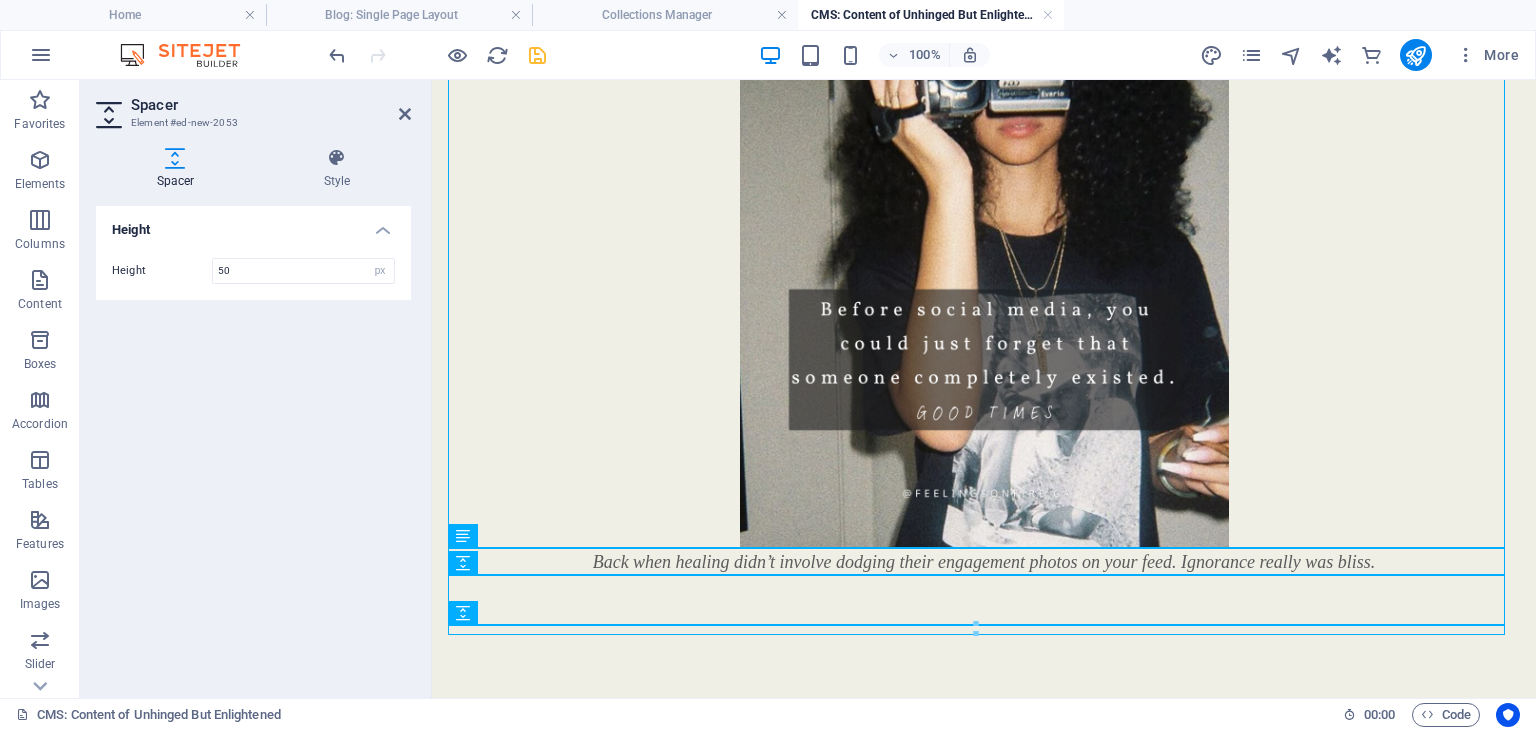 click on "Financial stability without the emotional chaos. I want the benefits of a partnership—with the peace of living alone. Not war, not famine—just emotionally unavailable men and false hope. A tragic era defined by red flags and poor communication. Let’s be clear—I was unhinged way before you. Don’t flatter yourself, baby, the chaos is organic. Self-sabotage? Iconic. At this point, I’m not battling demons—I’m doing choreography with them. Back when healing didn’t involve dodging their engagement photos on your feed. Ignorance really was bliss." at bounding box center (984, -814) 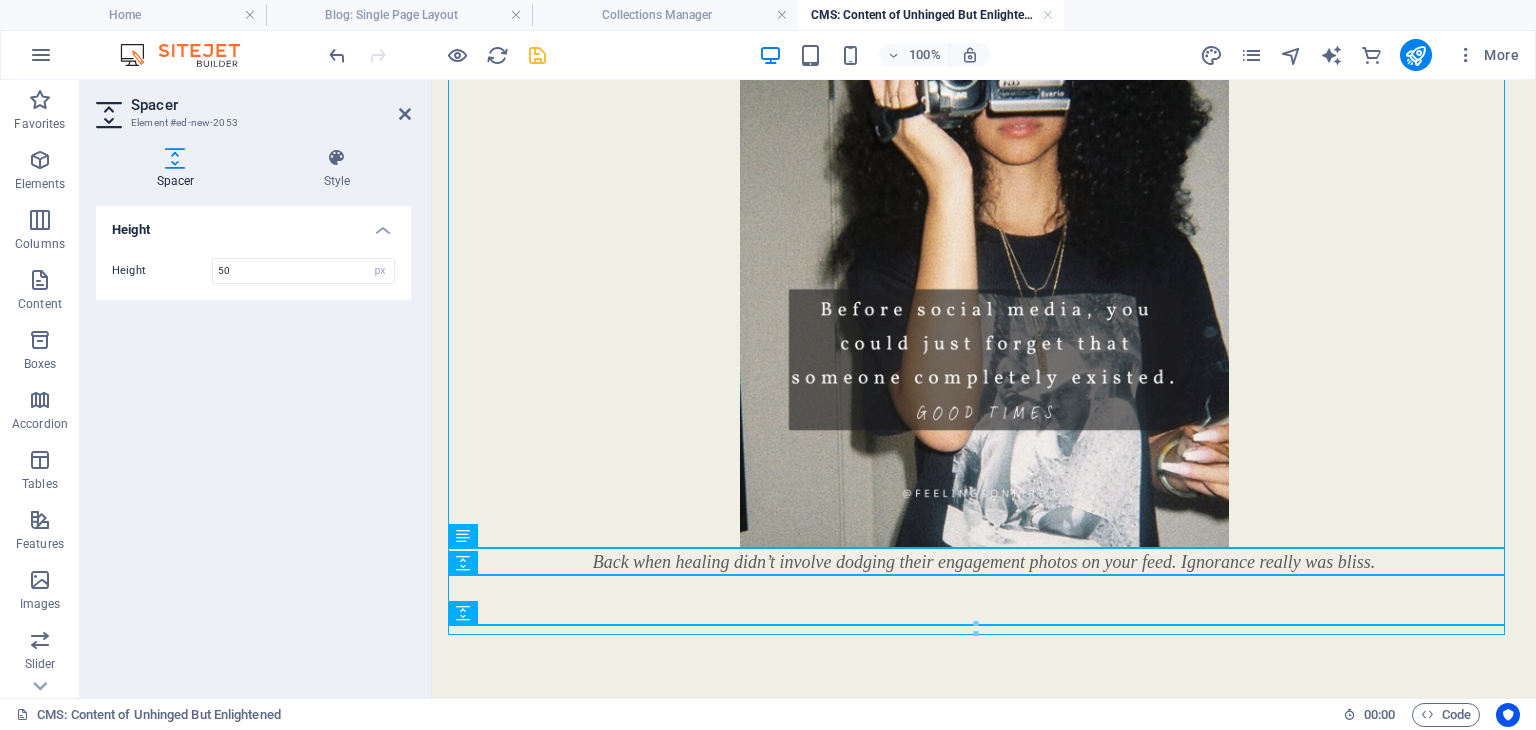 click at bounding box center [976, 624] 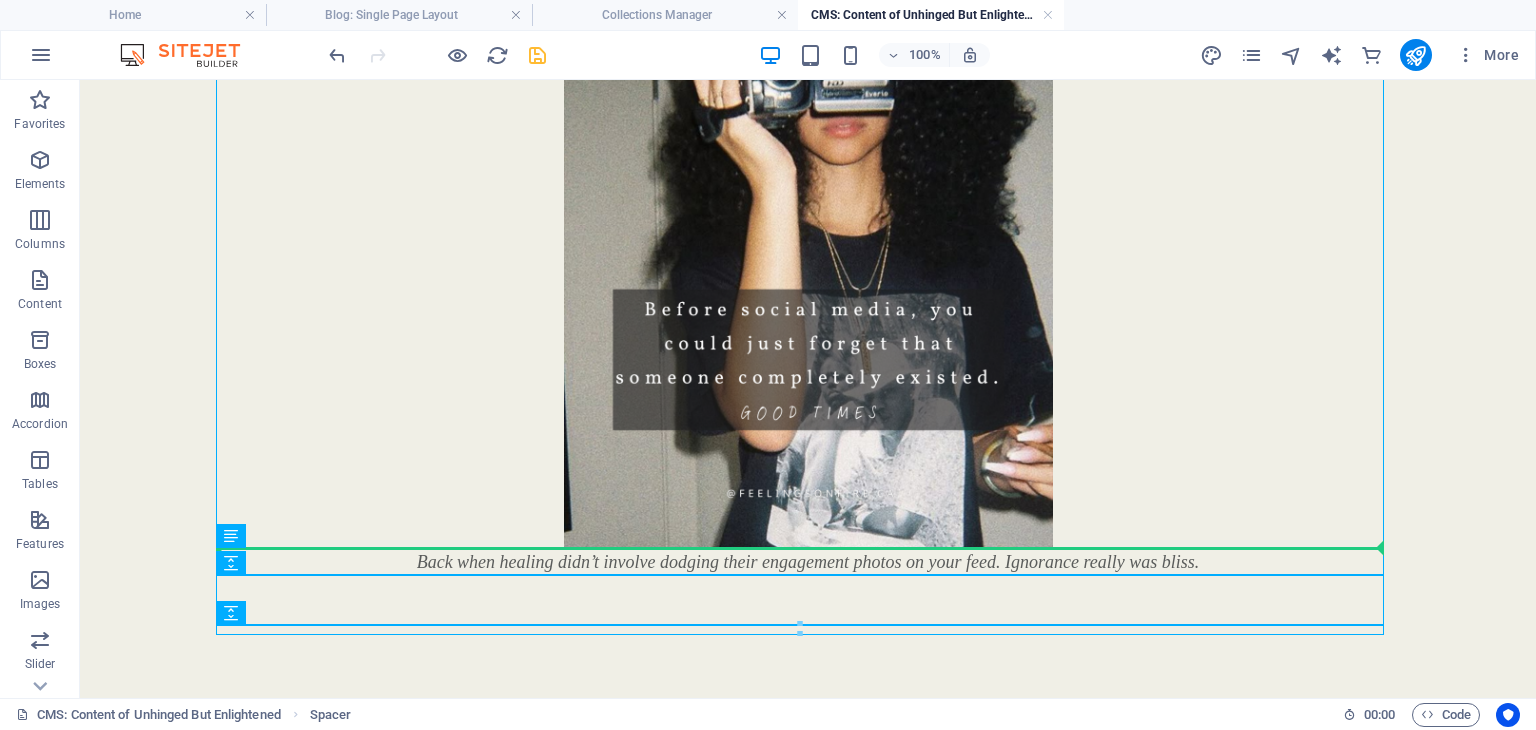 drag, startPoint x: 149, startPoint y: 630, endPoint x: 508, endPoint y: 553, distance: 367.16483 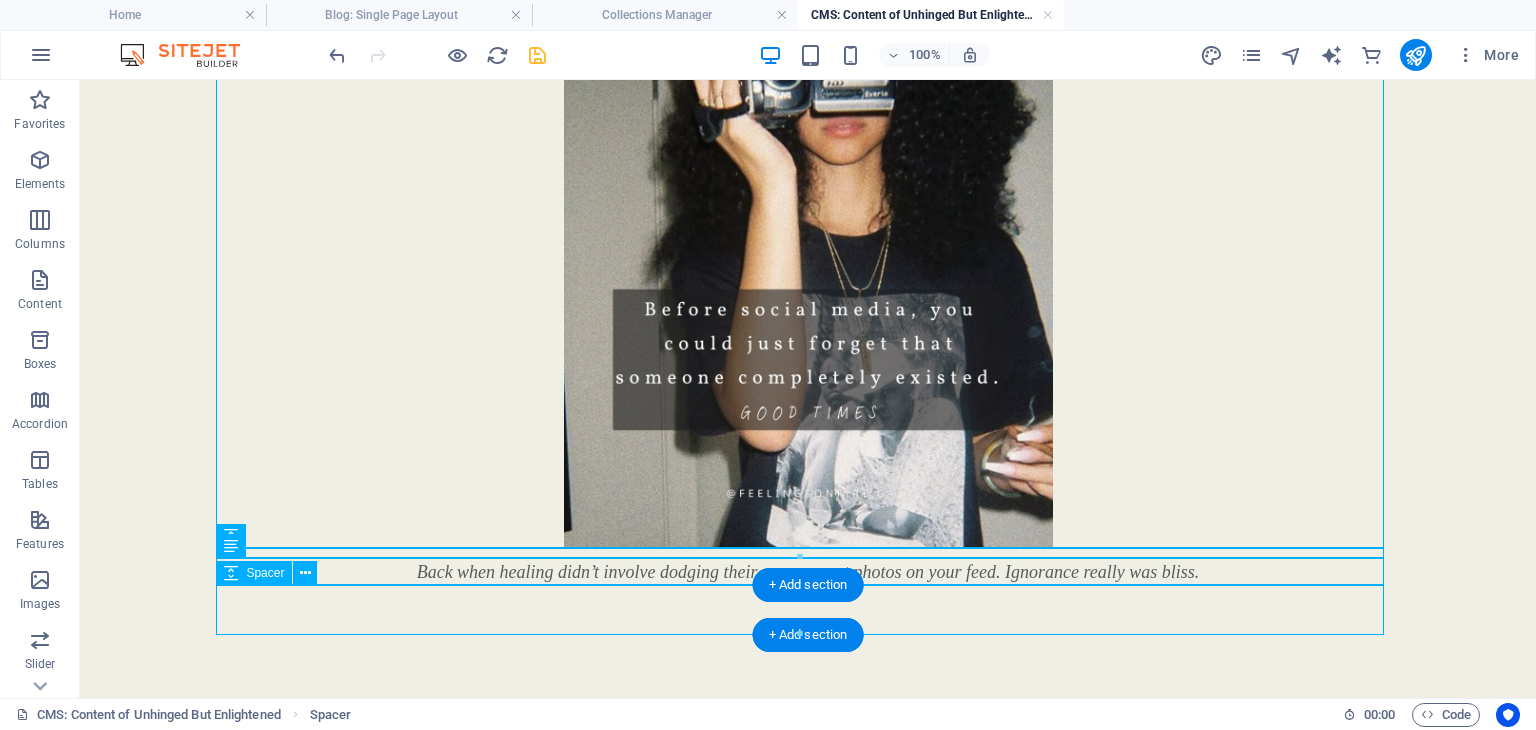 click at bounding box center [808, 611] 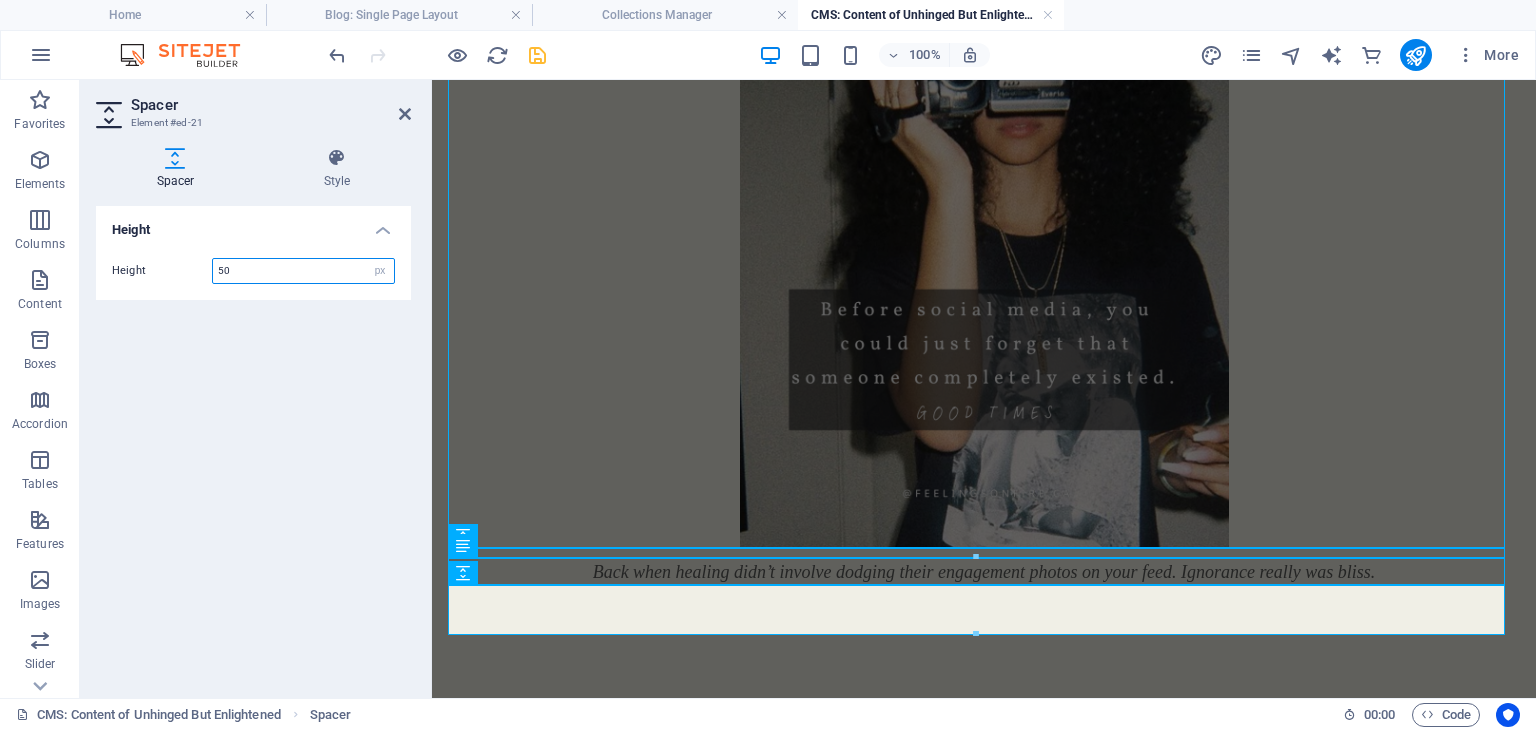 click on "50" at bounding box center [303, 271] 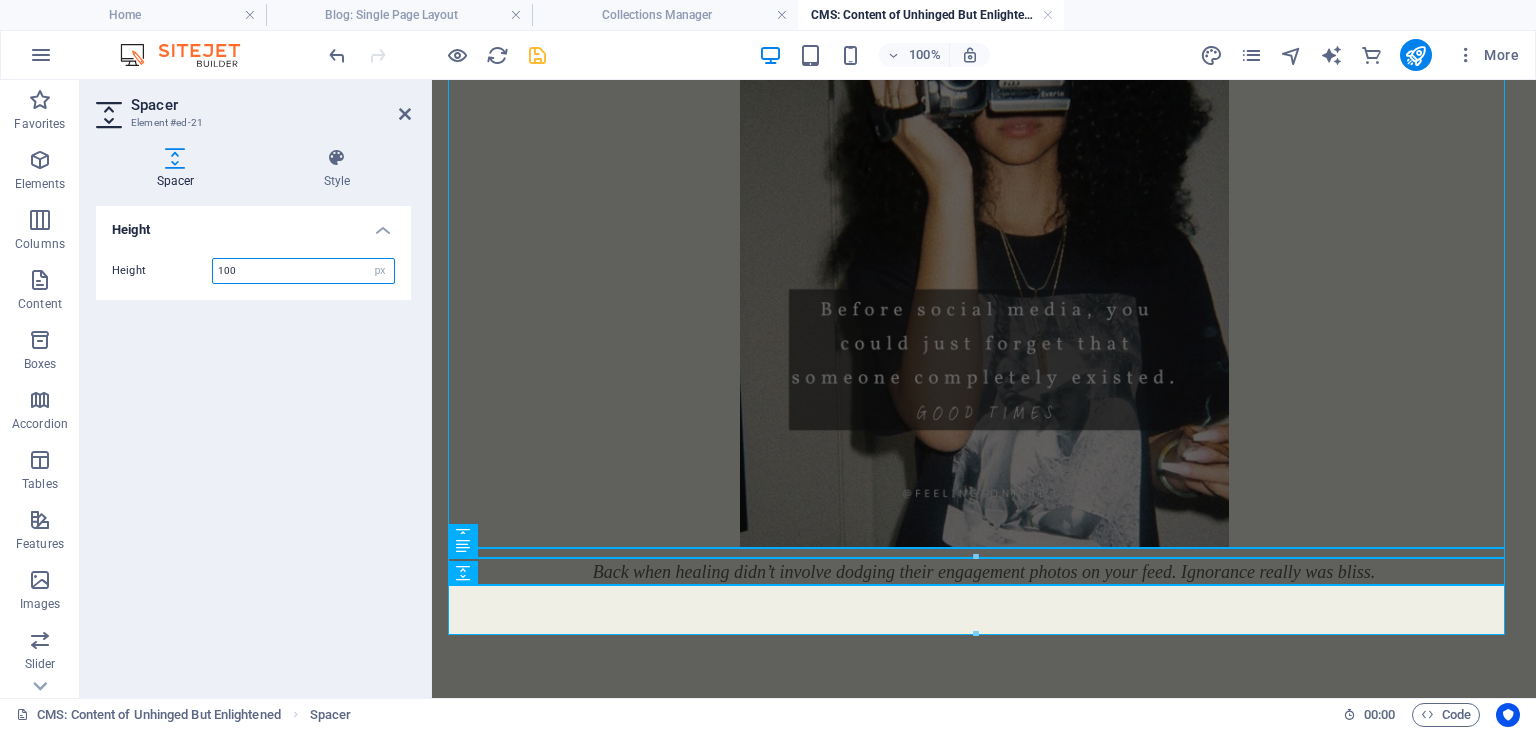 type on "100" 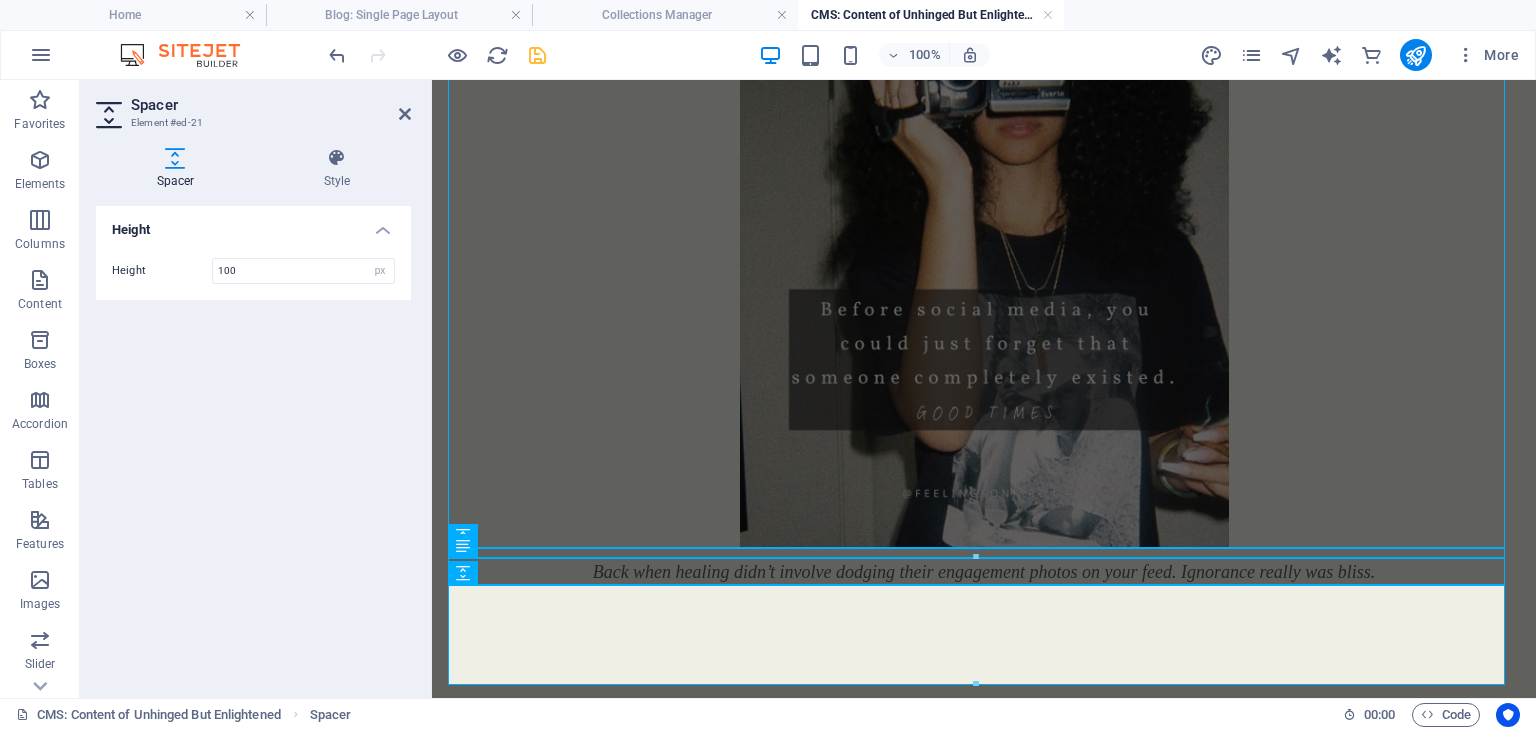 click on "Height Height 100 px rem vh vw" at bounding box center [253, 444] 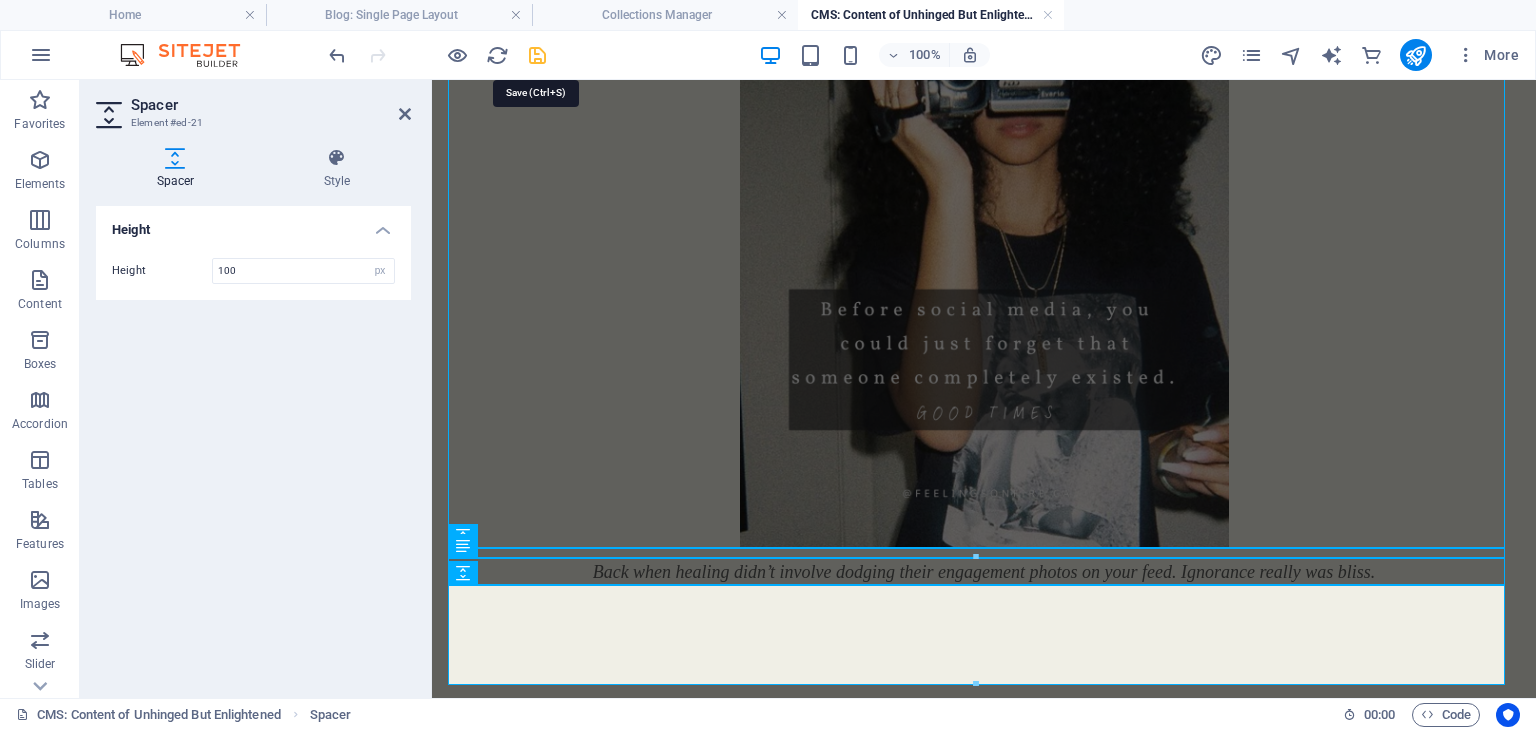 click at bounding box center (537, 55) 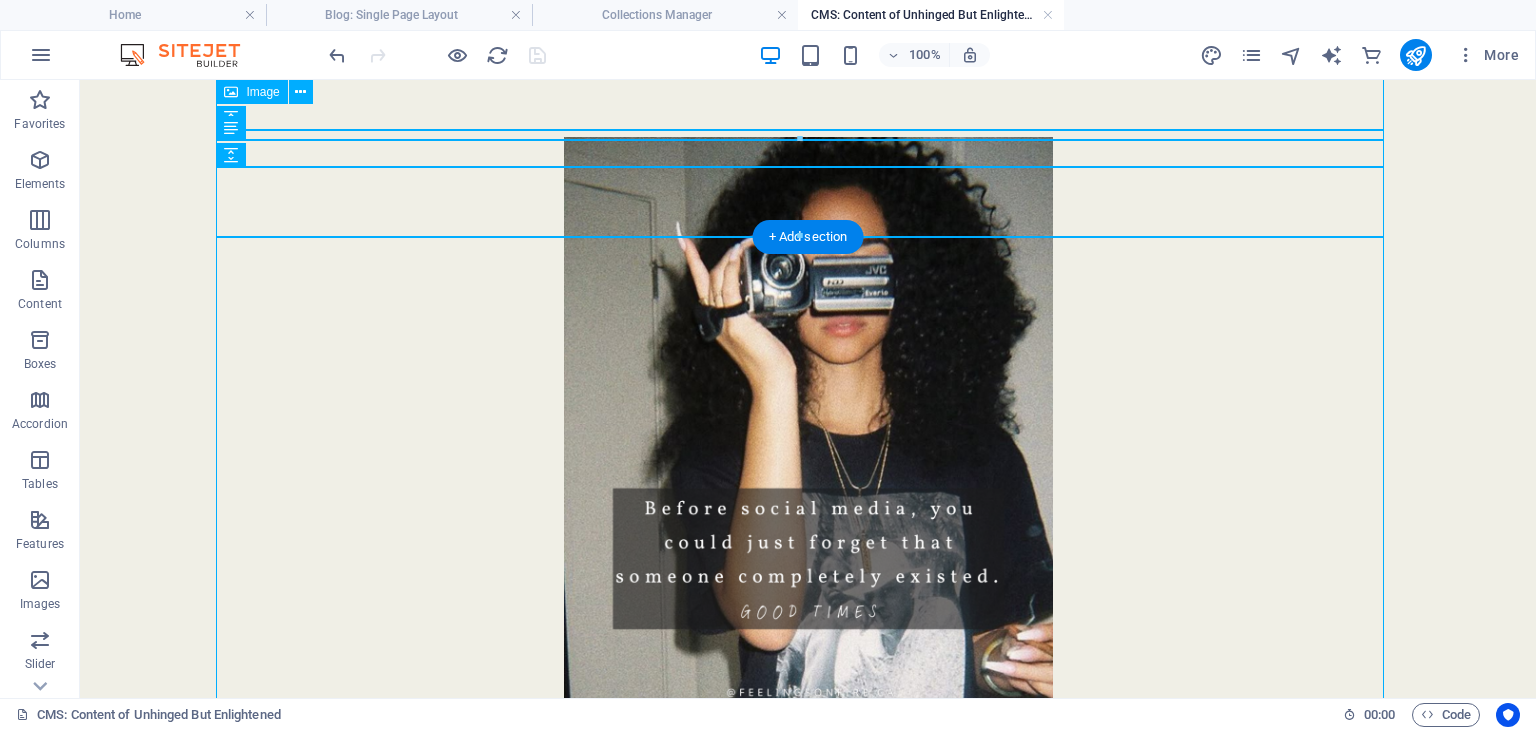 scroll, scrollTop: 2156, scrollLeft: 0, axis: vertical 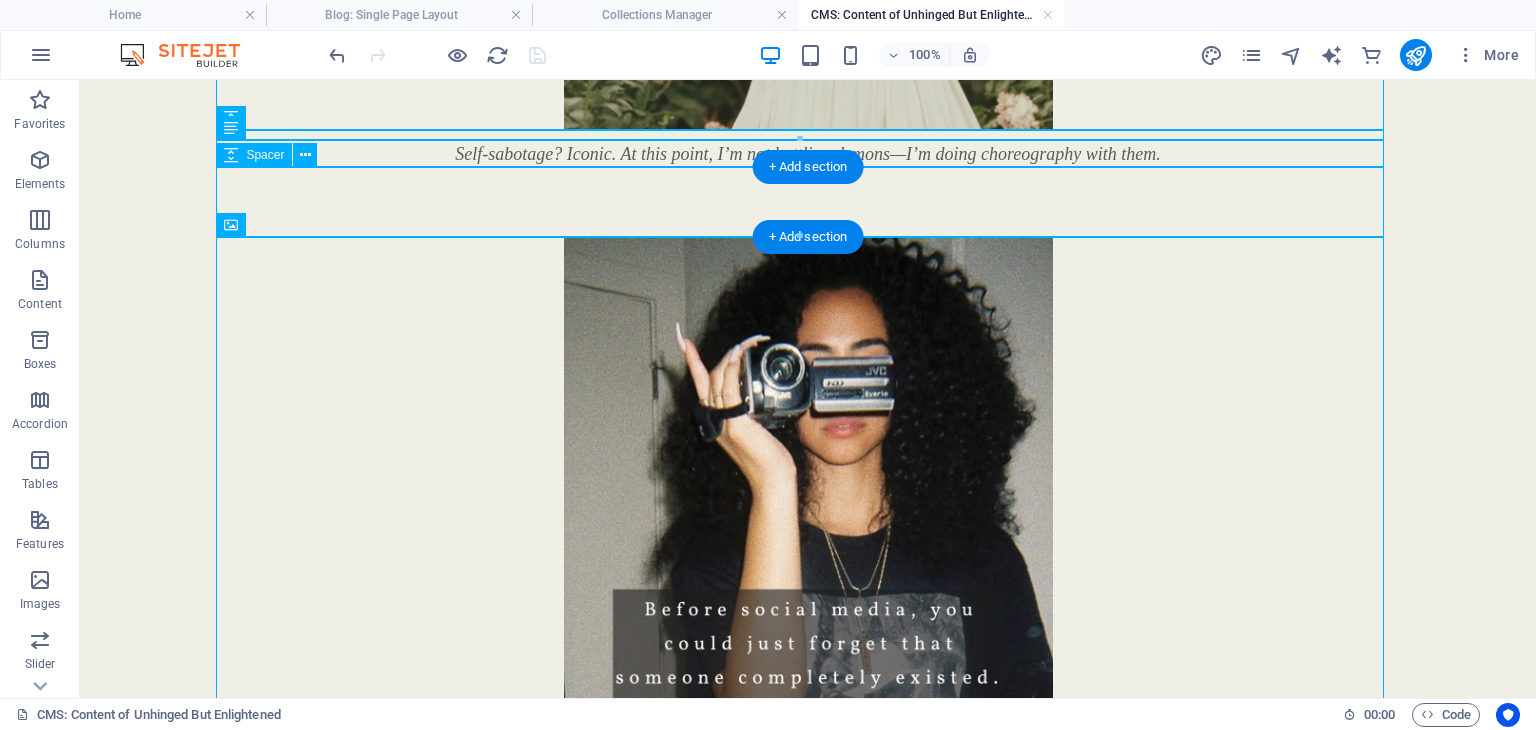 click at bounding box center (808, 203) 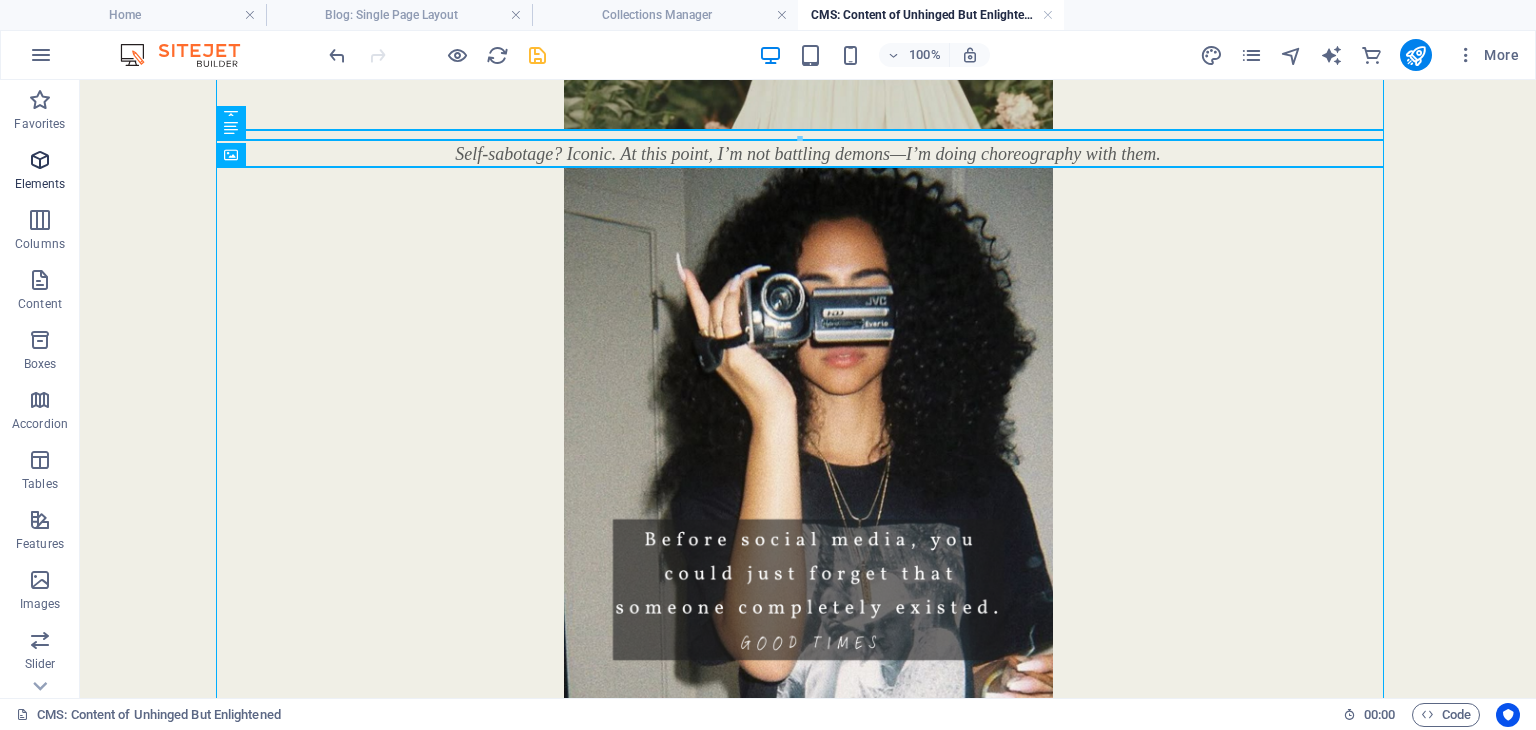 click at bounding box center [40, 160] 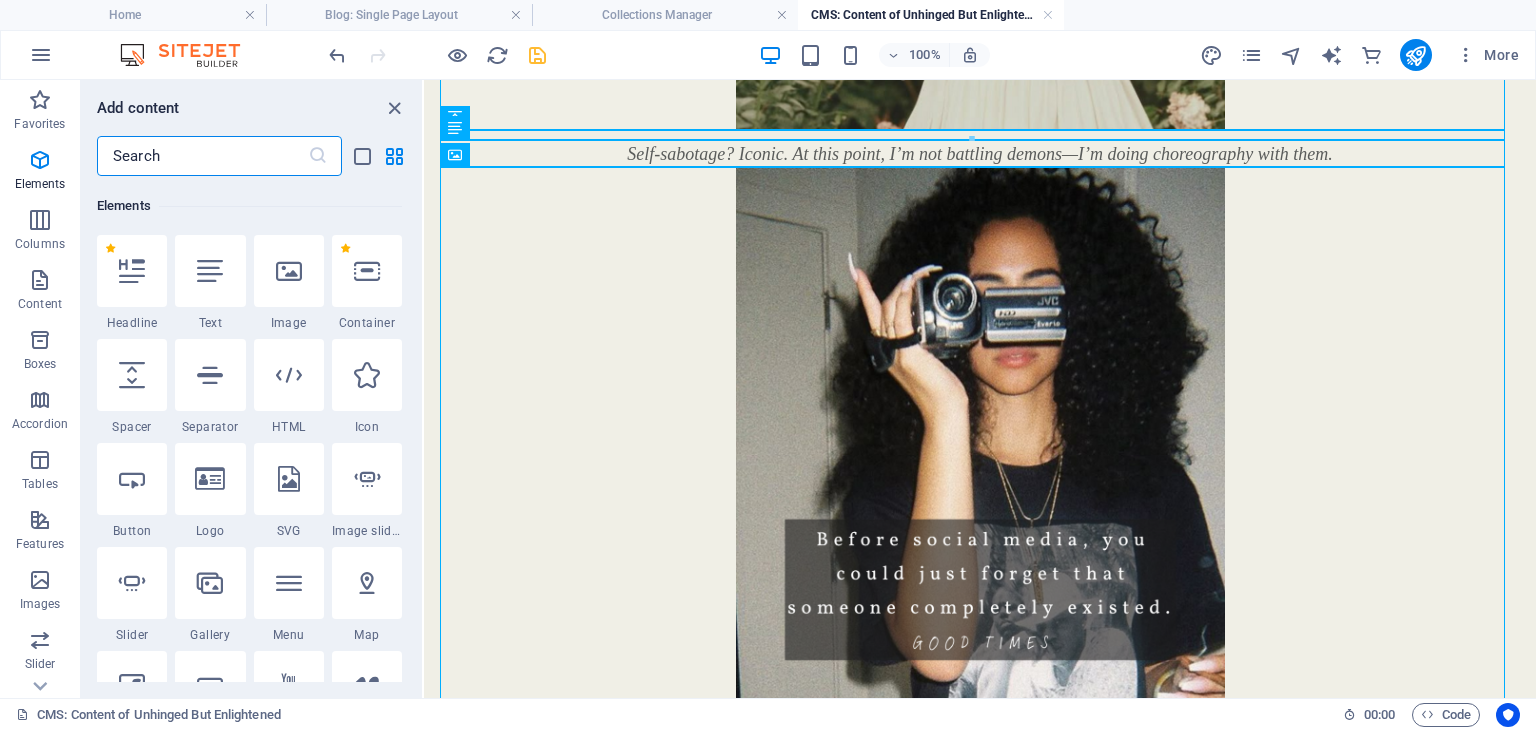 scroll, scrollTop: 212, scrollLeft: 0, axis: vertical 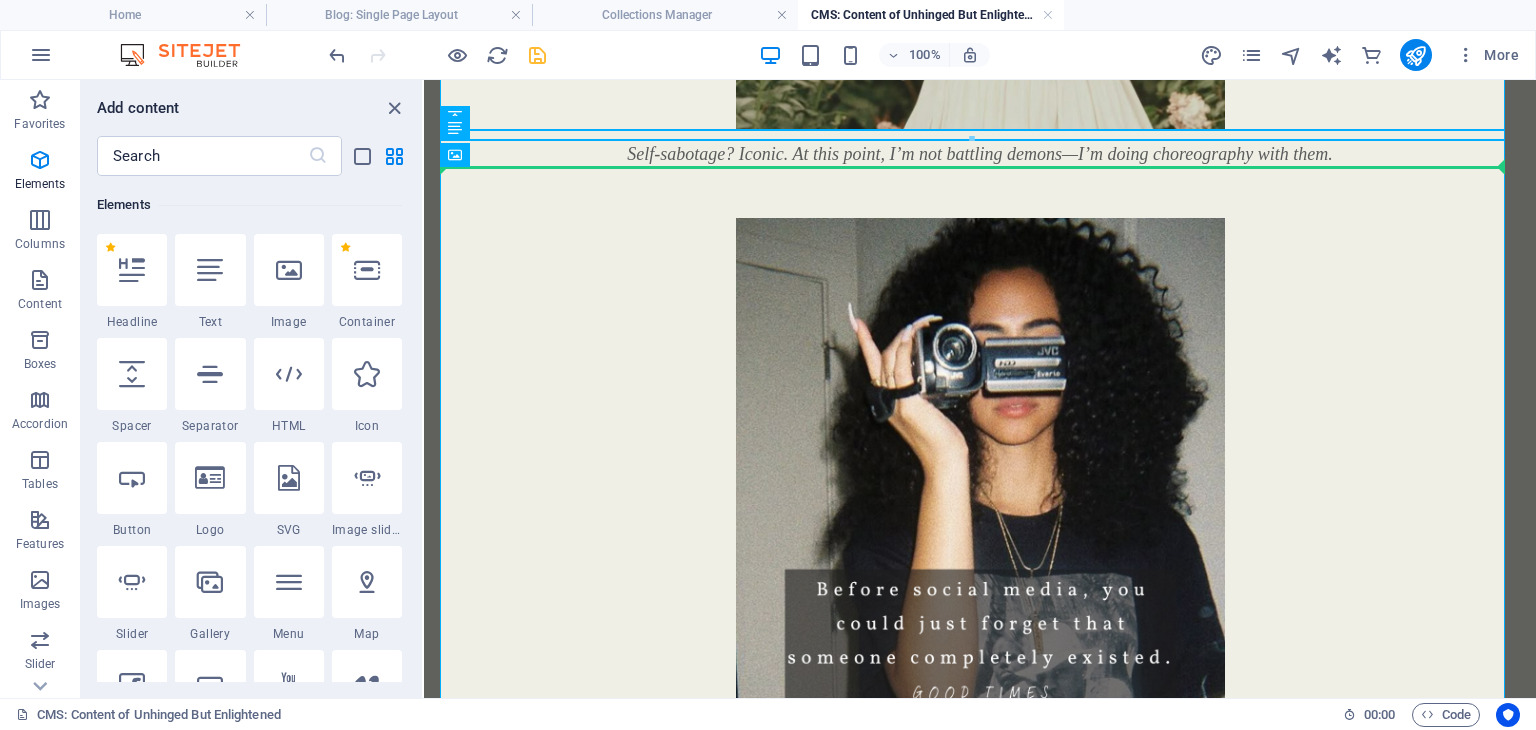 select on "px" 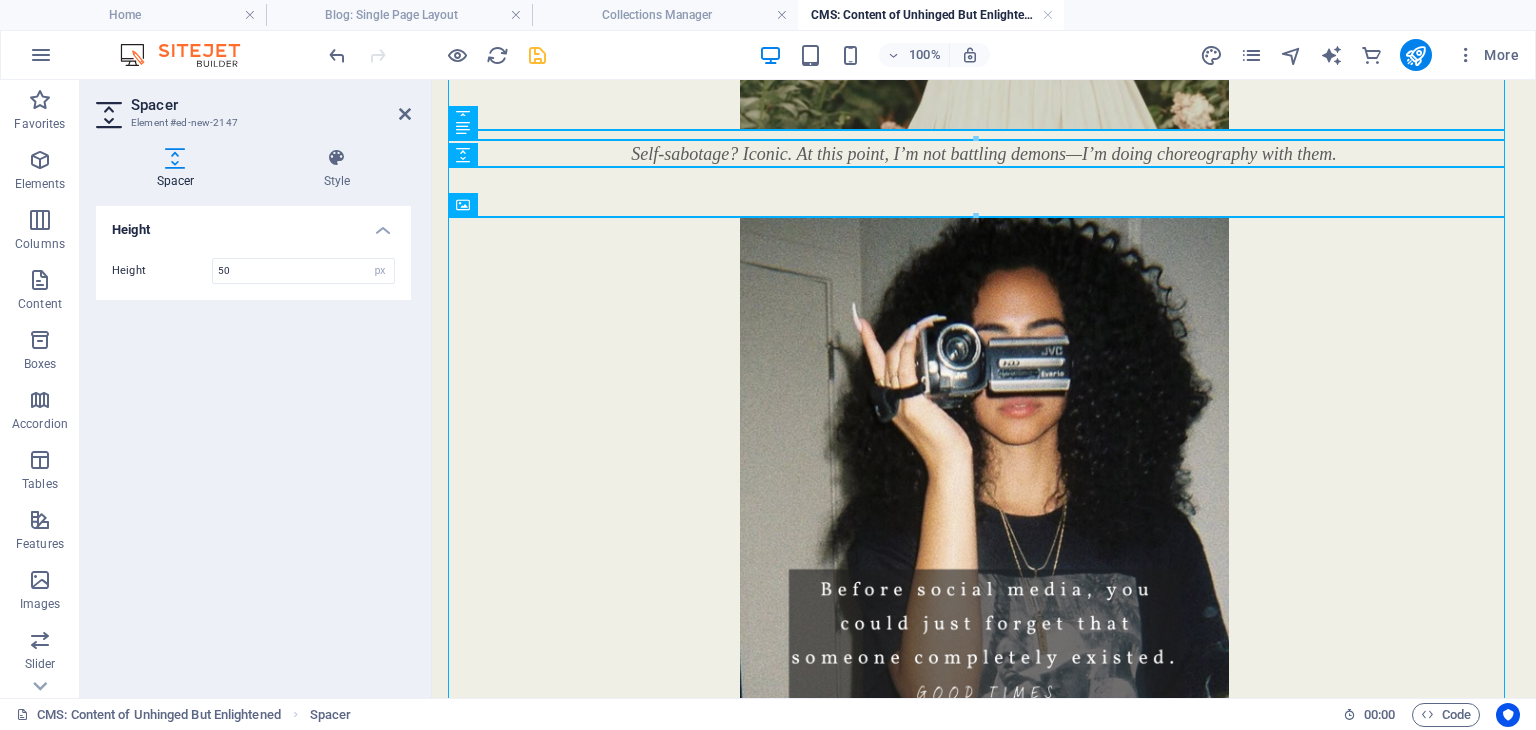 click at bounding box center [537, 55] 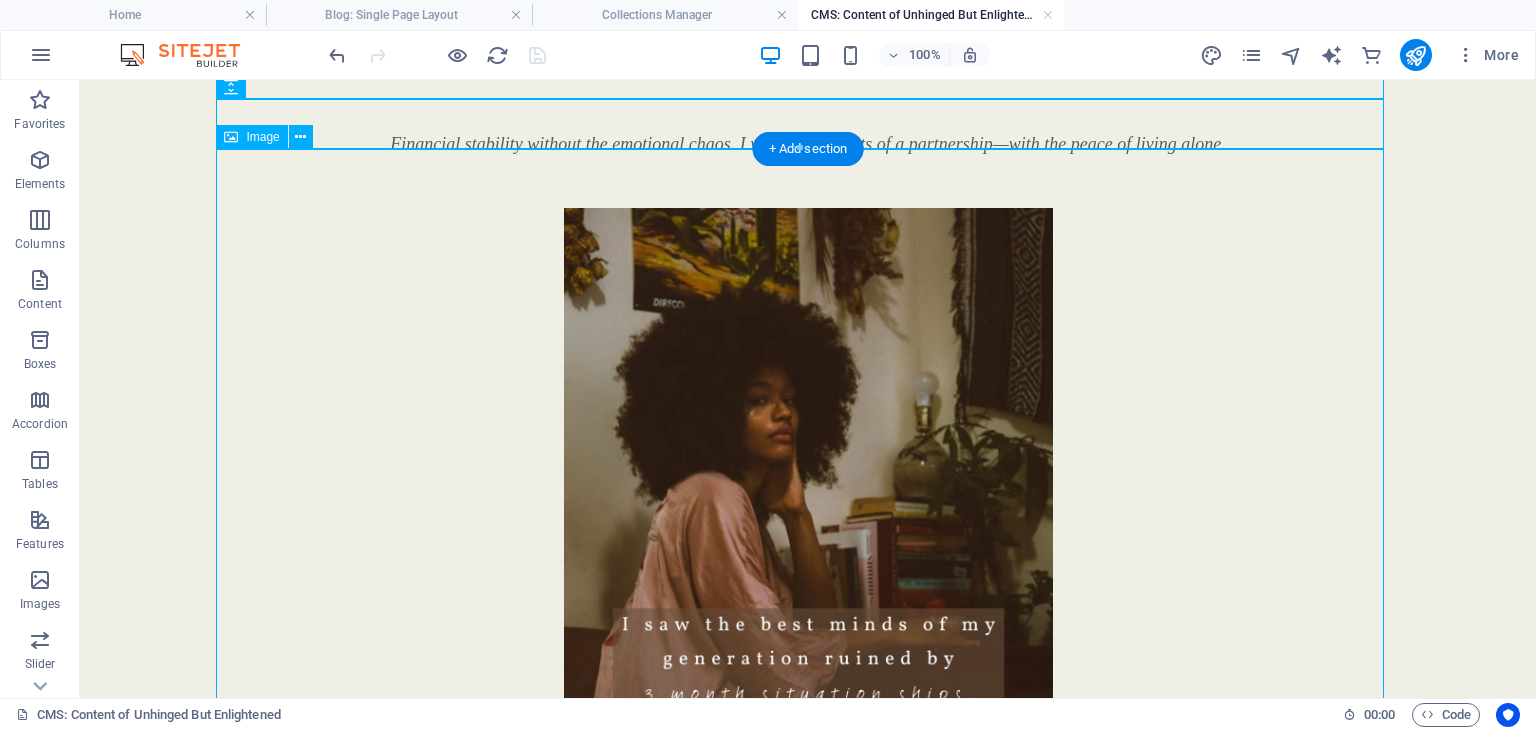 scroll, scrollTop: 0, scrollLeft: 0, axis: both 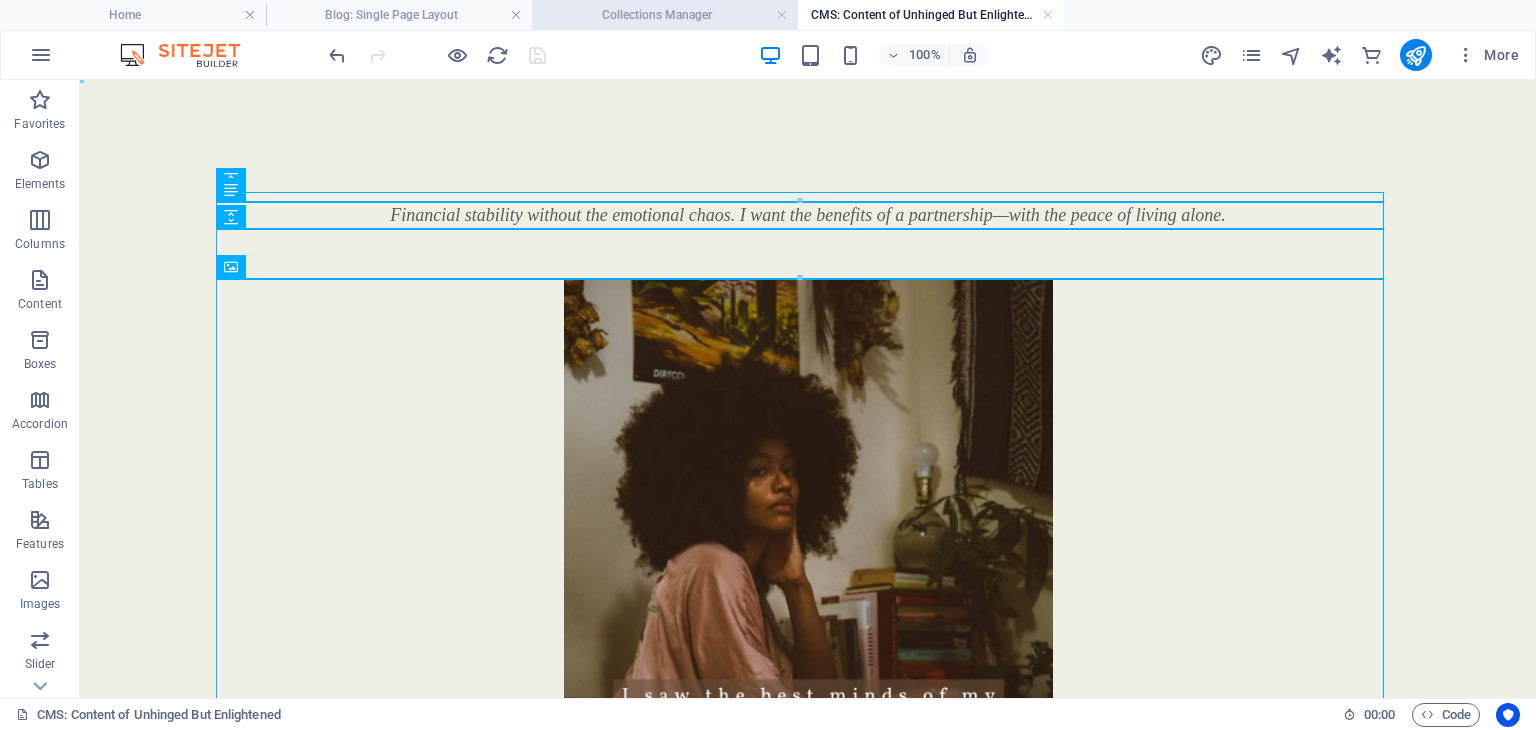 click on "Collections Manager" at bounding box center [665, 15] 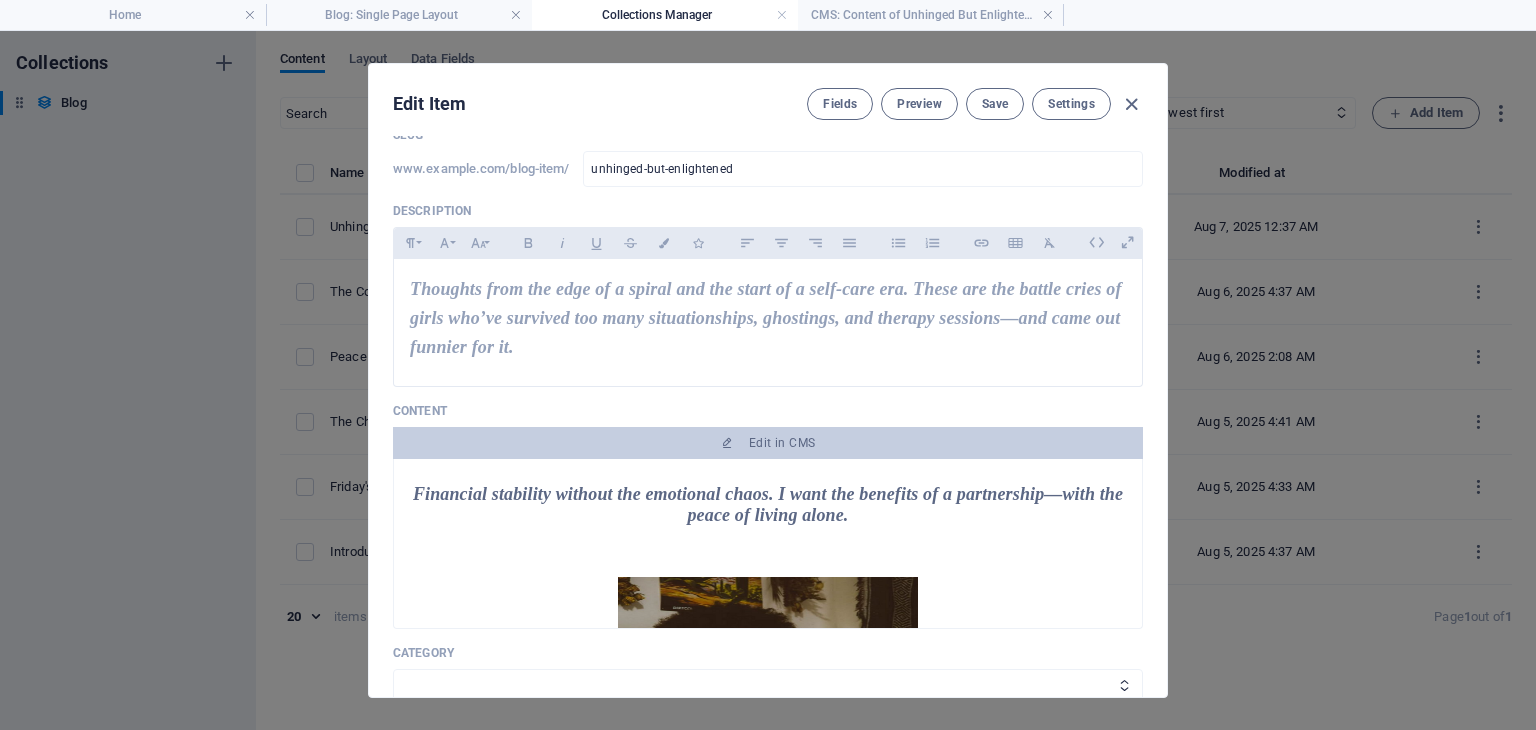 scroll, scrollTop: 100, scrollLeft: 0, axis: vertical 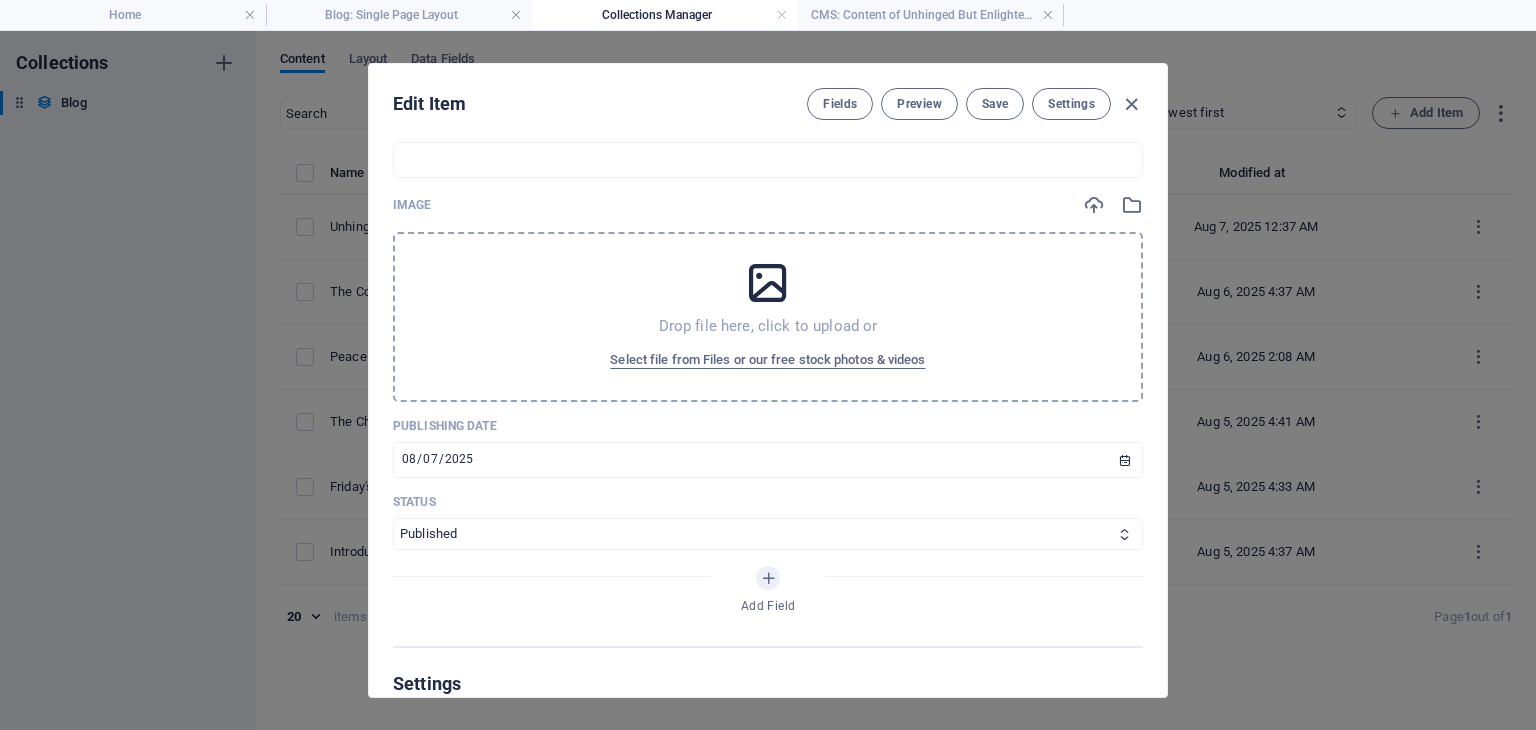 click on "Drop file here, click to upload or Select file from Files or our free stock photos & videos" at bounding box center (768, 317) 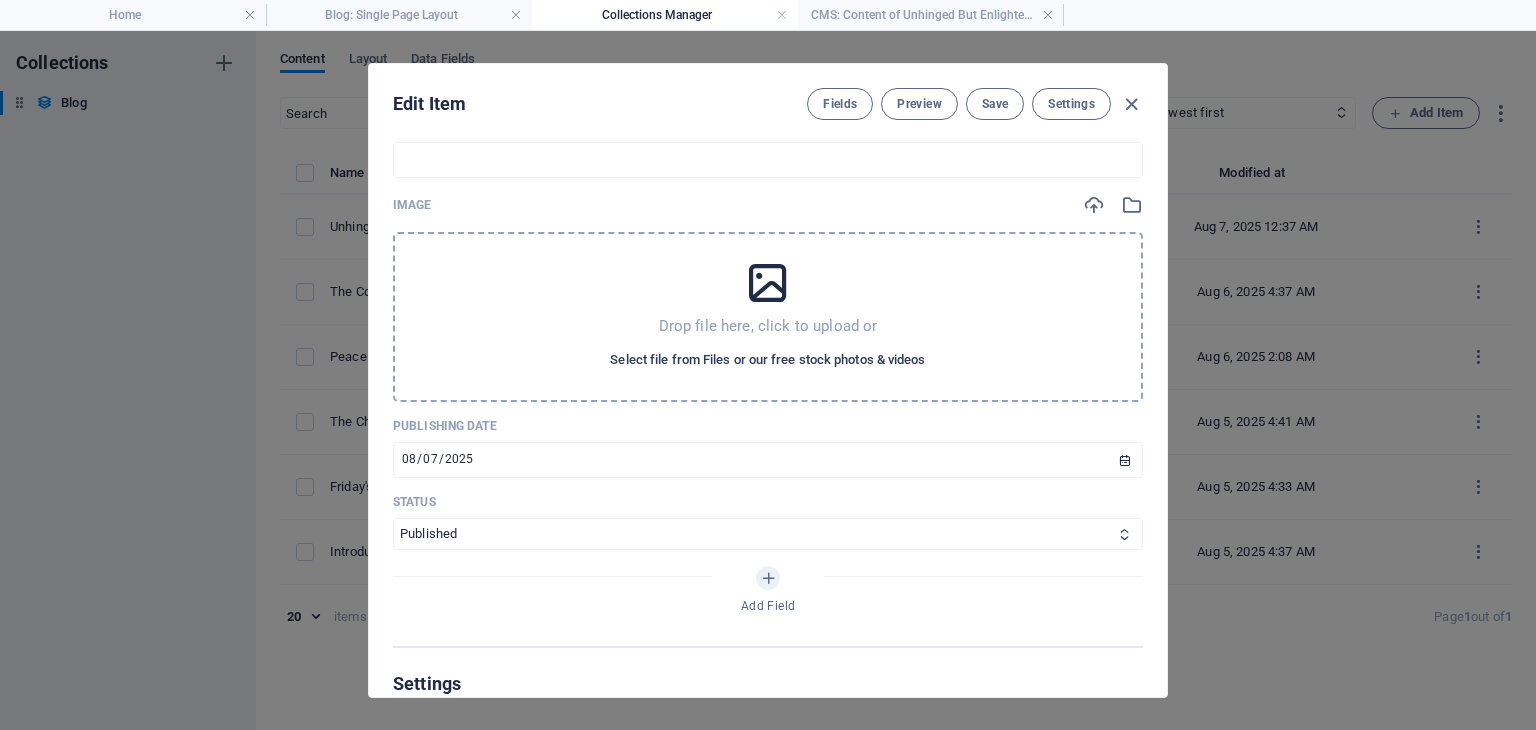 click on "Select file from Files or our free stock photos & videos" at bounding box center [767, 360] 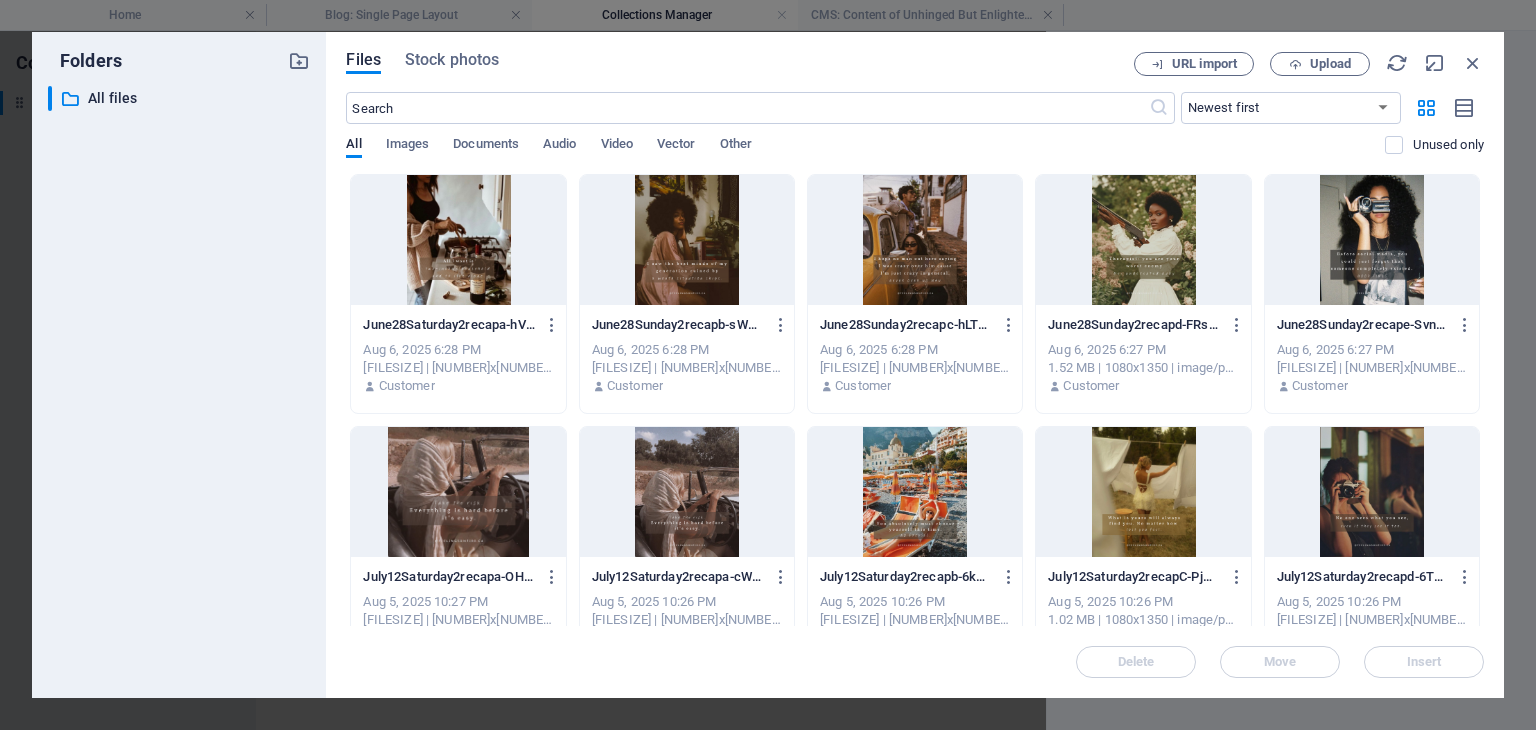 click at bounding box center (458, 240) 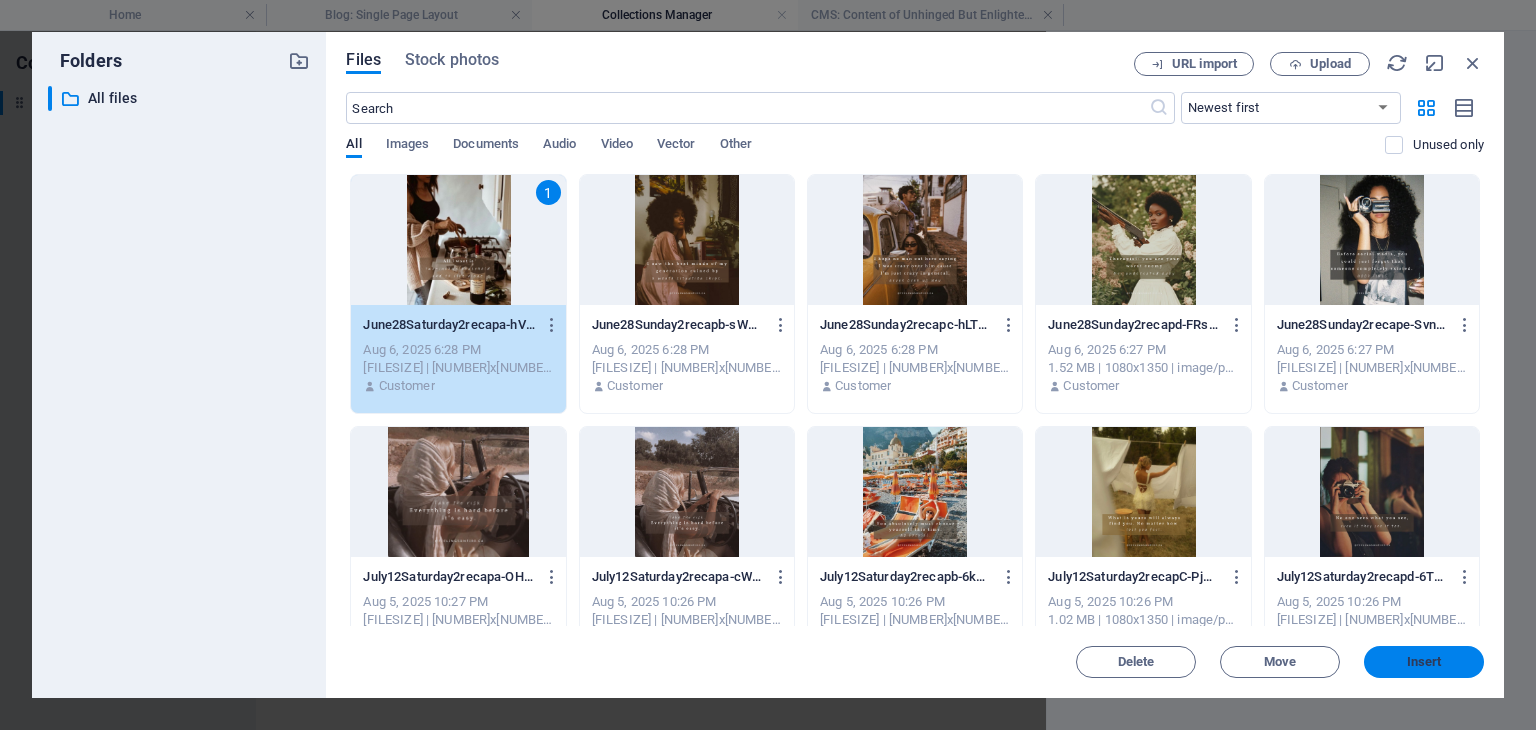 click on "Insert" at bounding box center [1424, 662] 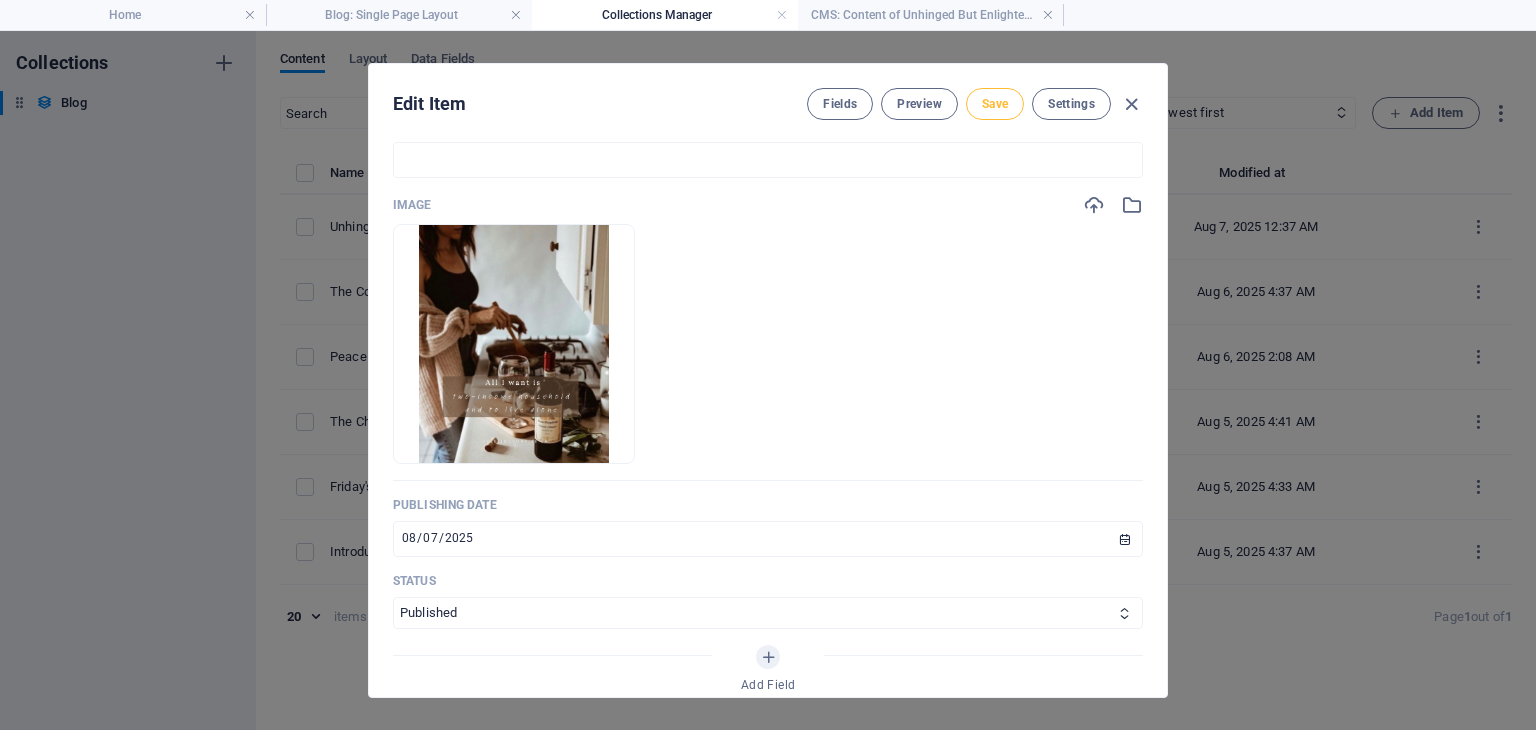 click on "Save" at bounding box center (995, 104) 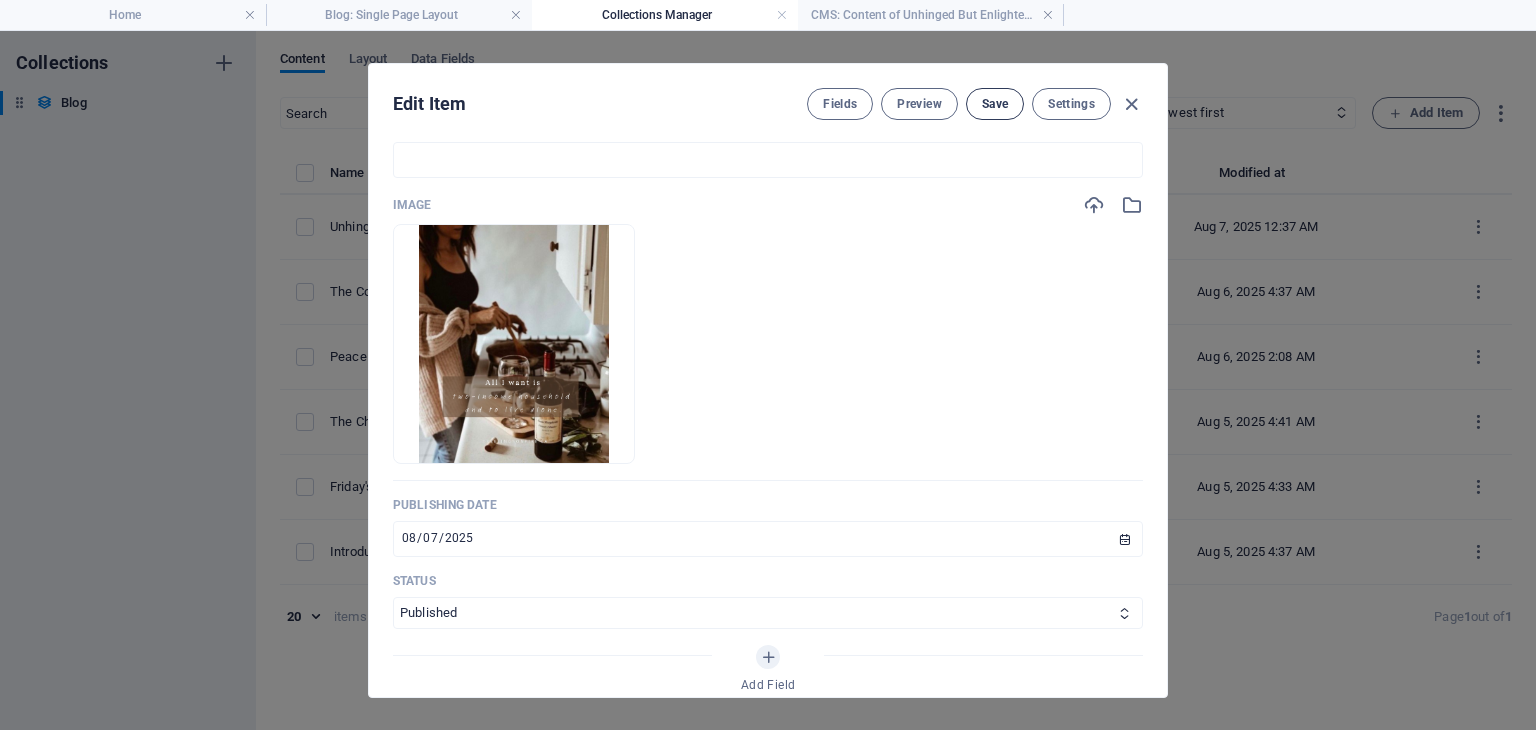 click on "Save" at bounding box center (995, 104) 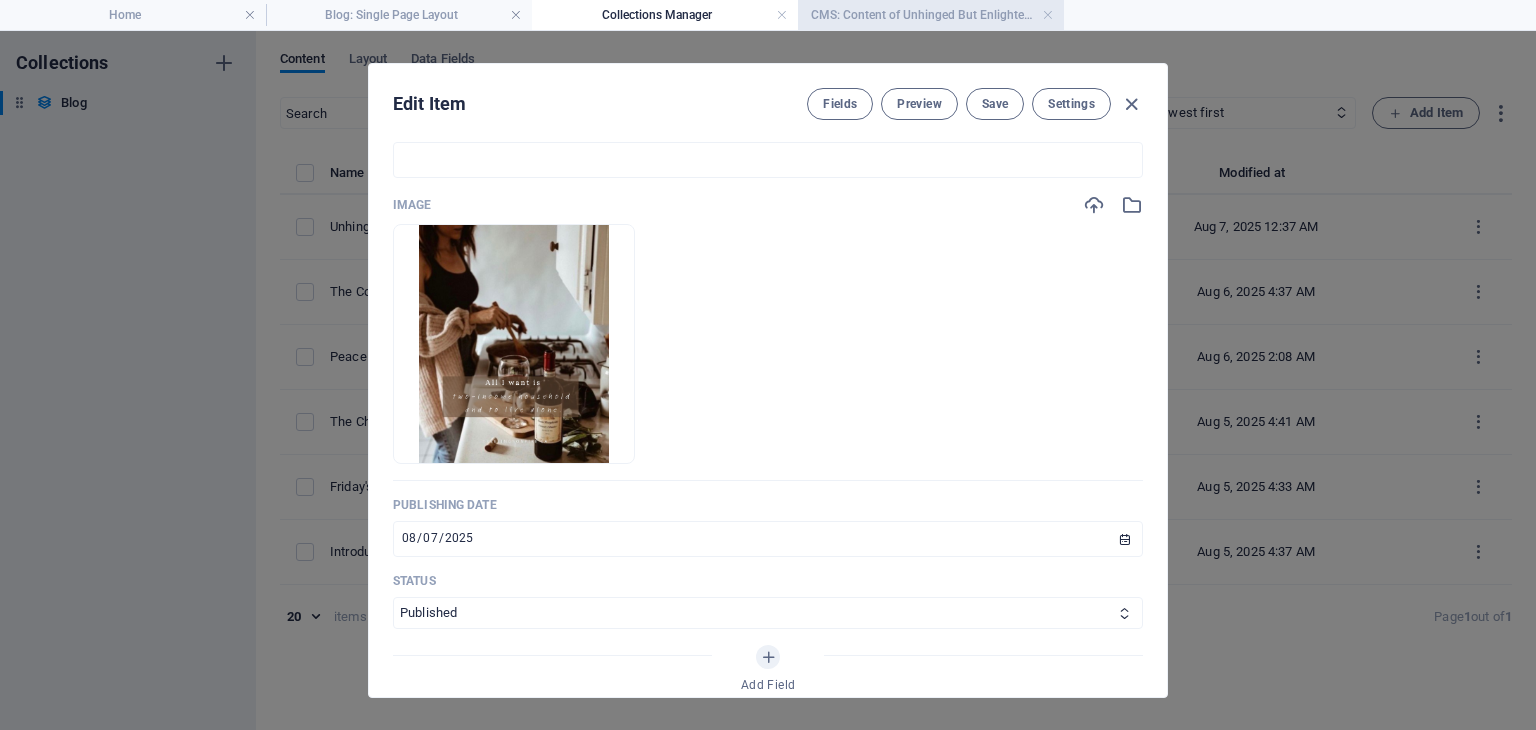click on "CMS: Content of Unhinged But Enlightened" at bounding box center [931, 15] 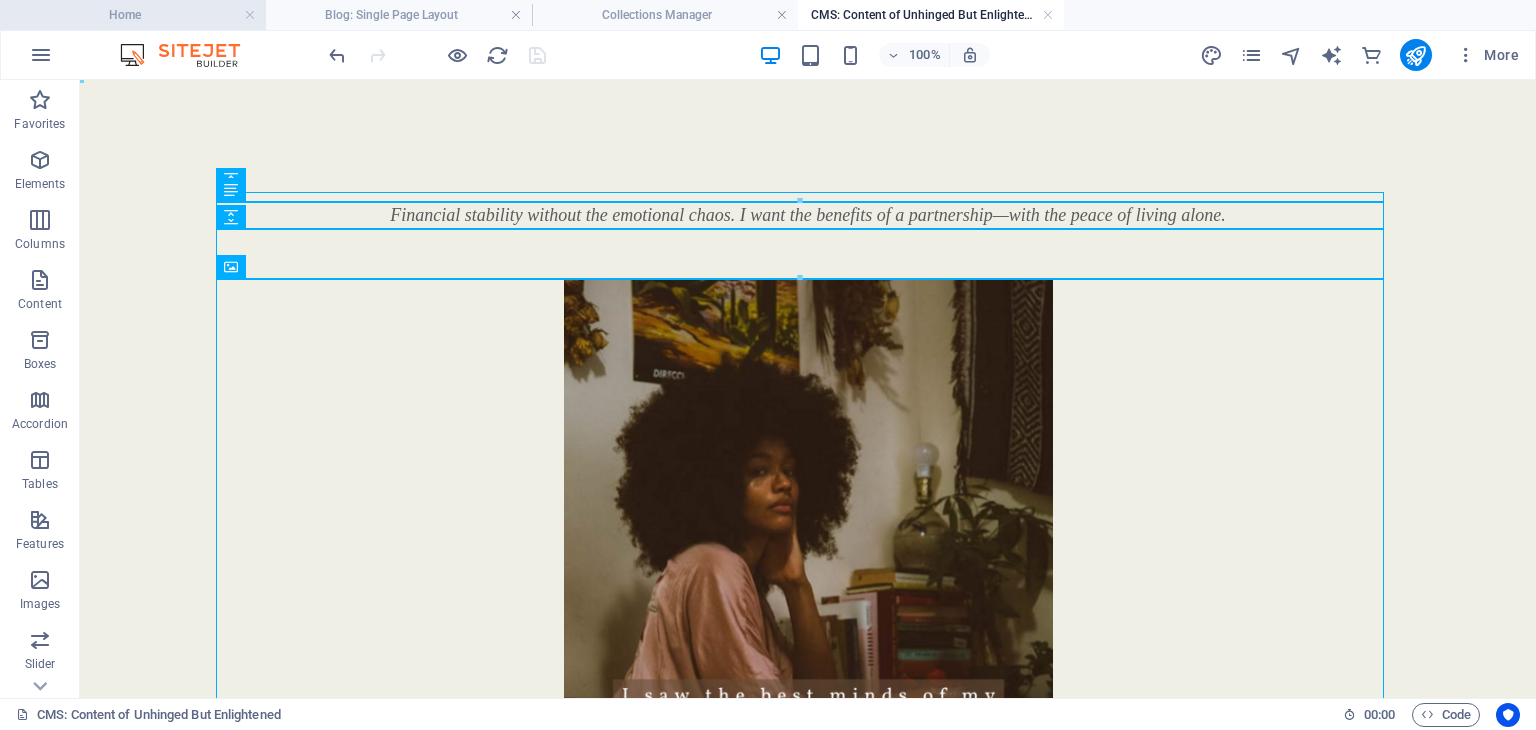 click on "Home" at bounding box center (133, 15) 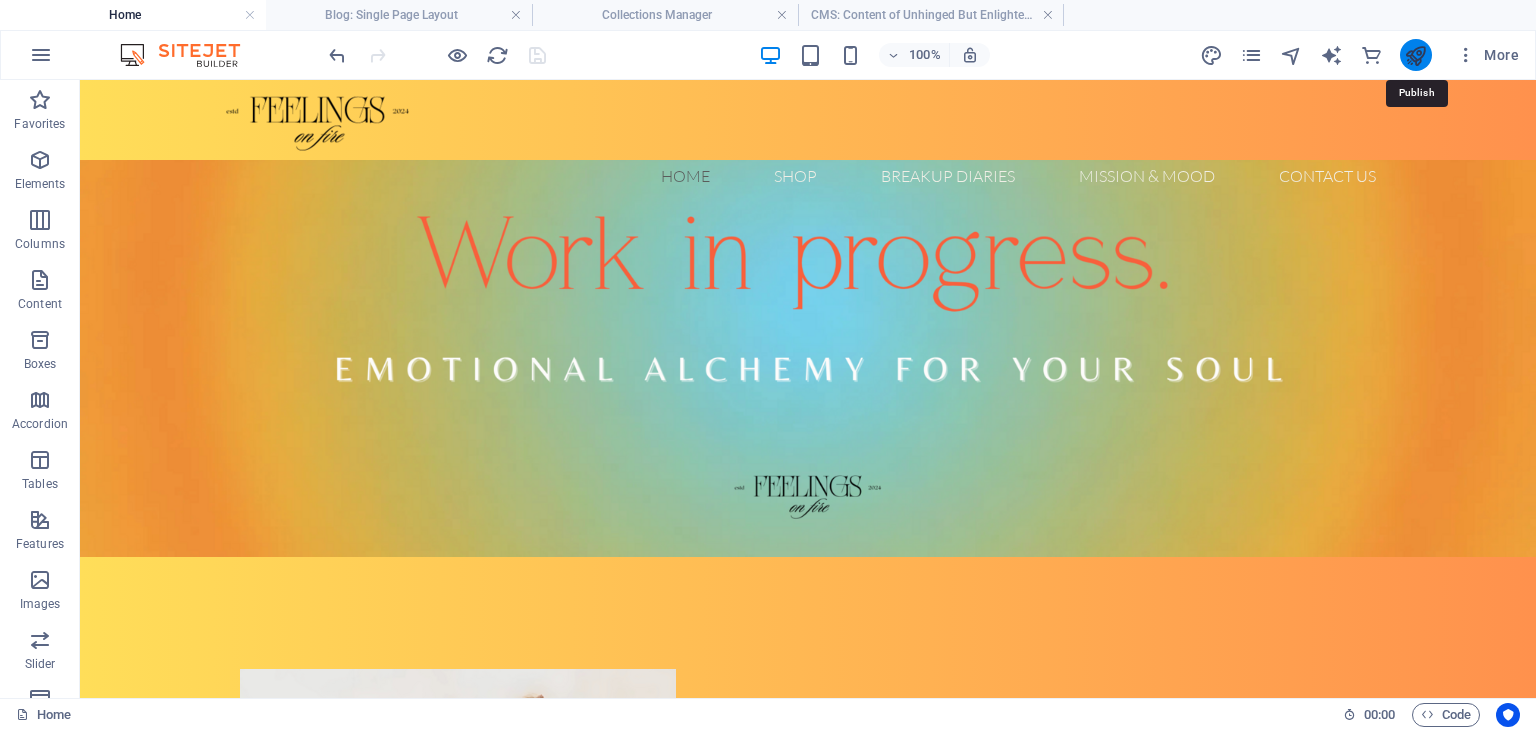 click at bounding box center [1415, 55] 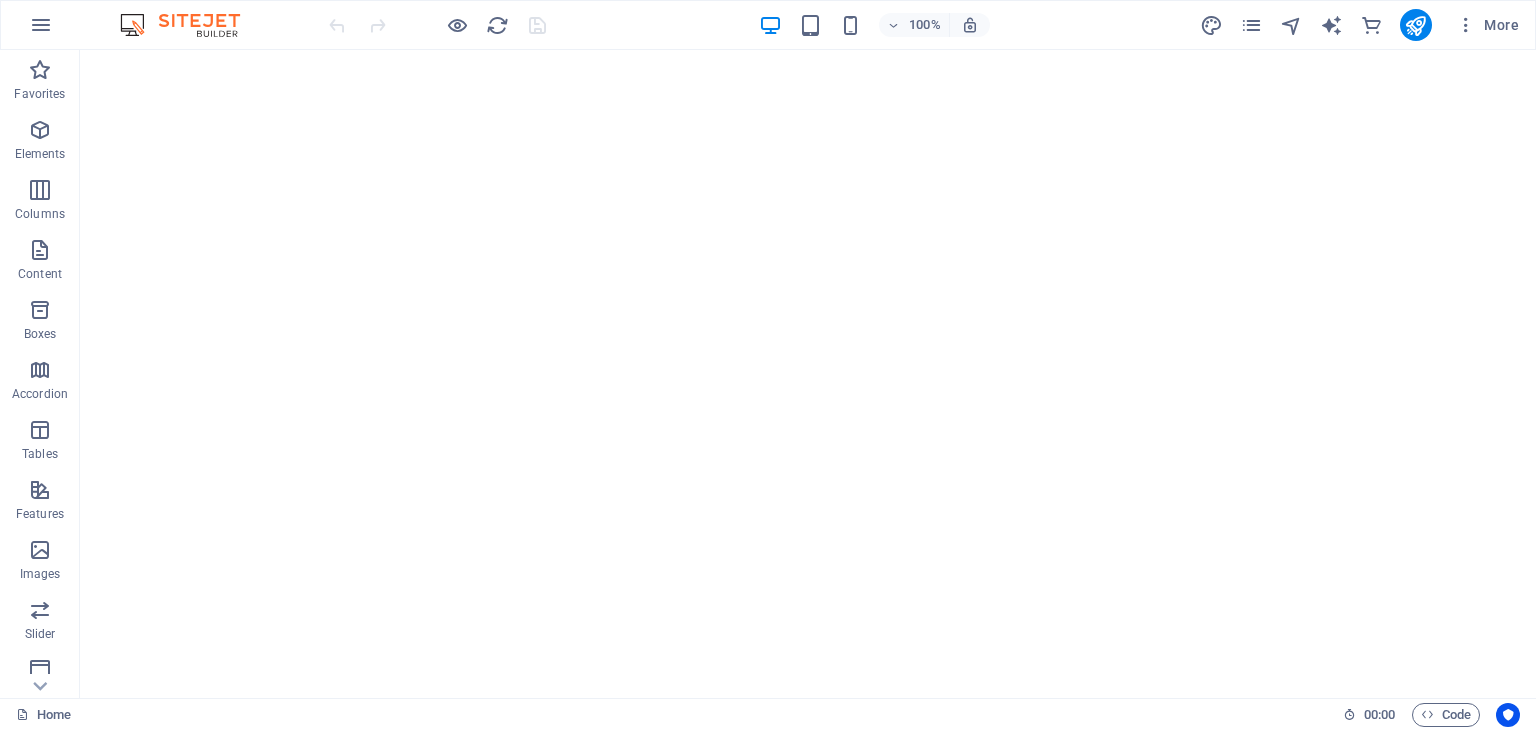 scroll, scrollTop: 0, scrollLeft: 0, axis: both 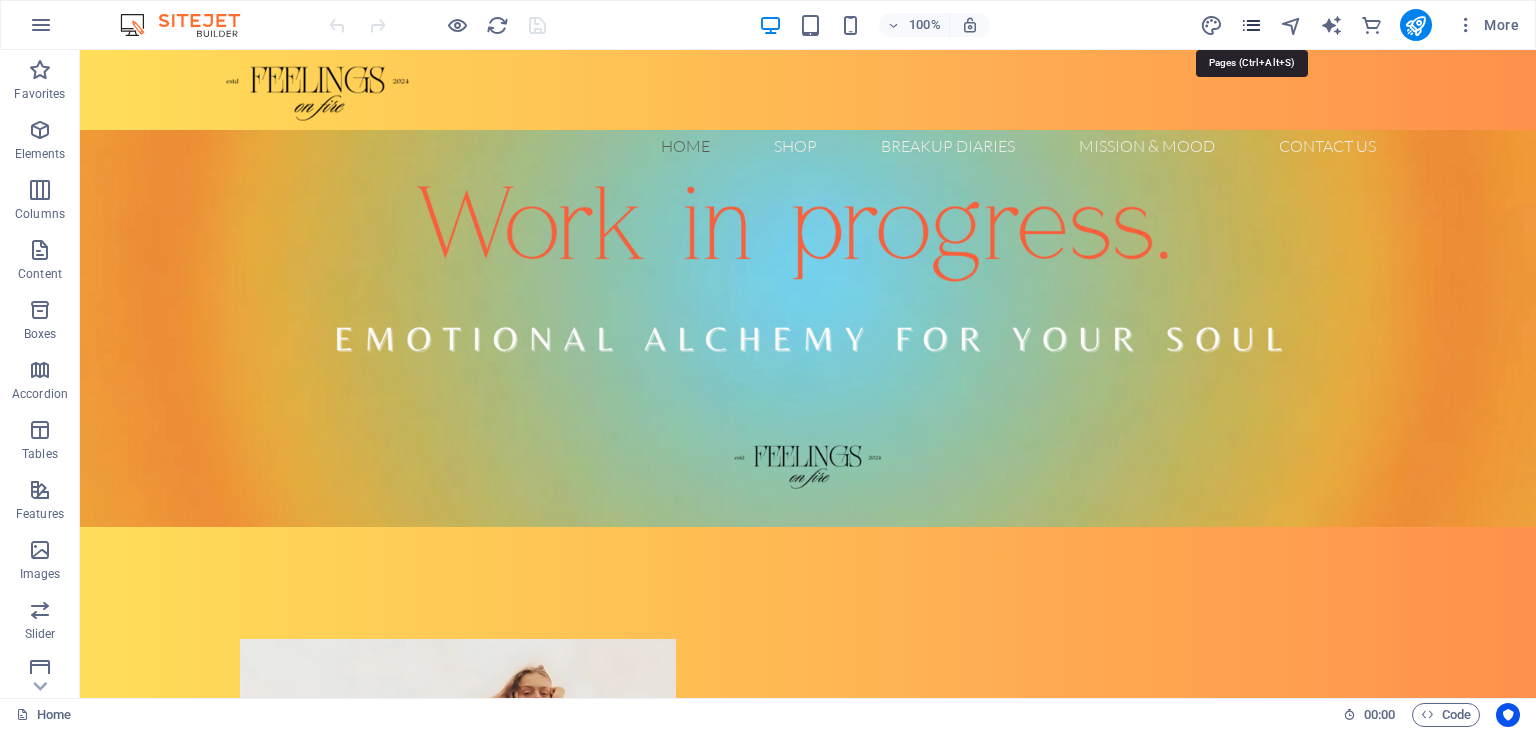 click at bounding box center (1251, 25) 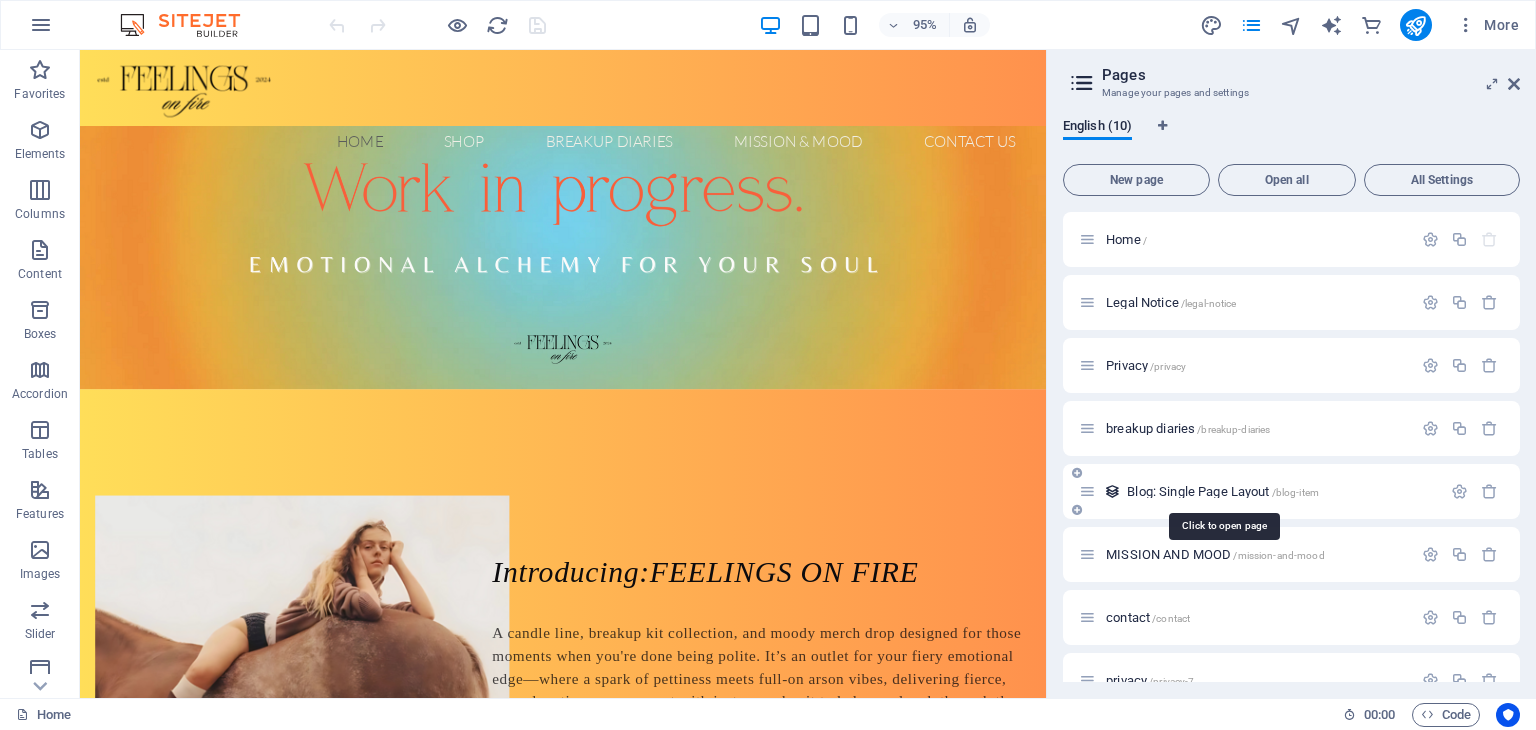 click on "Blog: Single Page Layout /blog-item" at bounding box center (1223, 491) 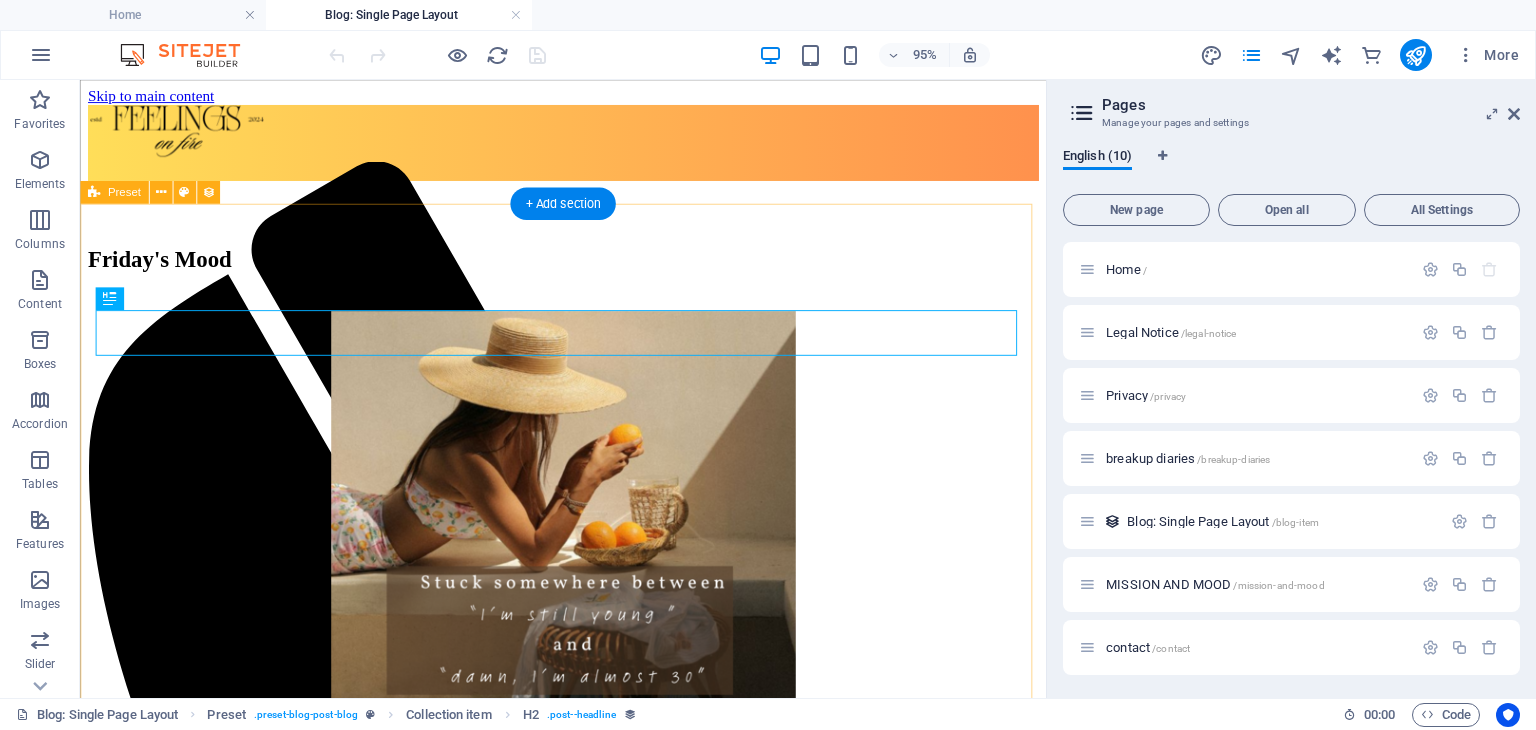 scroll, scrollTop: 0, scrollLeft: 0, axis: both 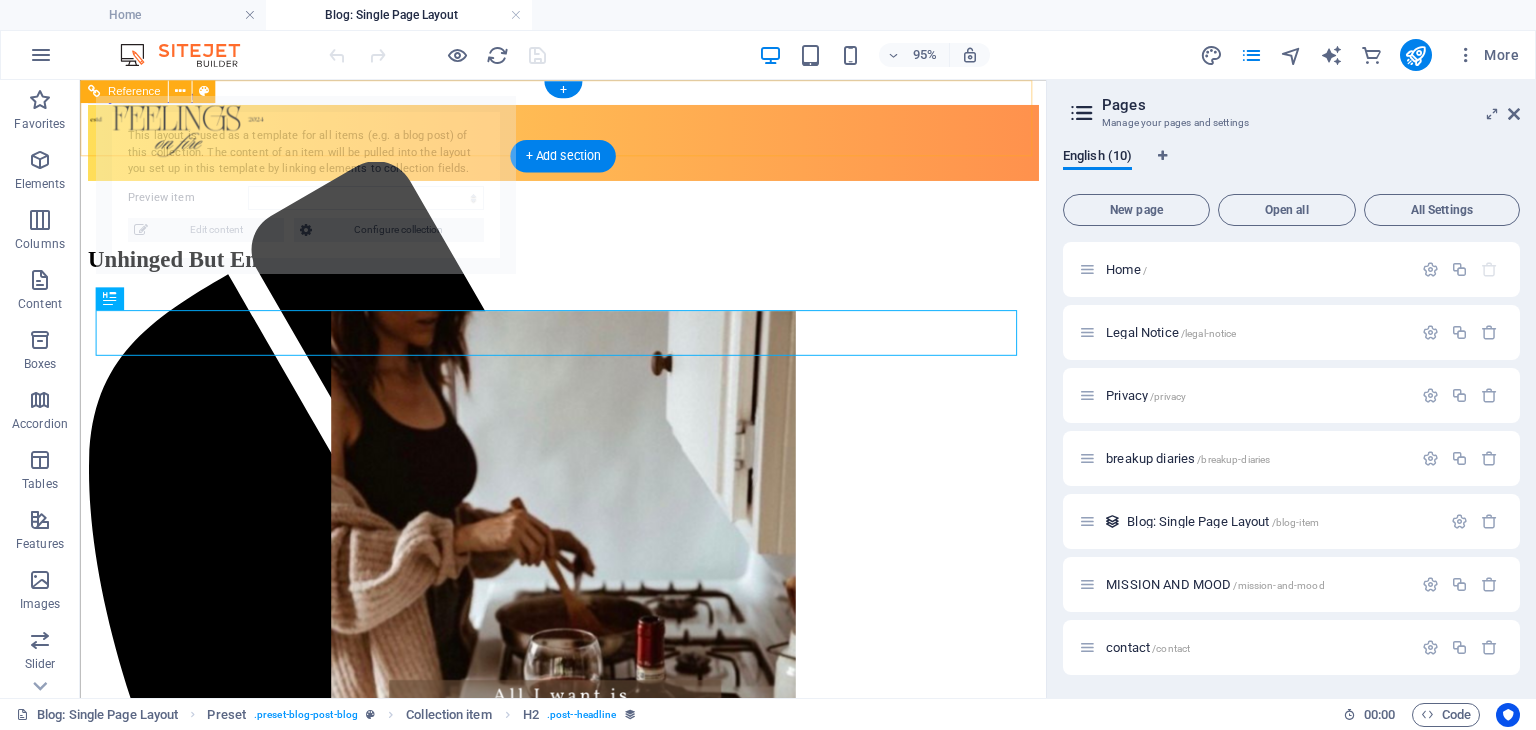 select on "689381ab1205f112e70d646e" 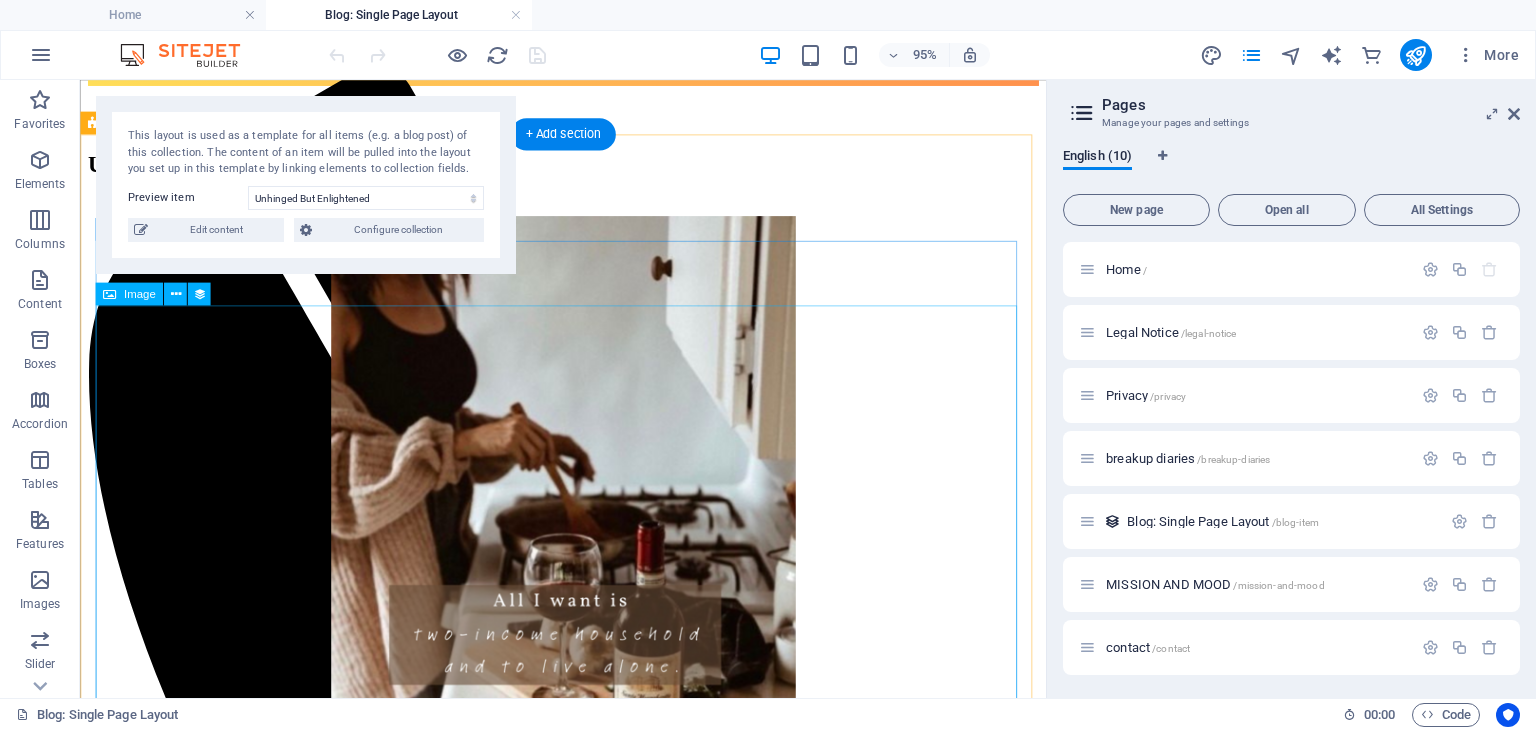 scroll, scrollTop: 0, scrollLeft: 0, axis: both 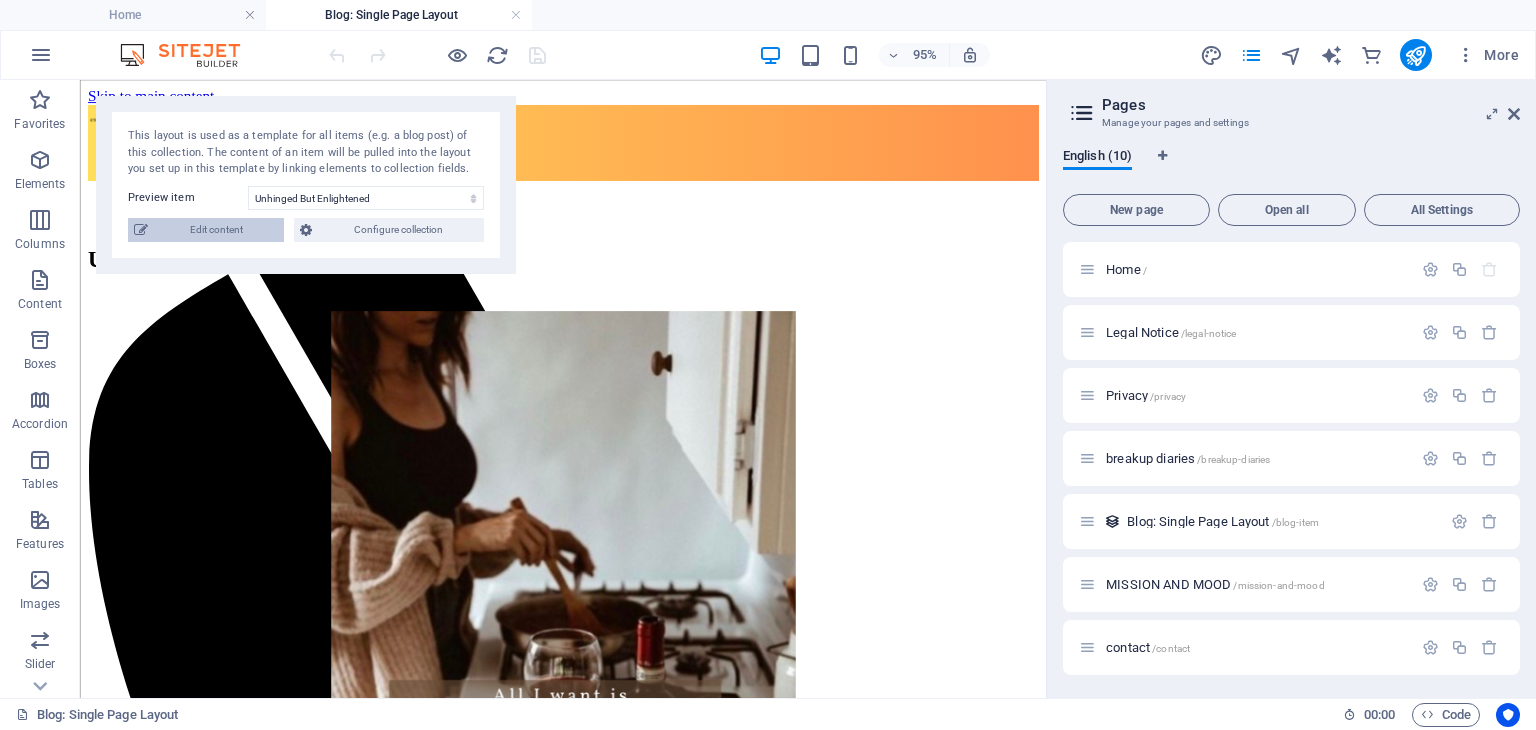 click on "Edit content" at bounding box center [216, 230] 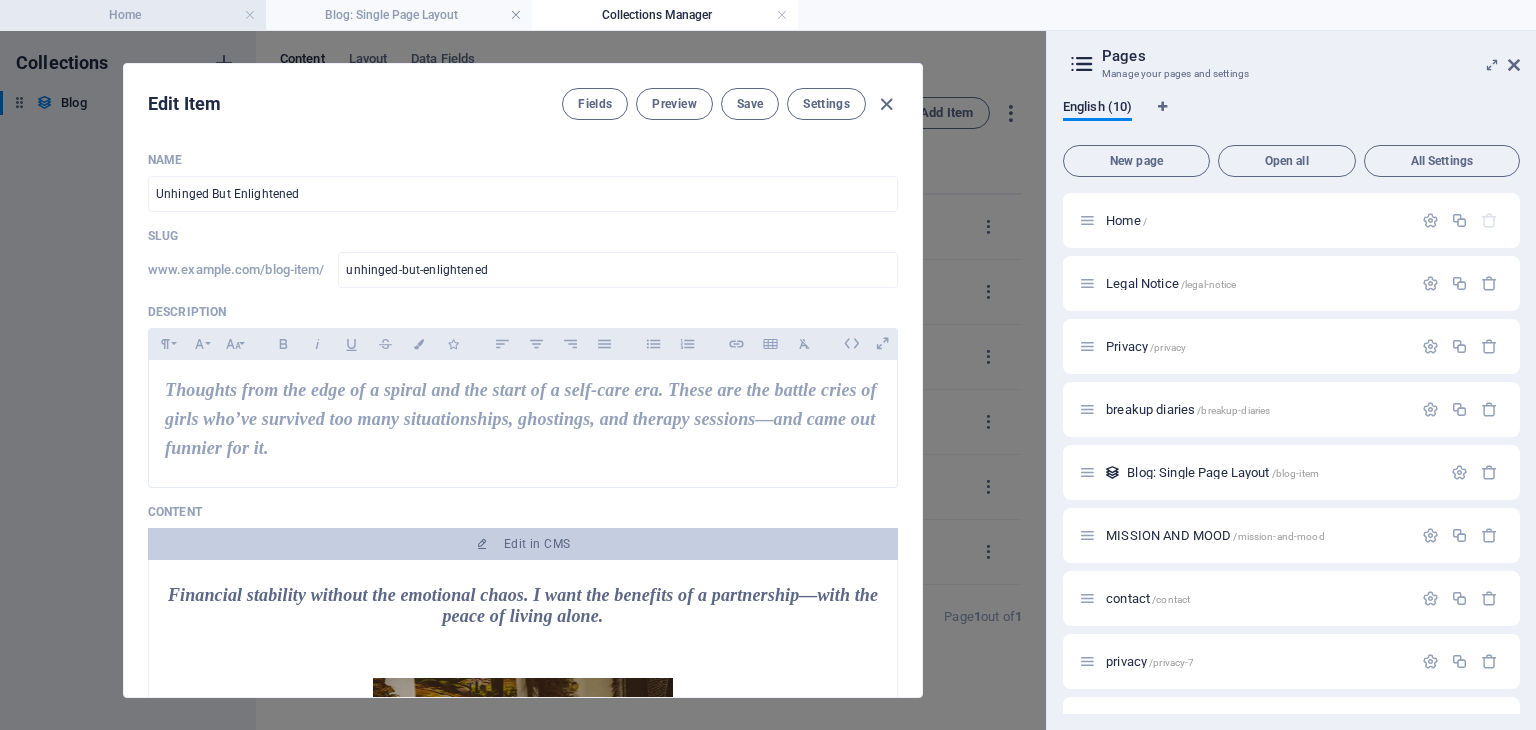 click on "Home" at bounding box center (133, 15) 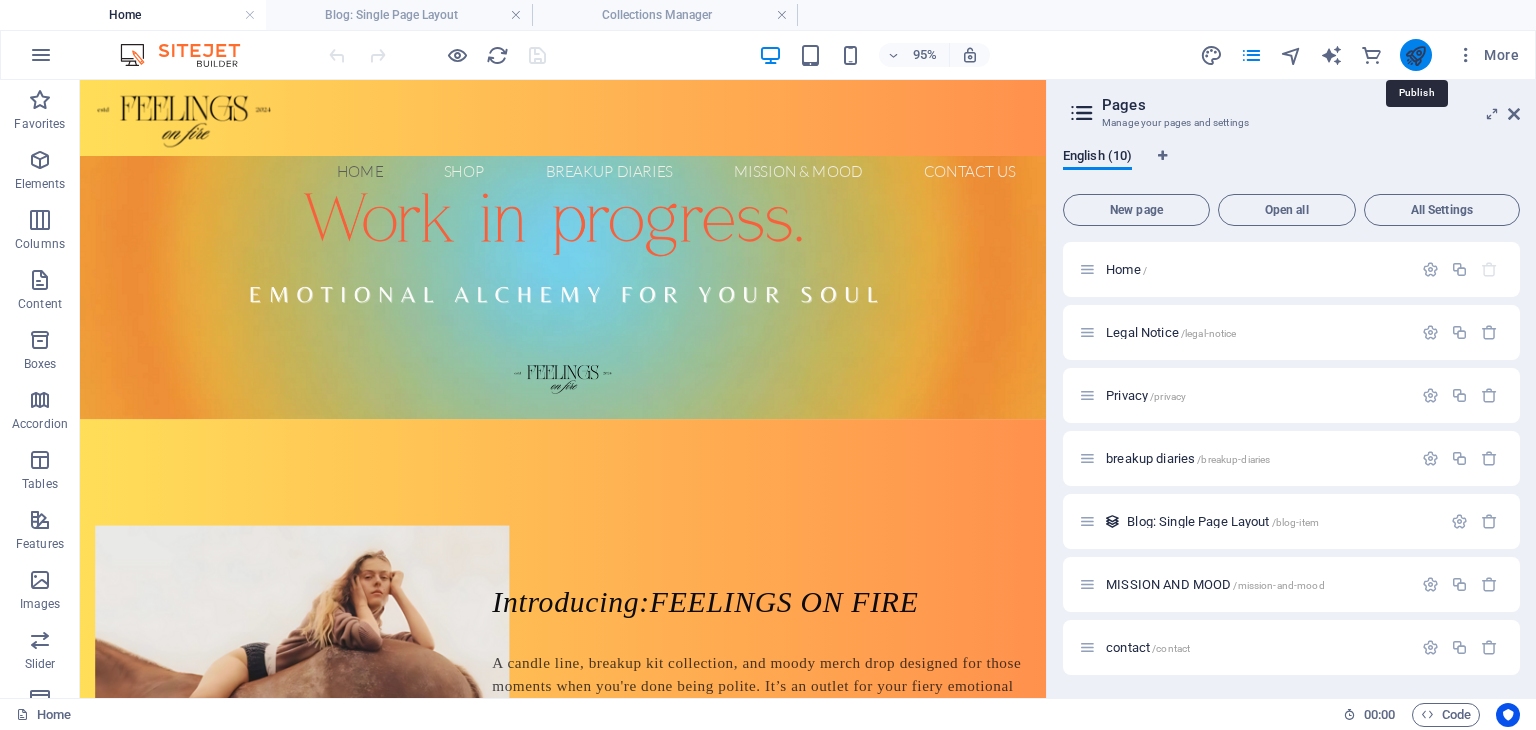 click at bounding box center [1415, 55] 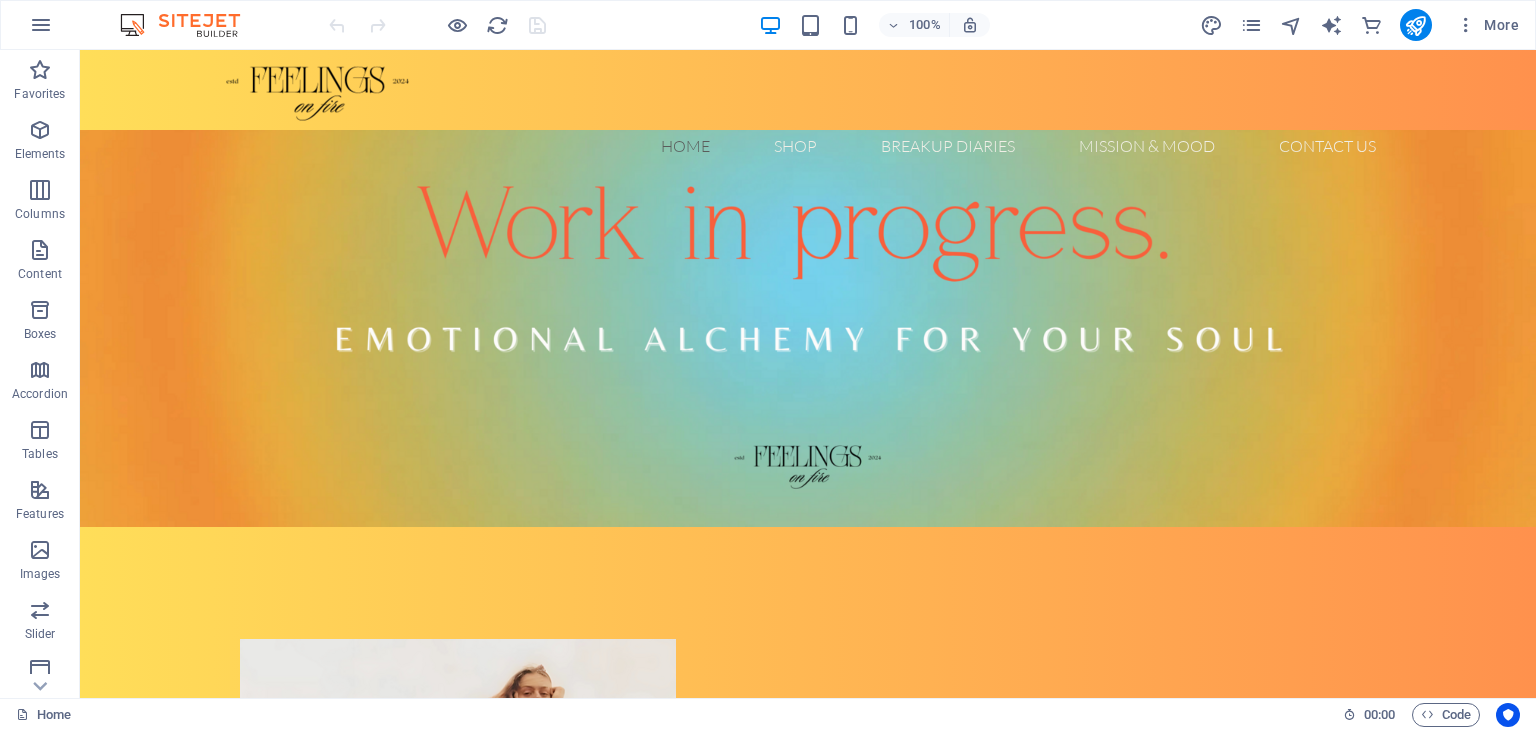 scroll, scrollTop: 0, scrollLeft: 0, axis: both 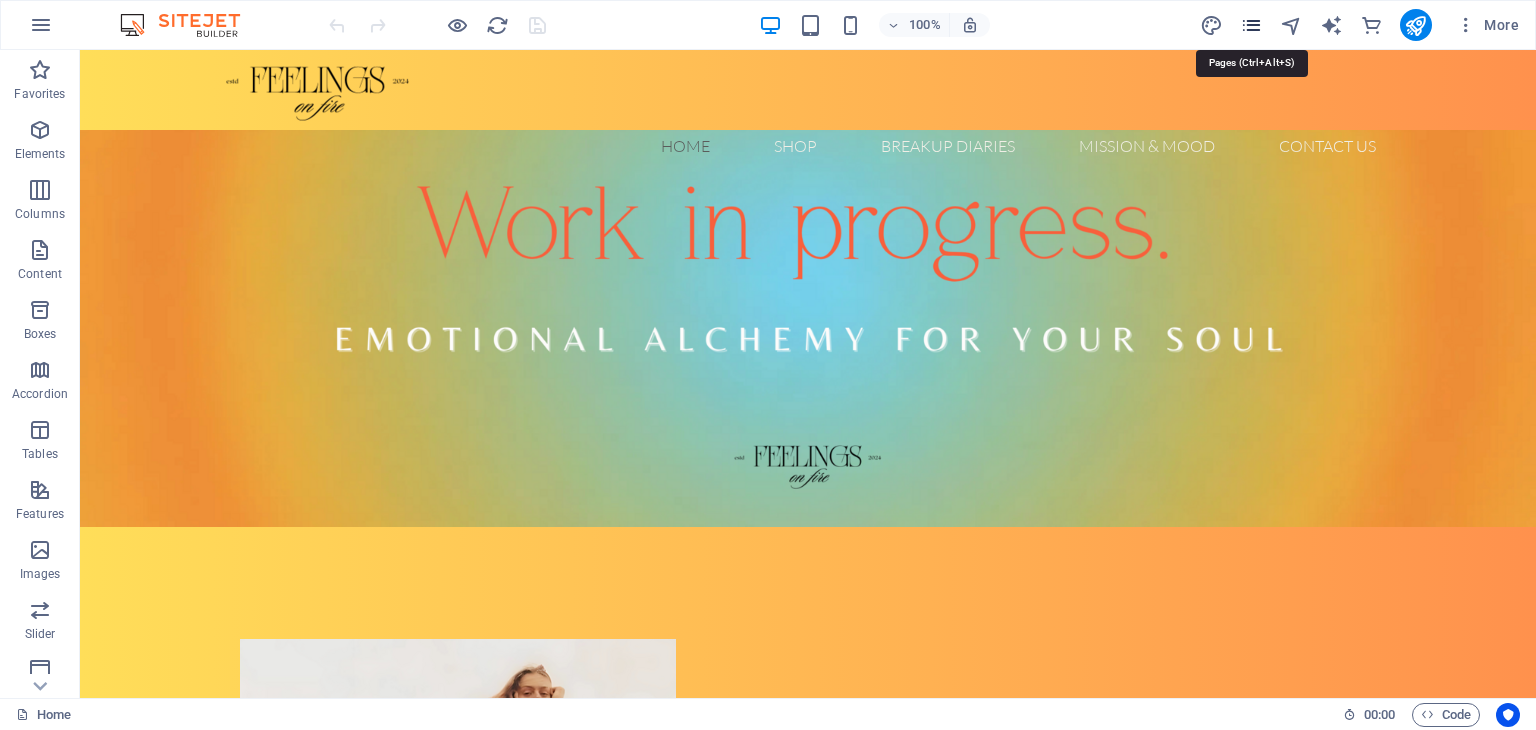 click at bounding box center (1251, 25) 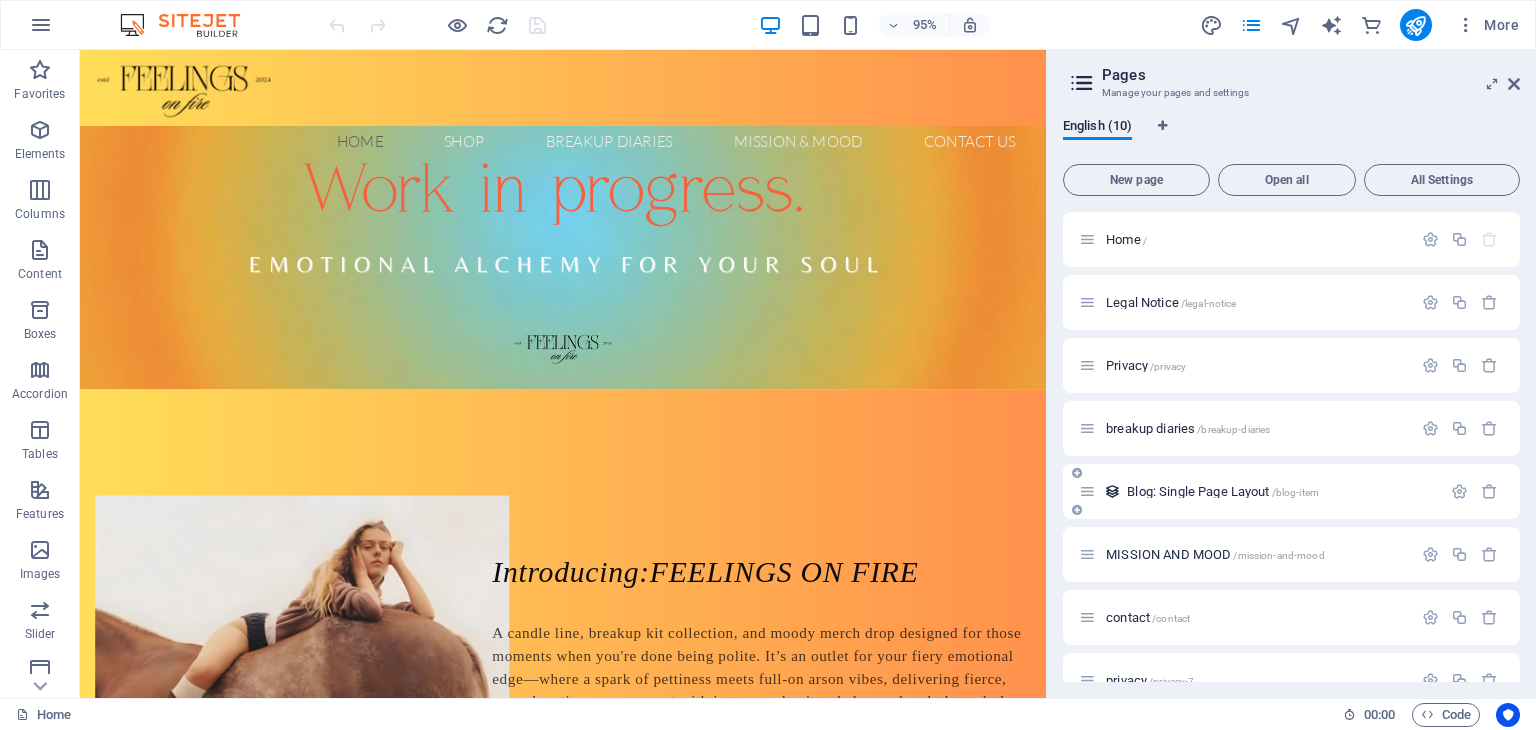 click on "Blog: Single Page Layout /blog-item" at bounding box center (1260, 491) 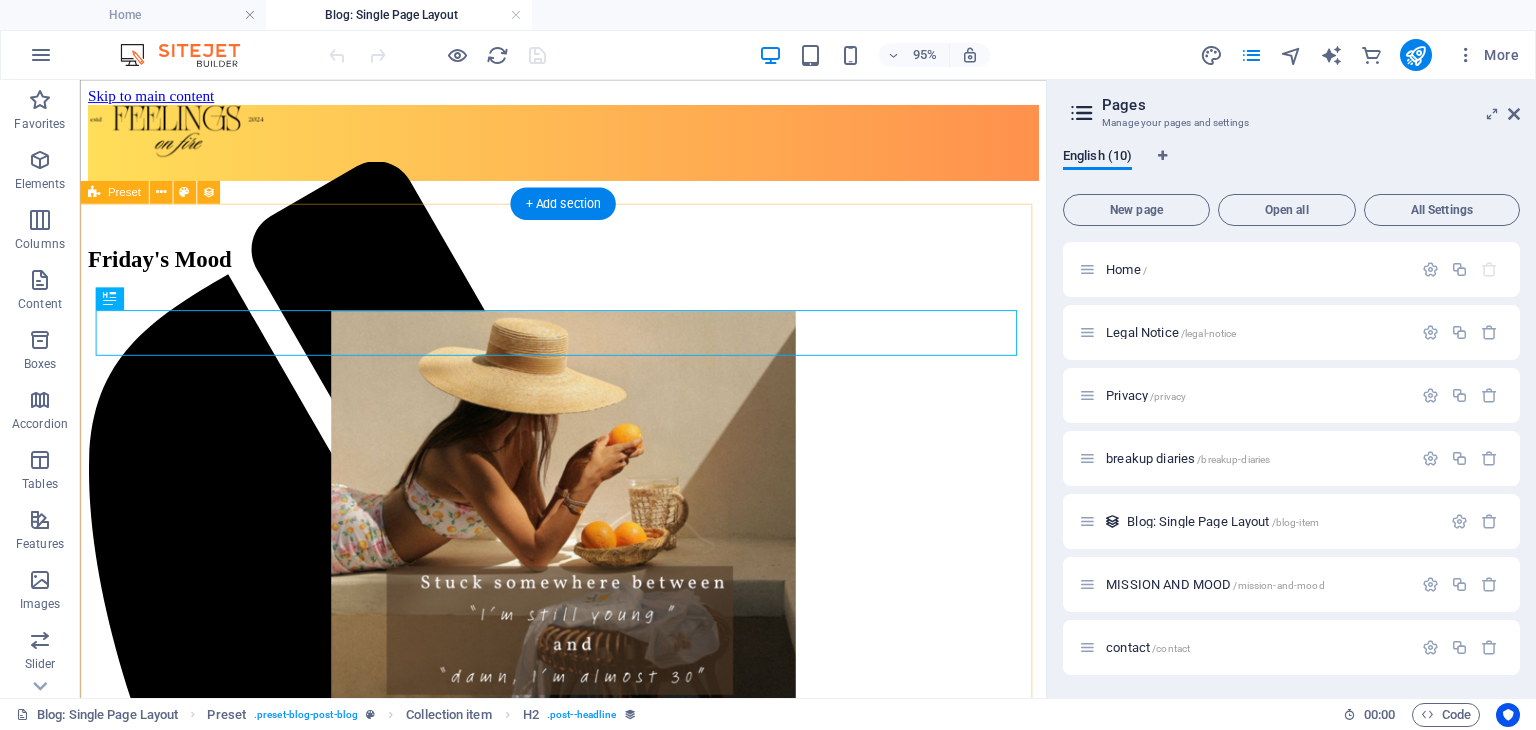 scroll, scrollTop: 0, scrollLeft: 0, axis: both 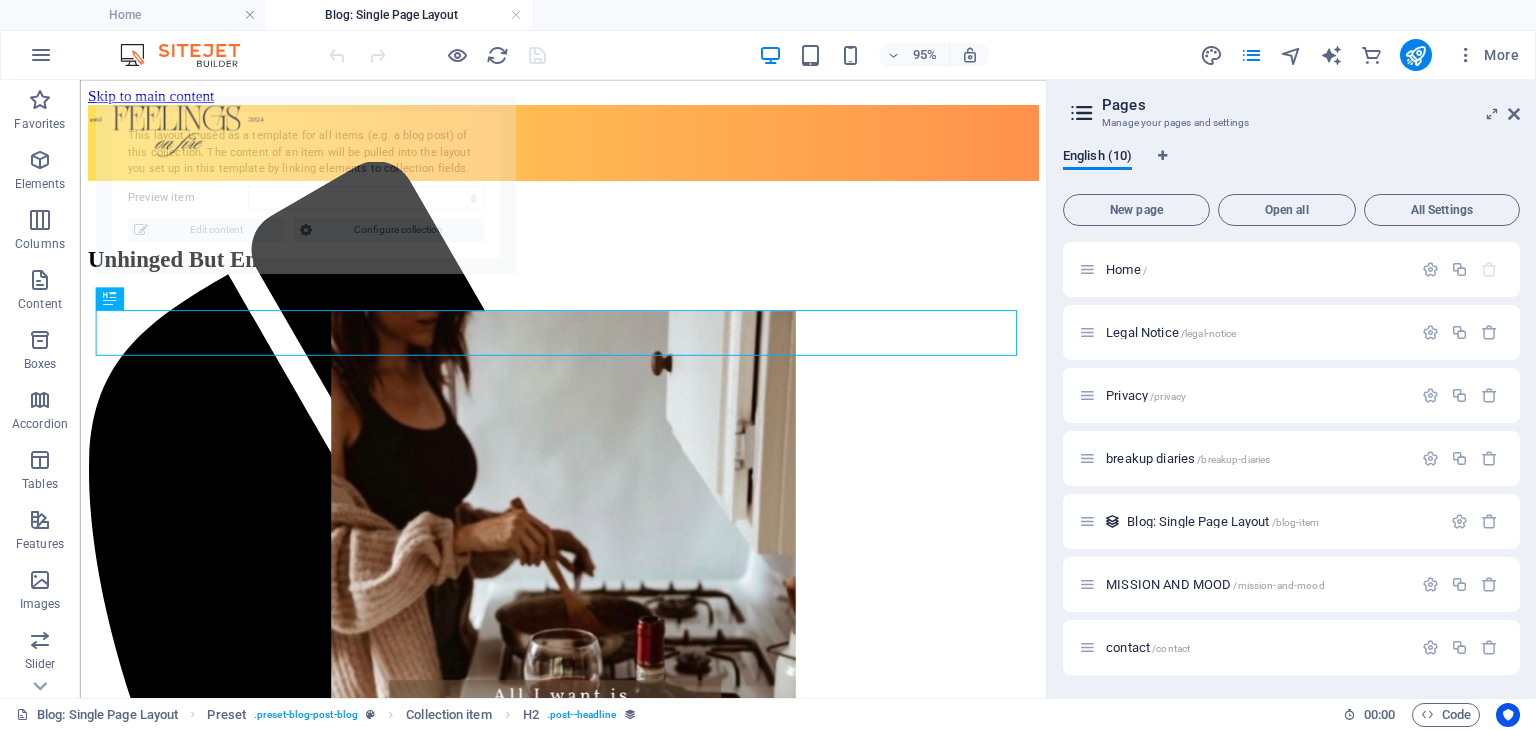 select on "689381ab1205f112e70d646e" 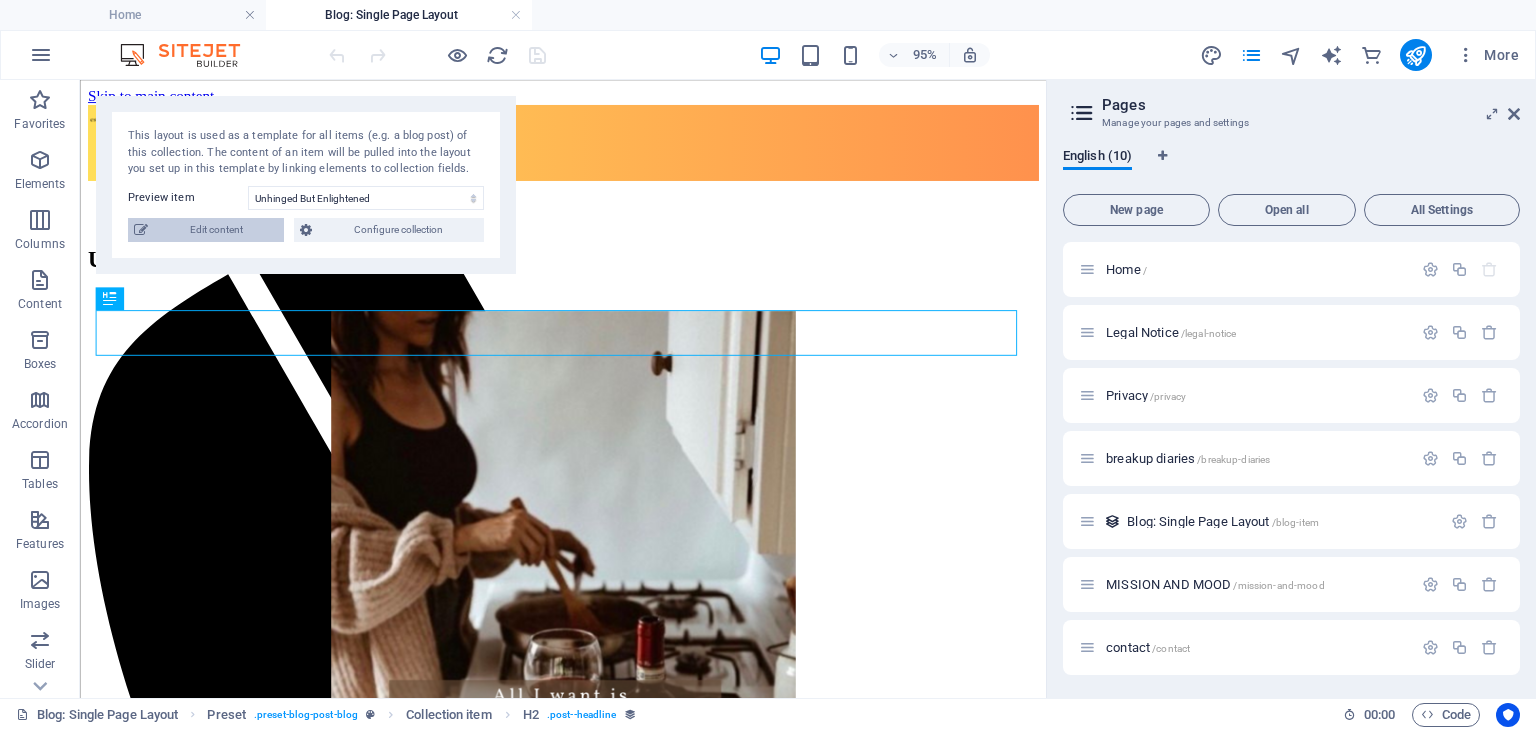 click on "Edit content" at bounding box center [216, 230] 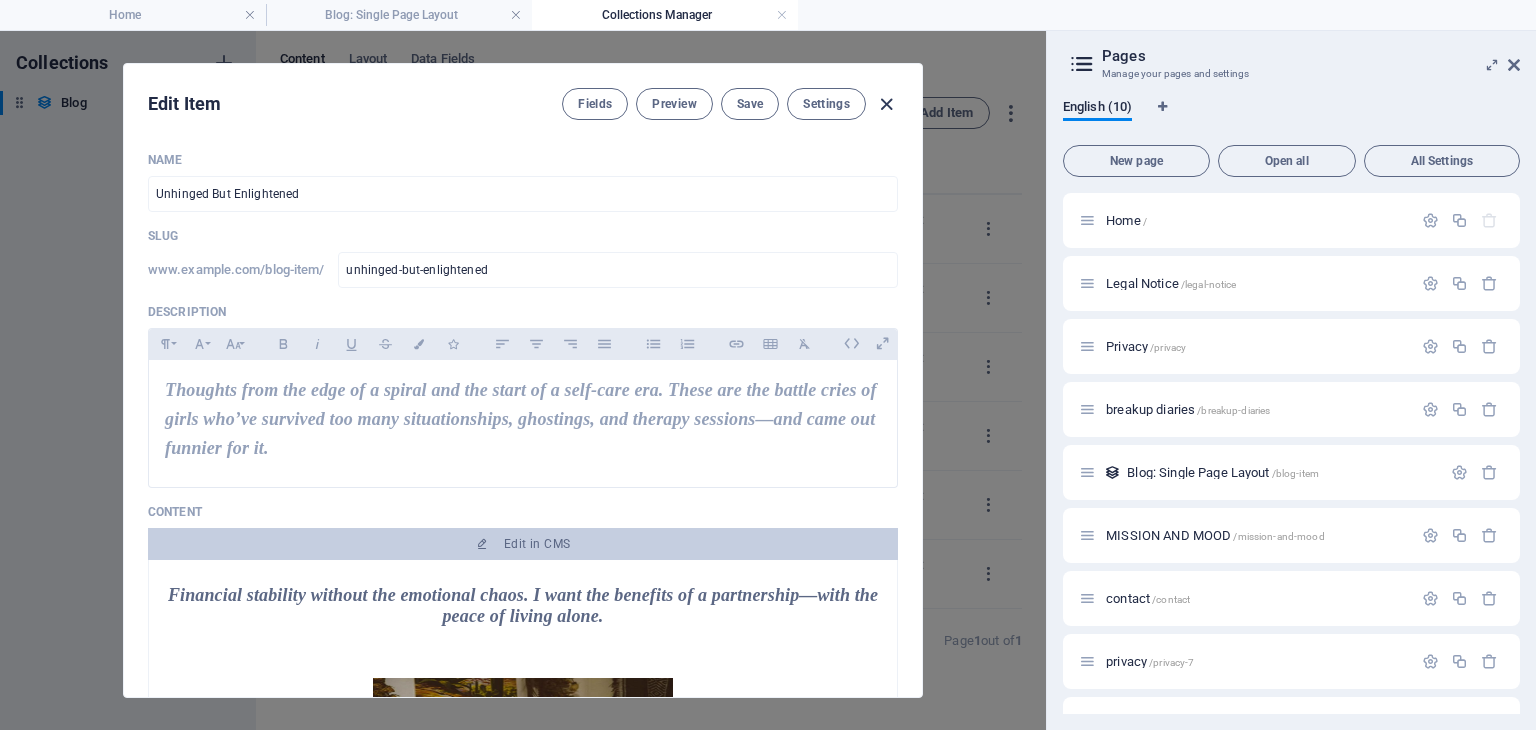 click at bounding box center [886, 104] 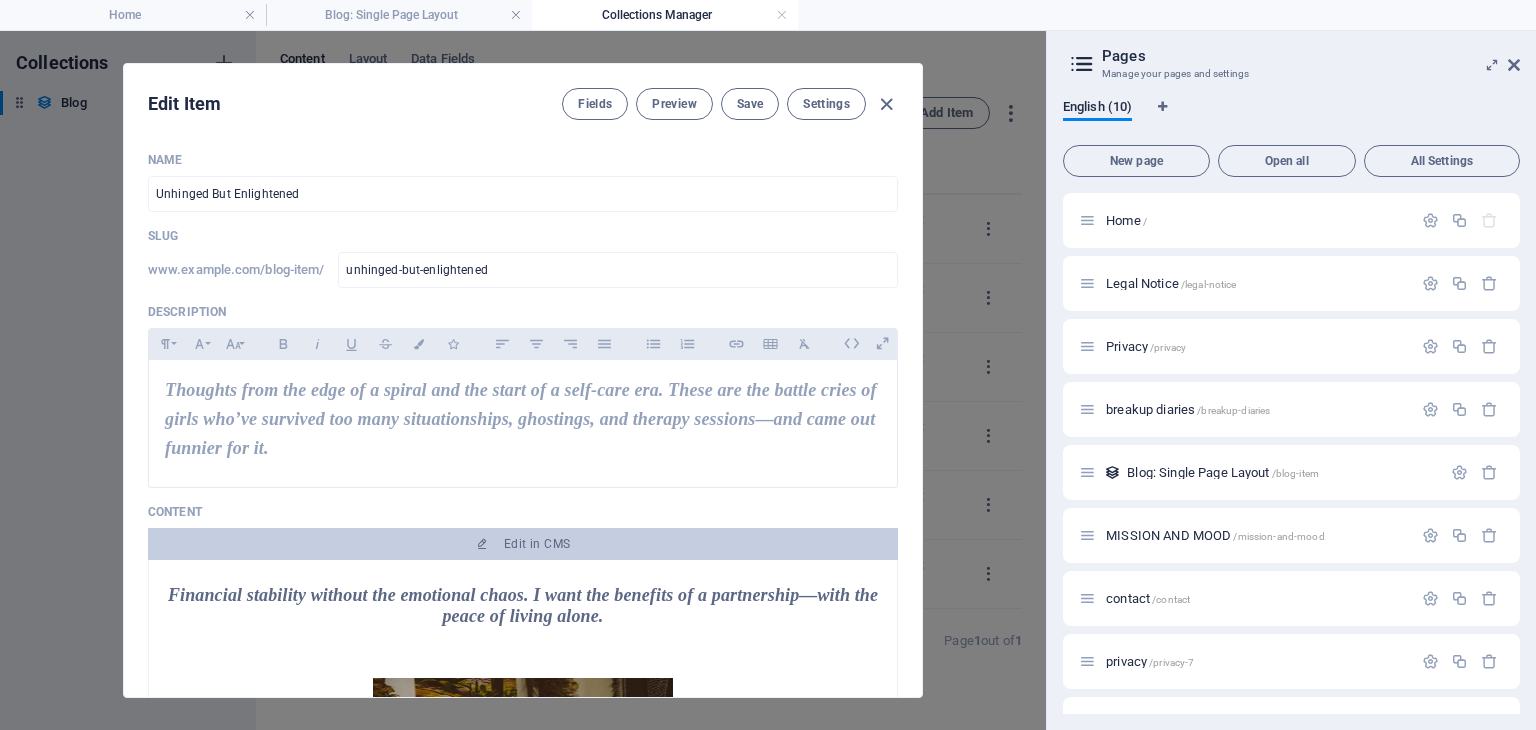 type on "unhinged-but-enlightened" 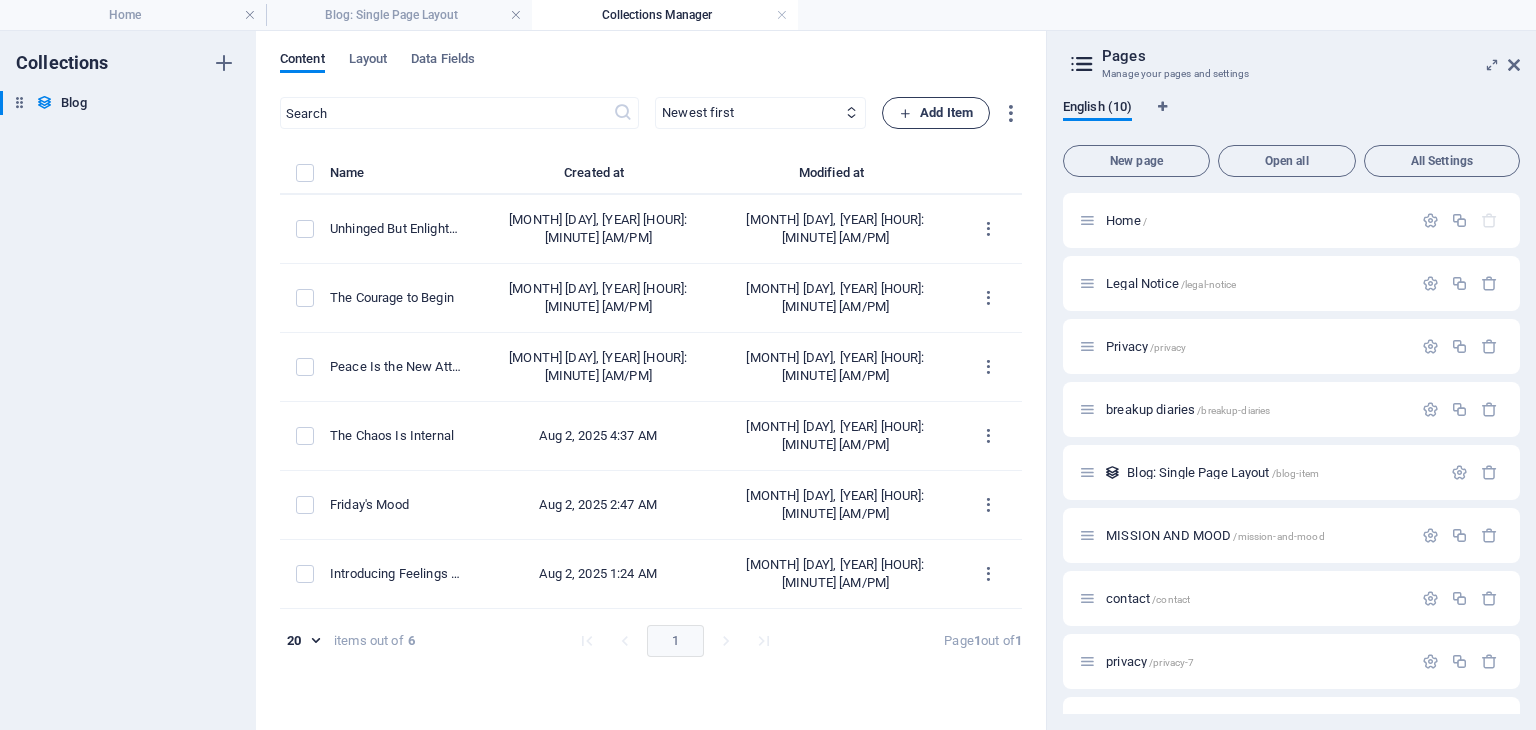click on "Add Item" at bounding box center [936, 113] 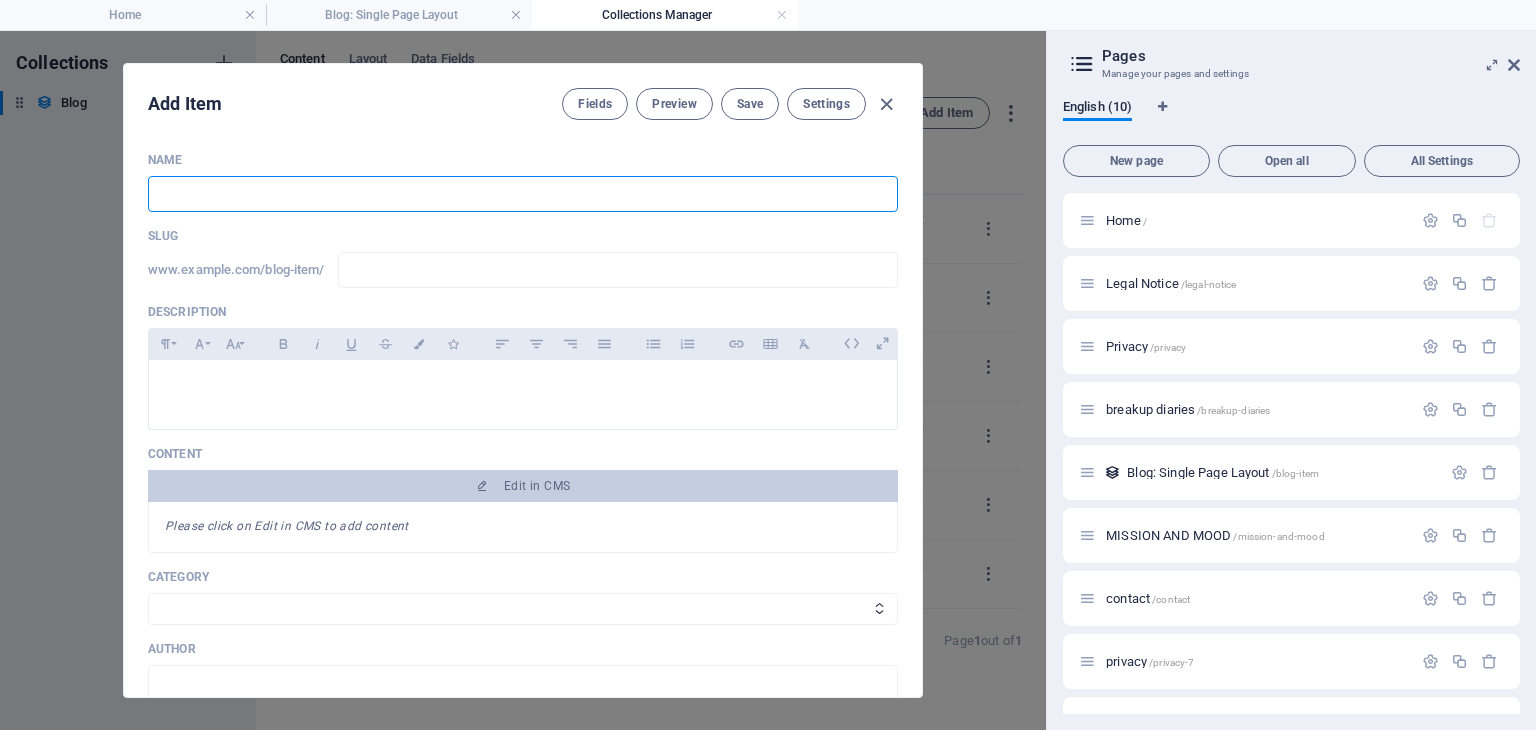 click at bounding box center [523, 194] 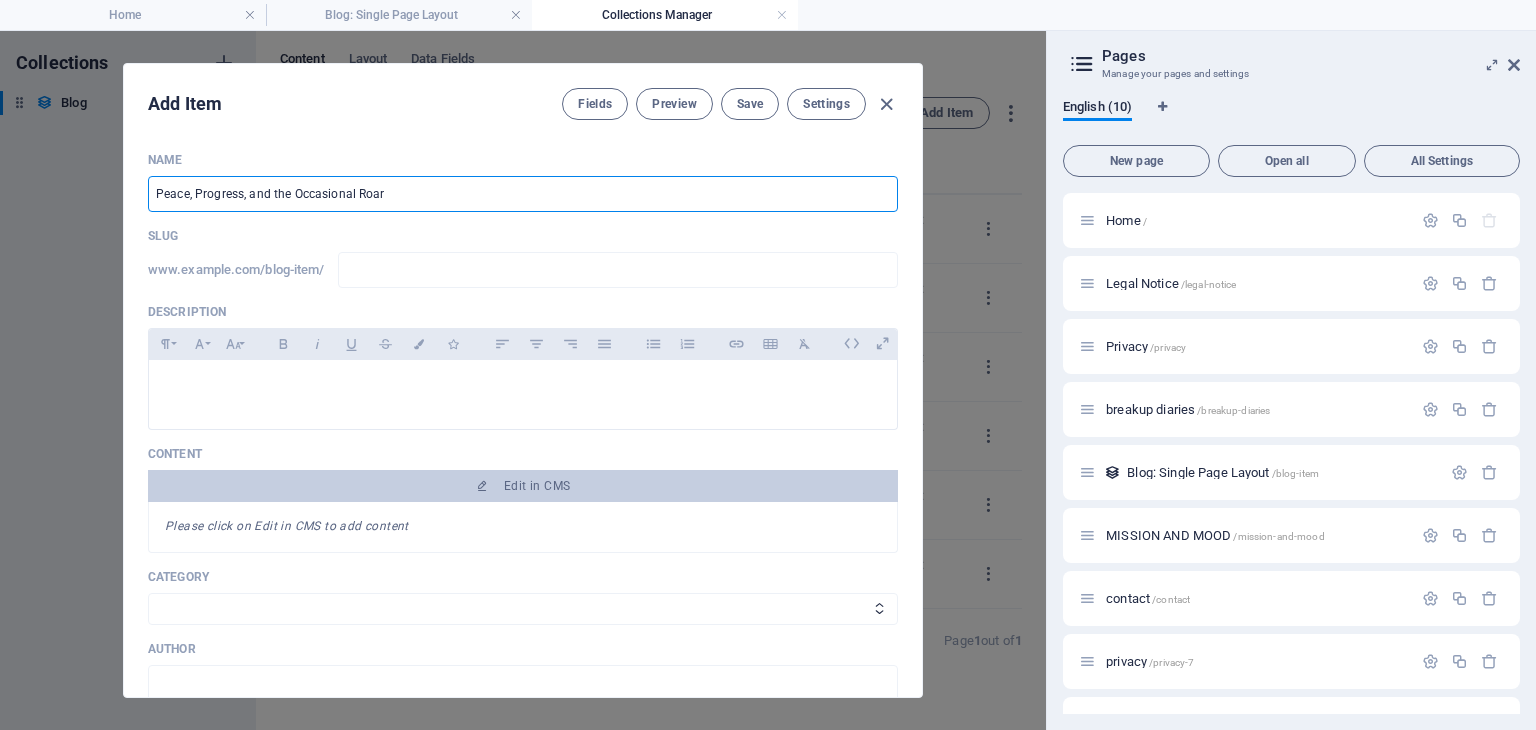 type on "peace-progress-and-the-occasional-roar" 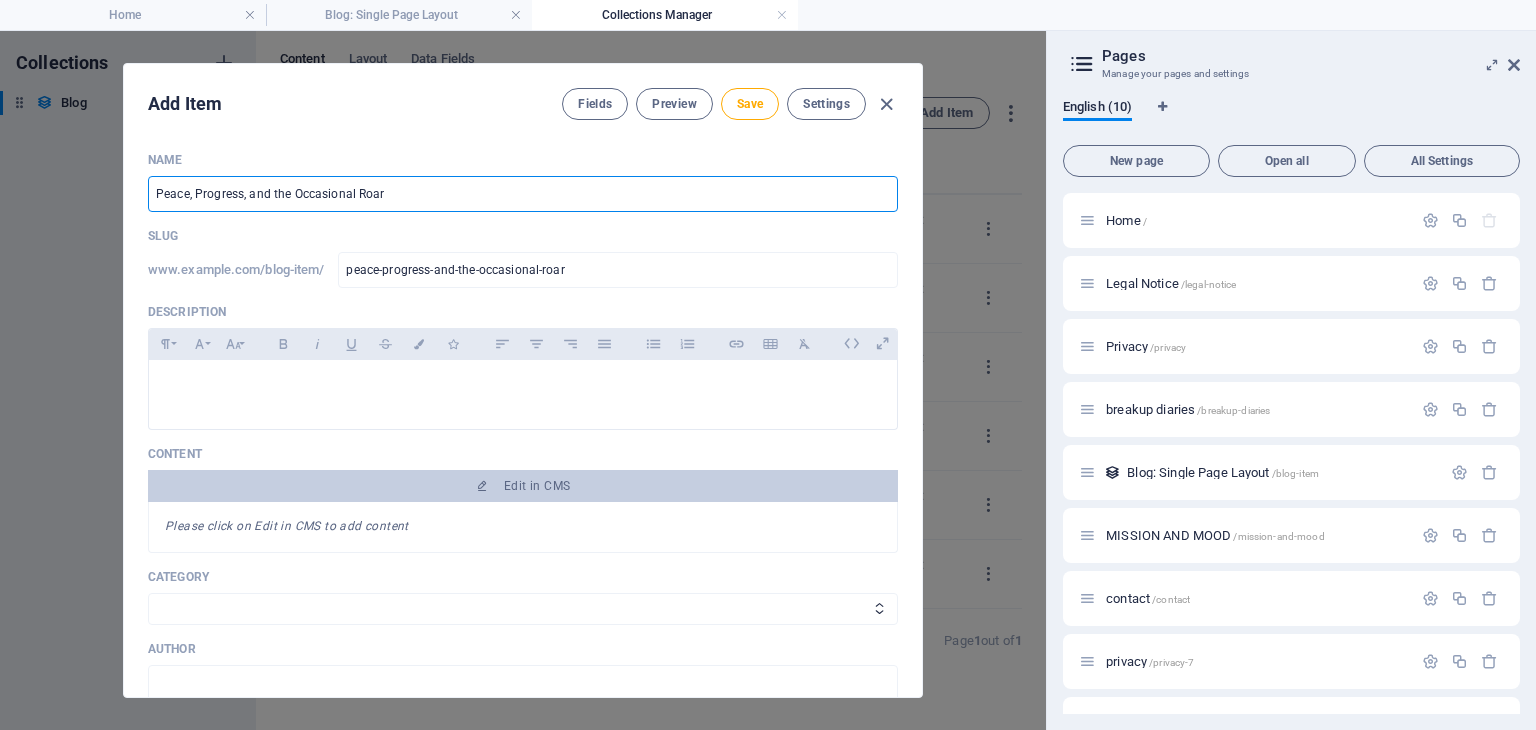 type on "Peace, Progress, and the Occasional Roar" 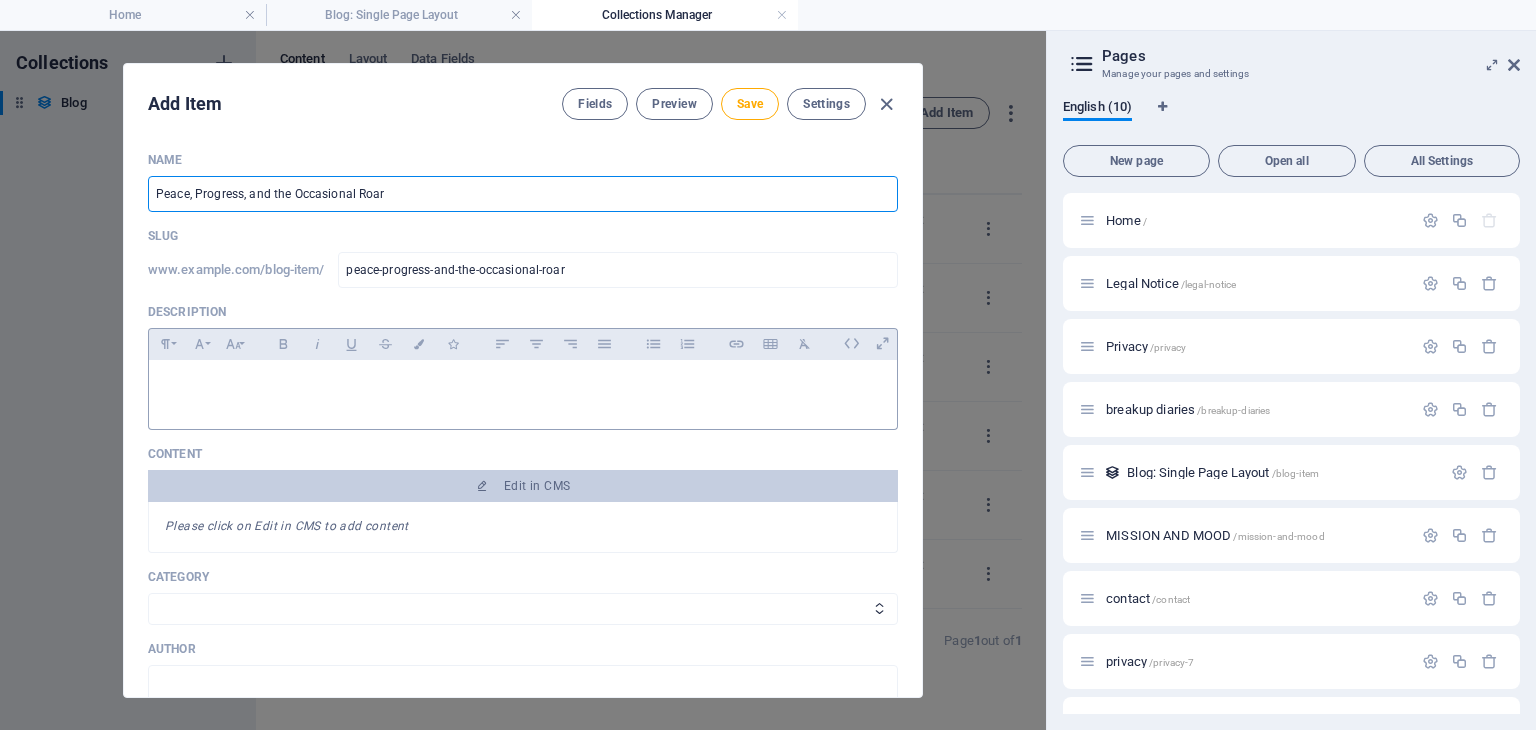 click at bounding box center (523, 385) 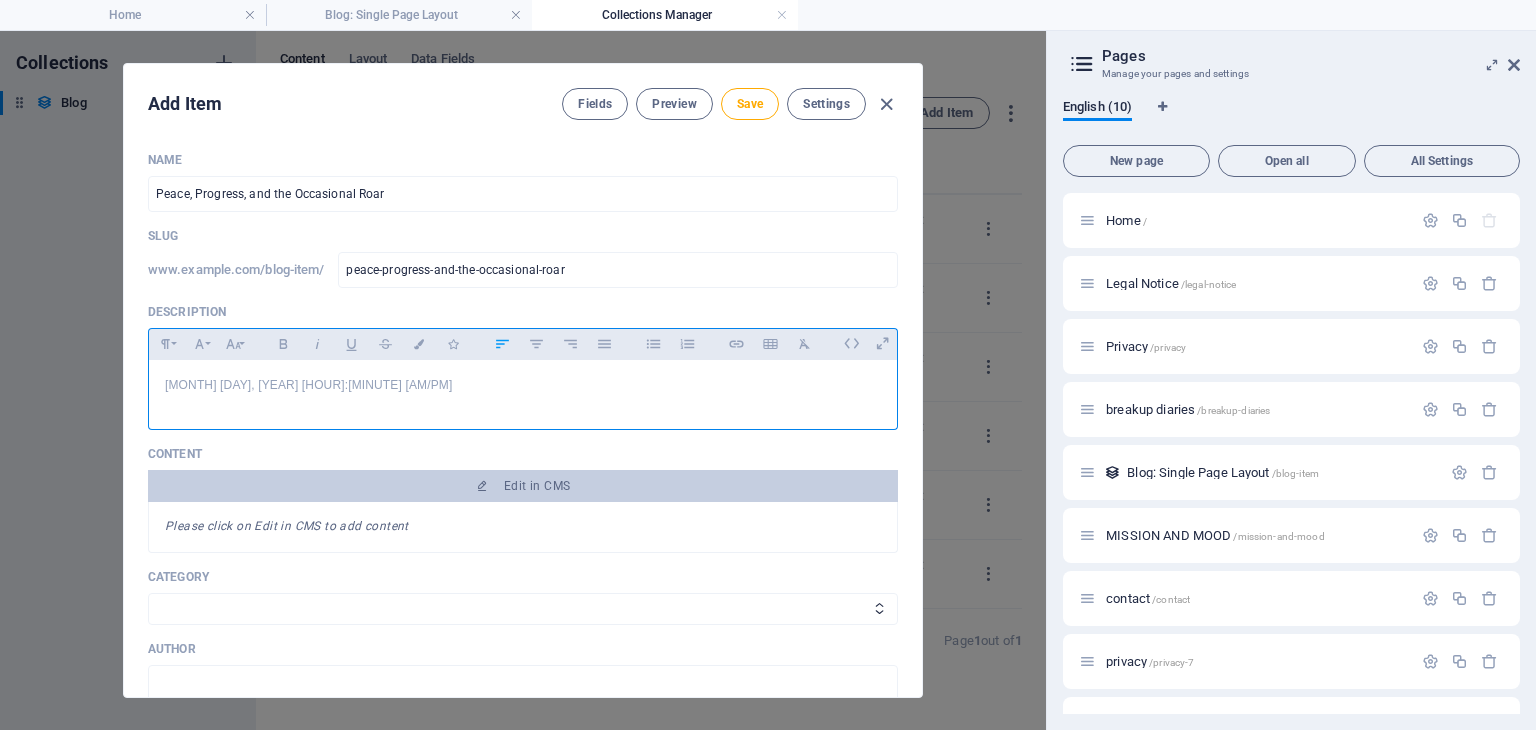 click on "Growth isn’t always graceful. Some days you’re zen, other days you’re screaming into a pillow—but either way, it’s progress." at bounding box center (523, 385) 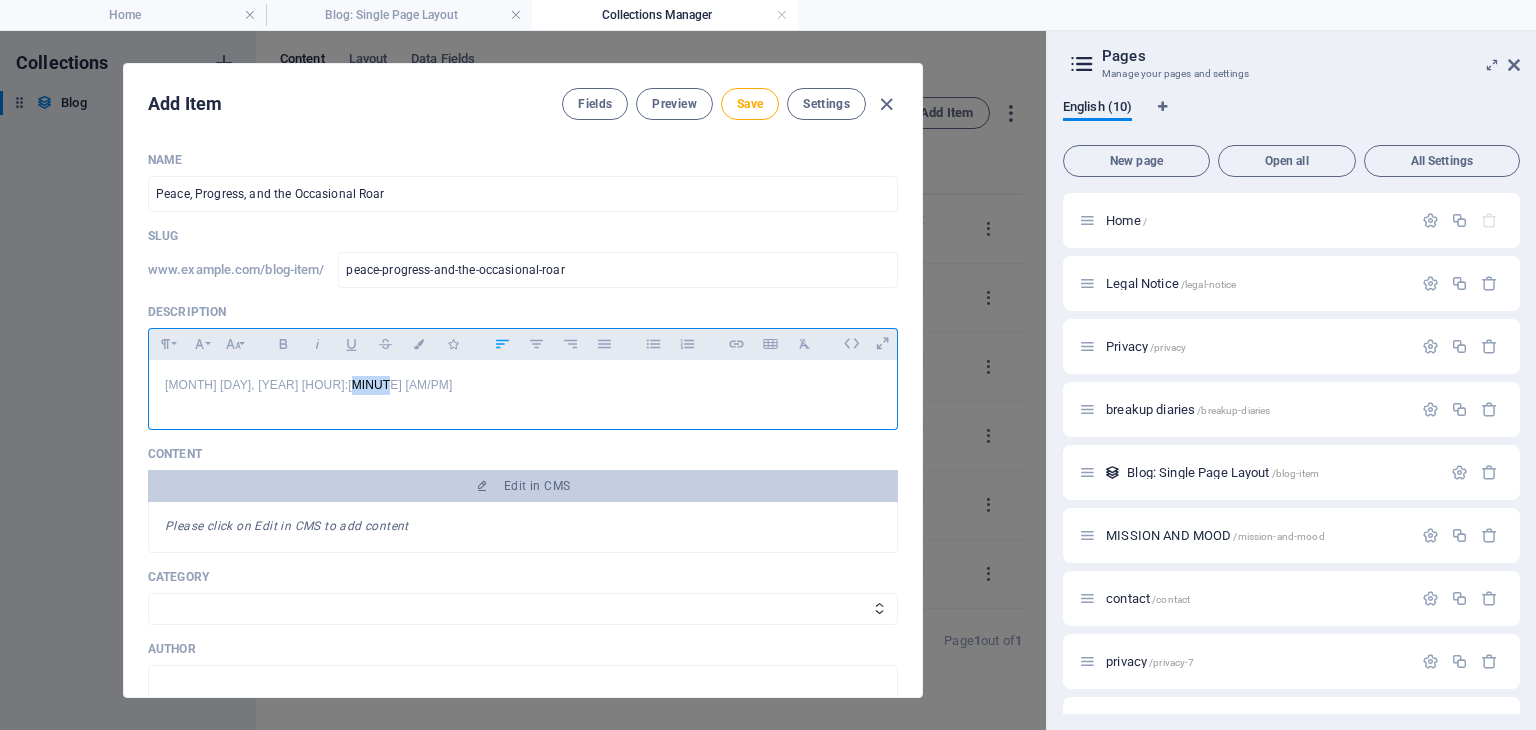 click on "Growth isn’t always graceful. Some days you’re zen, other days you’re screaming into a pillow—but either way, it’s progress." at bounding box center [523, 385] 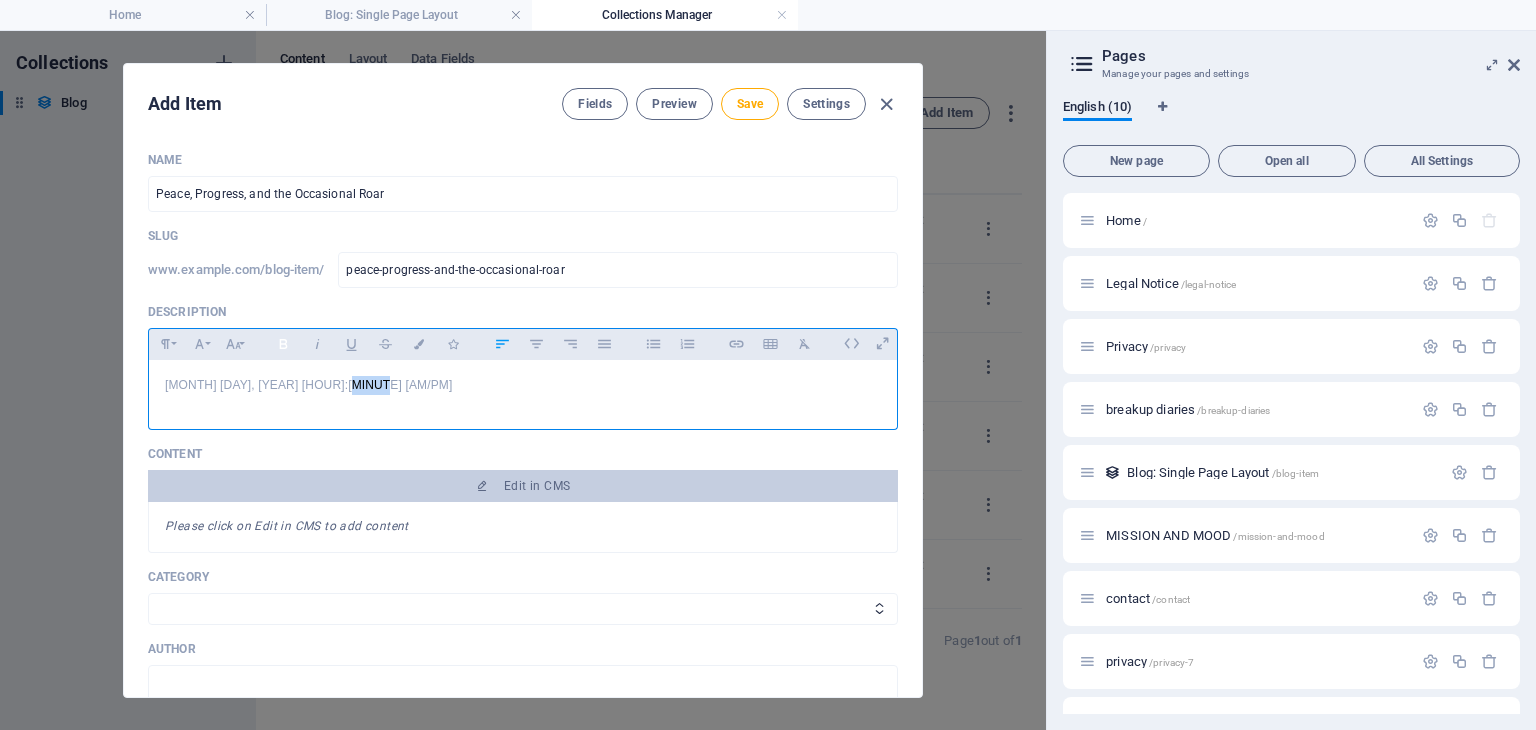 click 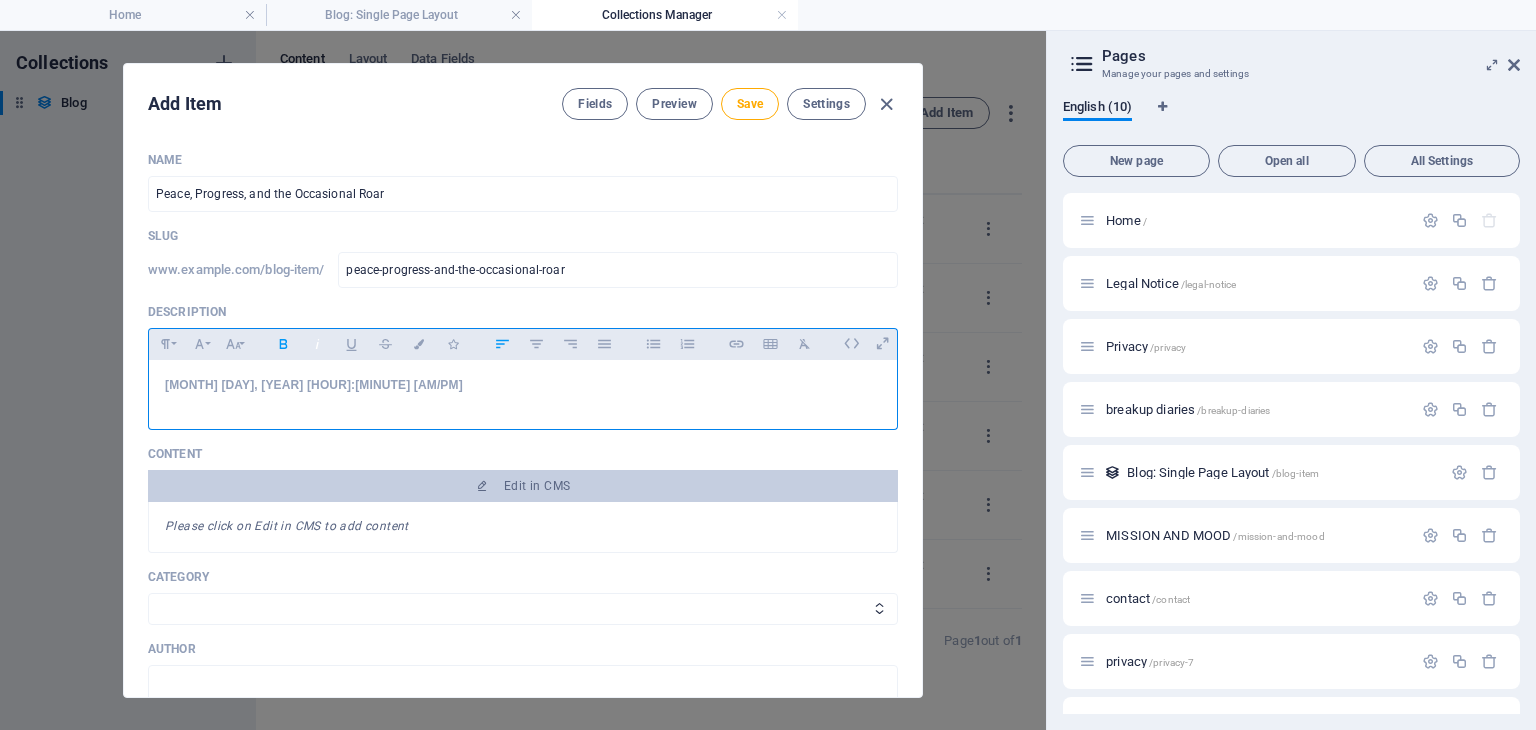 click 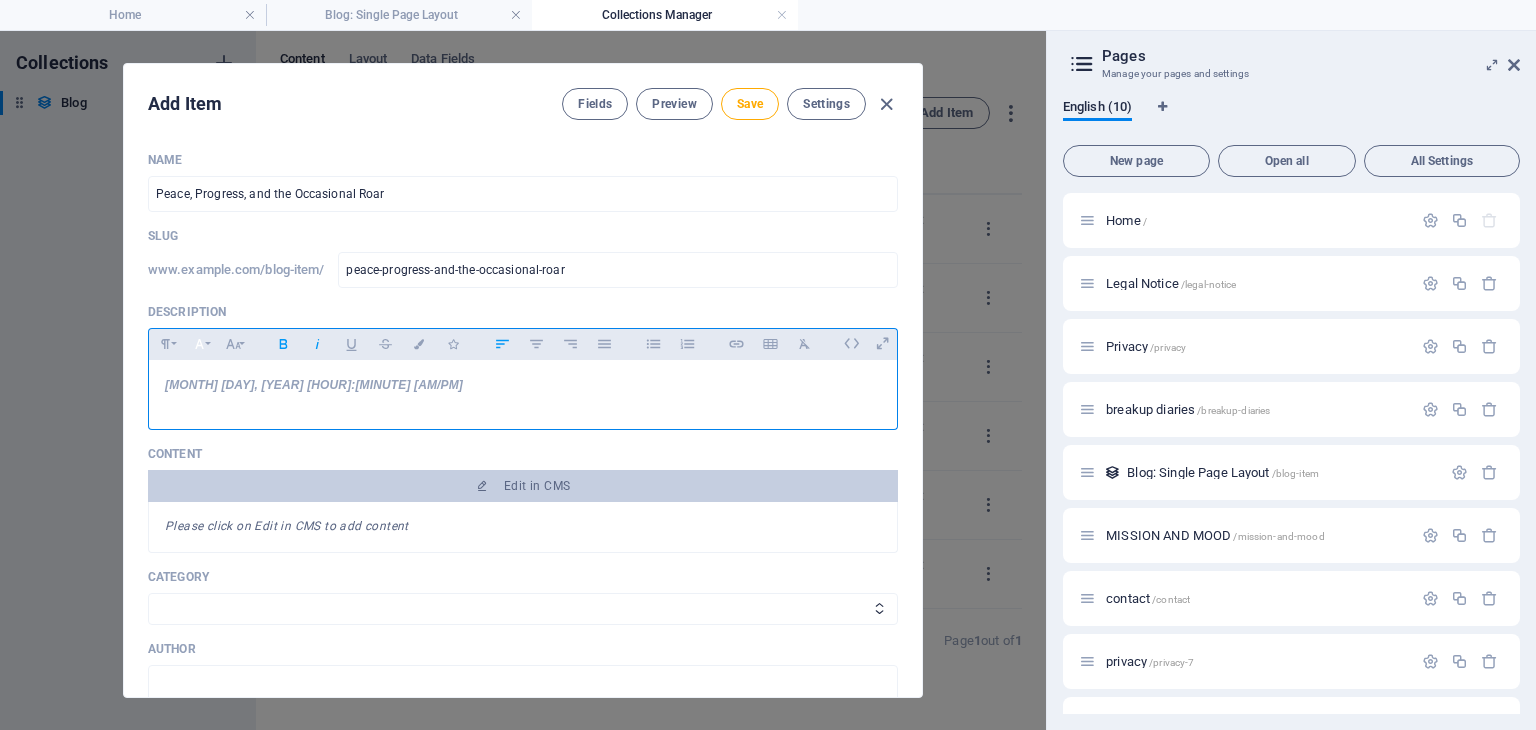 click 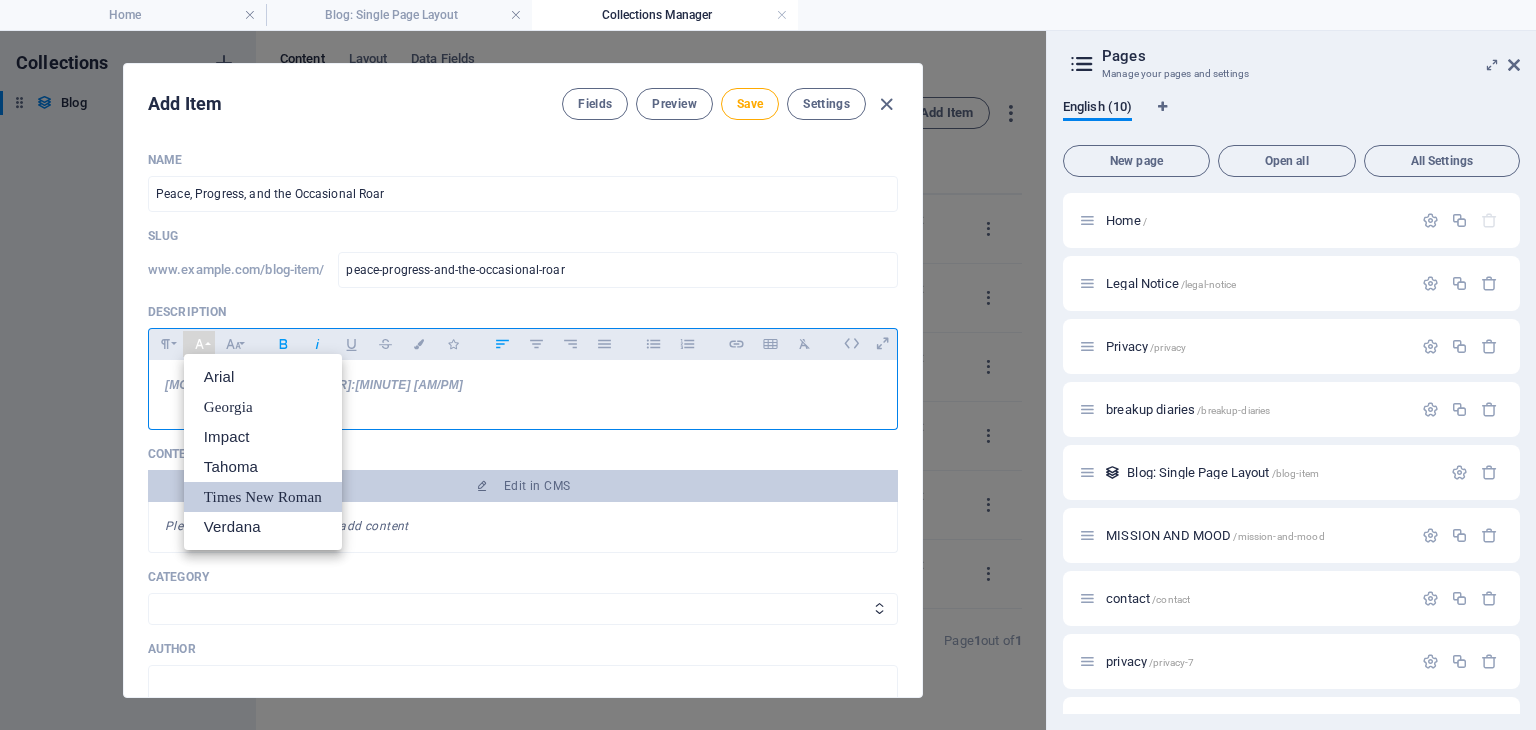 click on "Times New Roman" at bounding box center (263, 497) 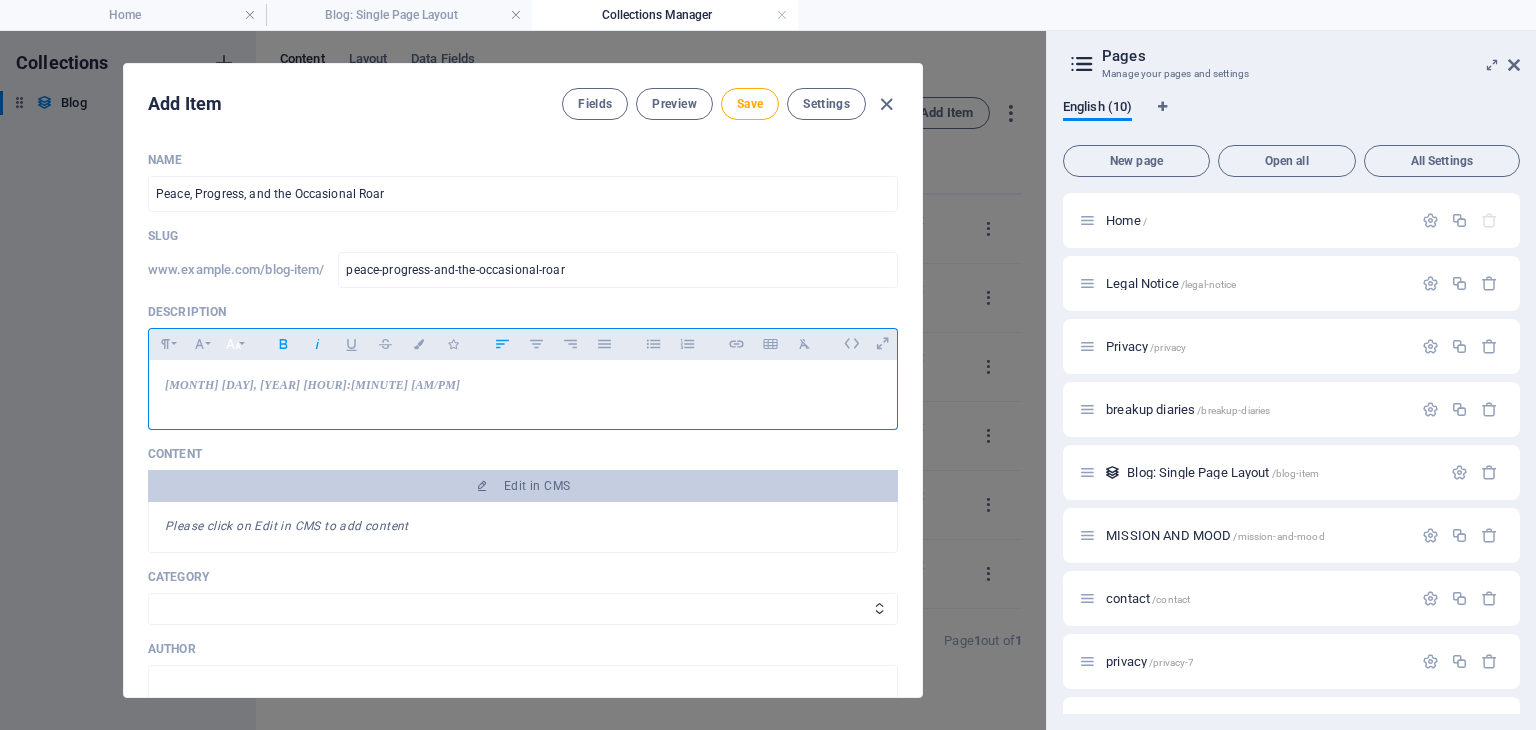 click 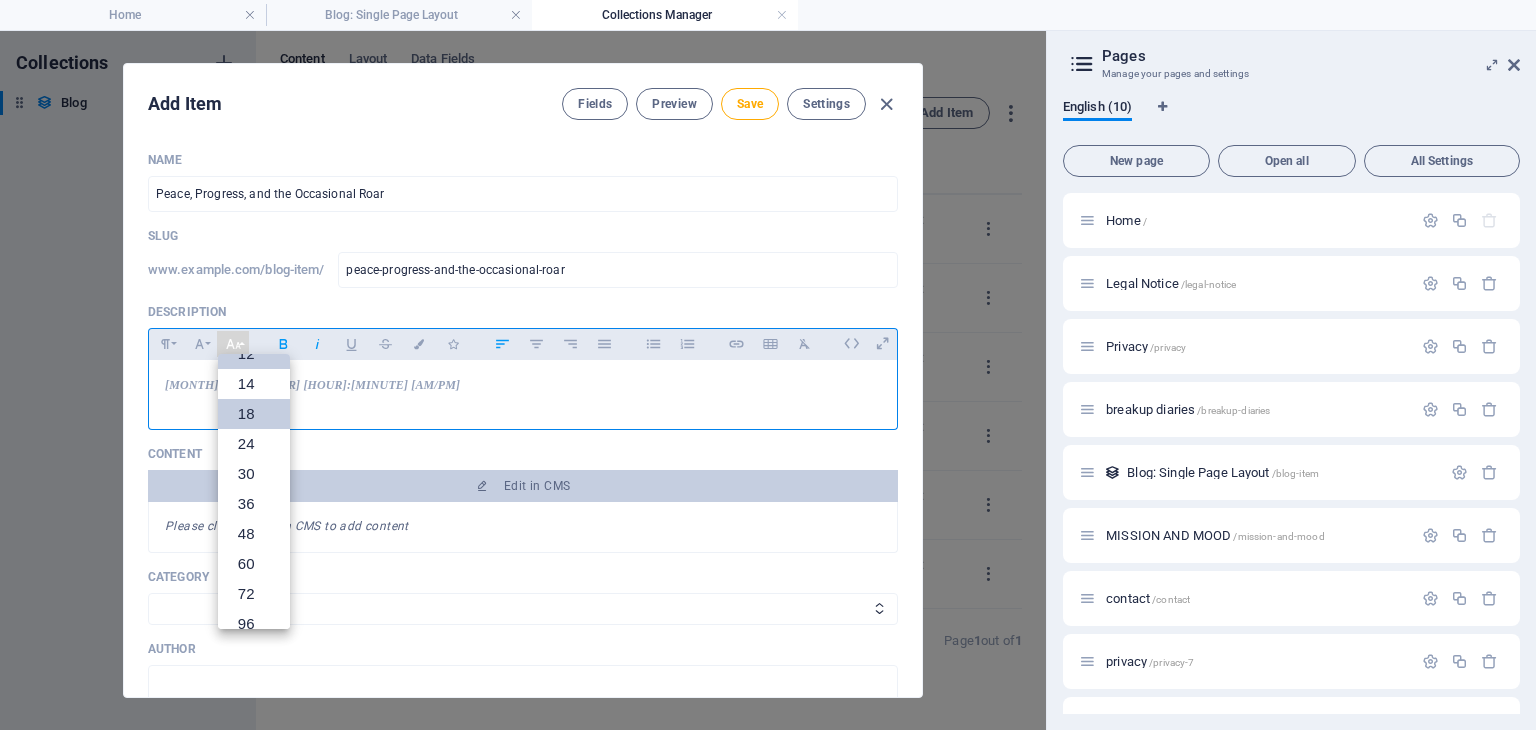 click on "18" at bounding box center [254, 414] 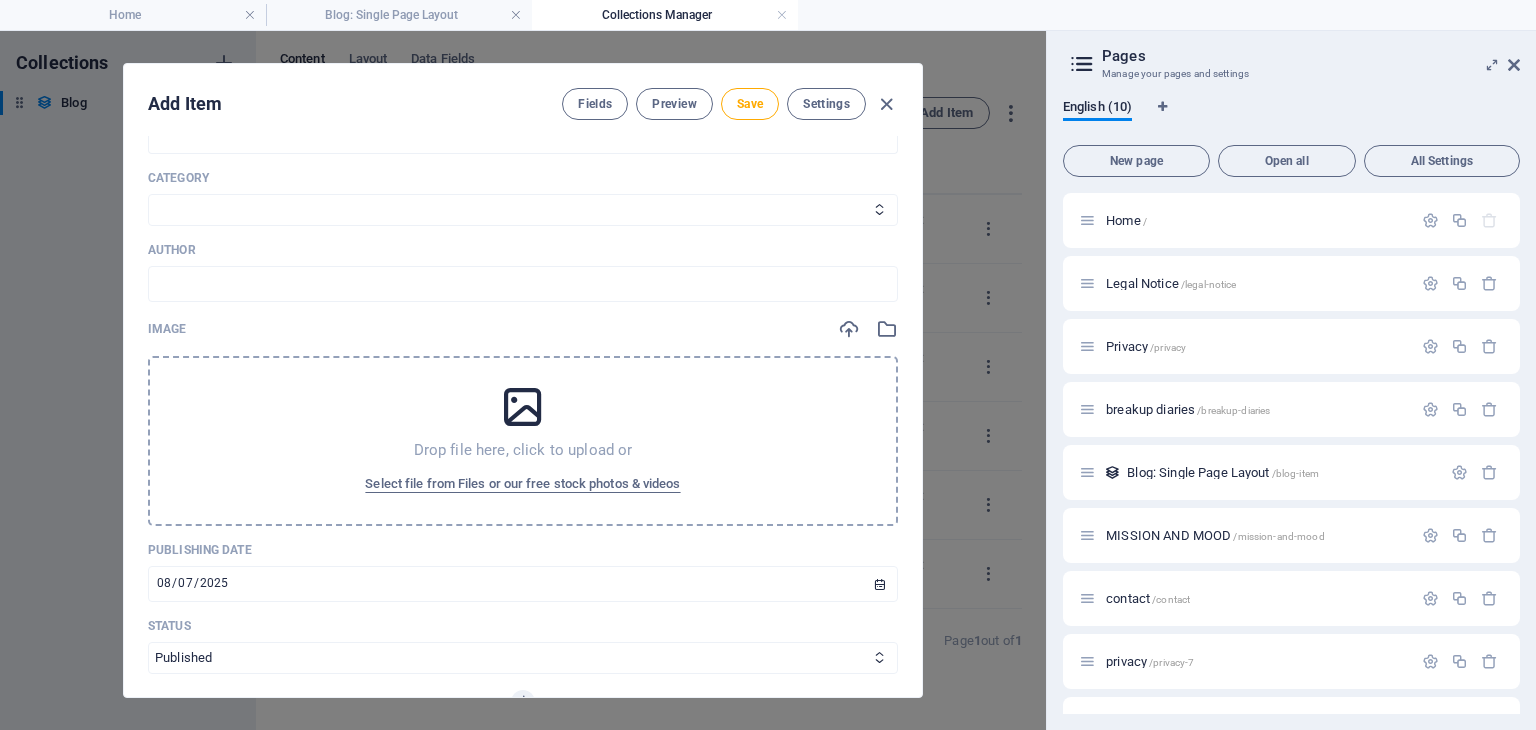 scroll, scrollTop: 100, scrollLeft: 0, axis: vertical 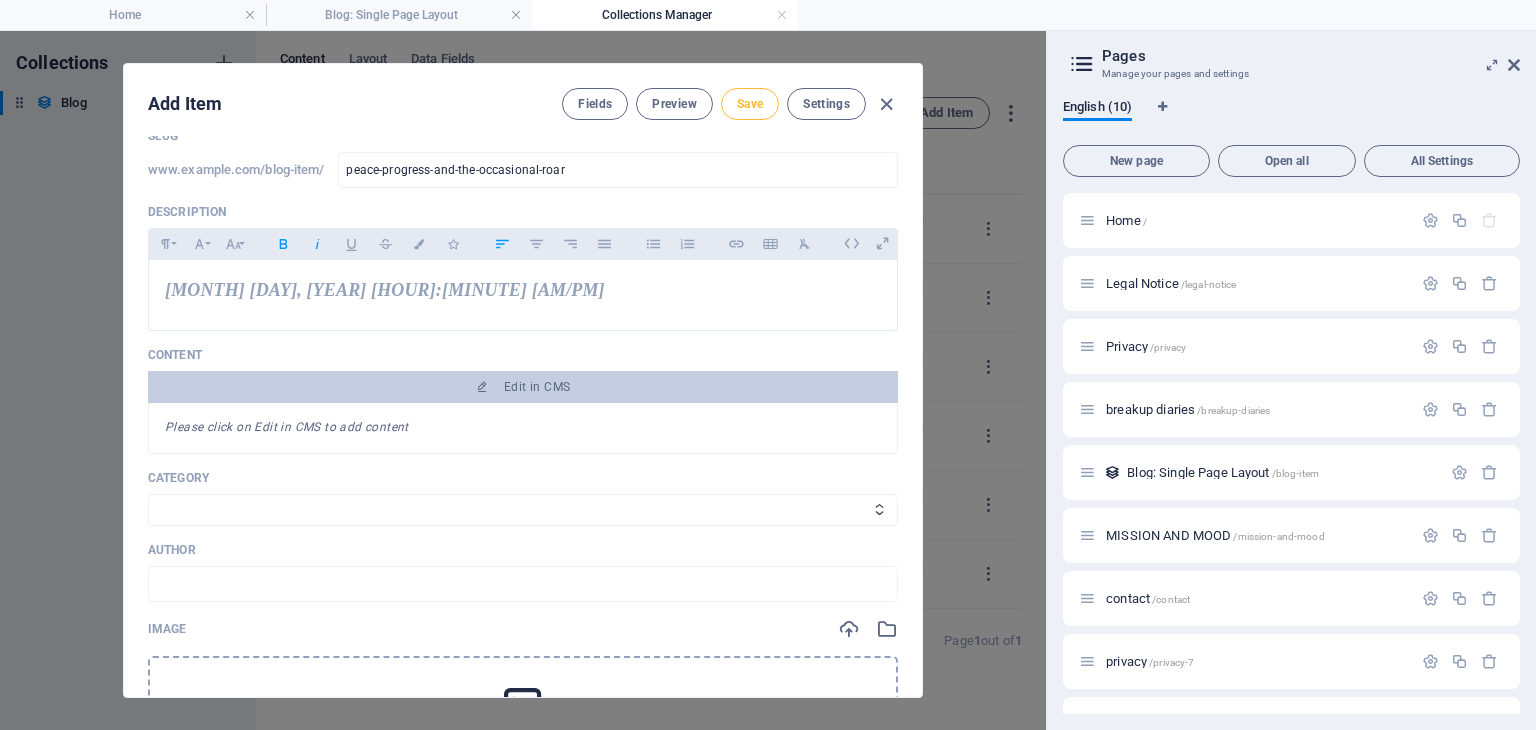 click on "Save" at bounding box center [750, 104] 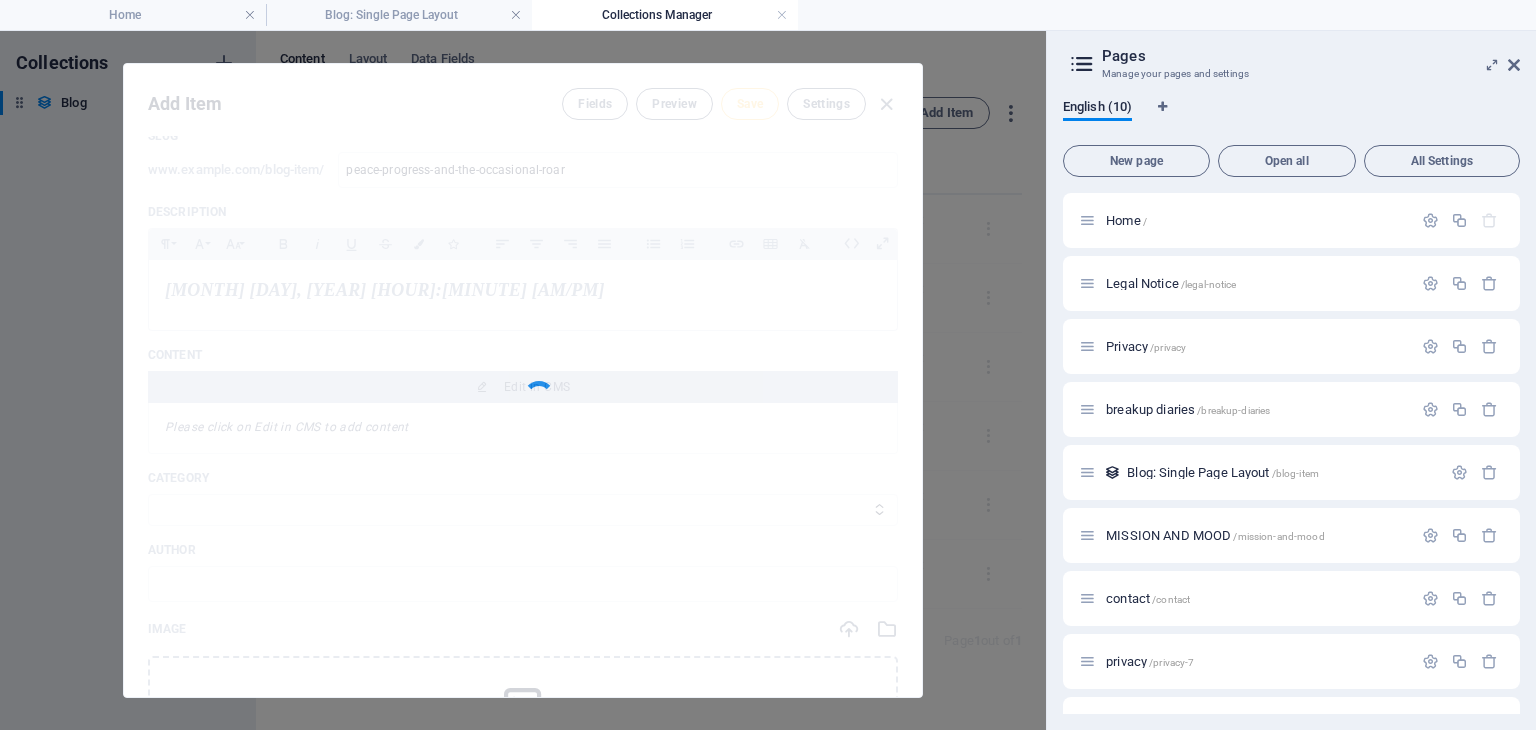 type on "peace-progress-and-the-occasional-roar" 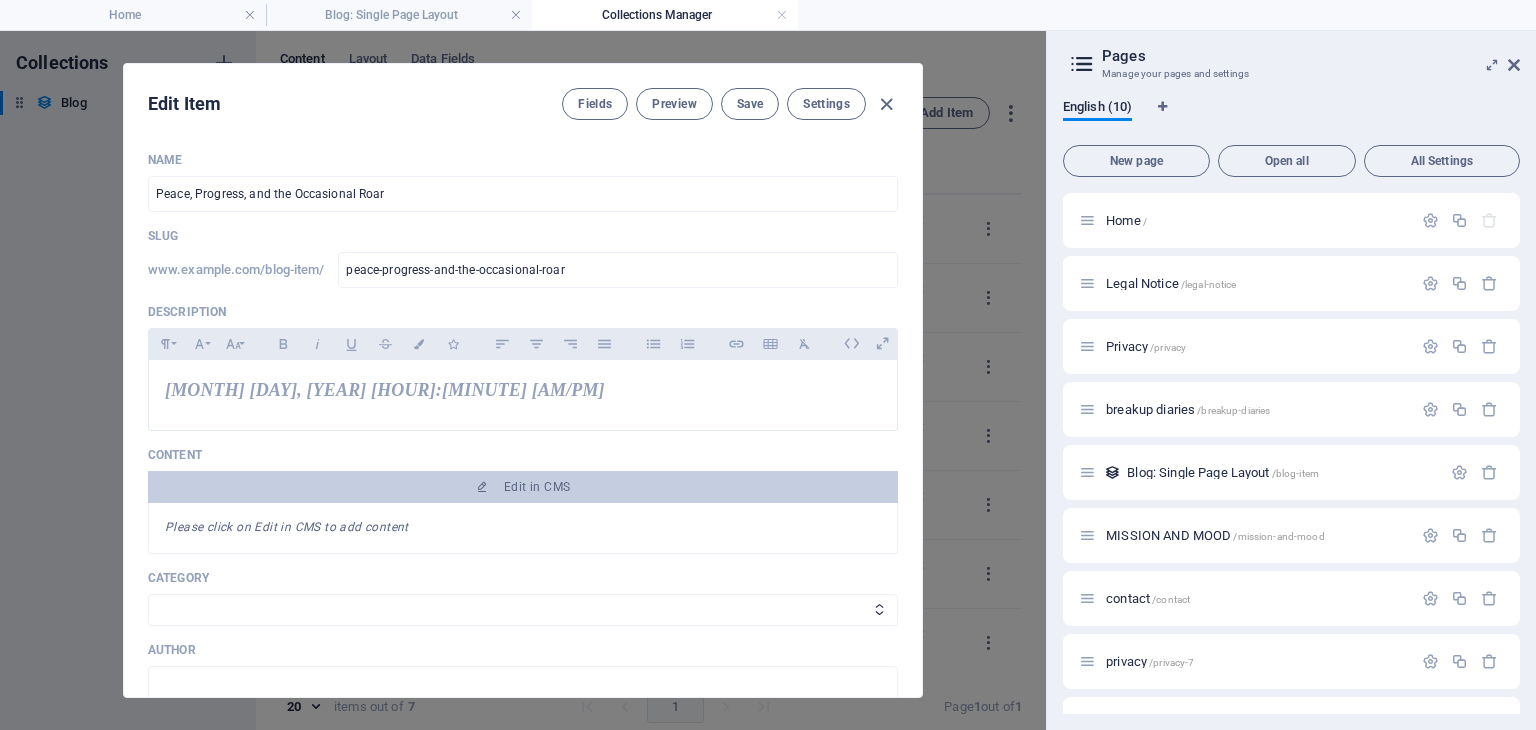 scroll, scrollTop: 400, scrollLeft: 0, axis: vertical 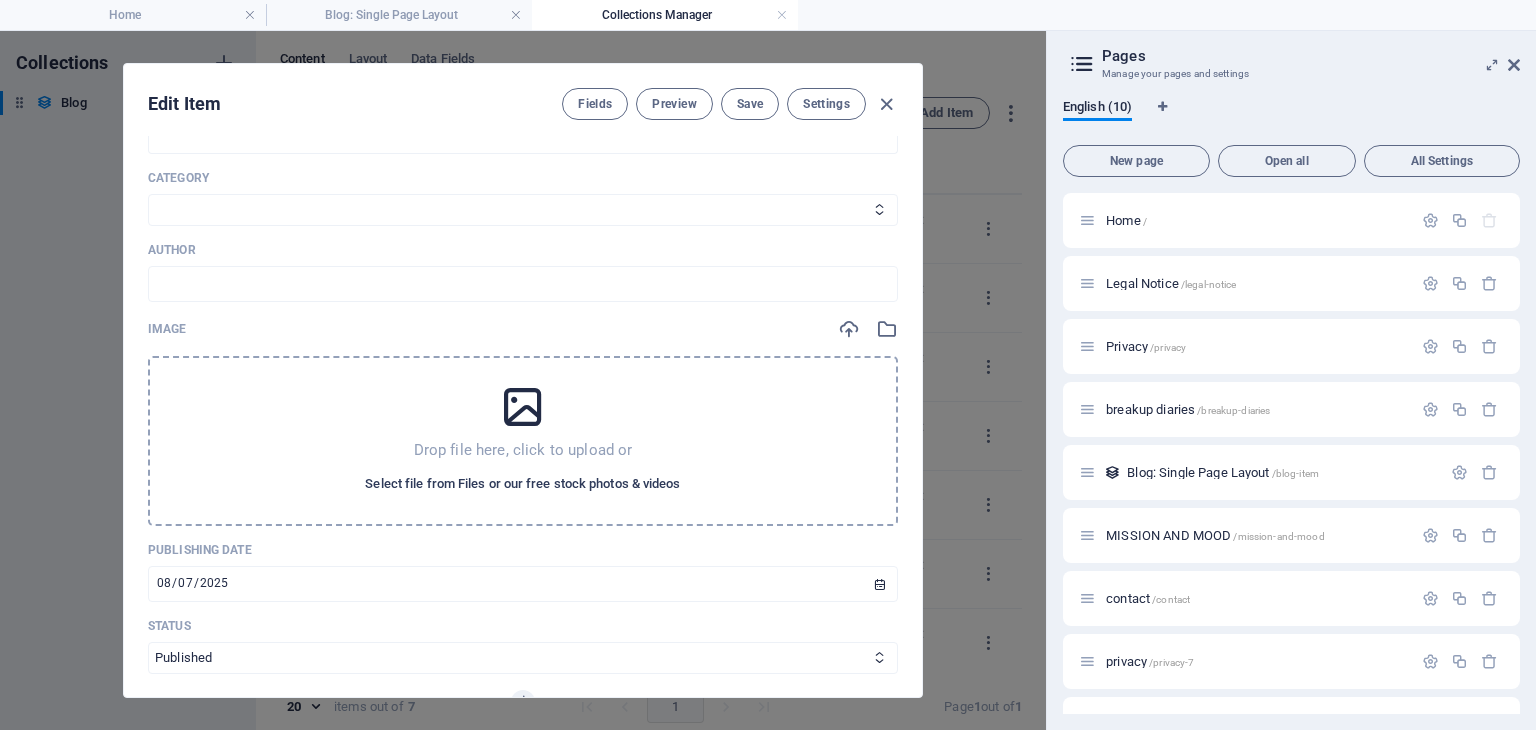 click on "Select file from Files or our free stock photos & videos" at bounding box center (522, 484) 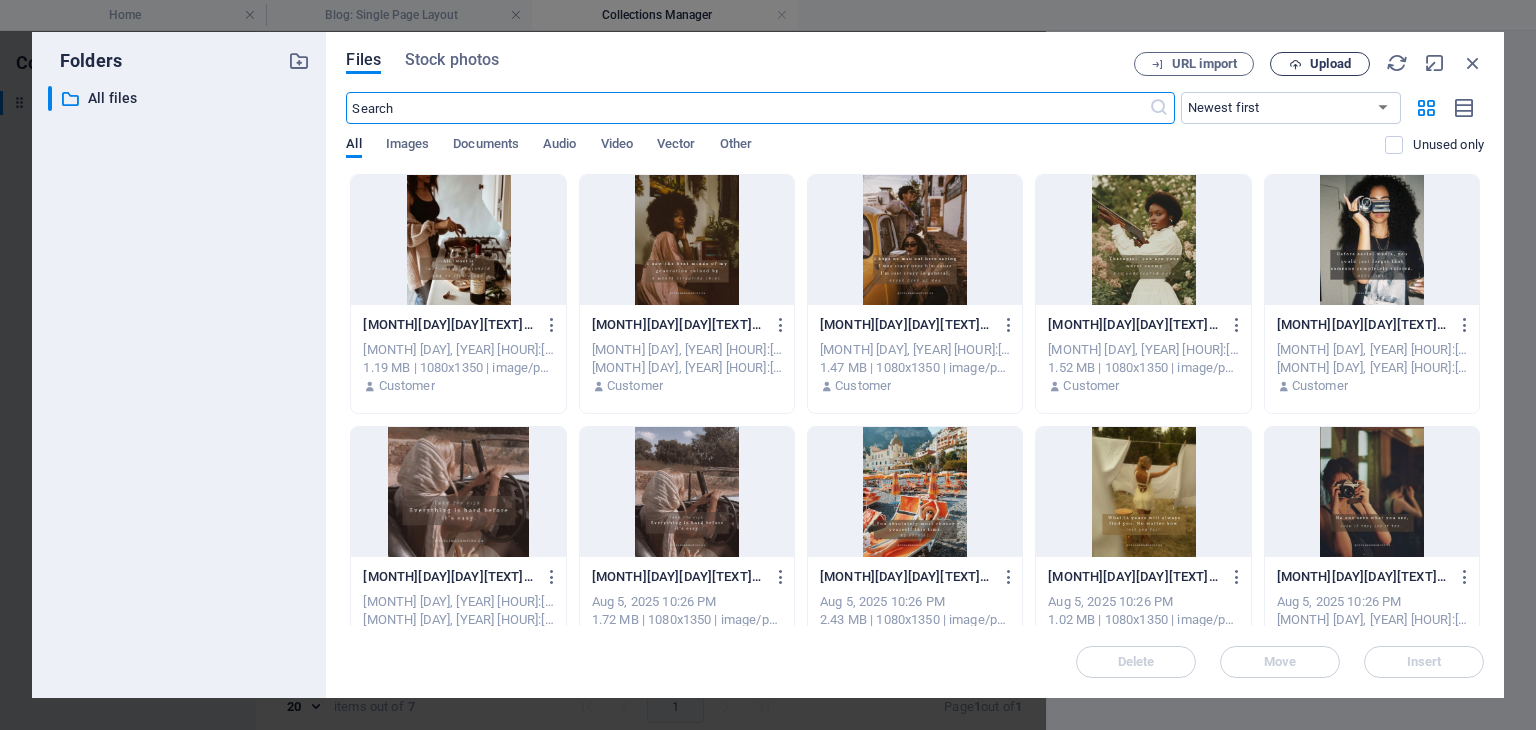 click on "Upload" at bounding box center [1330, 64] 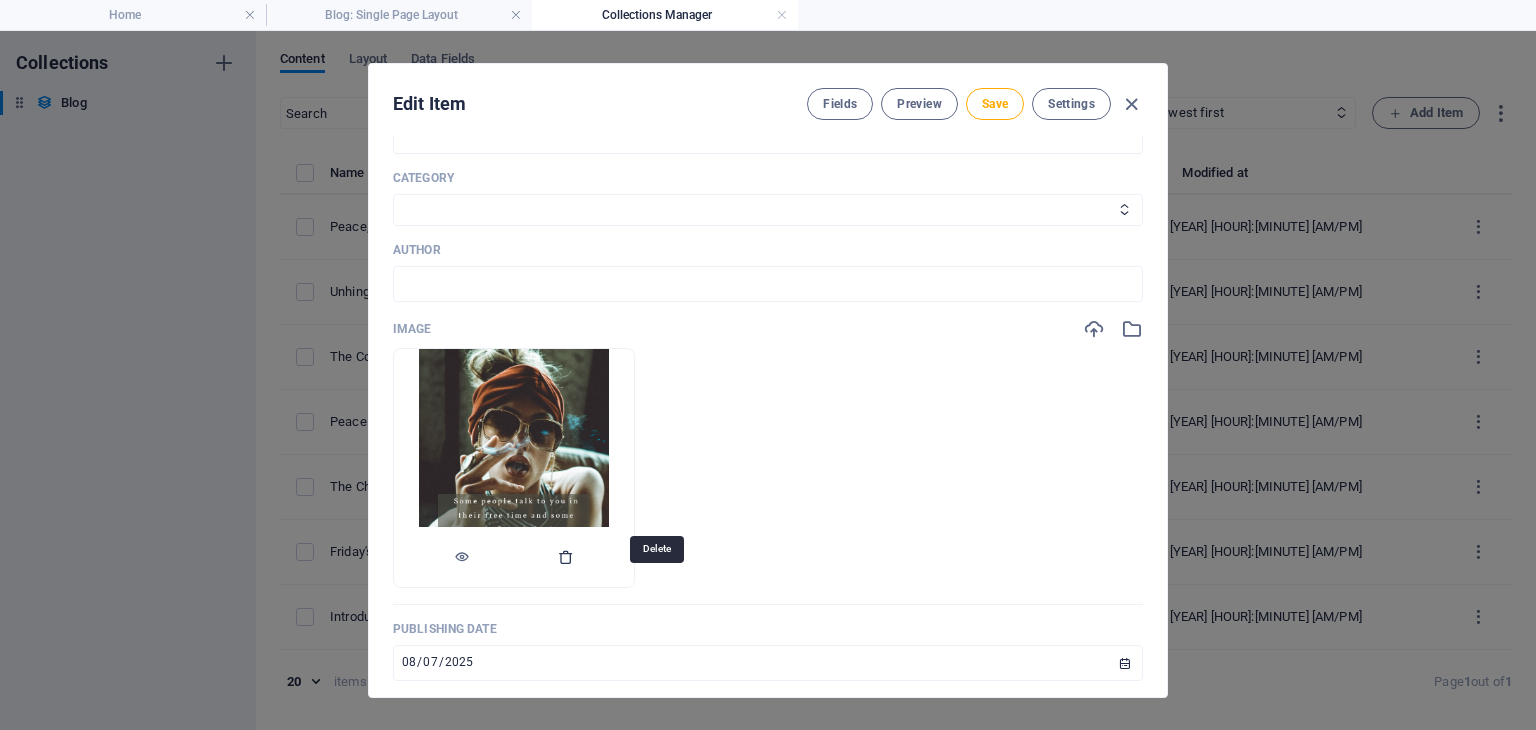 click at bounding box center (566, 557) 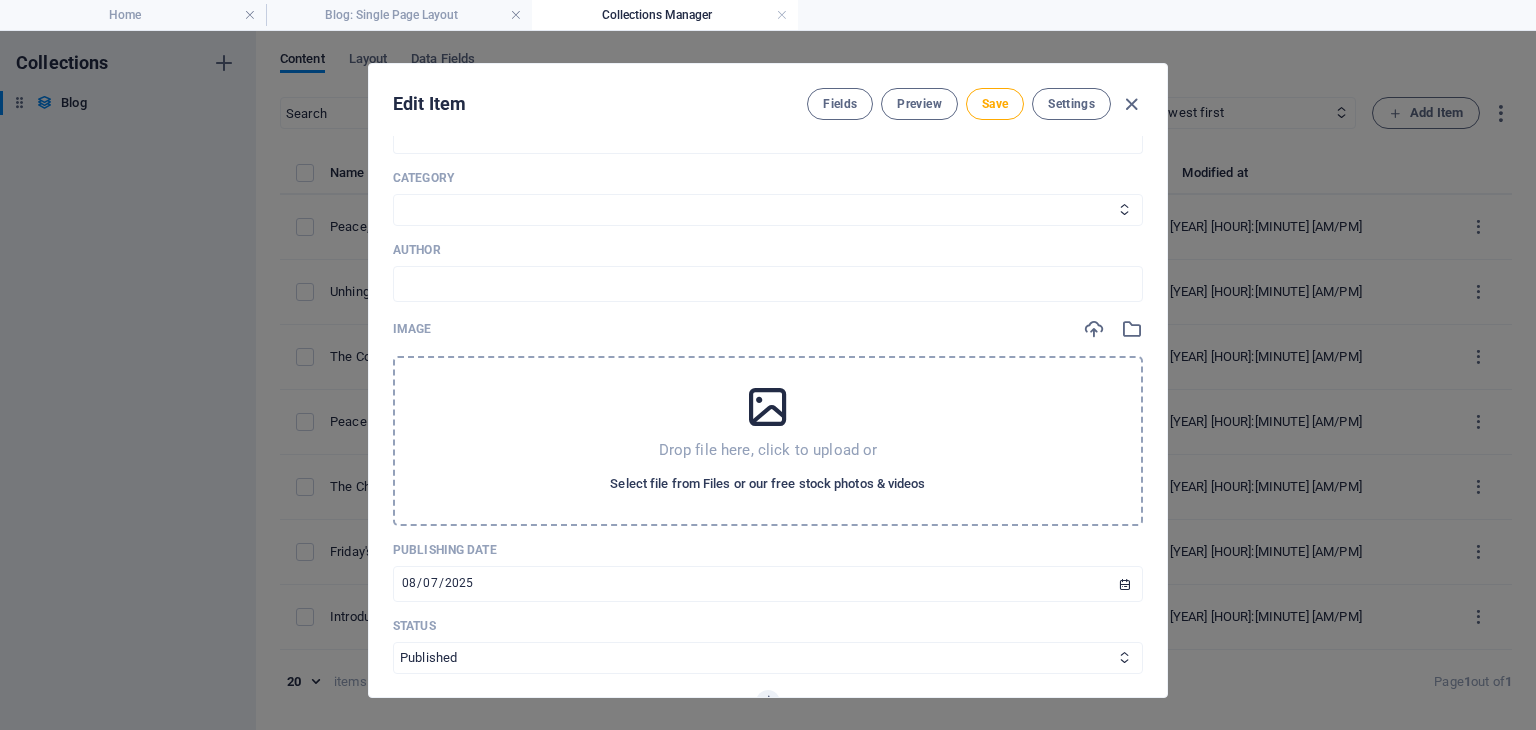 click on "Select file from Files or our free stock photos & videos" at bounding box center [767, 484] 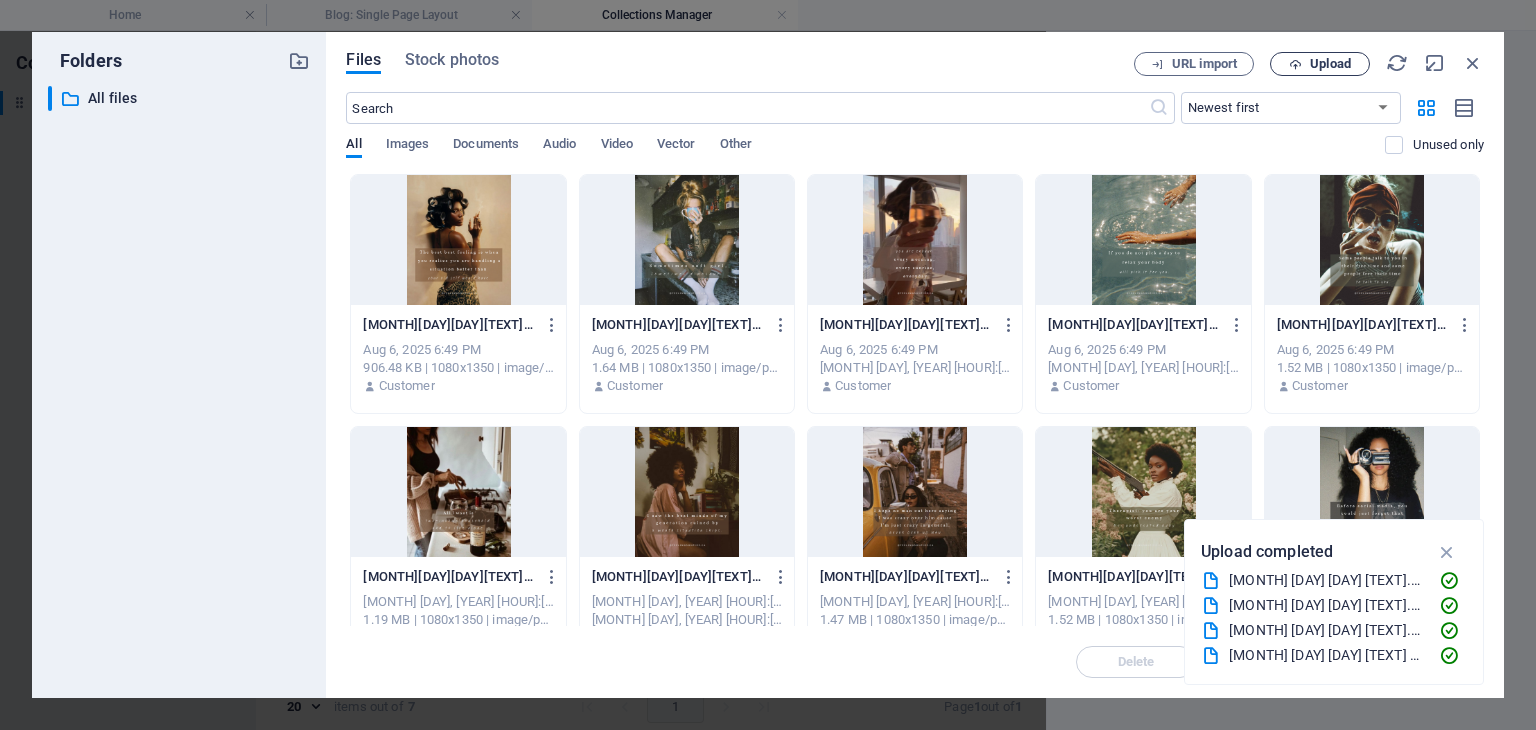 click on "Upload" at bounding box center [1330, 64] 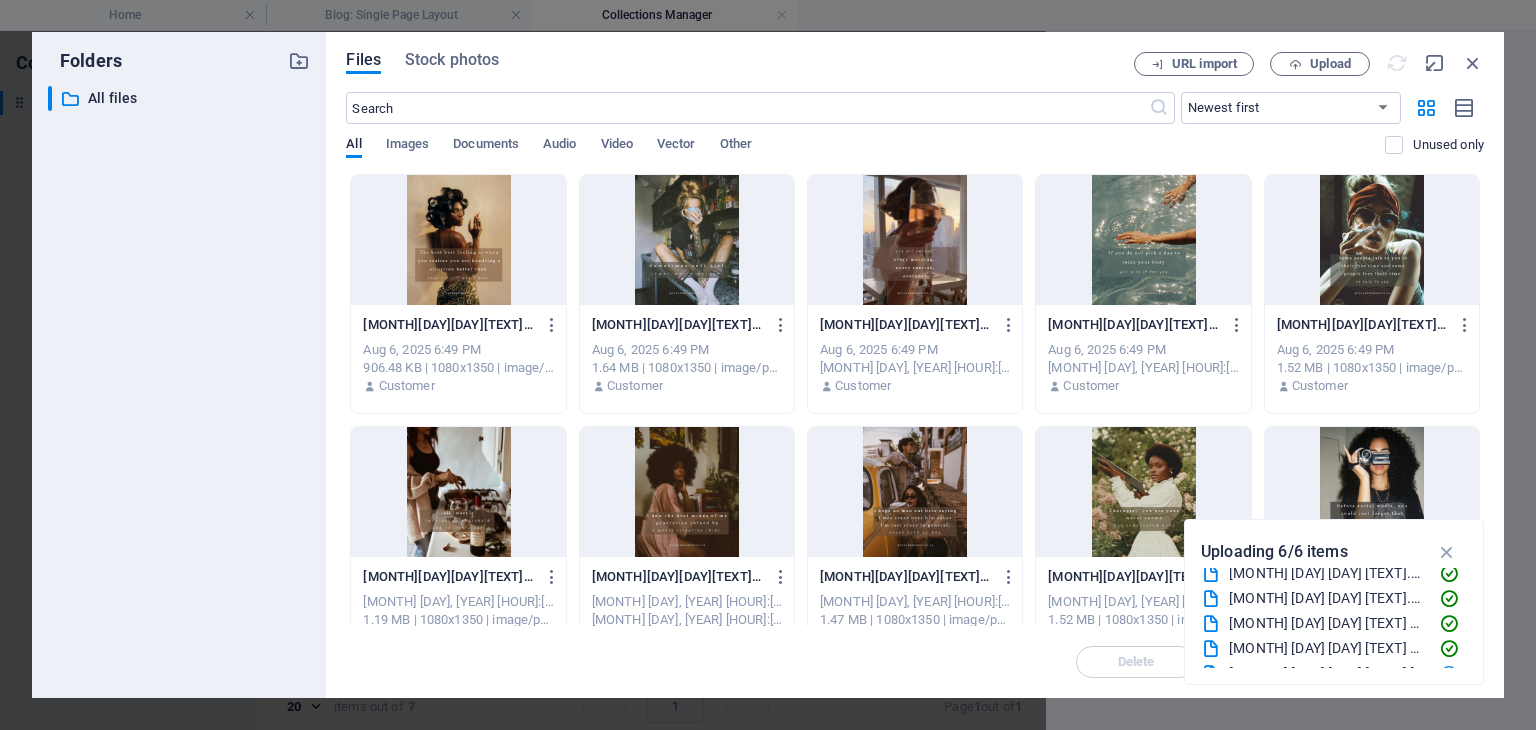 scroll, scrollTop: 49, scrollLeft: 0, axis: vertical 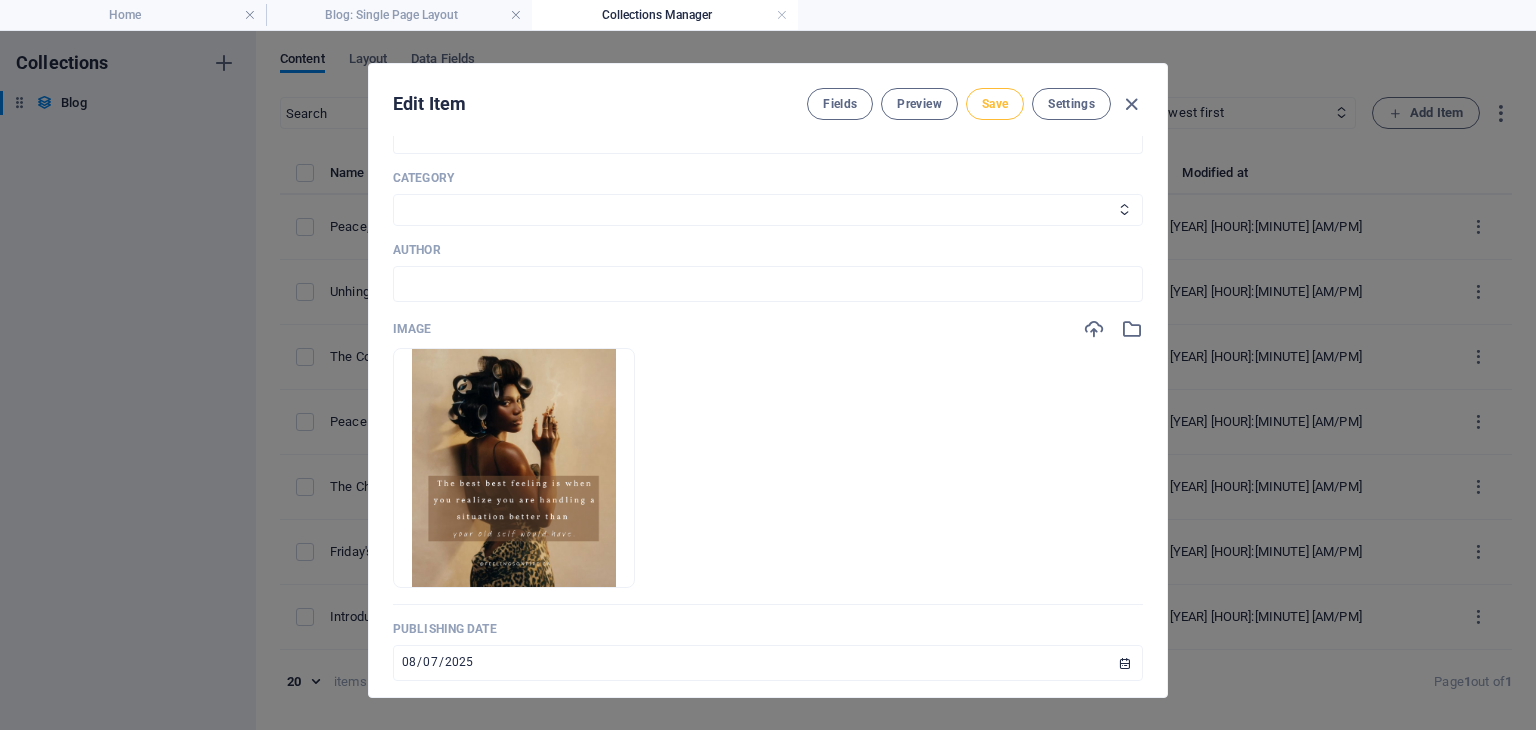 click on "Save" at bounding box center [995, 104] 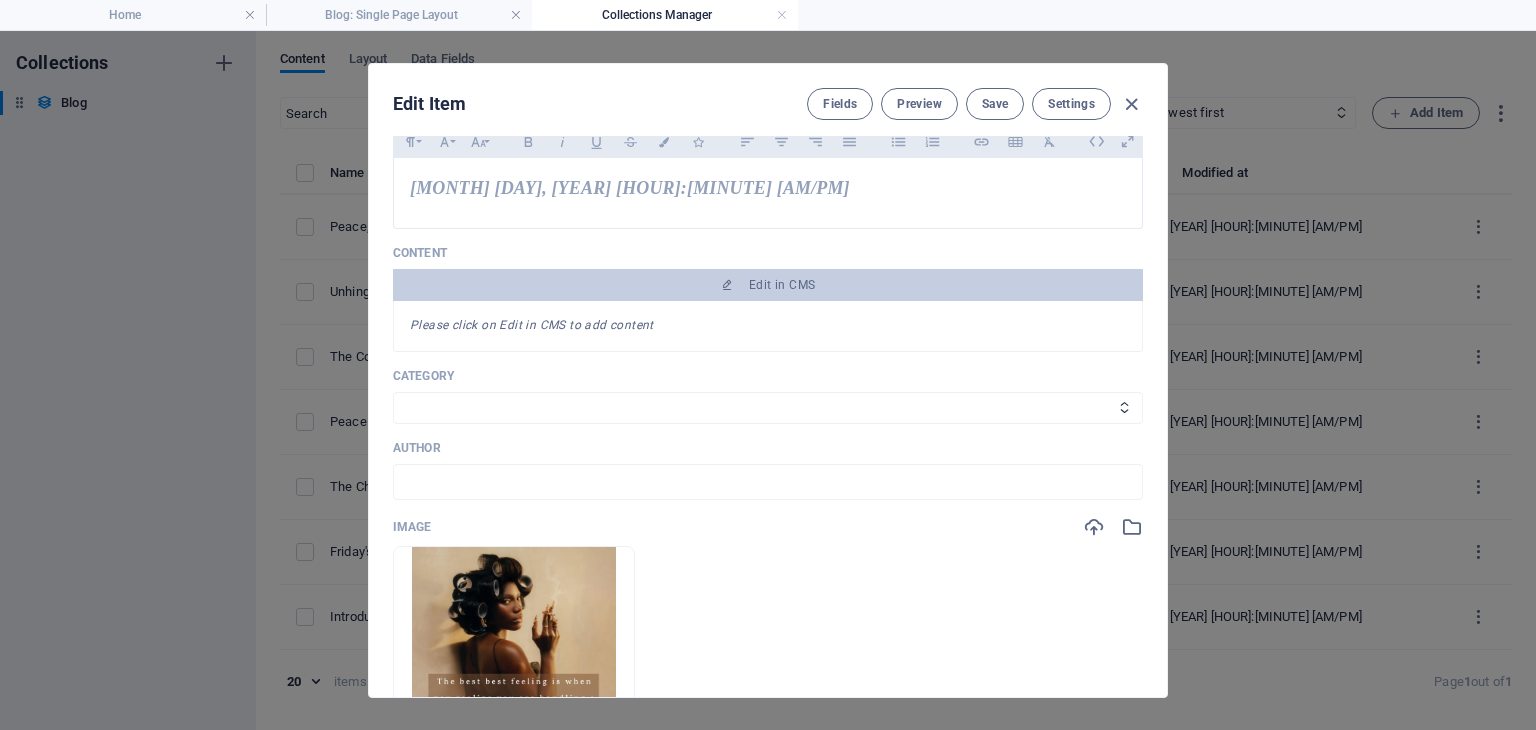 scroll, scrollTop: 0, scrollLeft: 0, axis: both 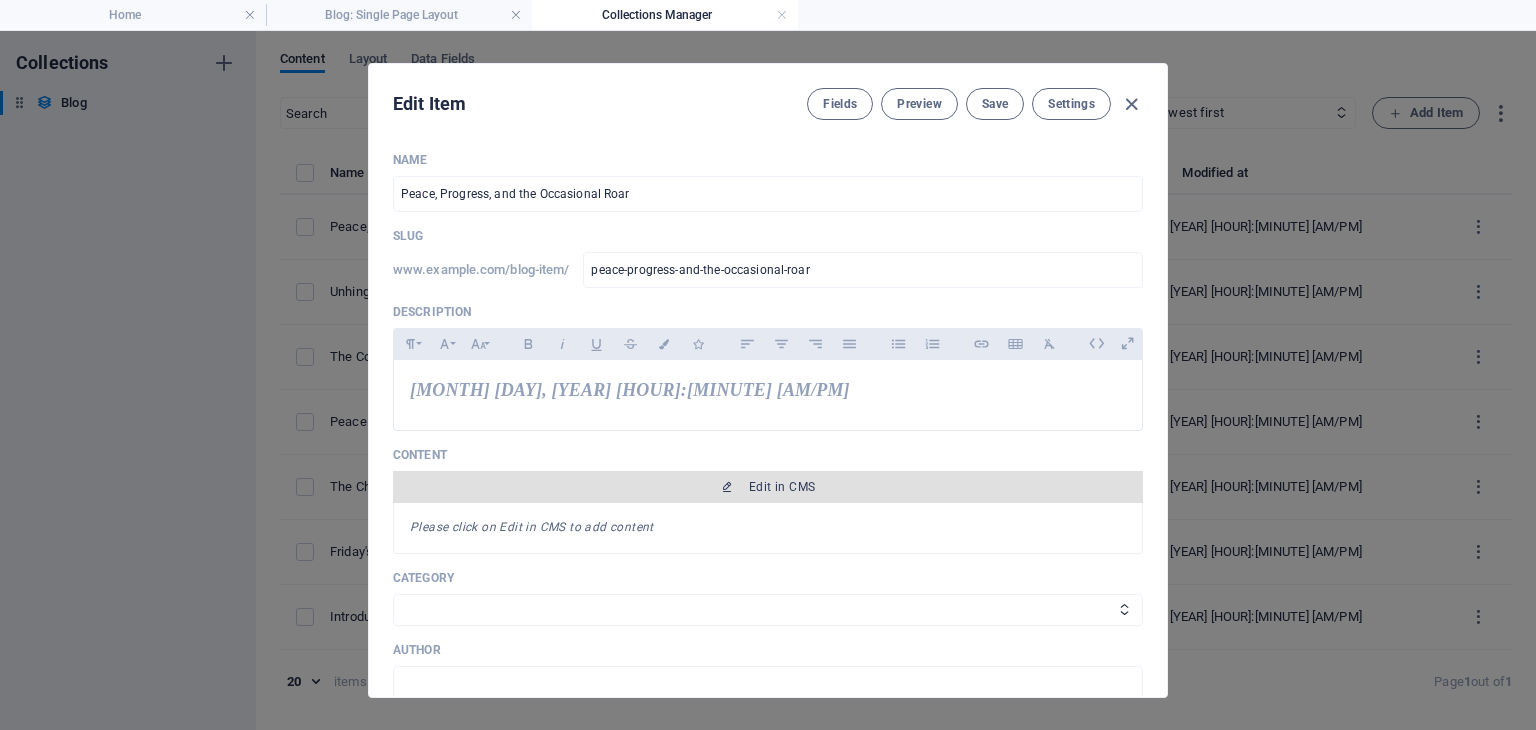click on "Edit in CMS" at bounding box center [782, 487] 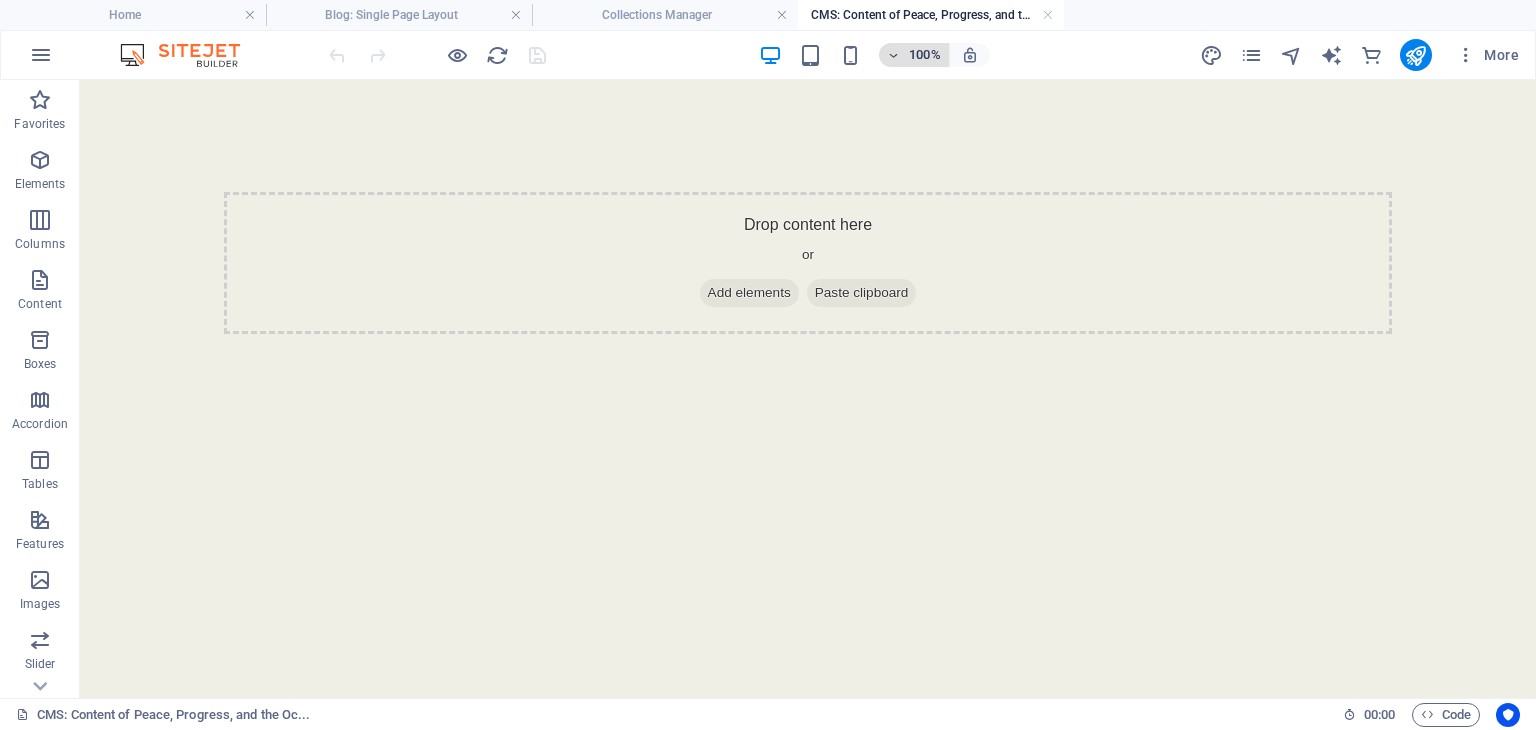 scroll, scrollTop: 0, scrollLeft: 0, axis: both 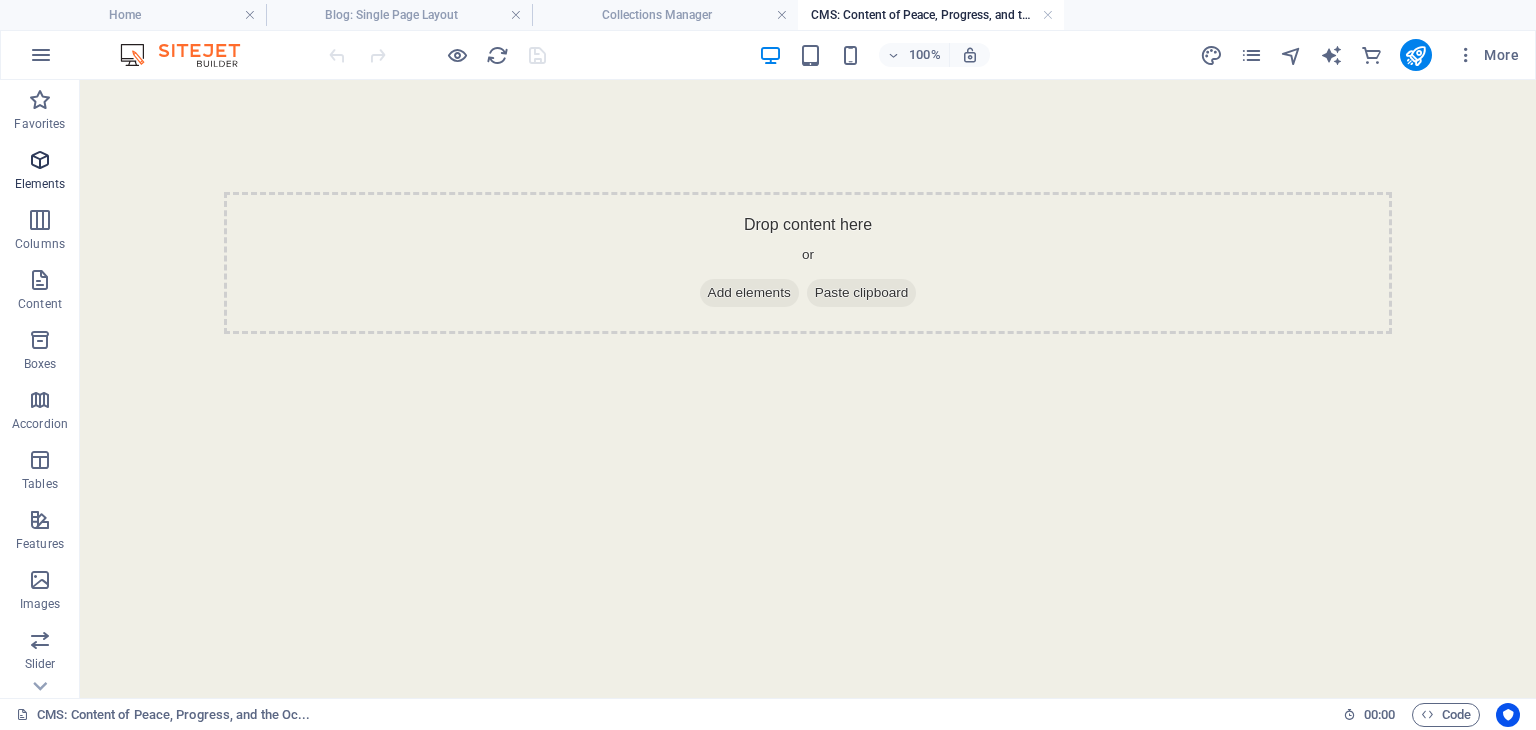 click on "Elements" at bounding box center (40, 184) 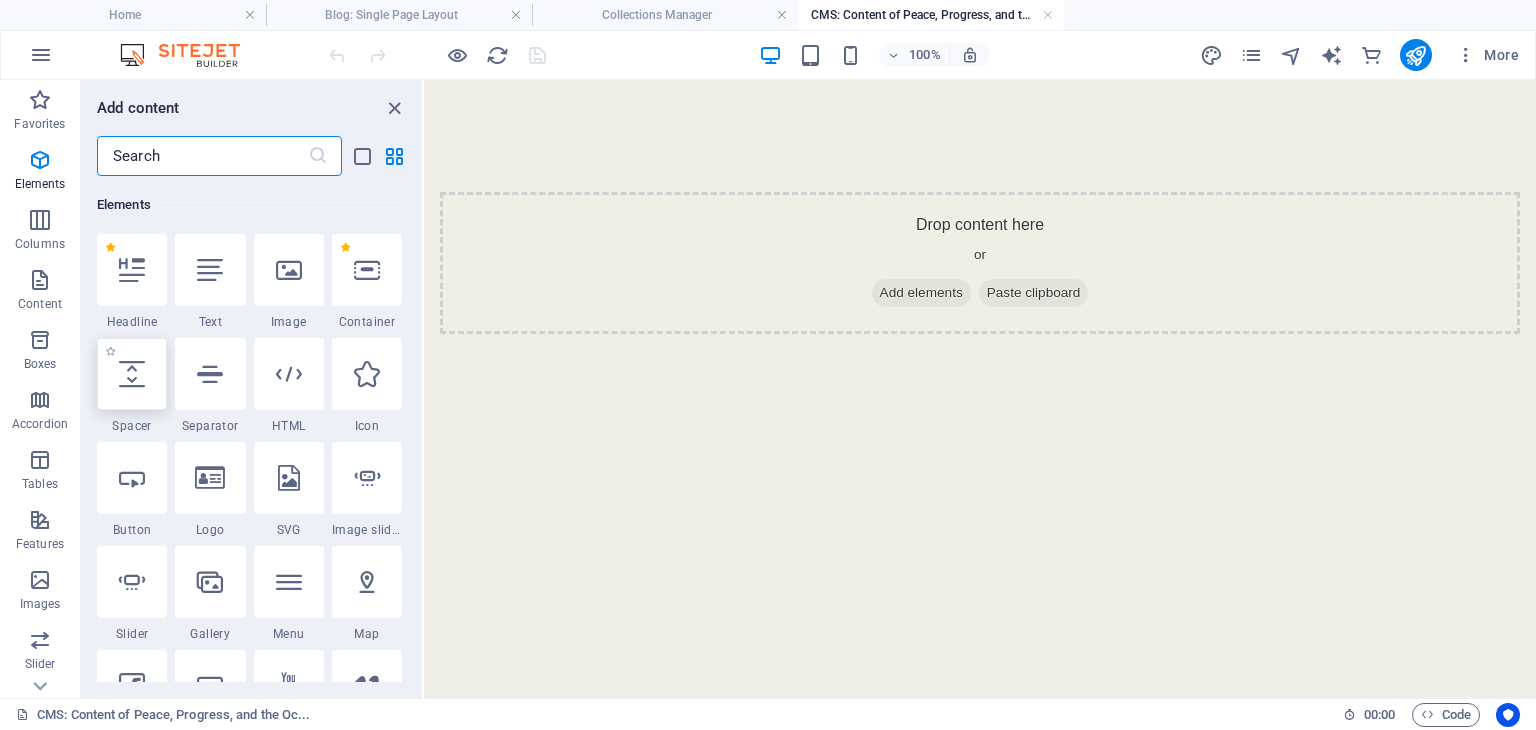 scroll, scrollTop: 212, scrollLeft: 0, axis: vertical 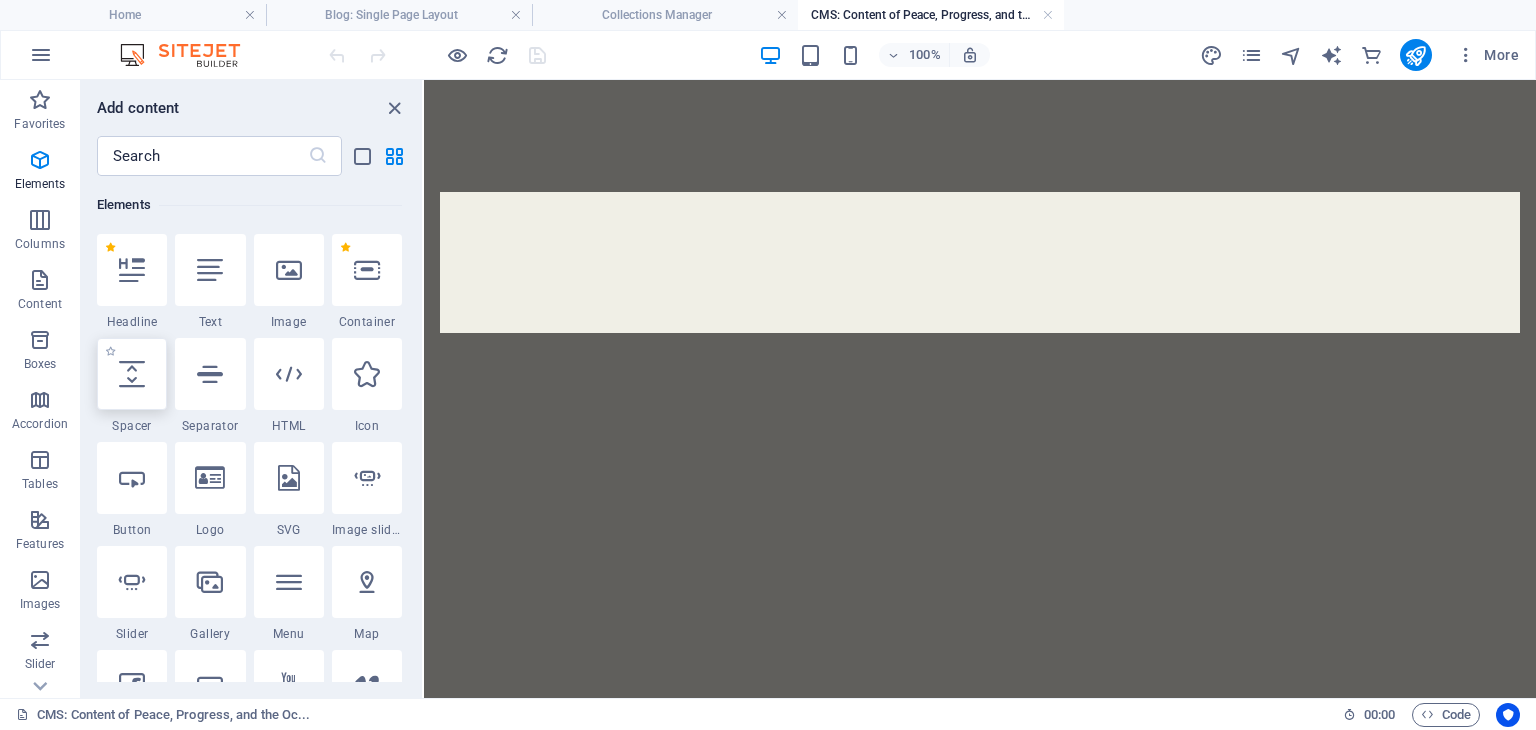 select on "px" 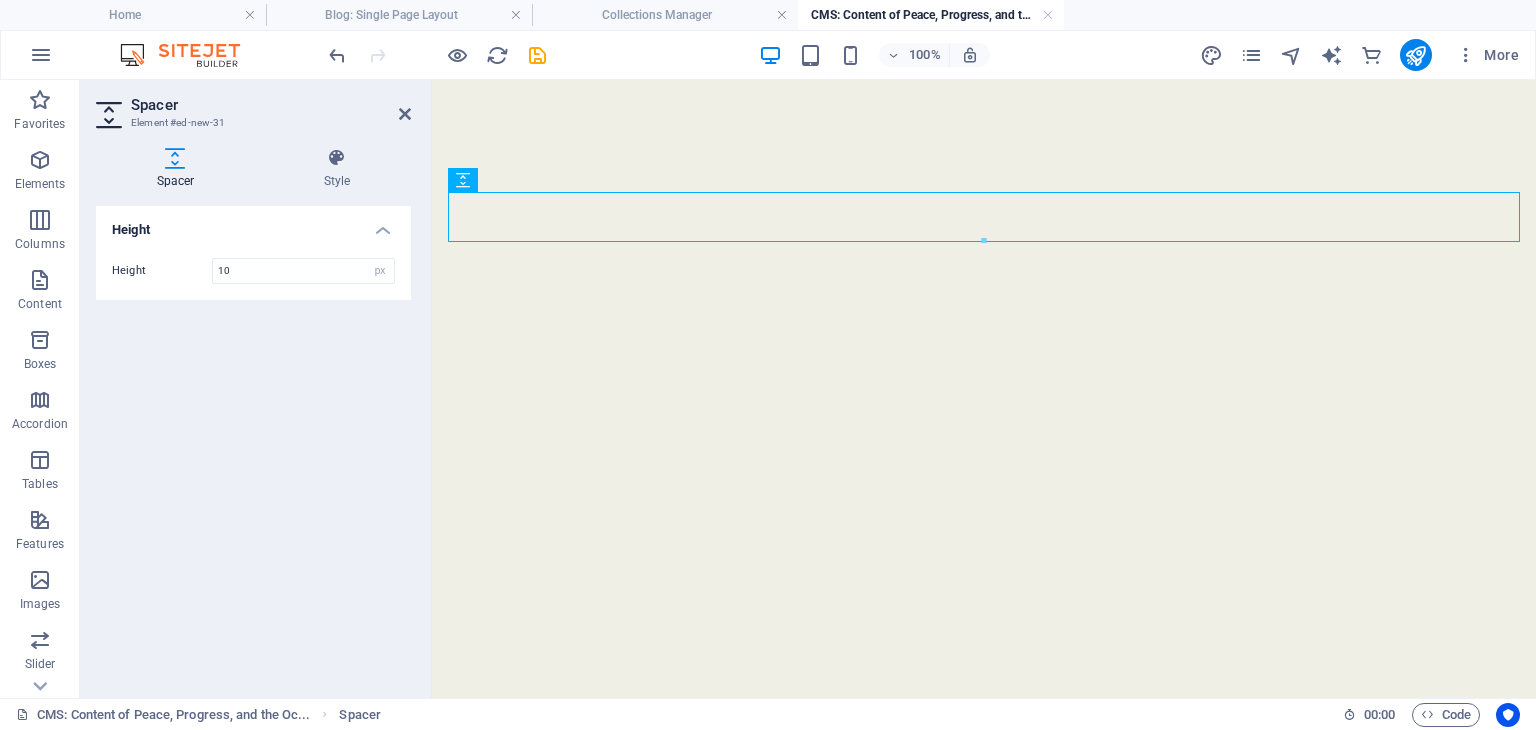 type on "10" 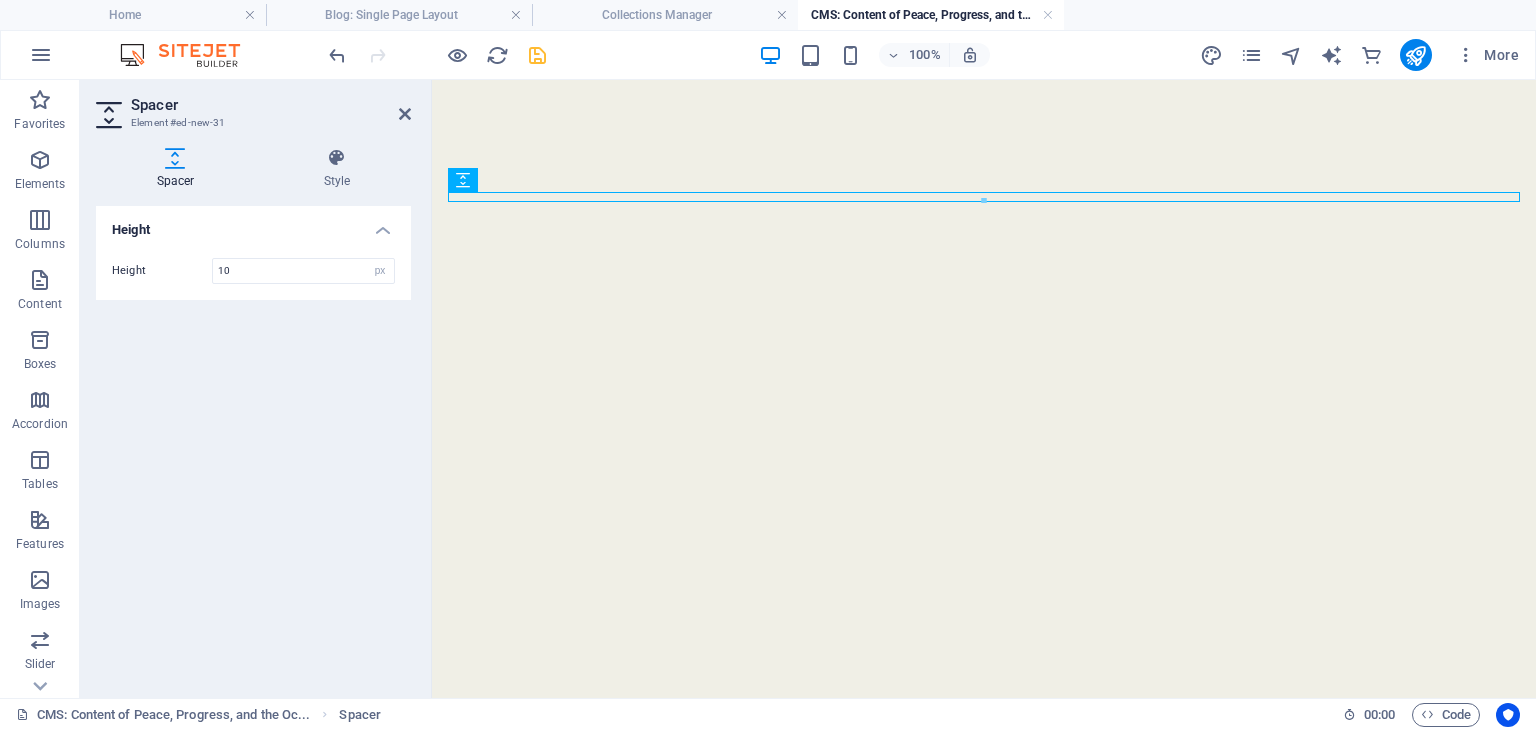 click at bounding box center (537, 55) 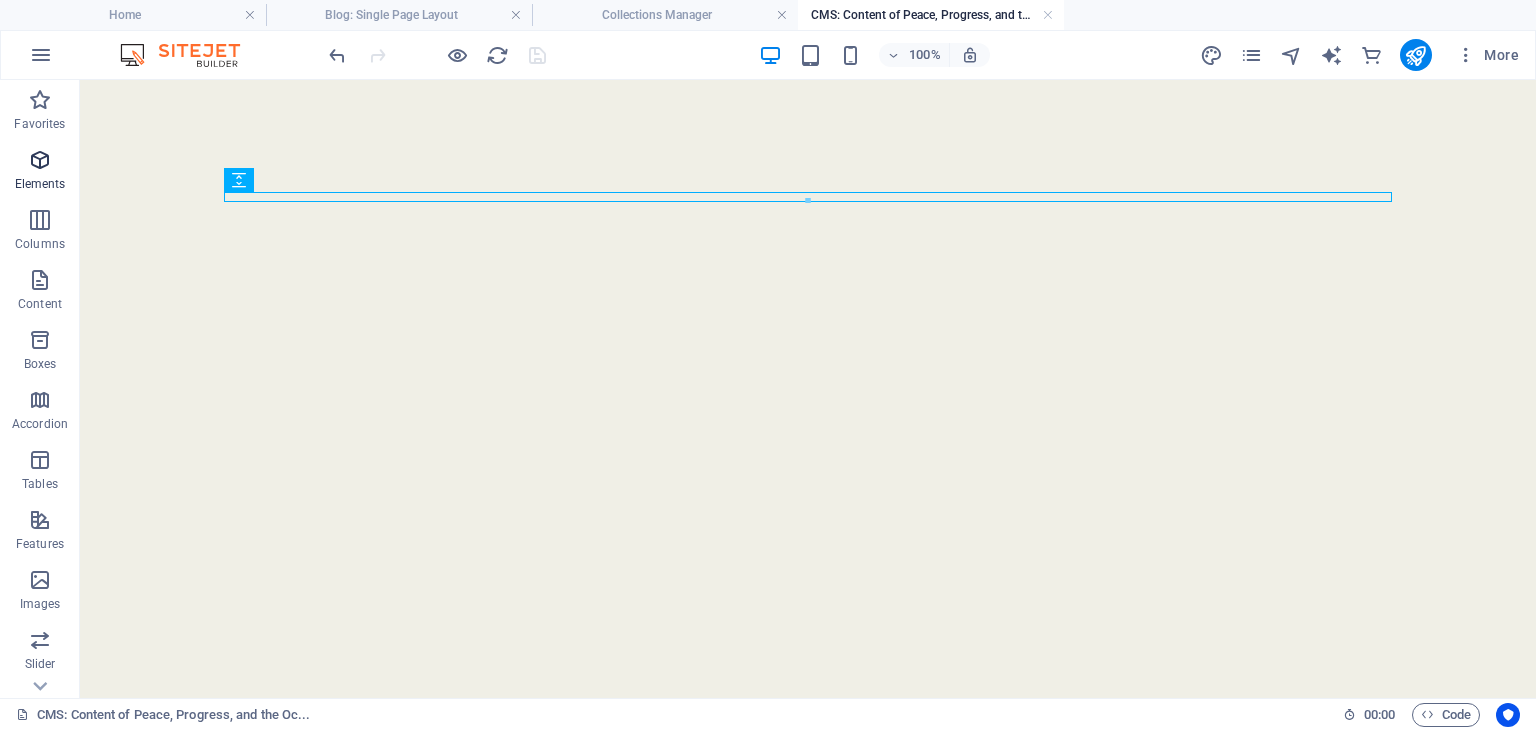 click at bounding box center (40, 160) 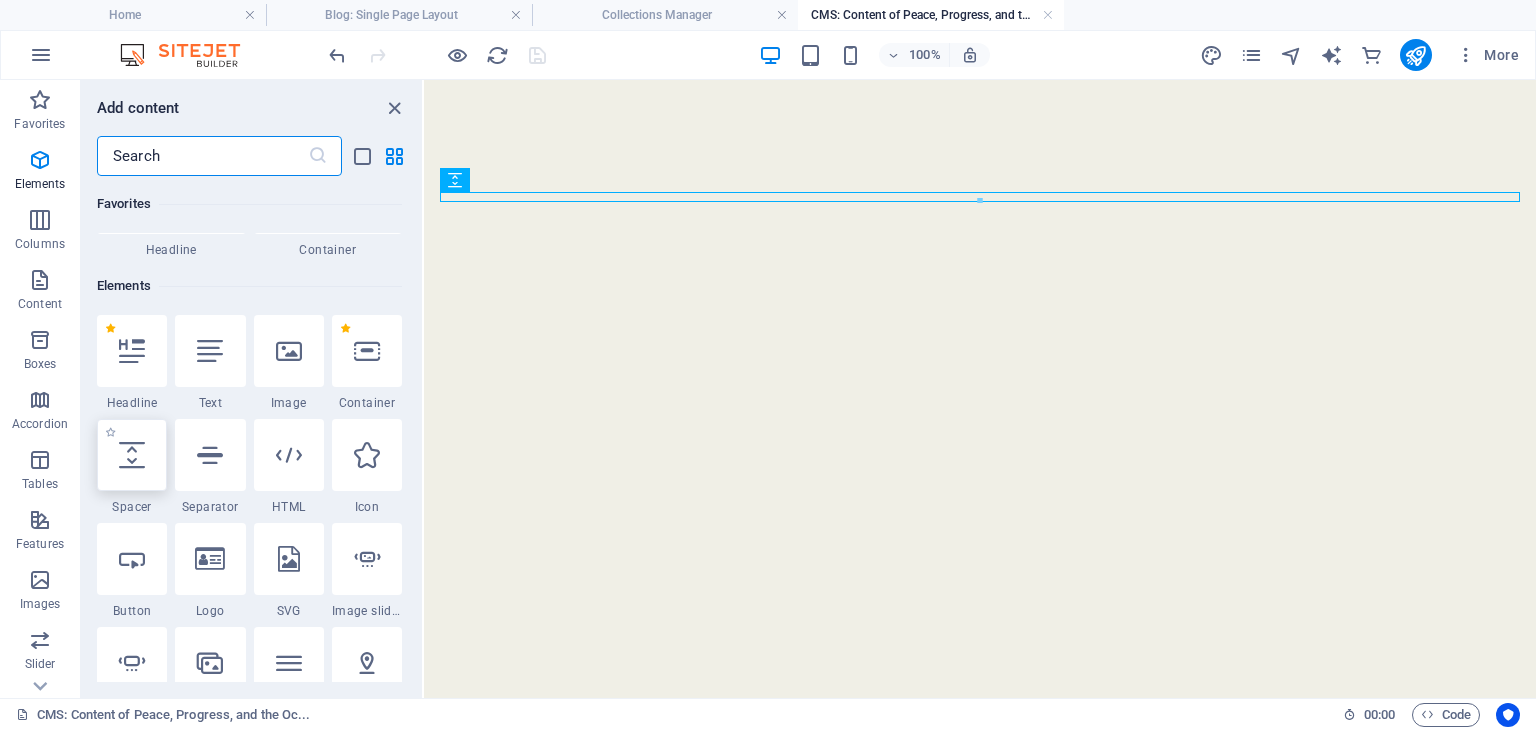 scroll, scrollTop: 212, scrollLeft: 0, axis: vertical 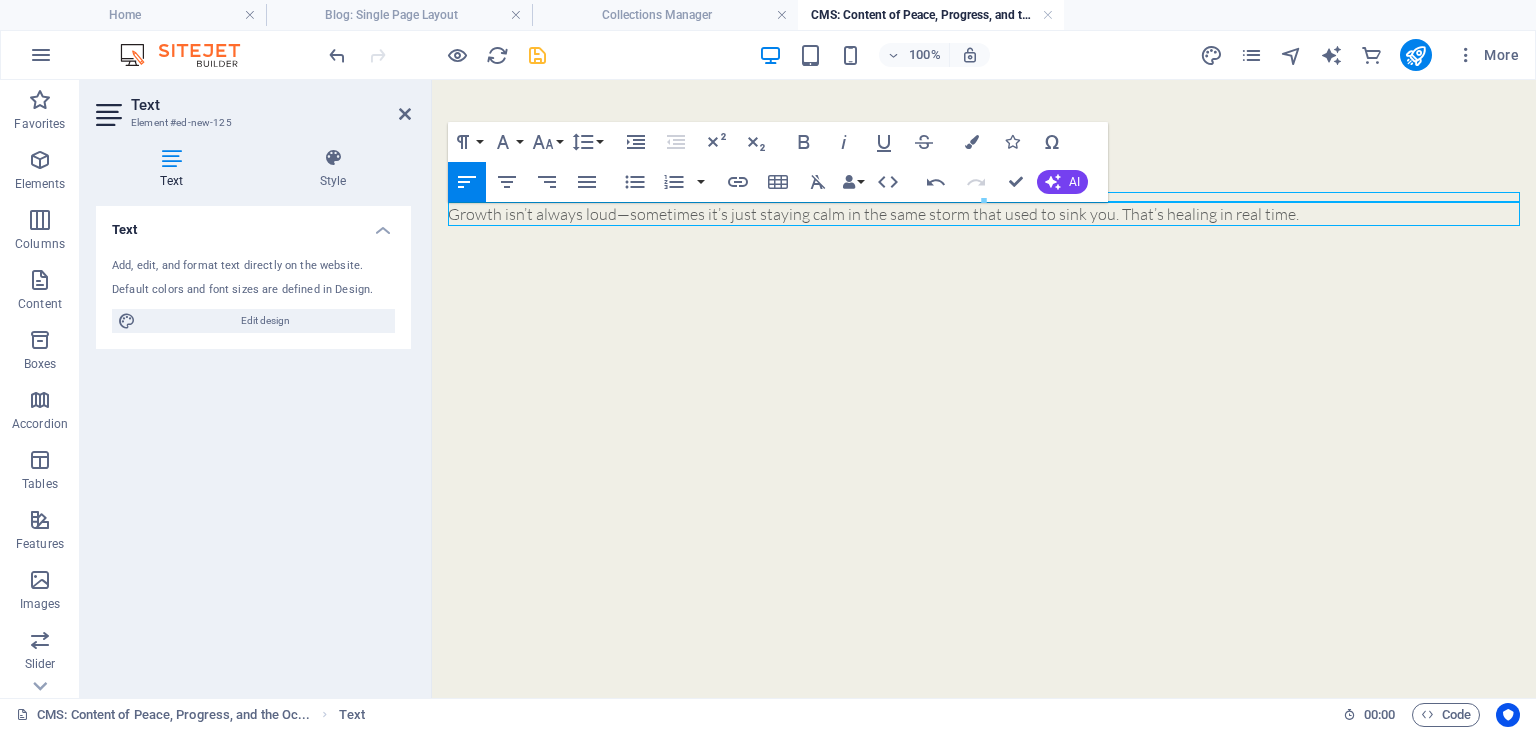 click on "Growth isn’t always loud—sometimes it’s just staying calm in the same storm that used to sink you. That’s healing in real time." at bounding box center [984, 214] 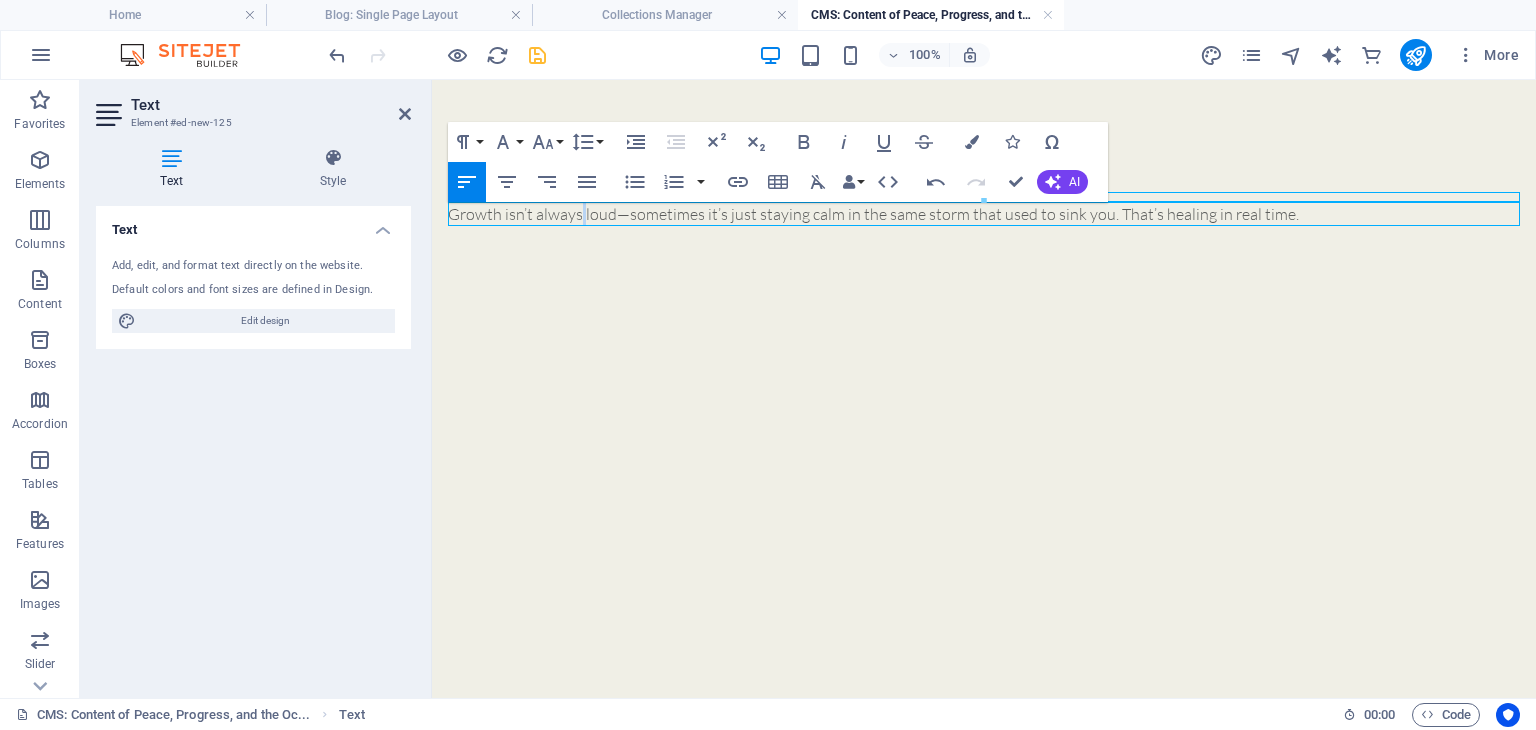 click on "Growth isn’t always loud—sometimes it’s just staying calm in the same storm that used to sink you. That’s healing in real time." at bounding box center (984, 214) 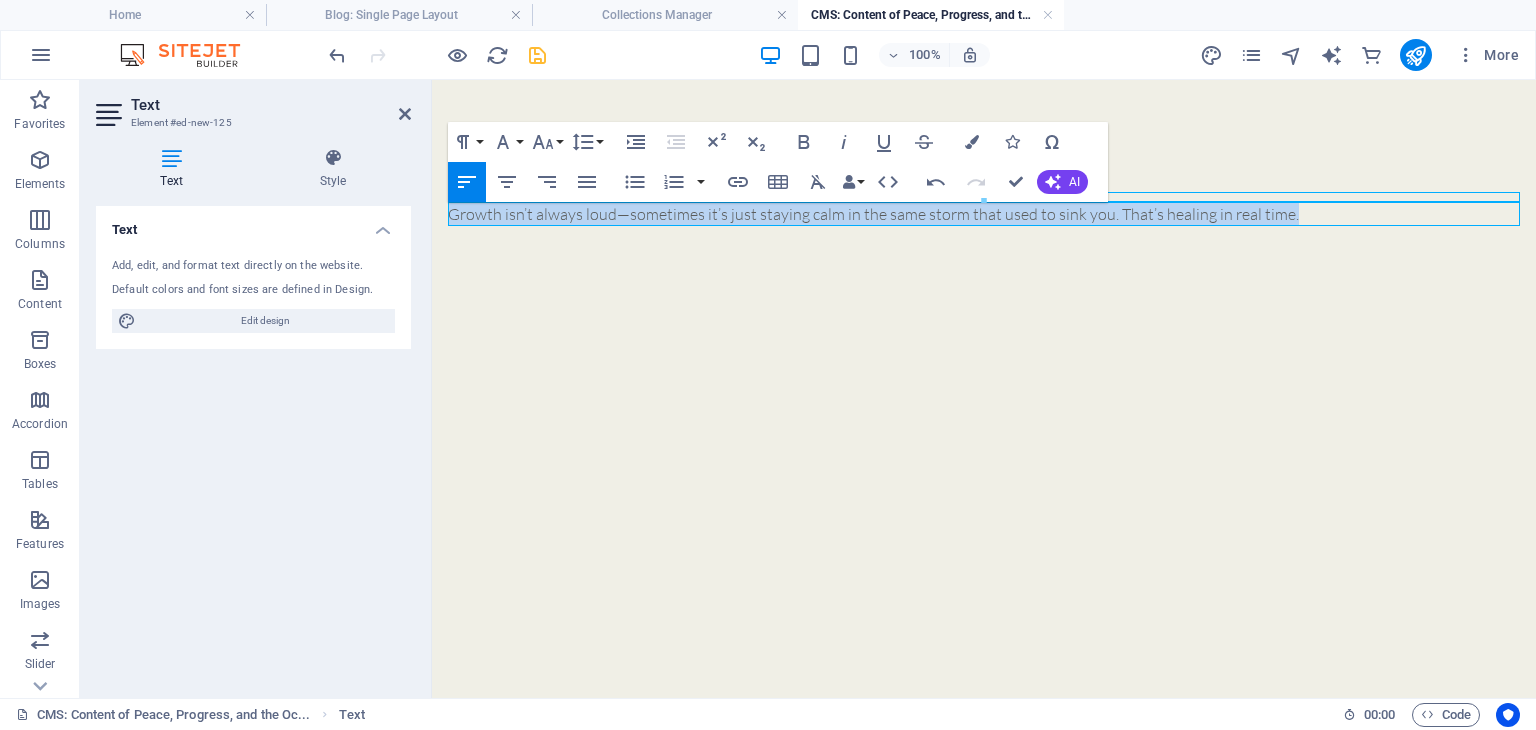 click on "Growth isn’t always loud—sometimes it’s just staying calm in the same storm that used to sink you. That’s healing in real time." at bounding box center (984, 214) 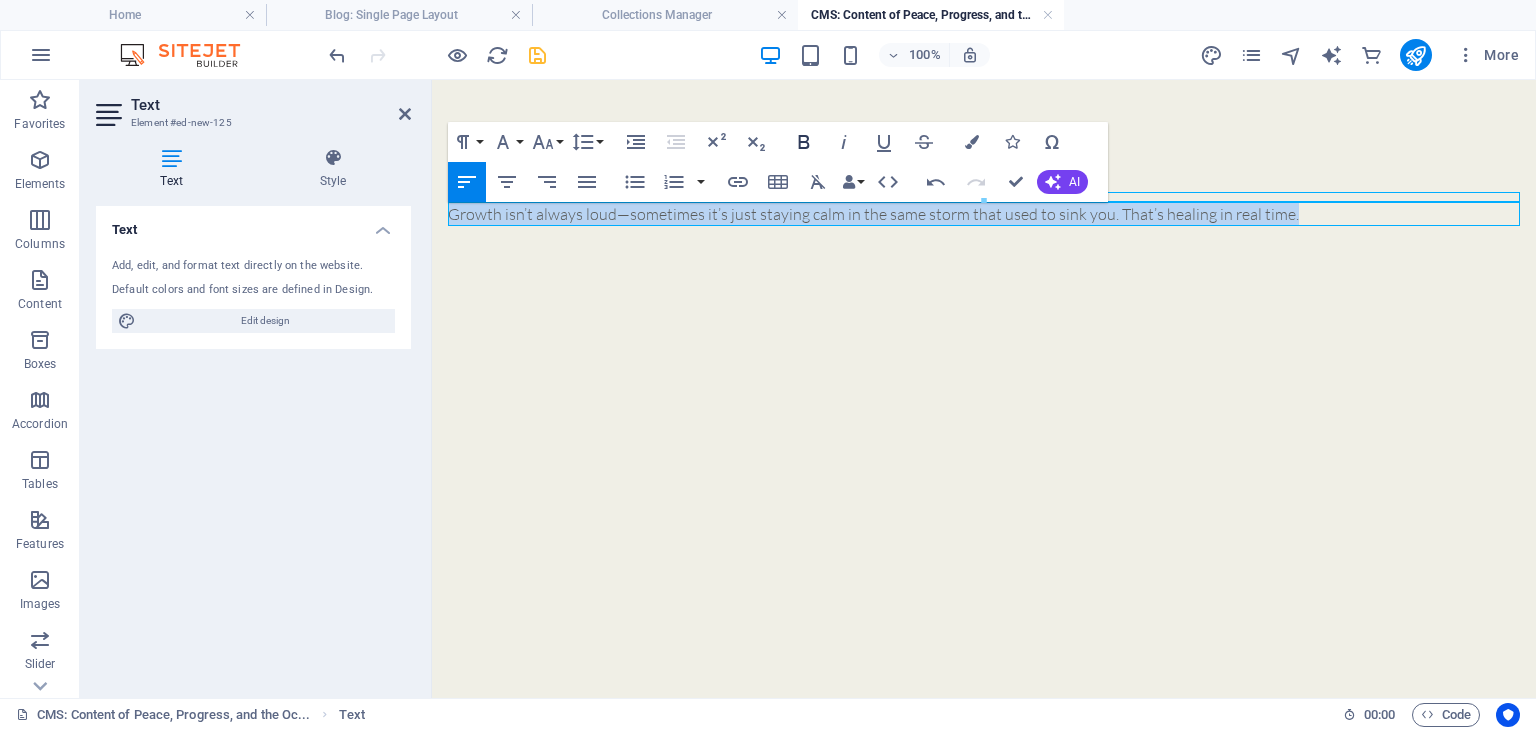 click 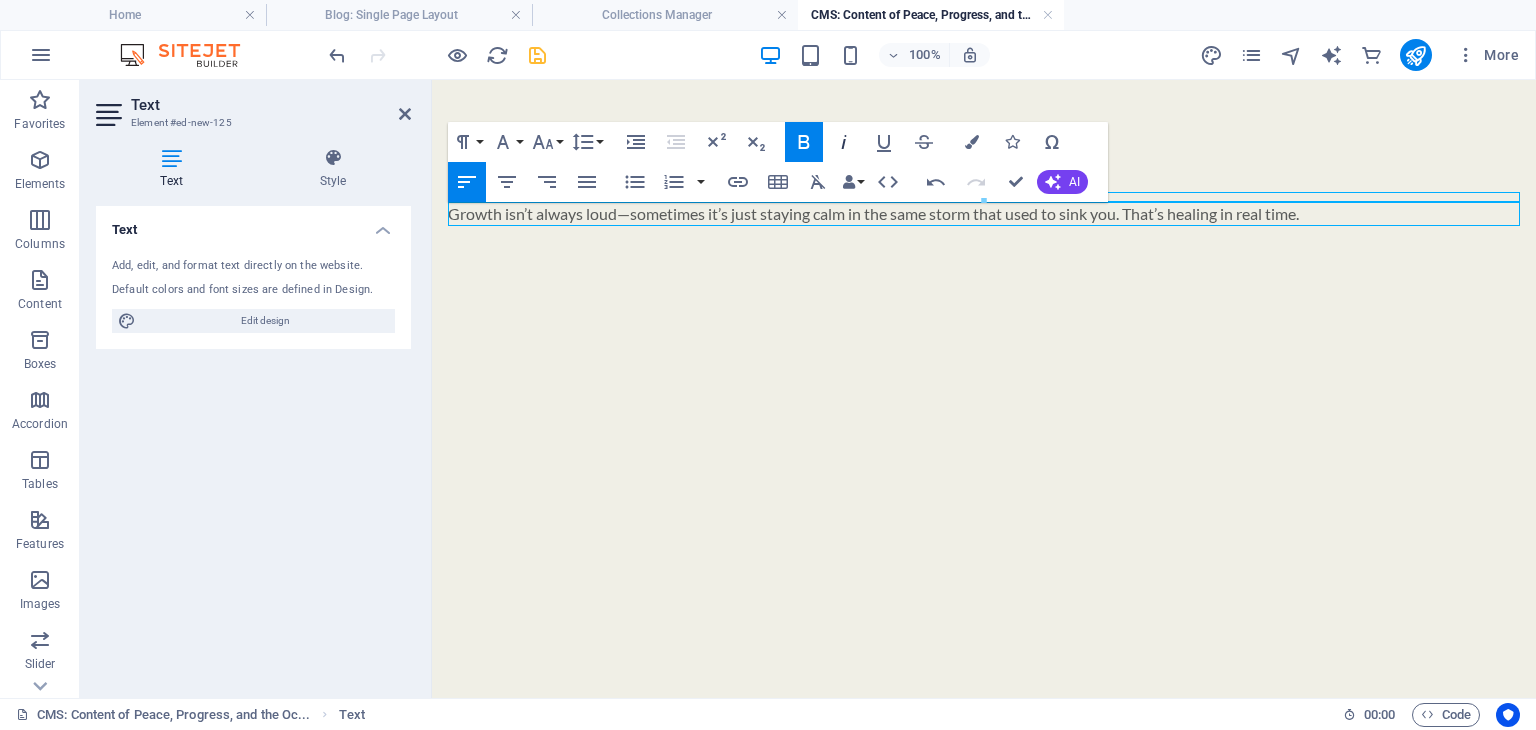 click 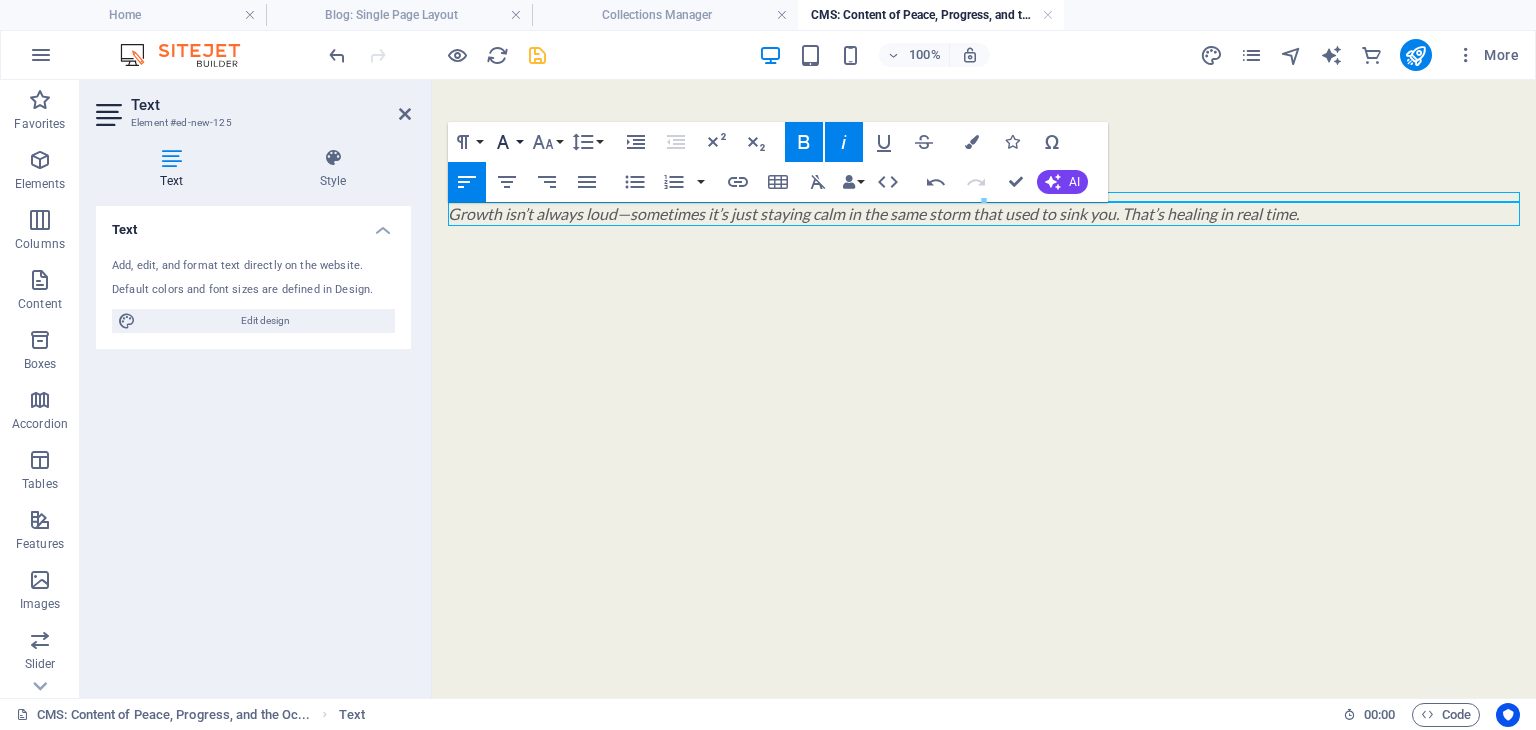 click on "Font Family" at bounding box center [507, 142] 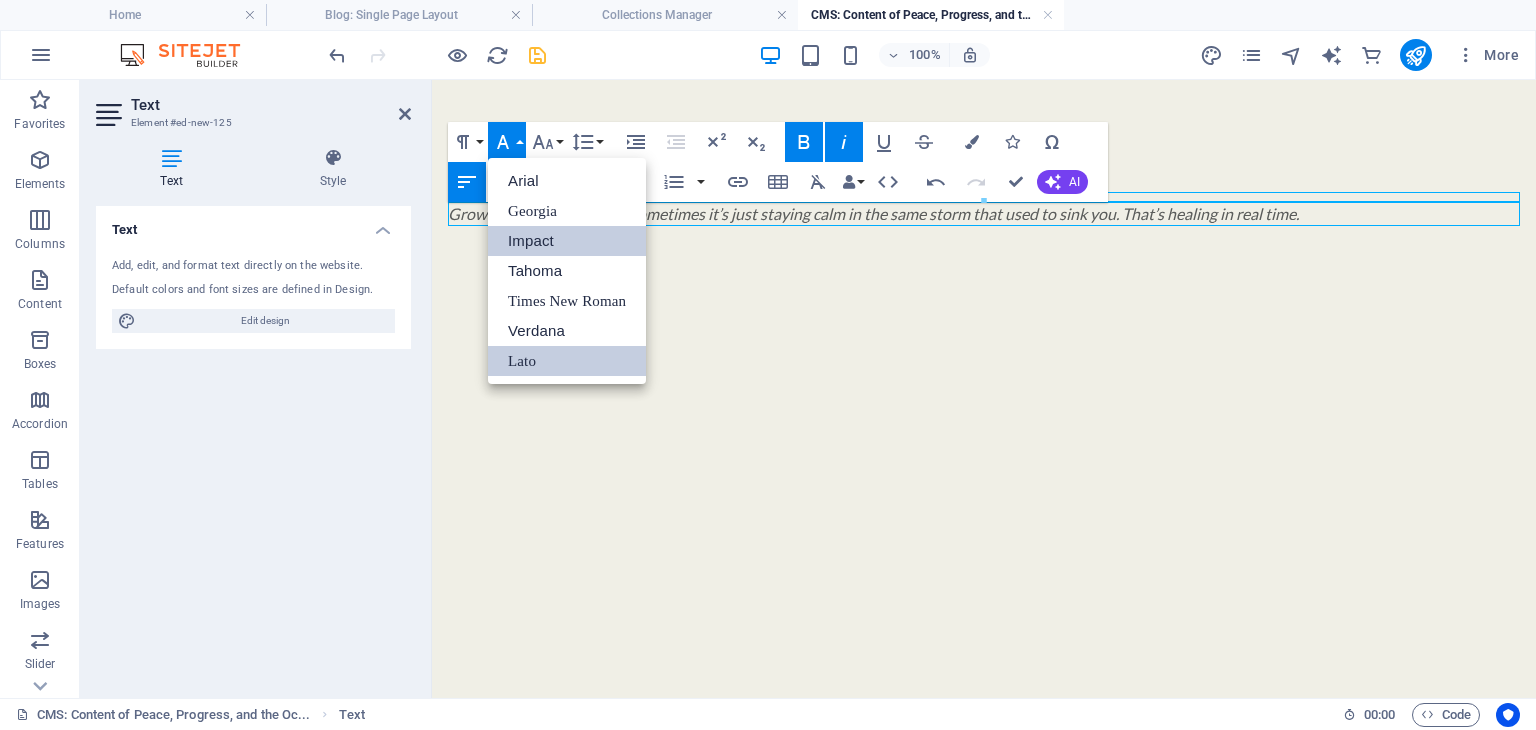 scroll, scrollTop: 0, scrollLeft: 0, axis: both 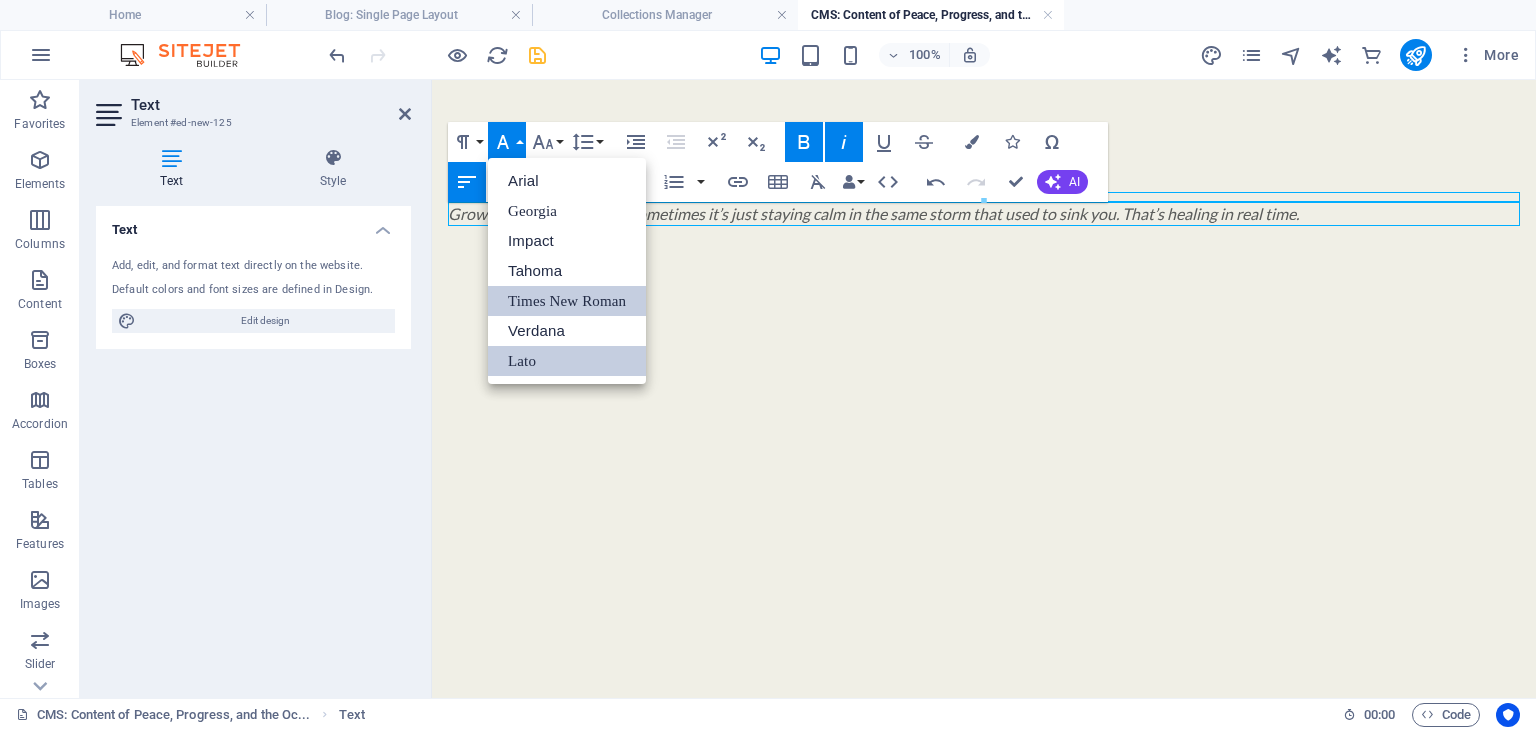click on "Times New Roman" at bounding box center (567, 301) 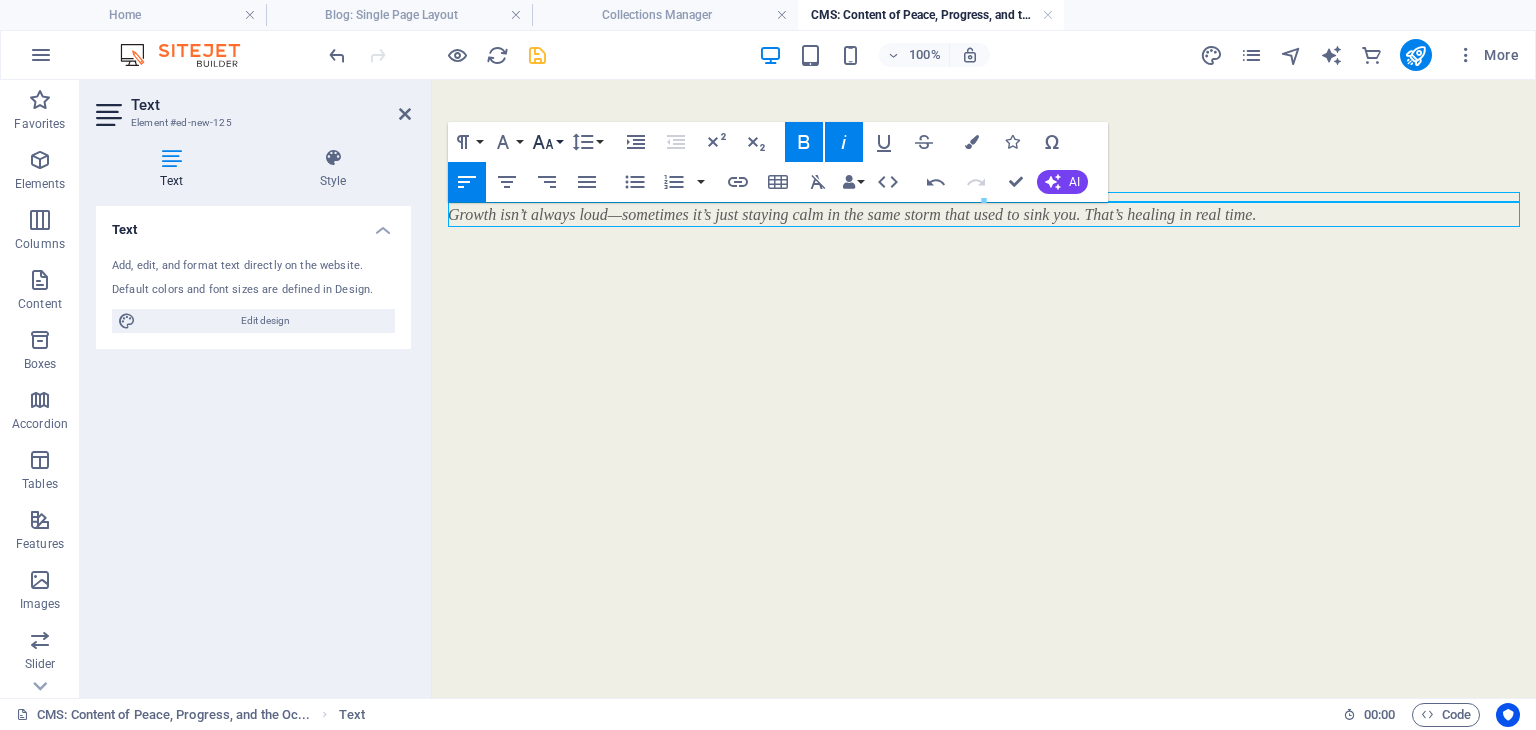 click 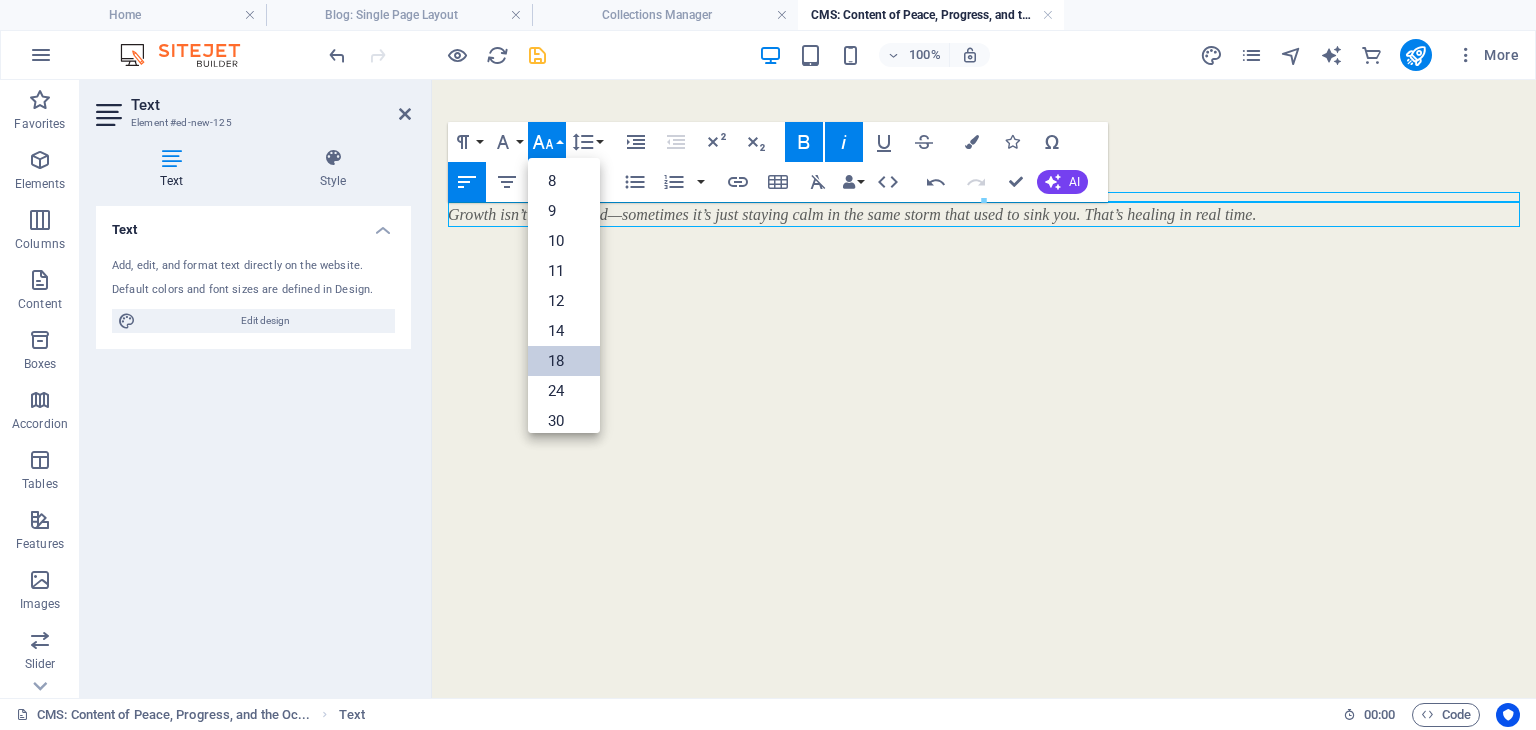 click on "18" at bounding box center (564, 361) 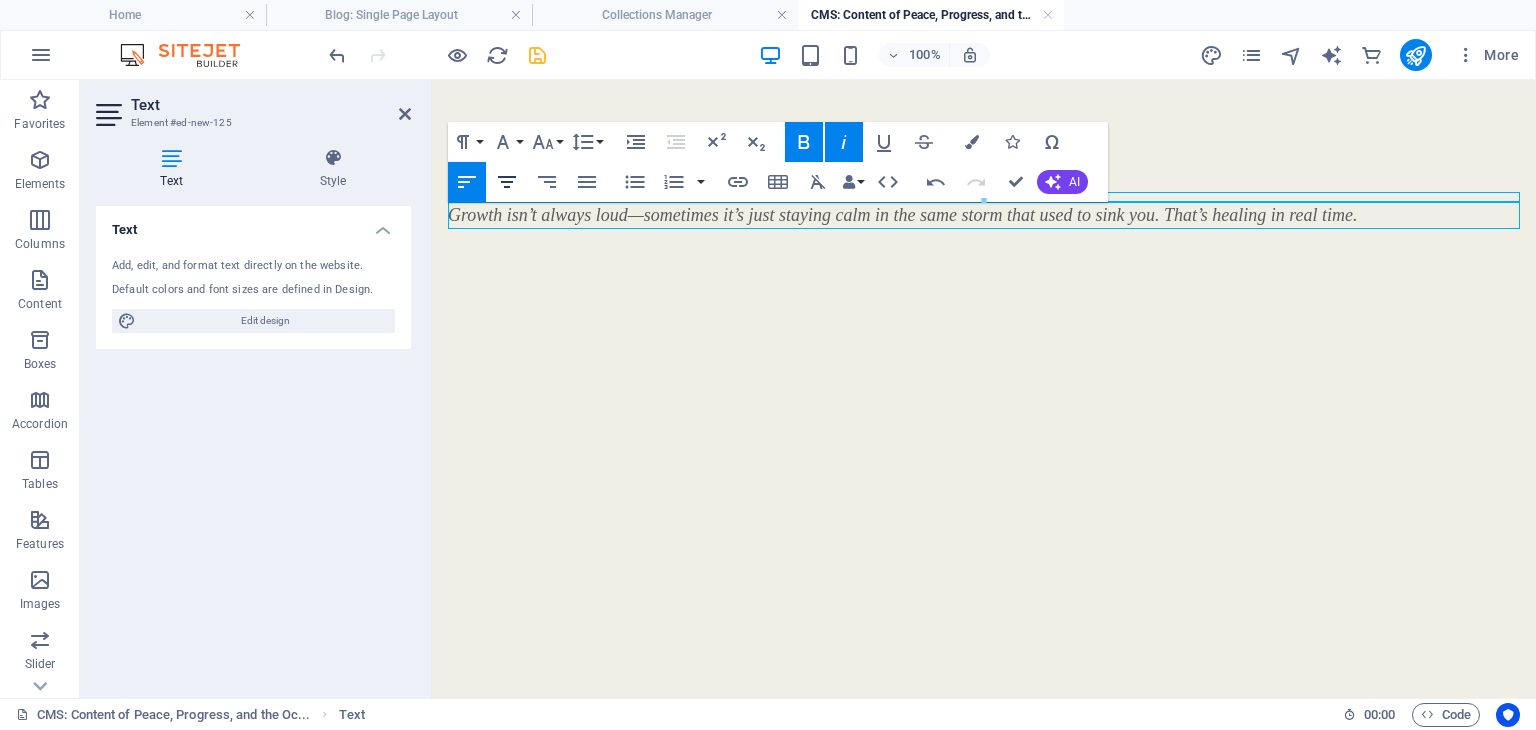 click 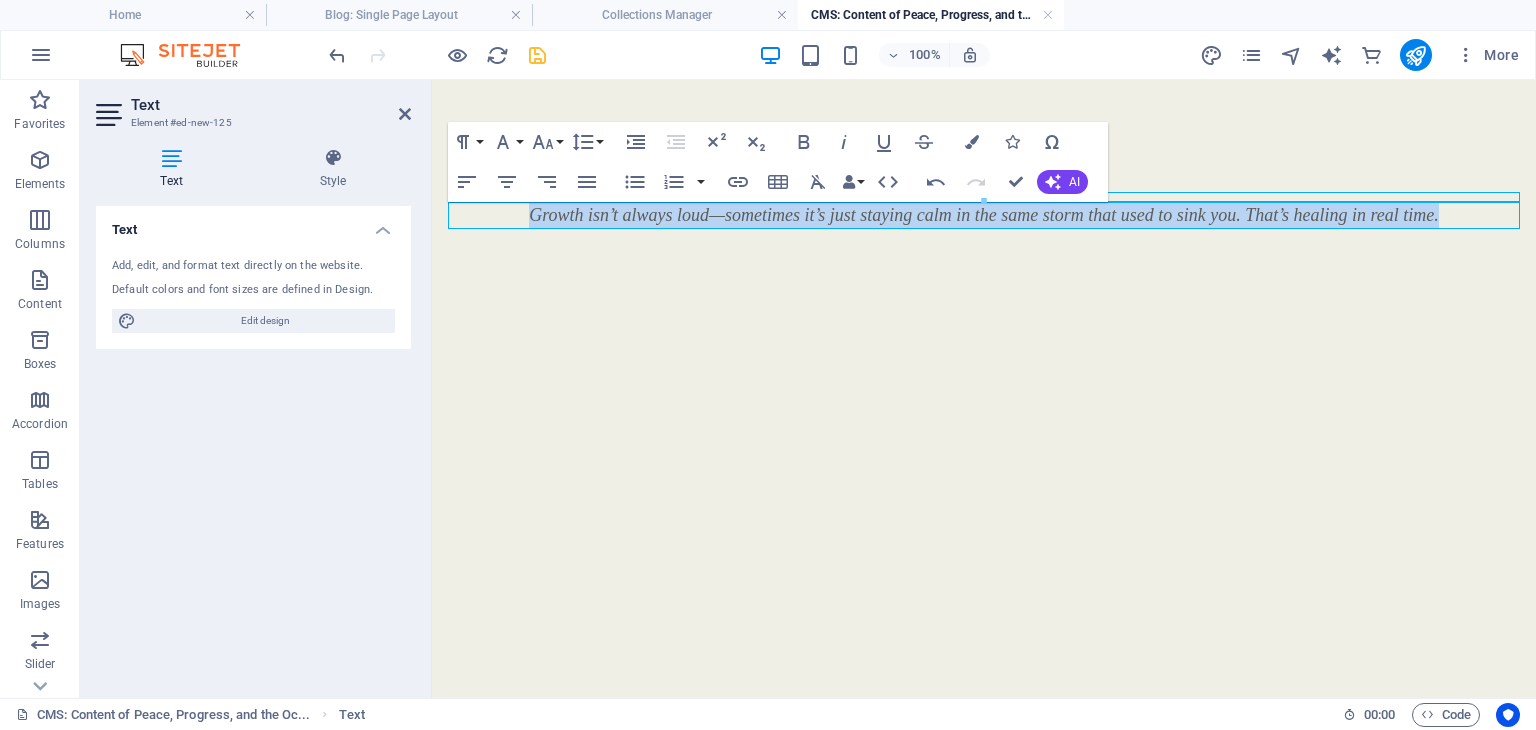 click on "Growth isn’t always loud—sometimes it’s just staying calm in the same storm that used to sink you. That’s healing in real time." at bounding box center (984, 210) 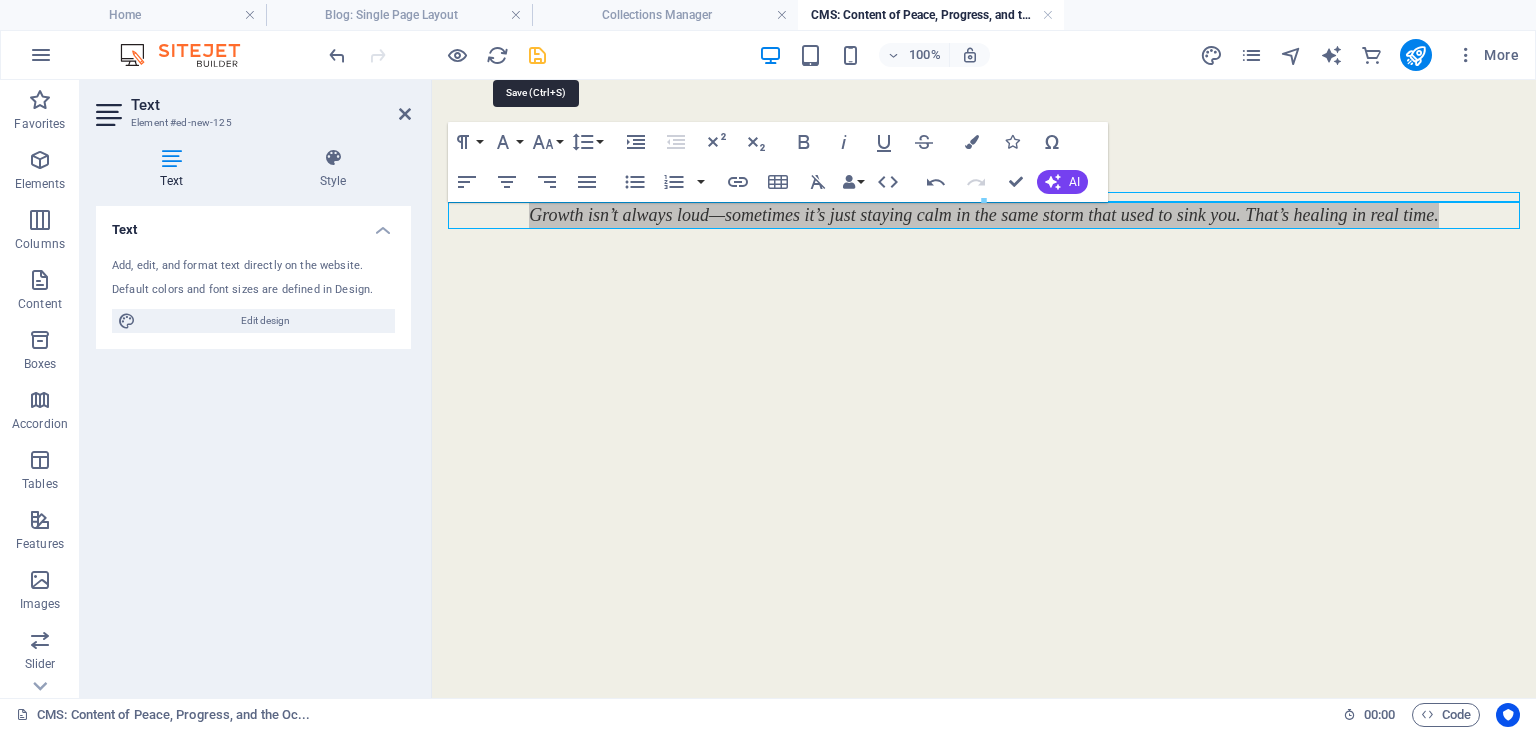 click at bounding box center [537, 55] 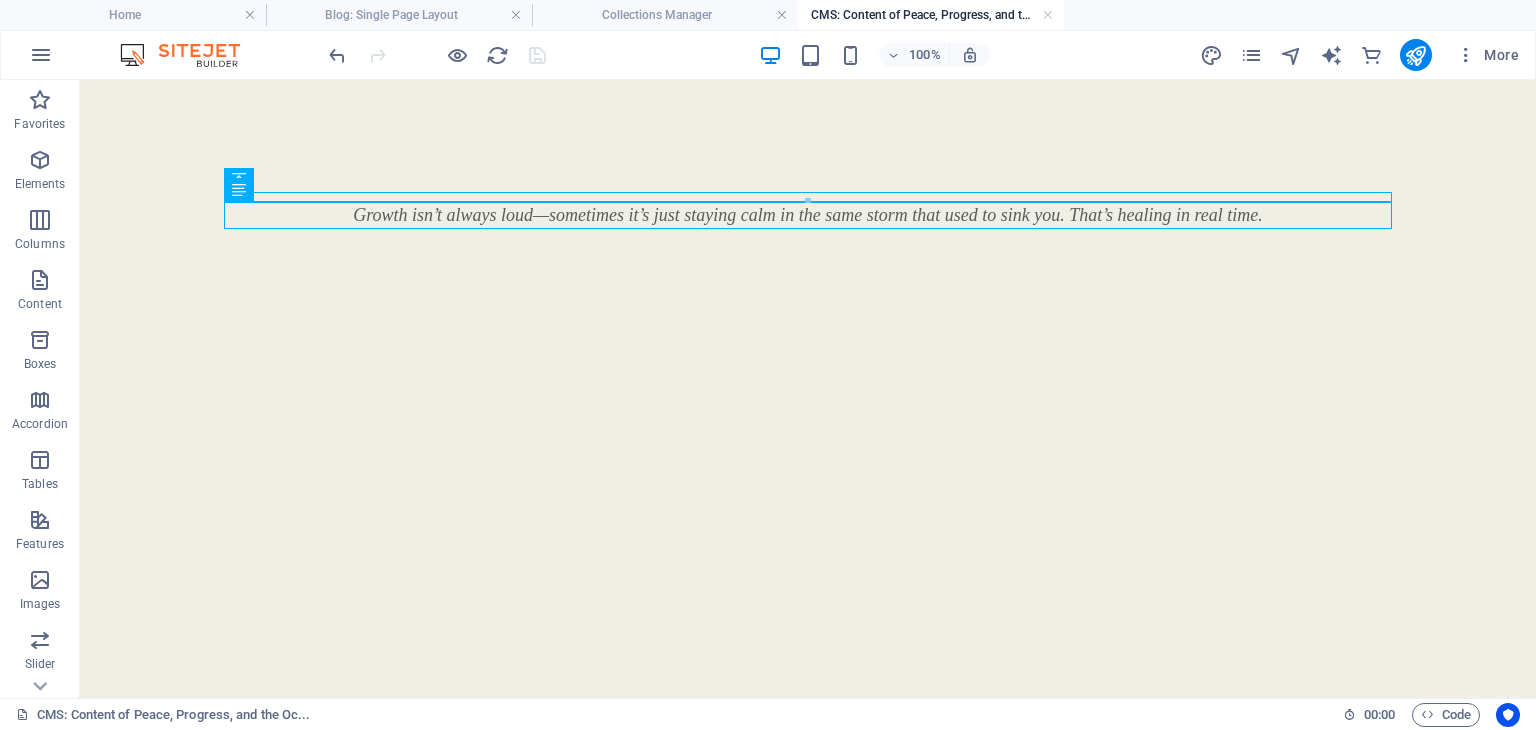 click on "Skip to main content
Growth isn’t always loud—sometimes it’s just staying calm in the same storm that used to sink you. That’s healing in real time." at bounding box center (808, 210) 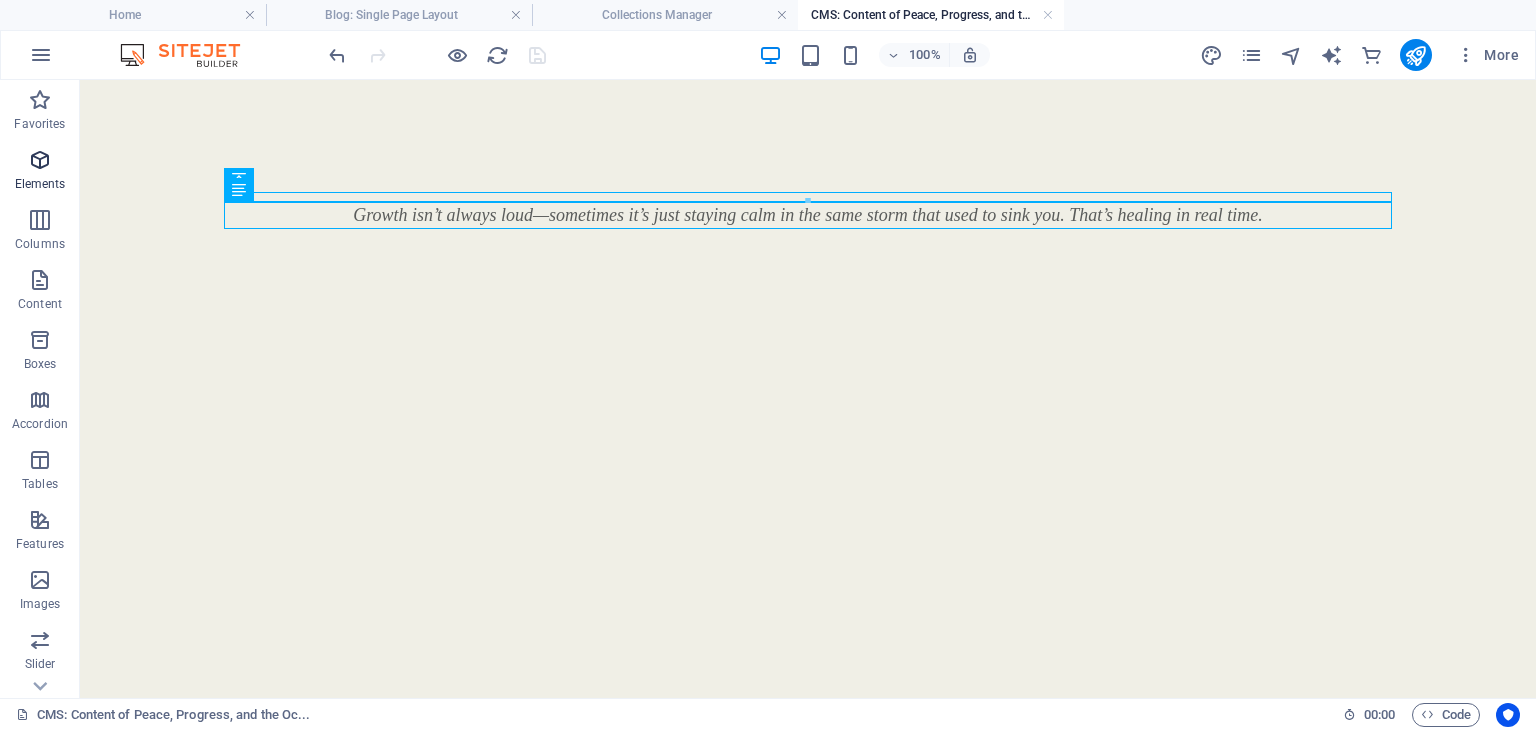 click on "Elements" at bounding box center (40, 184) 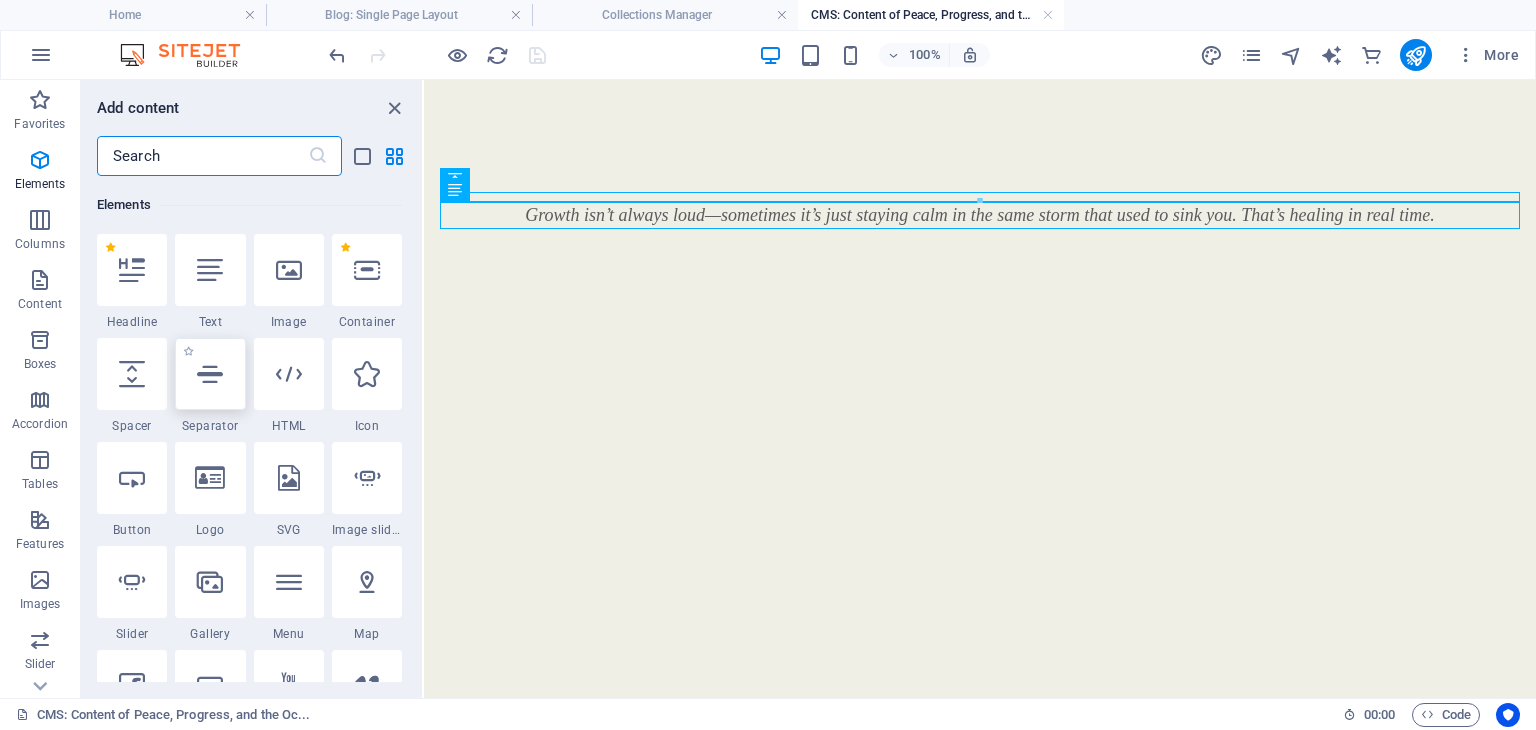 scroll, scrollTop: 212, scrollLeft: 0, axis: vertical 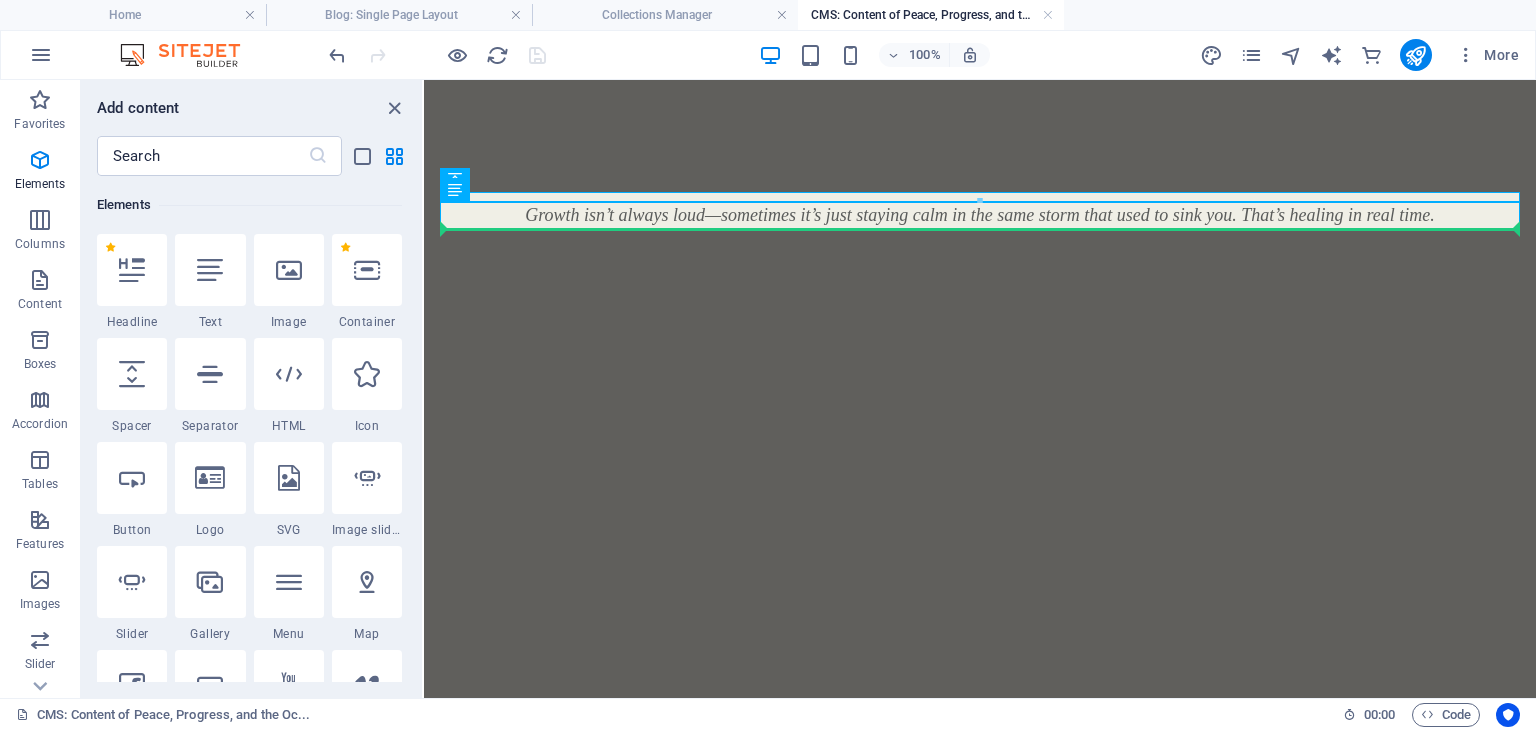 select on "px" 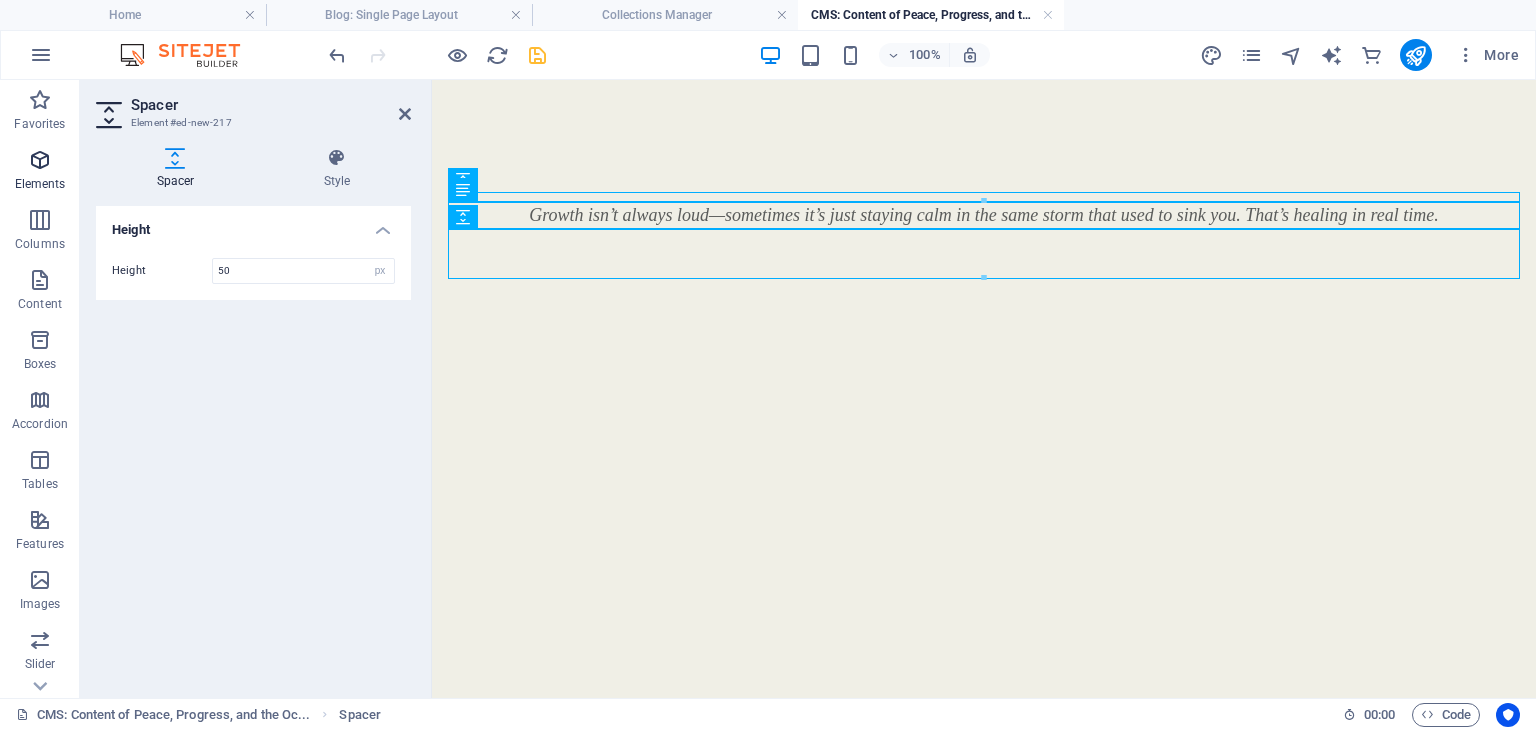 click on "Elements" at bounding box center (40, 172) 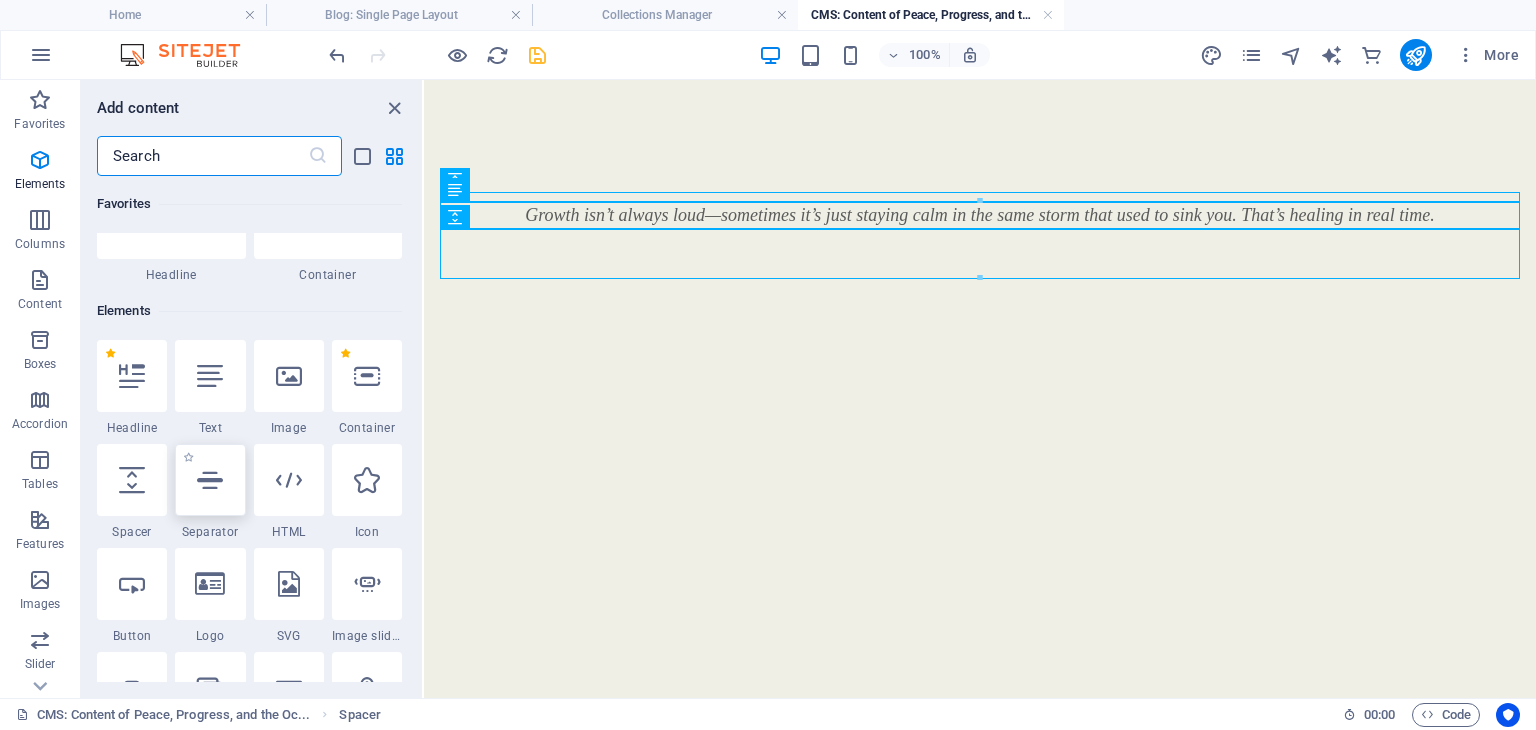 scroll, scrollTop: 212, scrollLeft: 0, axis: vertical 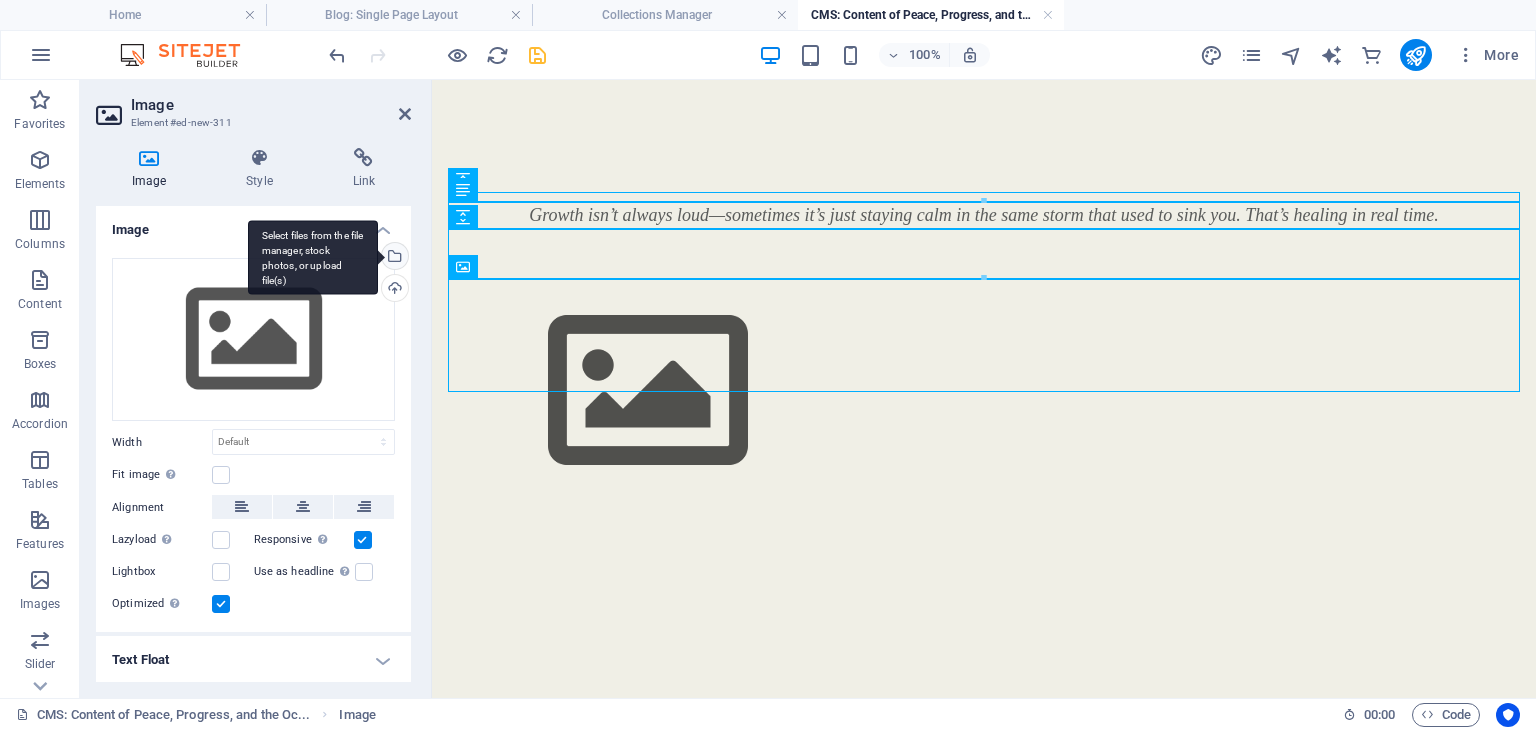 click on "Select files from the file manager, stock photos, or upload file(s)" at bounding box center (393, 258) 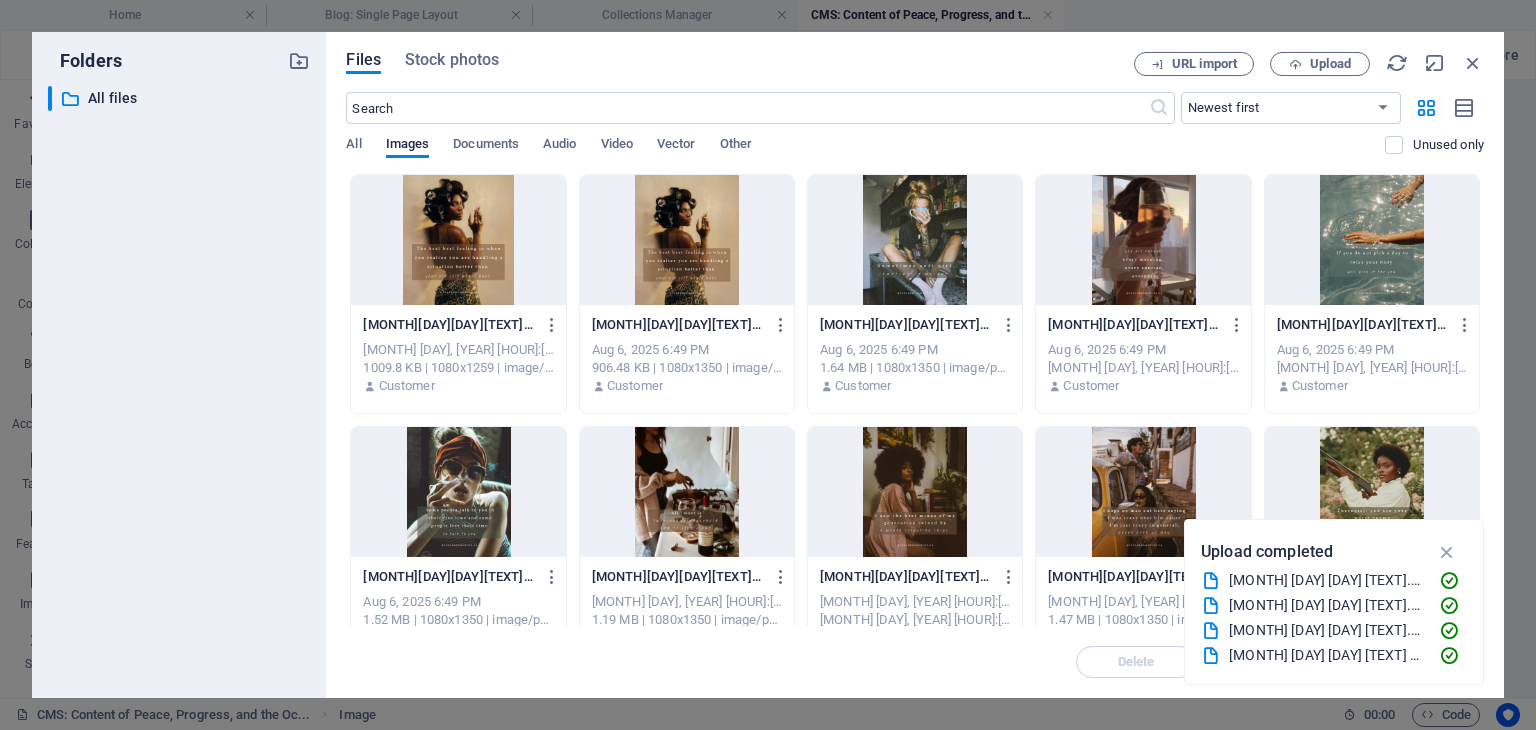 click at bounding box center (915, 240) 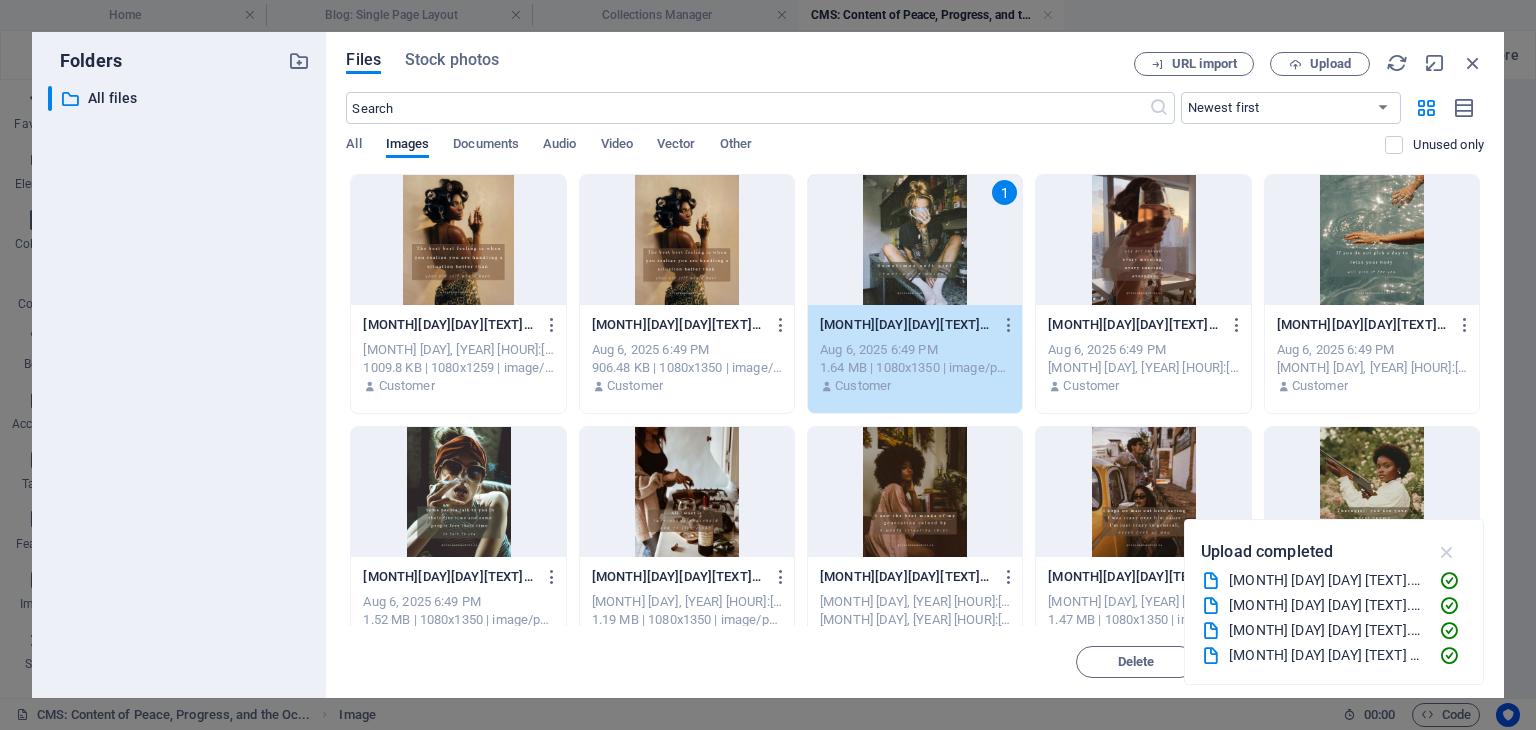 click at bounding box center [1447, 552] 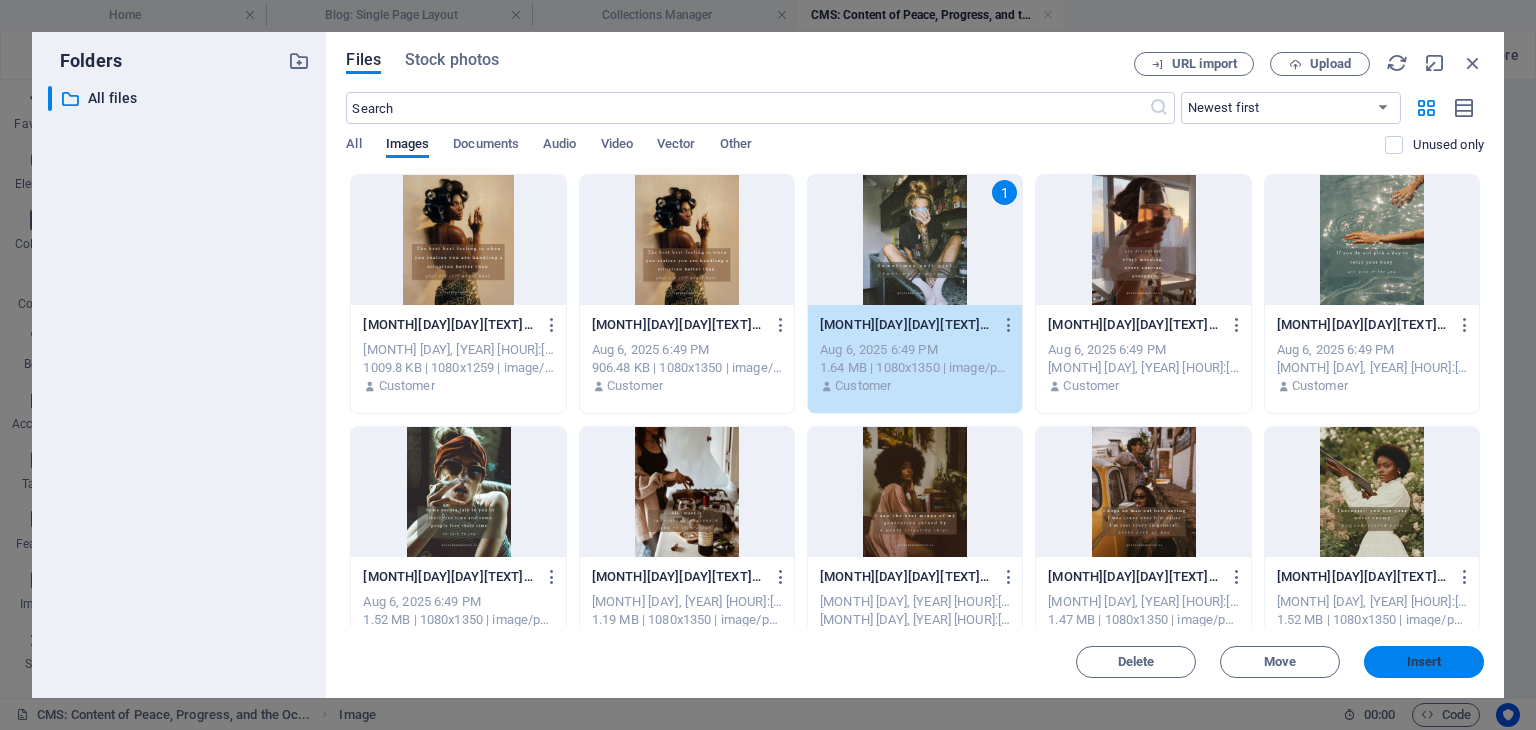 drag, startPoint x: 1422, startPoint y: 667, endPoint x: 987, endPoint y: 587, distance: 442.29514 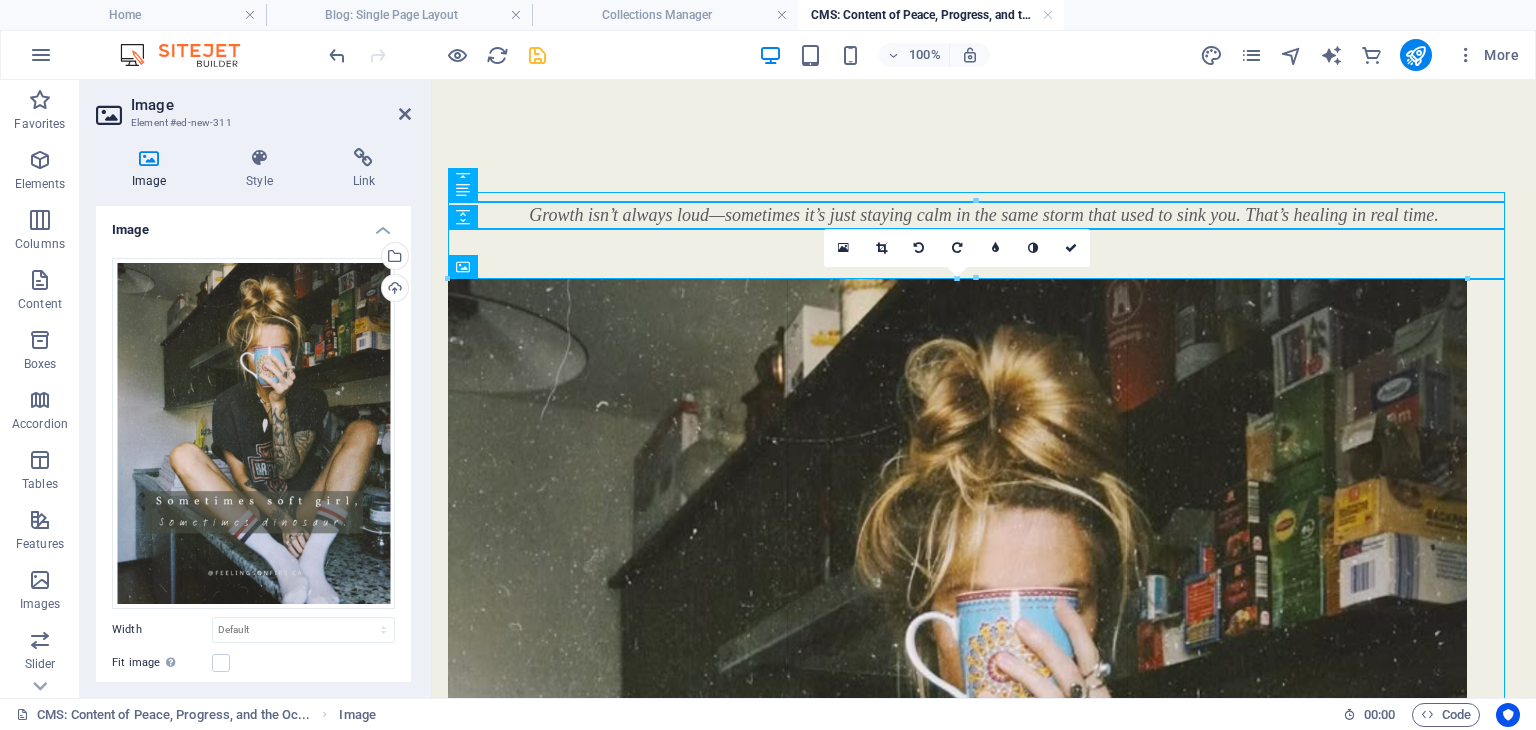 drag, startPoint x: 447, startPoint y: 278, endPoint x: 493, endPoint y: 333, distance: 71.70077 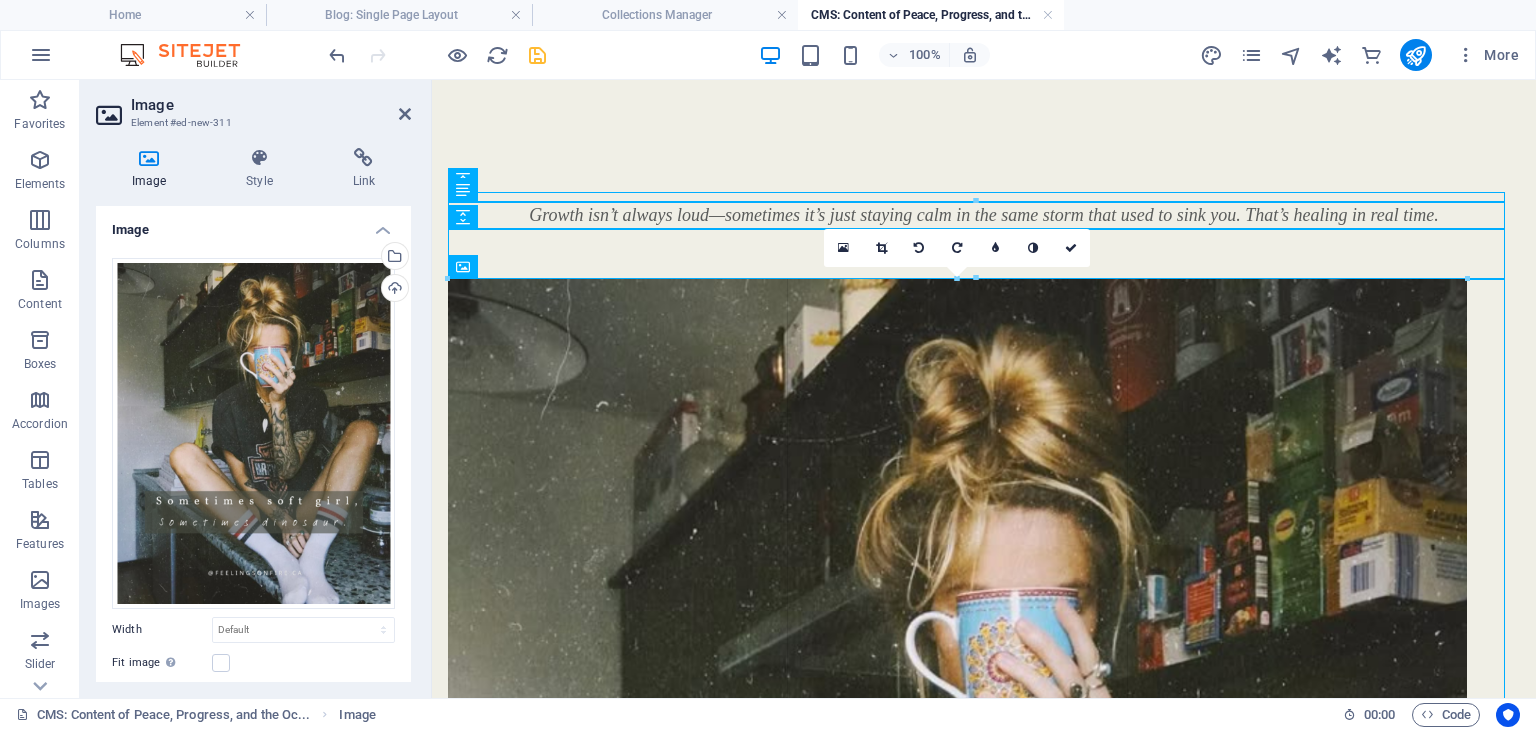 type on "1013" 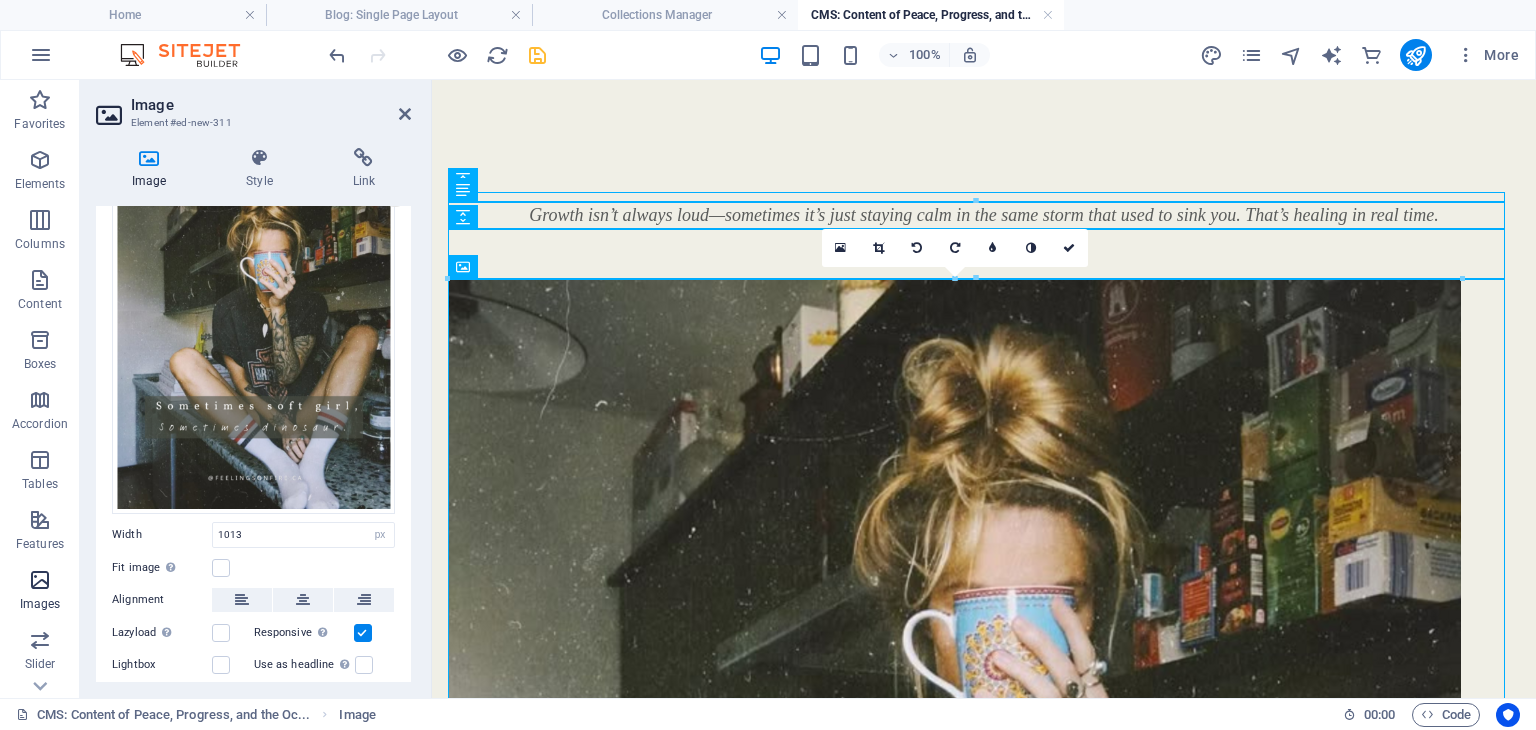 scroll, scrollTop: 236, scrollLeft: 0, axis: vertical 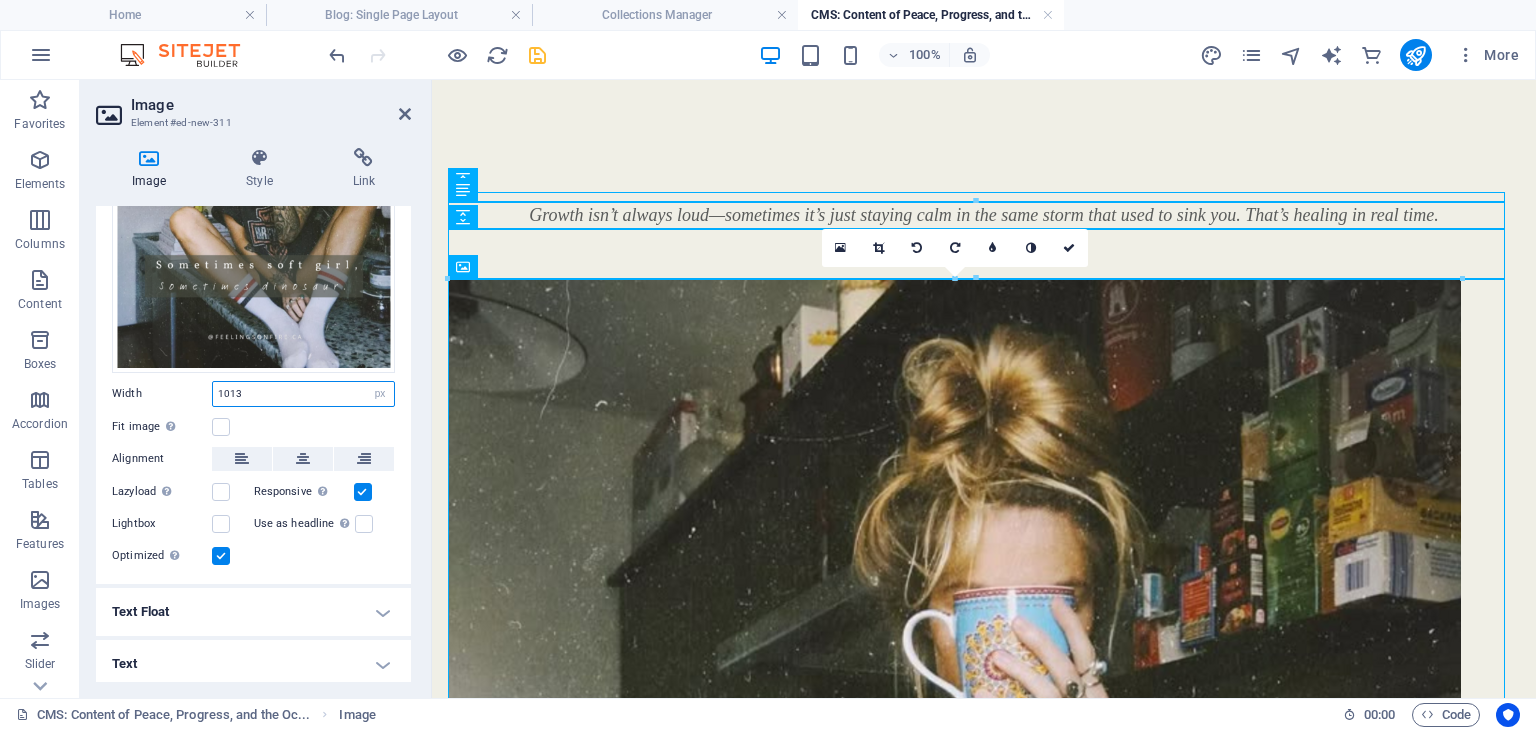 click on "1013" at bounding box center [303, 394] 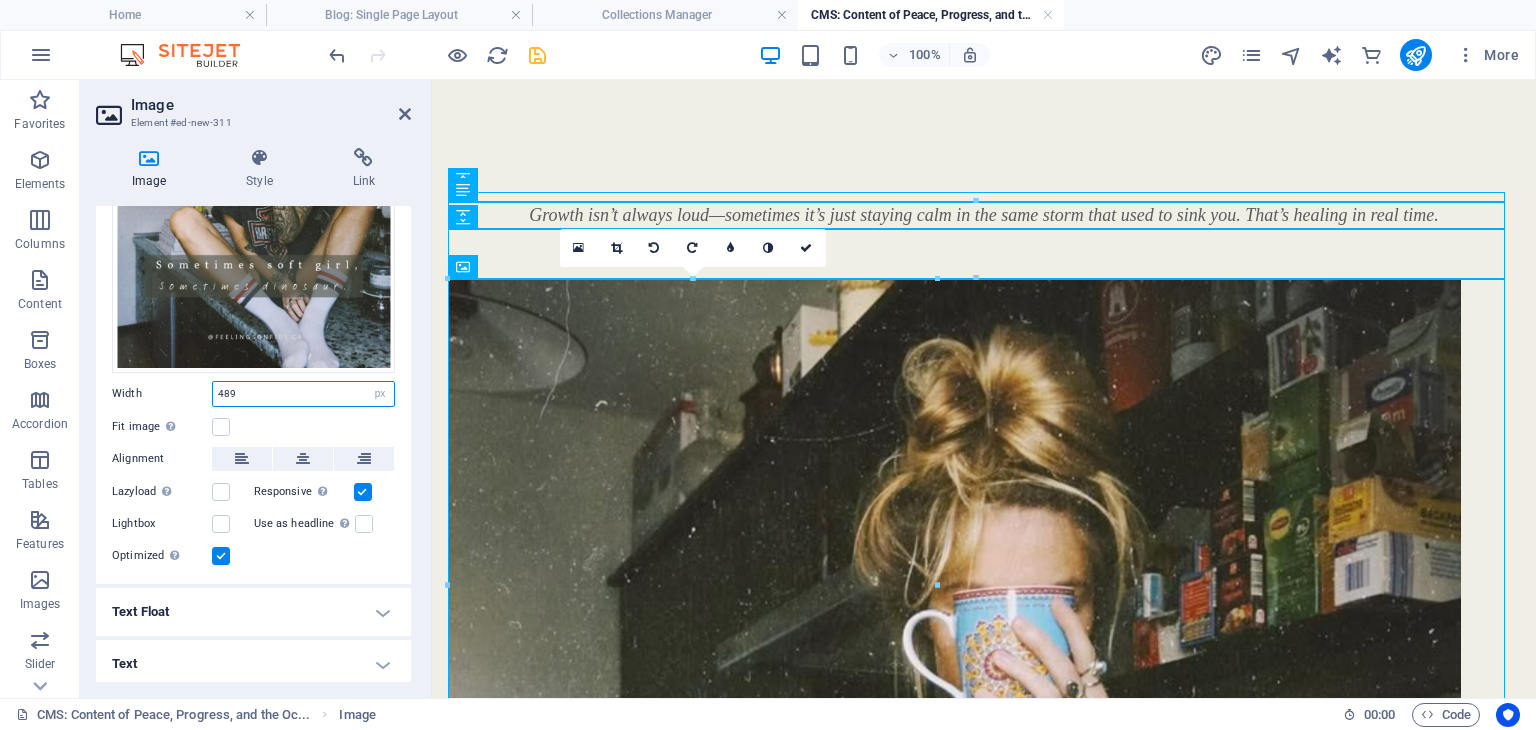 type on "489" 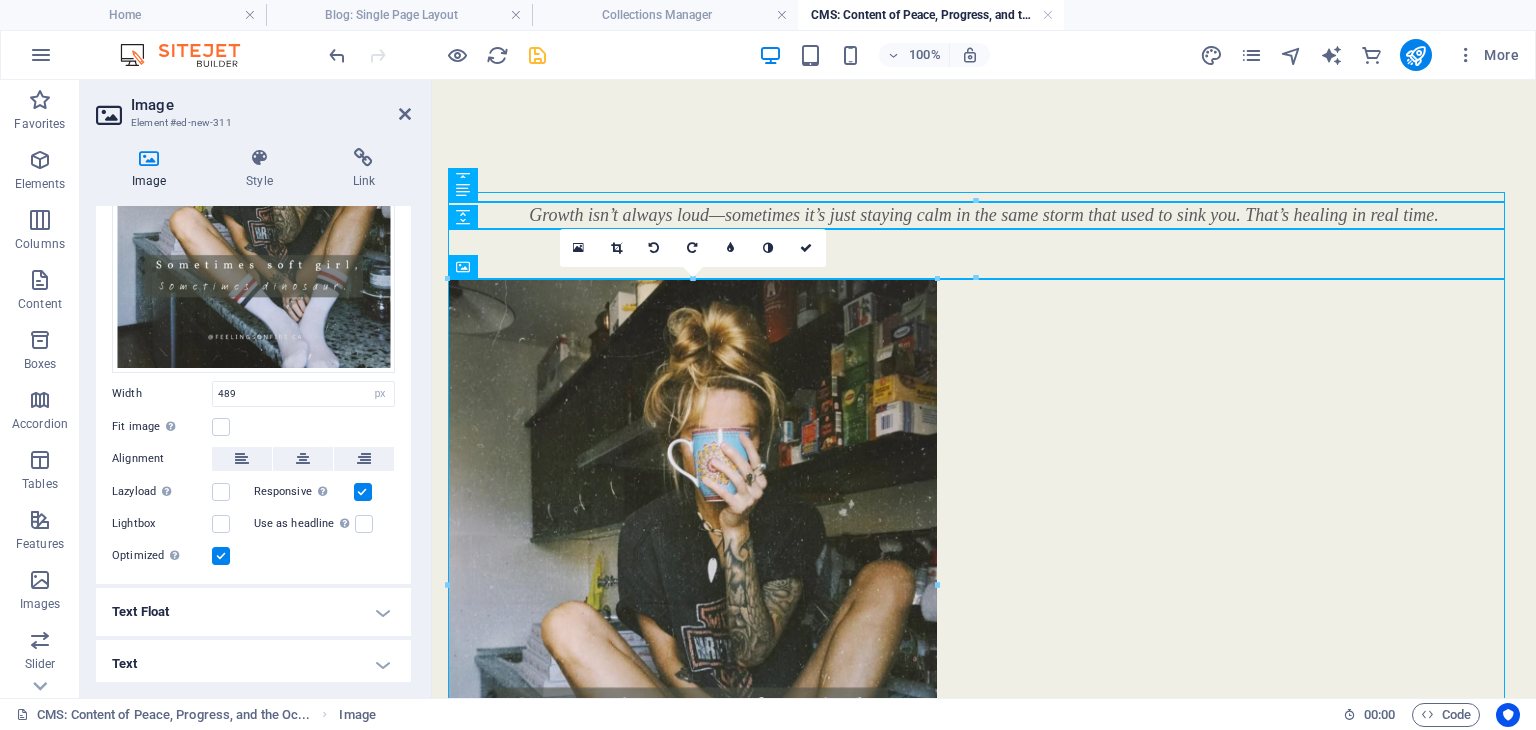 click on "Width" at bounding box center [162, 393] 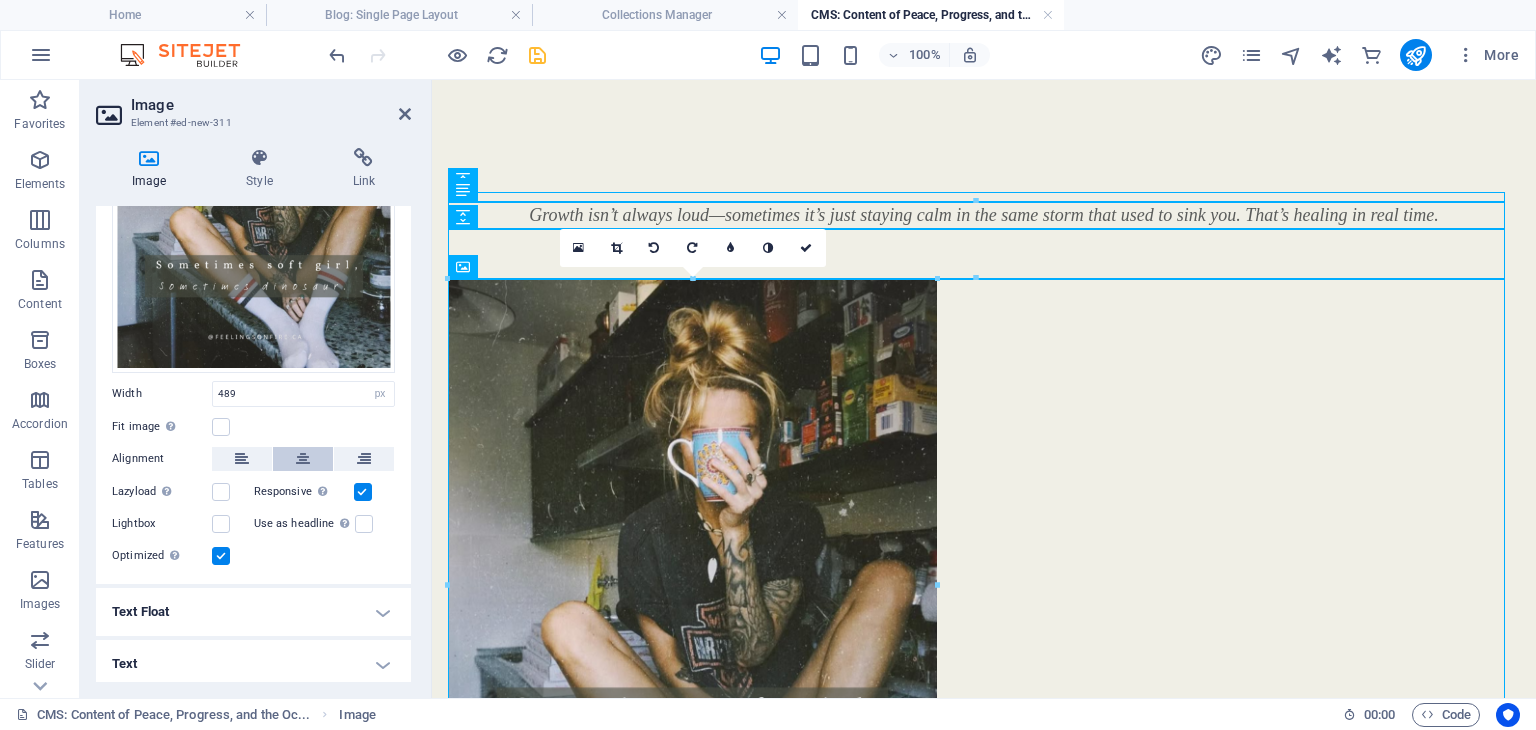 click at bounding box center [303, 459] 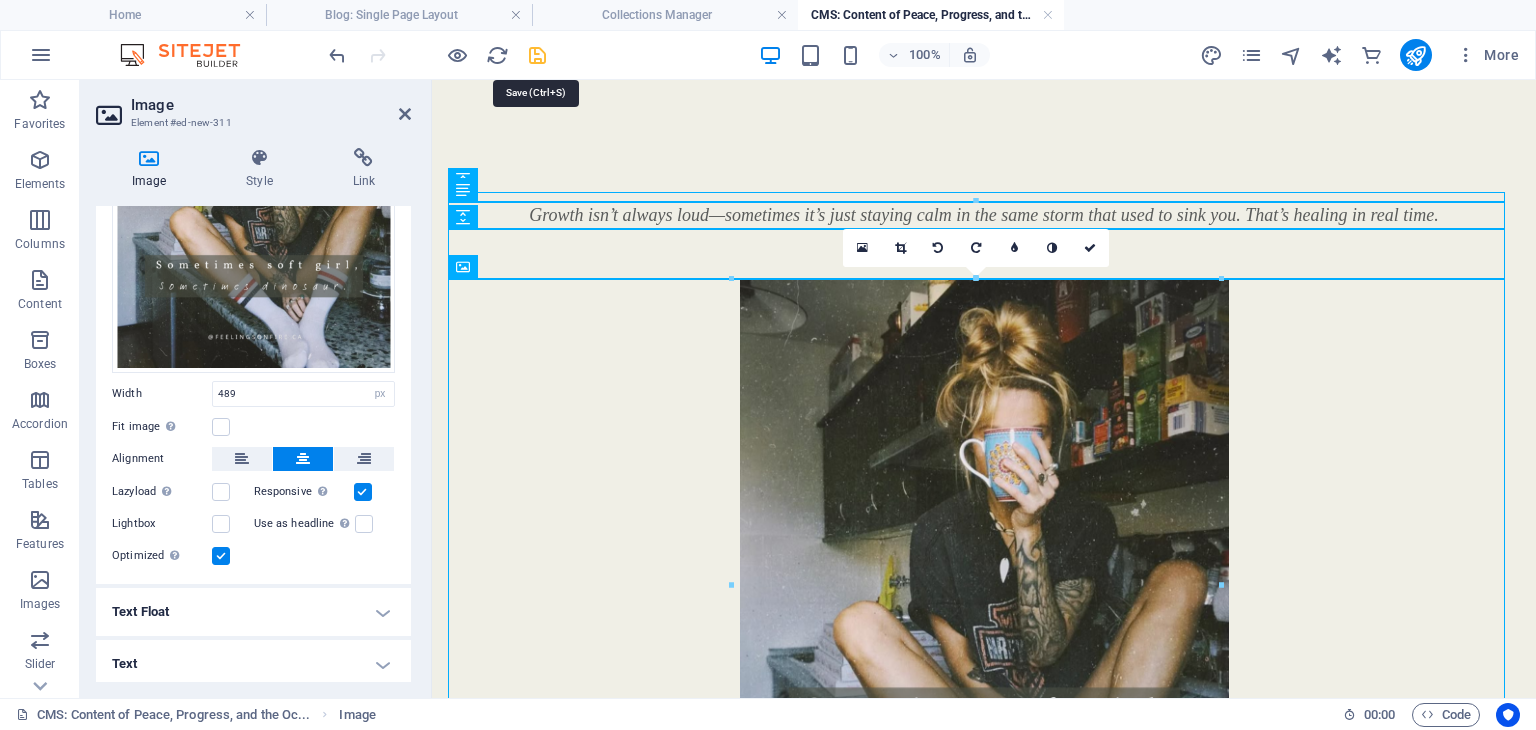 click at bounding box center [537, 55] 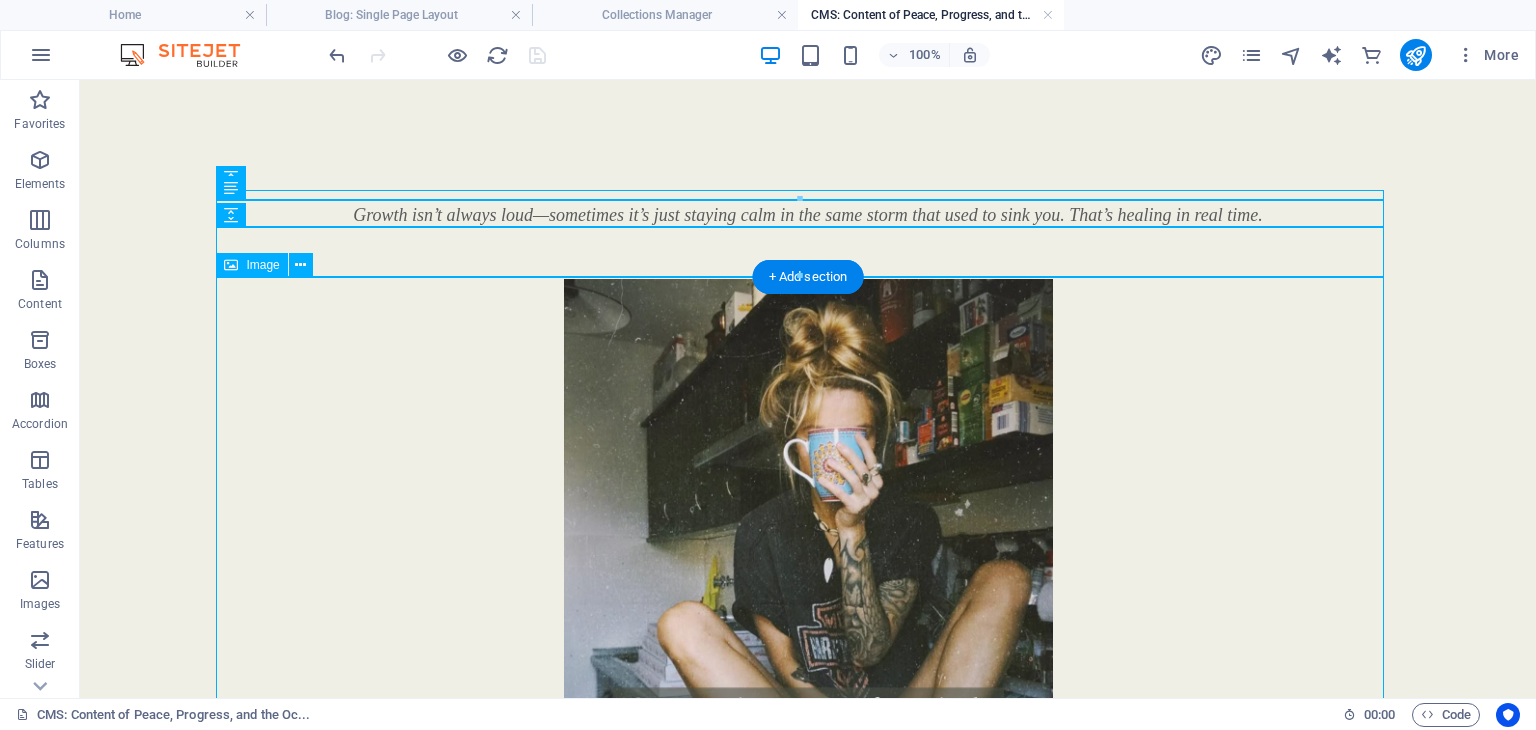 scroll, scrollTop: 304, scrollLeft: 0, axis: vertical 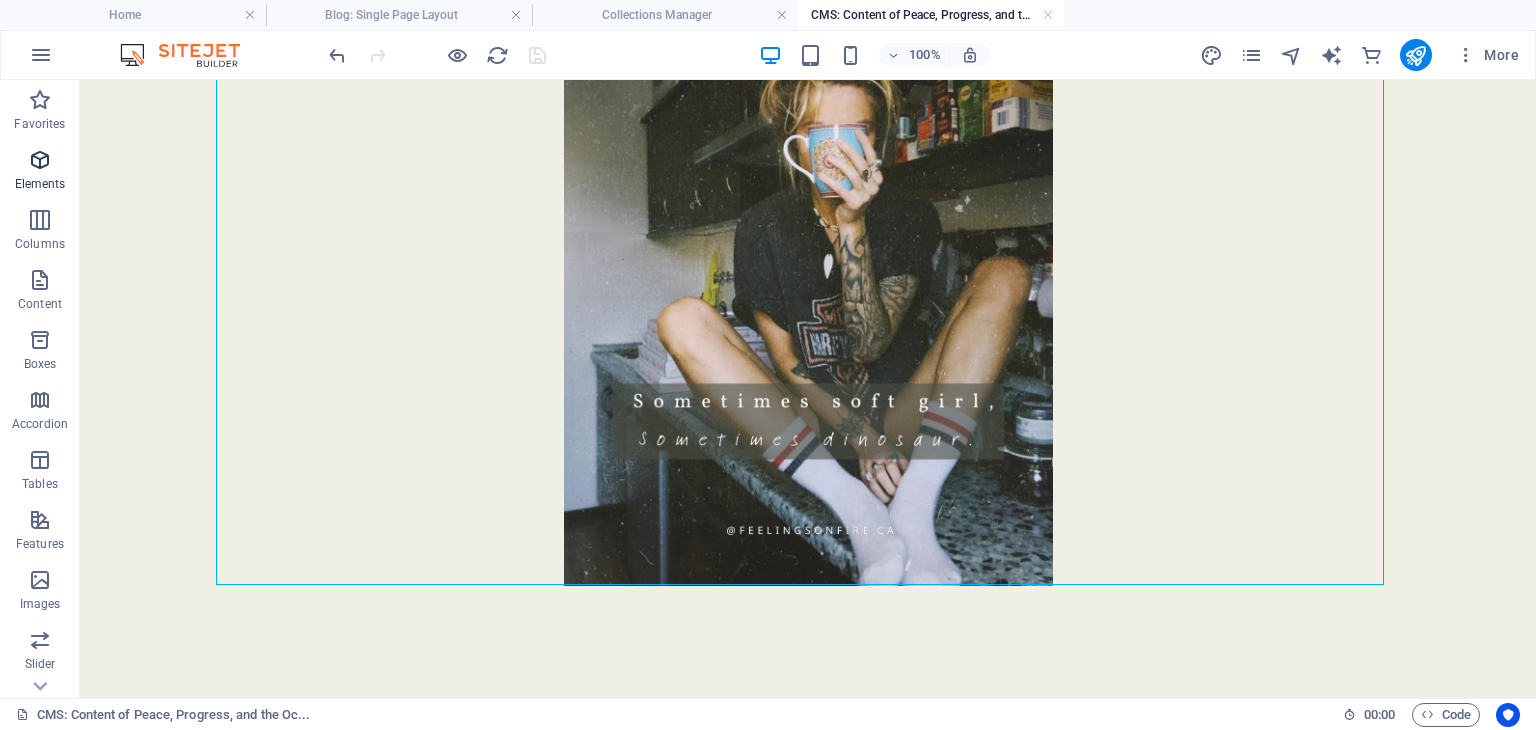 click on "Elements" at bounding box center [40, 184] 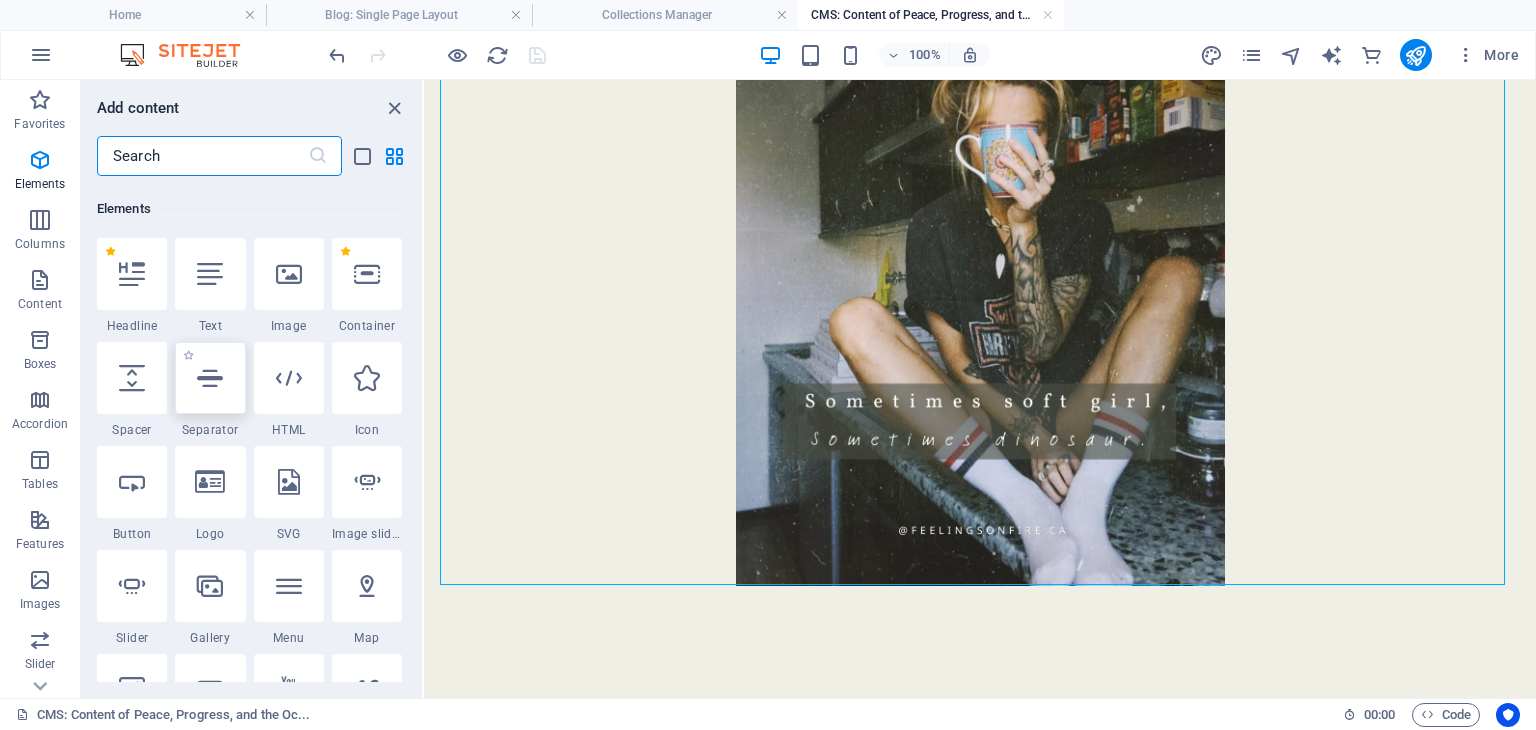 scroll, scrollTop: 212, scrollLeft: 0, axis: vertical 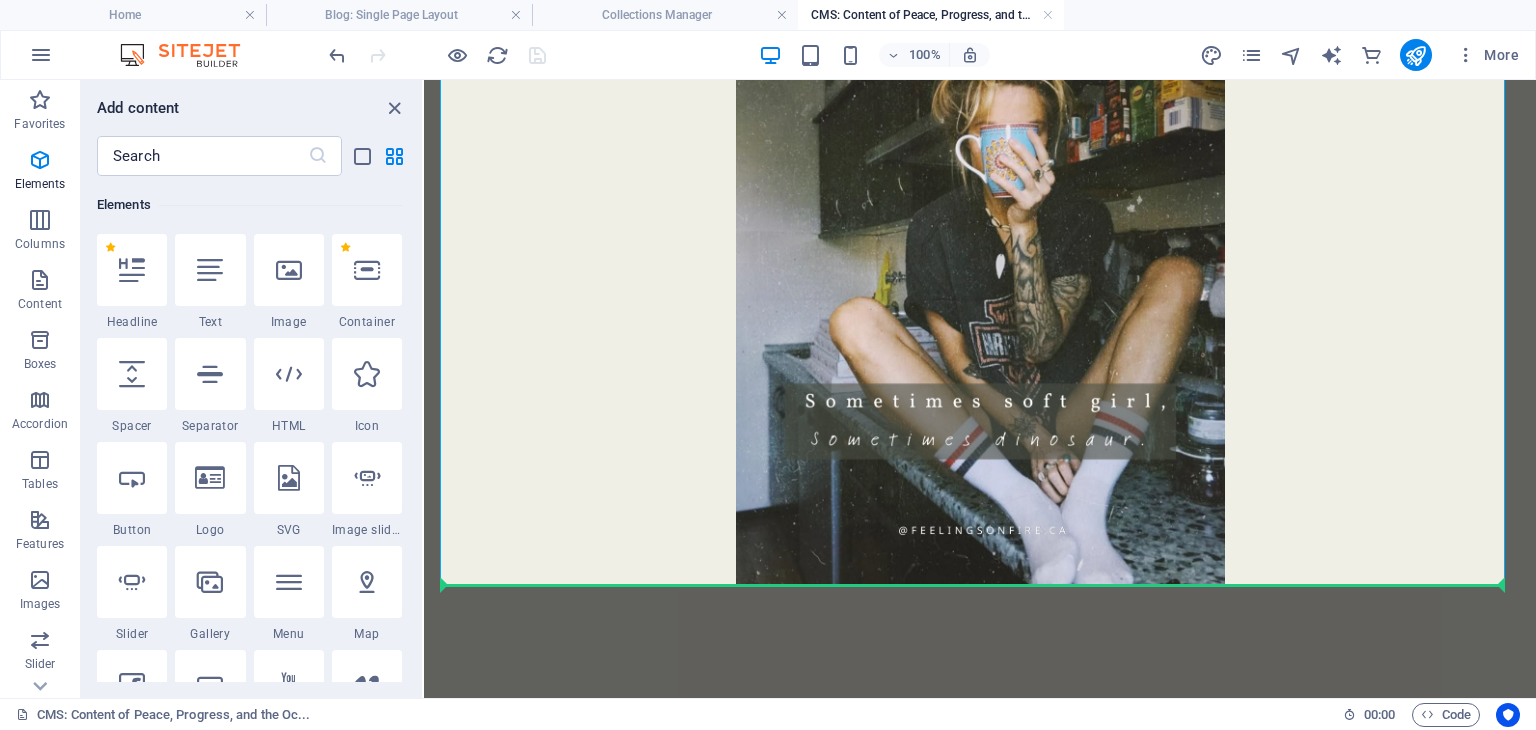 select on "px" 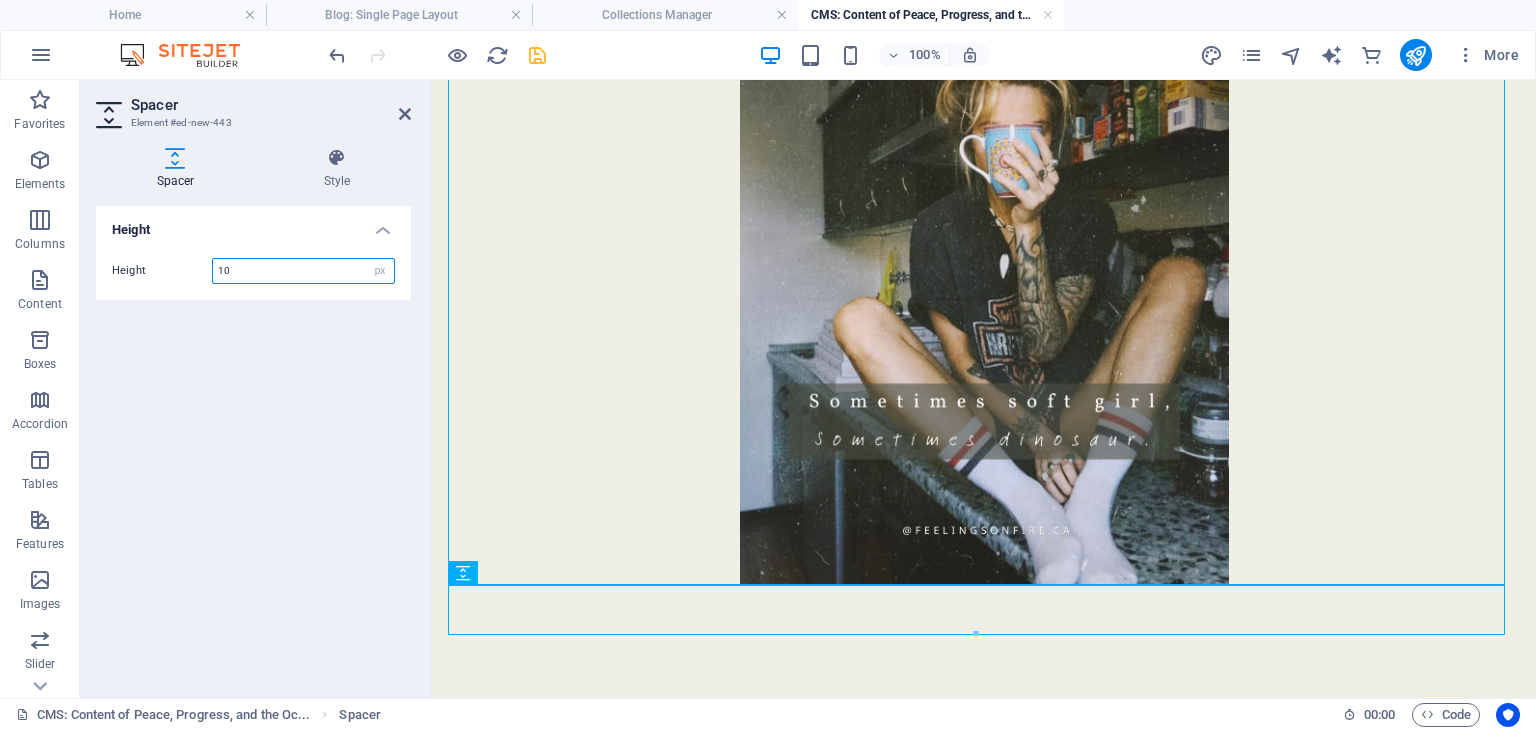 type on "10" 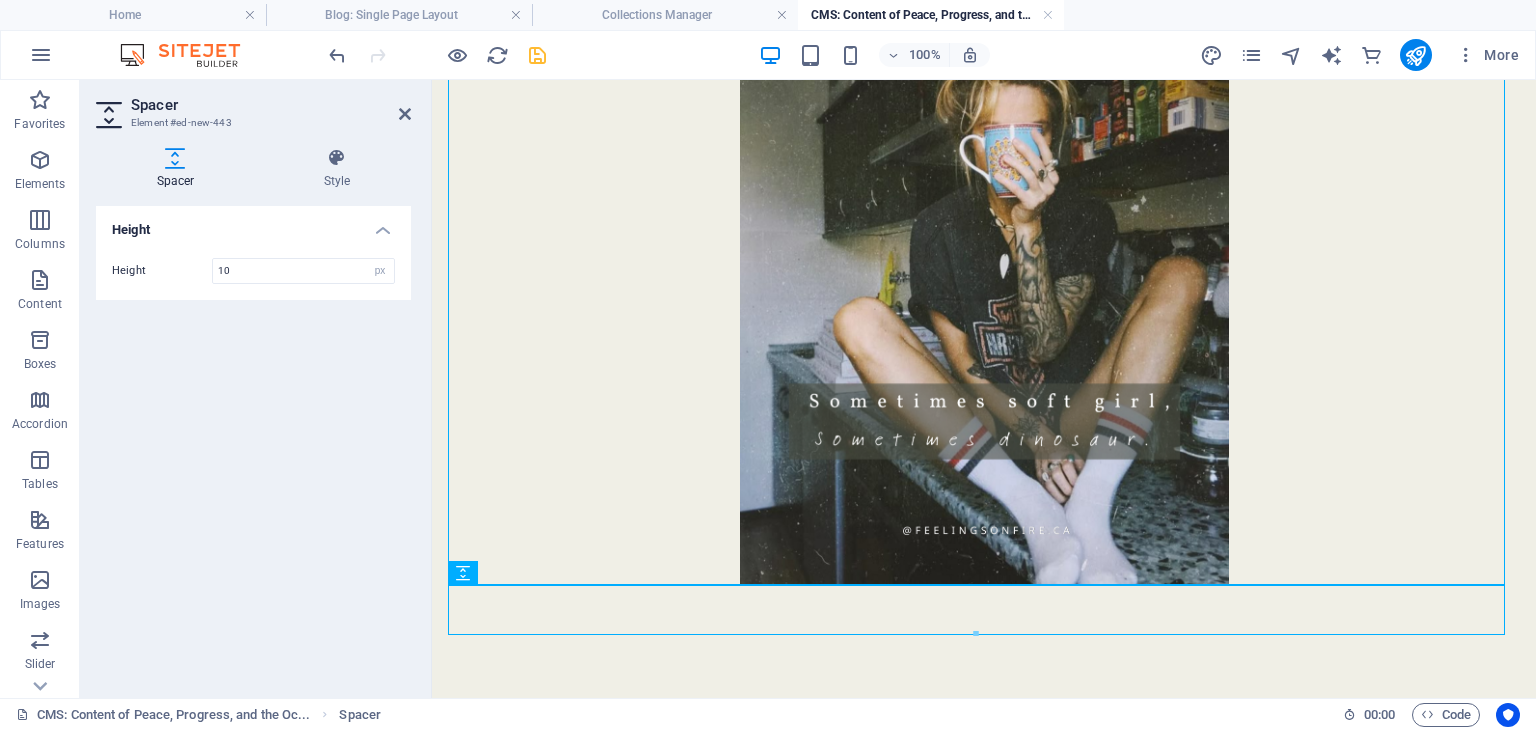 click on "Height Height 10 px rem vh vw" at bounding box center (253, 444) 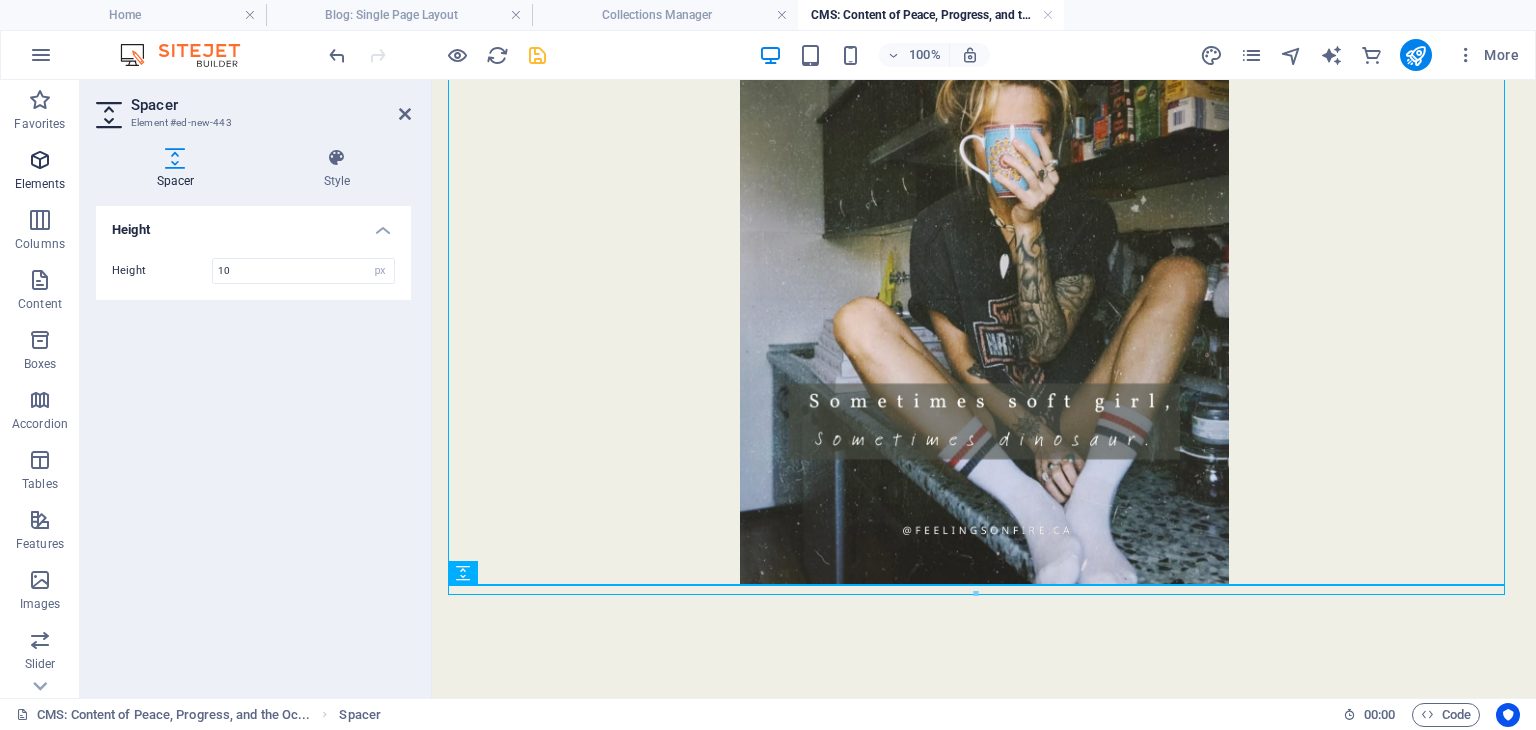 click at bounding box center [40, 160] 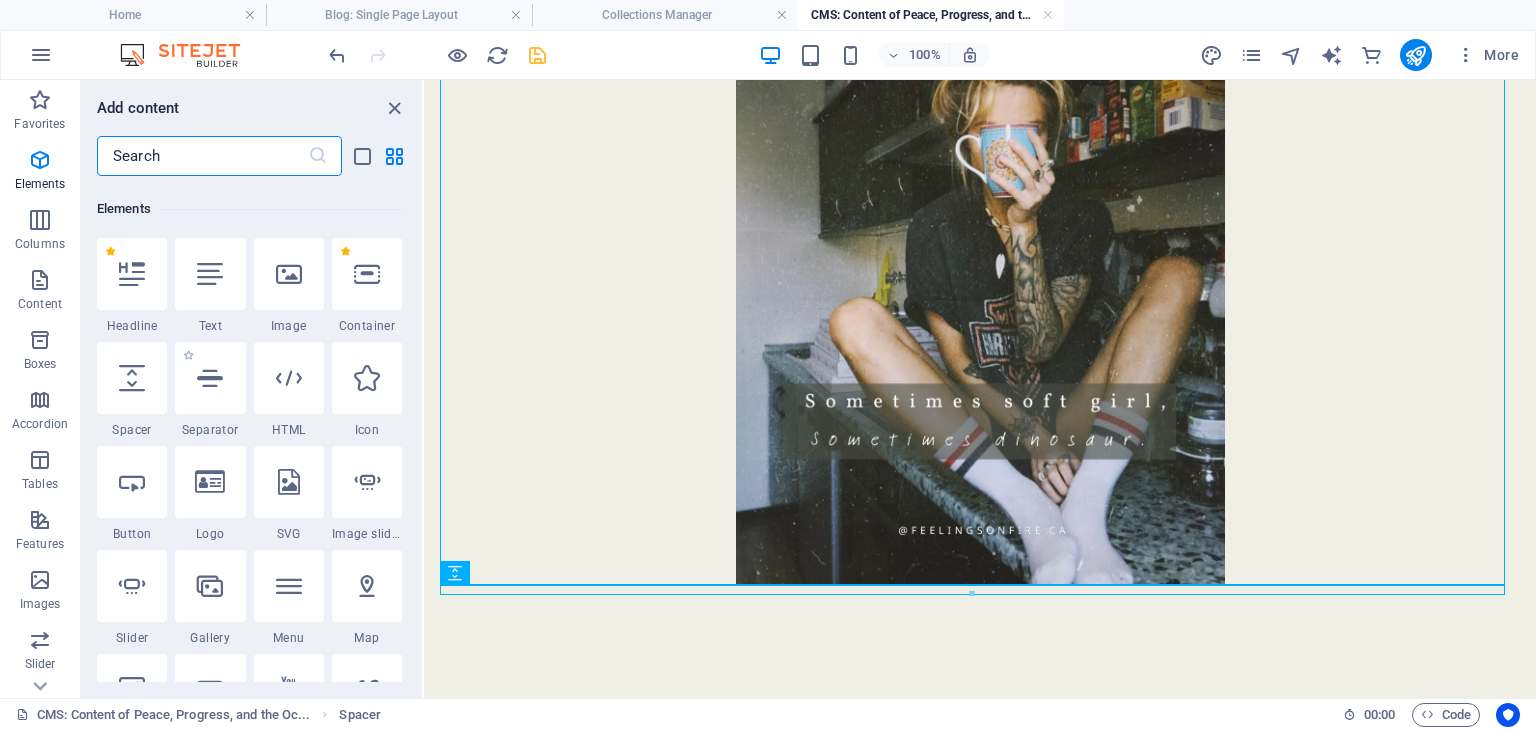 scroll, scrollTop: 212, scrollLeft: 0, axis: vertical 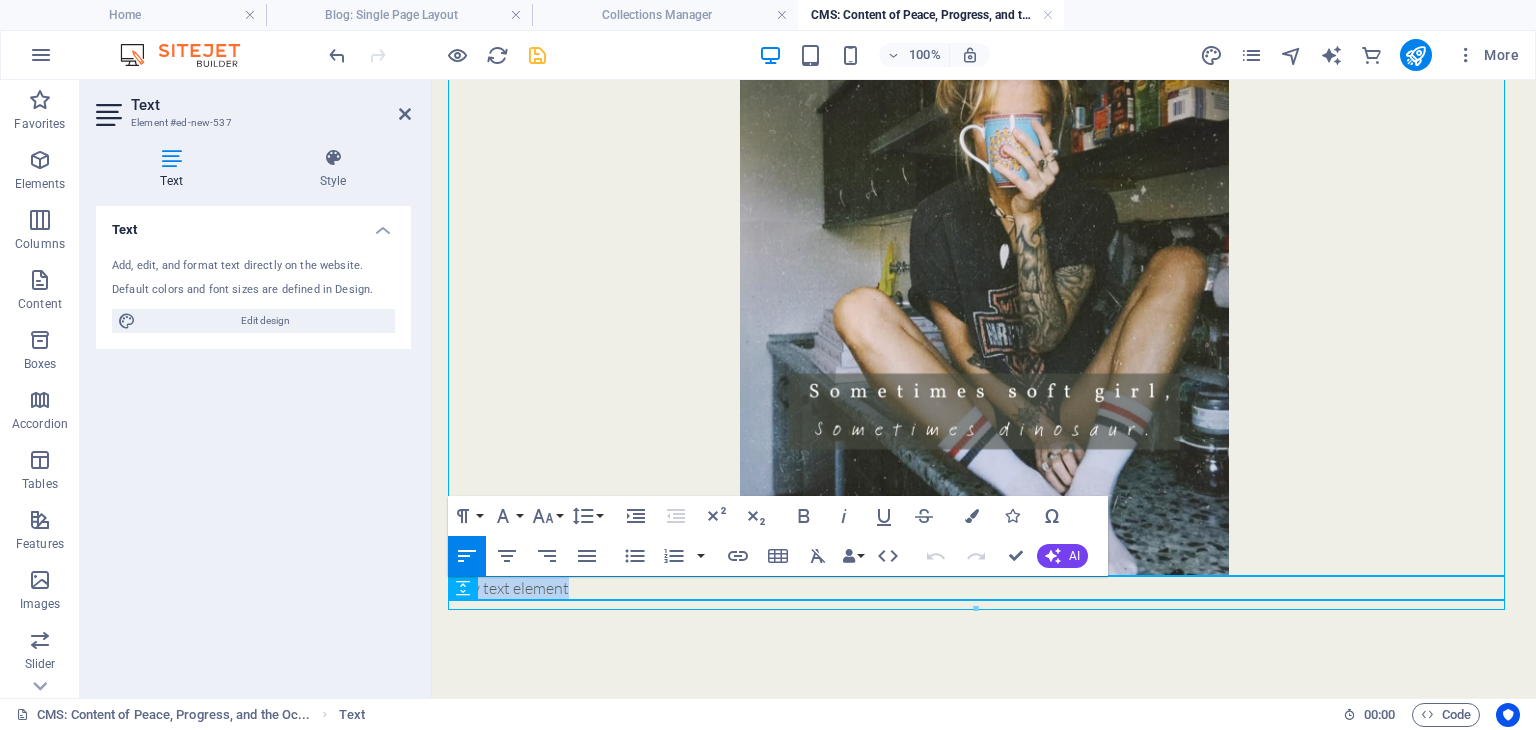 click at bounding box center [984, 605] 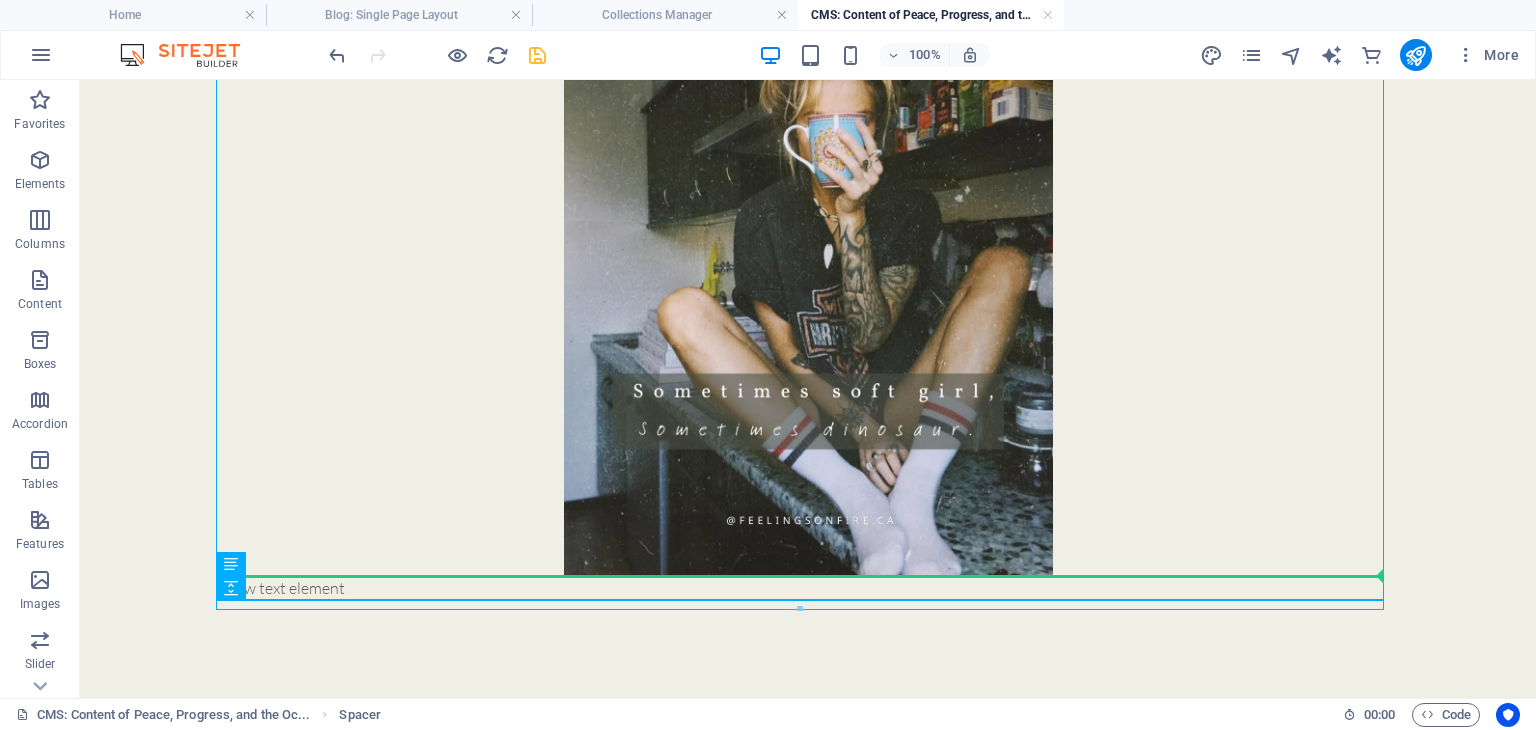 drag, startPoint x: 236, startPoint y: 603, endPoint x: 588, endPoint y: 581, distance: 352.68683 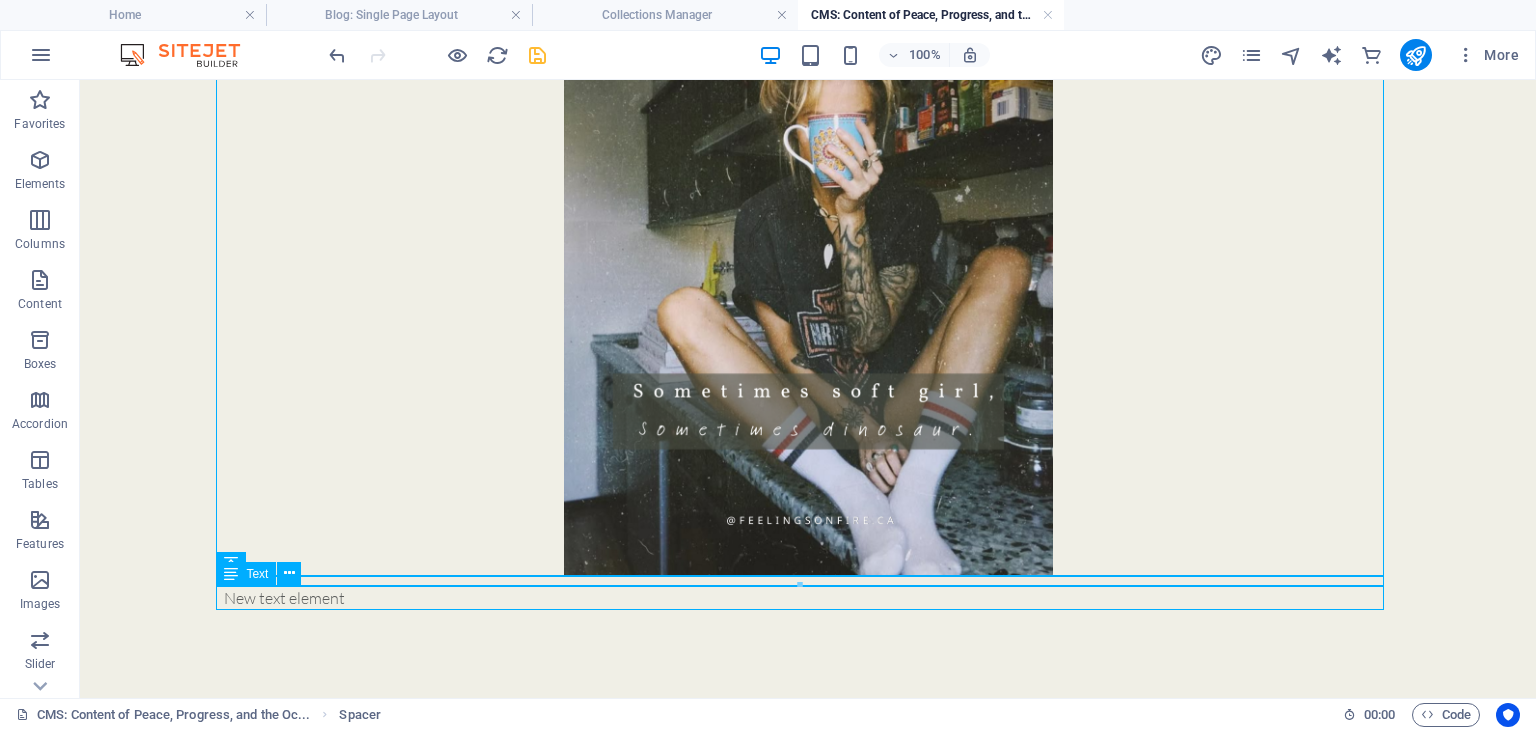 click on "New text element" at bounding box center (808, 598) 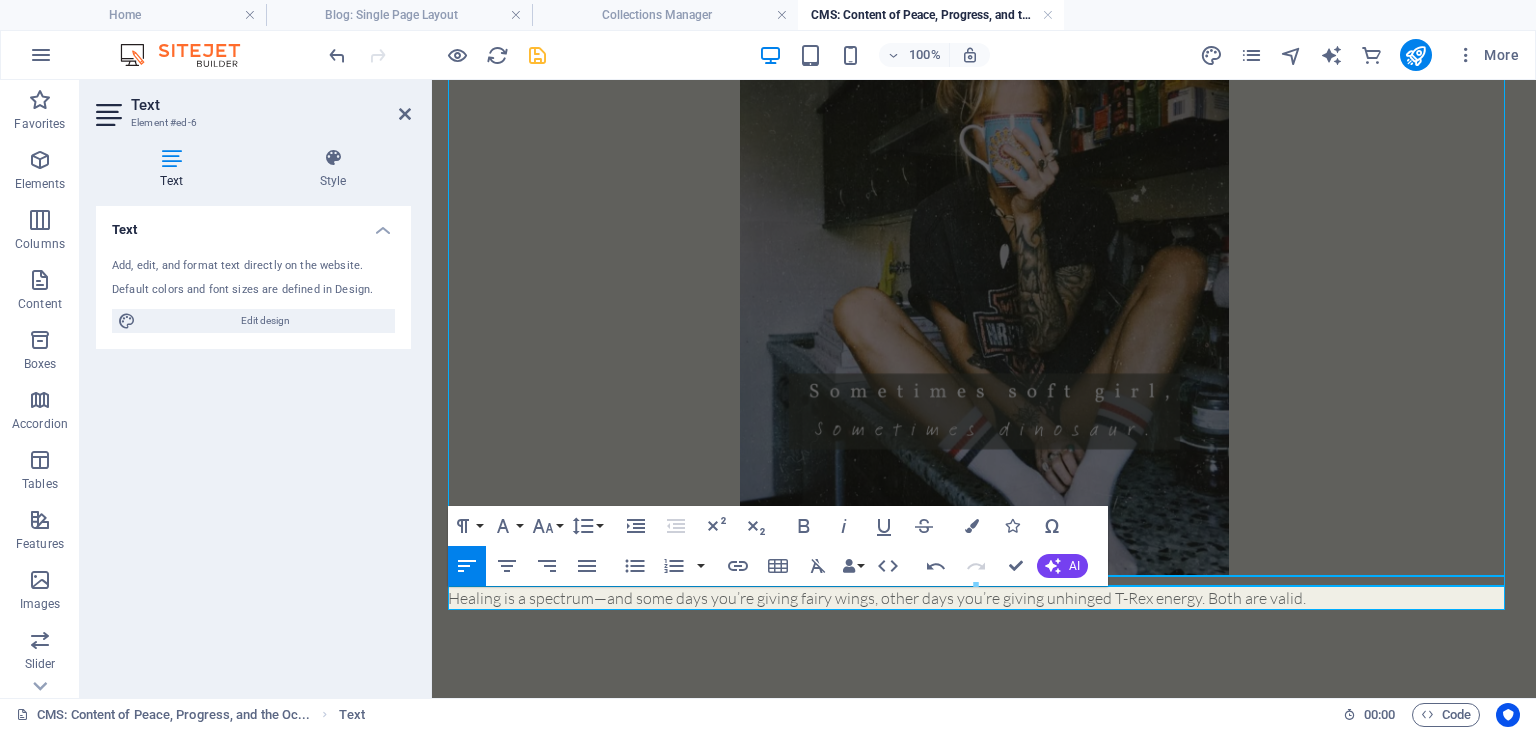 click on "Healing is a spectrum—and some days you’re giving fairy wings, other days you’re giving unhinged T-Rex energy. Both are valid." at bounding box center [984, 598] 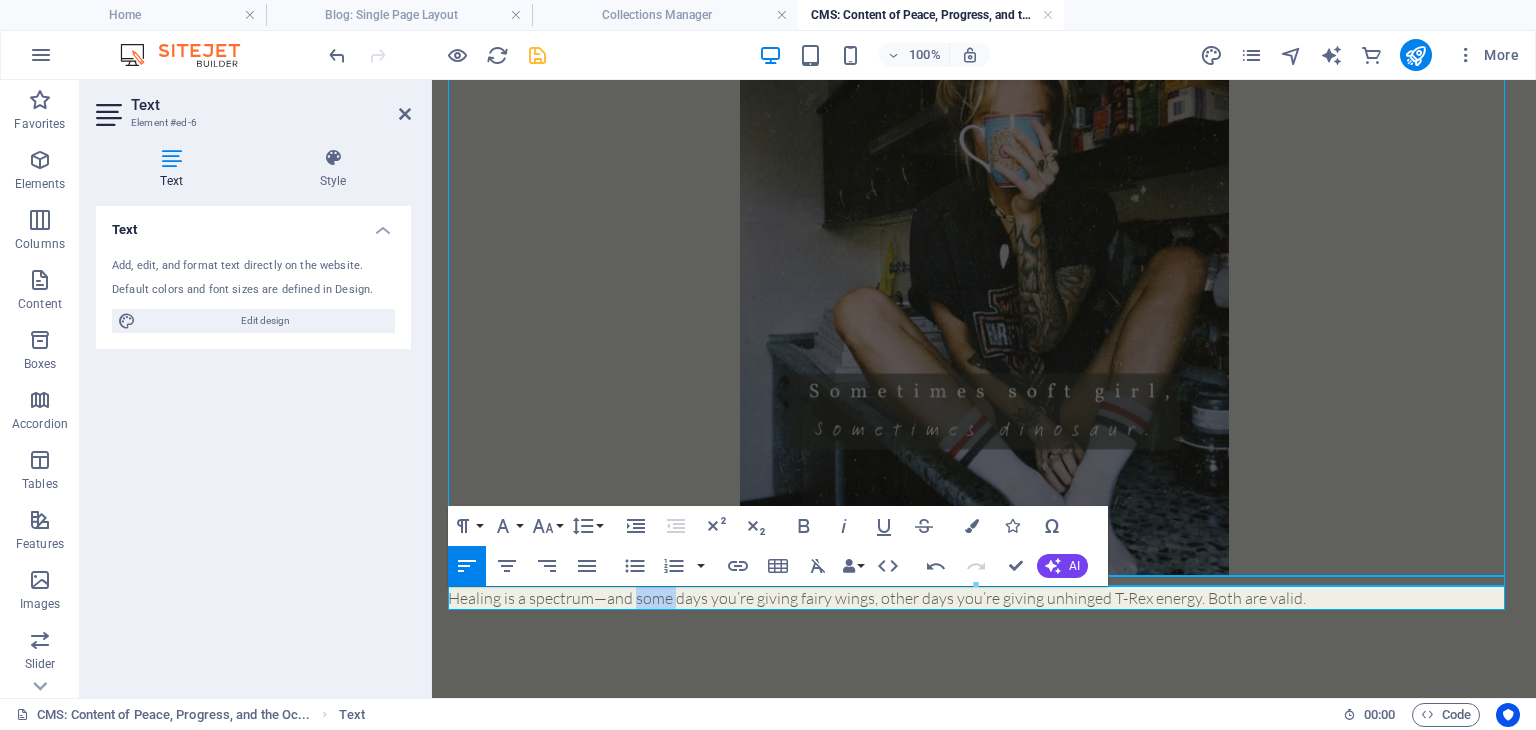 click on "Healing is a spectrum—and some days you’re giving fairy wings, other days you’re giving unhinged T-Rex energy. Both are valid." at bounding box center [984, 598] 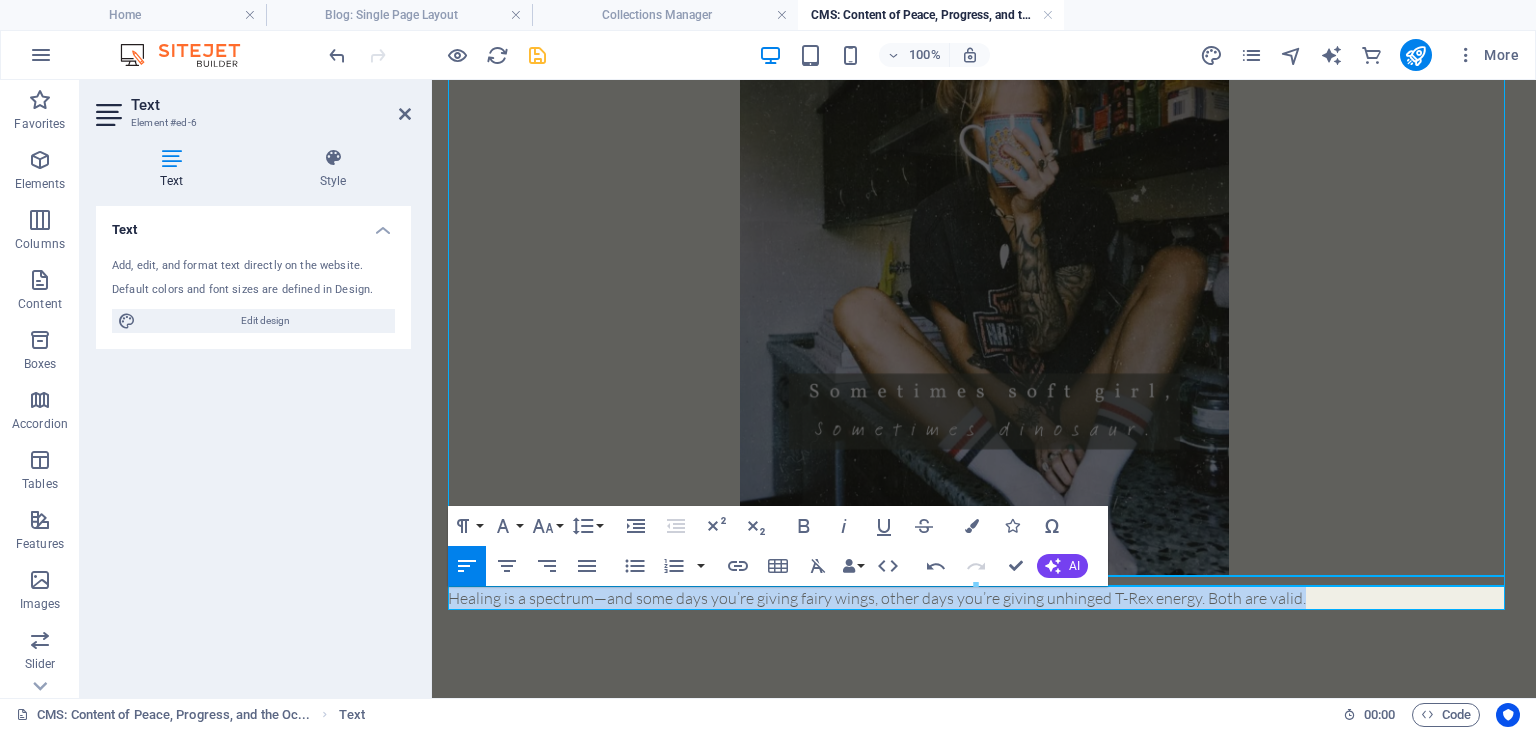 click on "Healing is a spectrum—and some days you’re giving fairy wings, other days you’re giving unhinged T-Rex energy. Both are valid." at bounding box center (984, 598) 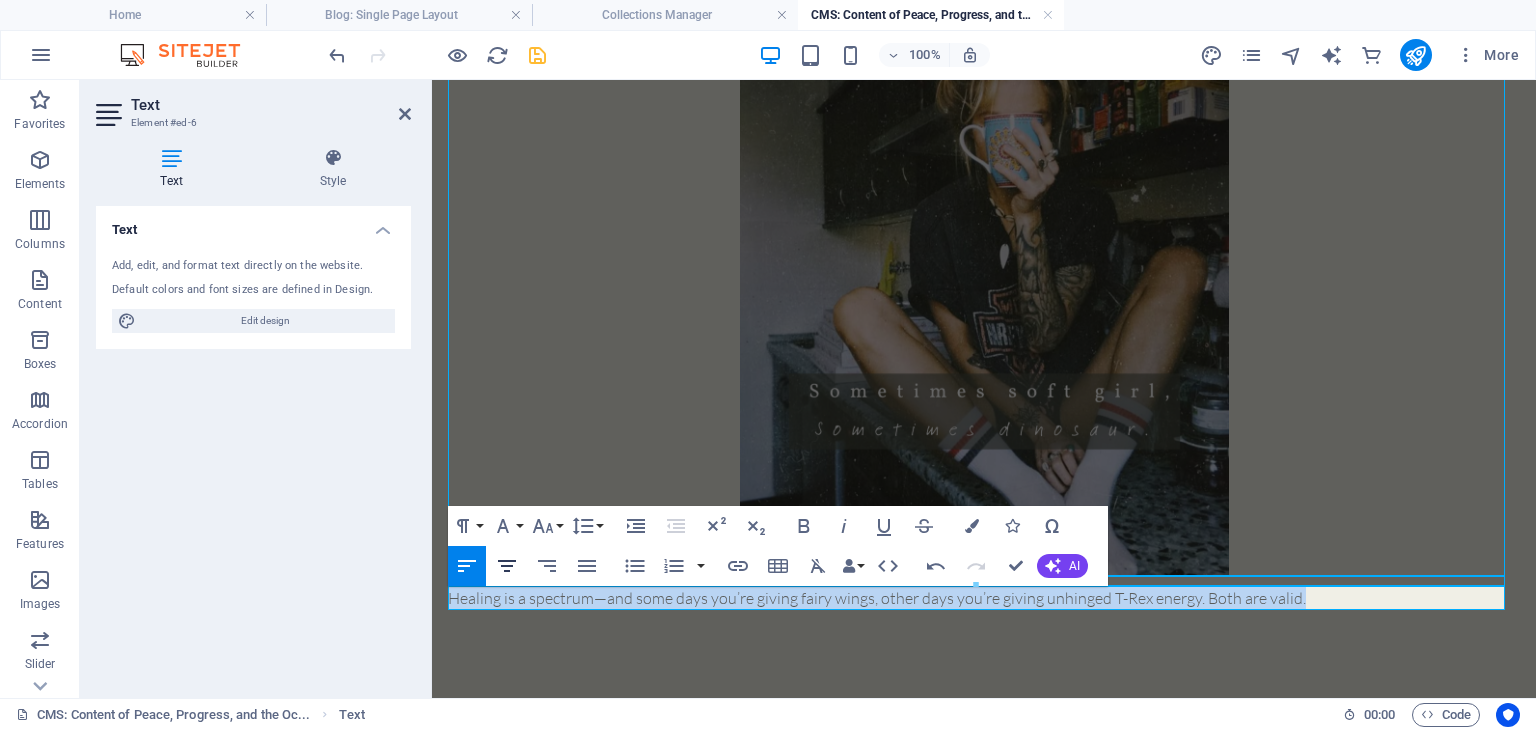 click 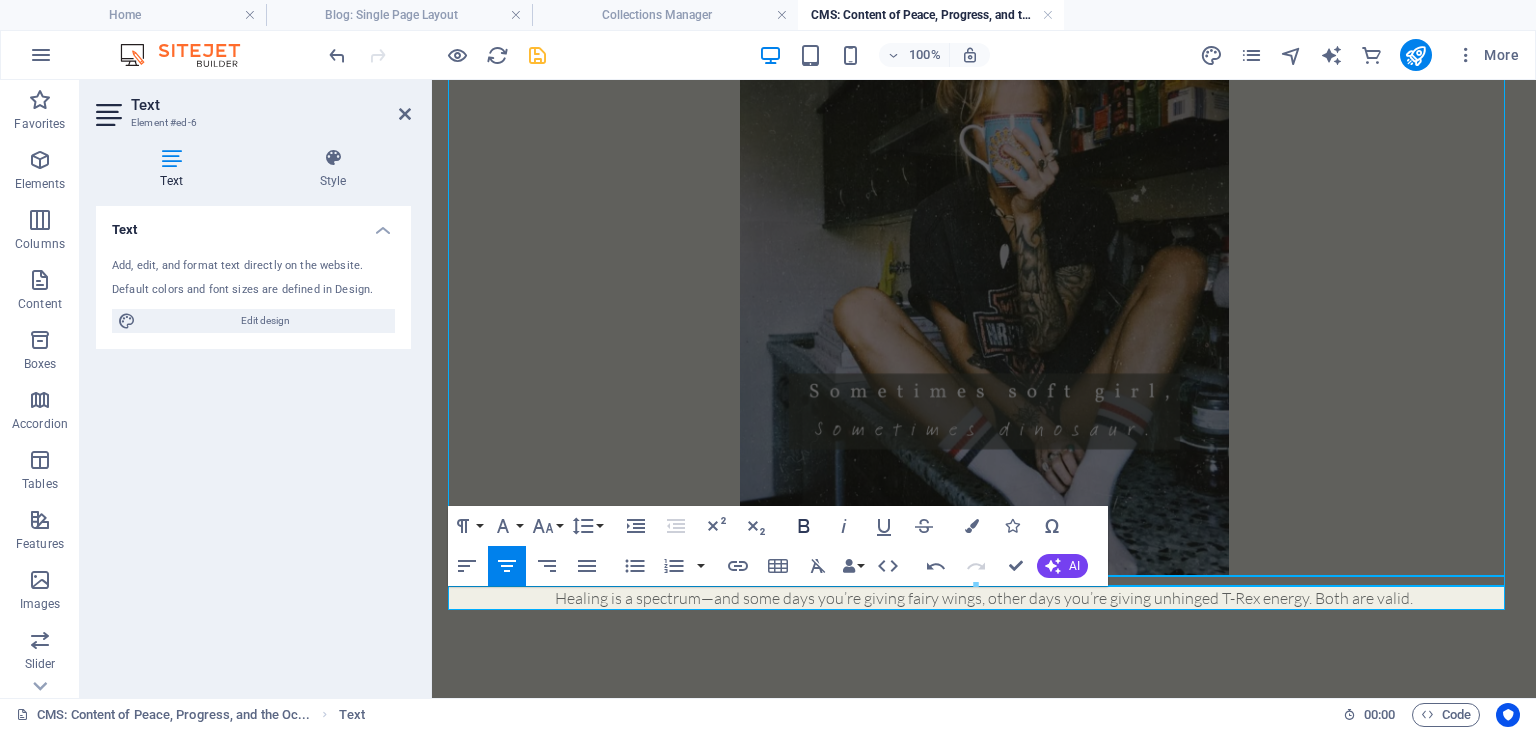 click on "Bold" at bounding box center (804, 526) 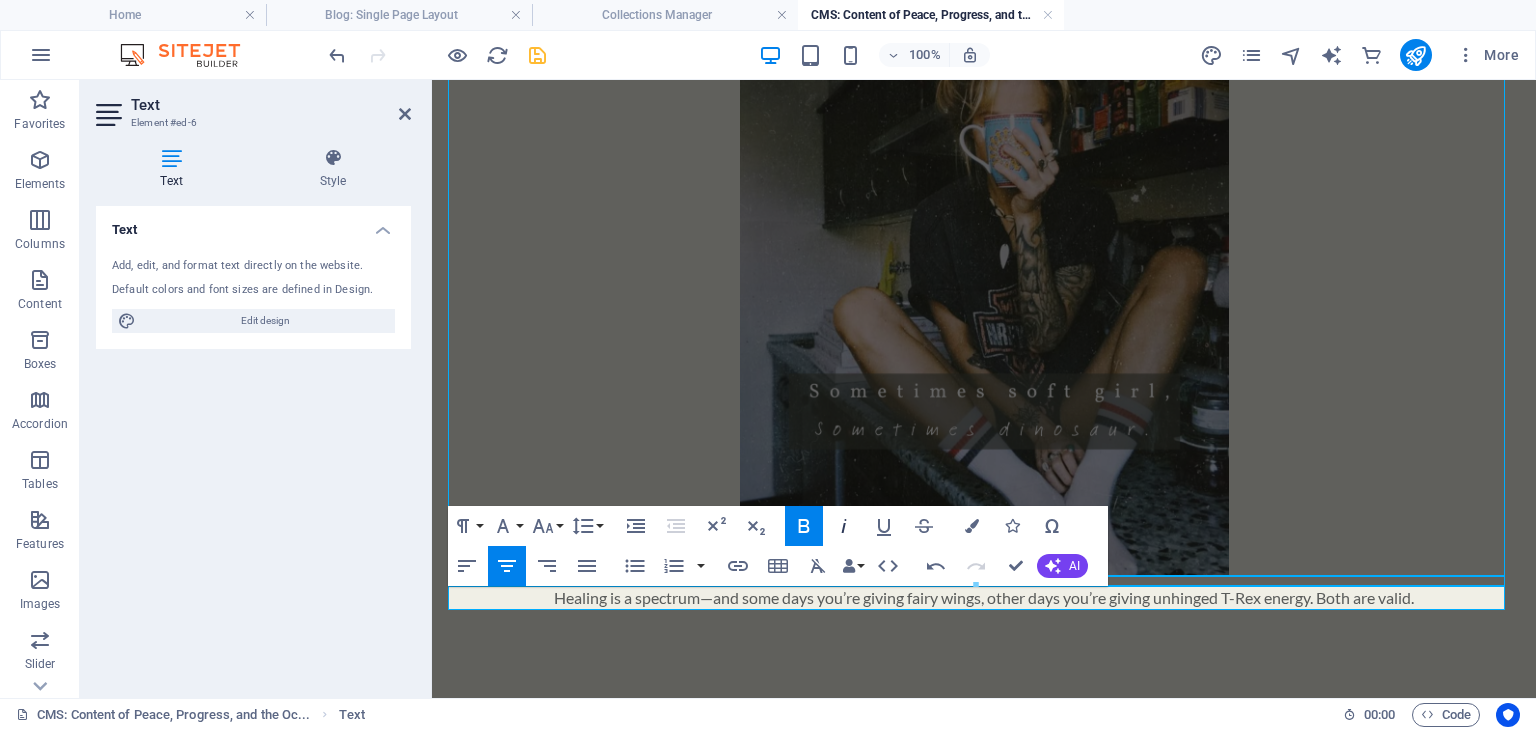 click 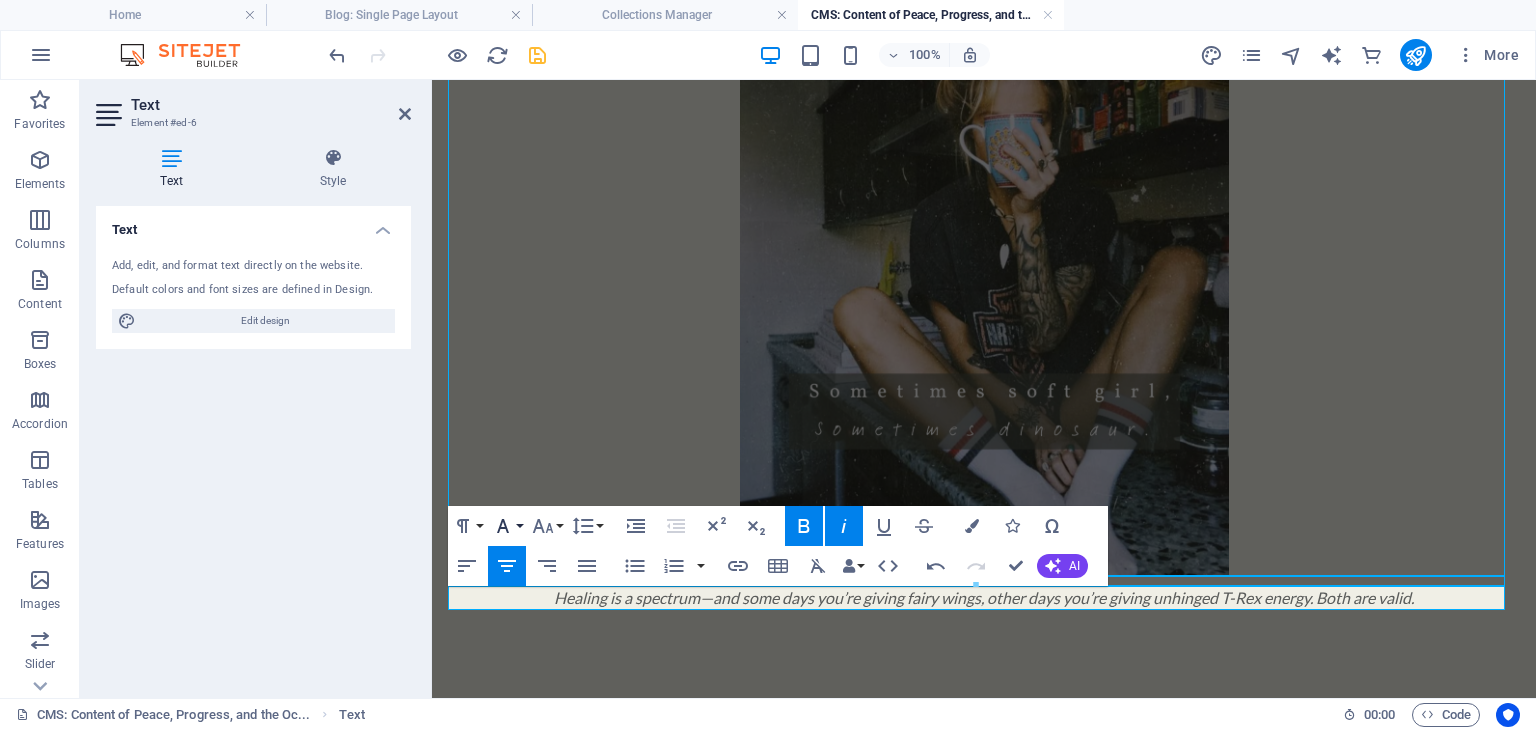 click 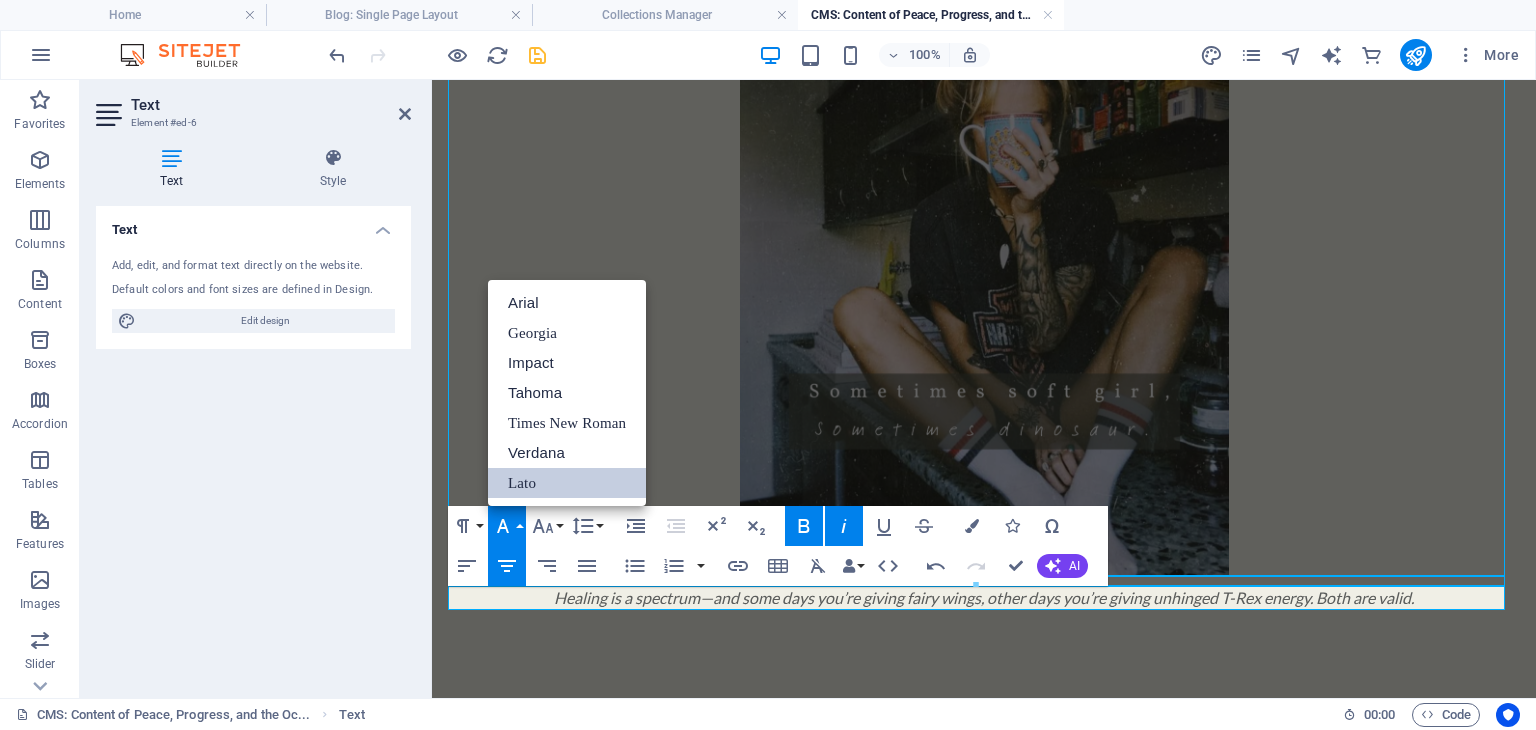 scroll, scrollTop: 0, scrollLeft: 0, axis: both 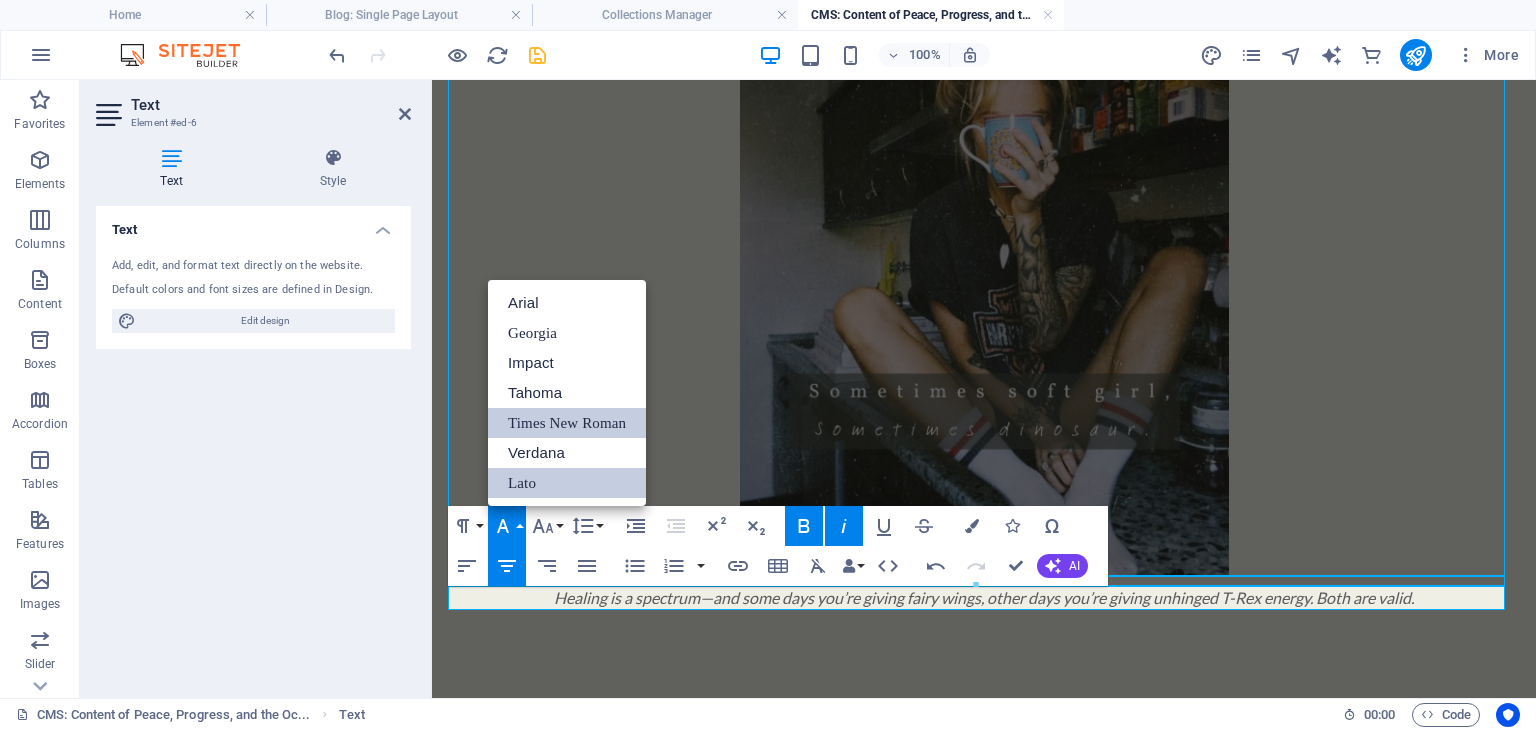 click on "Times New Roman" at bounding box center [567, 423] 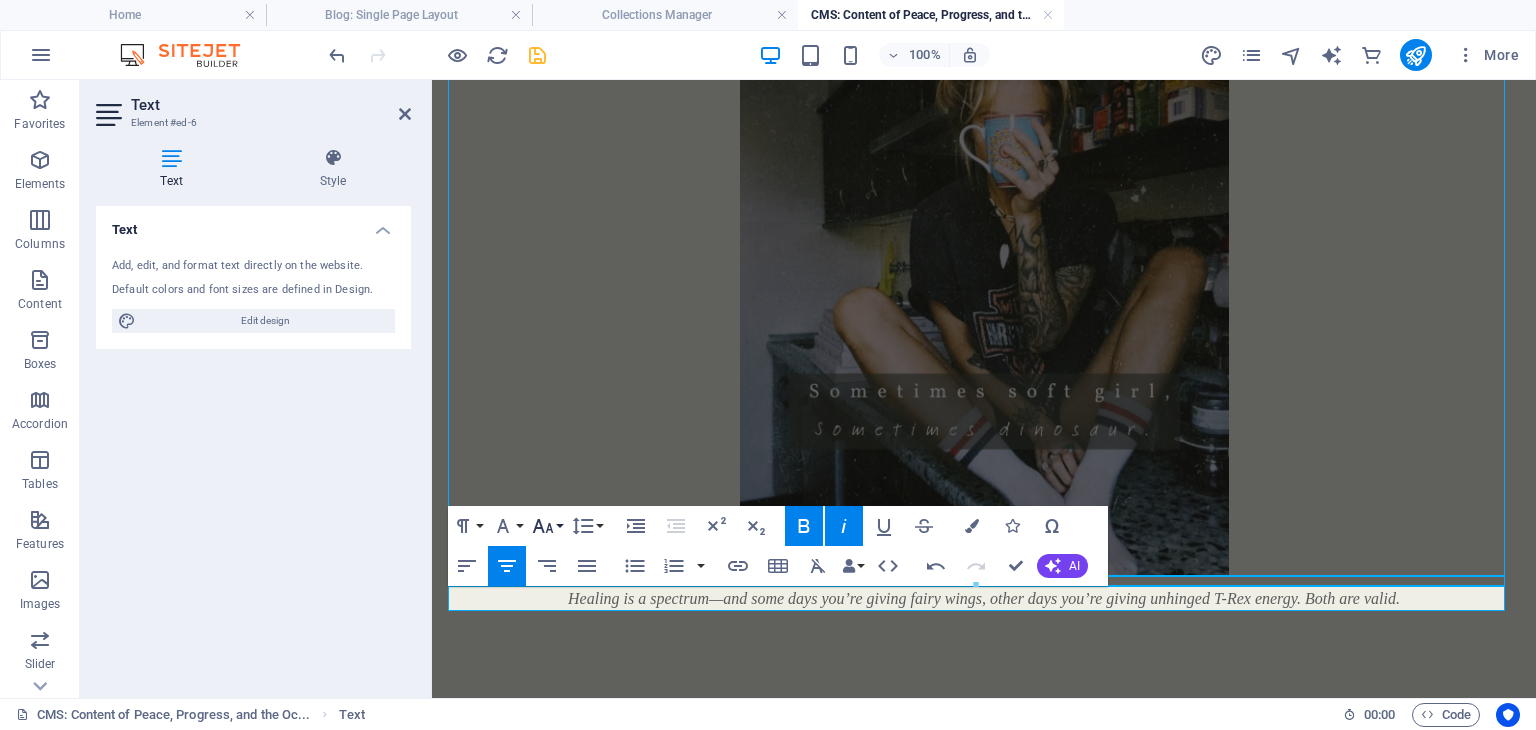click 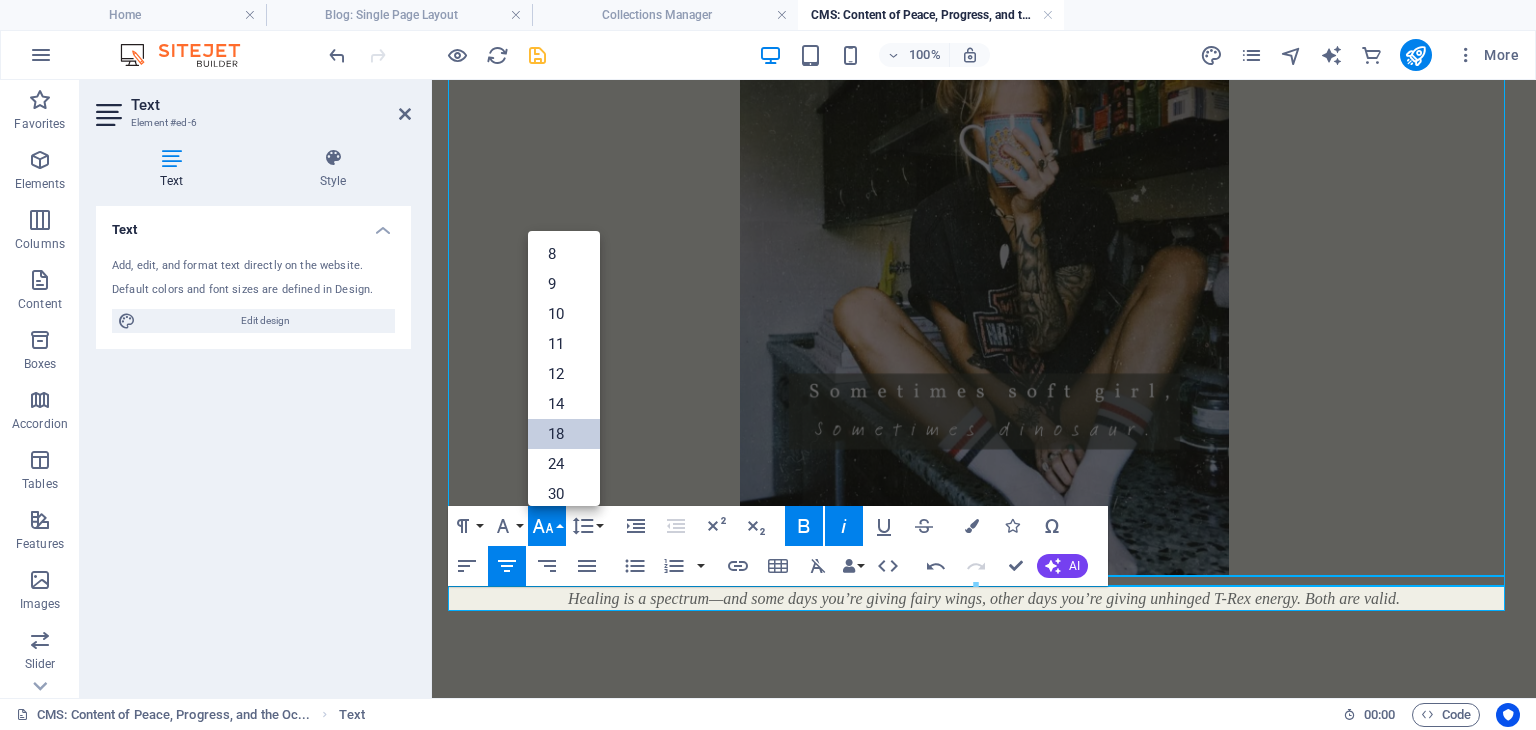 click on "18" at bounding box center (564, 434) 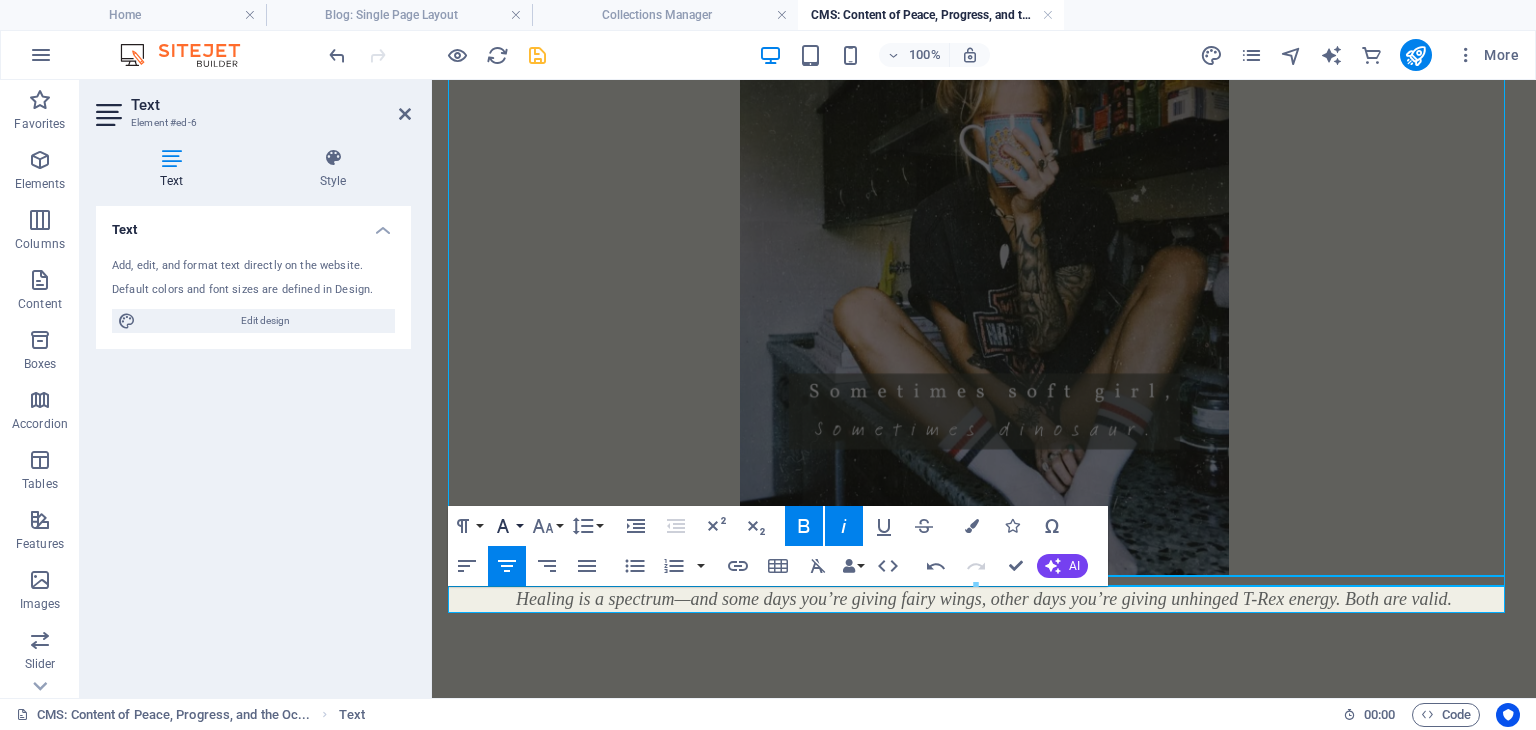 click 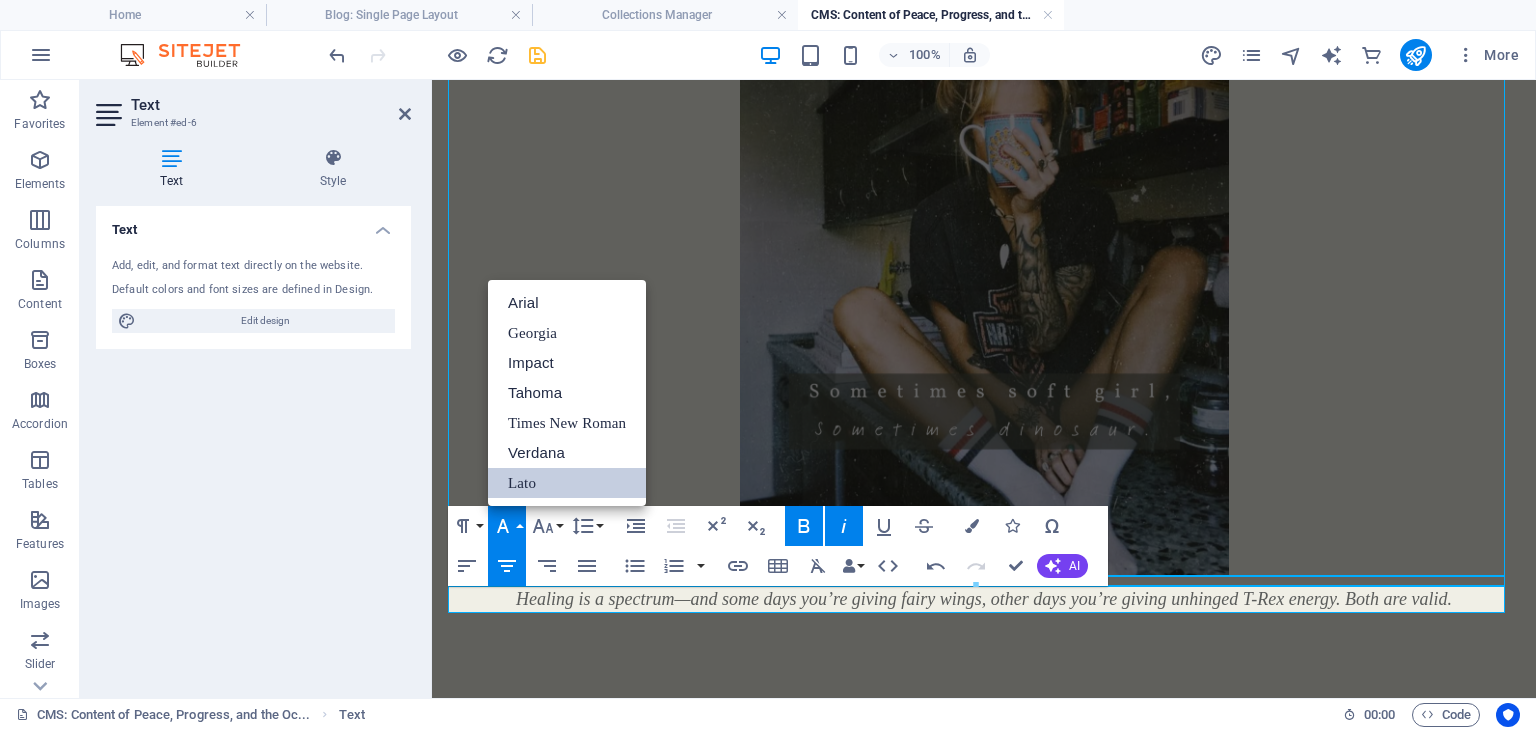 scroll, scrollTop: 0, scrollLeft: 0, axis: both 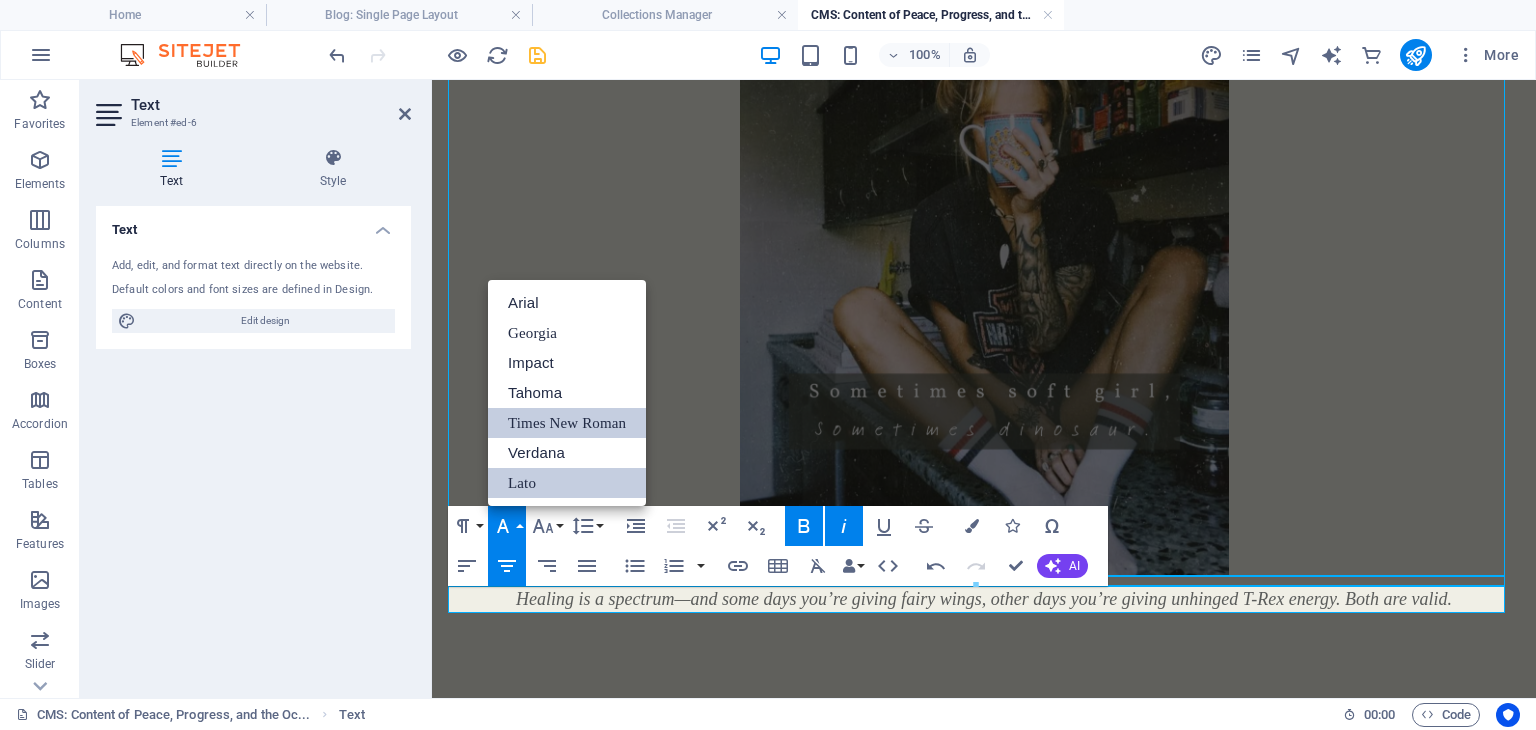 click on "Times New Roman" at bounding box center [567, 423] 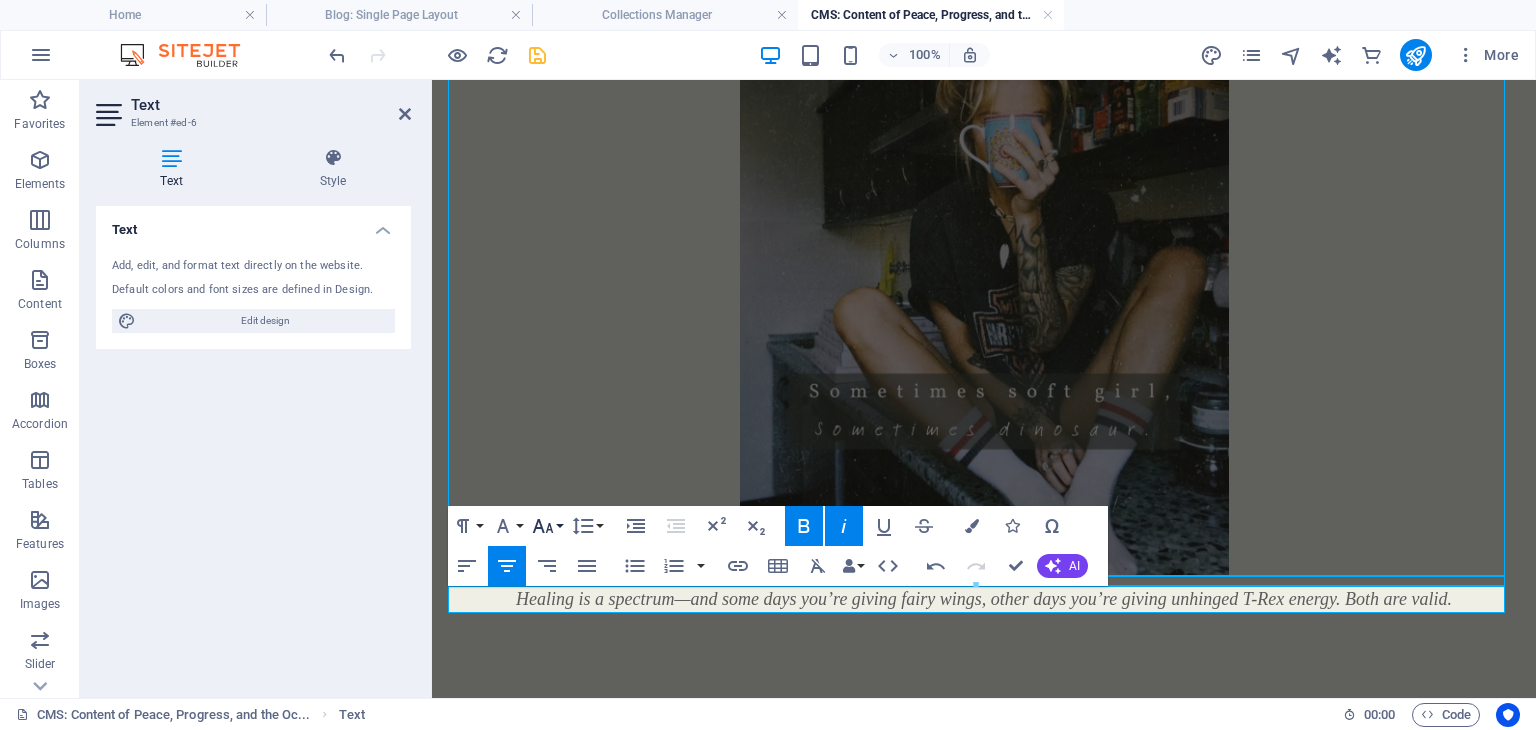 click 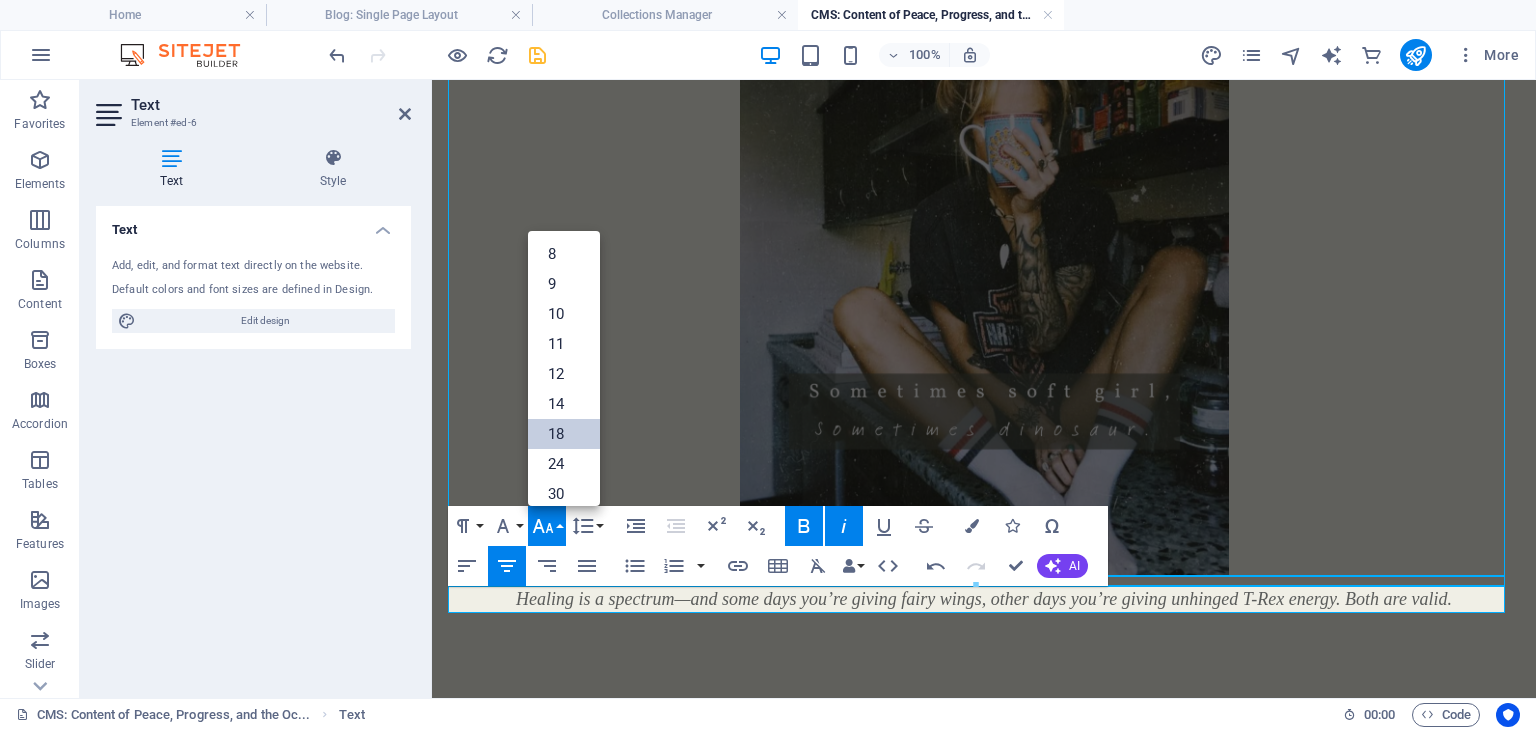 click on "18" at bounding box center [564, 434] 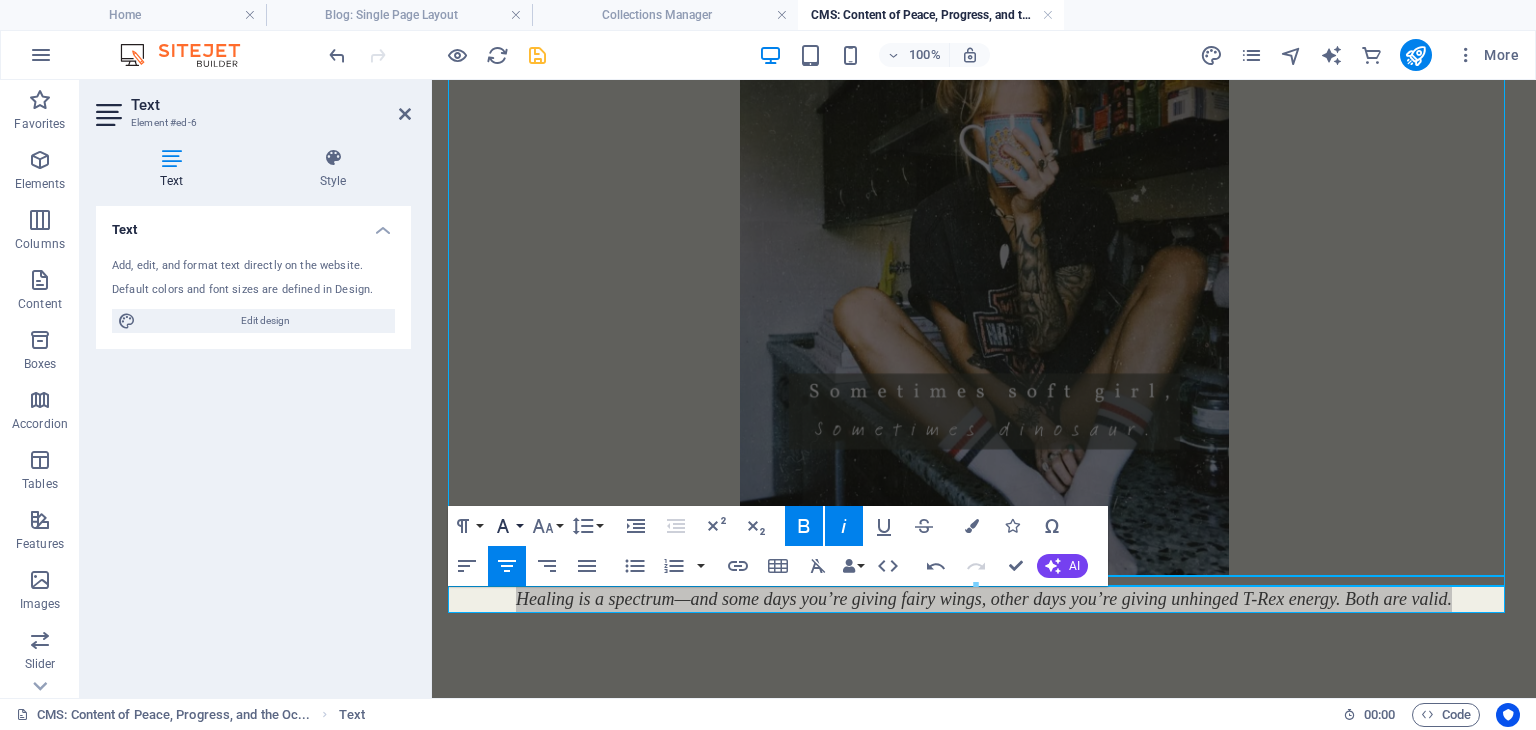 click 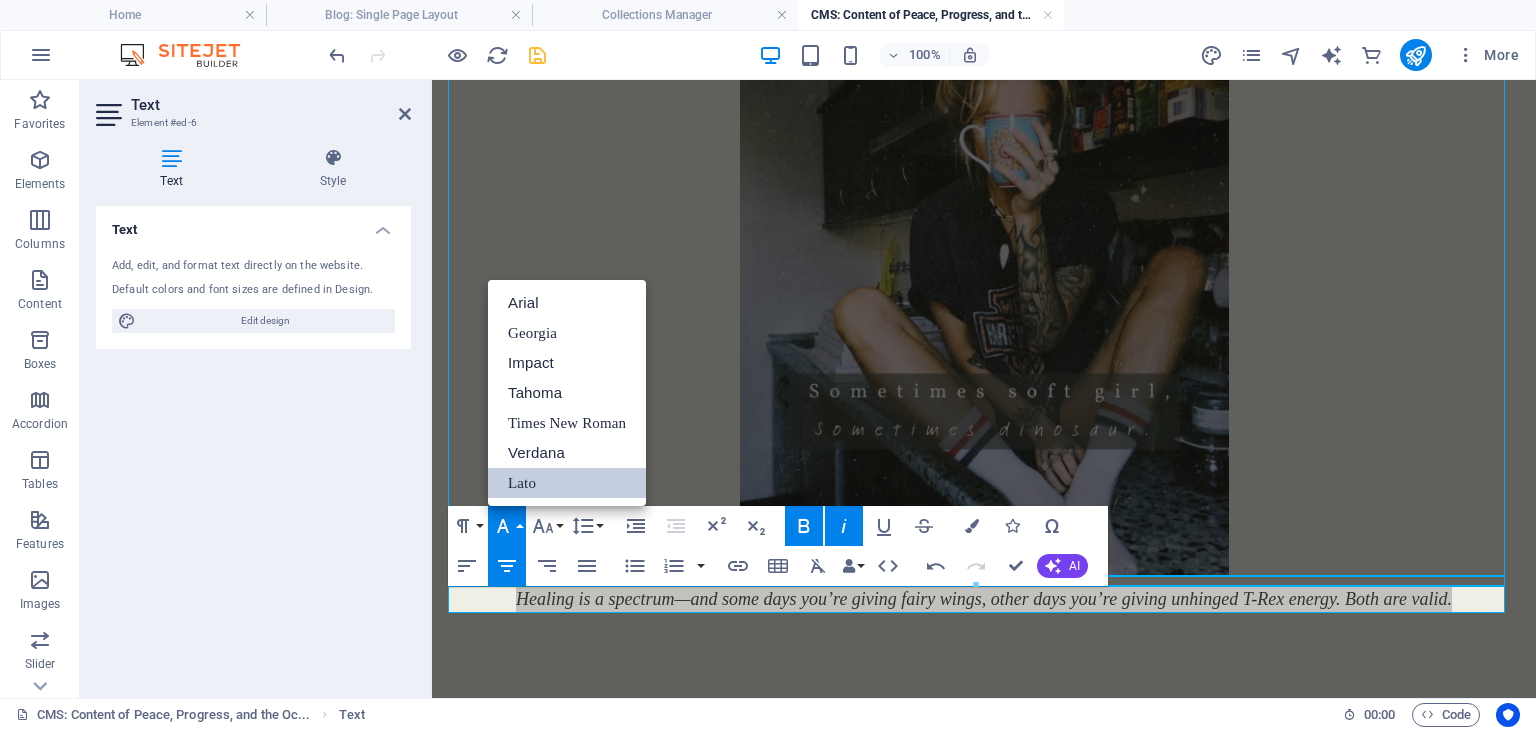scroll, scrollTop: 0, scrollLeft: 0, axis: both 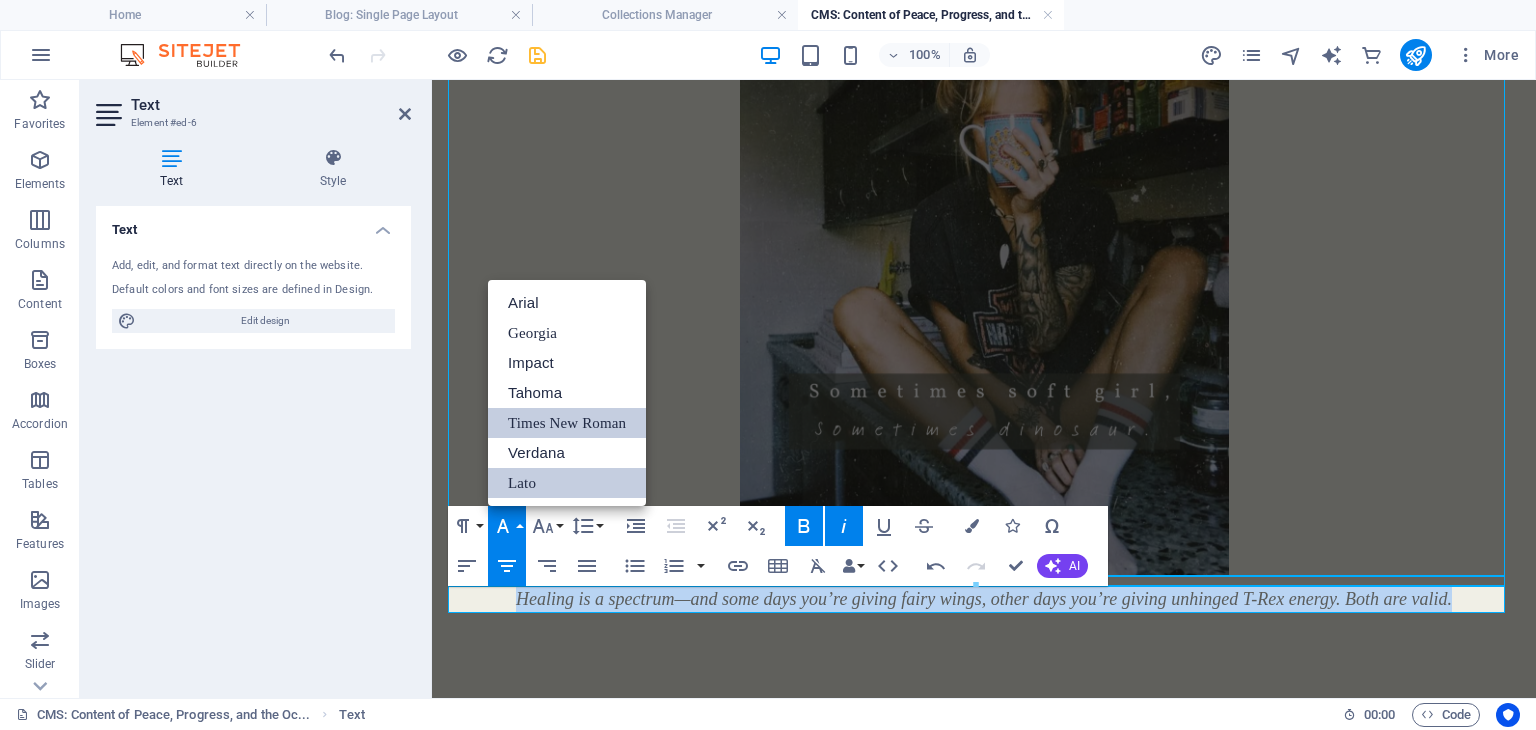 click on "Times New Roman" at bounding box center [567, 423] 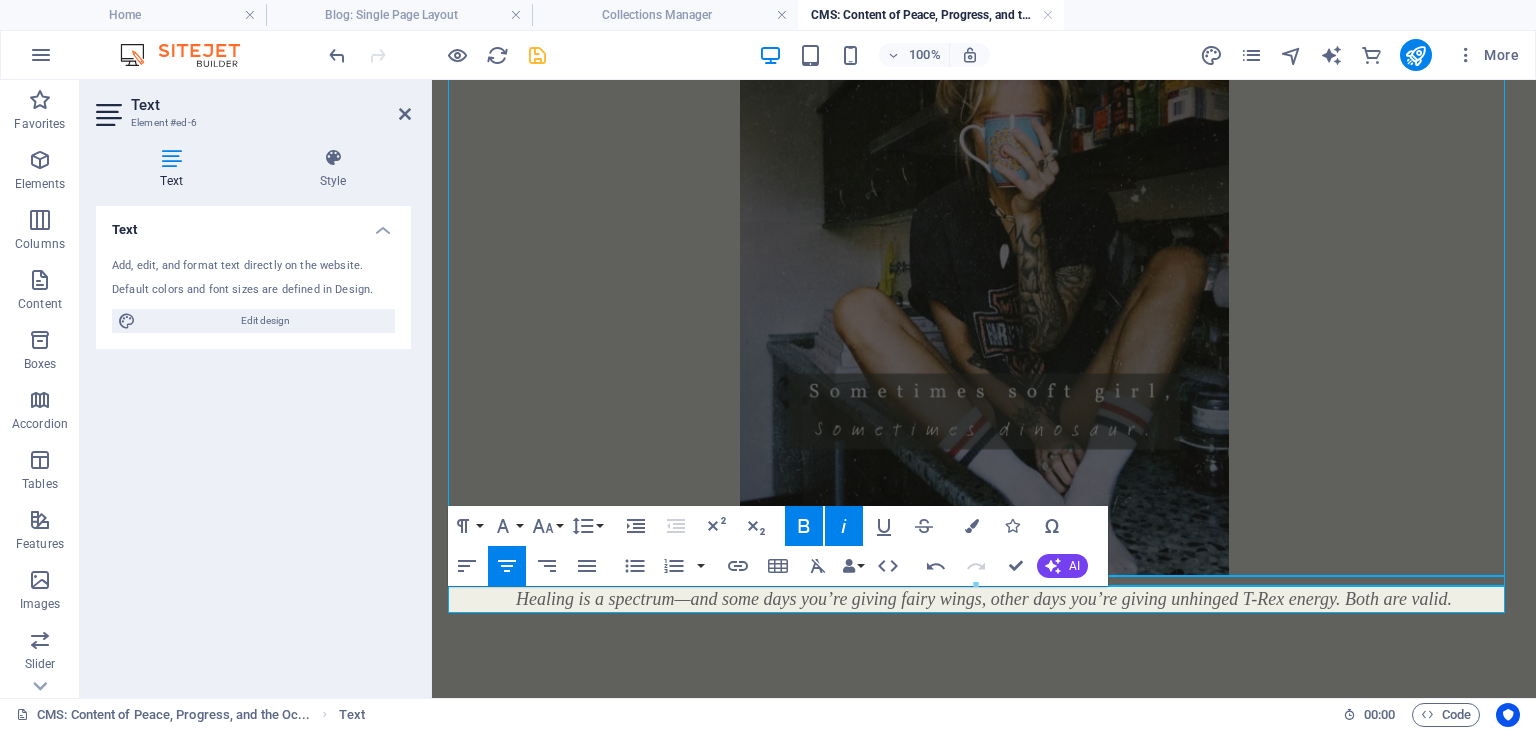 click on "Growth isn’t always loud—sometimes it’s just staying calm in the same storm that used to sink you. That’s healing in real time. Healing is a spectrum—and some days you’re giving fairy wings, other days you’re giving unhinged T-Rex energy. Both are valid." at bounding box center (984, 245) 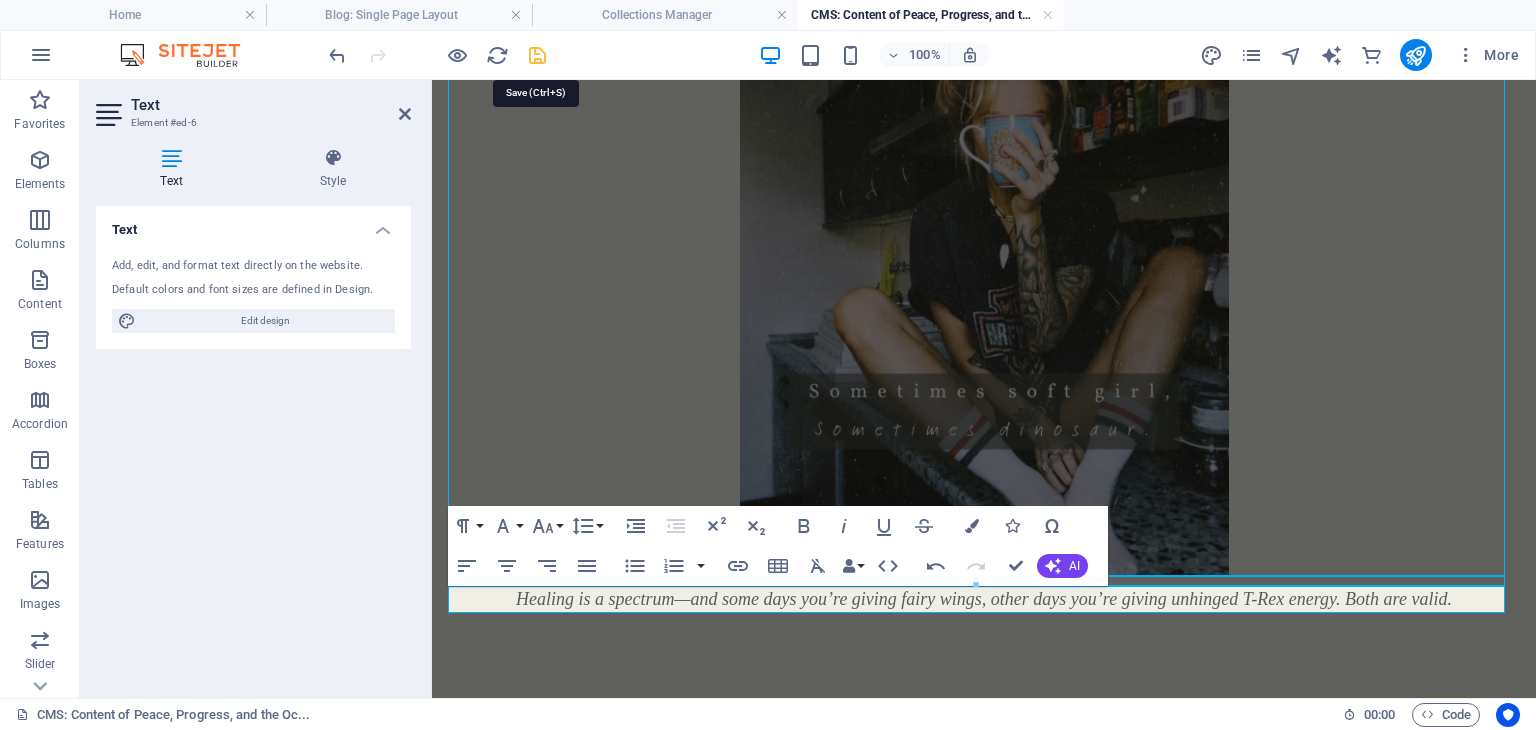 drag, startPoint x: 537, startPoint y: 56, endPoint x: 463, endPoint y: 106, distance: 89.30846 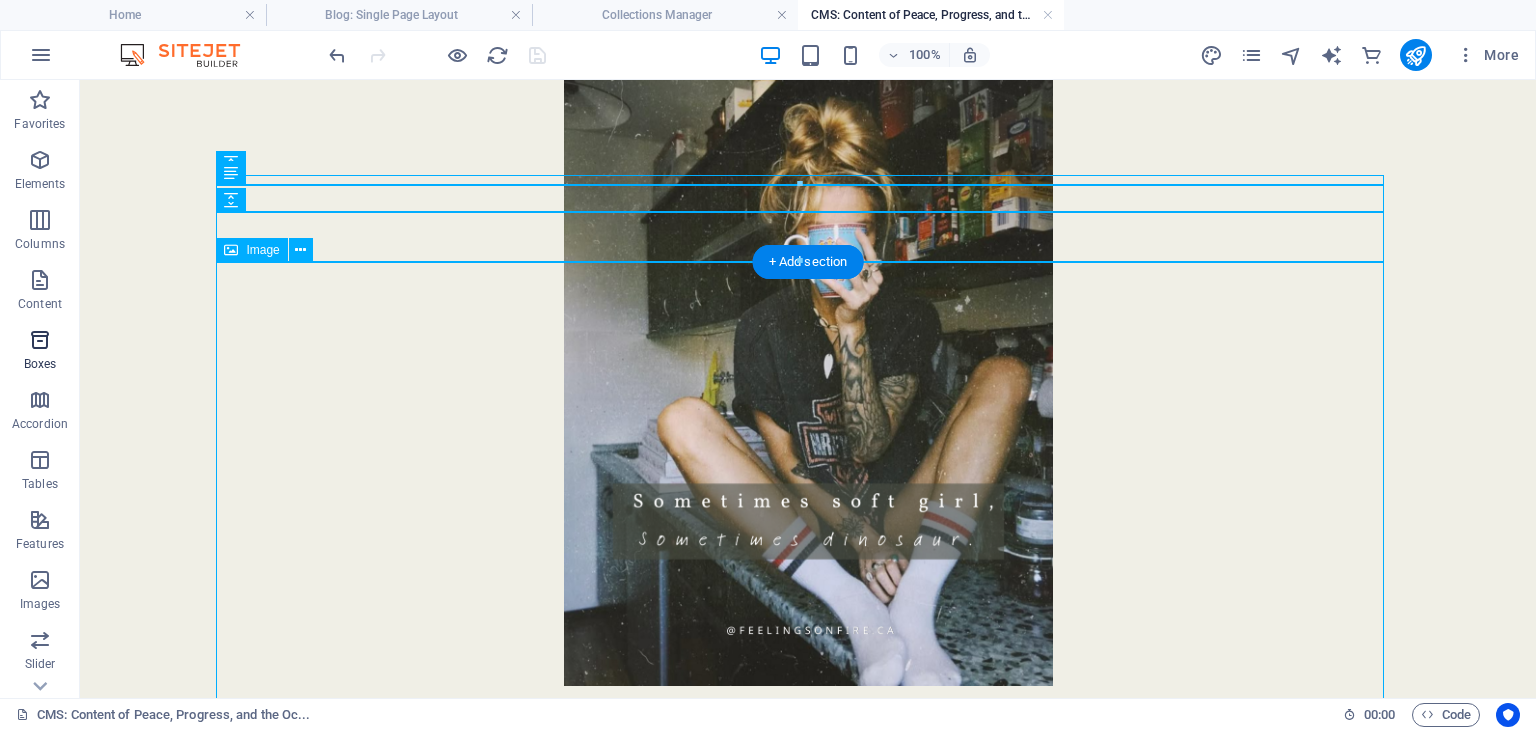 scroll, scrollTop: 341, scrollLeft: 0, axis: vertical 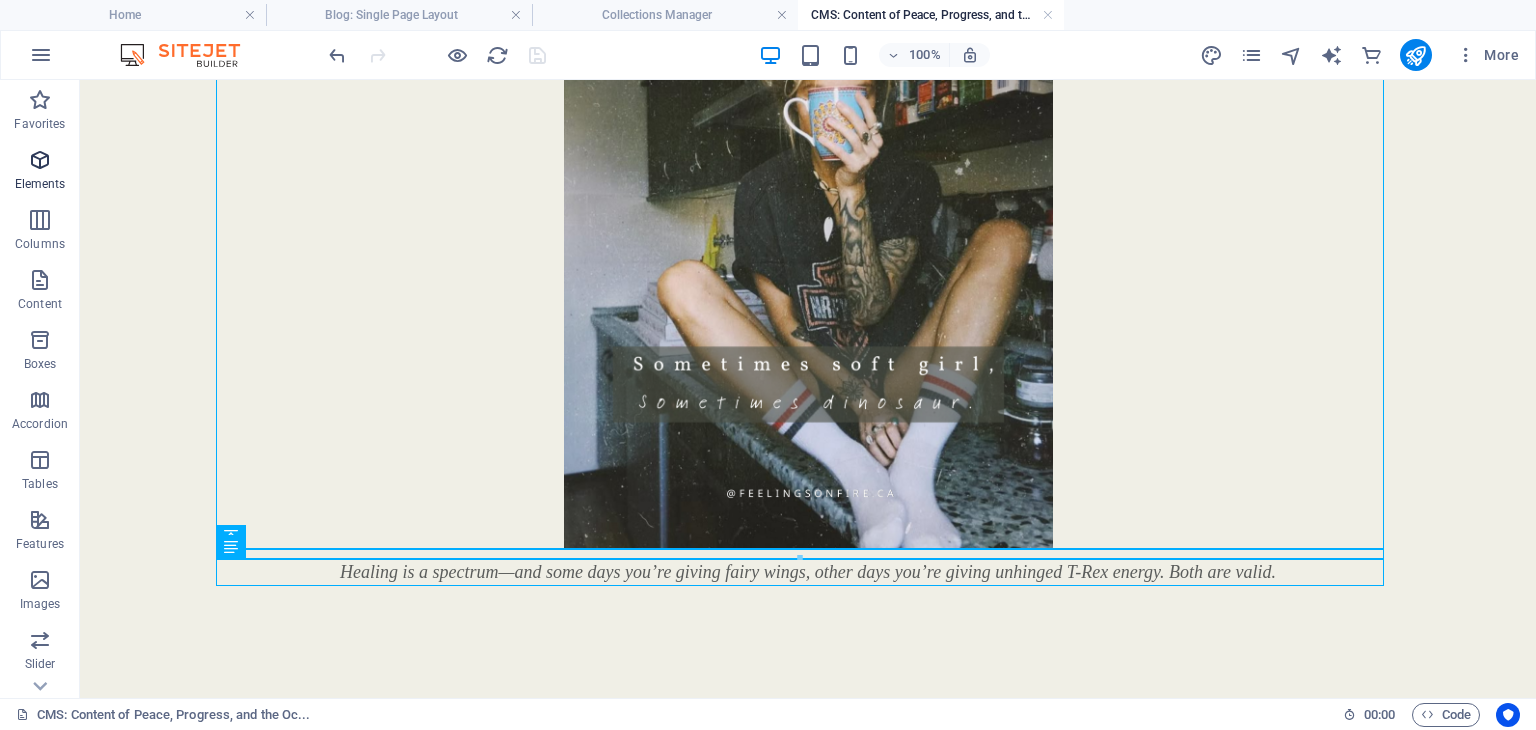 click at bounding box center (40, 160) 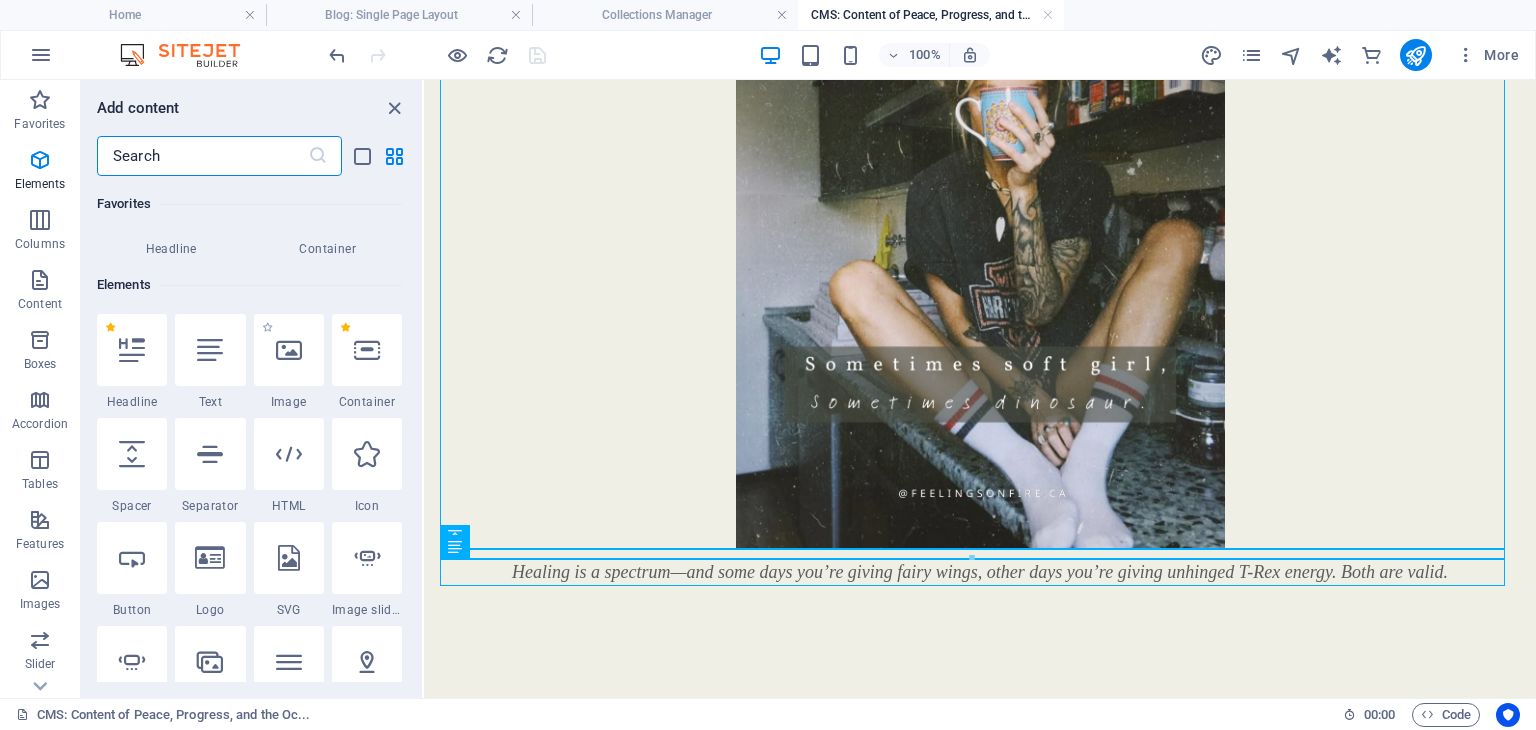 scroll, scrollTop: 212, scrollLeft: 0, axis: vertical 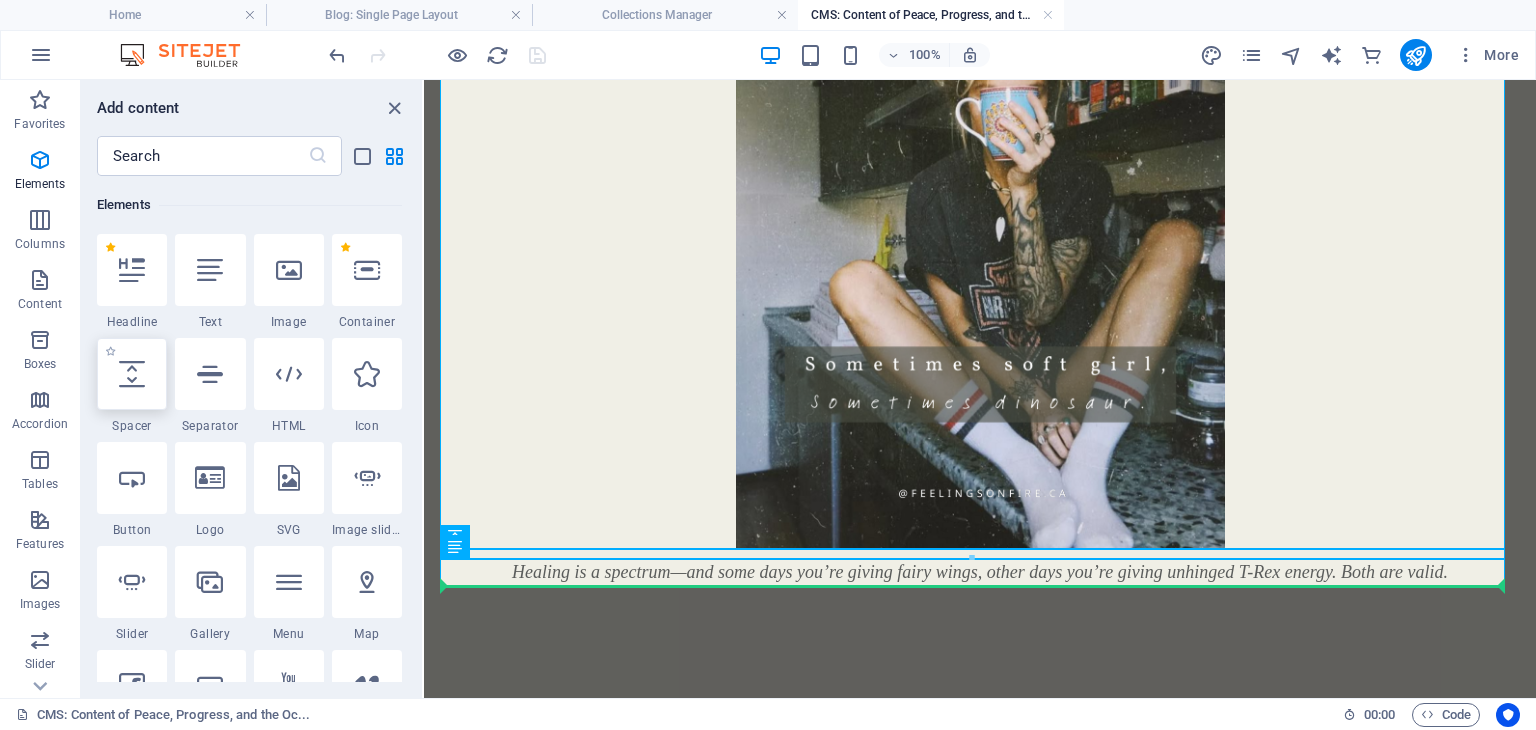 select on "px" 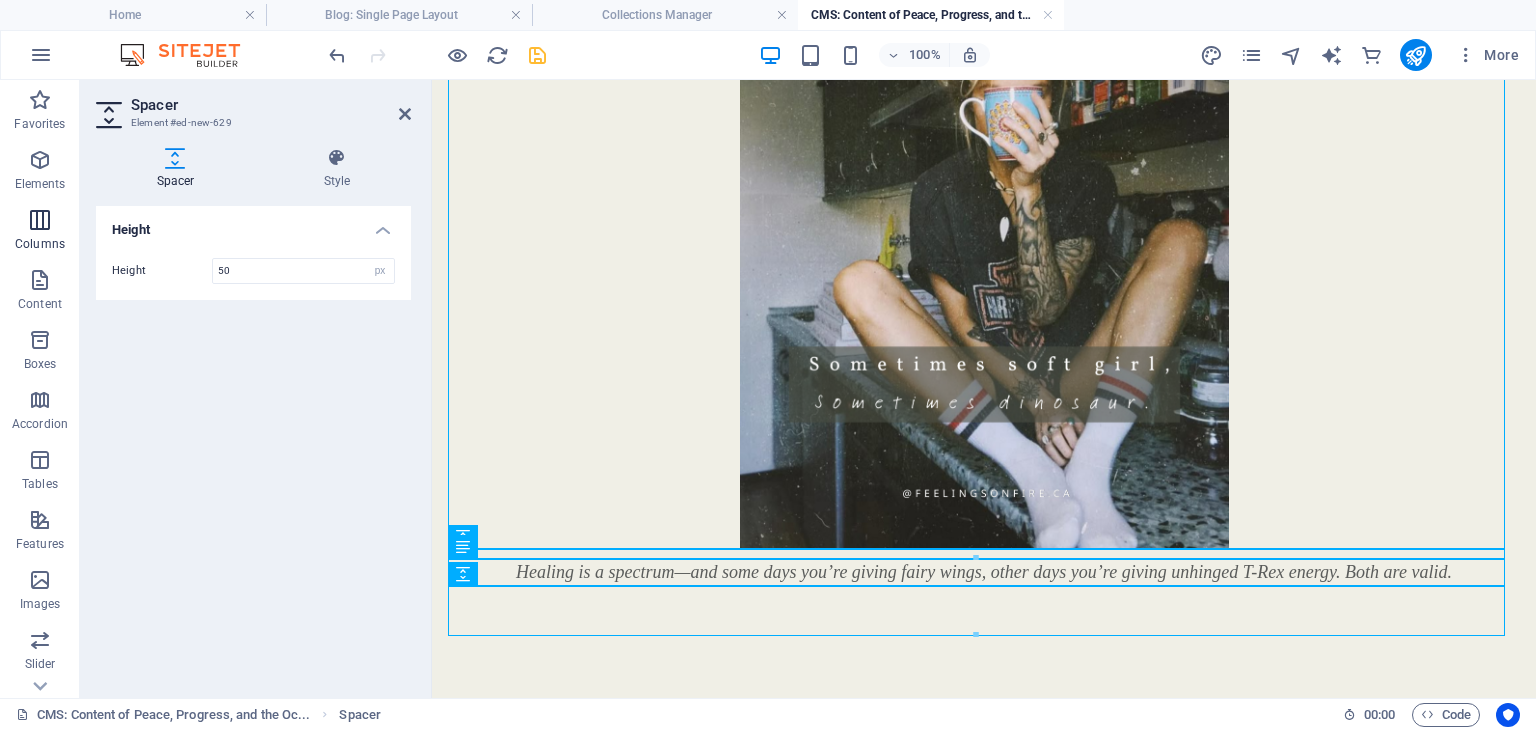 click at bounding box center (40, 220) 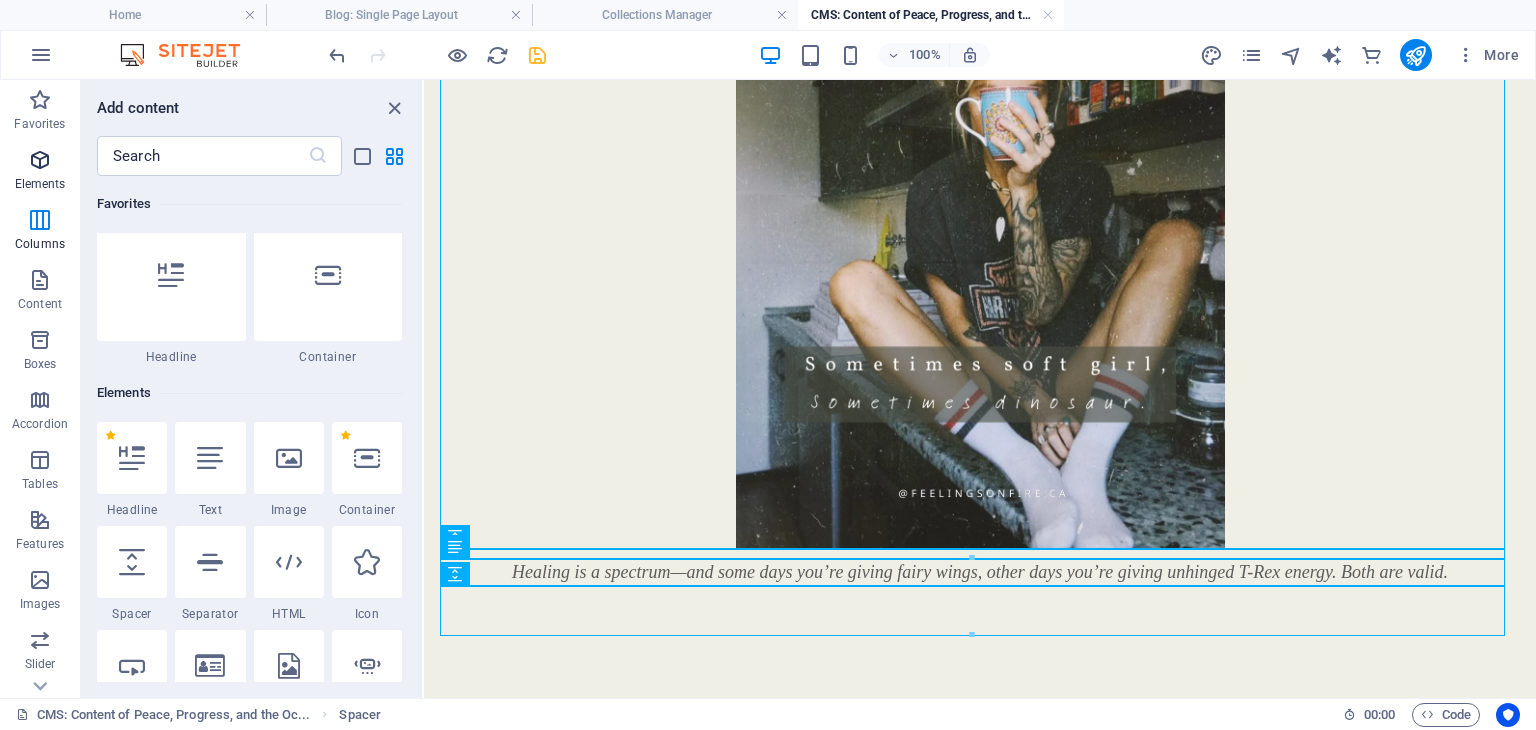 click on "Elements" at bounding box center (40, 172) 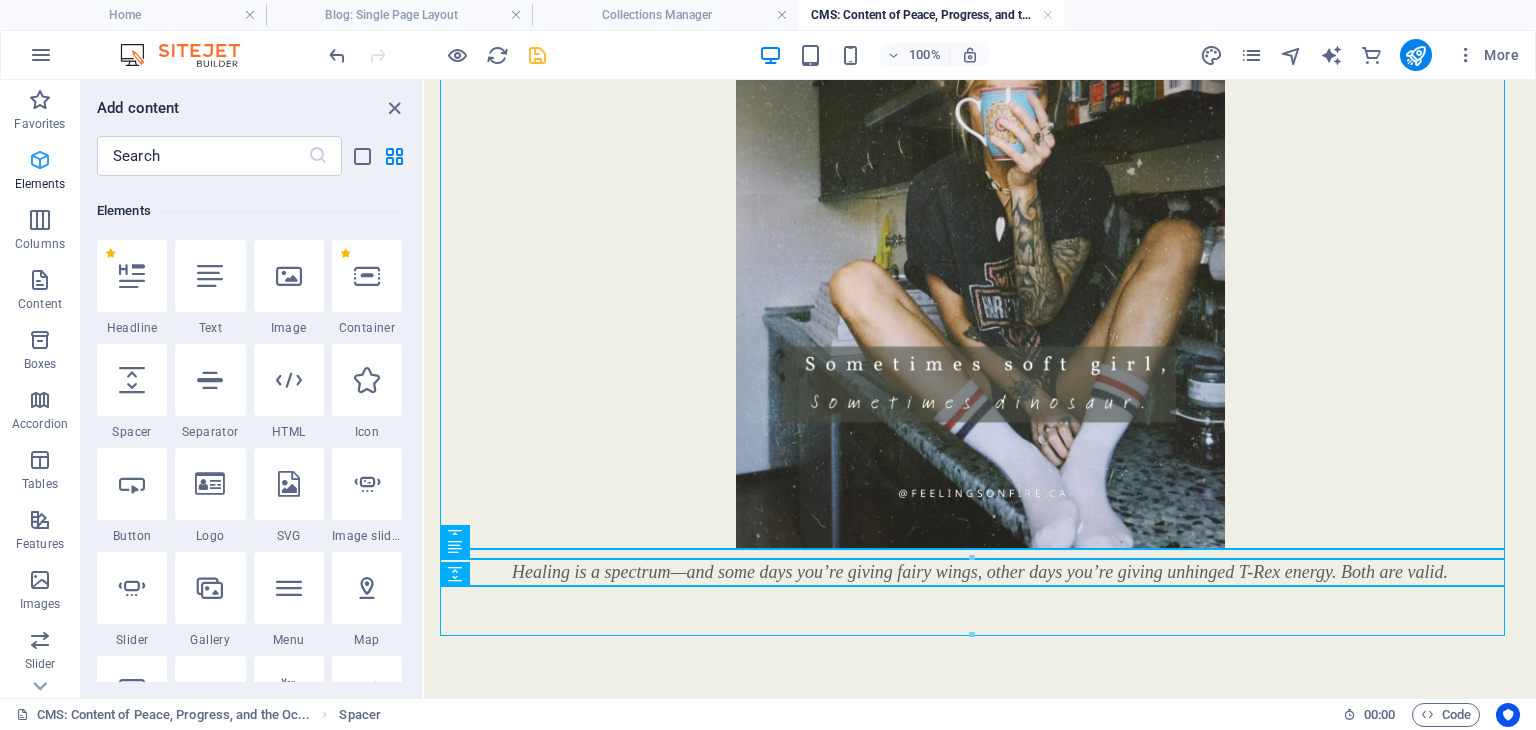 scroll, scrollTop: 212, scrollLeft: 0, axis: vertical 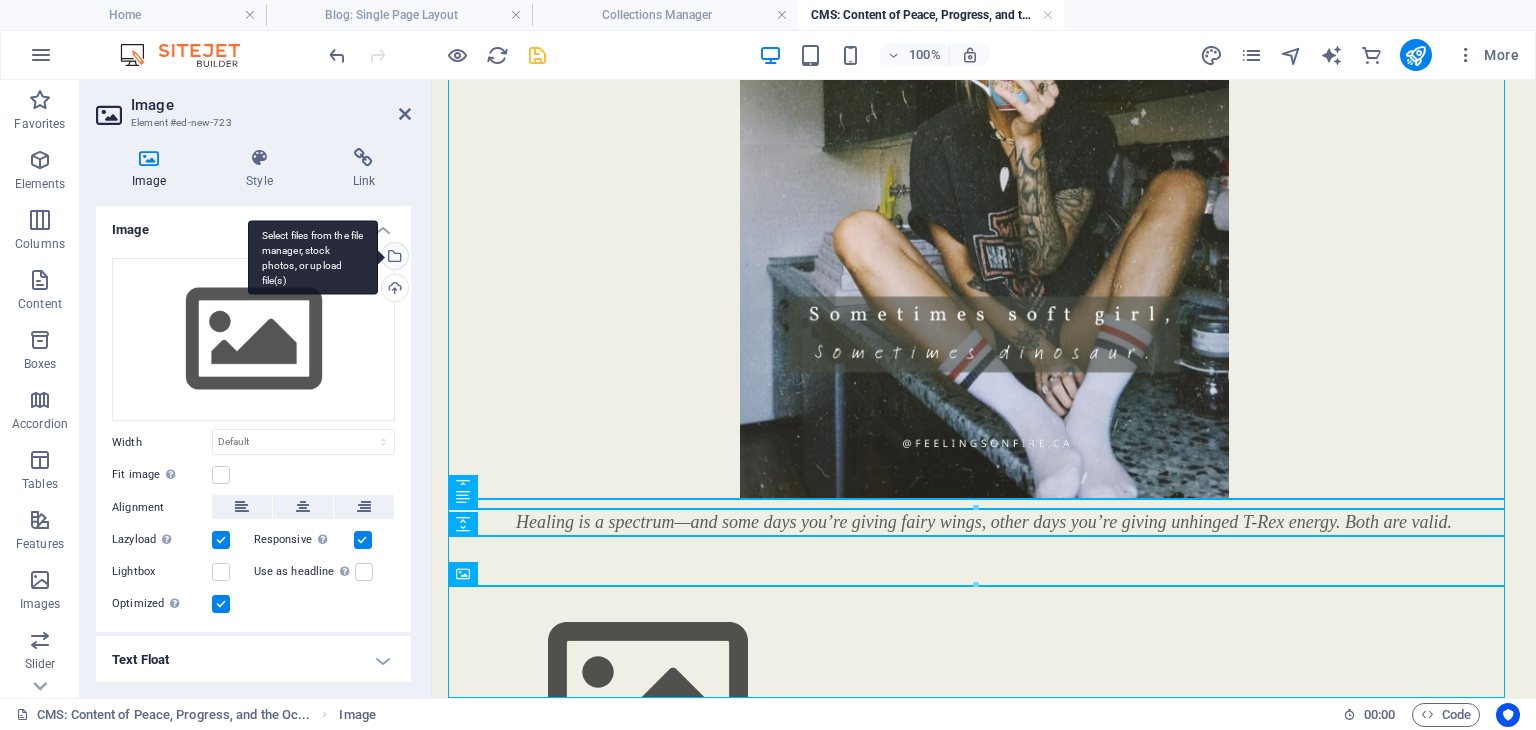 click on "Select files from the file manager, stock photos, or upload file(s)" at bounding box center [313, 257] 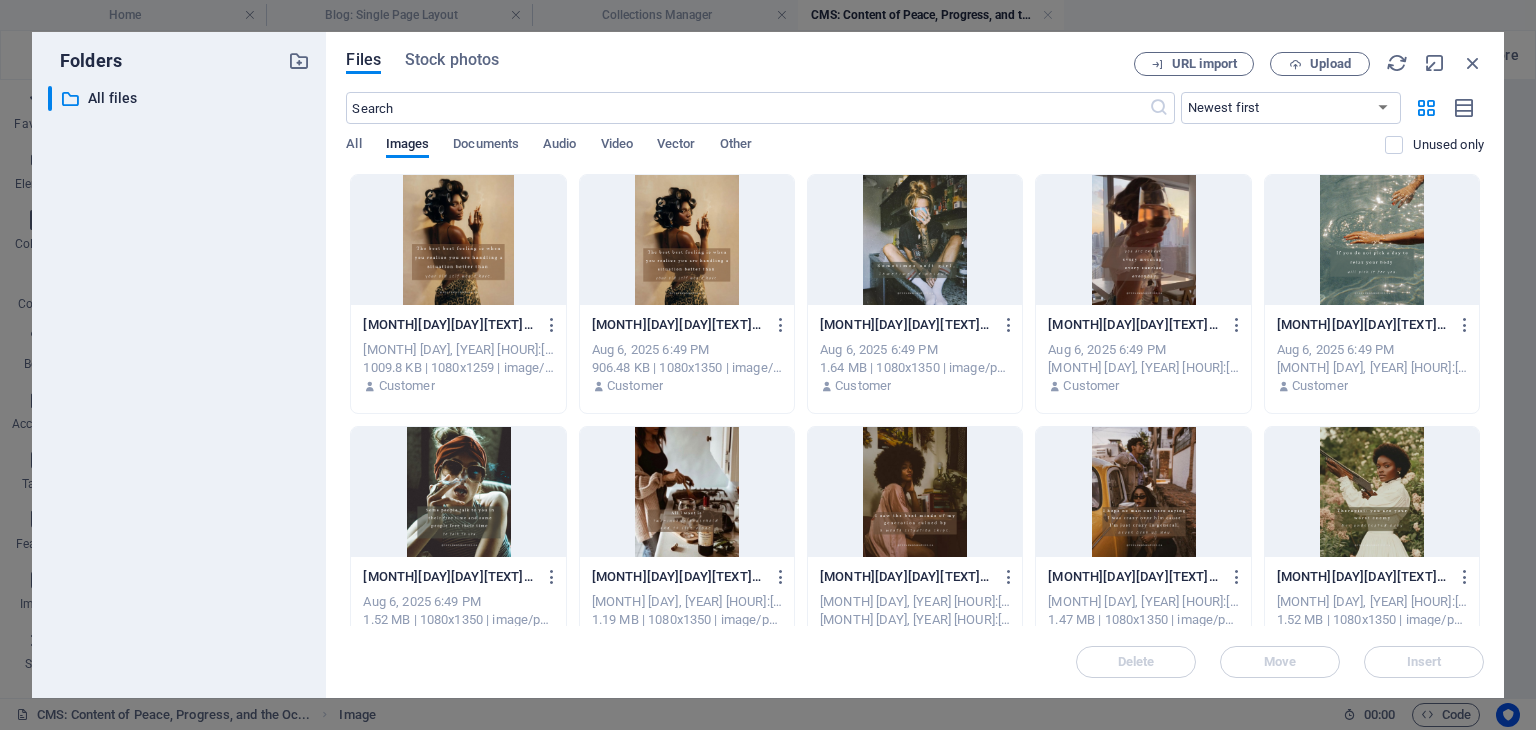 click at bounding box center [1143, 240] 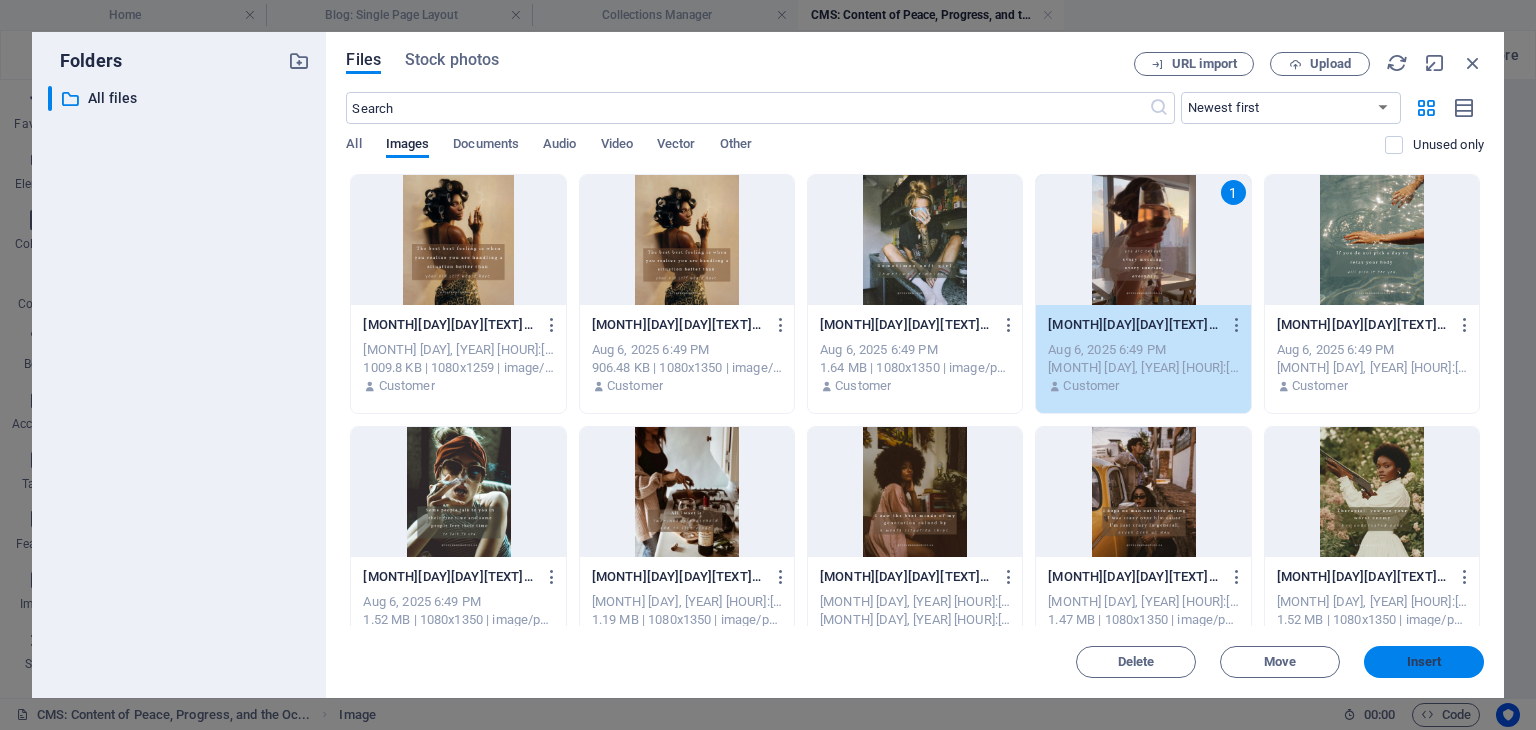 click on "Insert" at bounding box center [1424, 662] 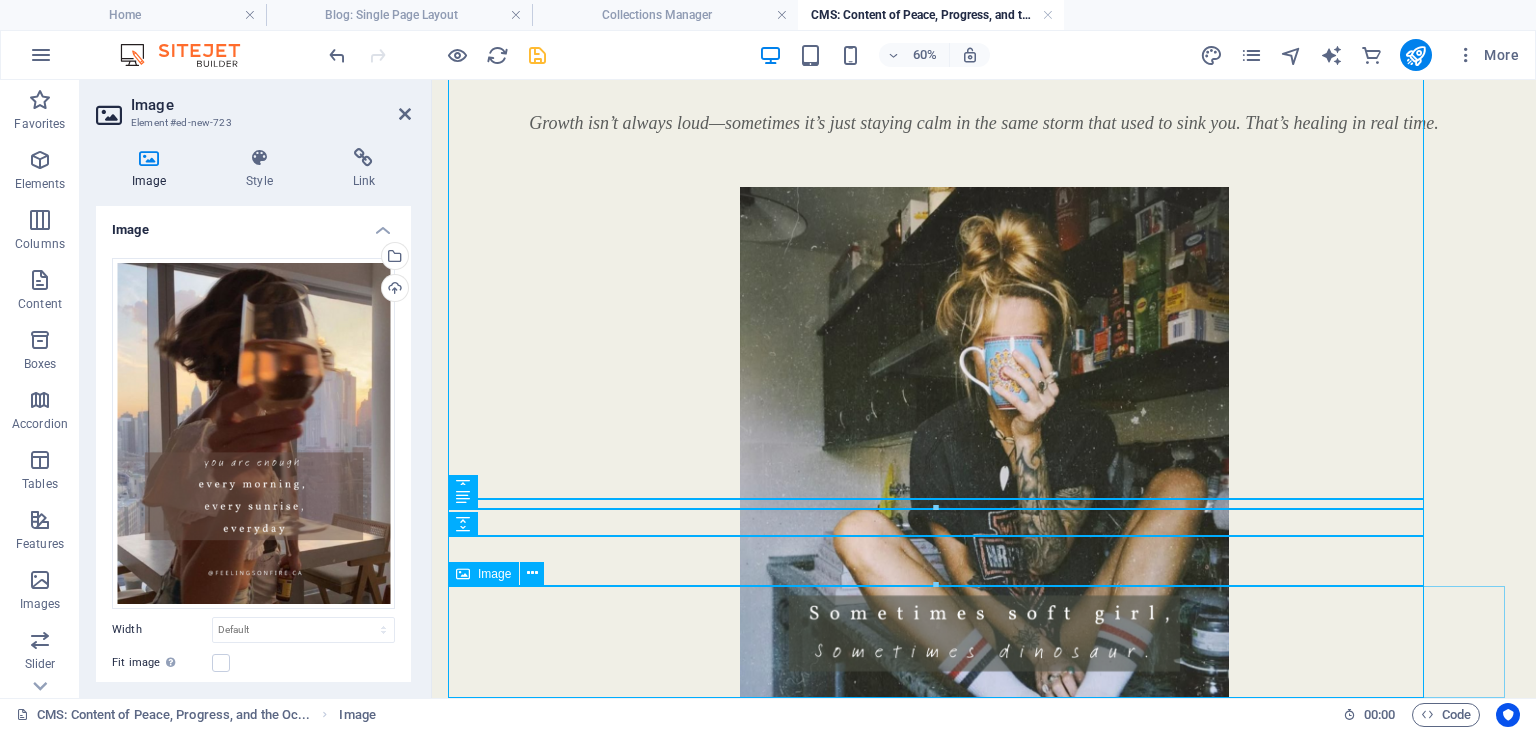 scroll, scrollTop: 391, scrollLeft: 0, axis: vertical 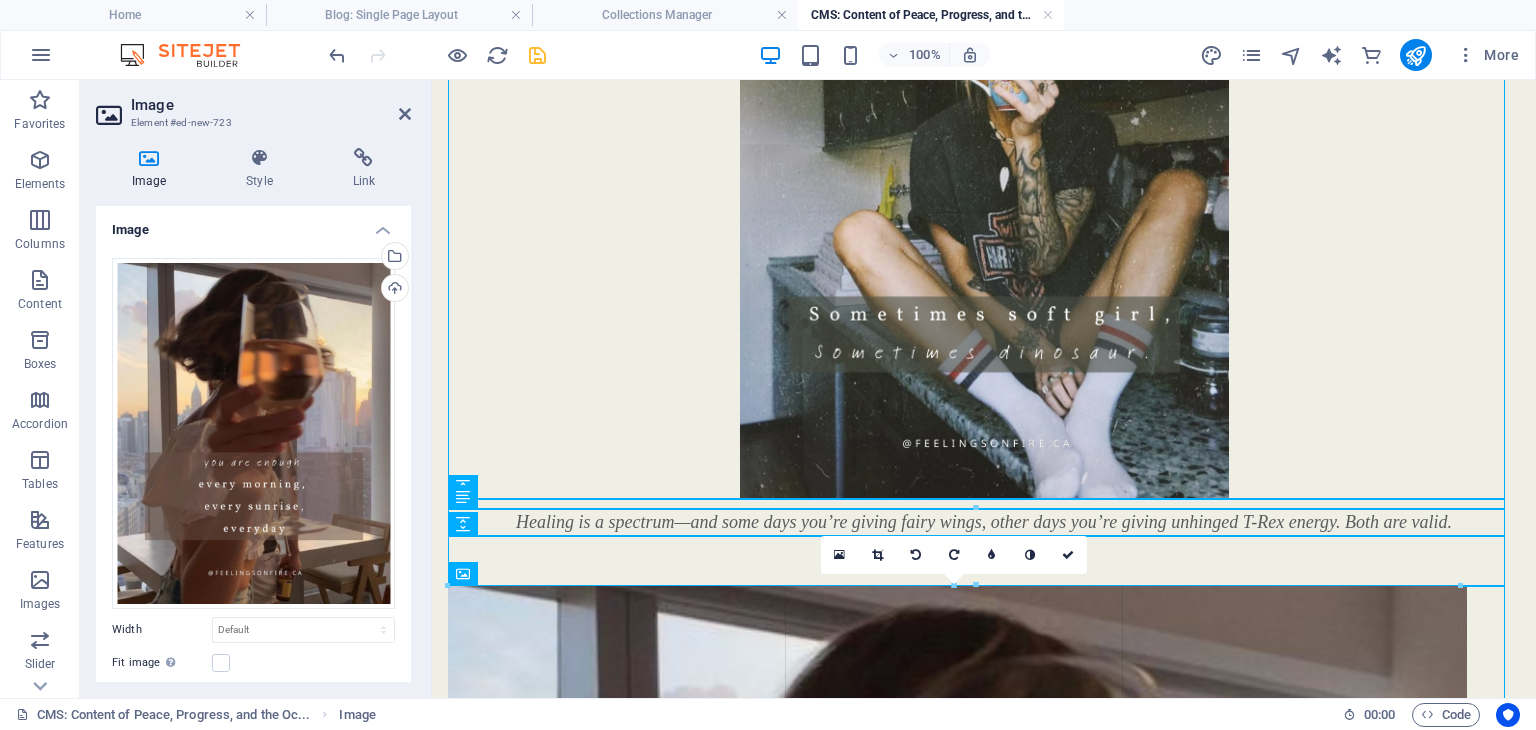 drag, startPoint x: 448, startPoint y: 587, endPoint x: 67, endPoint y: 560, distance: 381.9555 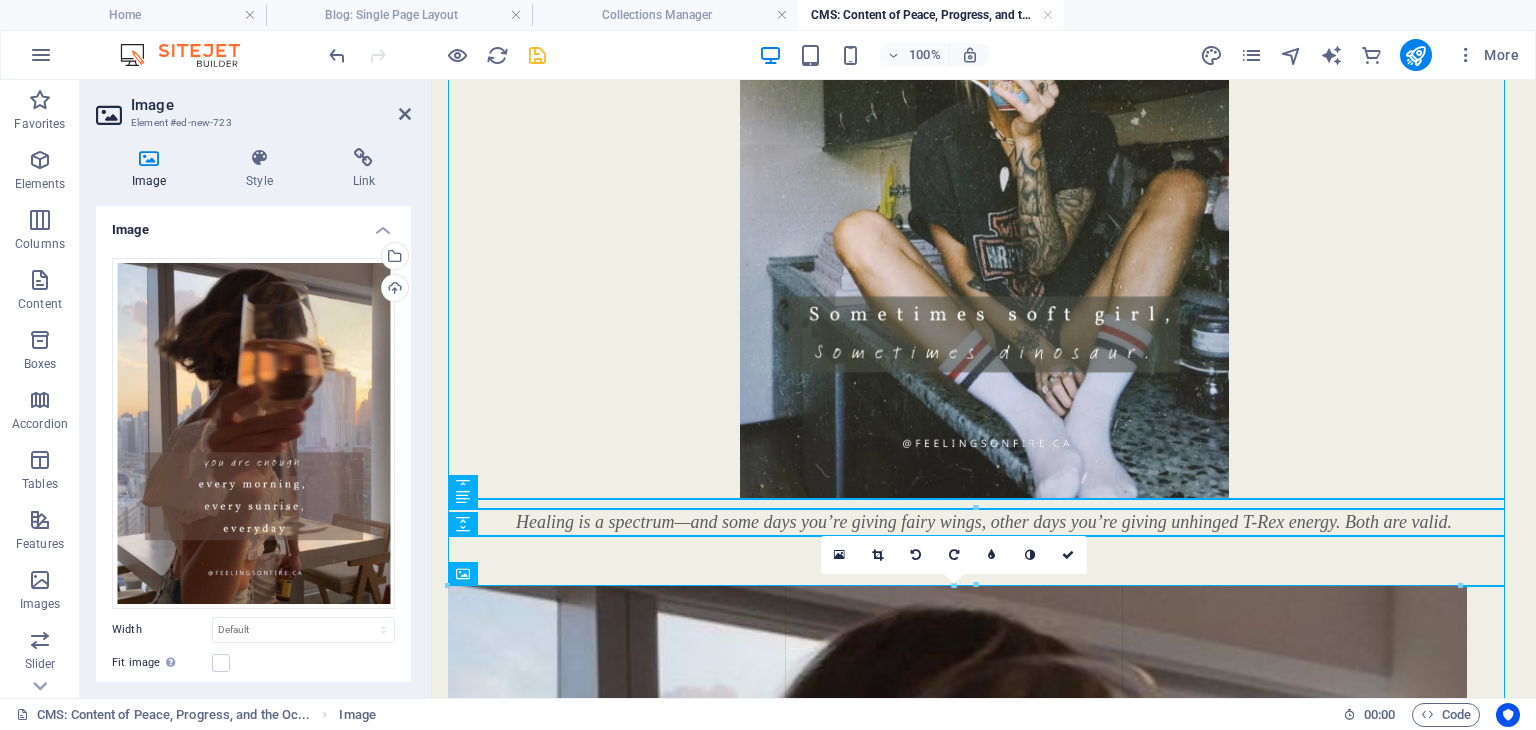 type on "1014" 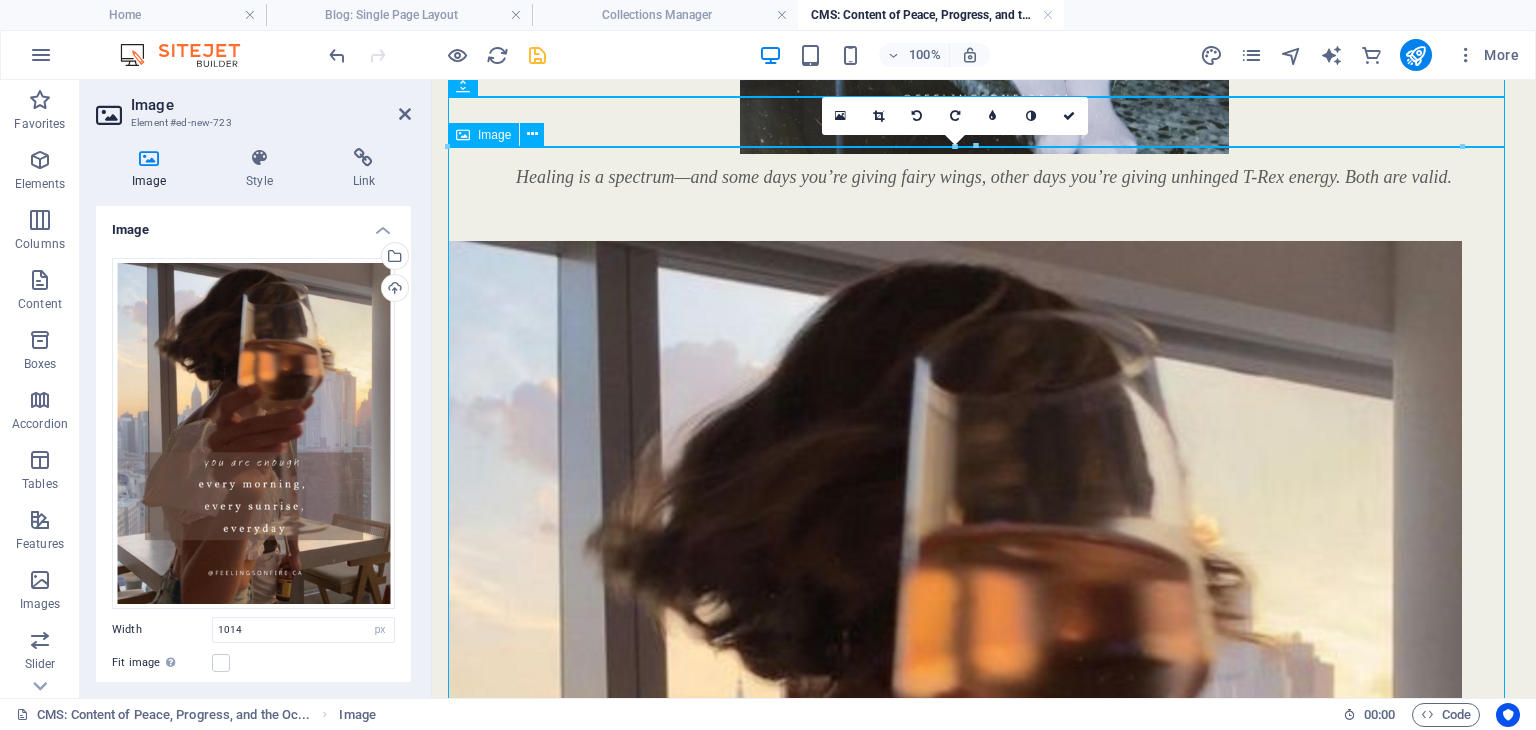 scroll, scrollTop: 891, scrollLeft: 0, axis: vertical 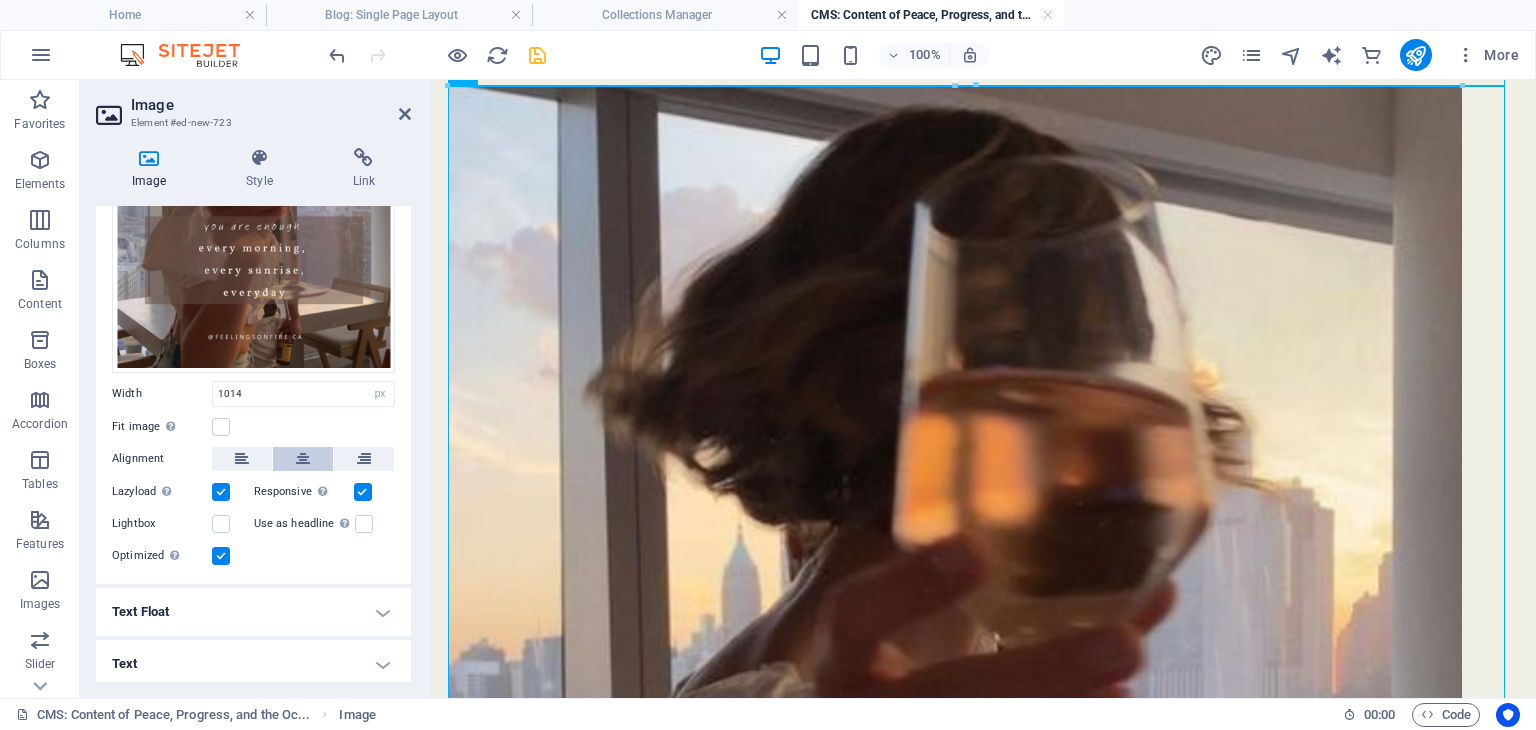 click at bounding box center [303, 459] 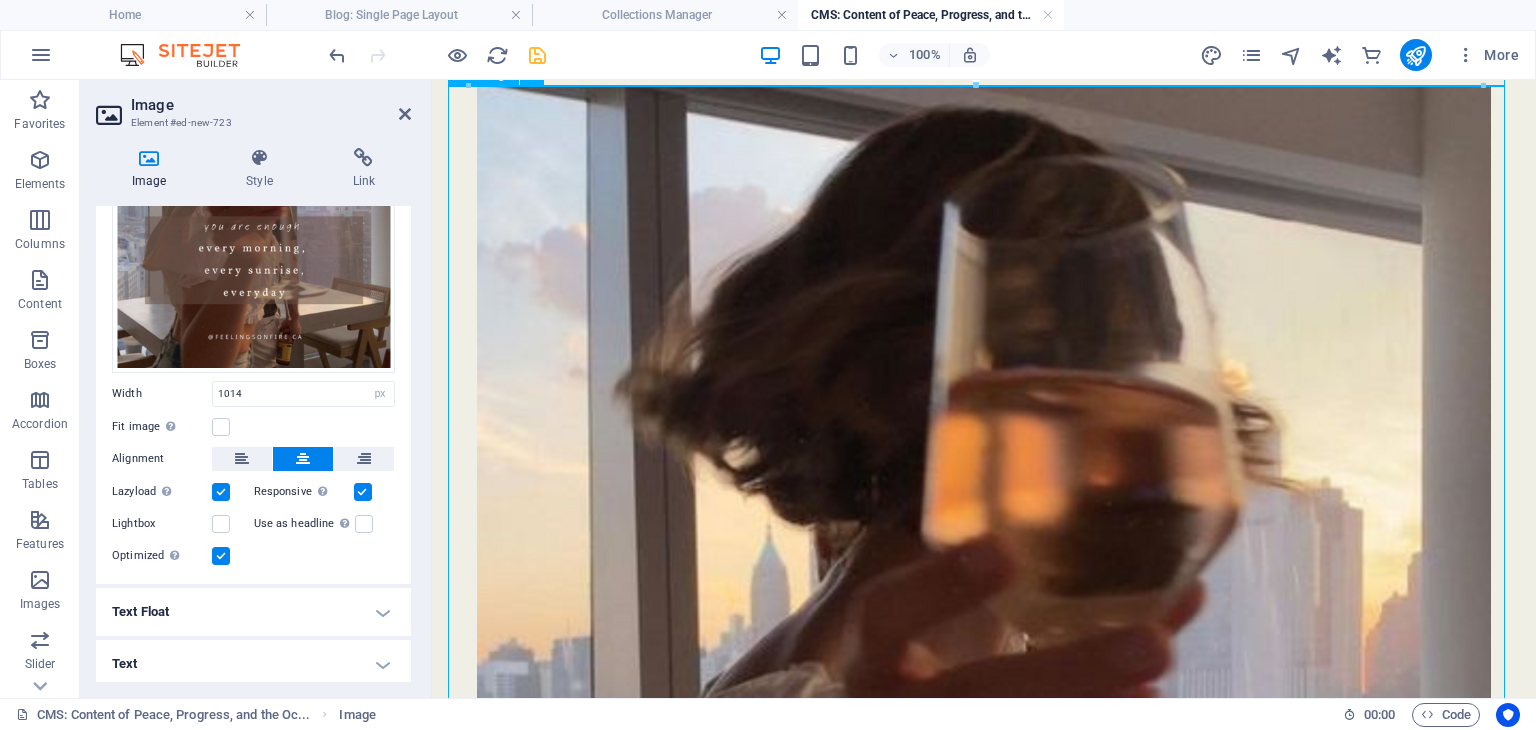 scroll, scrollTop: 591, scrollLeft: 0, axis: vertical 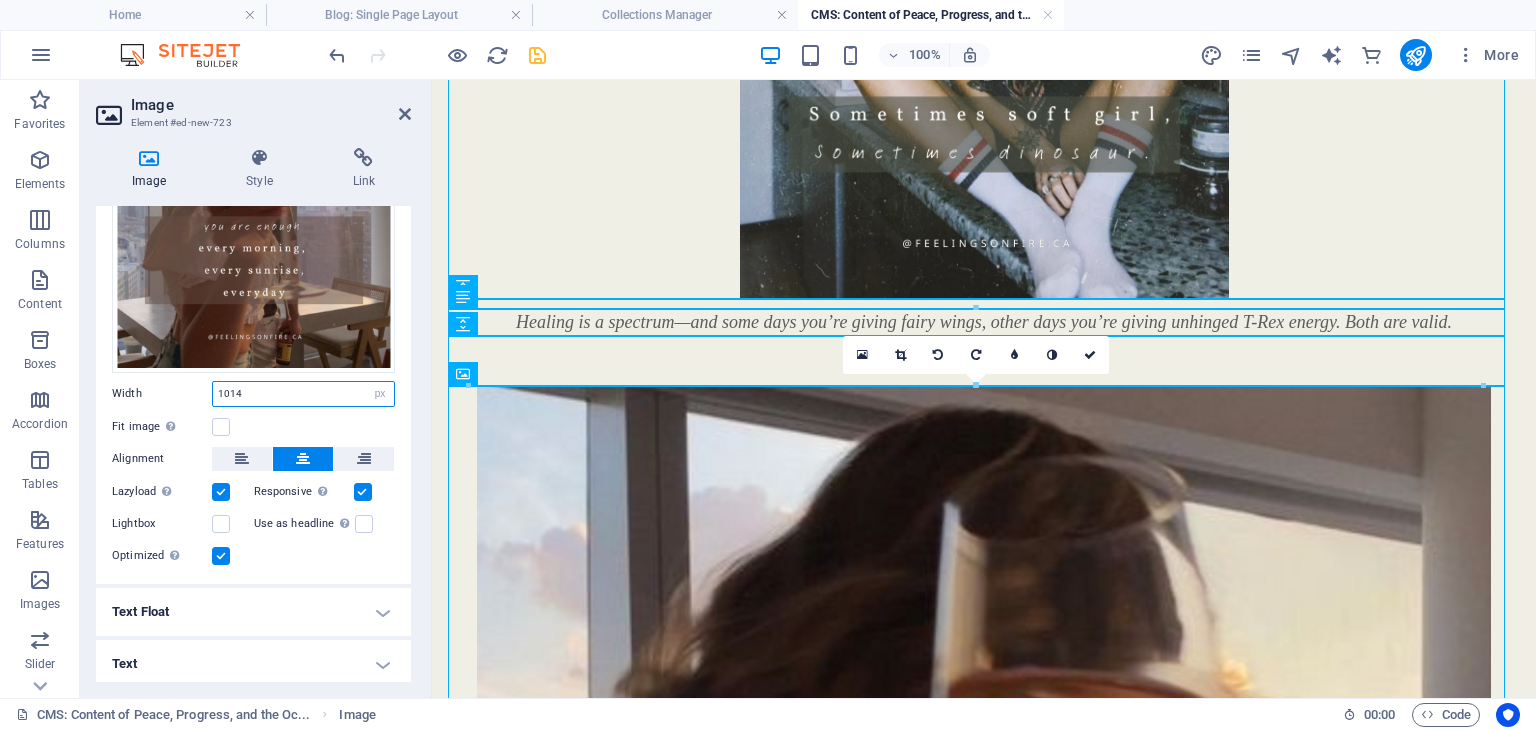 click on "1014" at bounding box center (303, 394) 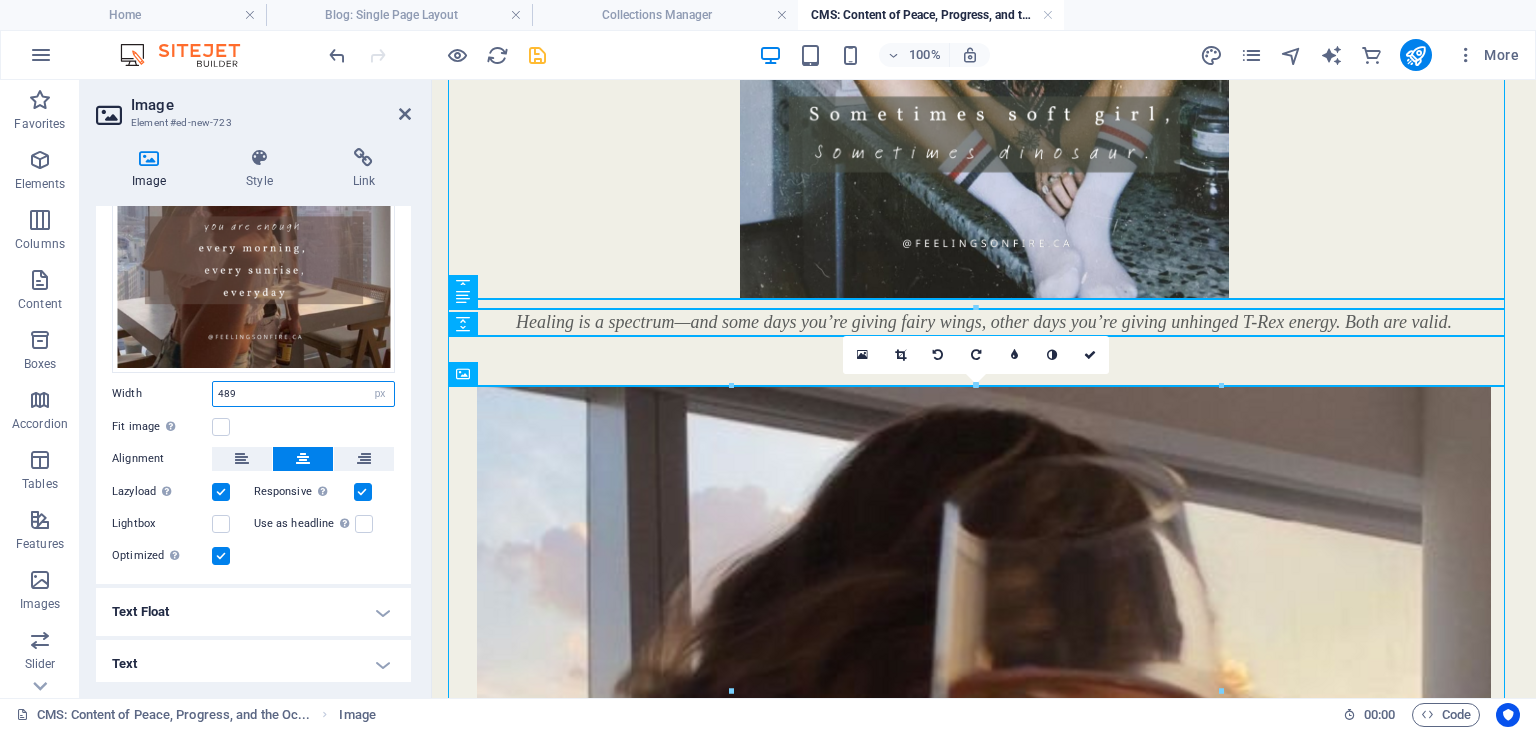 type on "489" 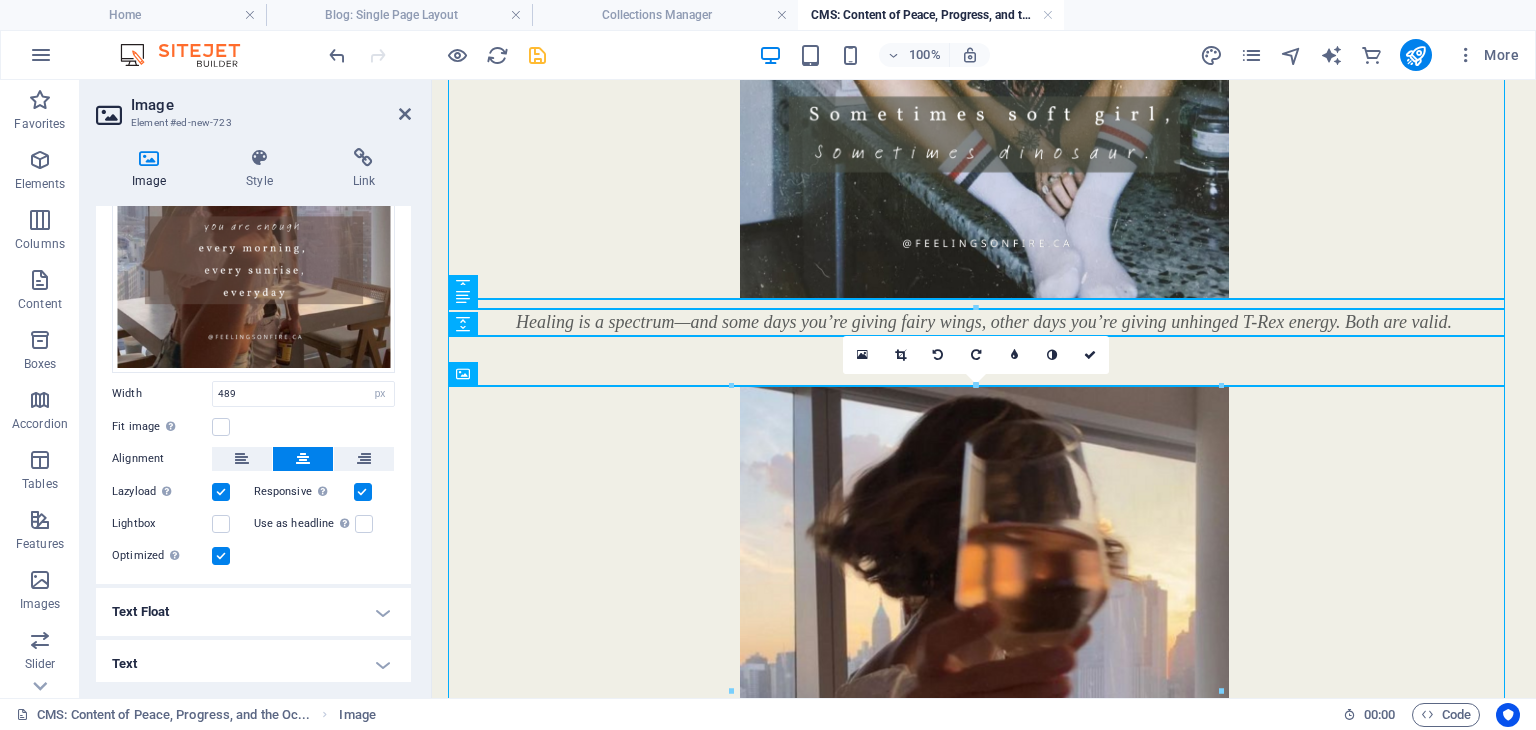 click on "Width" at bounding box center (162, 393) 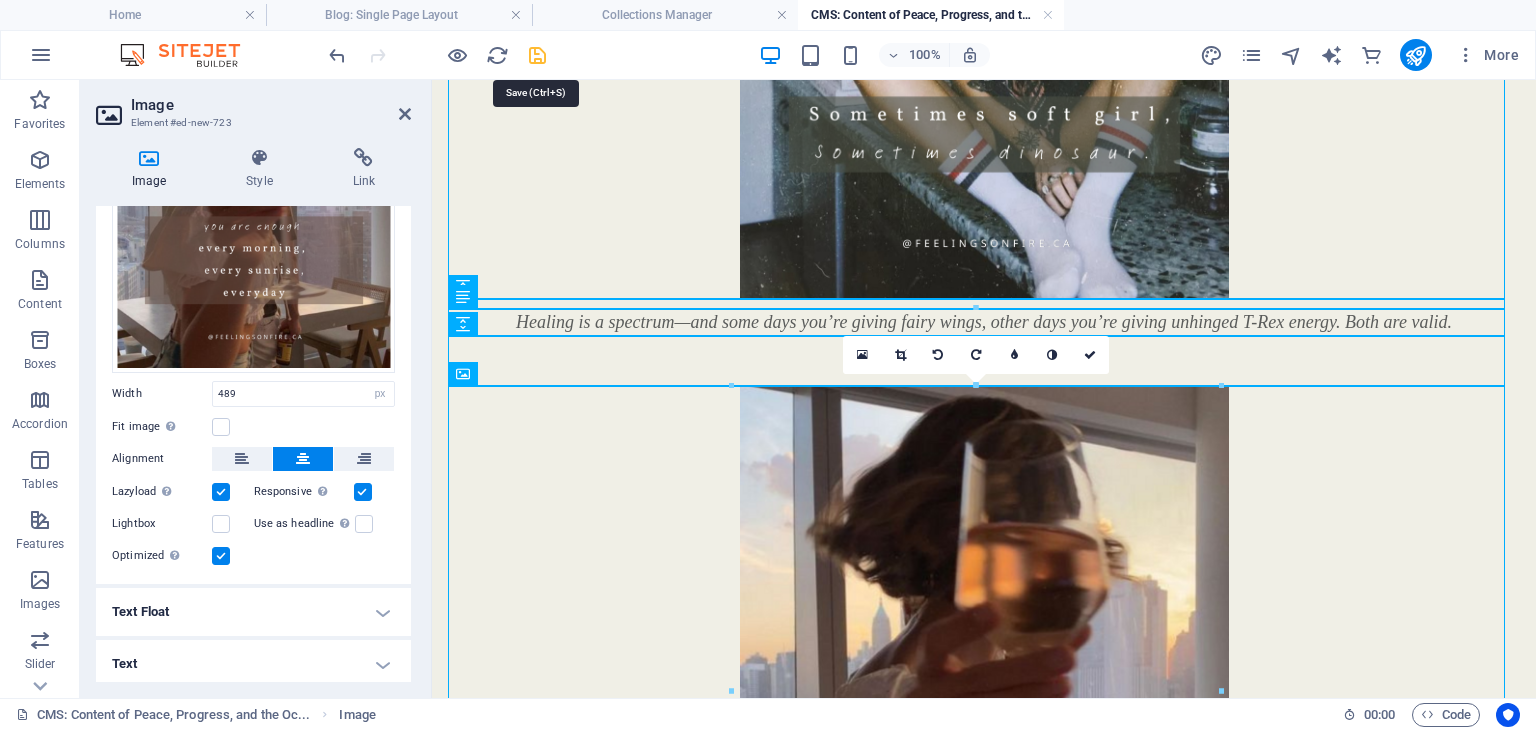 drag, startPoint x: 543, startPoint y: 49, endPoint x: 518, endPoint y: 62, distance: 28.178005 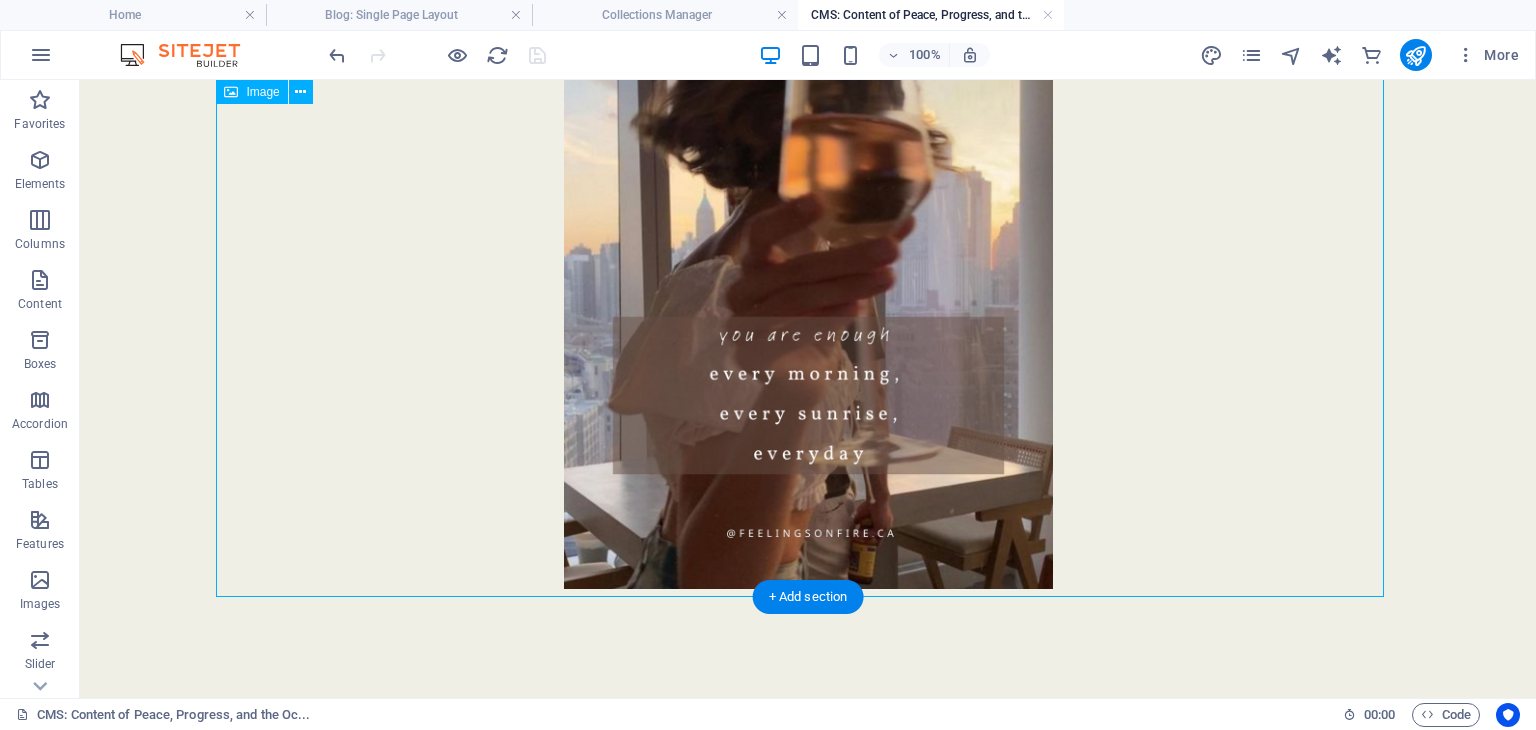 scroll, scrollTop: 1003, scrollLeft: 0, axis: vertical 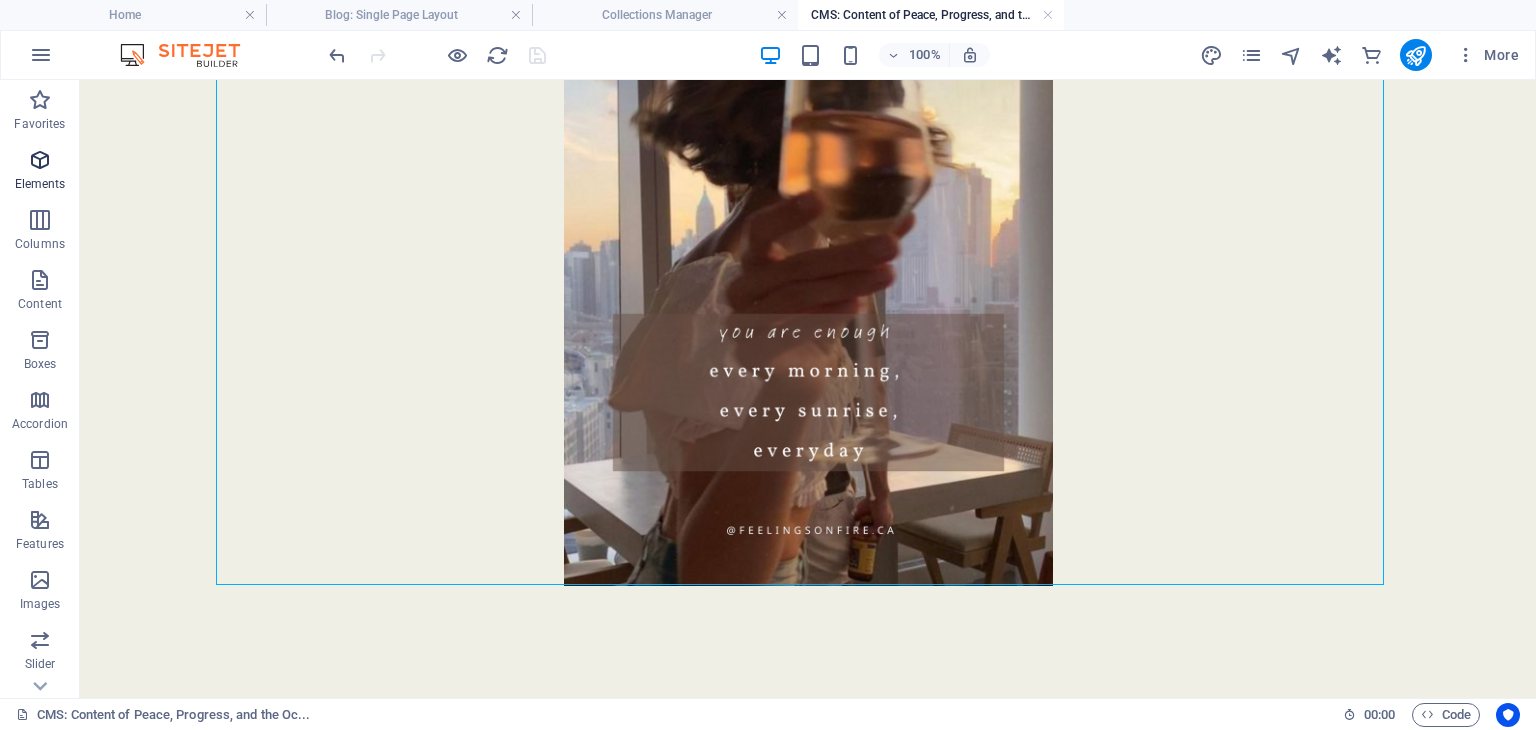 click on "Elements" at bounding box center [40, 172] 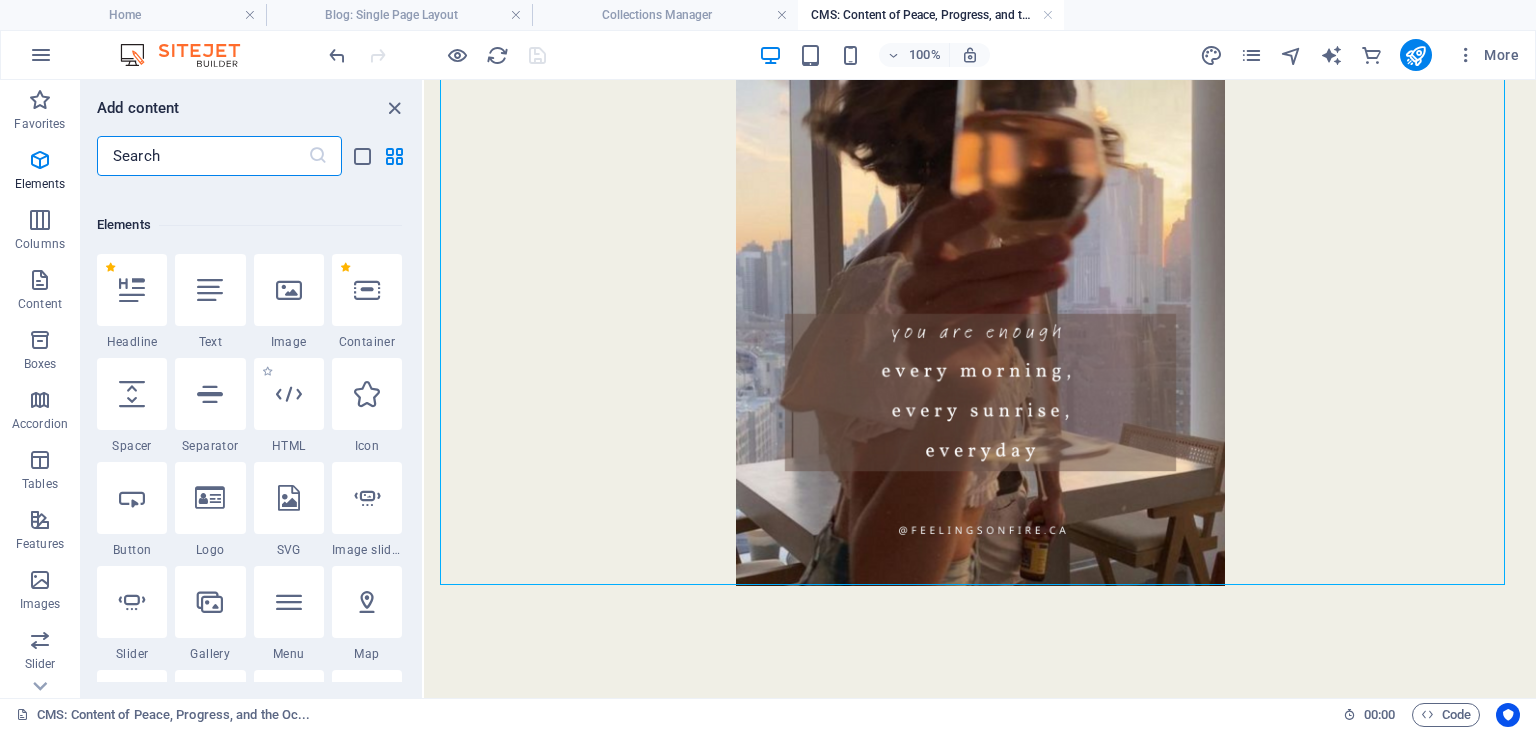 scroll, scrollTop: 212, scrollLeft: 0, axis: vertical 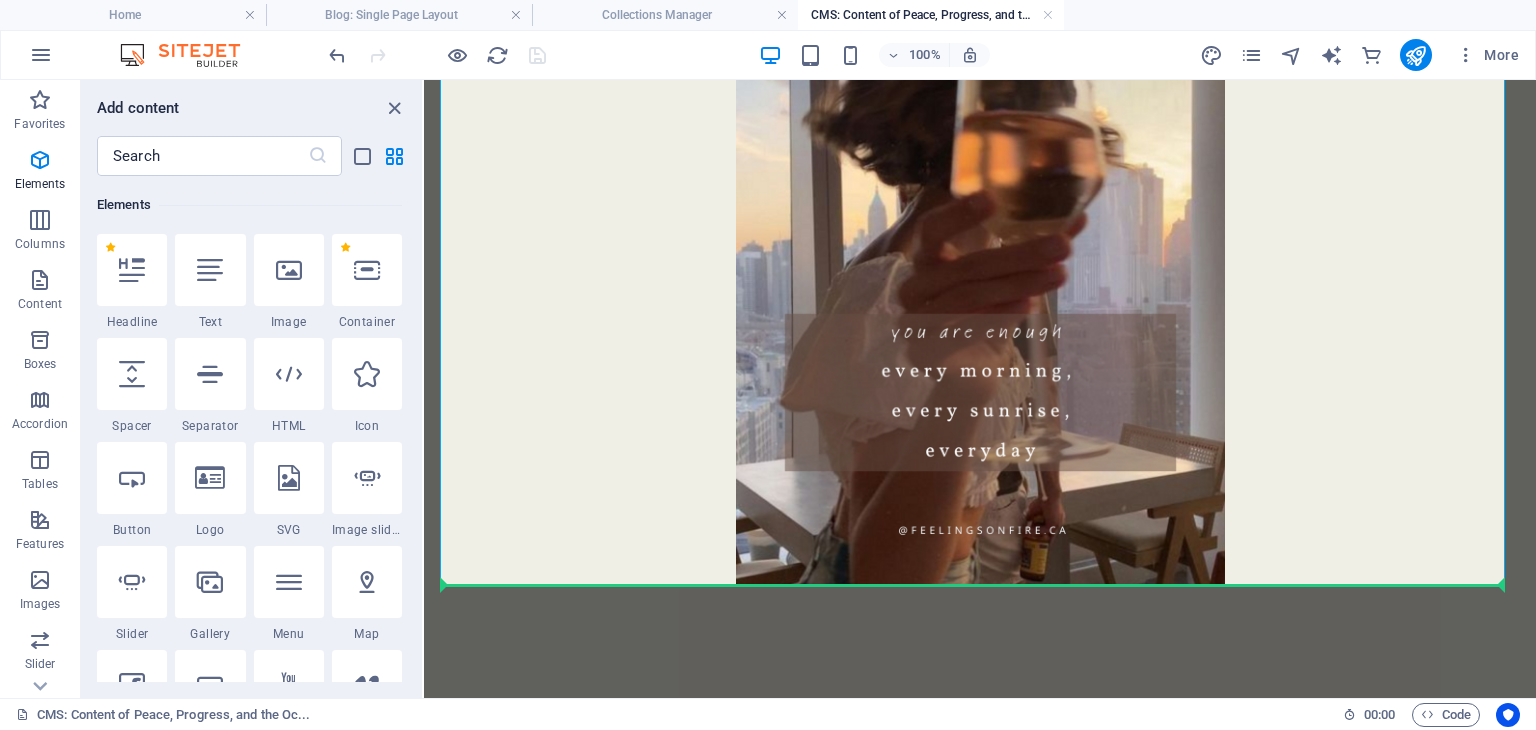 select on "px" 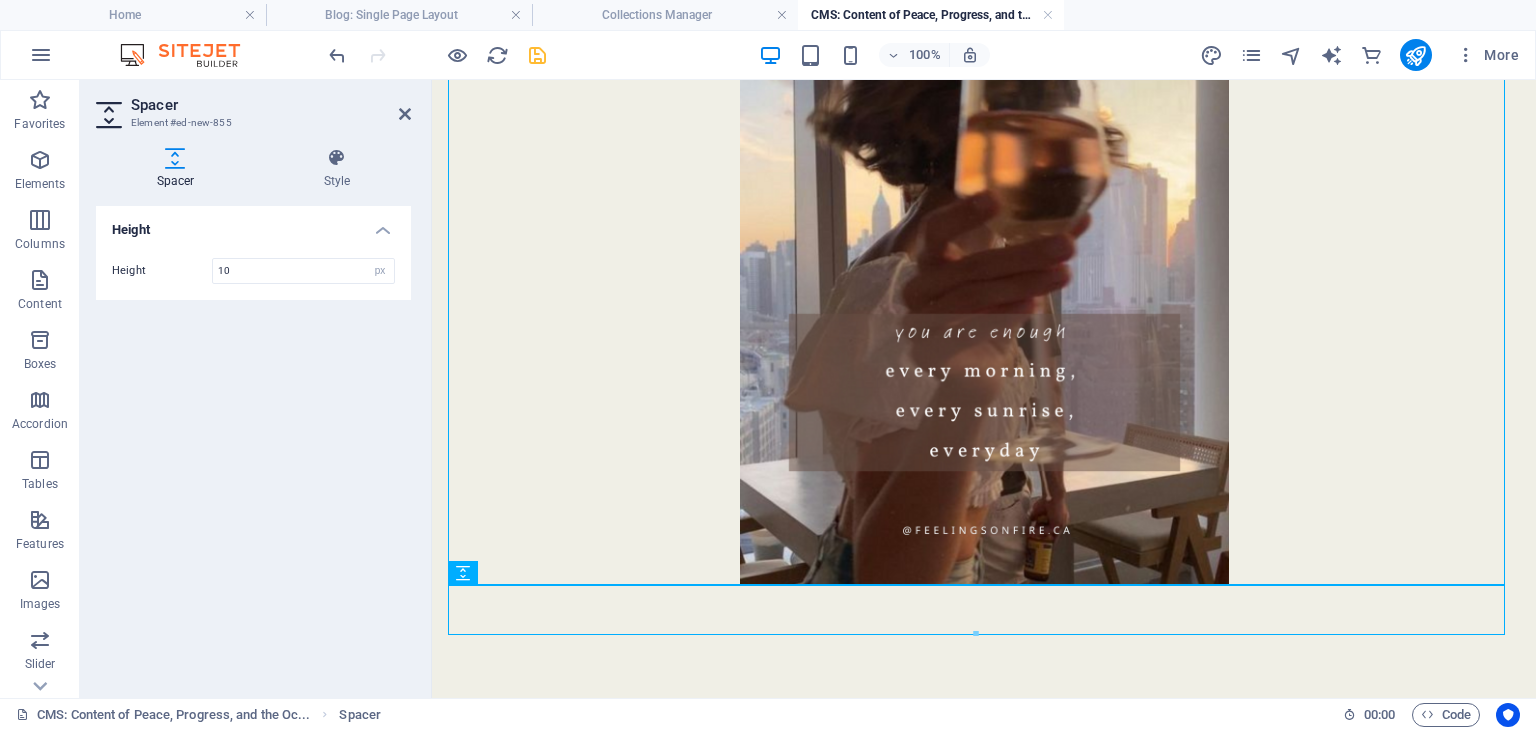 type on "10" 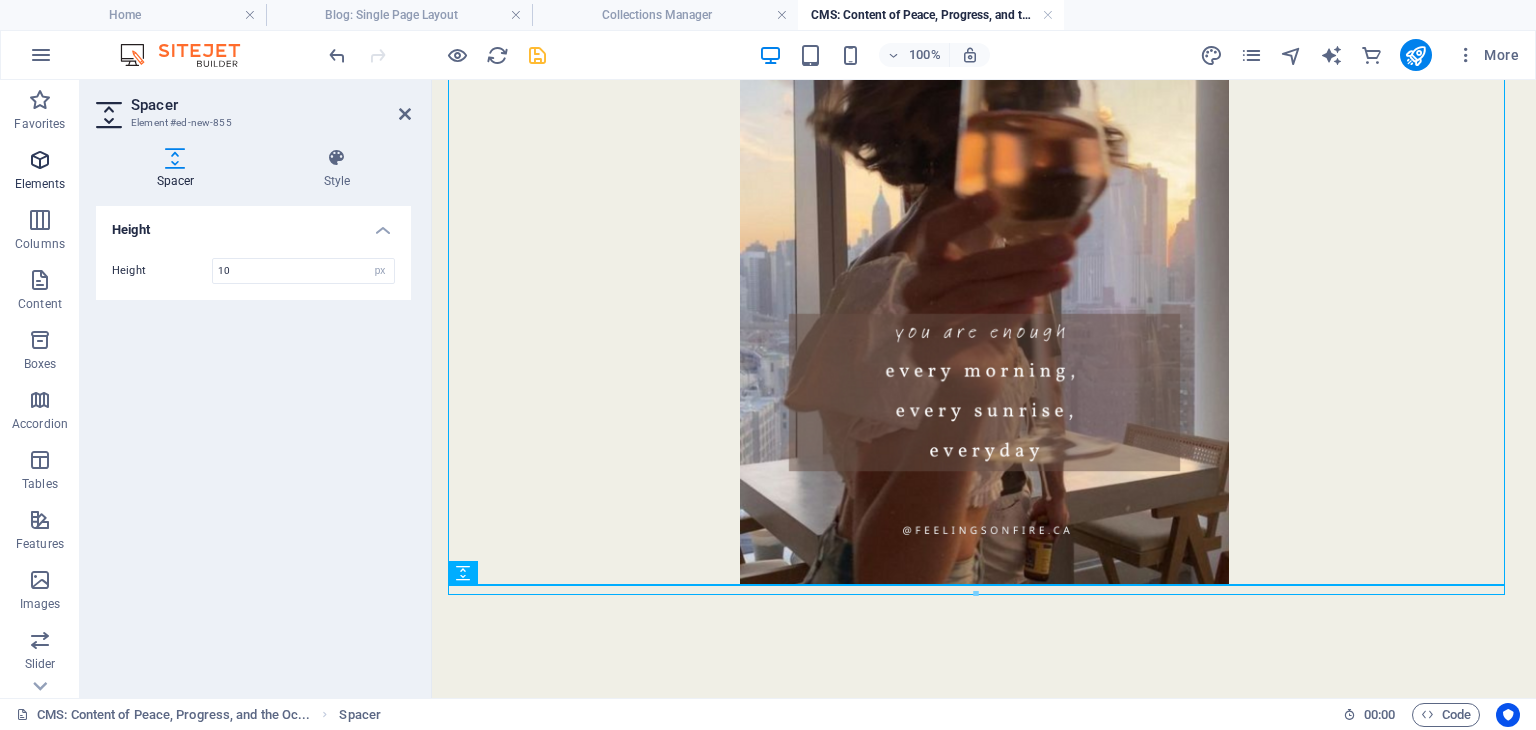 click on "Elements" at bounding box center (40, 184) 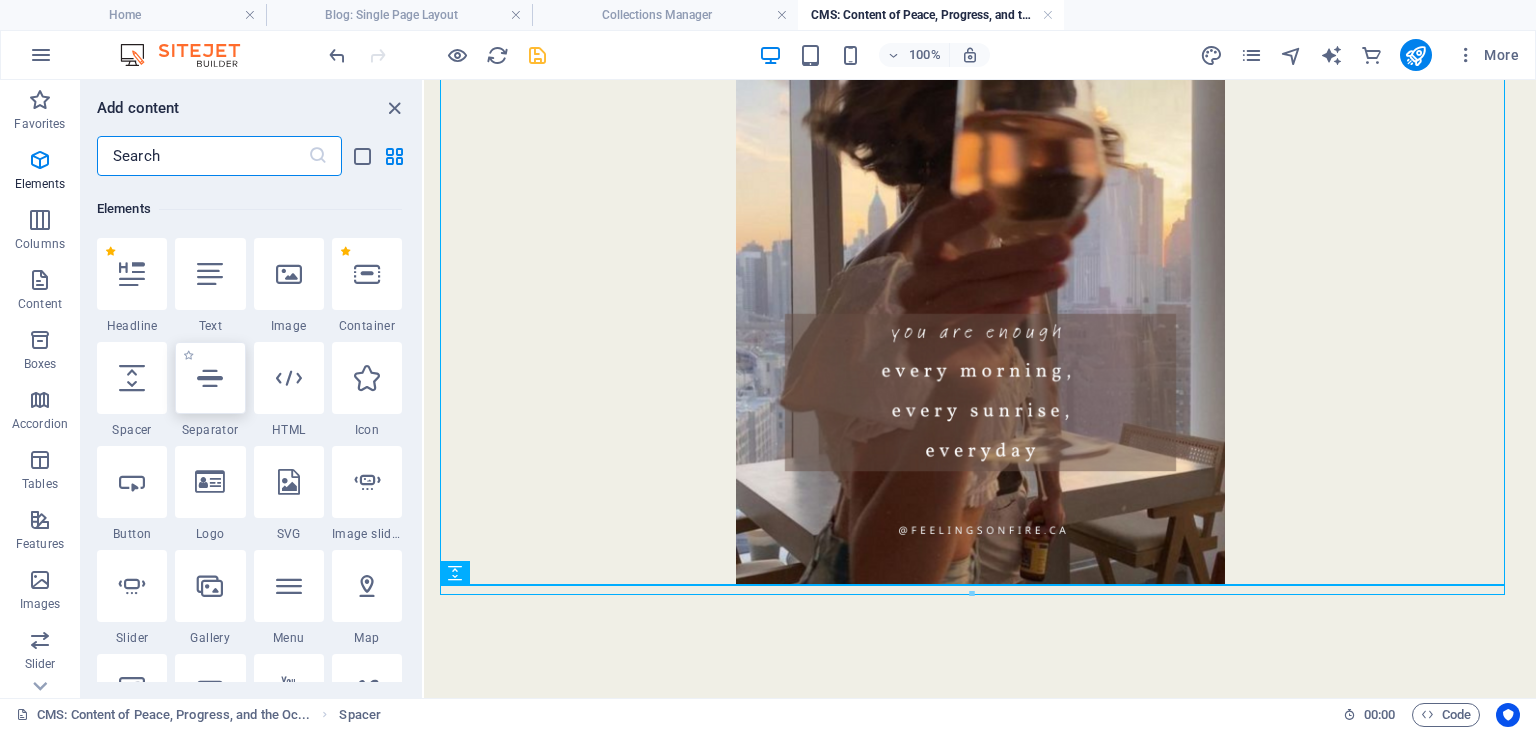 scroll, scrollTop: 212, scrollLeft: 0, axis: vertical 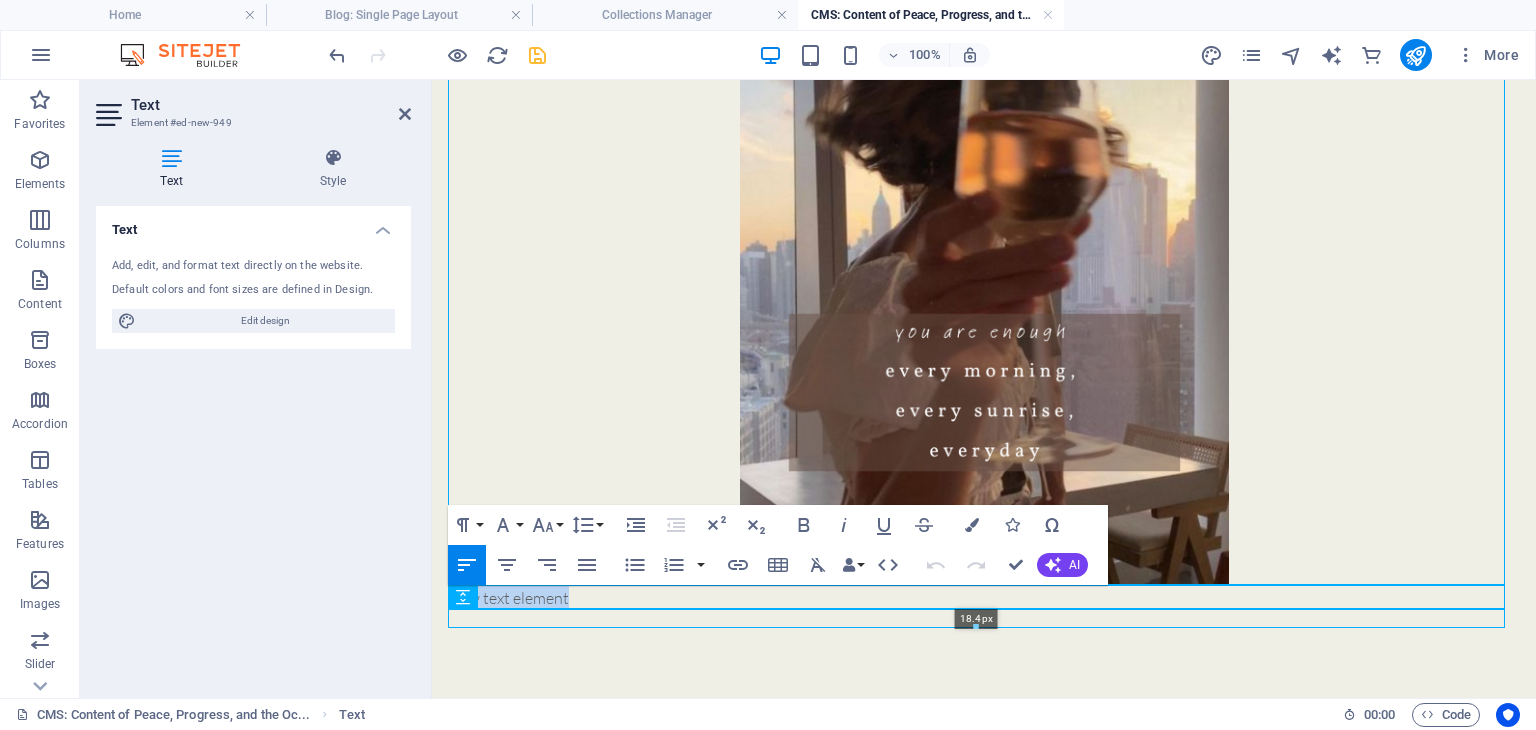 drag, startPoint x: 577, startPoint y: 615, endPoint x: 124, endPoint y: 536, distance: 459.8369 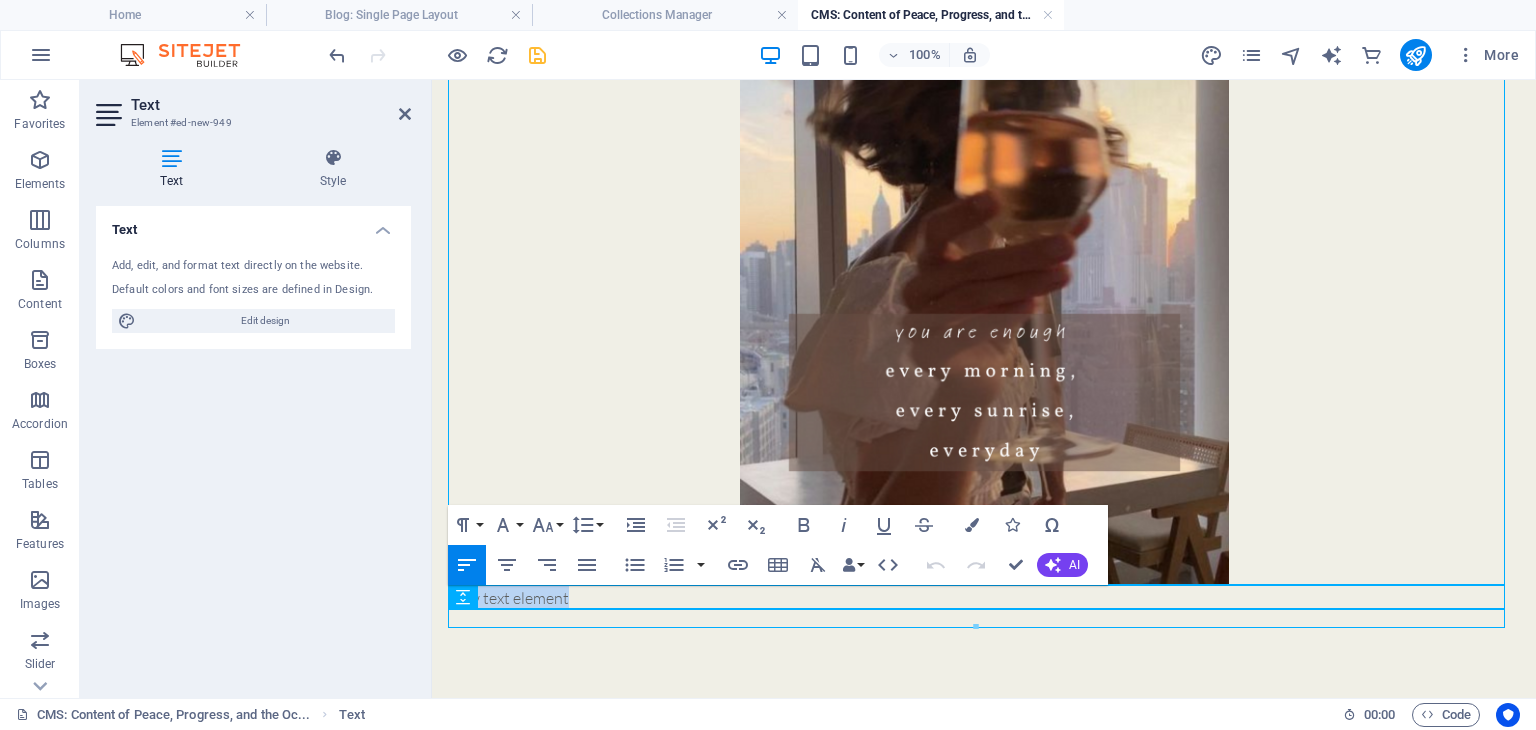 click on "Growth isn’t always loud—sometimes it’s just staying calm in the same storm that used to sink you. That’s healing in real time. Healing is a spectrum—and some days you’re giving fairy wings, other days you’re giving unhinged T-Rex energy. Both are valid. New text element" at bounding box center (984, -91) 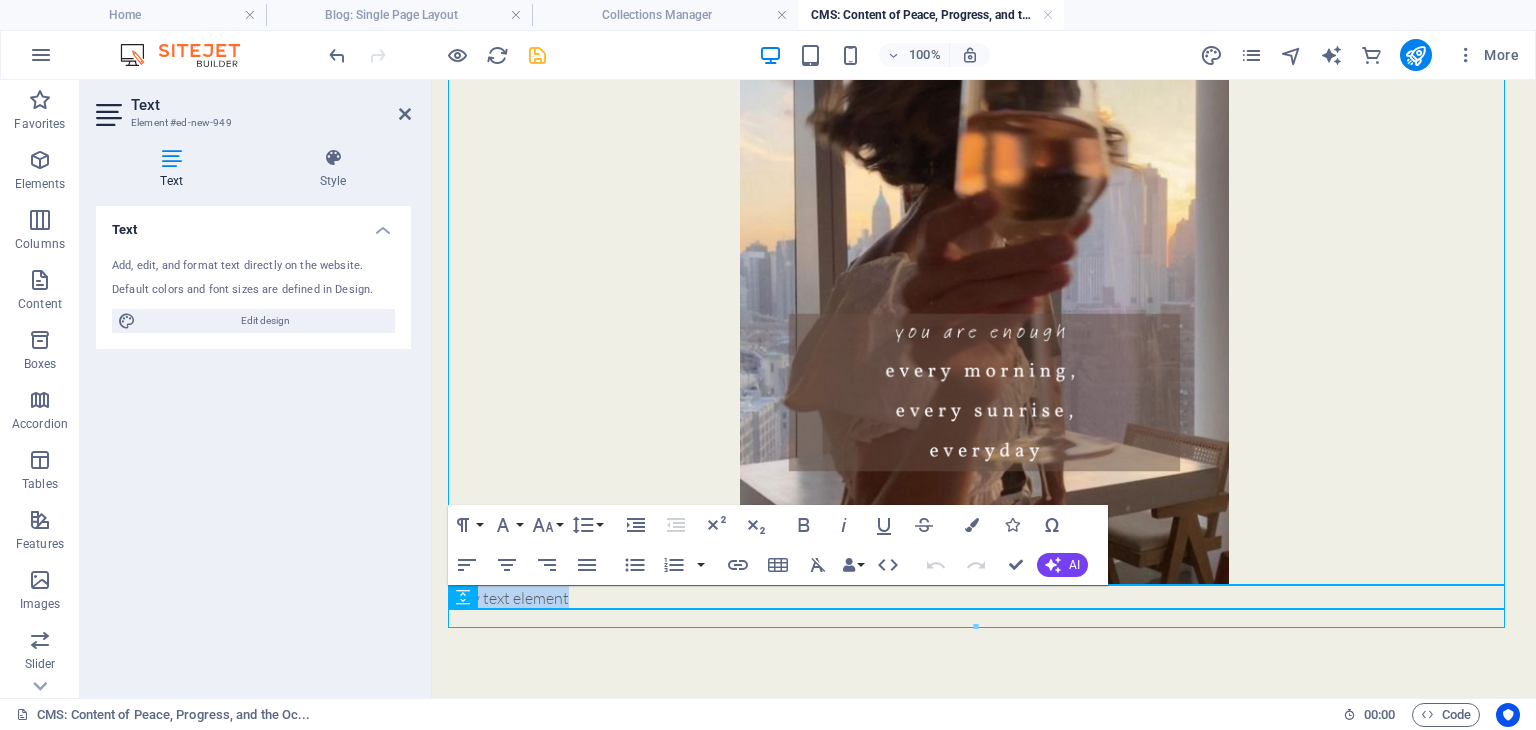 drag, startPoint x: 597, startPoint y: 622, endPoint x: 596, endPoint y: 589, distance: 33.01515 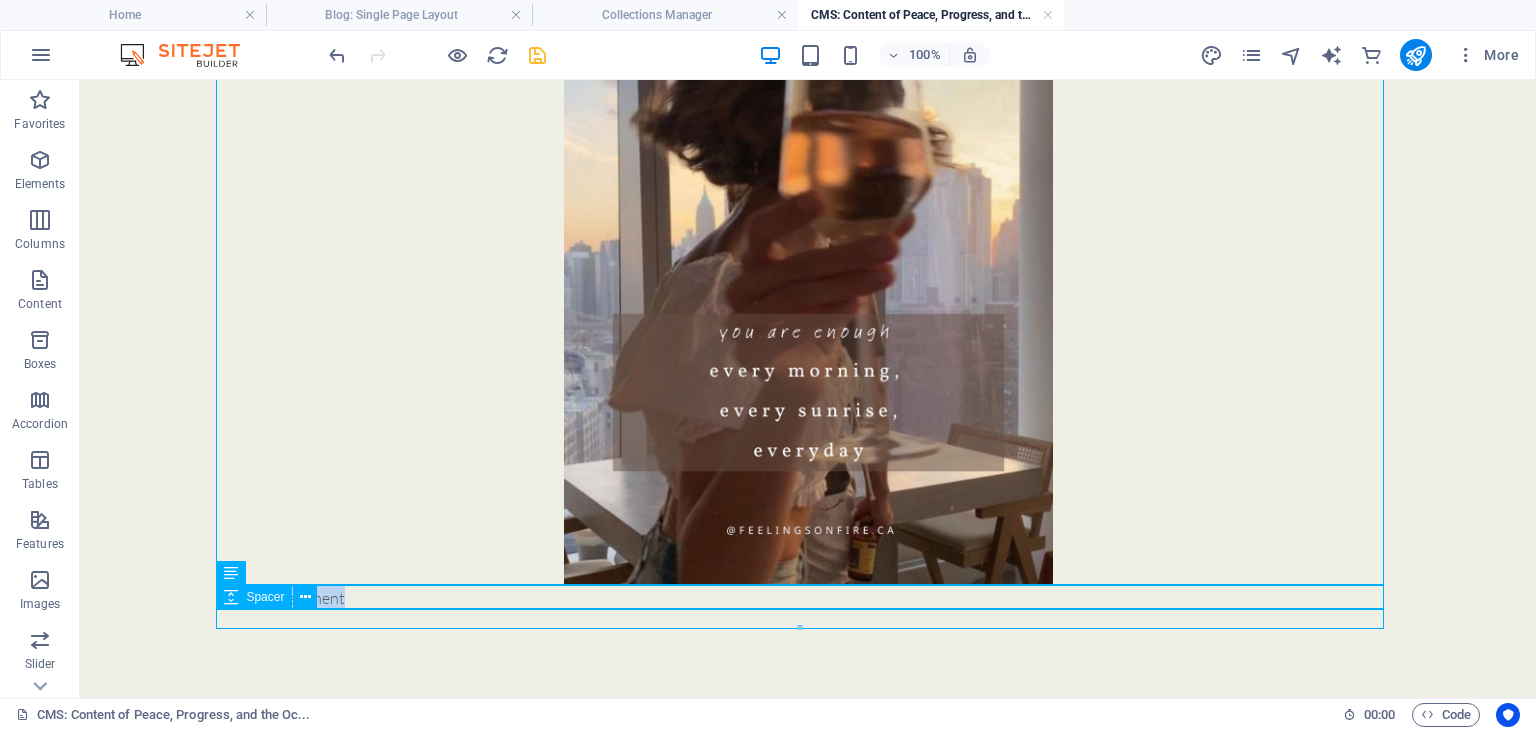 scroll, scrollTop: 1006, scrollLeft: 0, axis: vertical 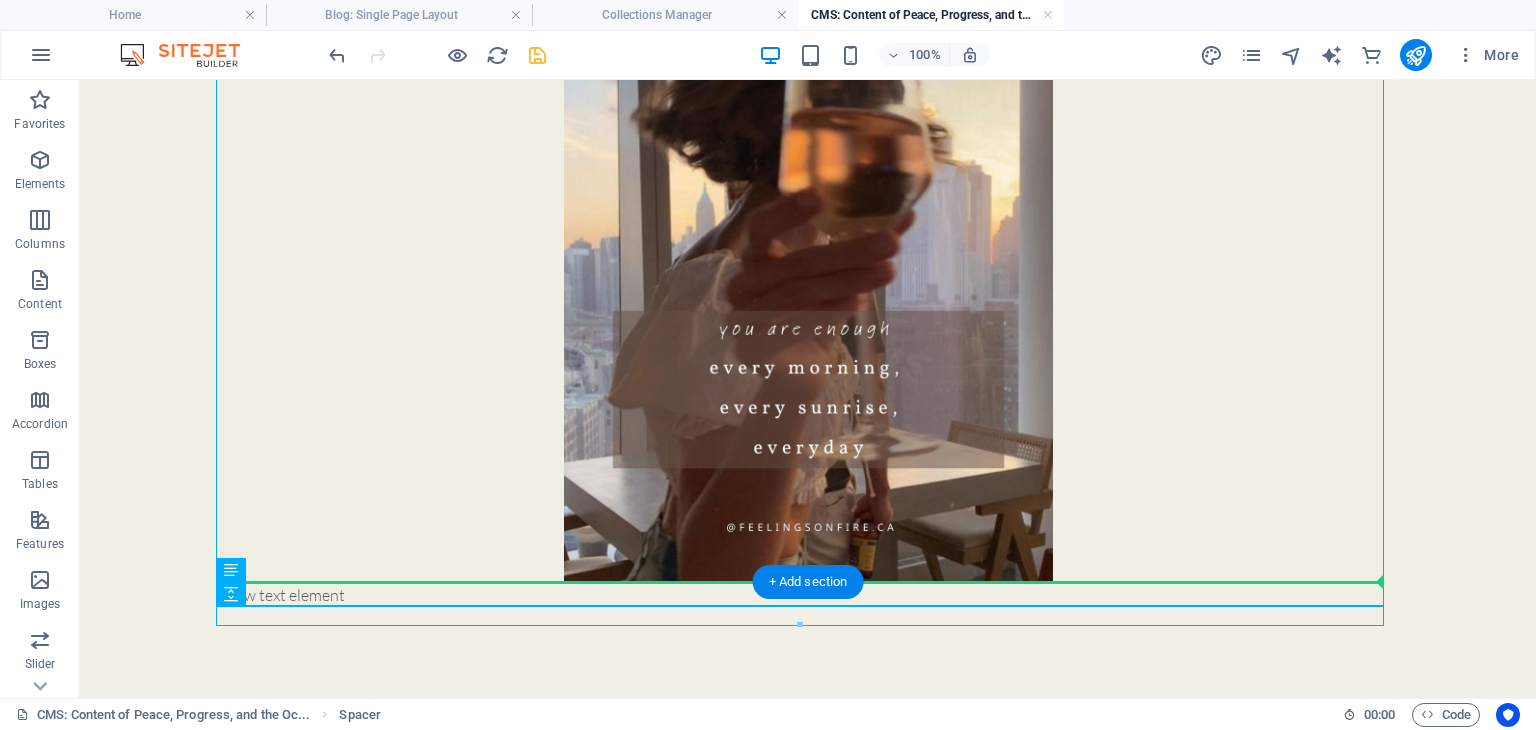 drag, startPoint x: 715, startPoint y: 620, endPoint x: 1132, endPoint y: 681, distance: 421.43802 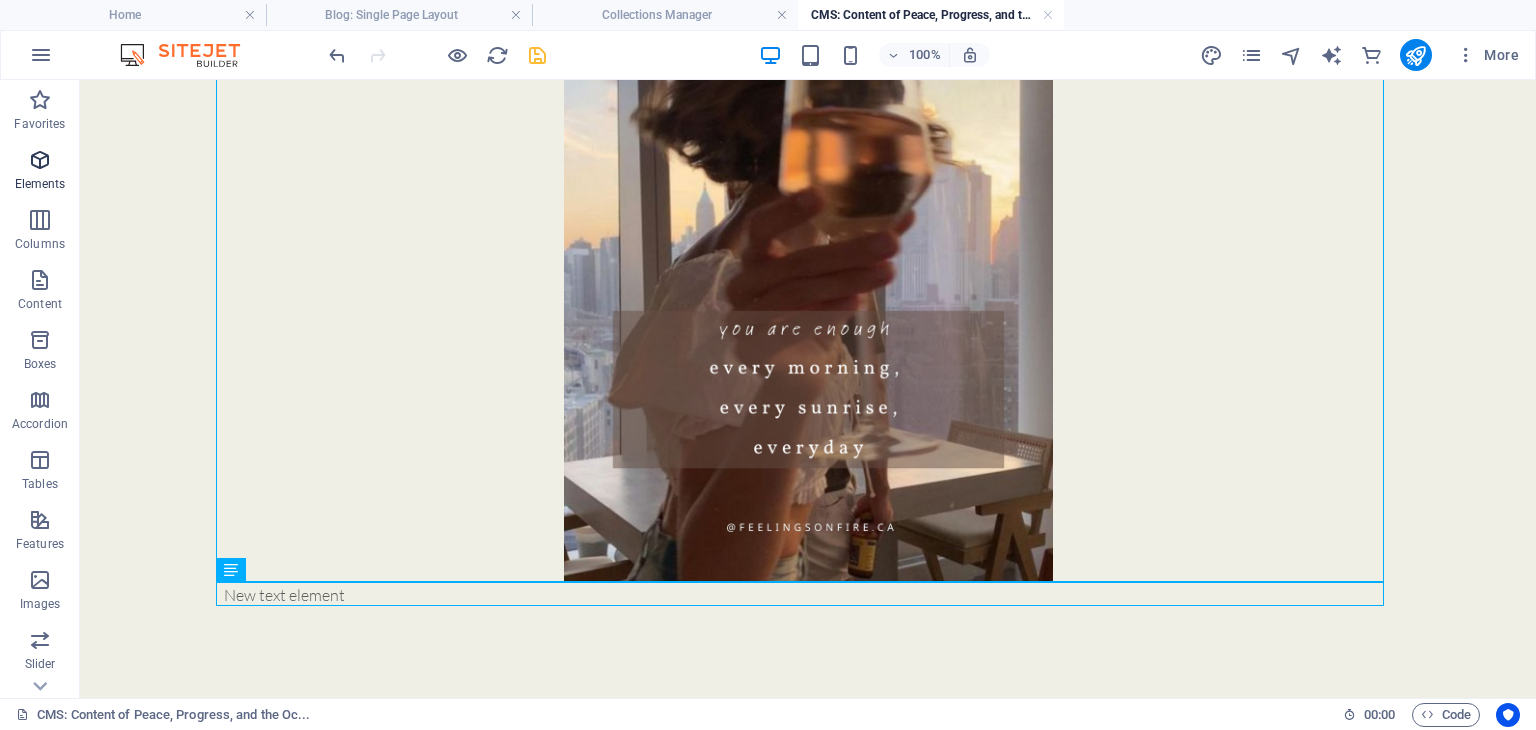 click at bounding box center (40, 160) 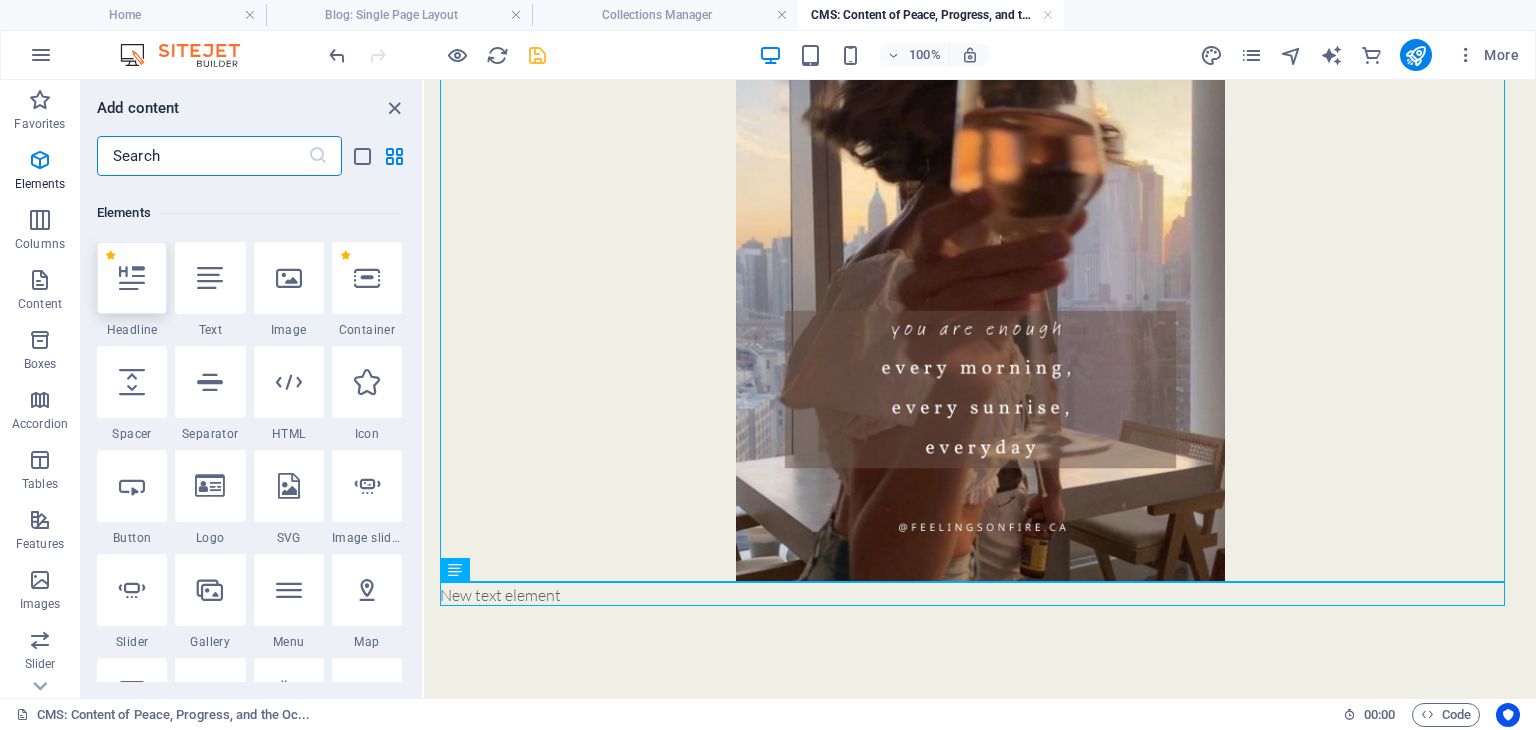 scroll, scrollTop: 212, scrollLeft: 0, axis: vertical 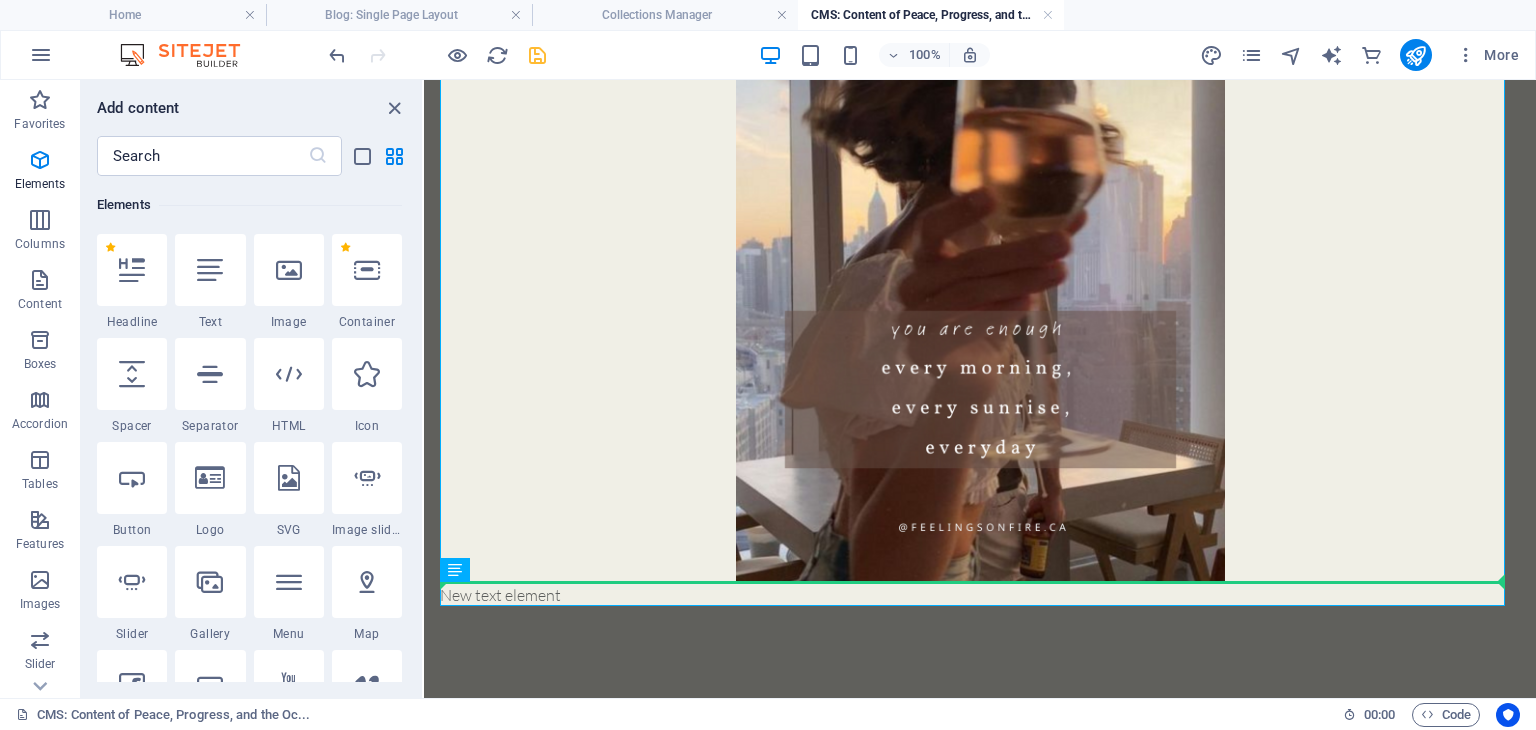 select on "px" 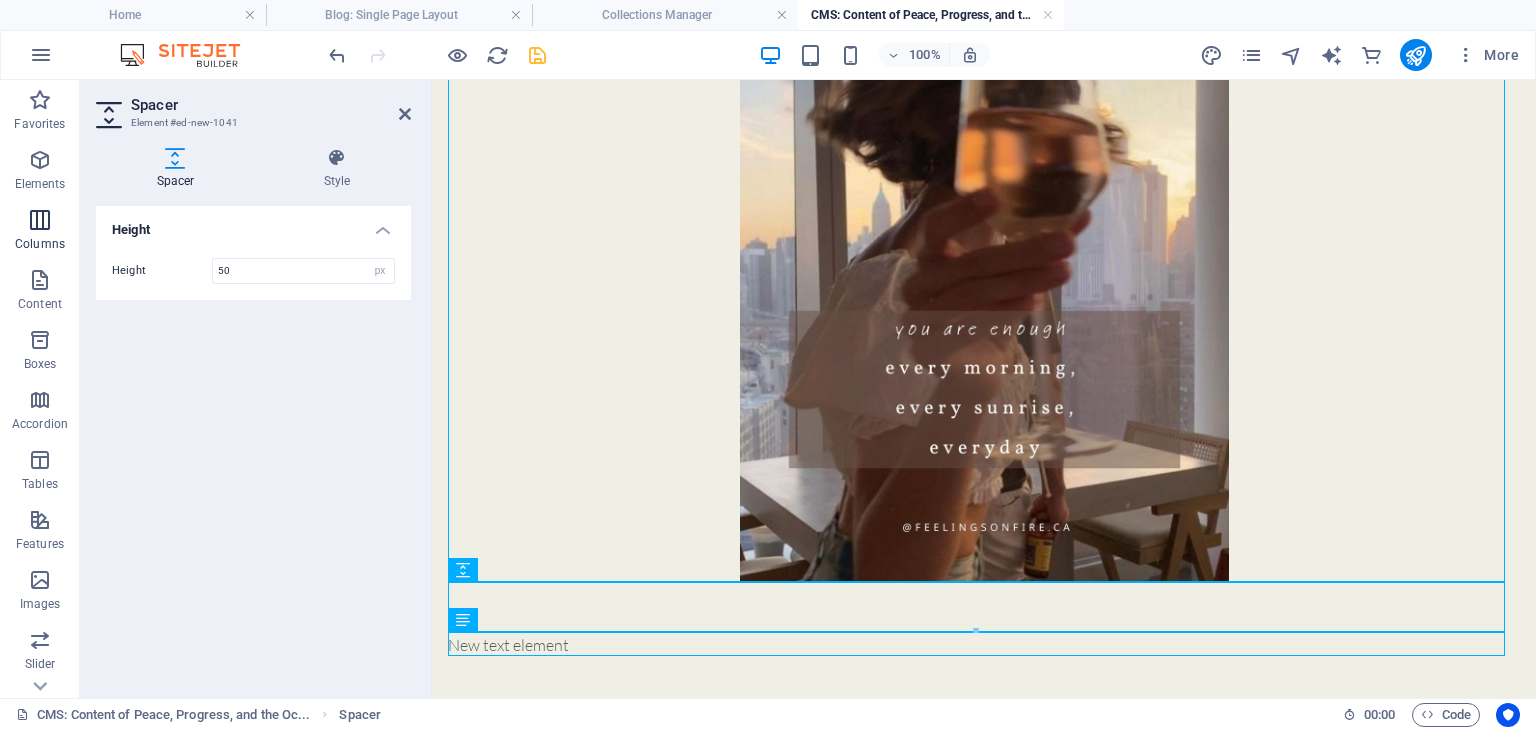 click on "Columns" at bounding box center [40, 232] 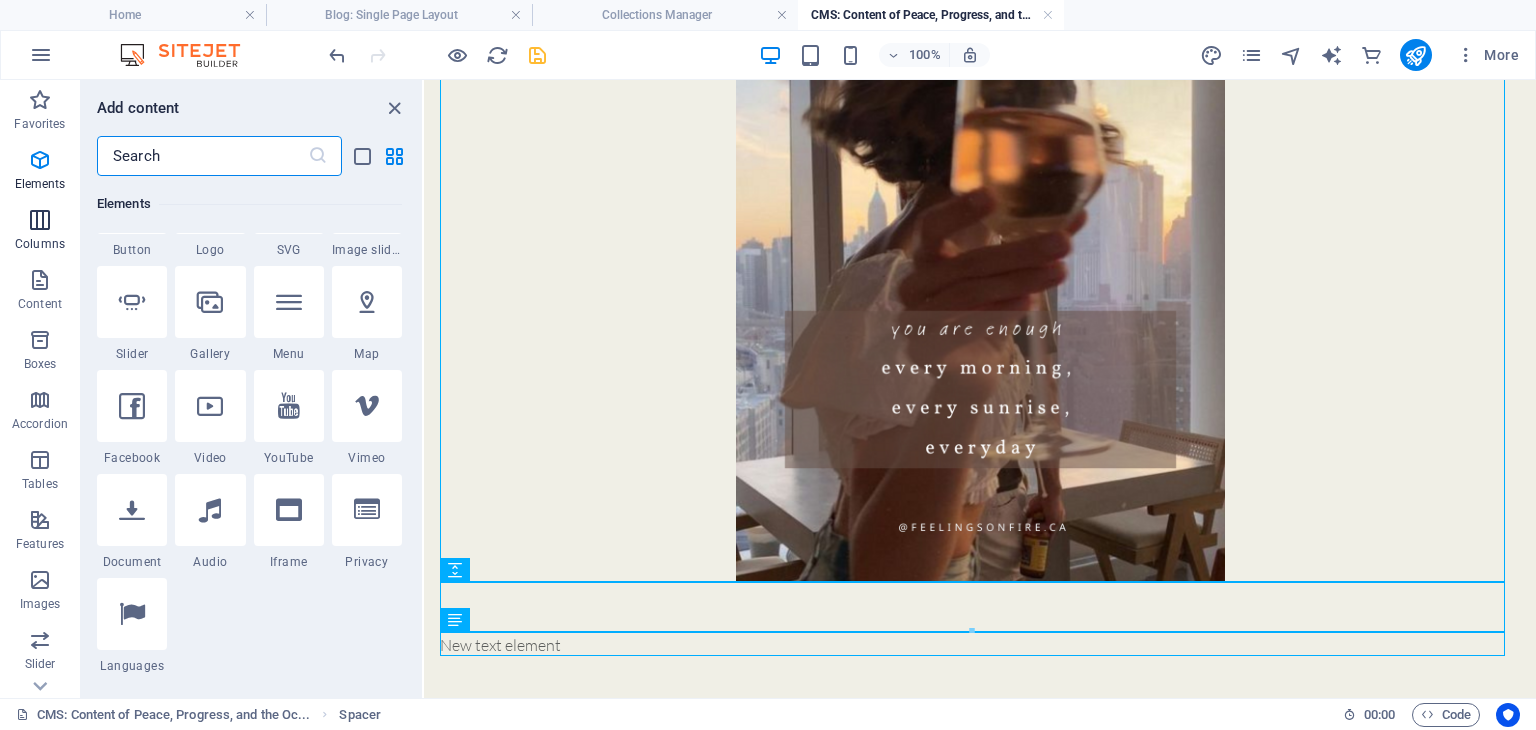 scroll, scrollTop: 990, scrollLeft: 0, axis: vertical 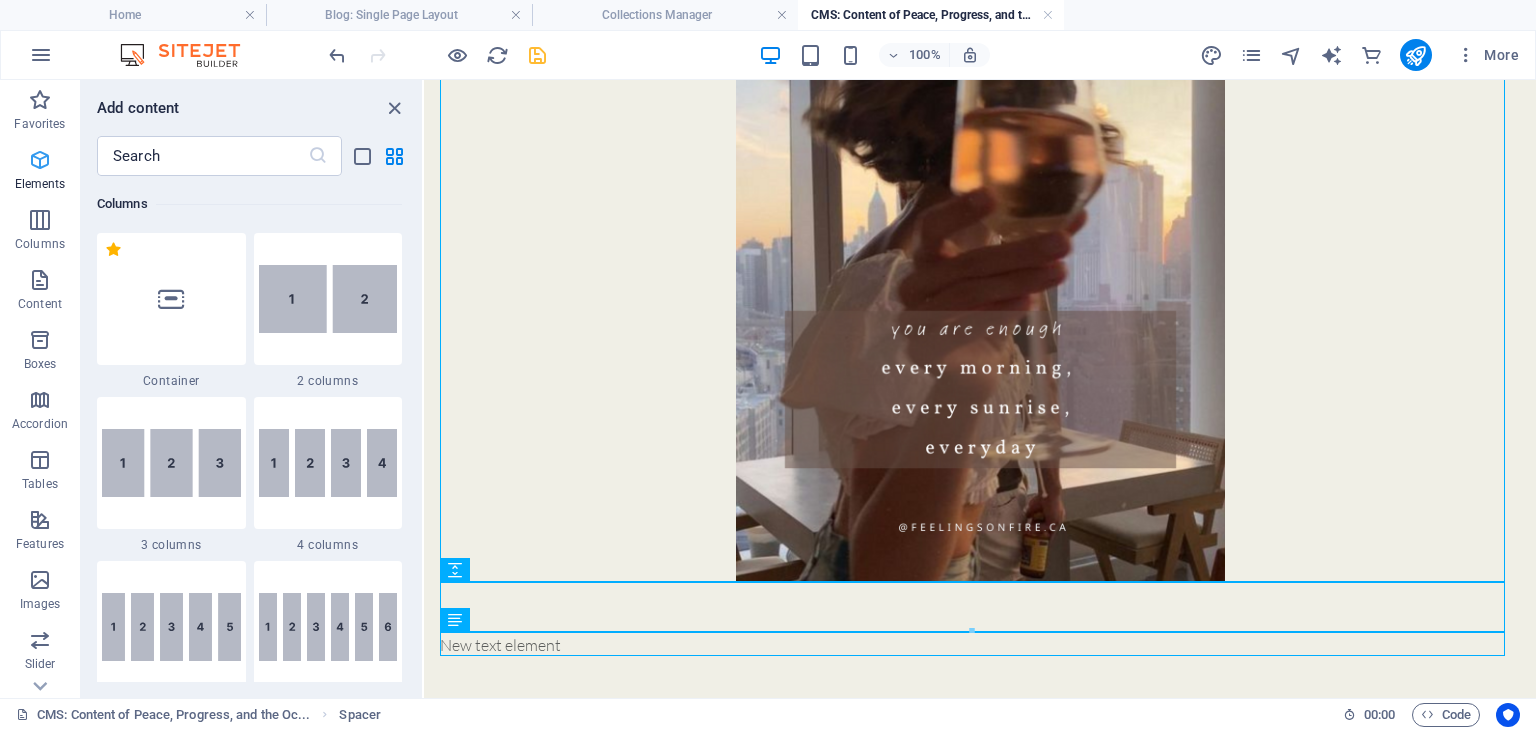 click at bounding box center [40, 160] 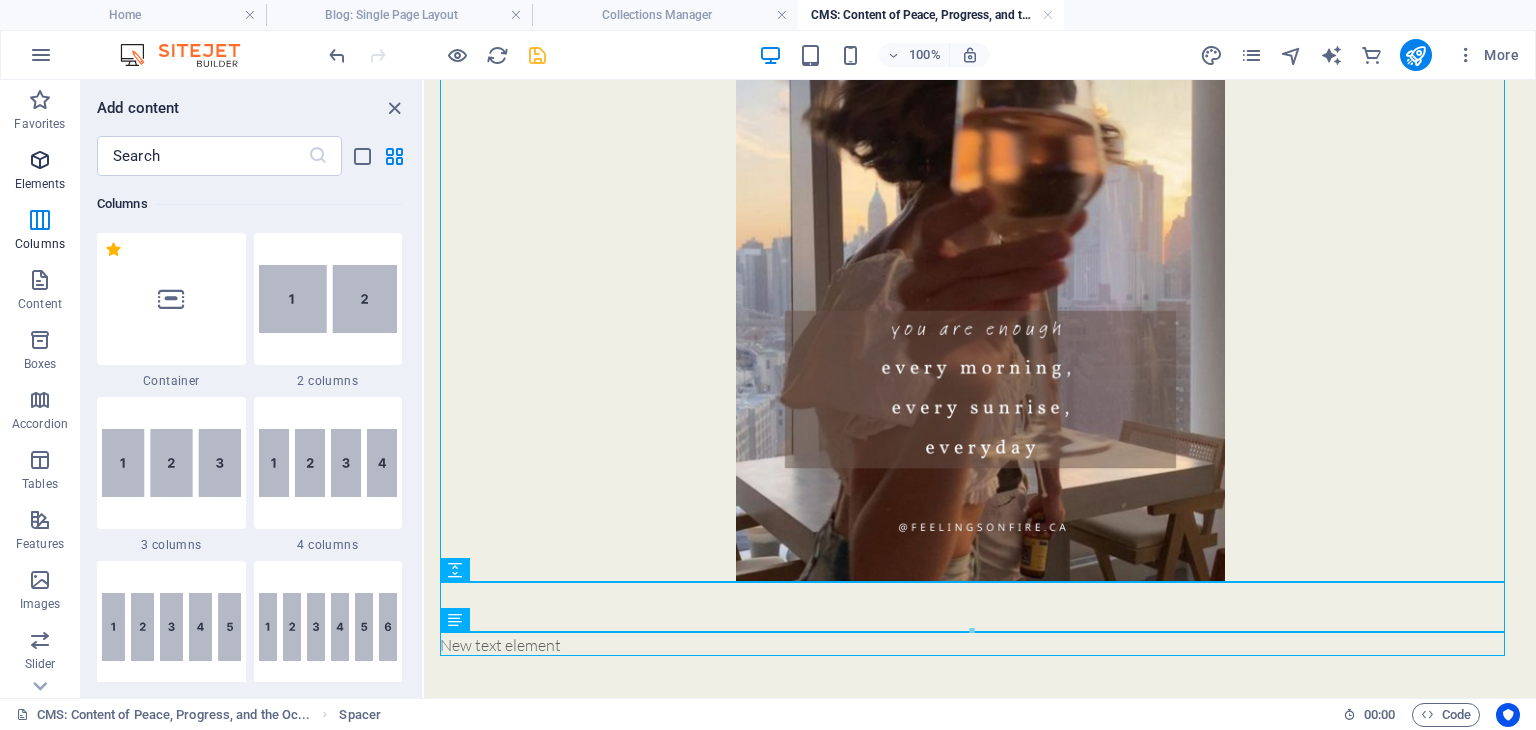 click at bounding box center [40, 160] 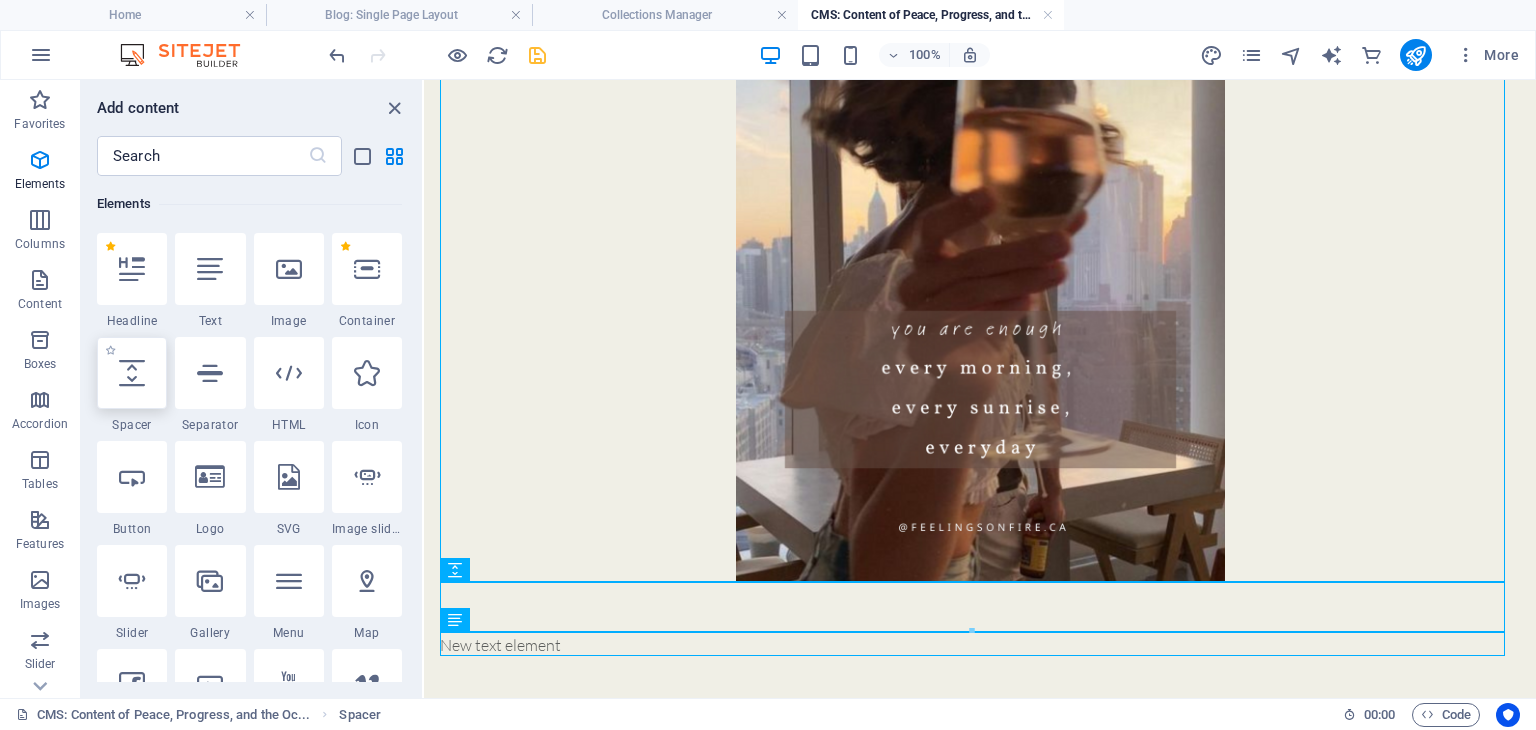 scroll, scrollTop: 213, scrollLeft: 0, axis: vertical 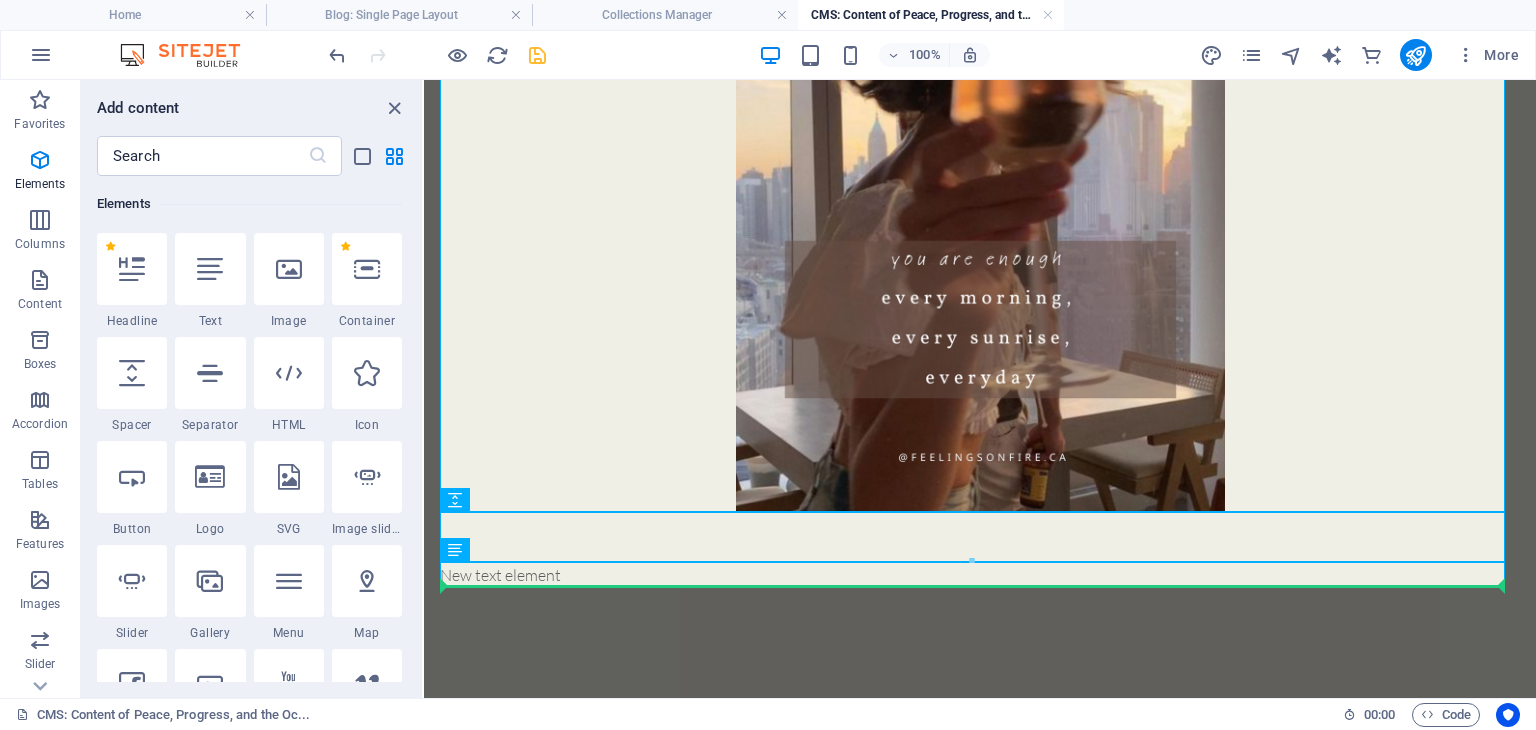 select on "px" 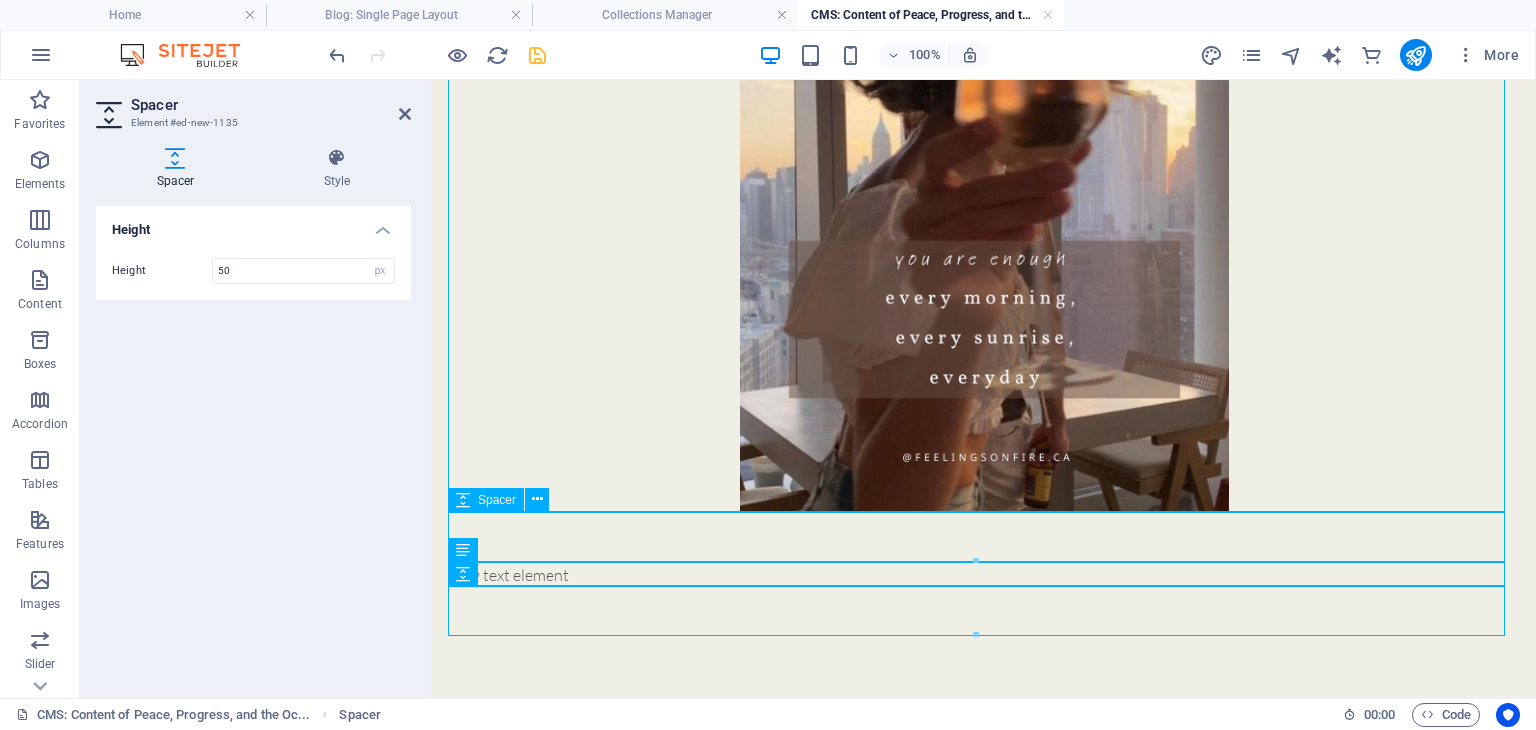 click at bounding box center (984, 538) 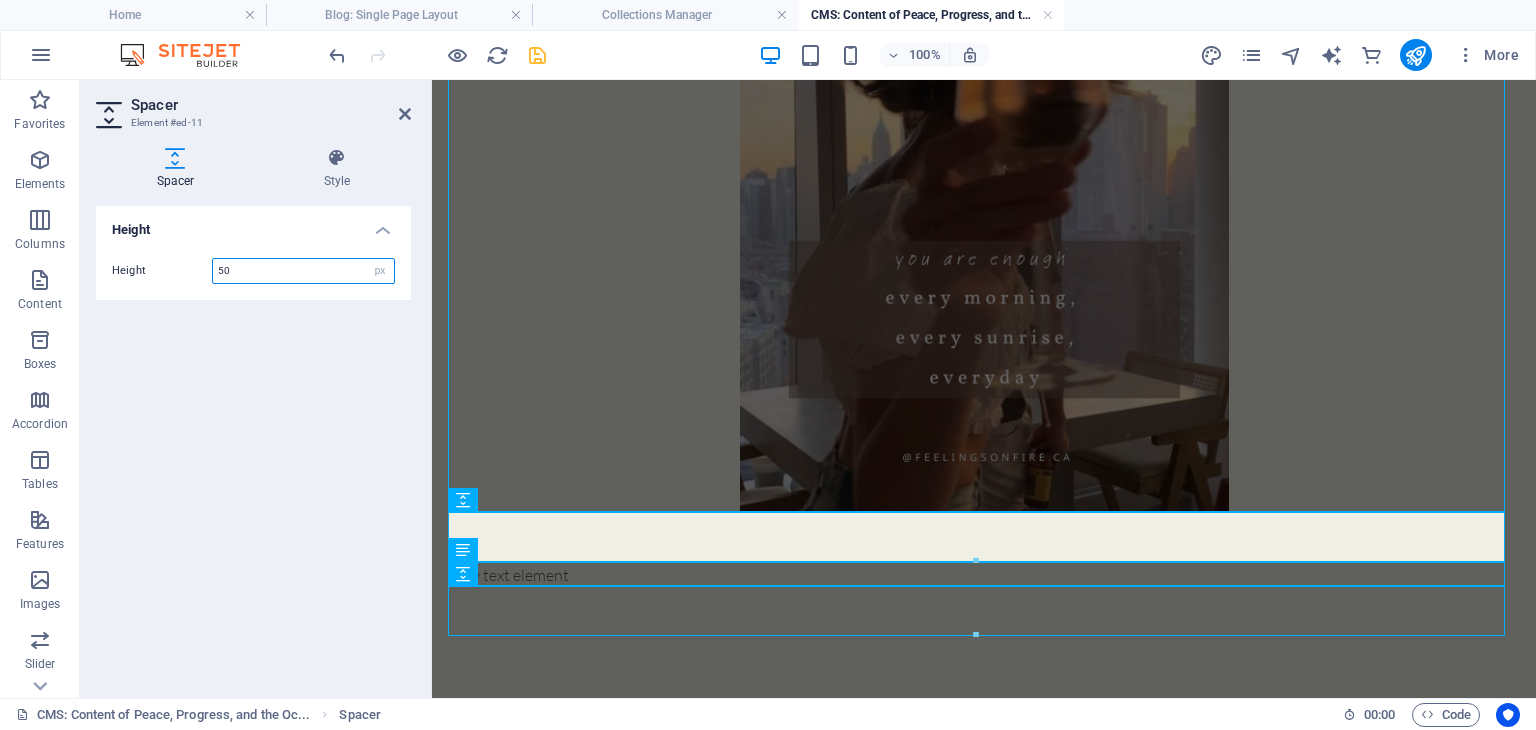 click on "50" at bounding box center (303, 271) 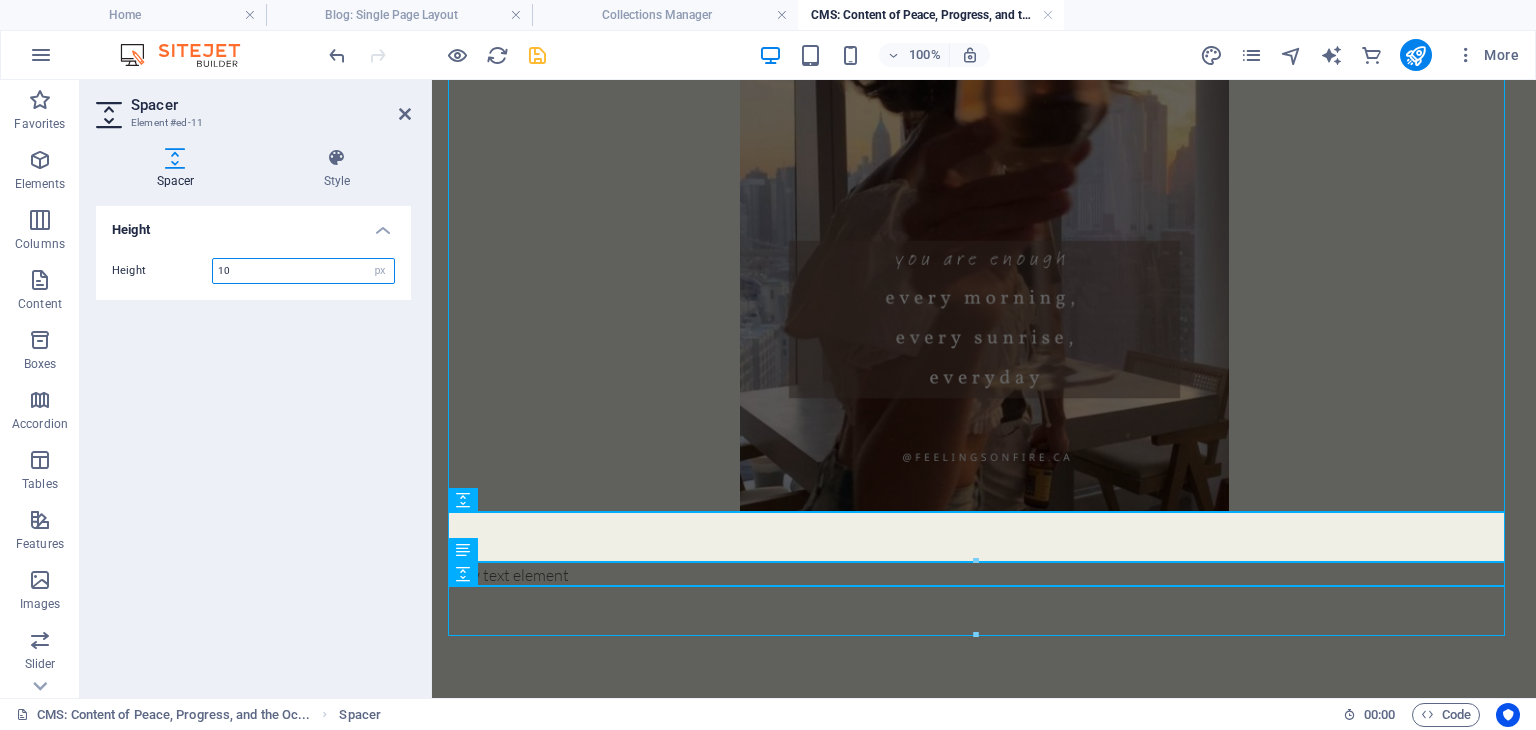 type on "10" 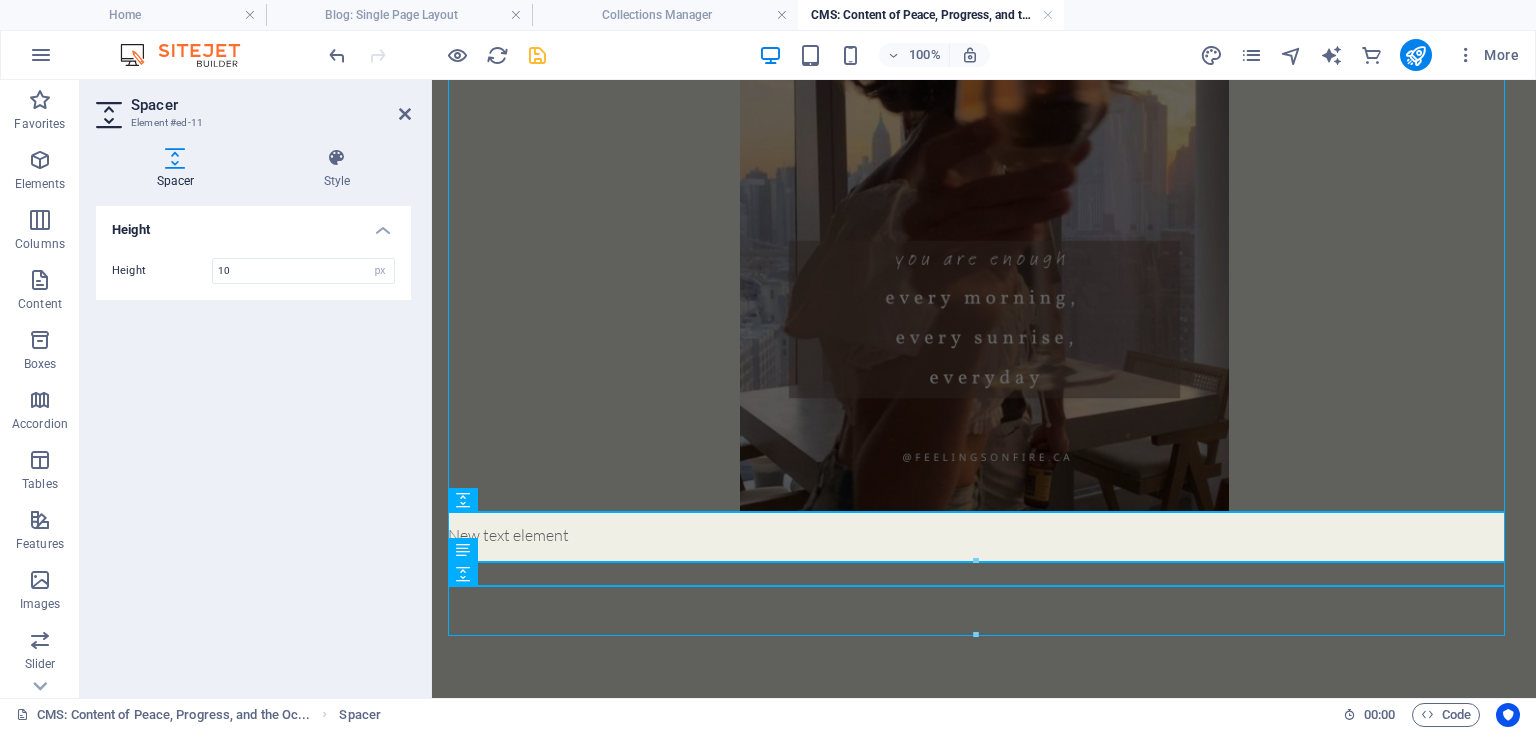 click on "Height Height 10 px rem vh vw" at bounding box center [253, 444] 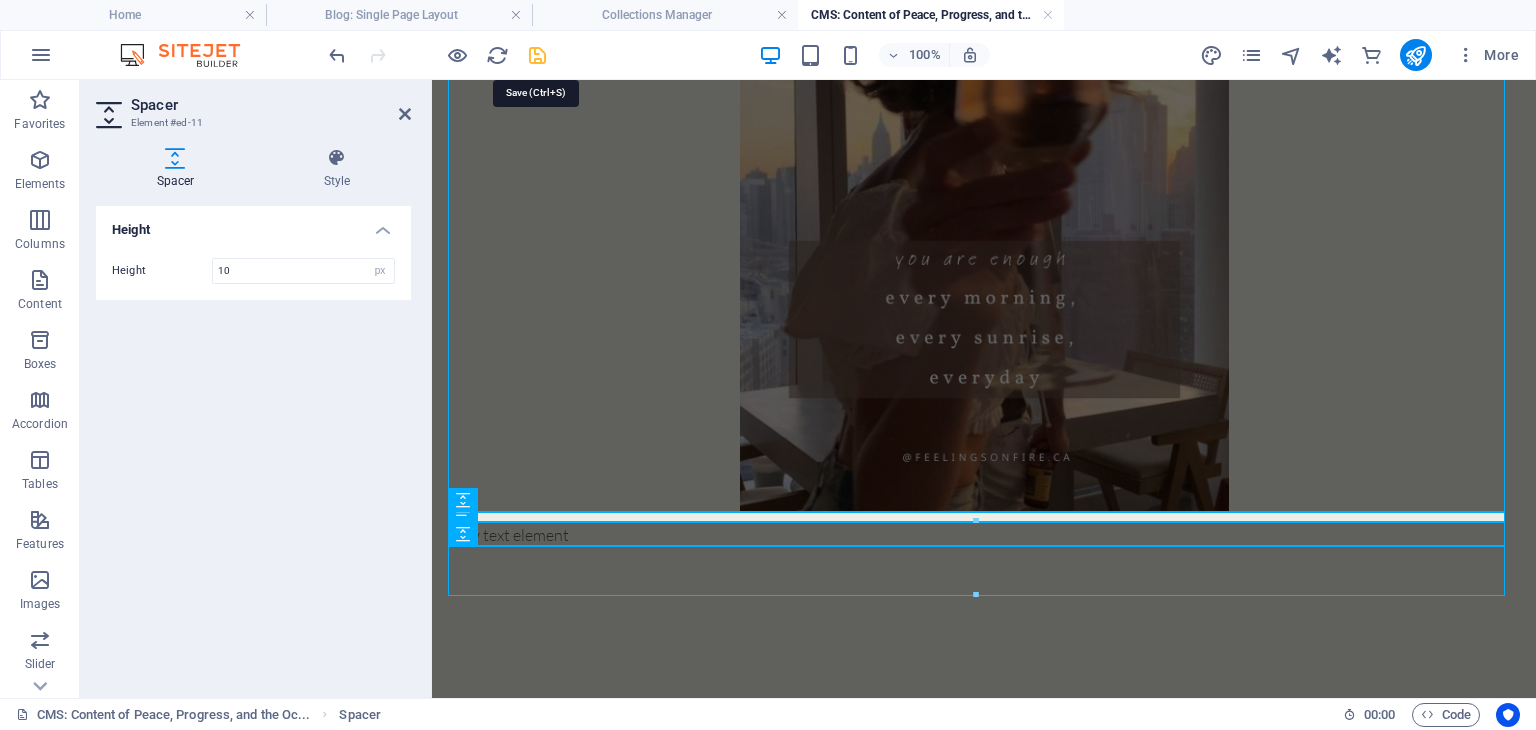 click at bounding box center (537, 55) 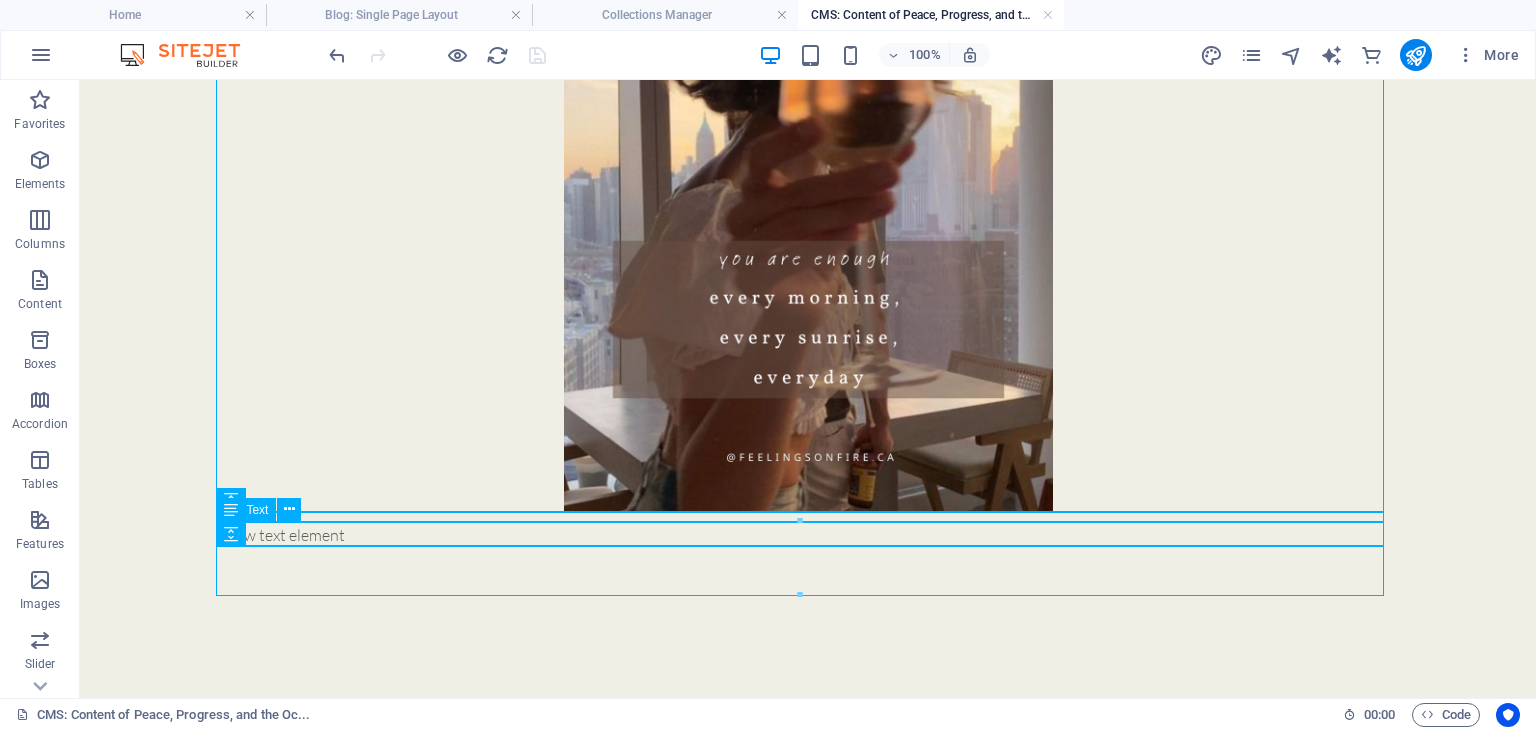 click on "New text element" at bounding box center (808, 535) 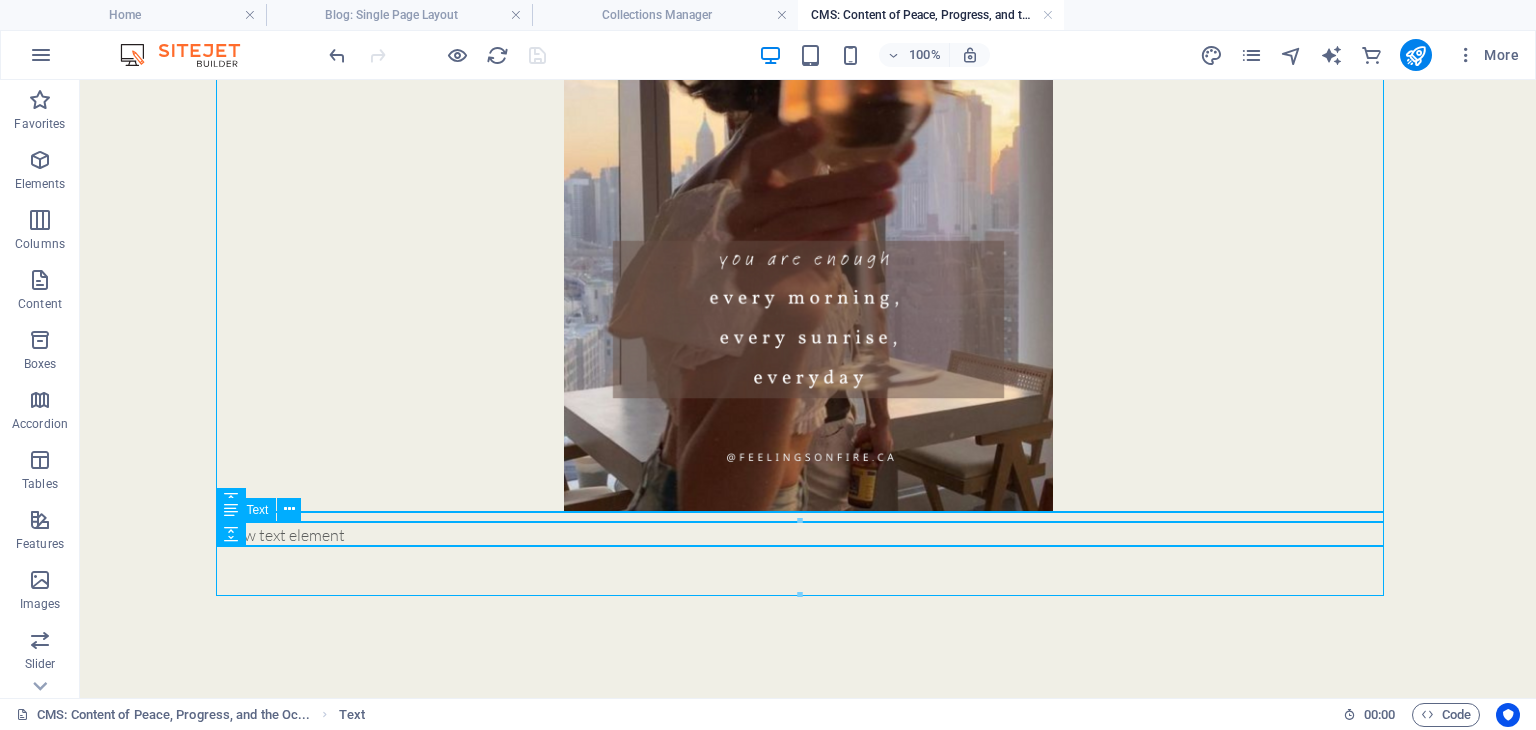 click on "New text element" at bounding box center [808, 535] 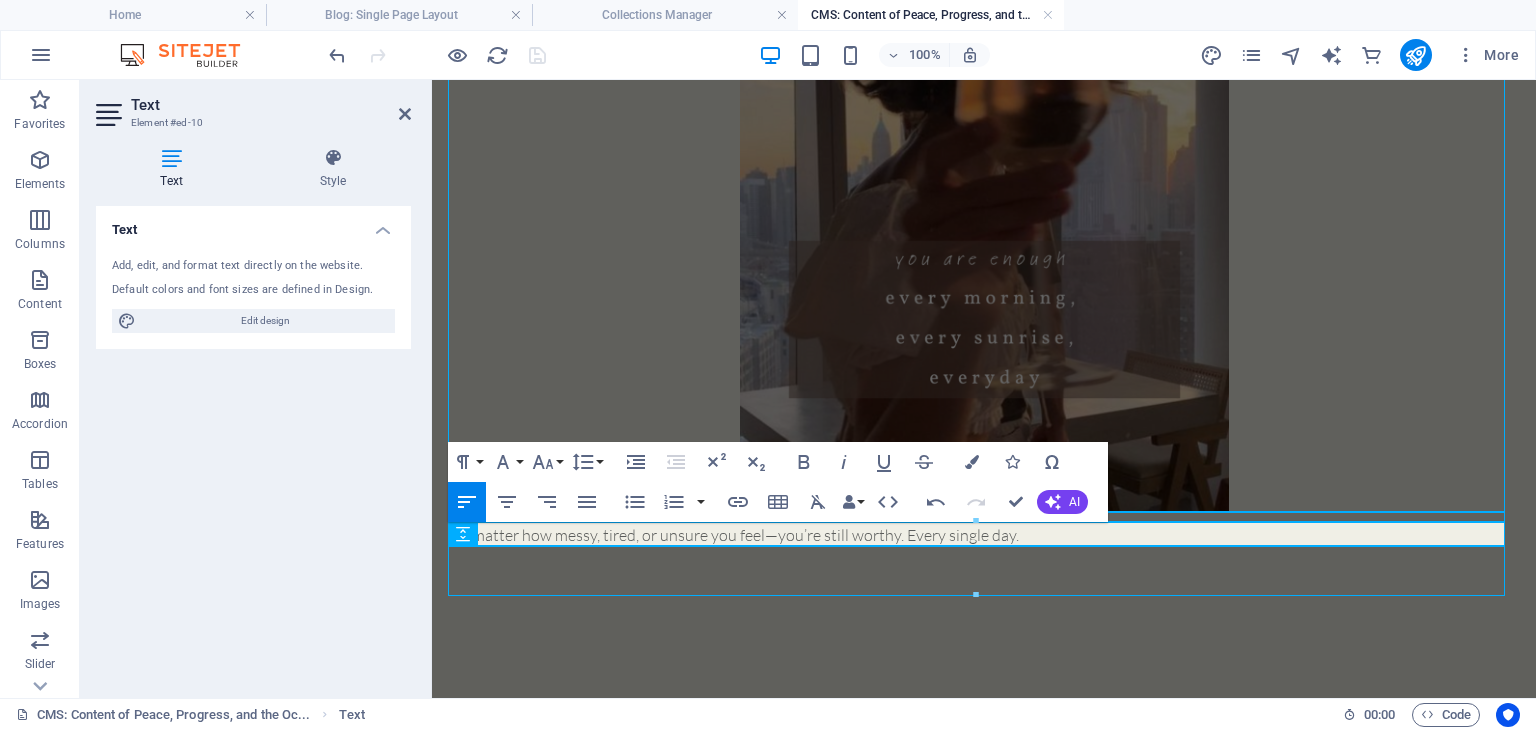 click on "No matter how messy, tired, or unsure you feel—you’re still worthy. Every single day." at bounding box center (984, 535) 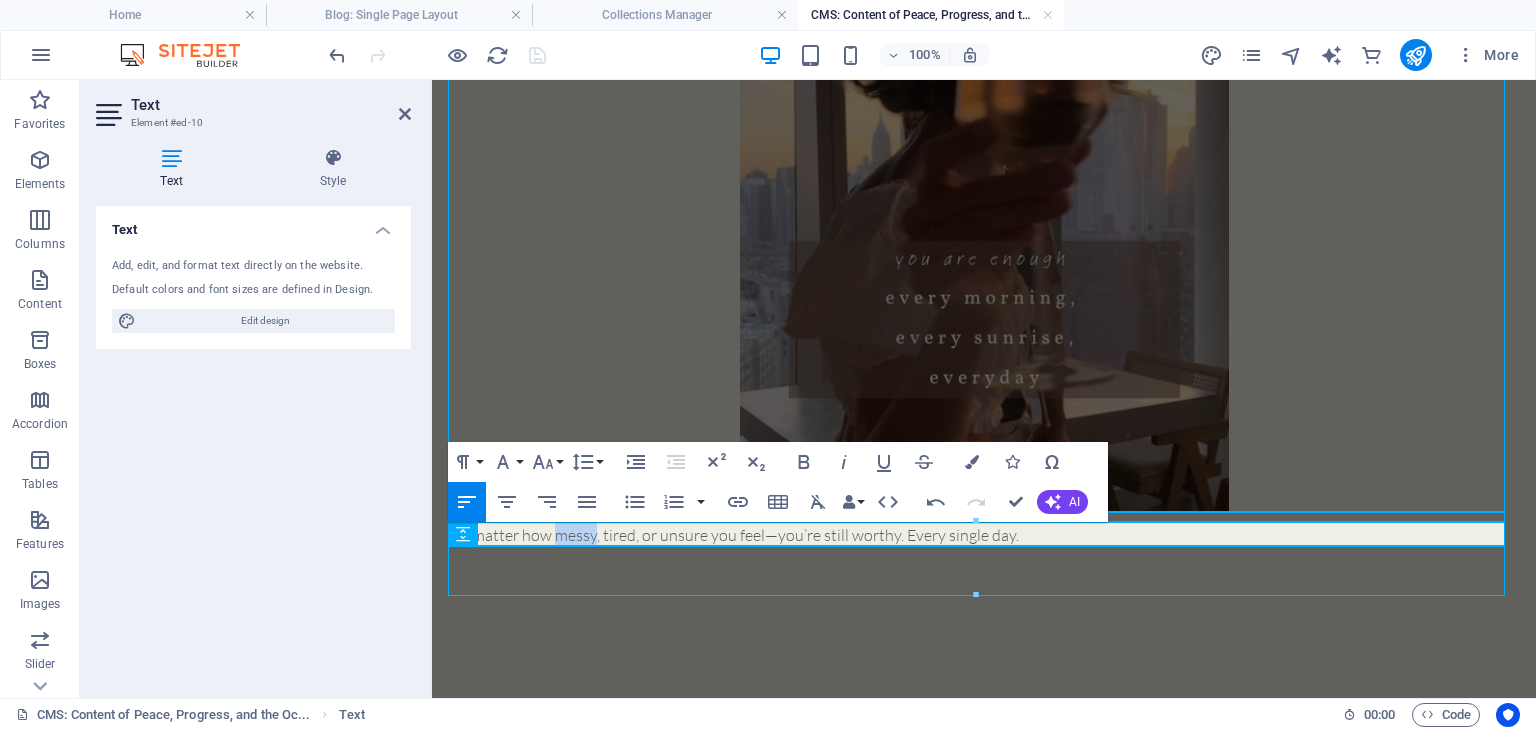 click on "No matter how messy, tired, or unsure you feel—you’re still worthy. Every single day." at bounding box center (984, 535) 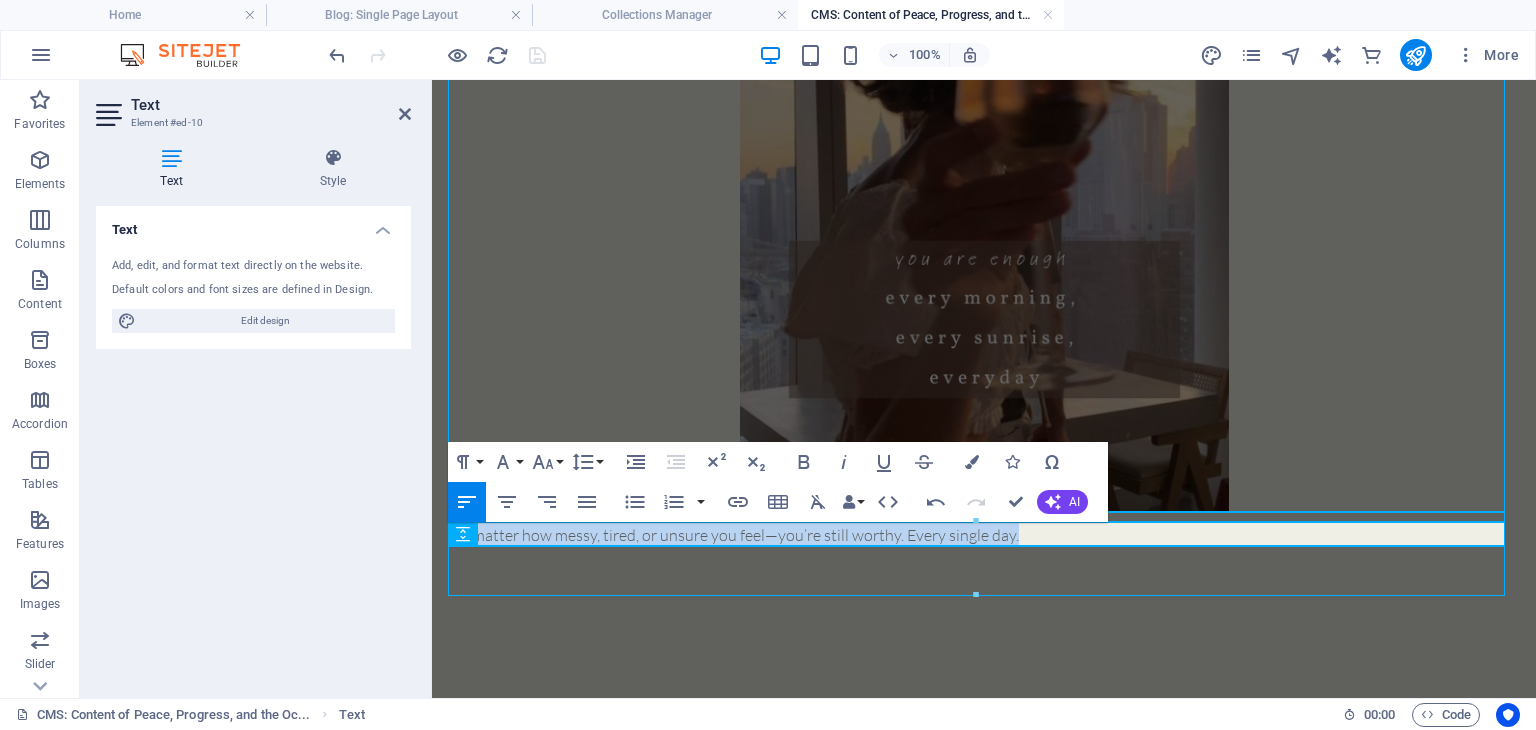 click on "No matter how messy, tired, or unsure you feel—you’re still worthy. Every single day." at bounding box center [984, 535] 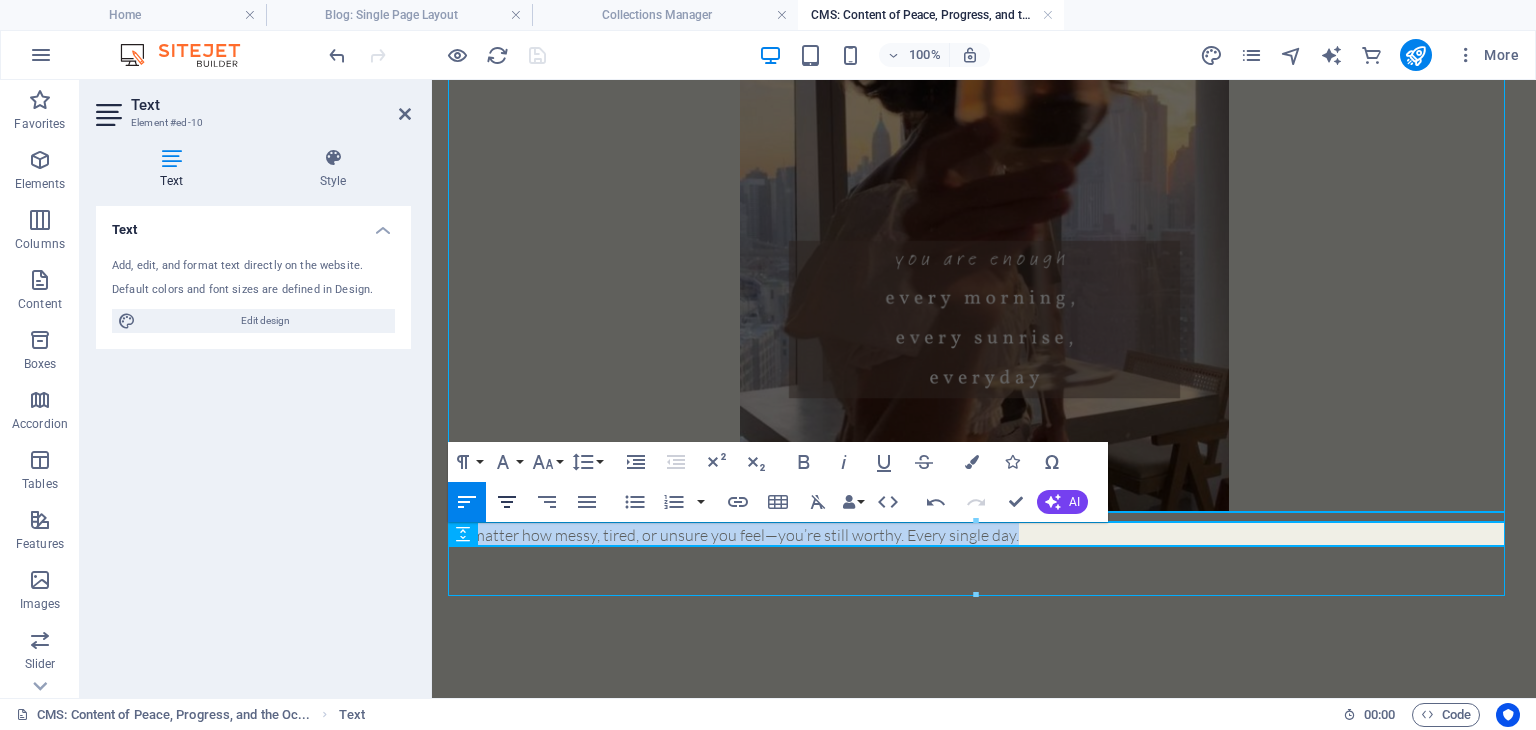 click 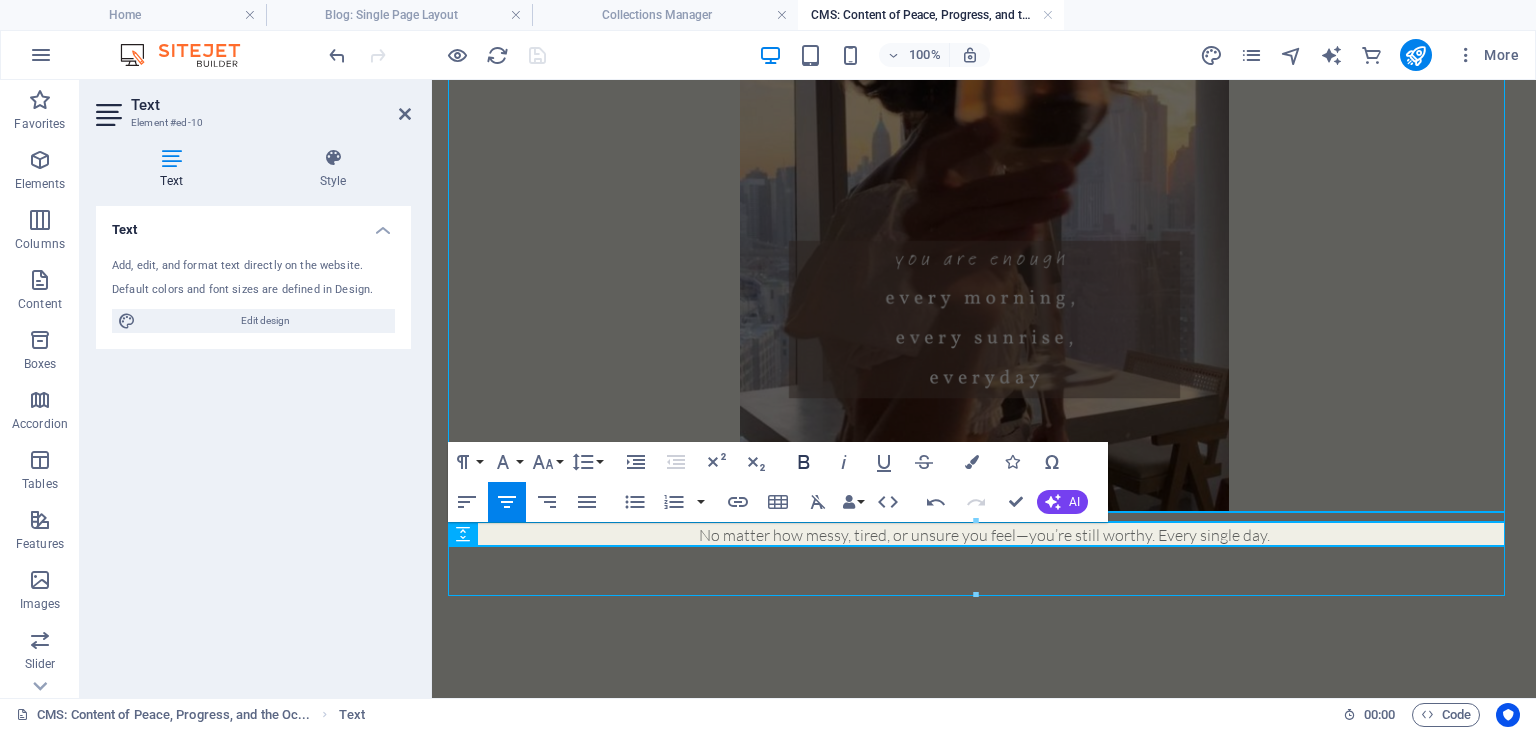 click on "Bold" at bounding box center [804, 462] 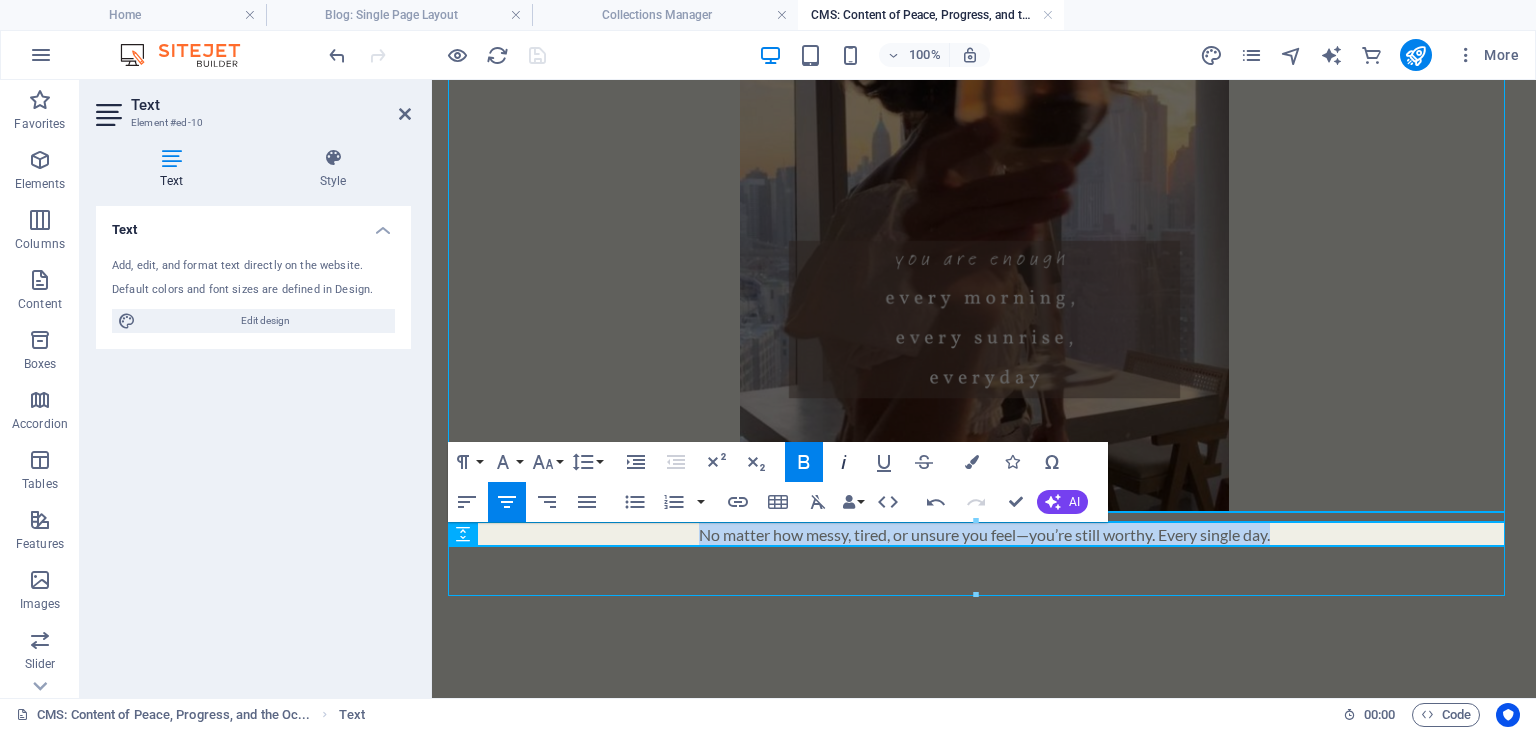 click on "Italic" at bounding box center (844, 462) 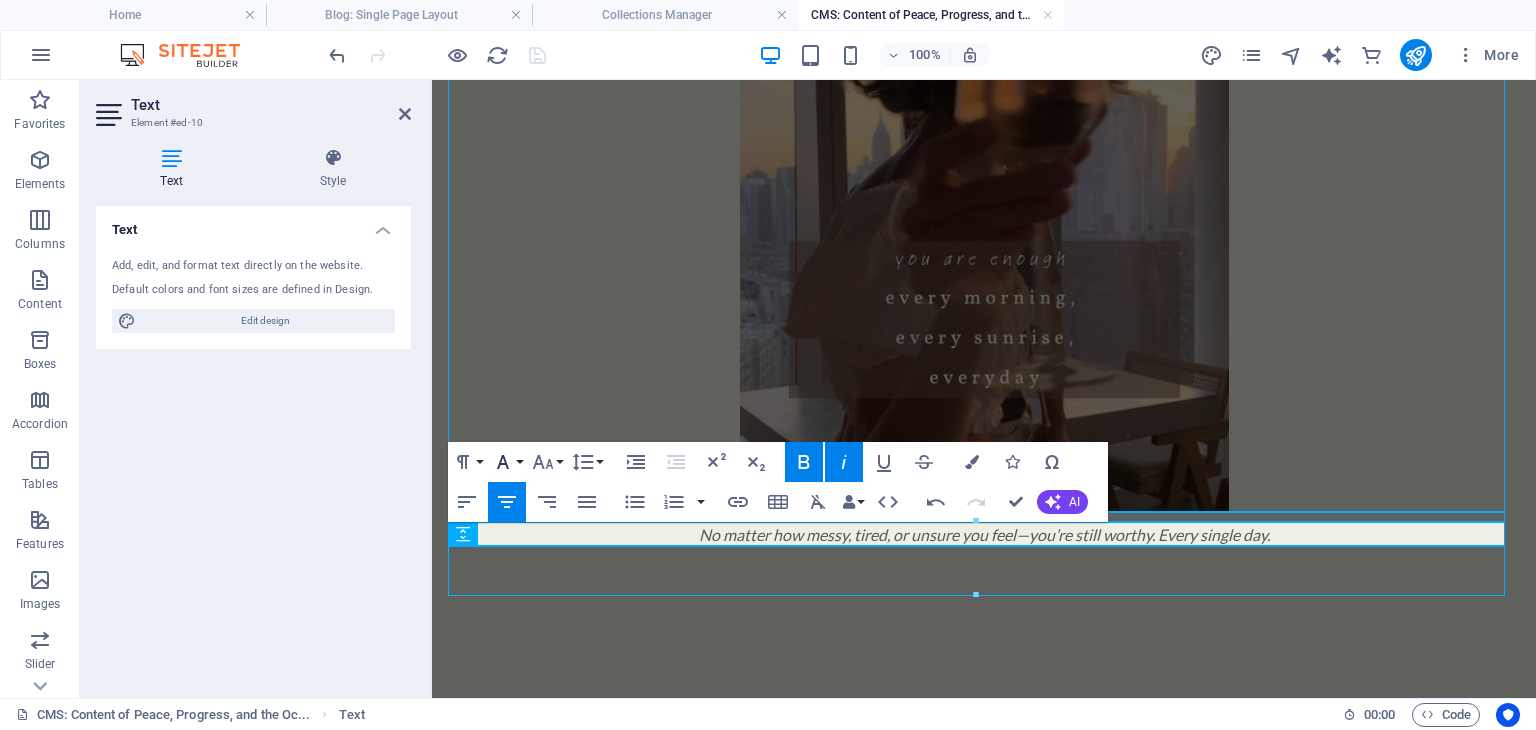 click 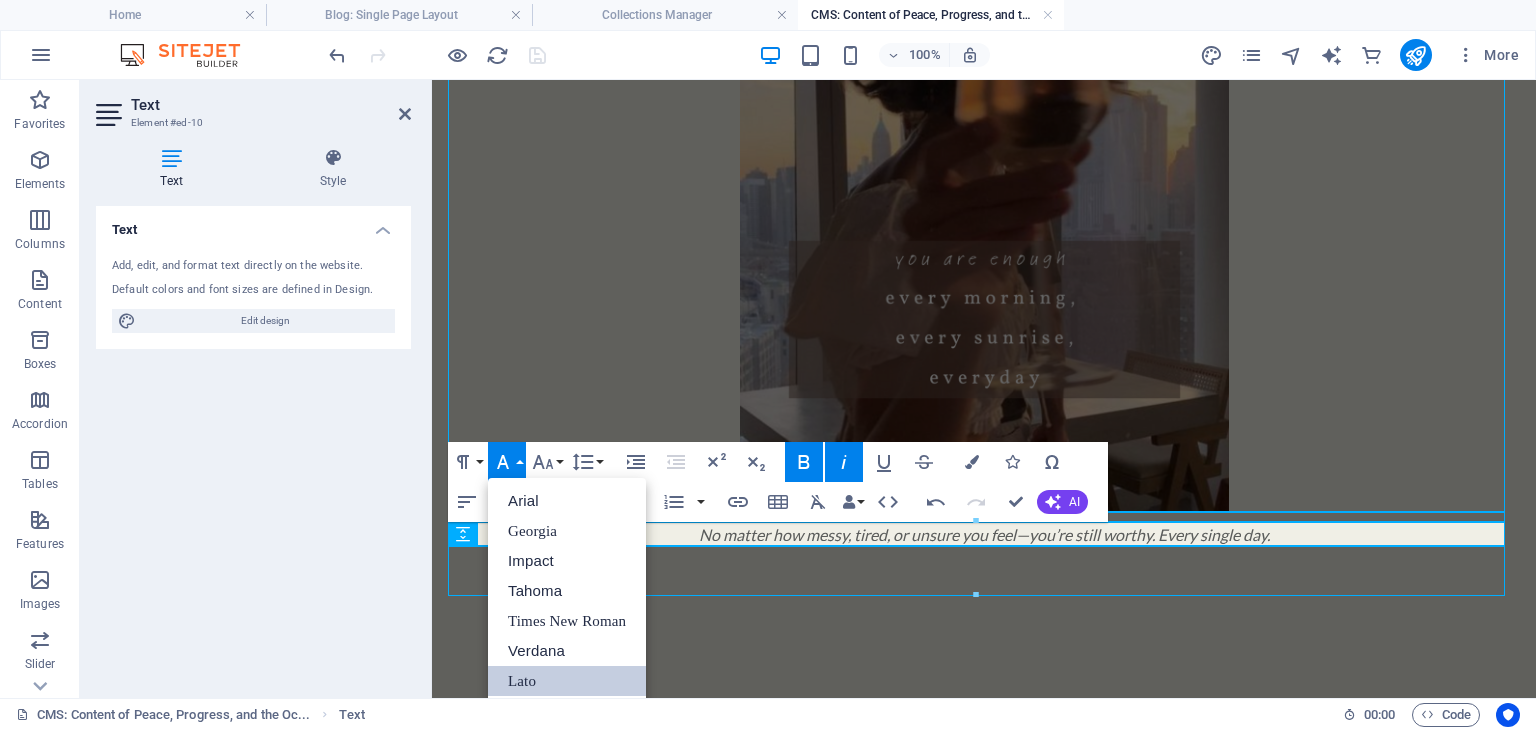 scroll, scrollTop: 0, scrollLeft: 0, axis: both 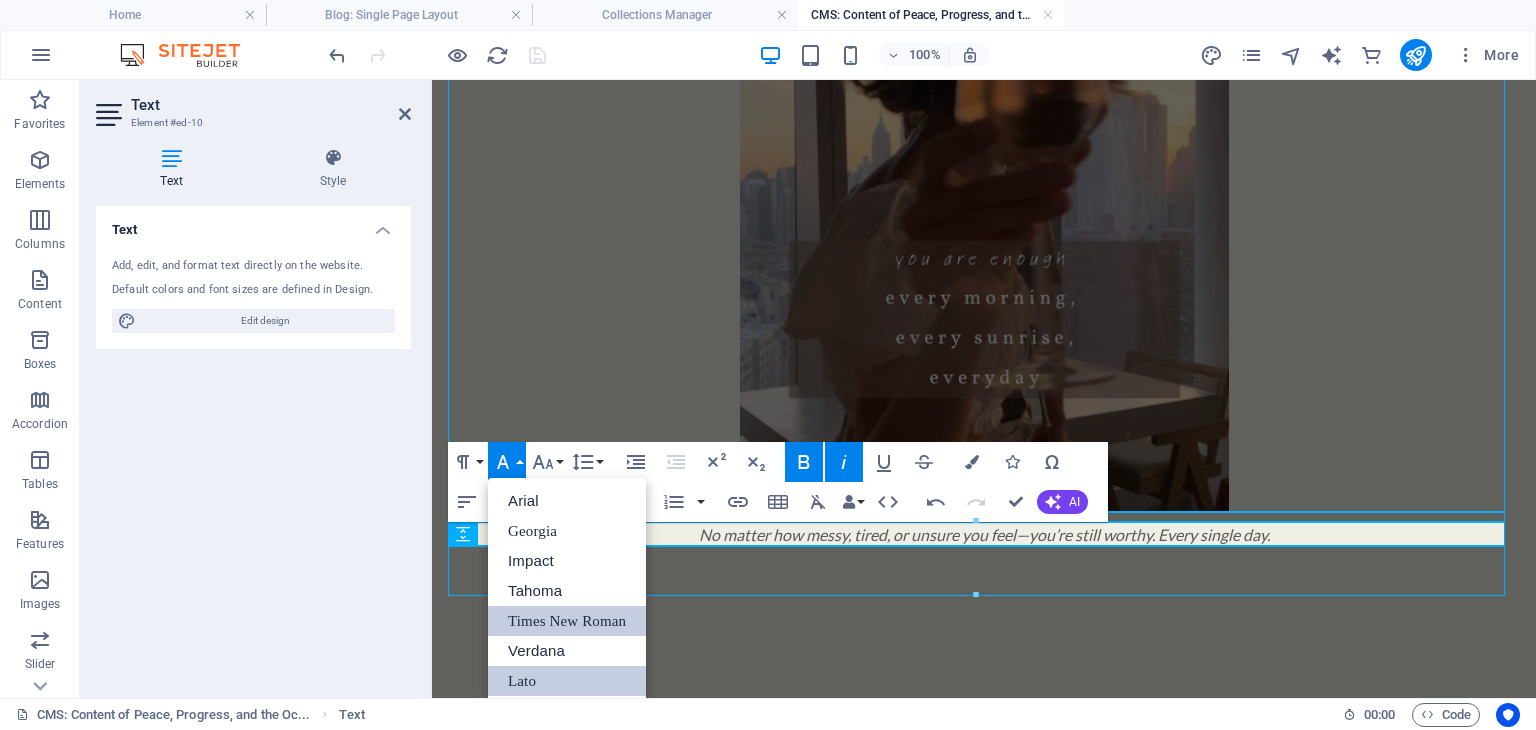 click on "Times New Roman" at bounding box center (567, 621) 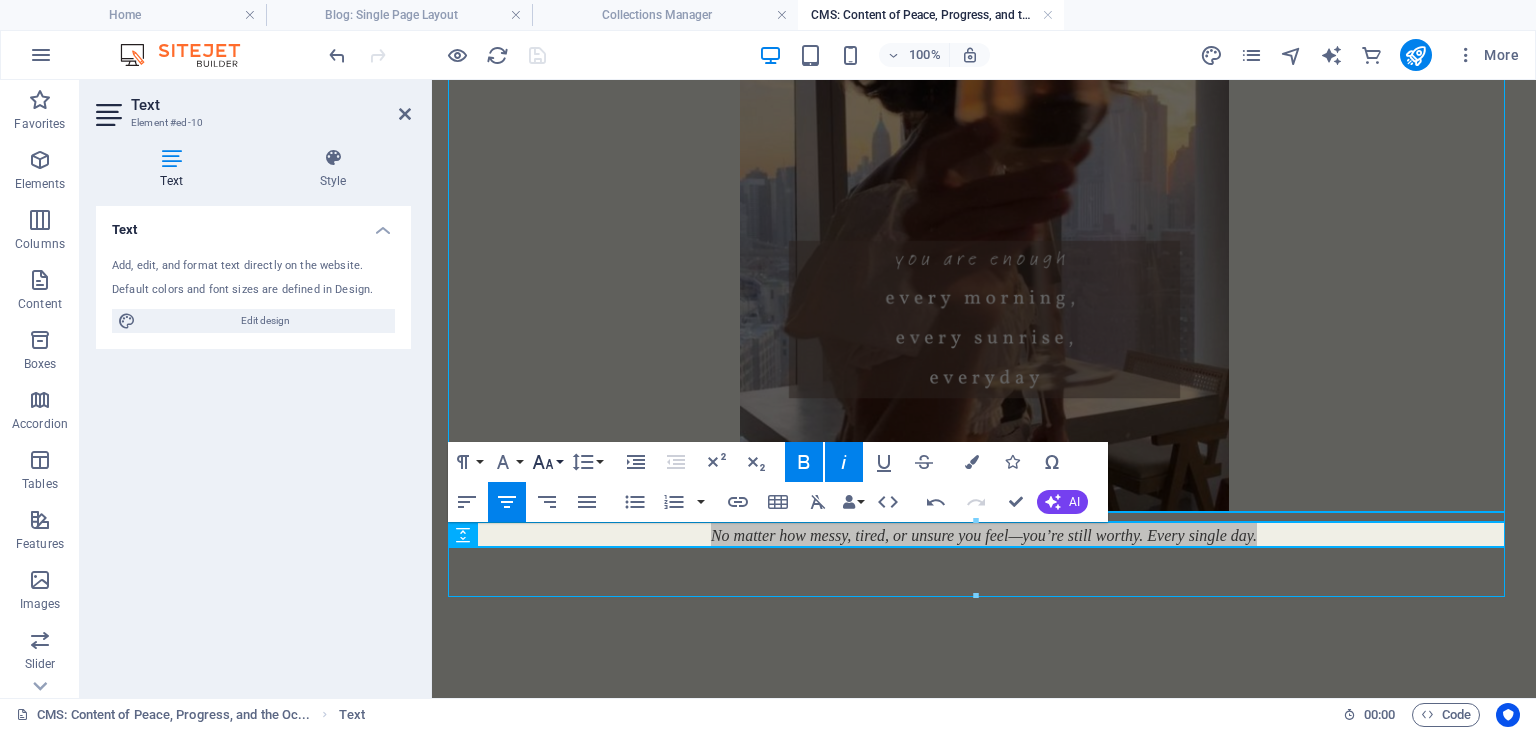 click 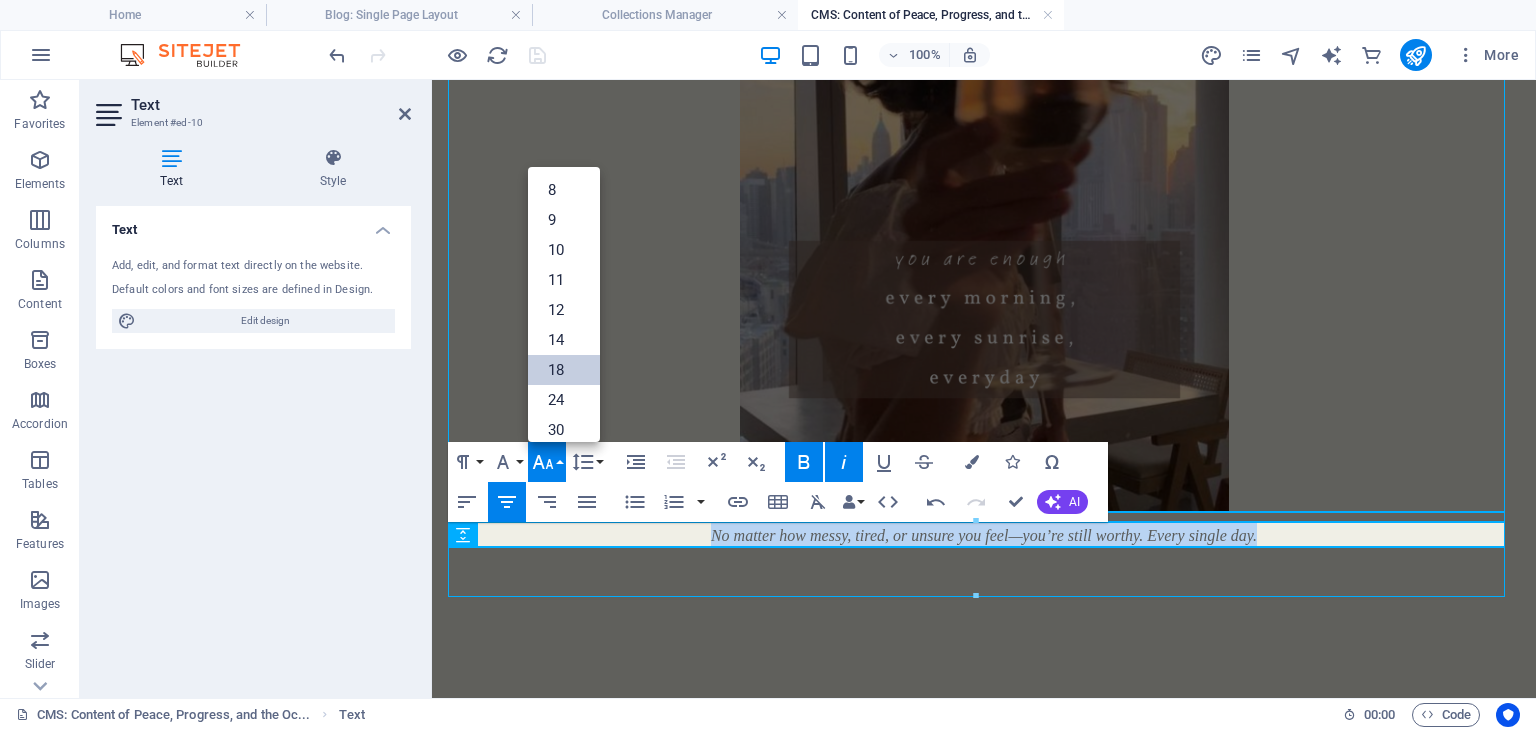 click on "18" at bounding box center (564, 370) 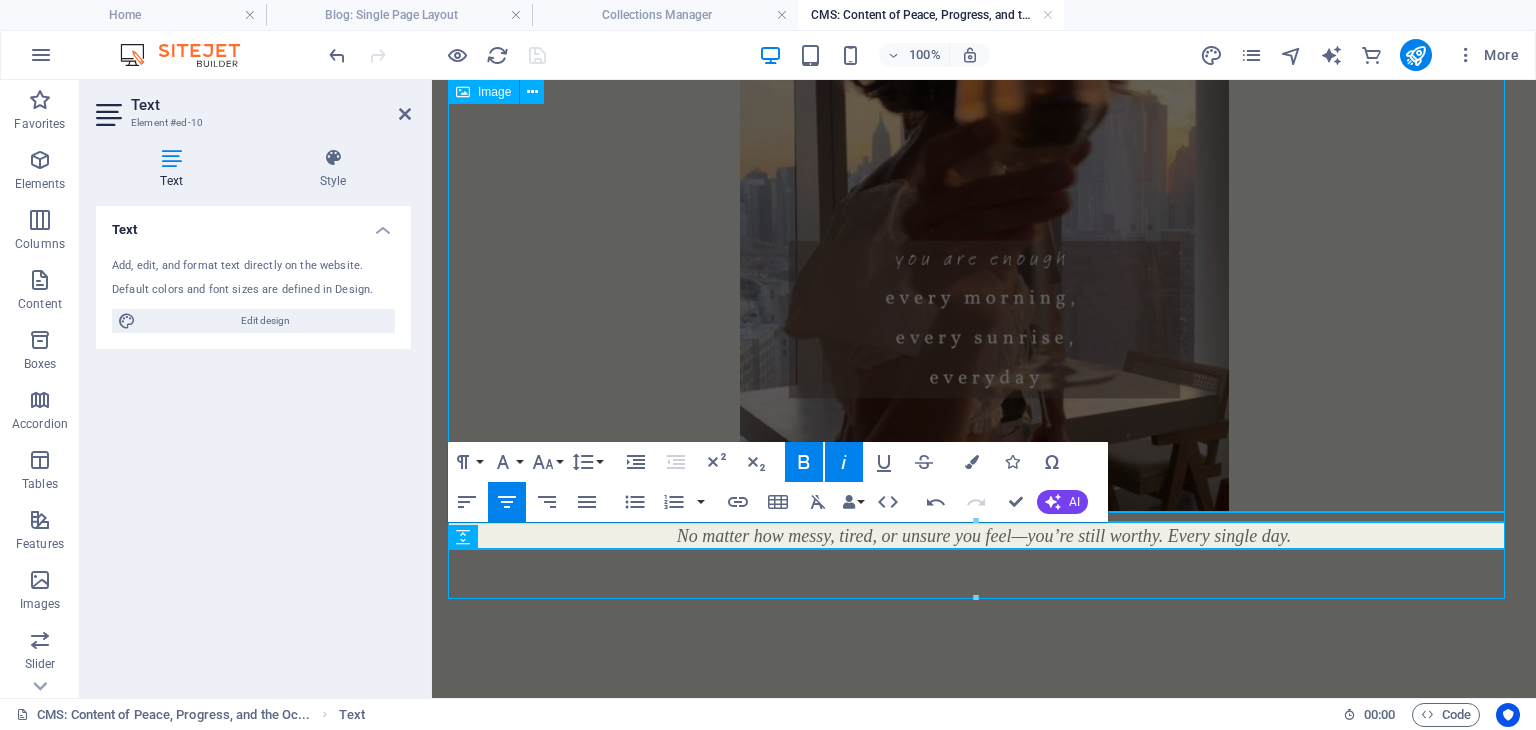 click at bounding box center [984, 206] 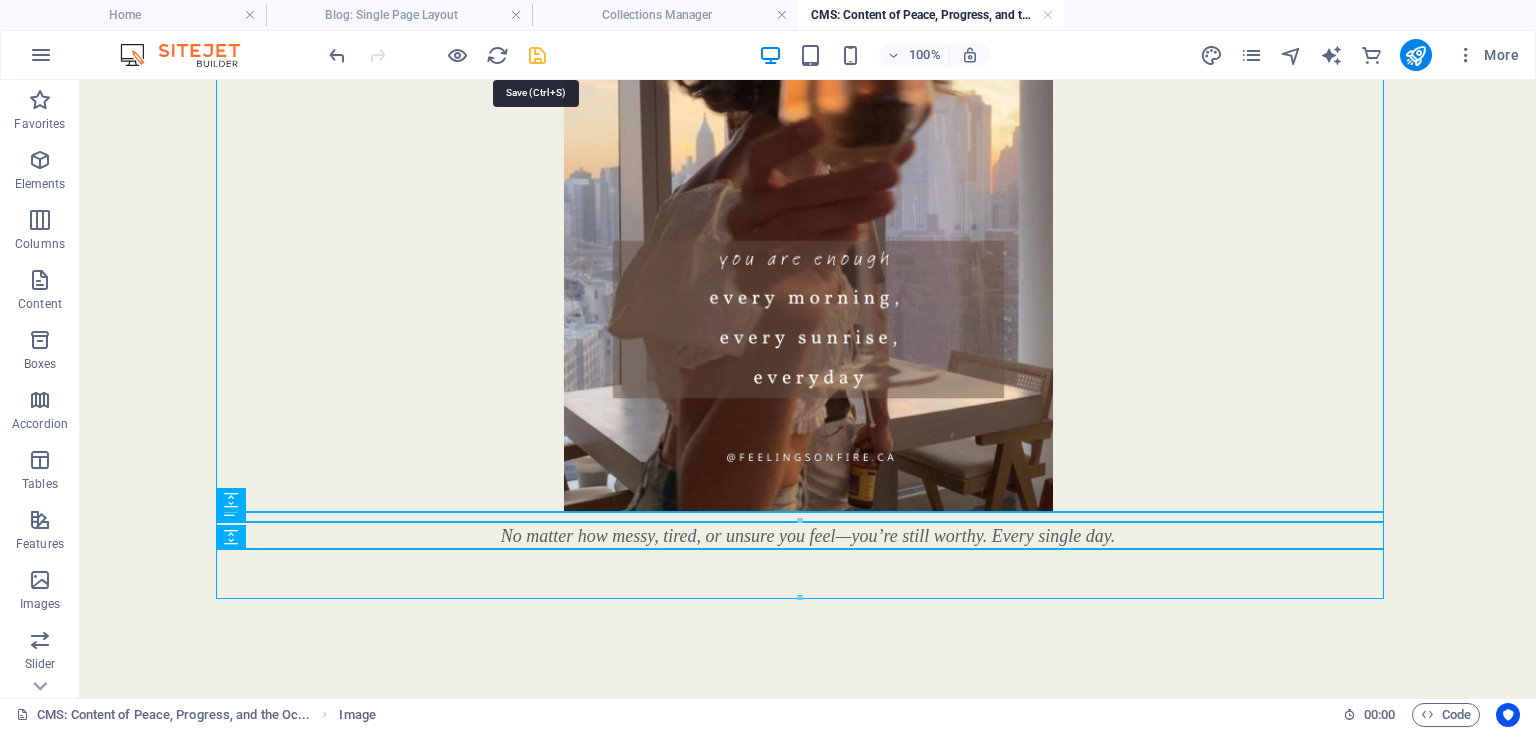click at bounding box center [537, 55] 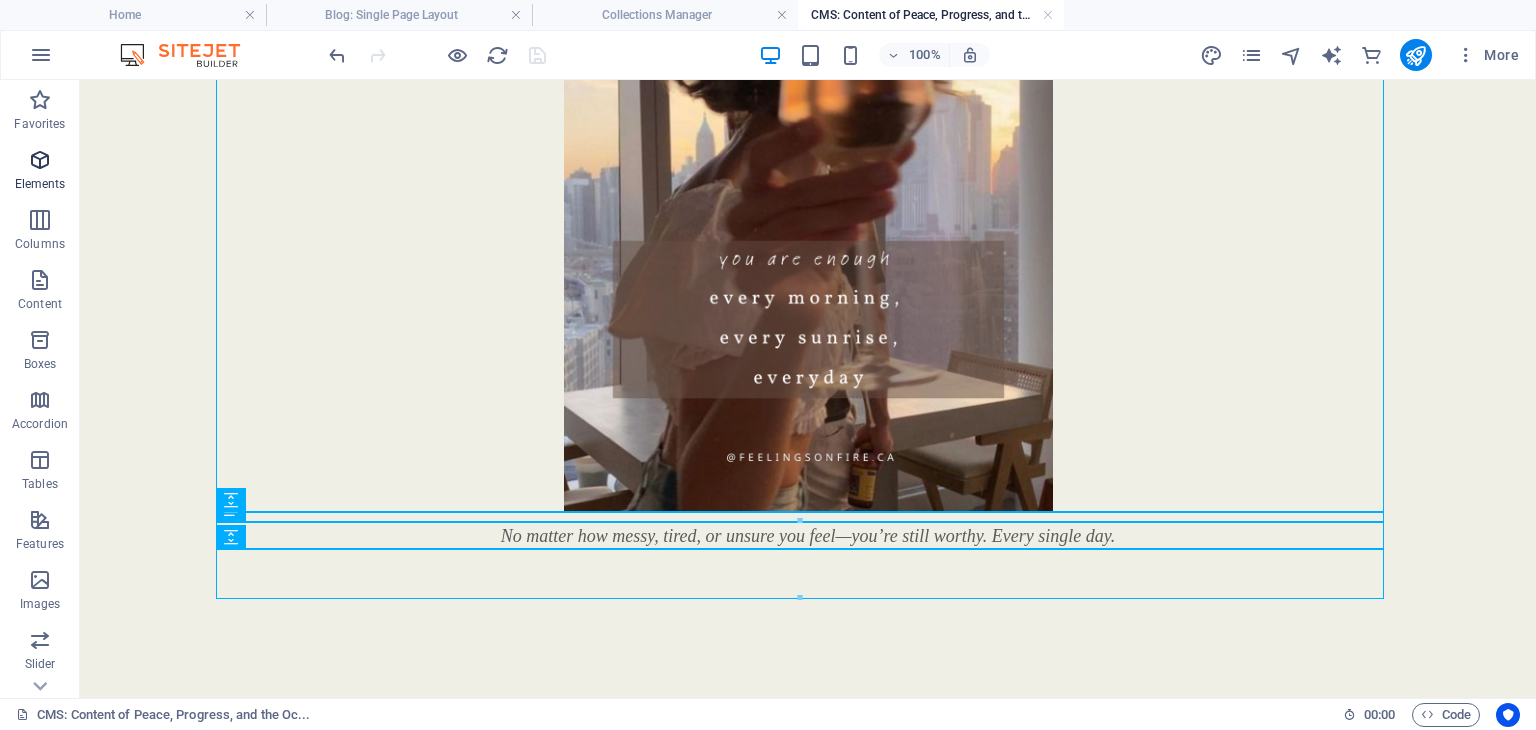 click on "Elements" at bounding box center (40, 170) 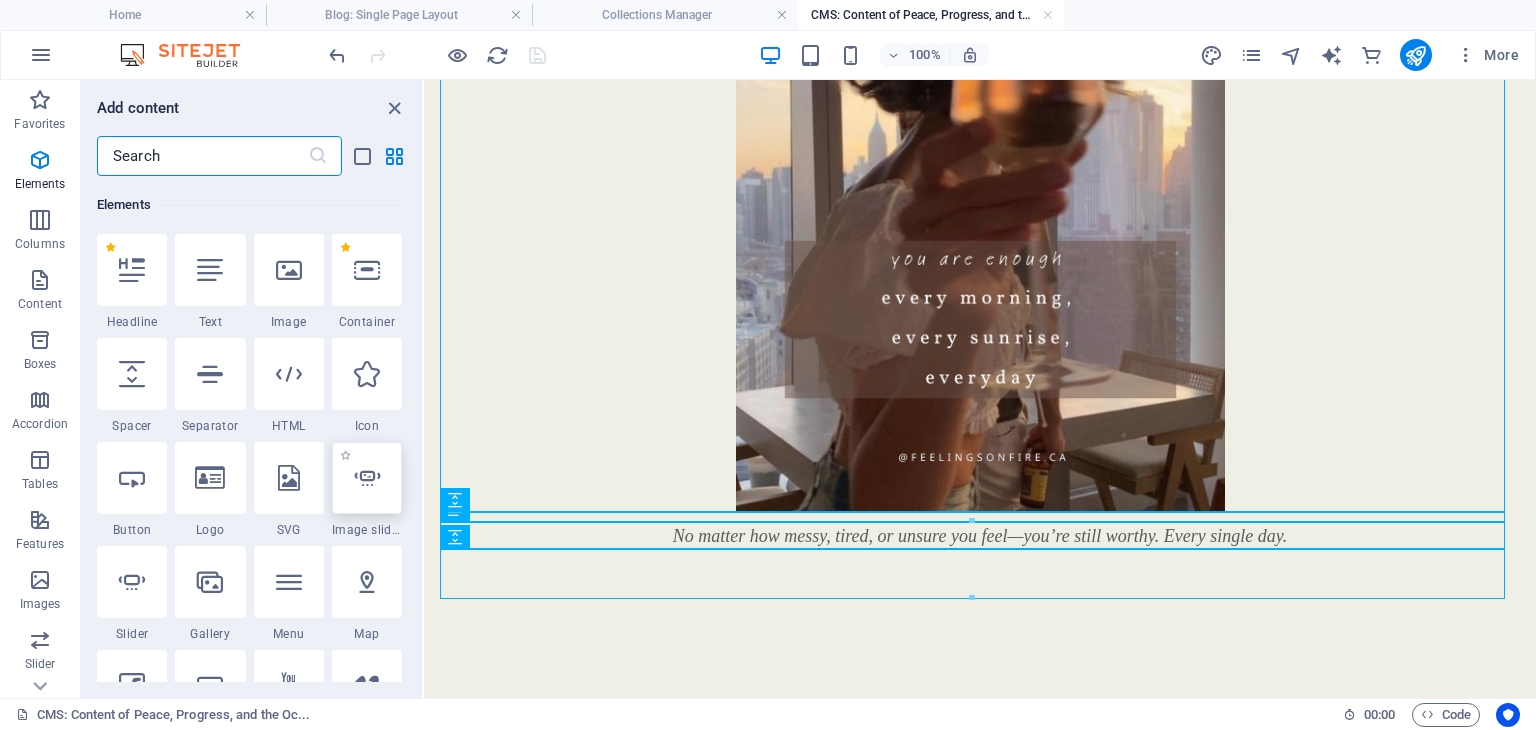 scroll, scrollTop: 212, scrollLeft: 0, axis: vertical 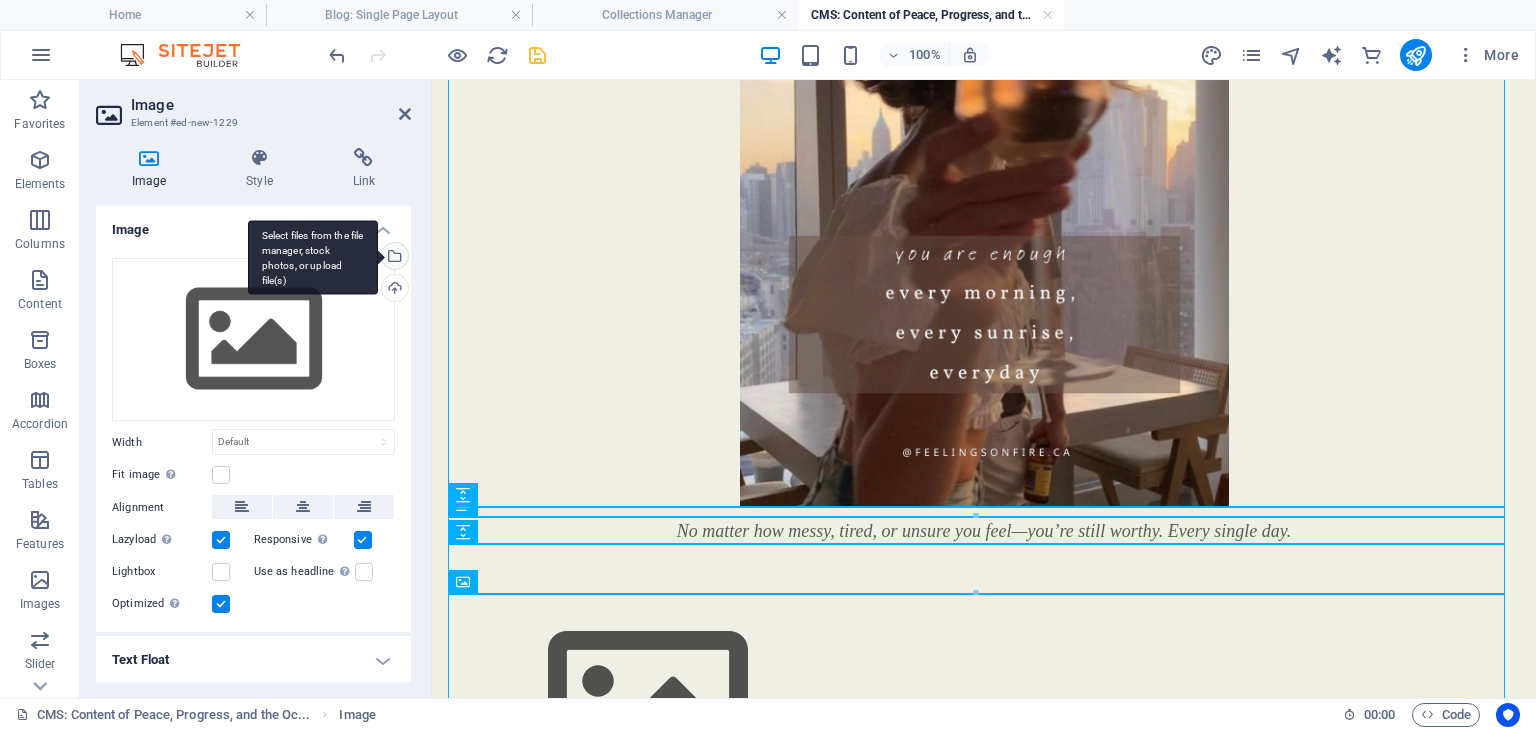 click on "Select files from the file manager, stock photos, or upload file(s)" at bounding box center [393, 258] 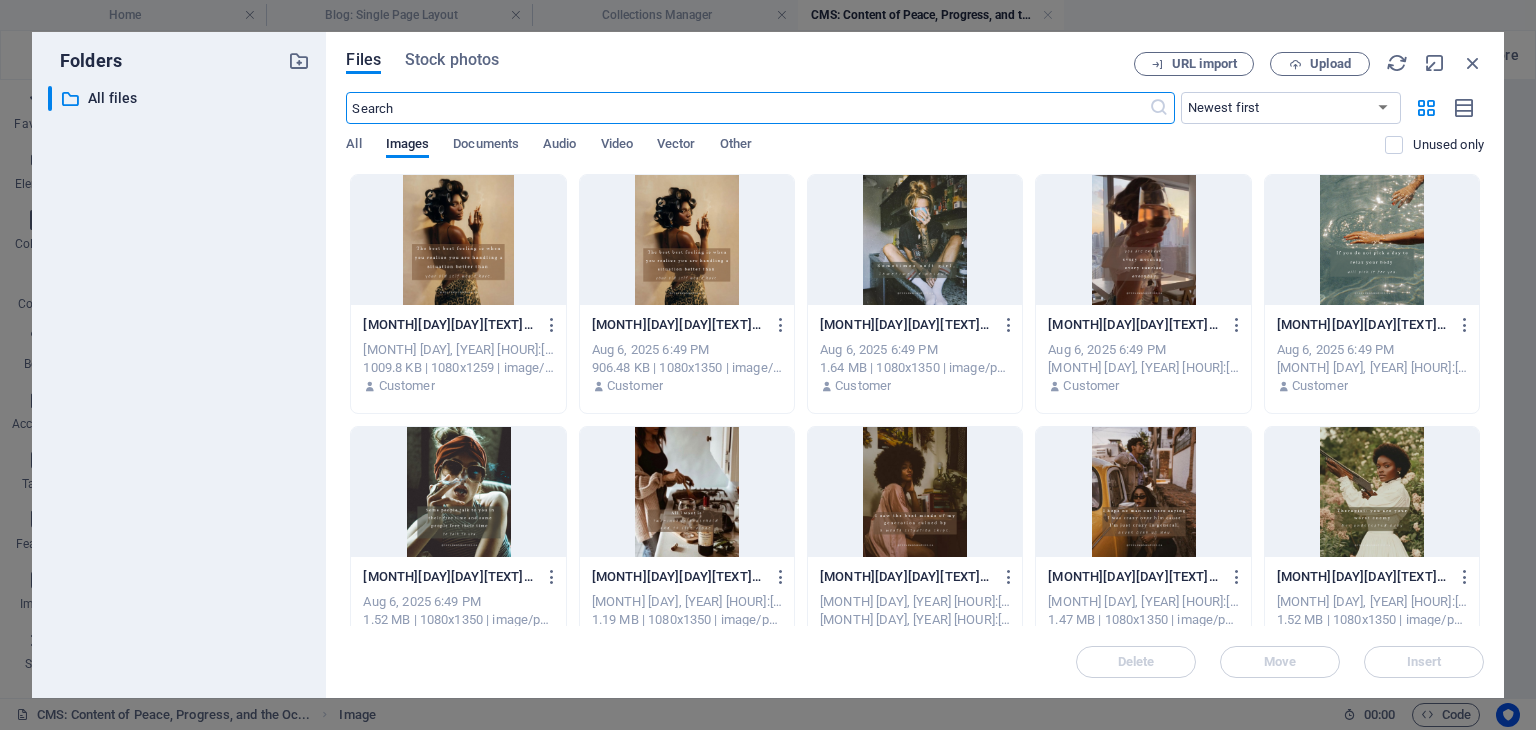scroll, scrollTop: 790, scrollLeft: 0, axis: vertical 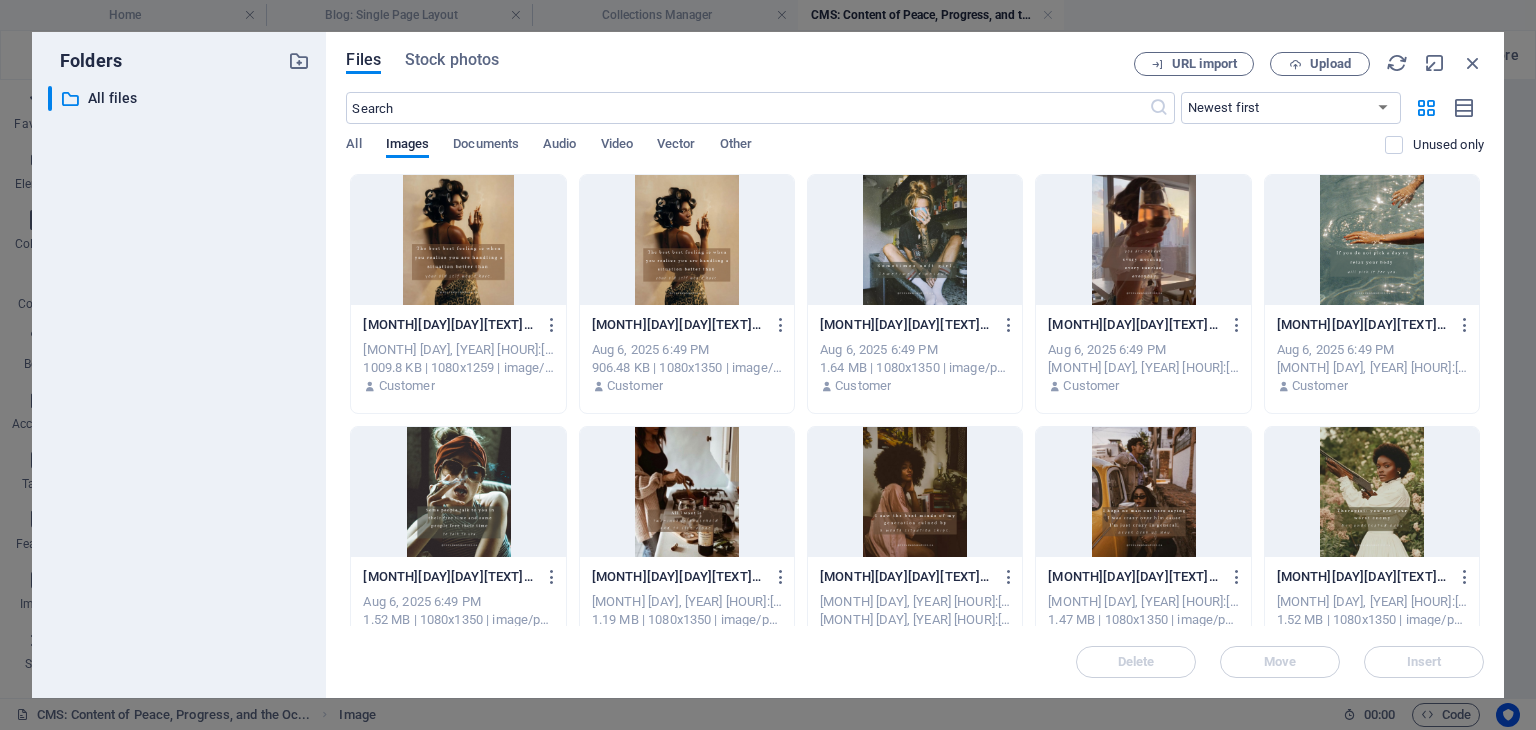 click at bounding box center [1372, 240] 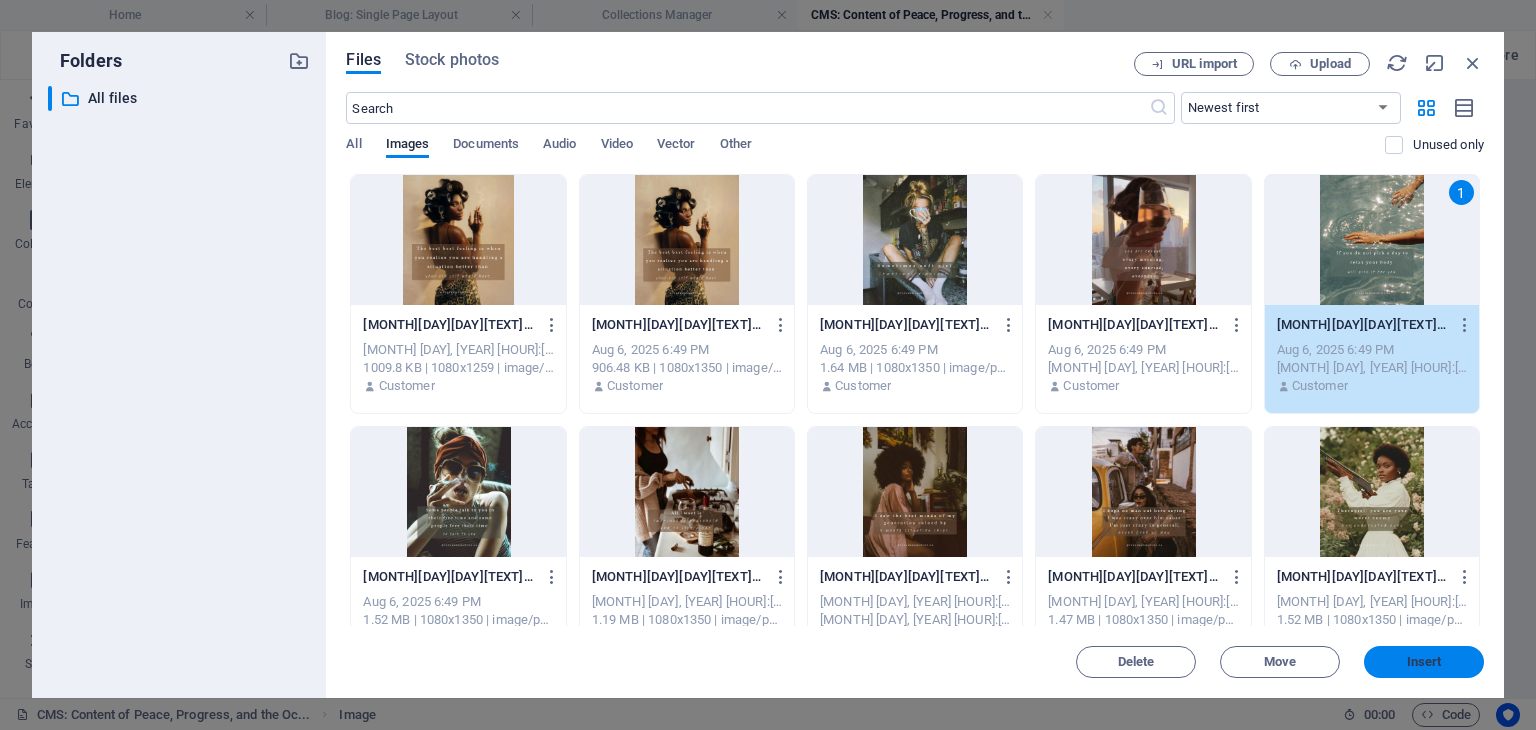 click on "Insert" at bounding box center [1424, 662] 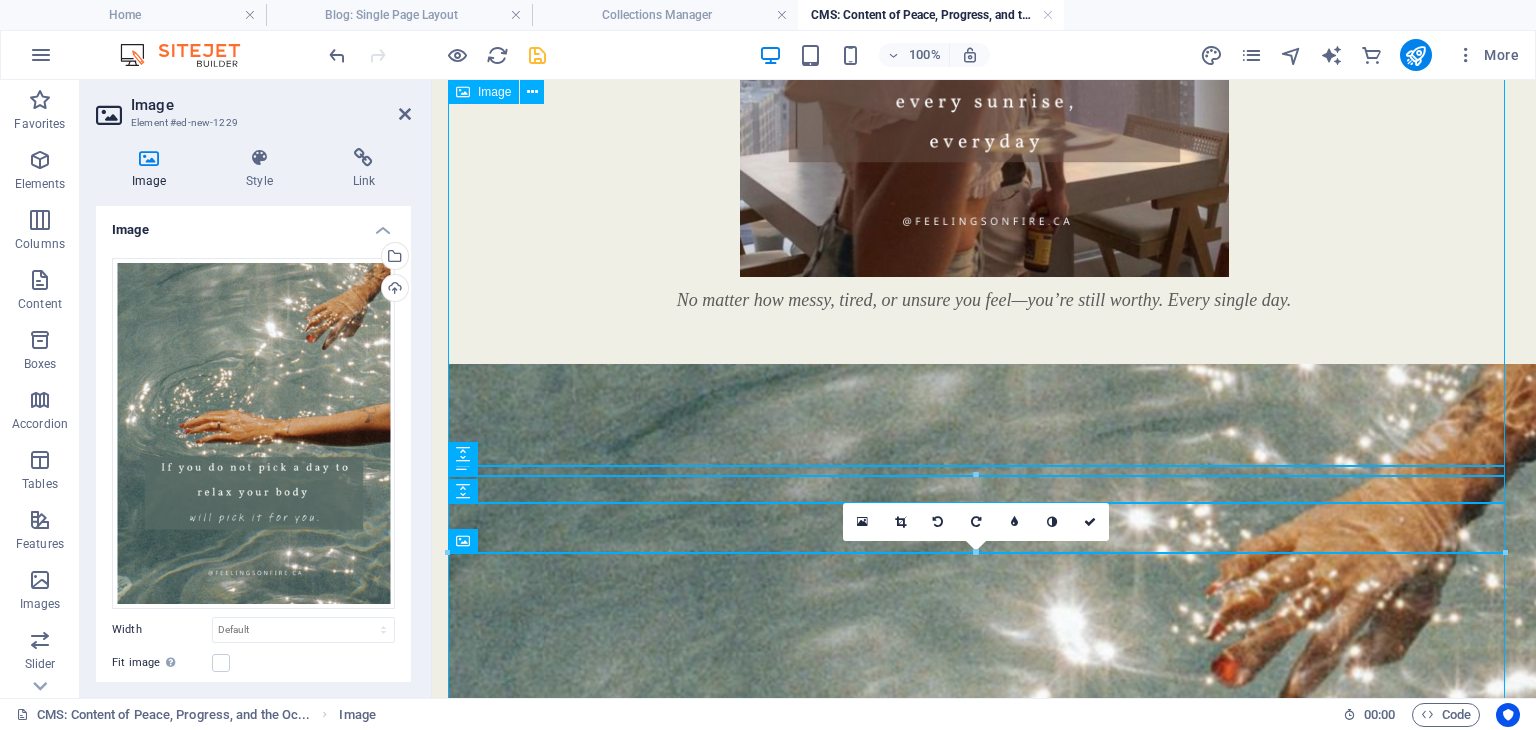 scroll, scrollTop: 1381, scrollLeft: 0, axis: vertical 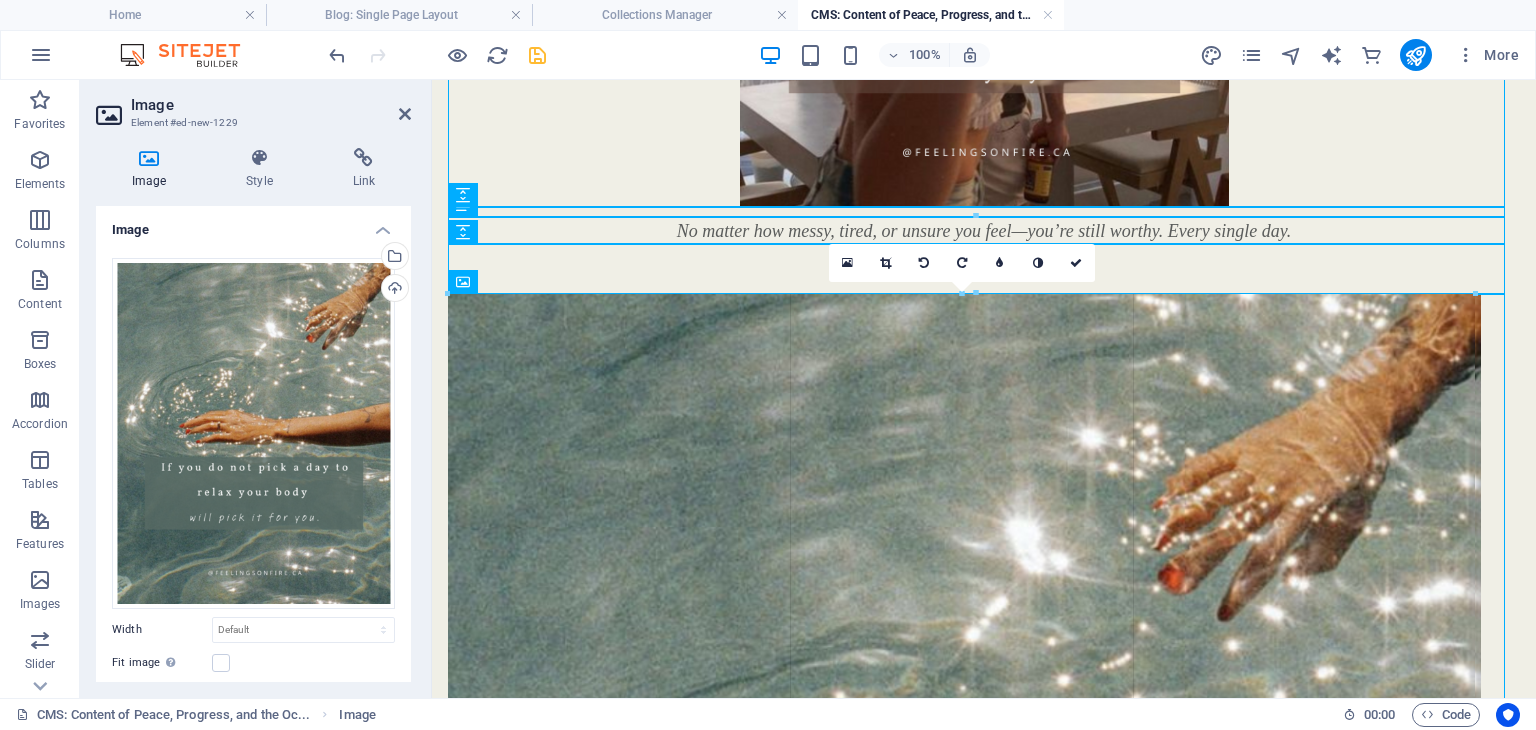 drag, startPoint x: 448, startPoint y: 293, endPoint x: 512, endPoint y: 334, distance: 76.00658 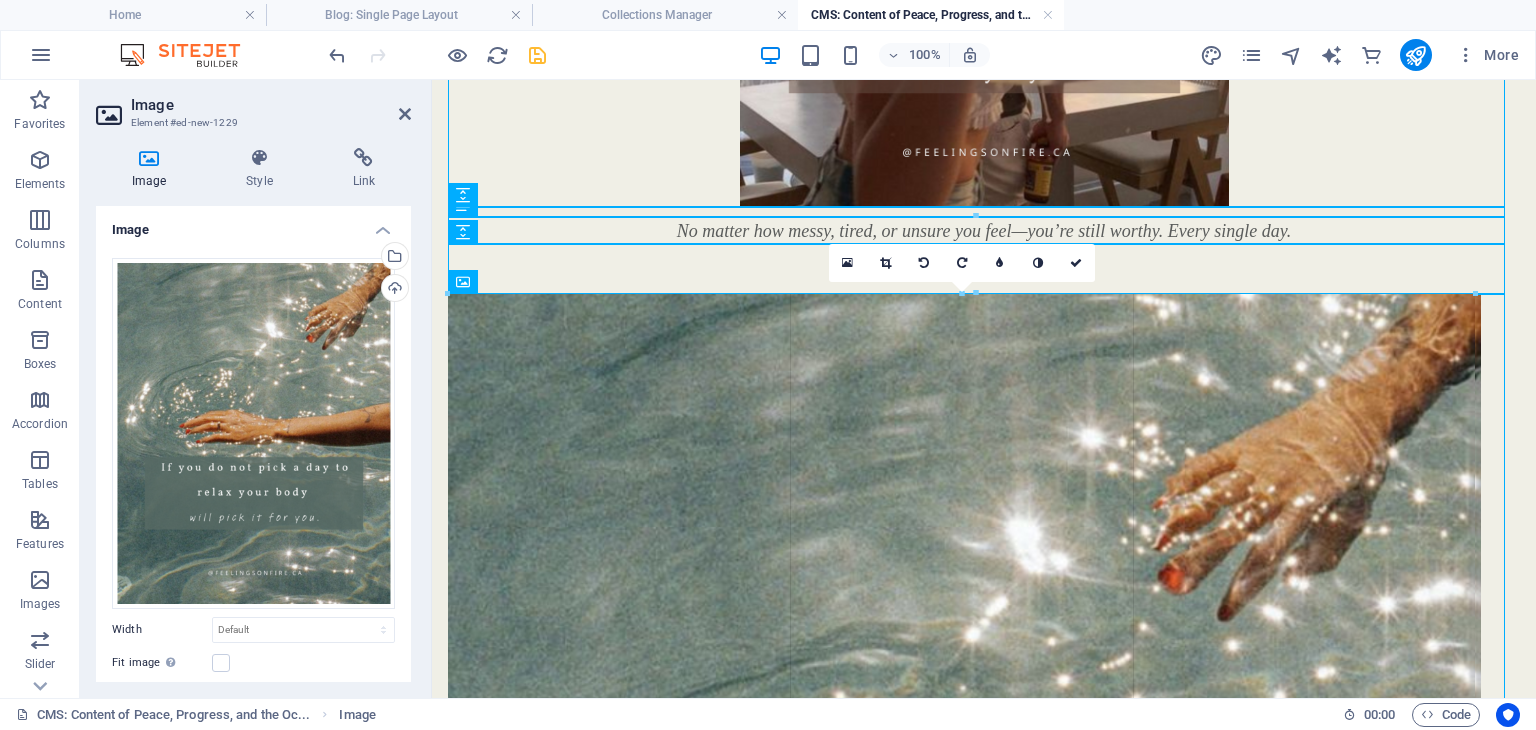 type on "1027" 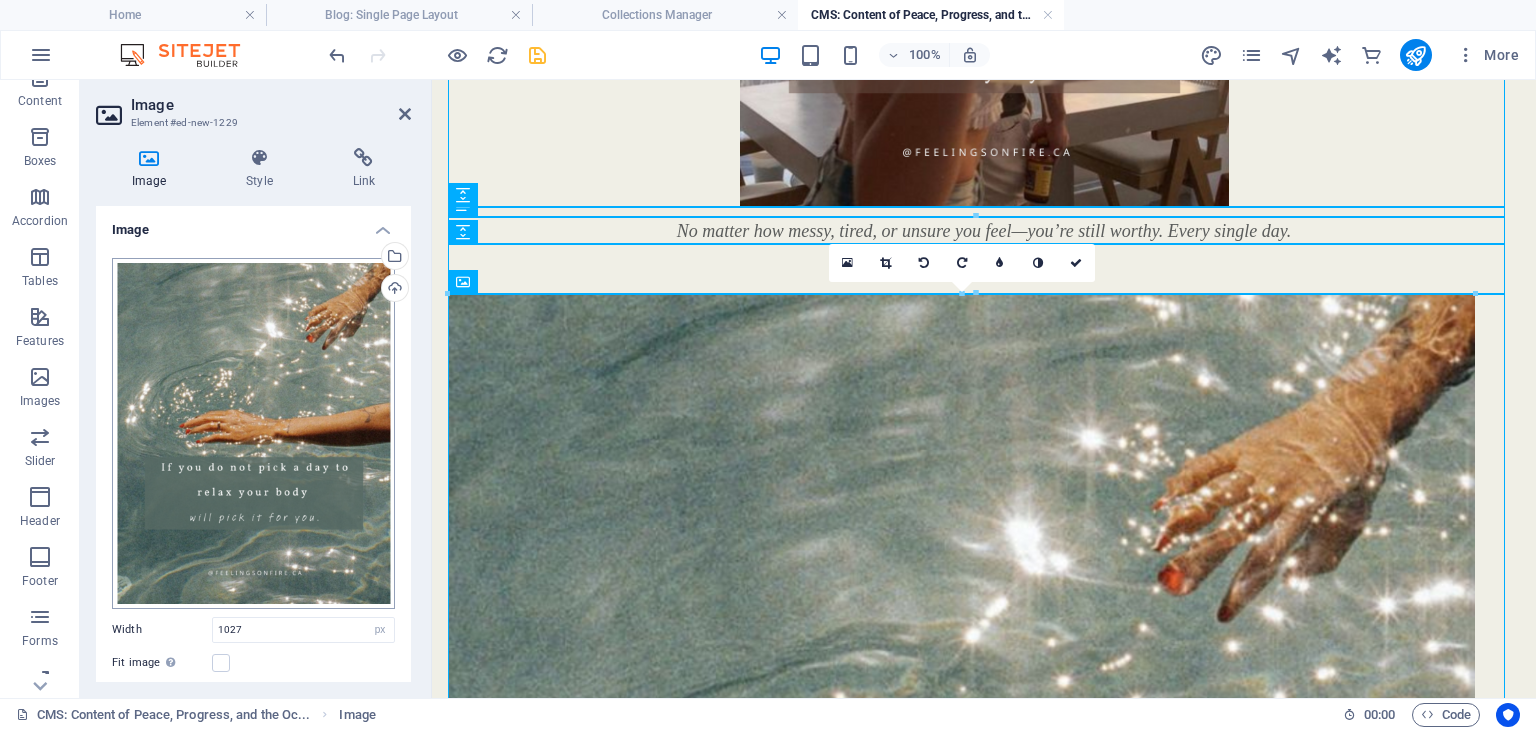 scroll, scrollTop: 300, scrollLeft: 0, axis: vertical 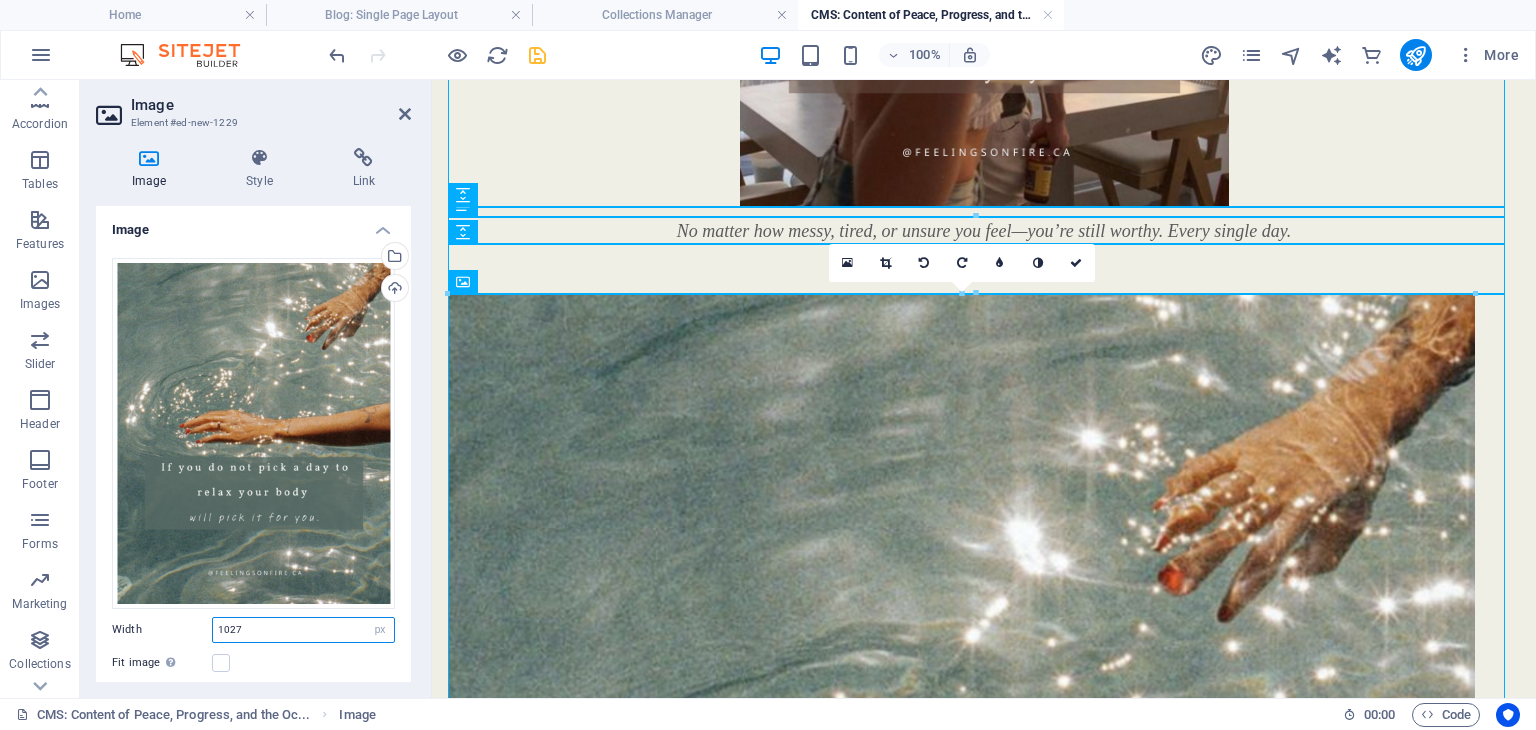 click on "1027" at bounding box center [303, 630] 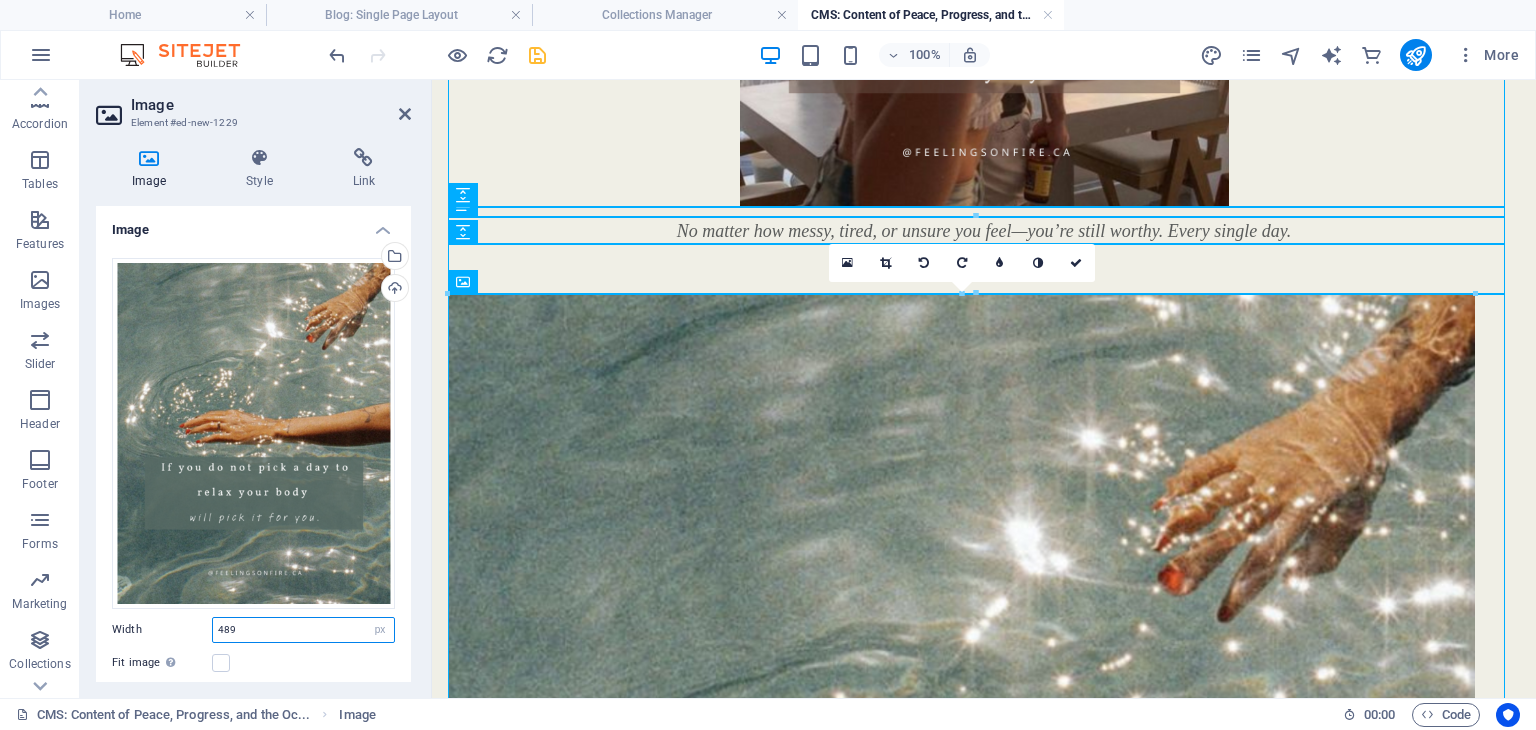 type on "489" 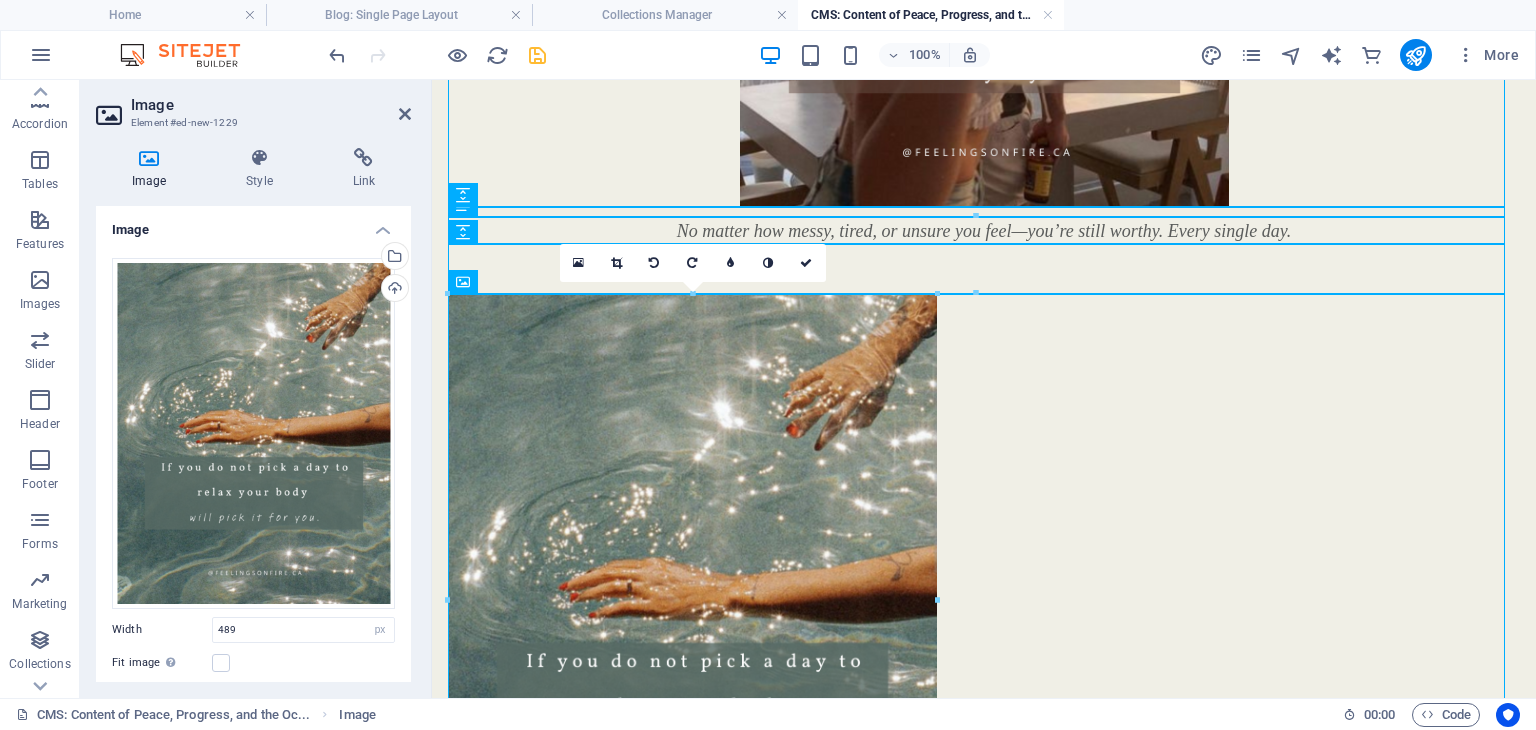 click on "Width" at bounding box center [162, 629] 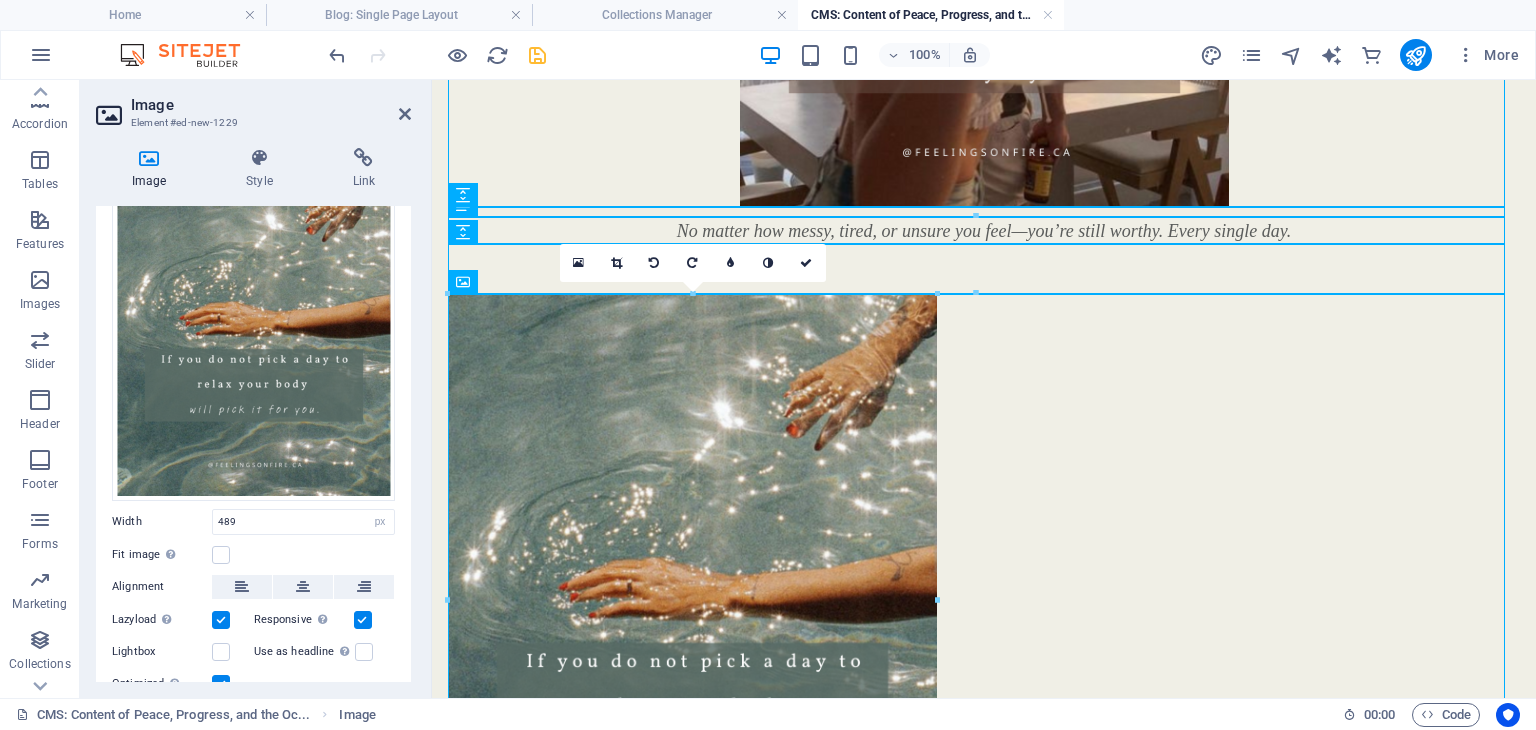 scroll, scrollTop: 200, scrollLeft: 0, axis: vertical 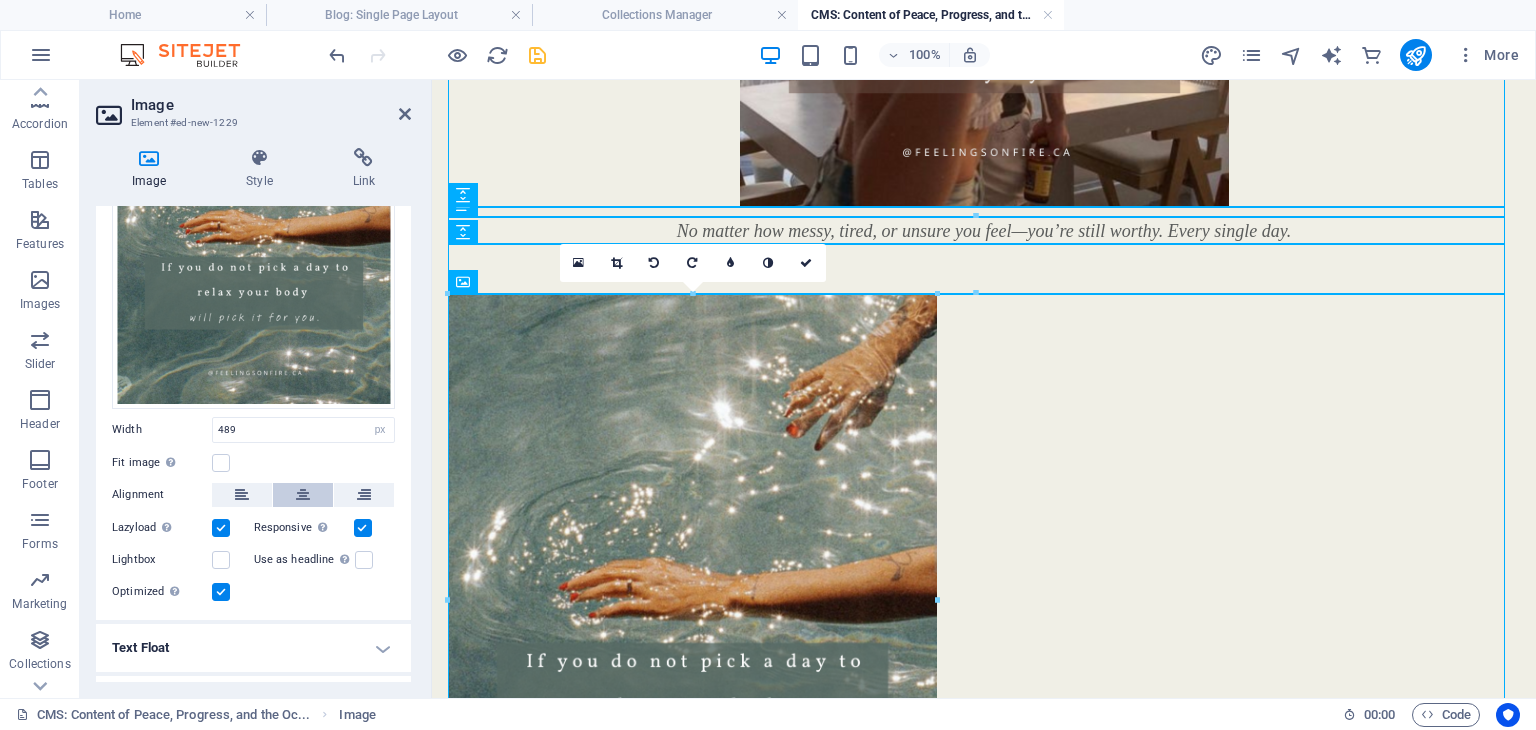 click at bounding box center [303, 495] 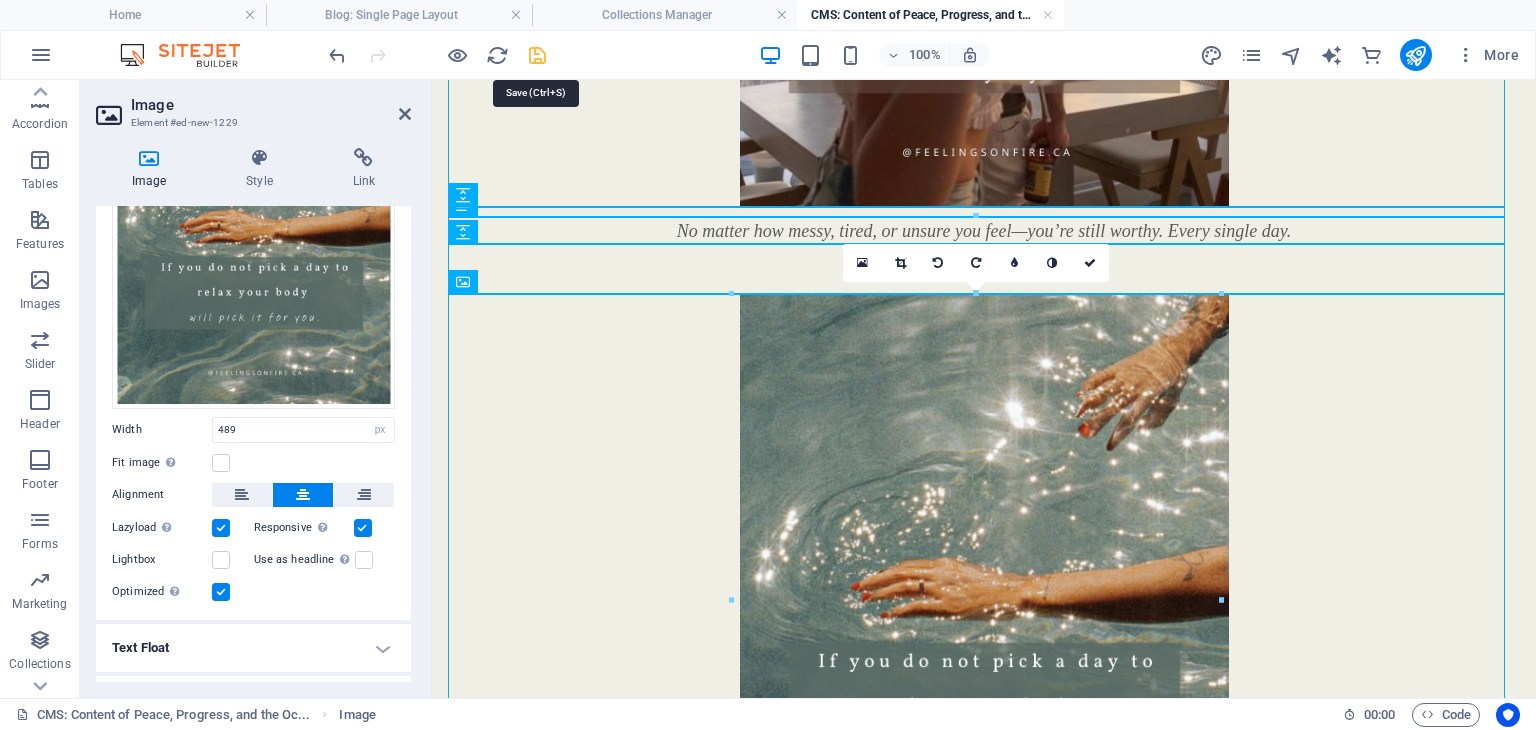 click at bounding box center [537, 55] 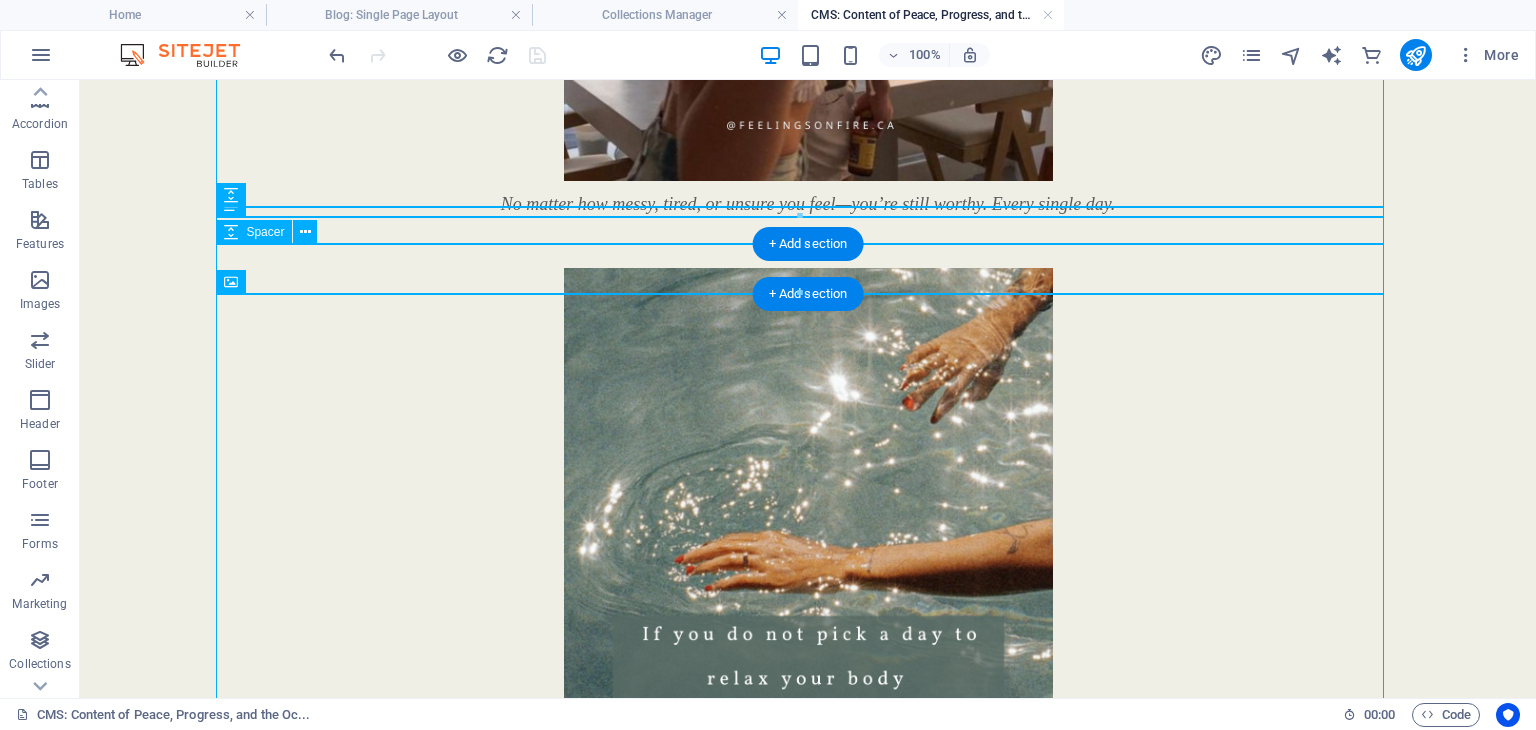 scroll, scrollTop: 1701, scrollLeft: 0, axis: vertical 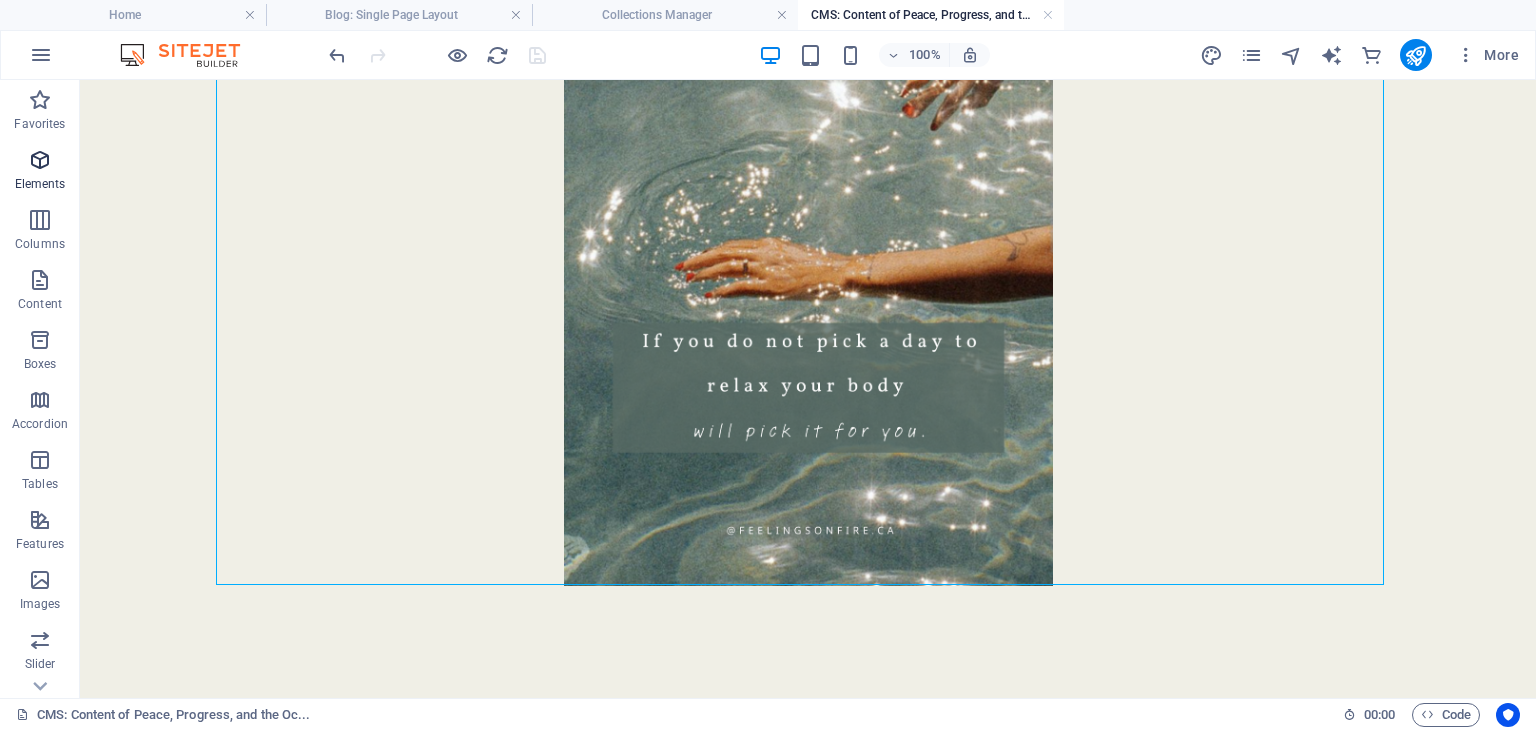click at bounding box center (40, 160) 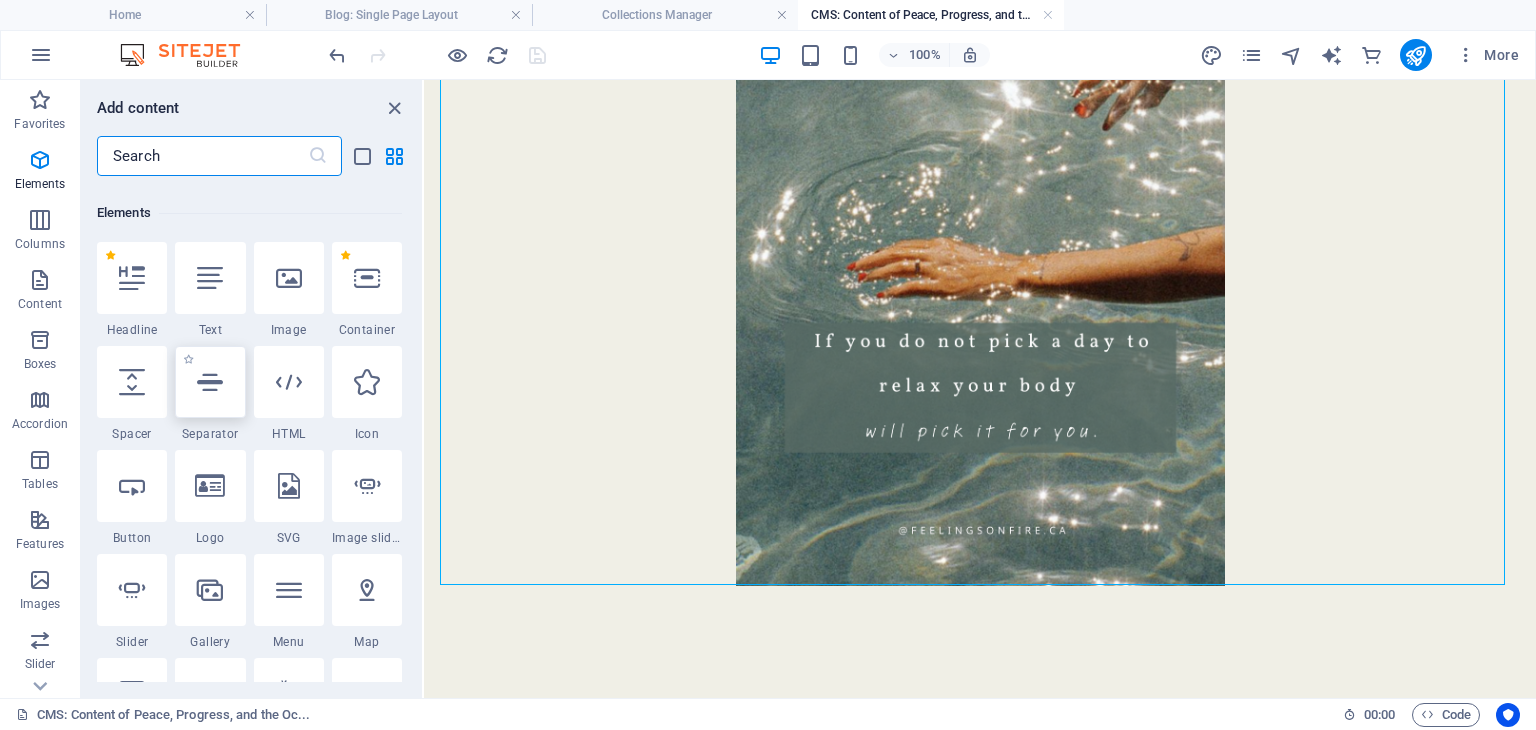 scroll, scrollTop: 212, scrollLeft: 0, axis: vertical 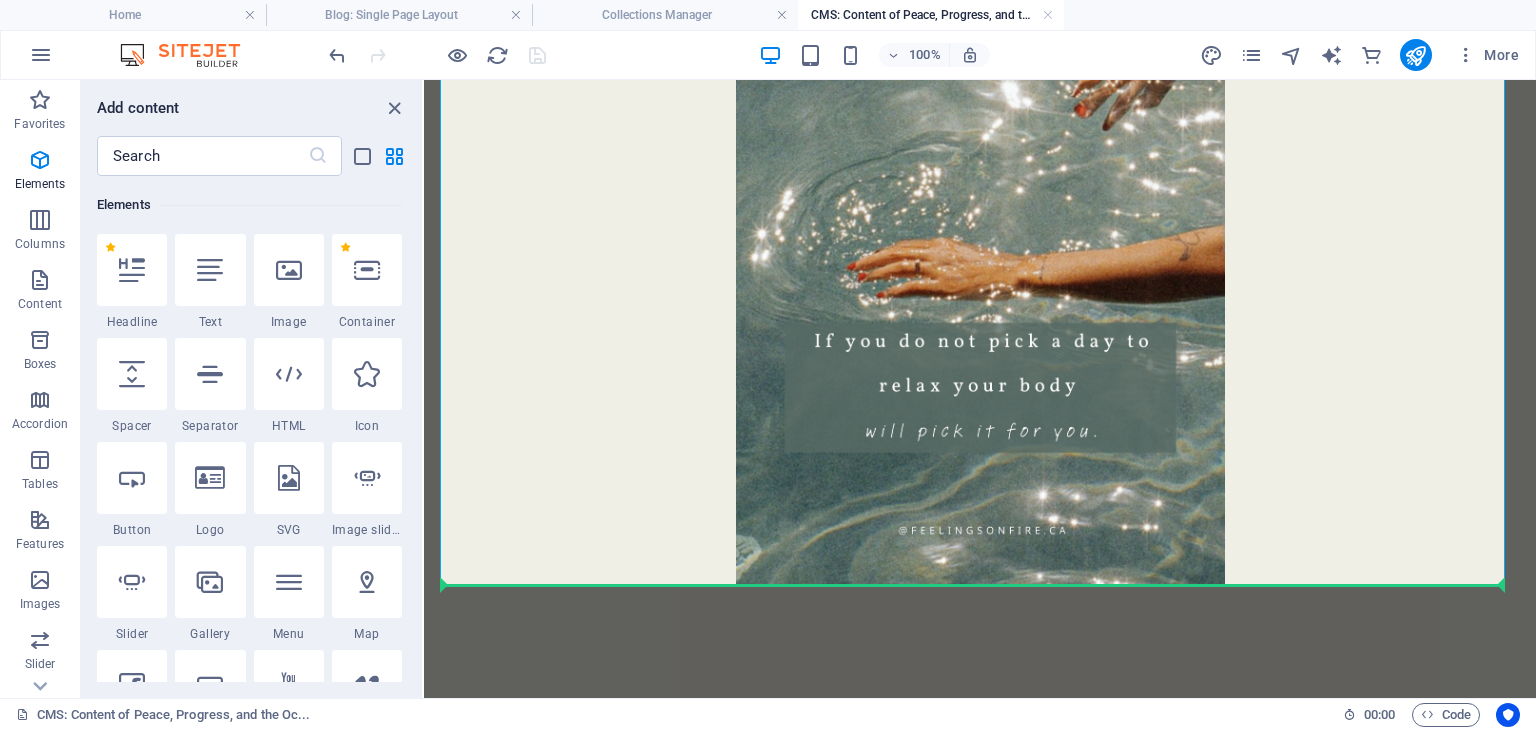 select on "px" 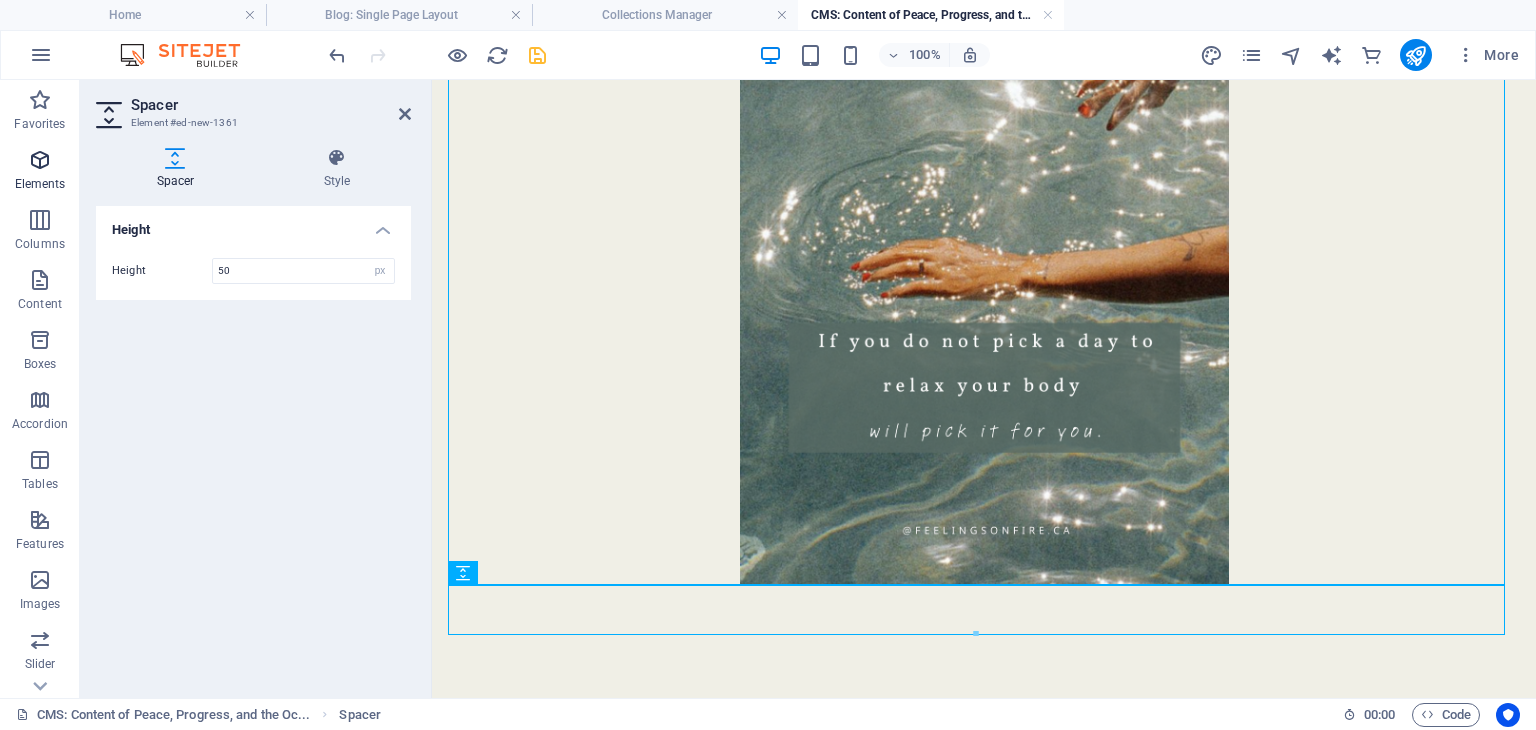 click at bounding box center [40, 160] 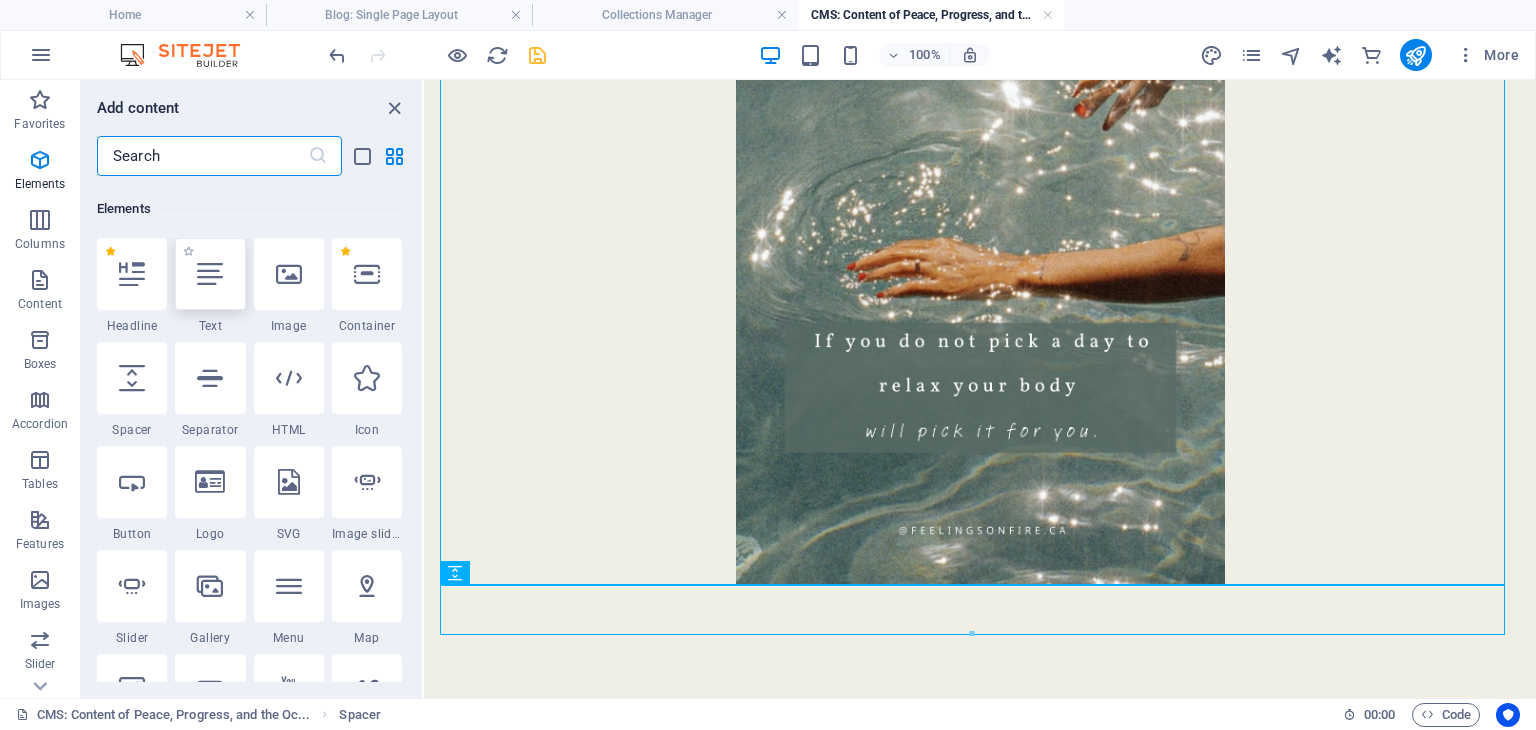 scroll, scrollTop: 212, scrollLeft: 0, axis: vertical 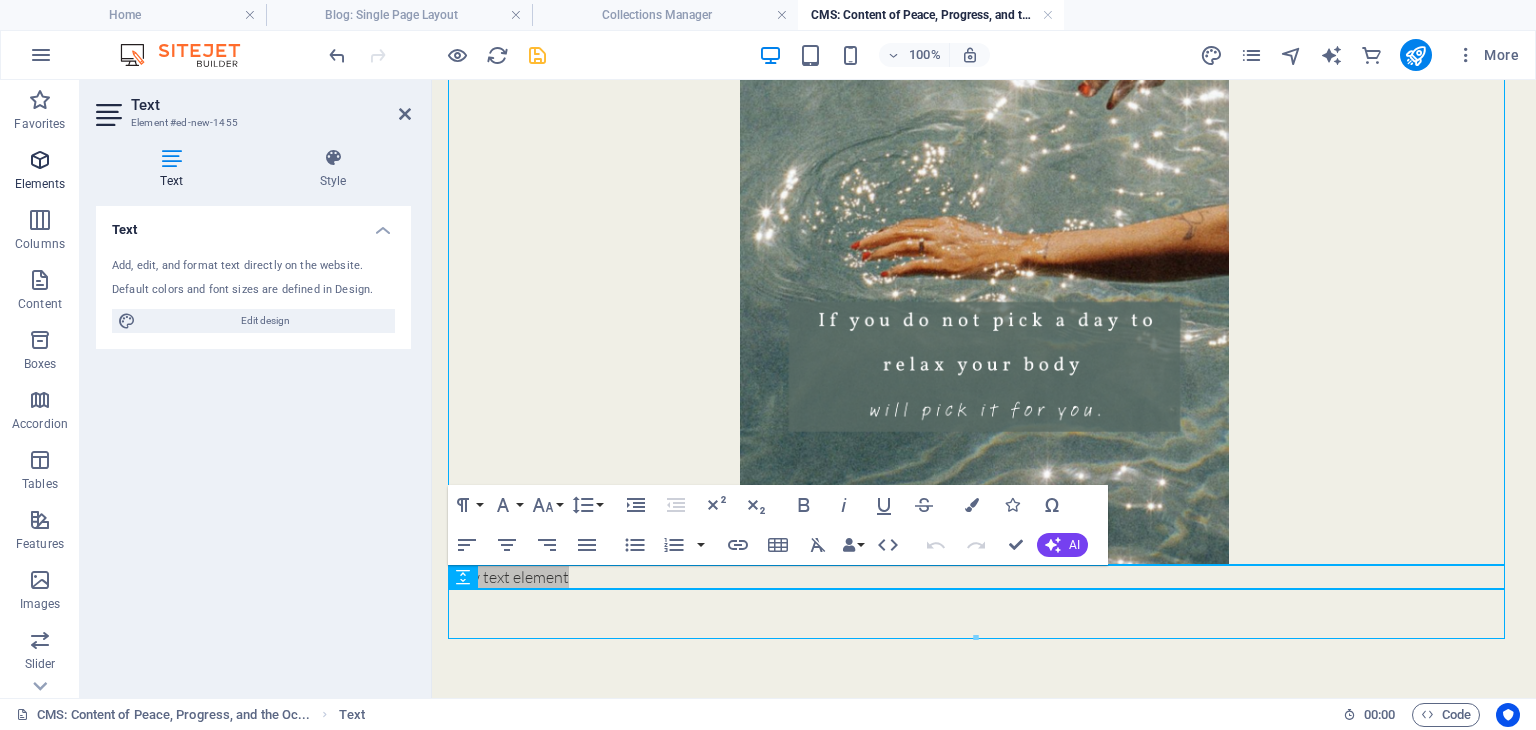 click at bounding box center [40, 160] 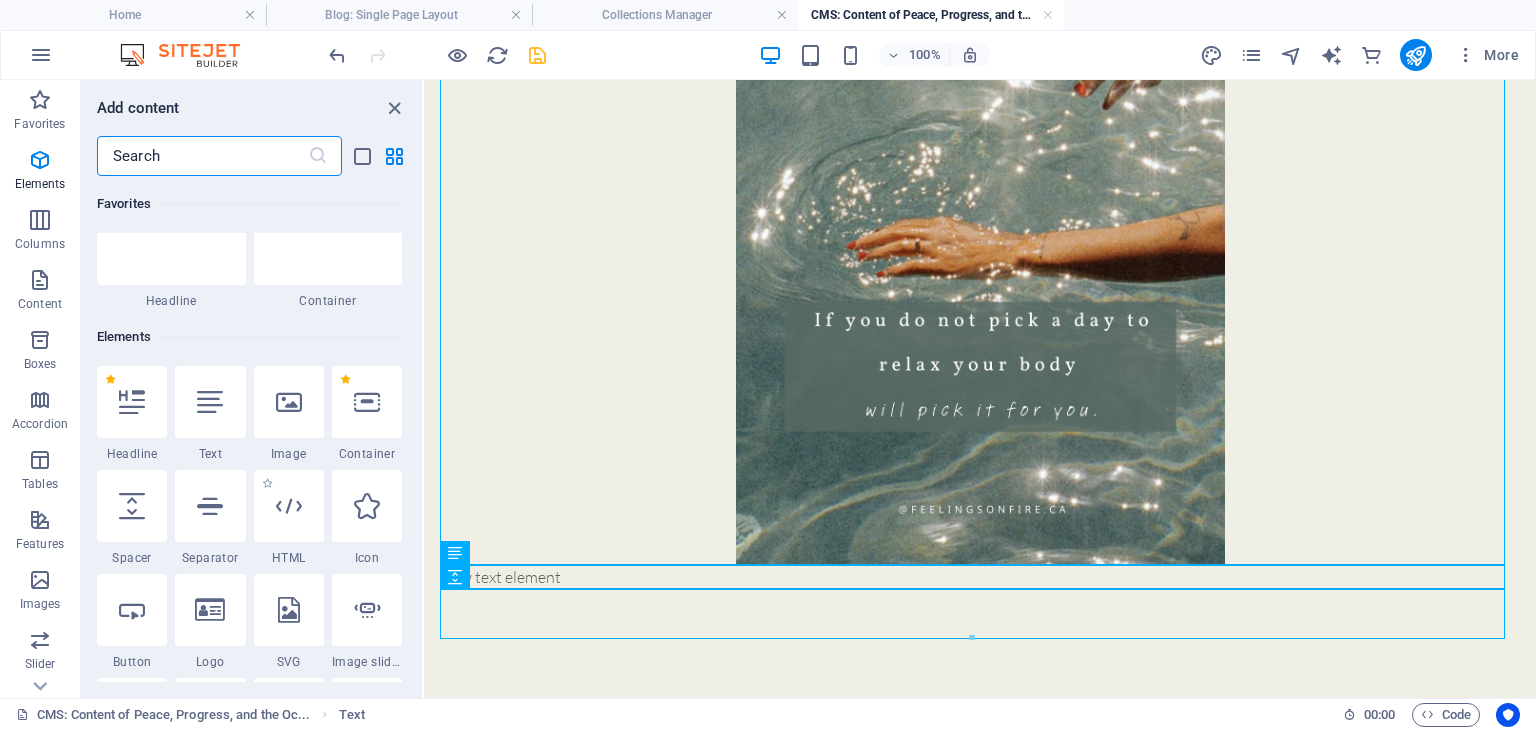 scroll, scrollTop: 212, scrollLeft: 0, axis: vertical 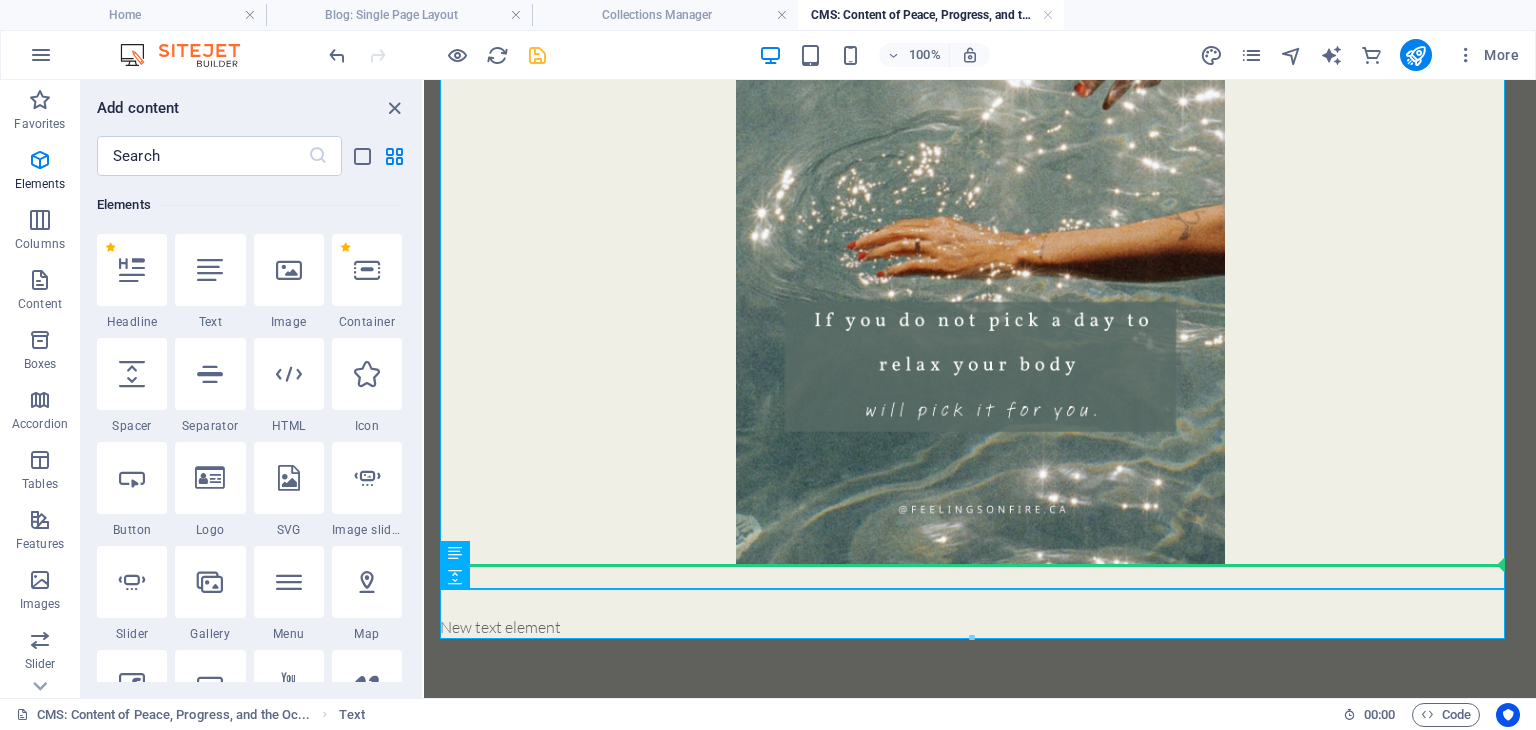 select on "px" 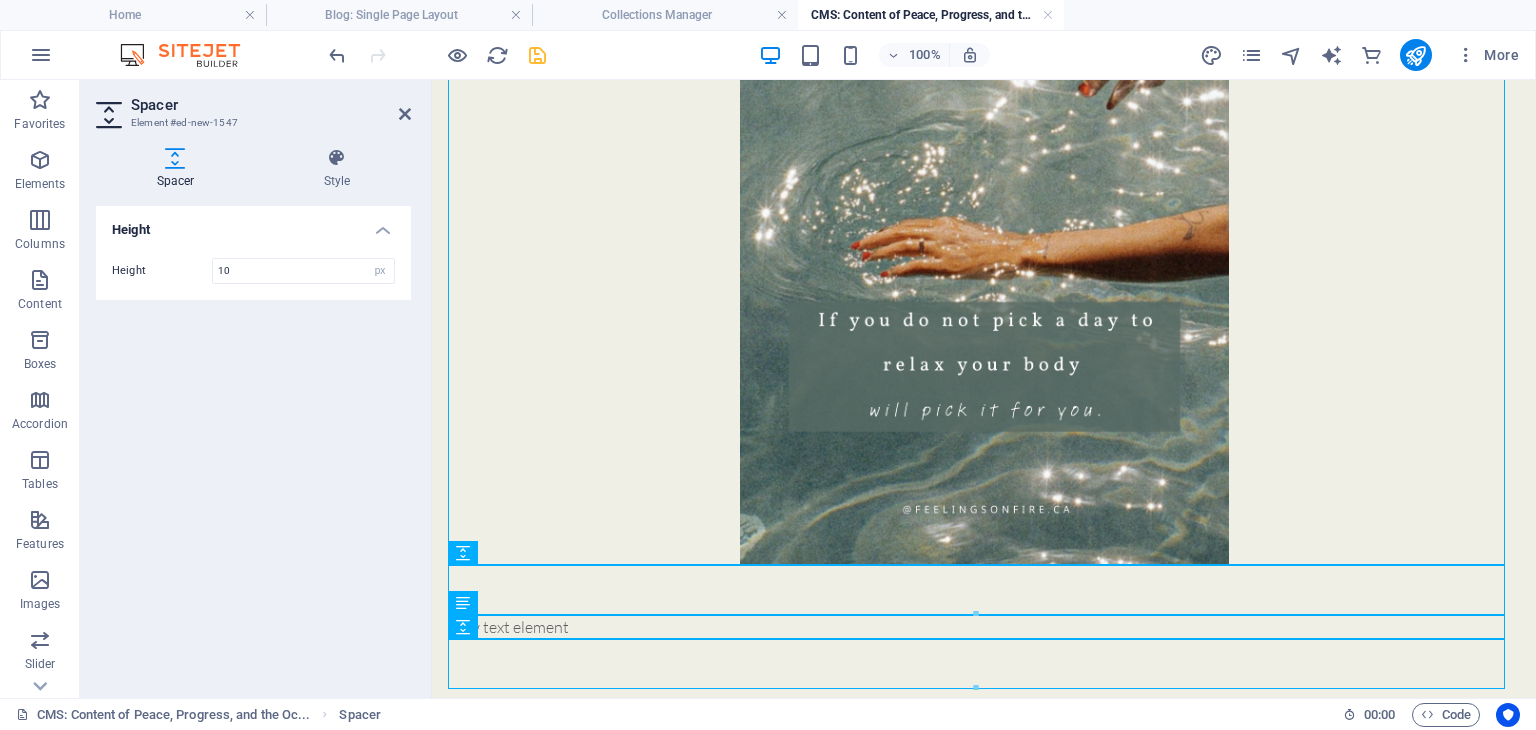 type on "10" 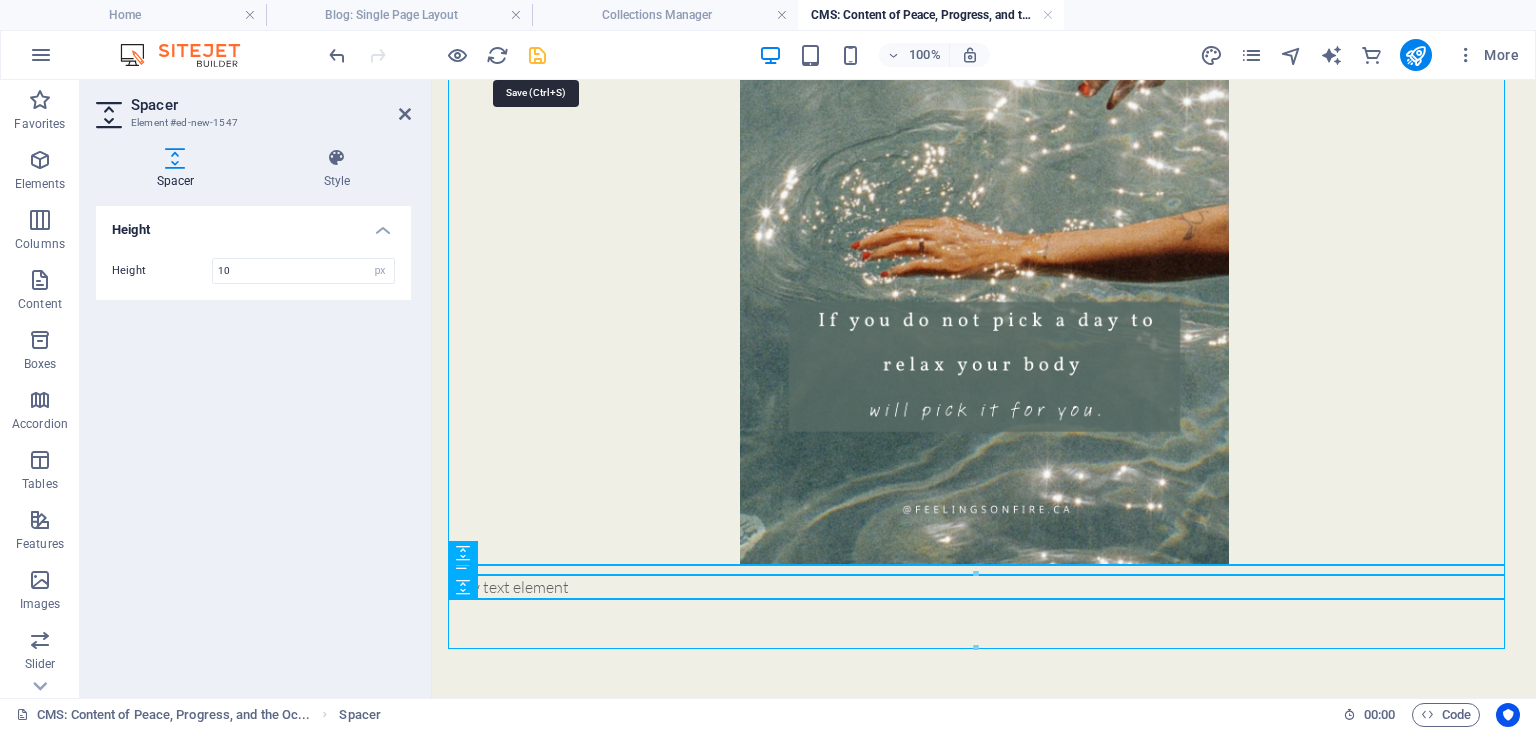 click at bounding box center [537, 55] 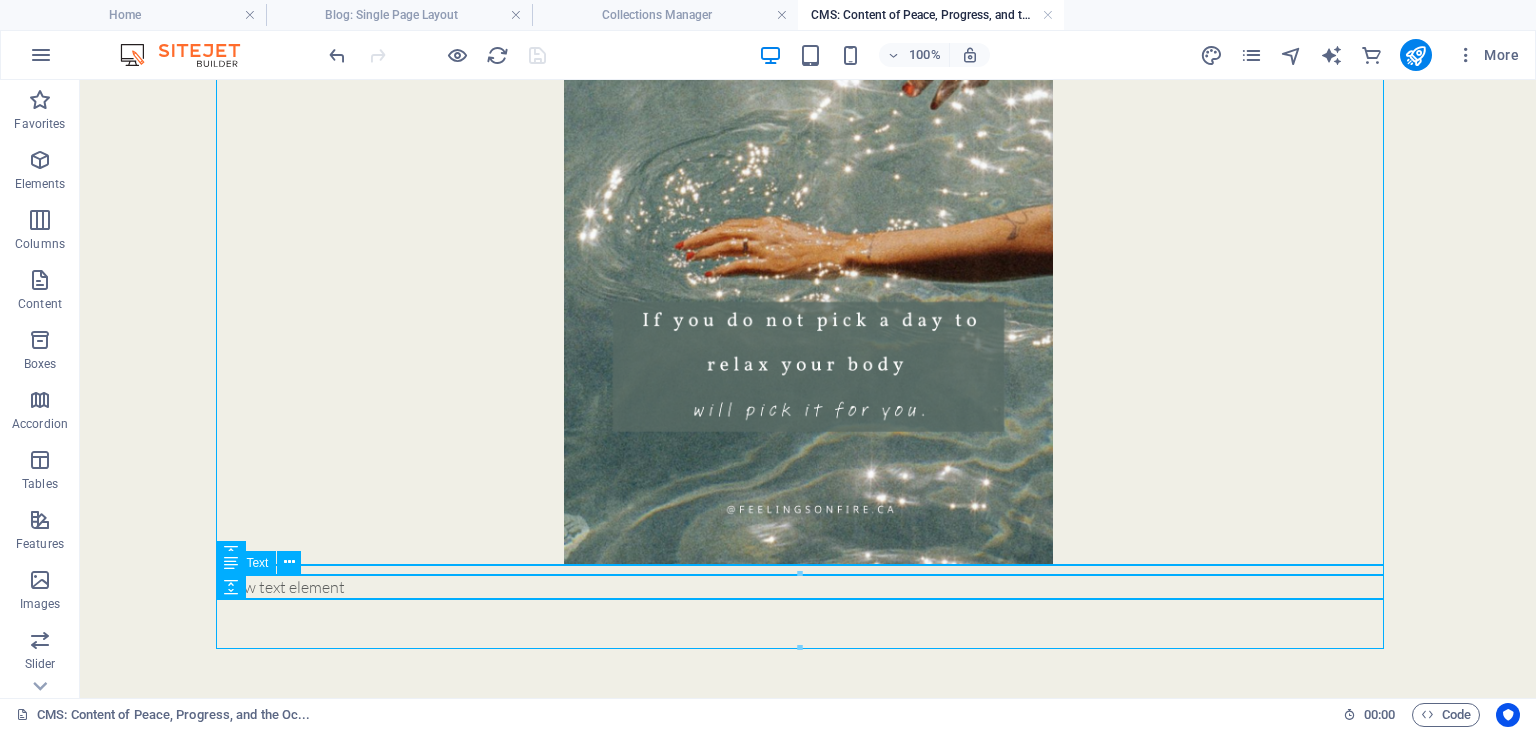 click on "New text element" at bounding box center (808, 587) 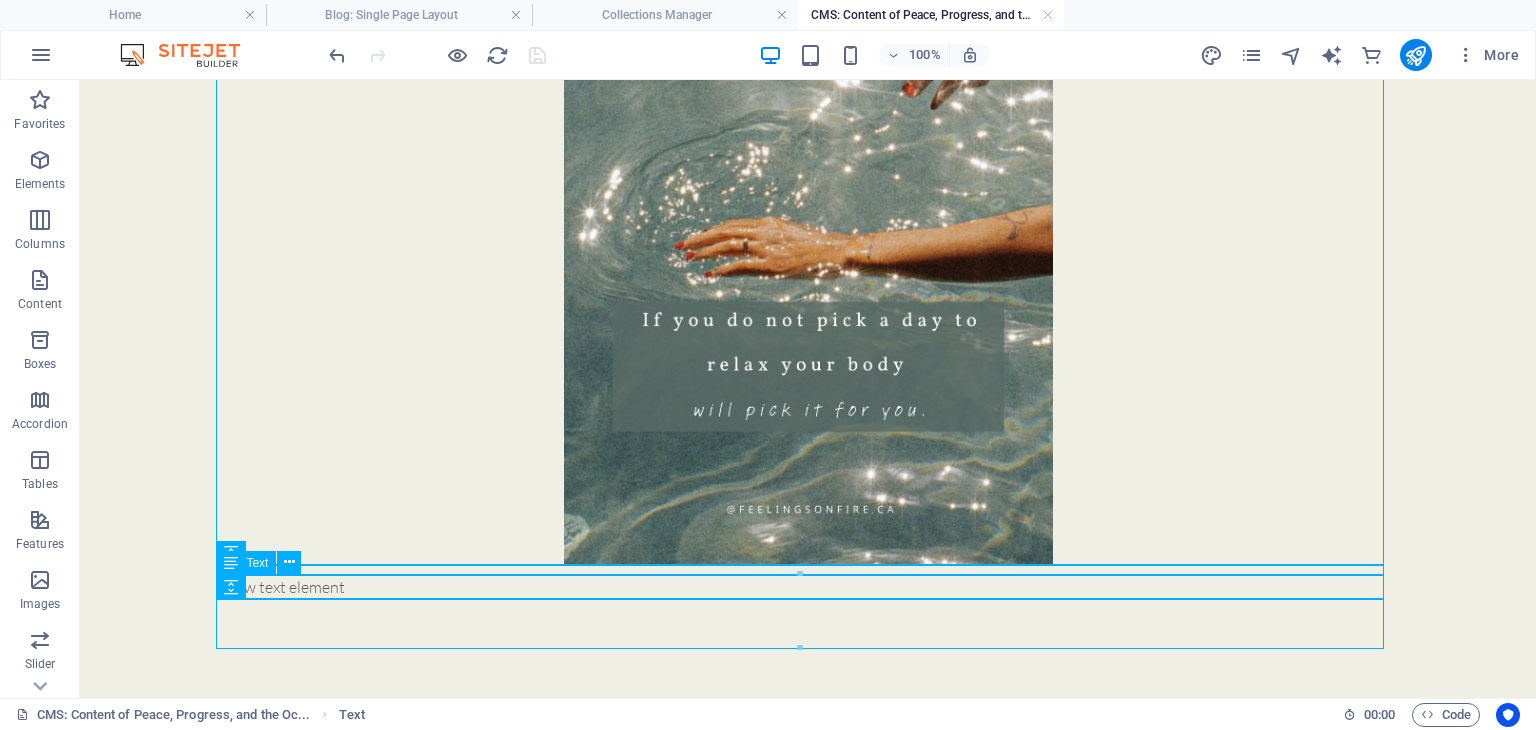 click on "New text element" at bounding box center (808, 587) 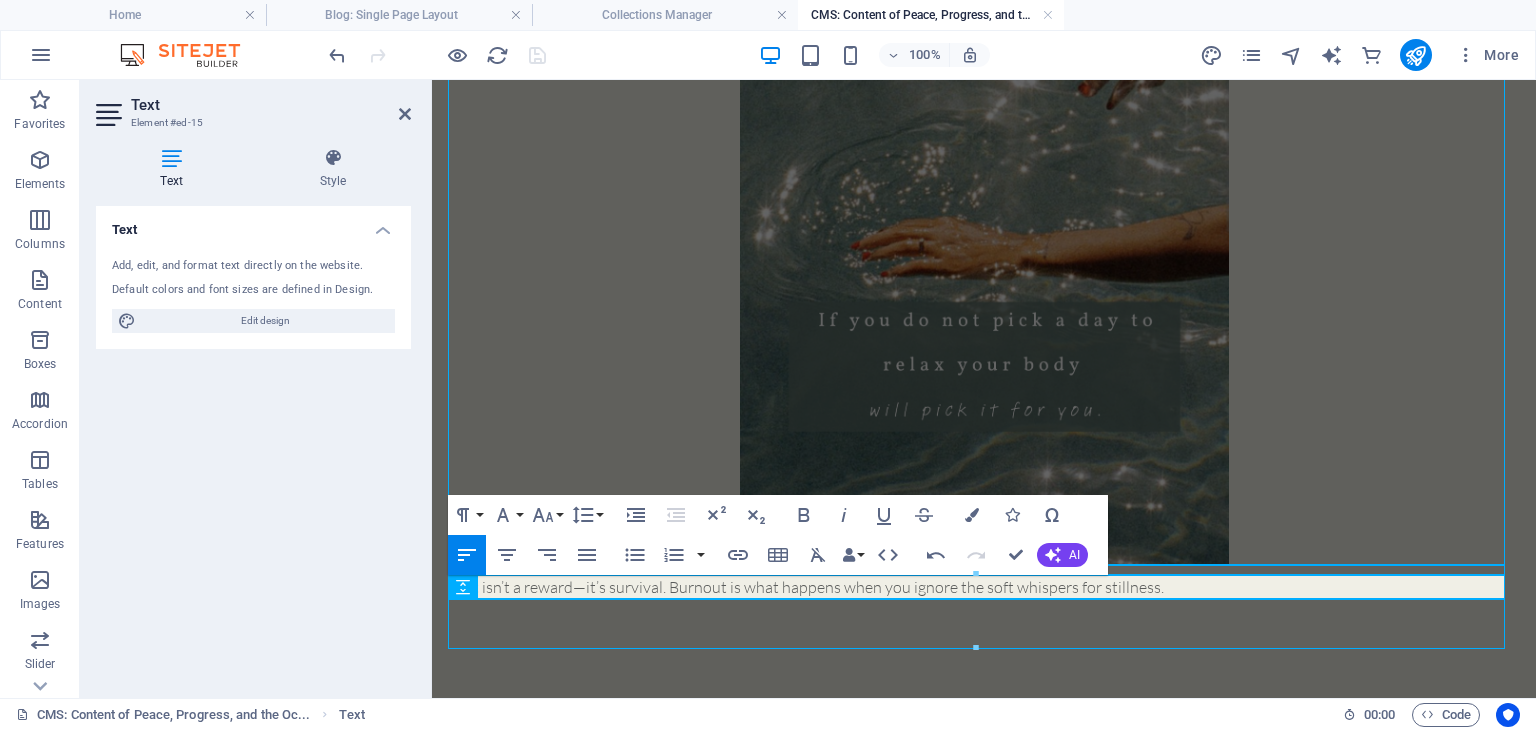 click on "Rest isn’t a reward—it’s survival. Burnout is what happens when you ignore the soft whispers for stillness." at bounding box center (984, 587) 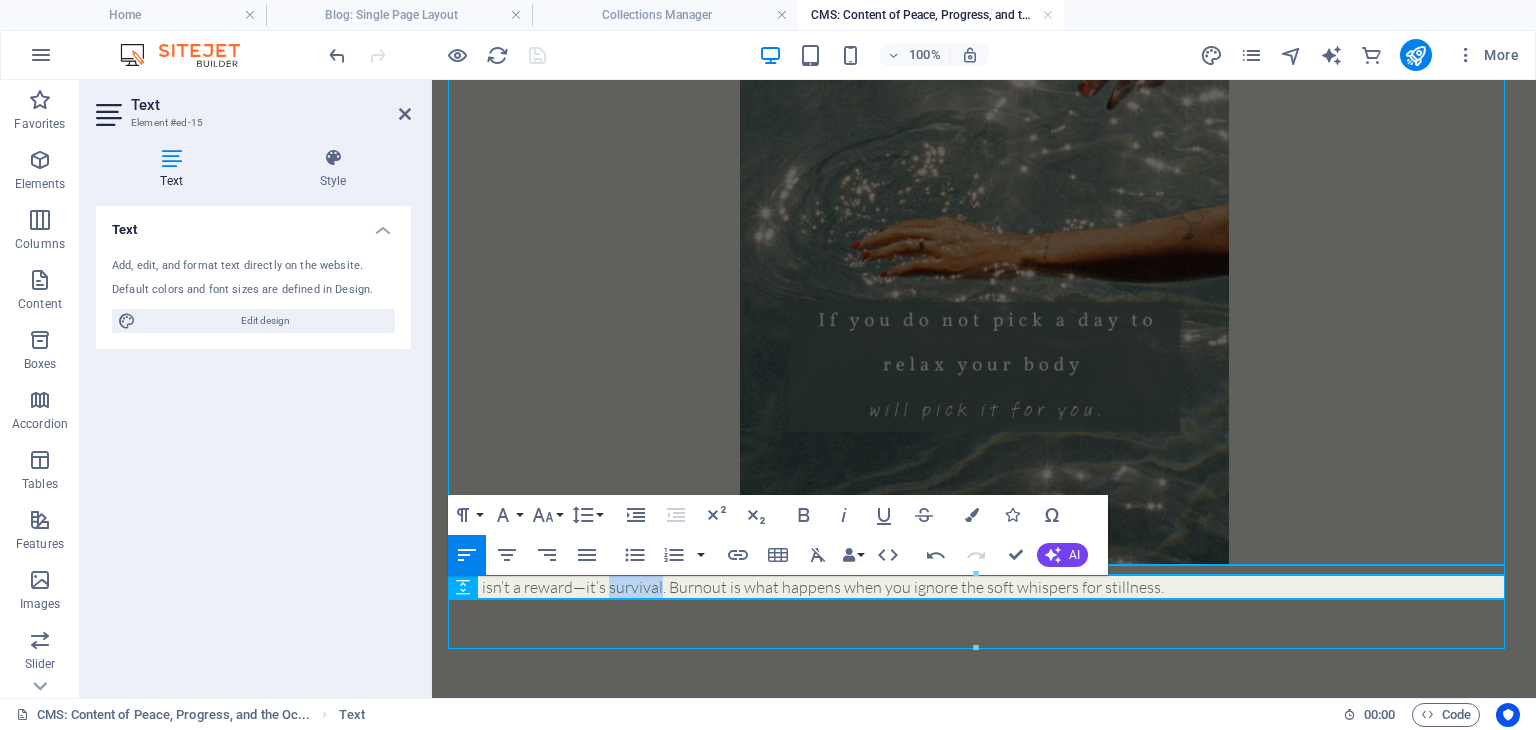click on "Rest isn’t a reward—it’s survival. Burnout is what happens when you ignore the soft whispers for stillness." at bounding box center (984, 587) 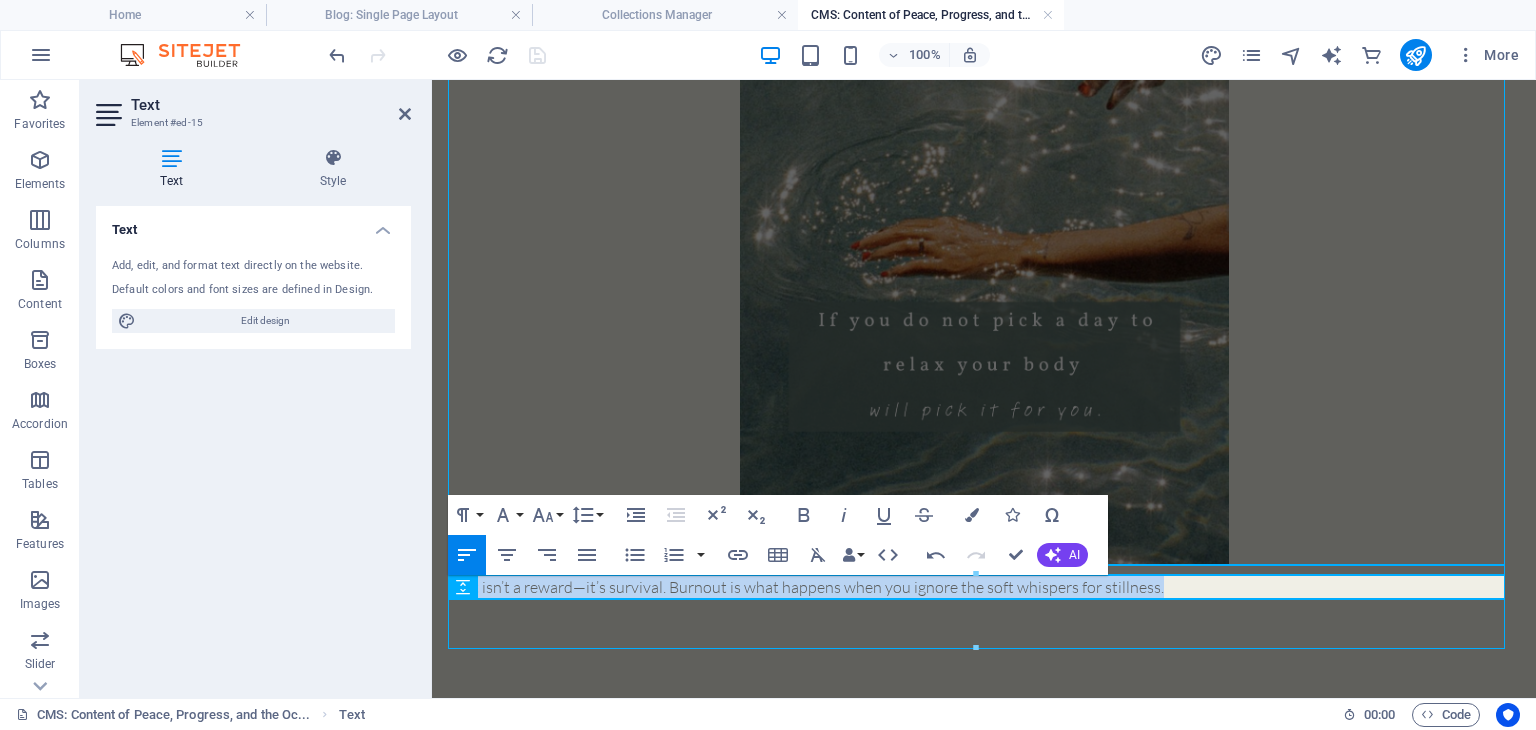 click on "Rest isn’t a reward—it’s survival. Burnout is what happens when you ignore the soft whispers for stillness." at bounding box center [984, 587] 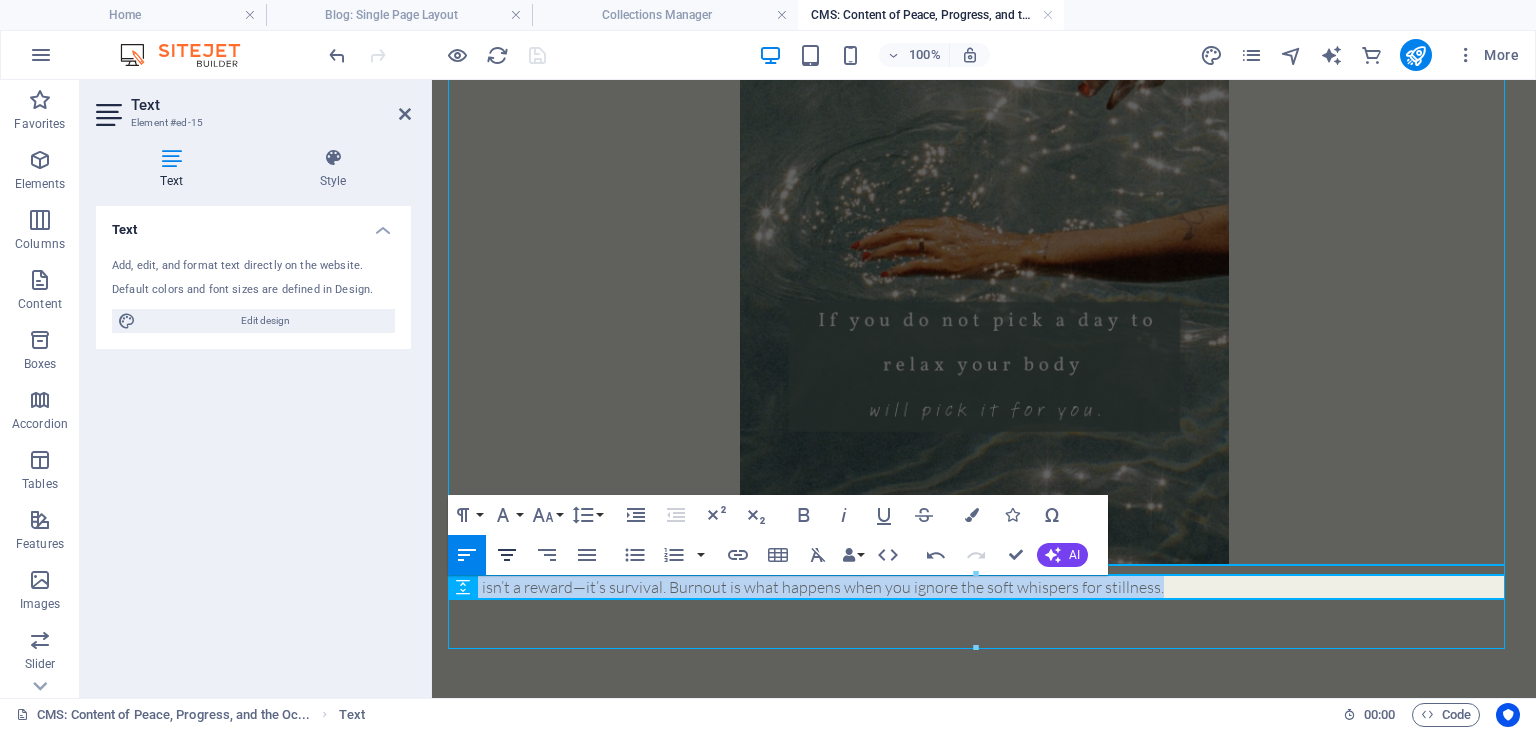 click 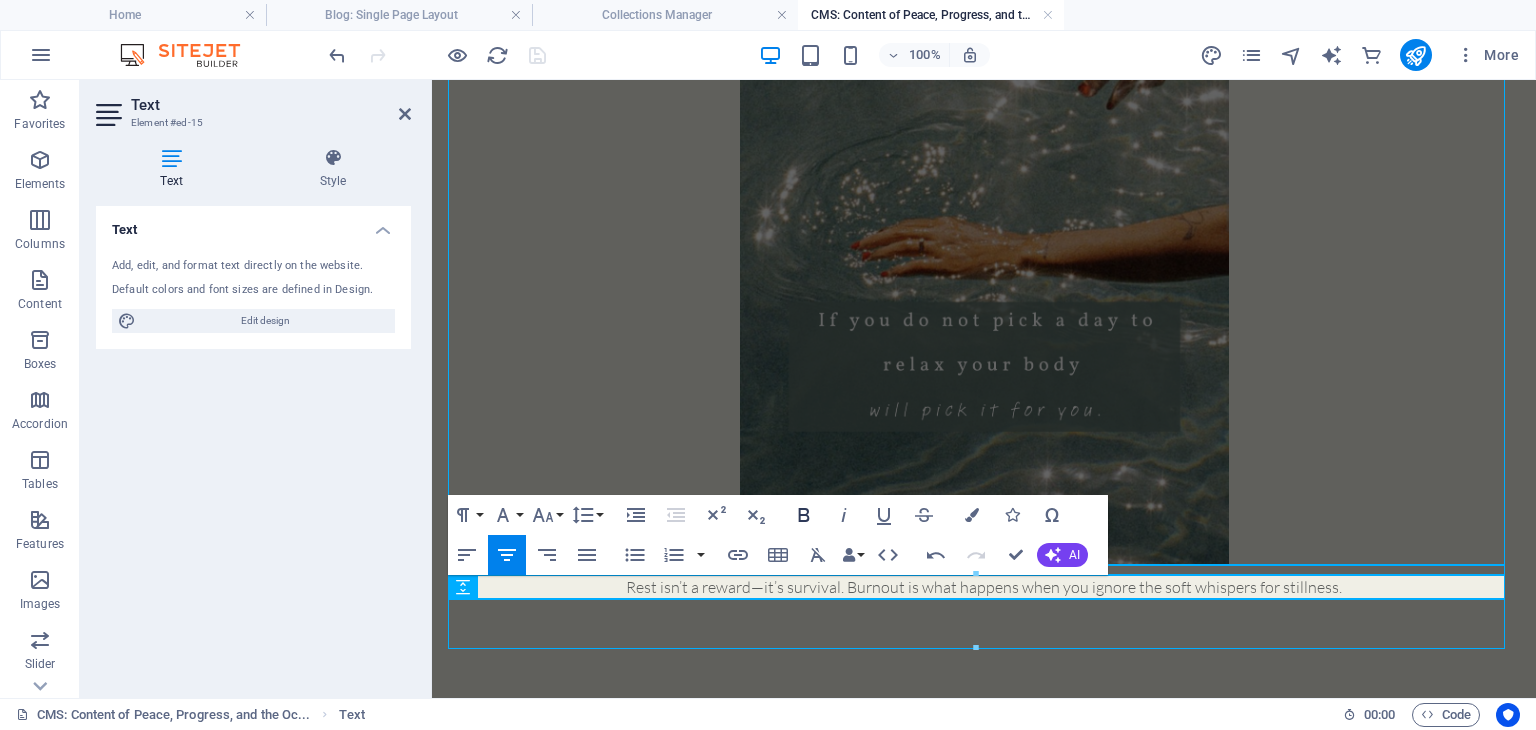 click 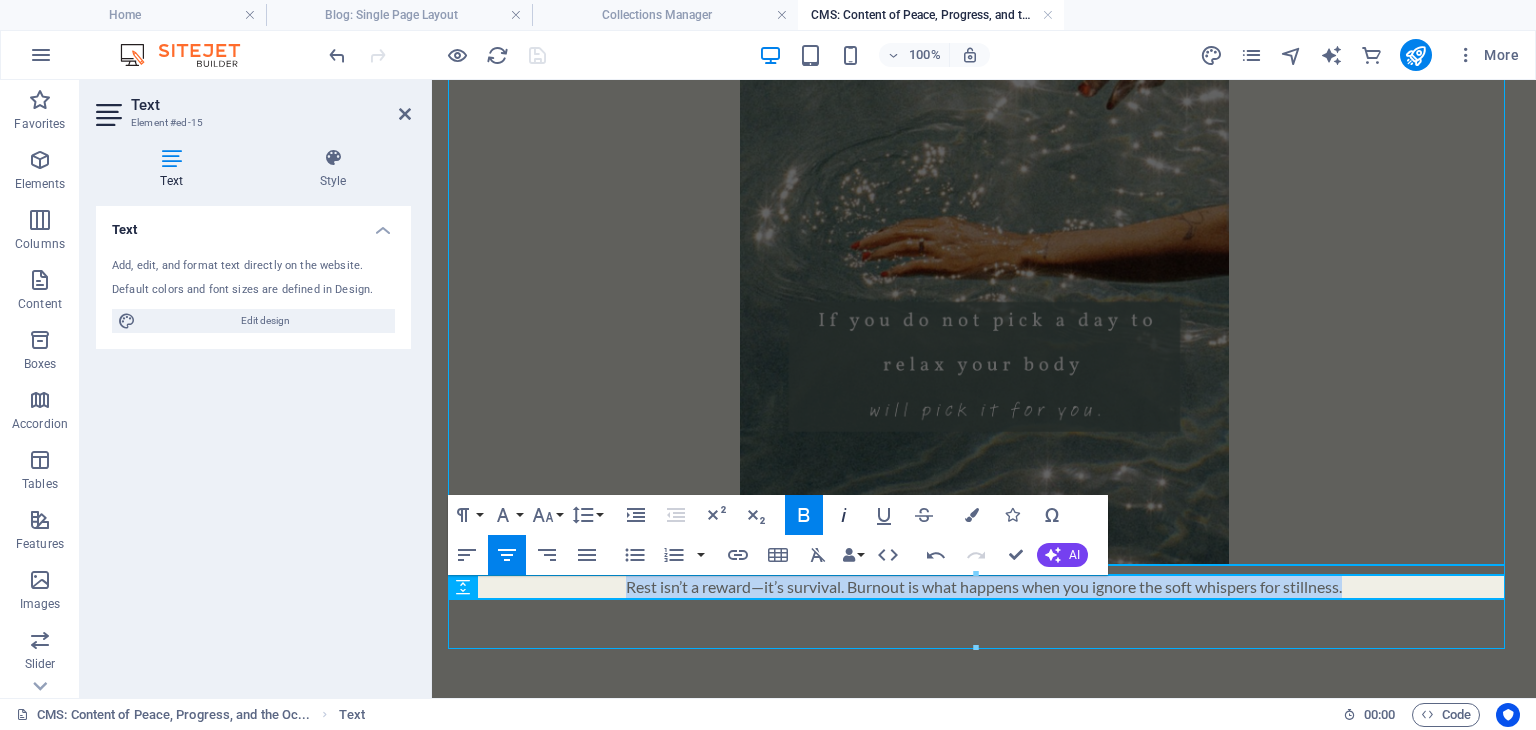 click 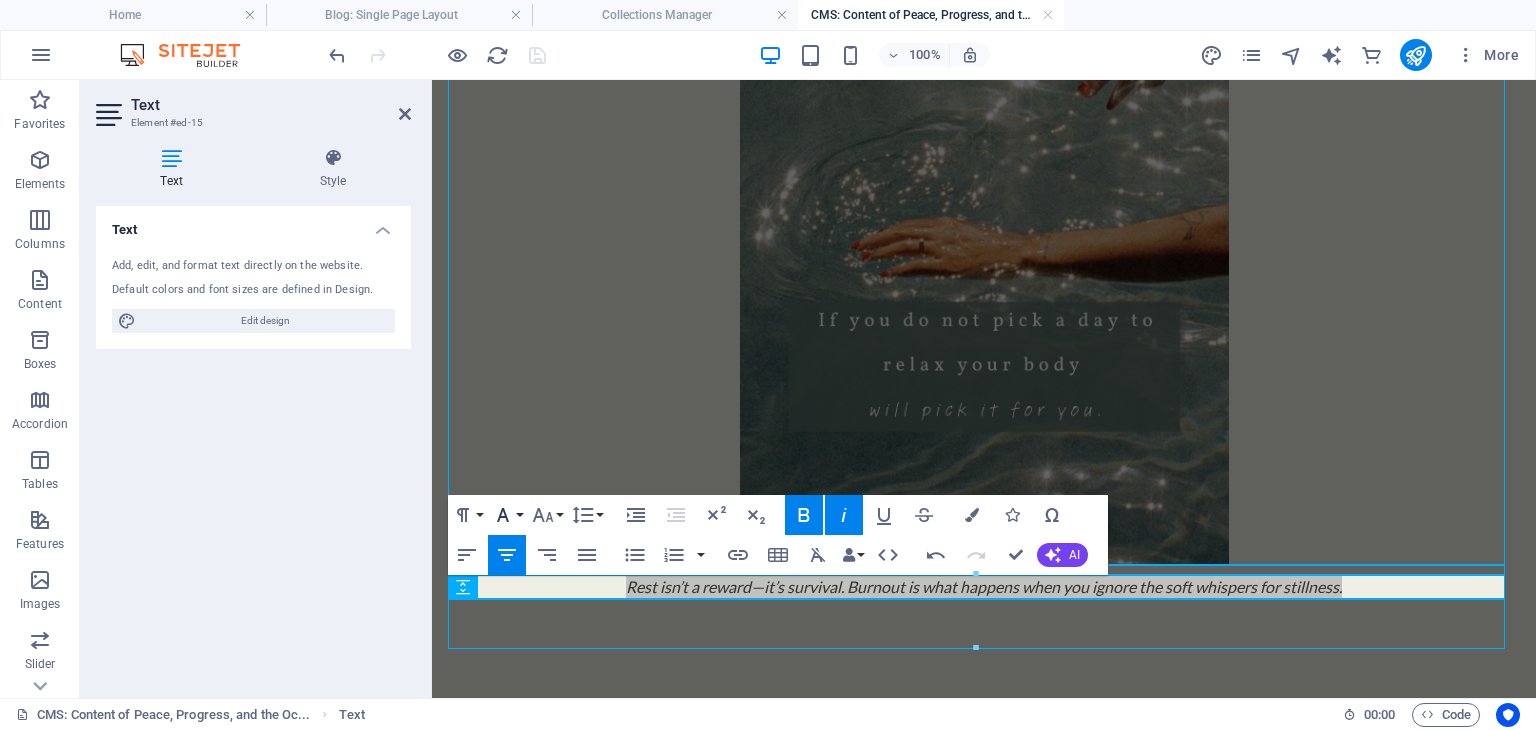 click 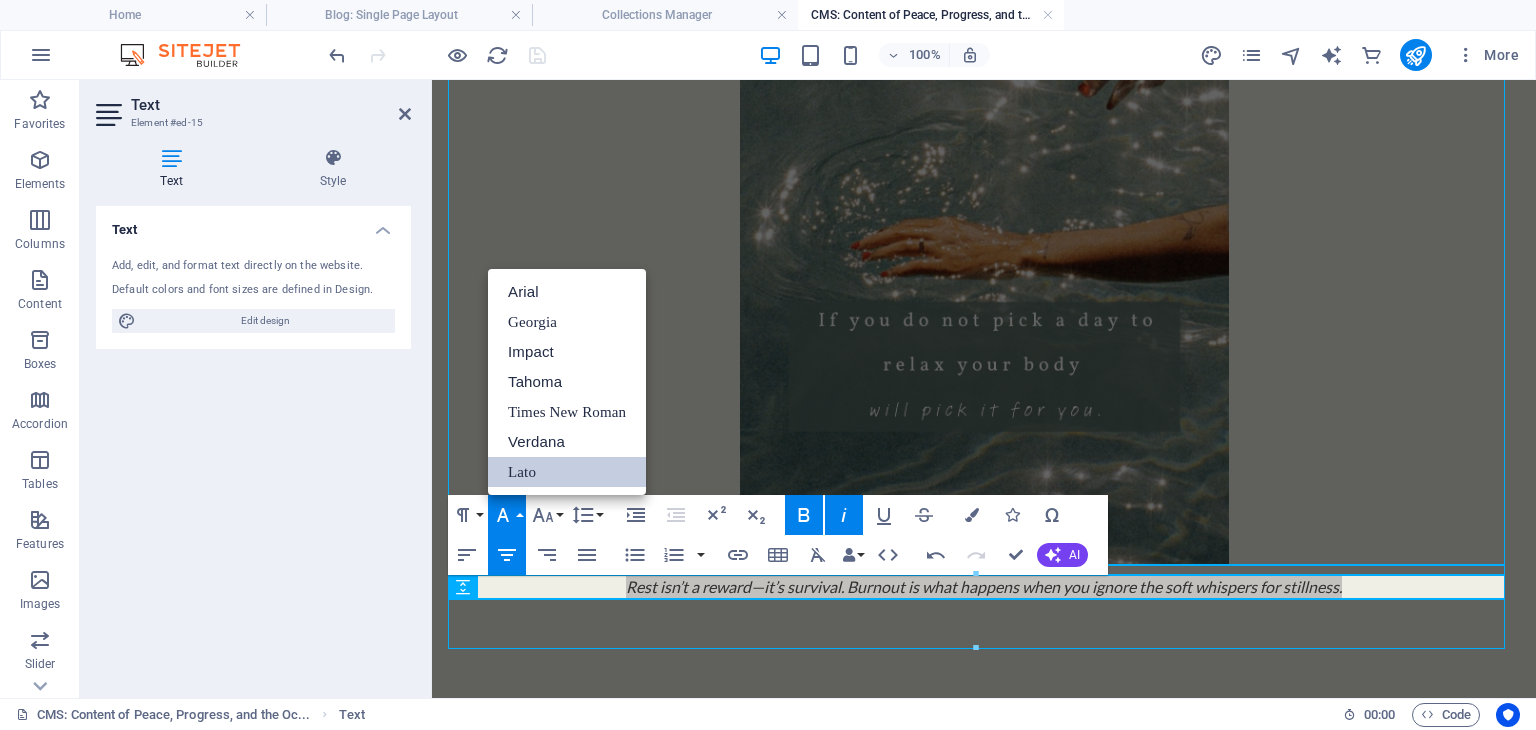 scroll, scrollTop: 0, scrollLeft: 0, axis: both 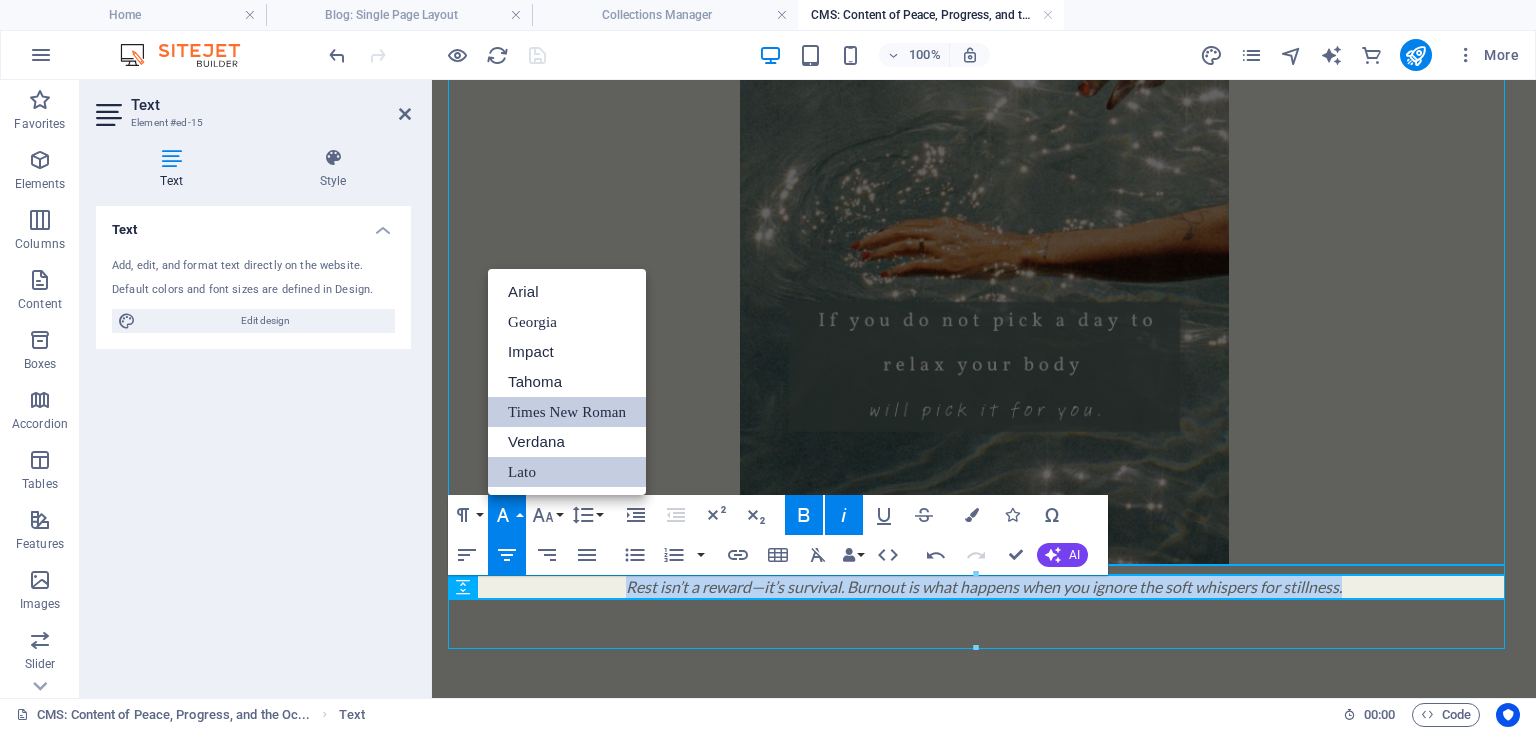 click on "Times New Roman" at bounding box center (567, 412) 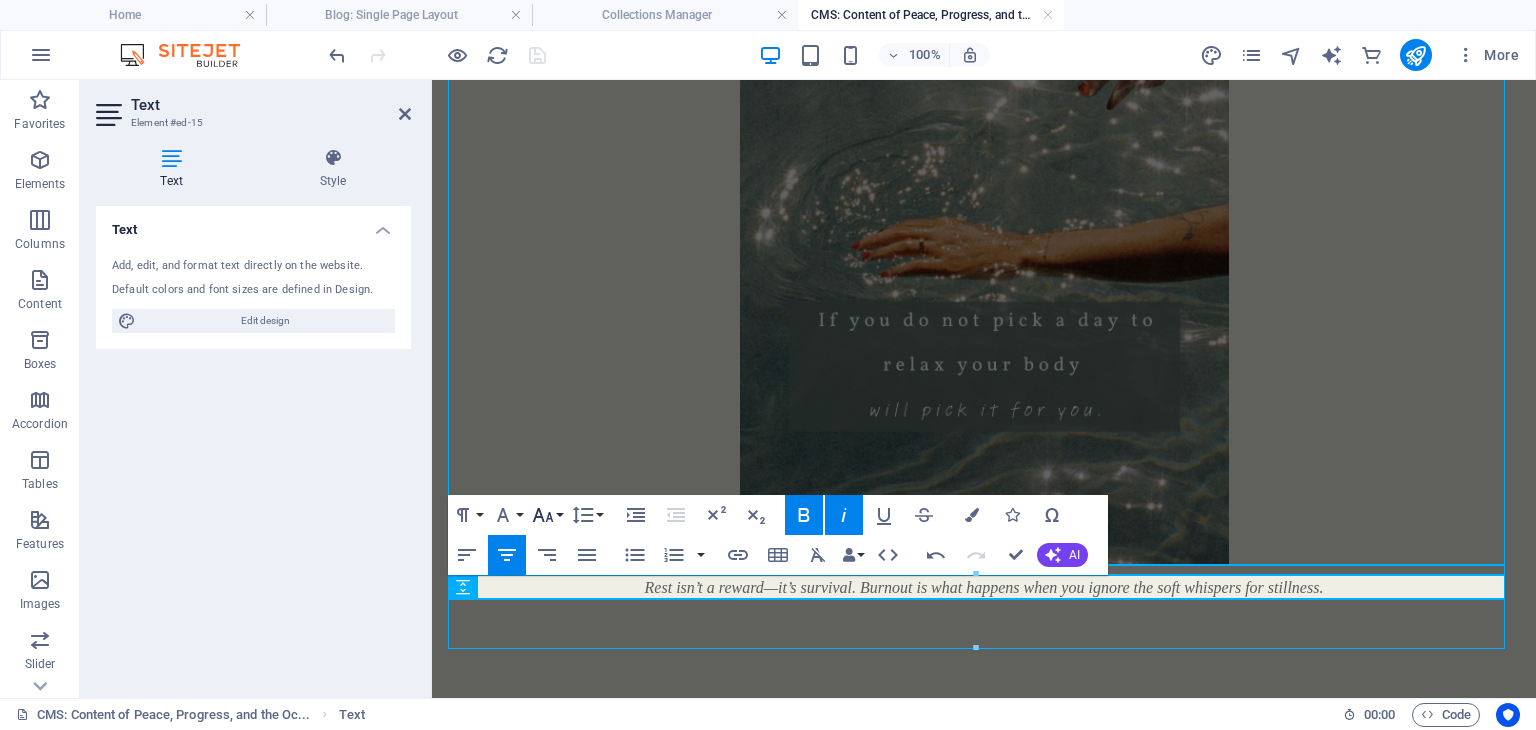 click 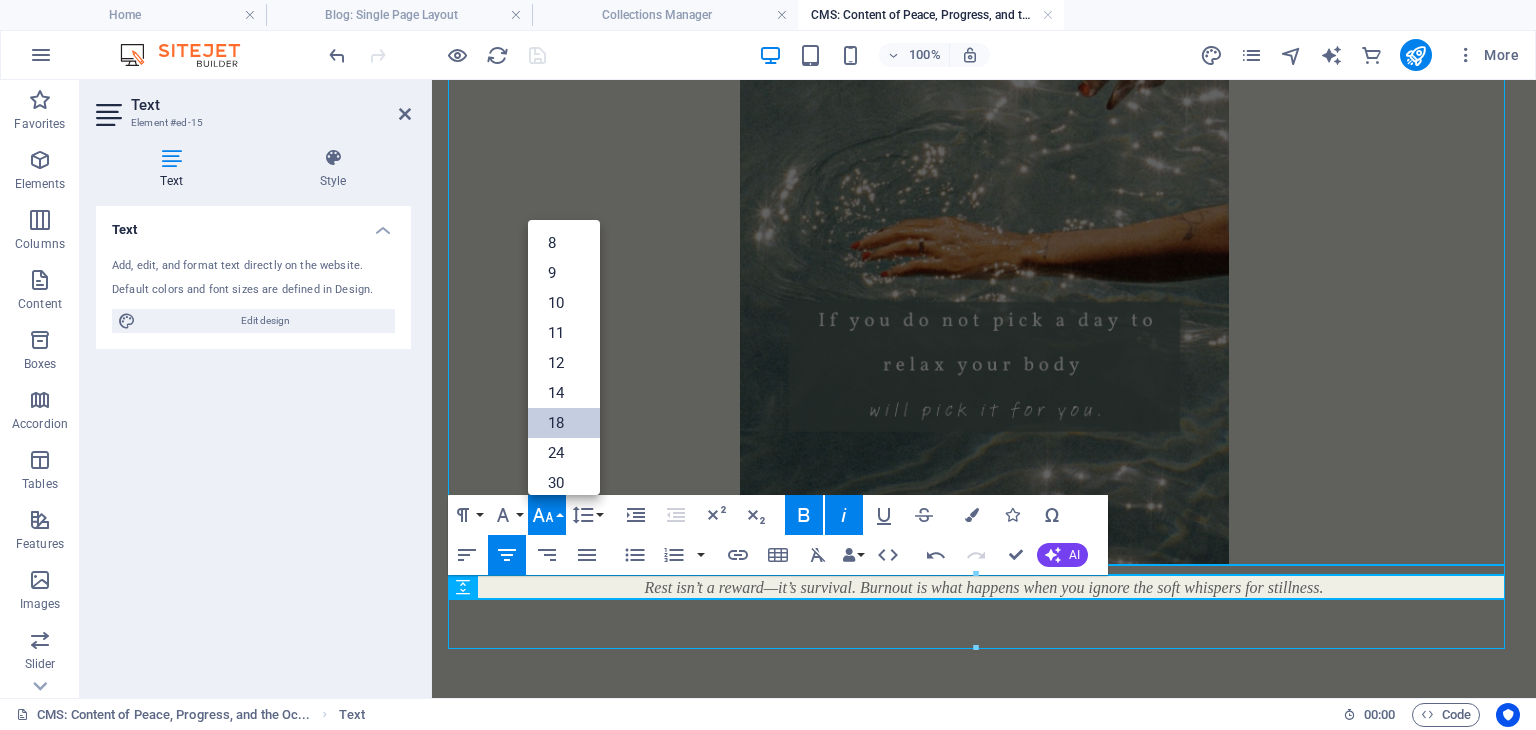 click on "18" at bounding box center (564, 423) 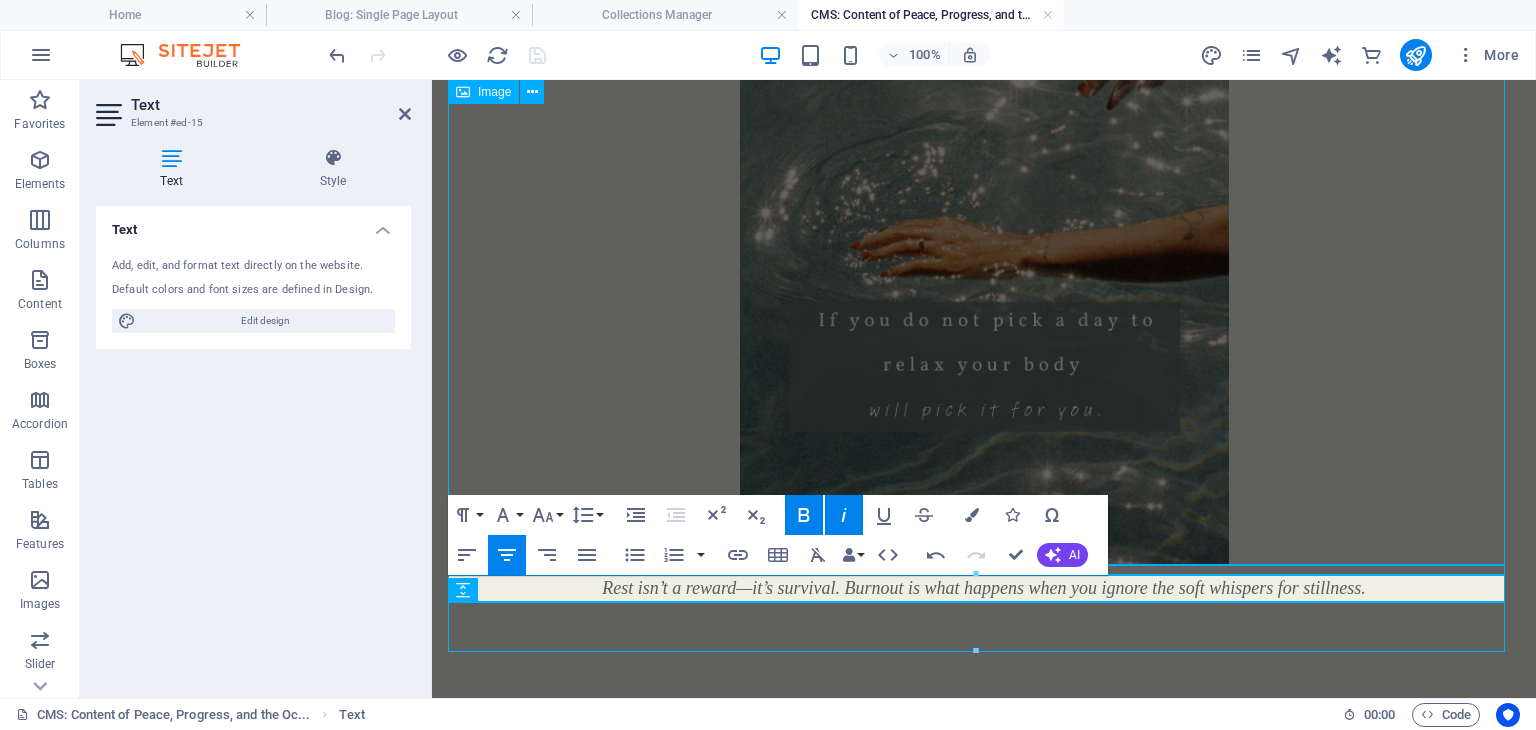 click at bounding box center [984, 259] 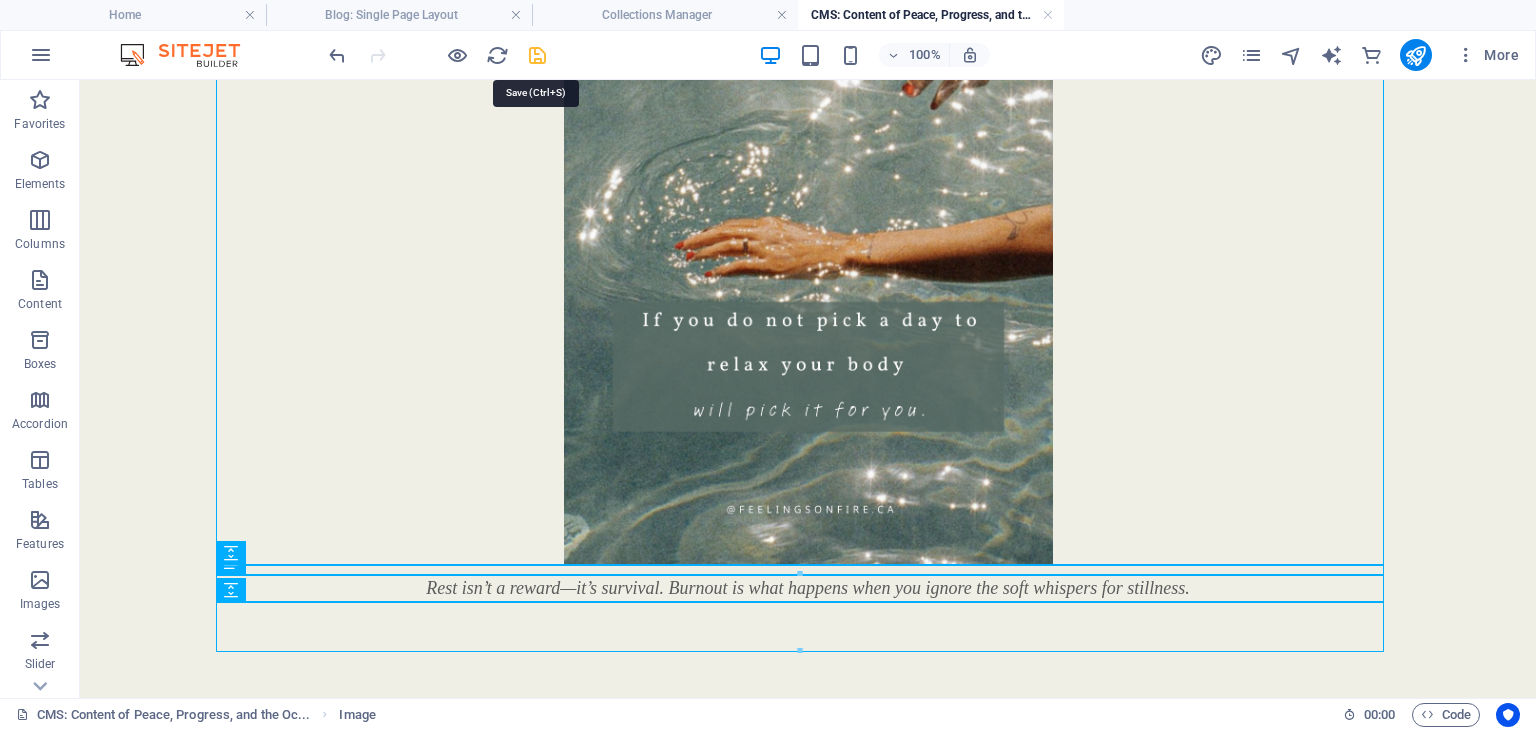 drag, startPoint x: 540, startPoint y: 56, endPoint x: 442, endPoint y: 28, distance: 101.92154 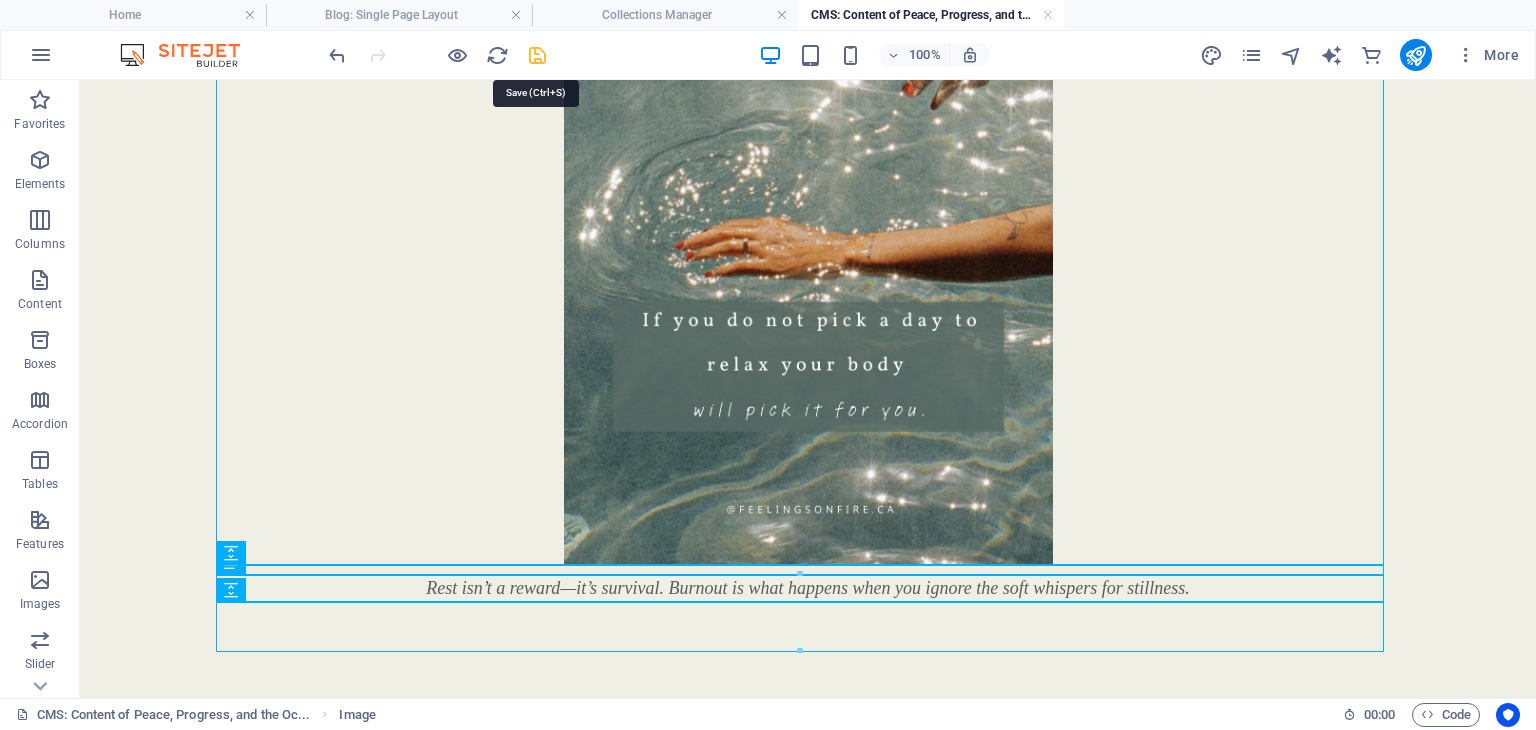 click at bounding box center (537, 55) 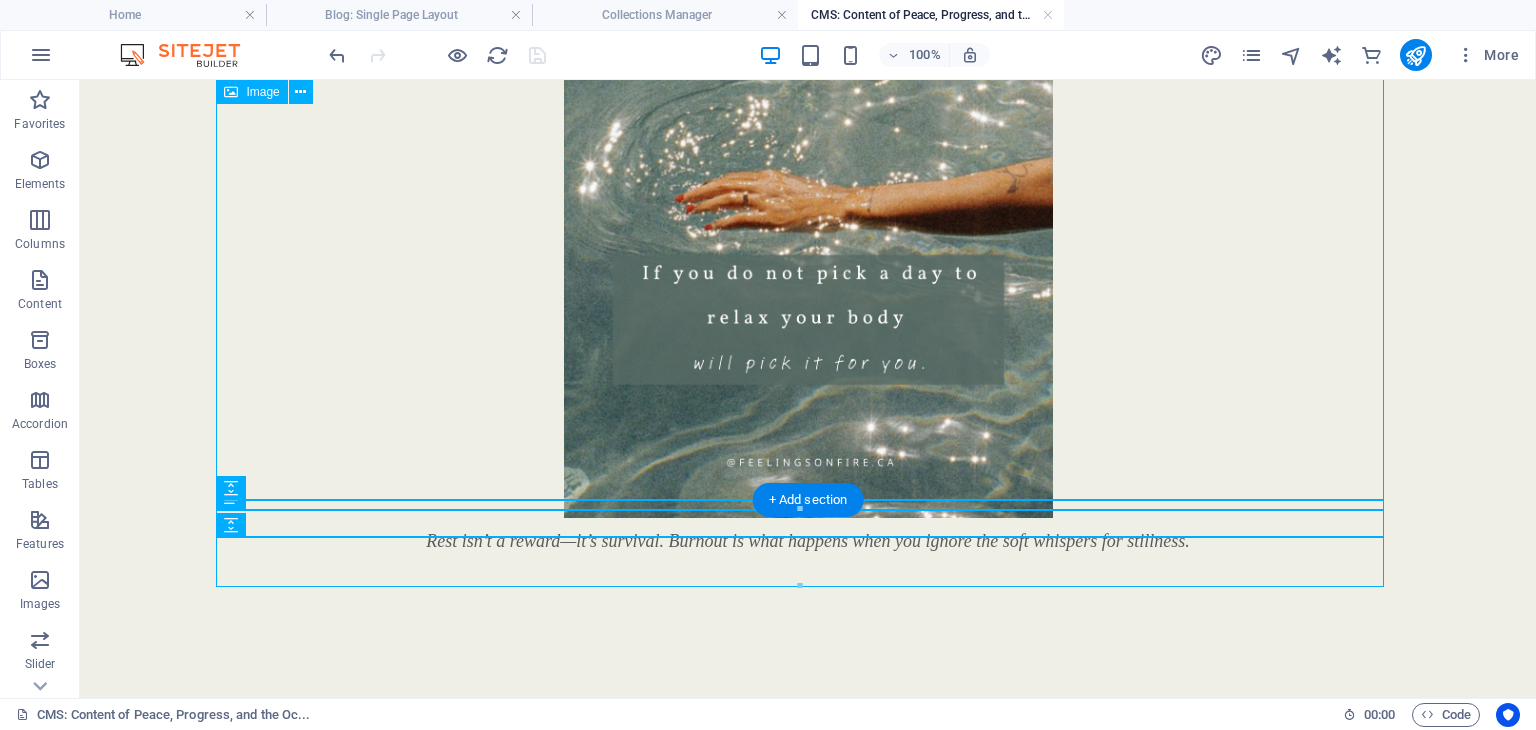 scroll, scrollTop: 1788, scrollLeft: 0, axis: vertical 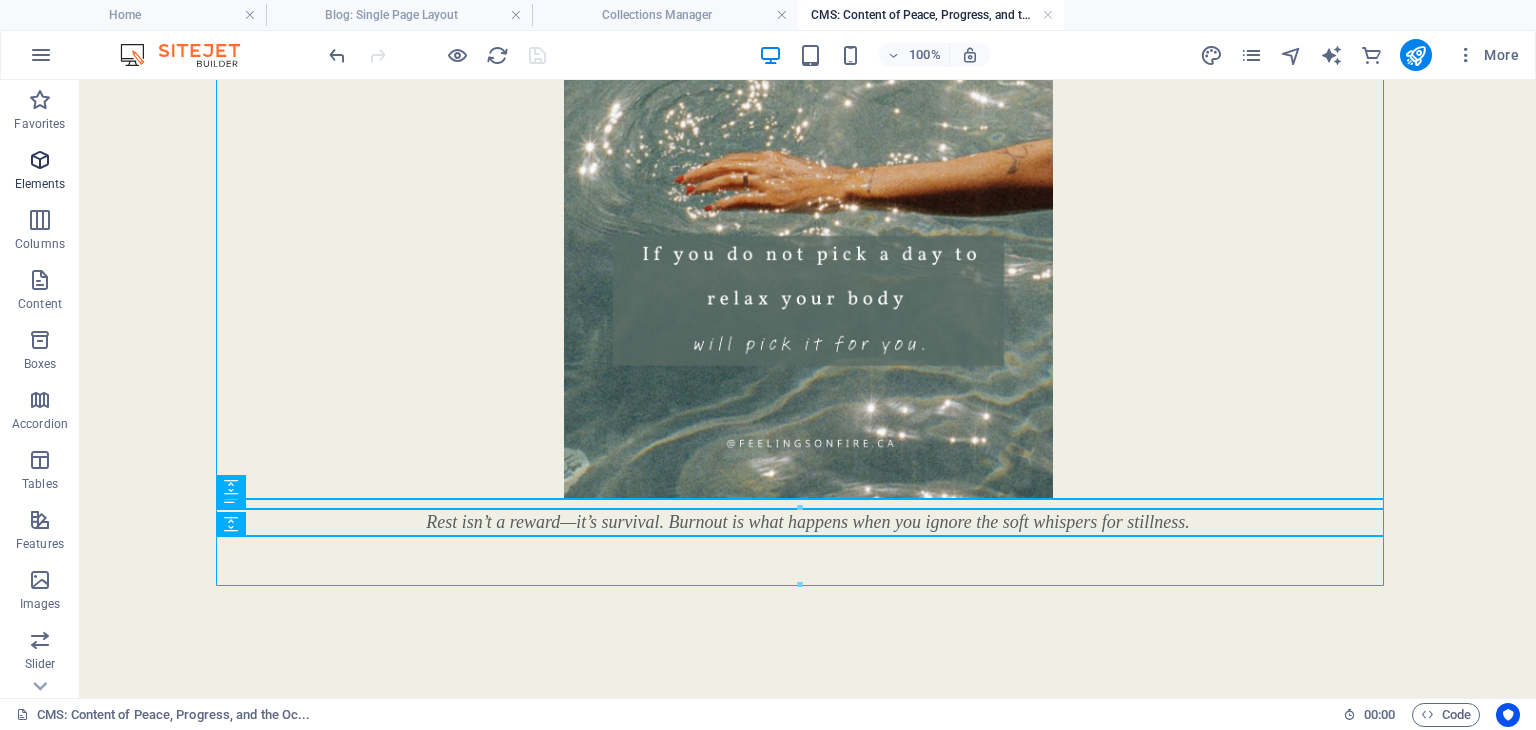 click at bounding box center (40, 160) 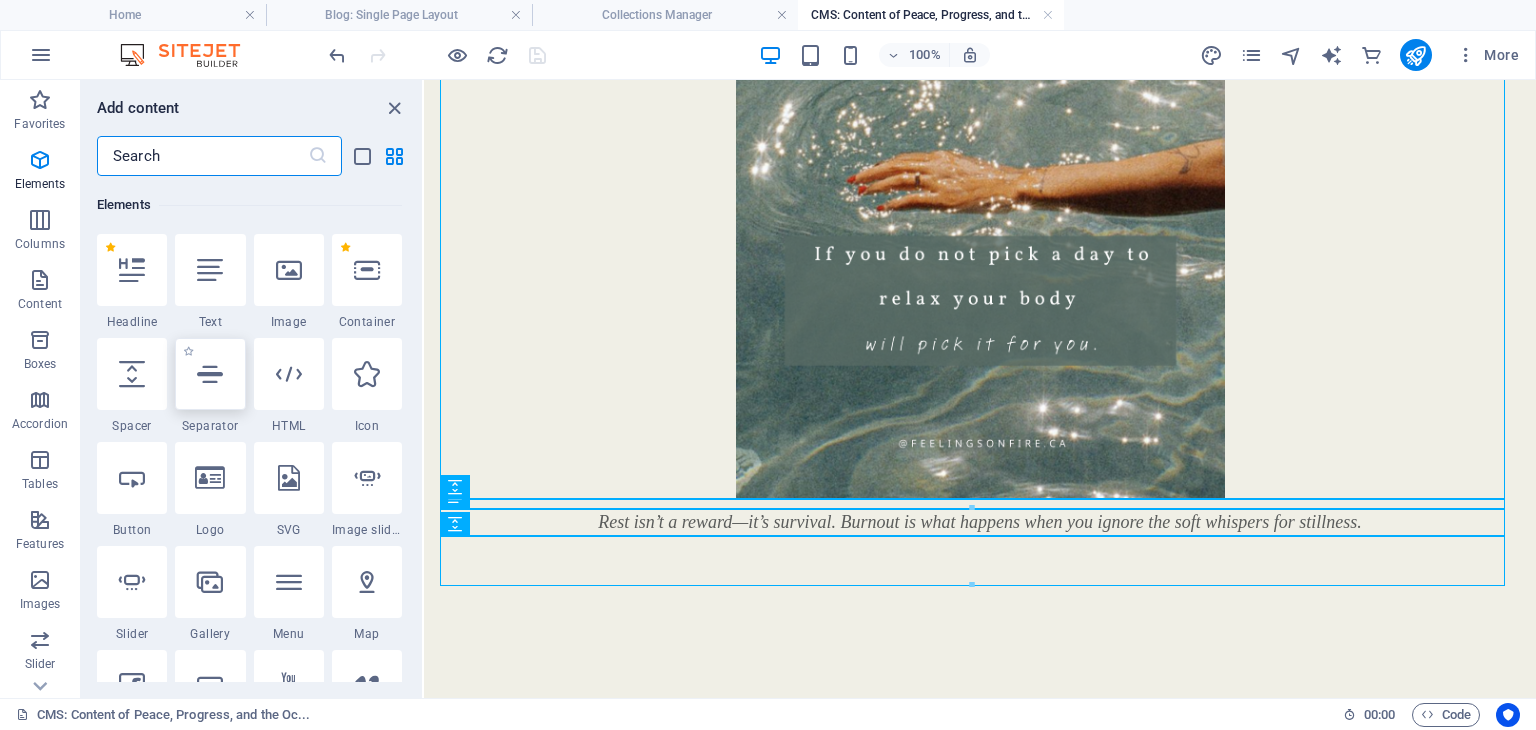 scroll, scrollTop: 212, scrollLeft: 0, axis: vertical 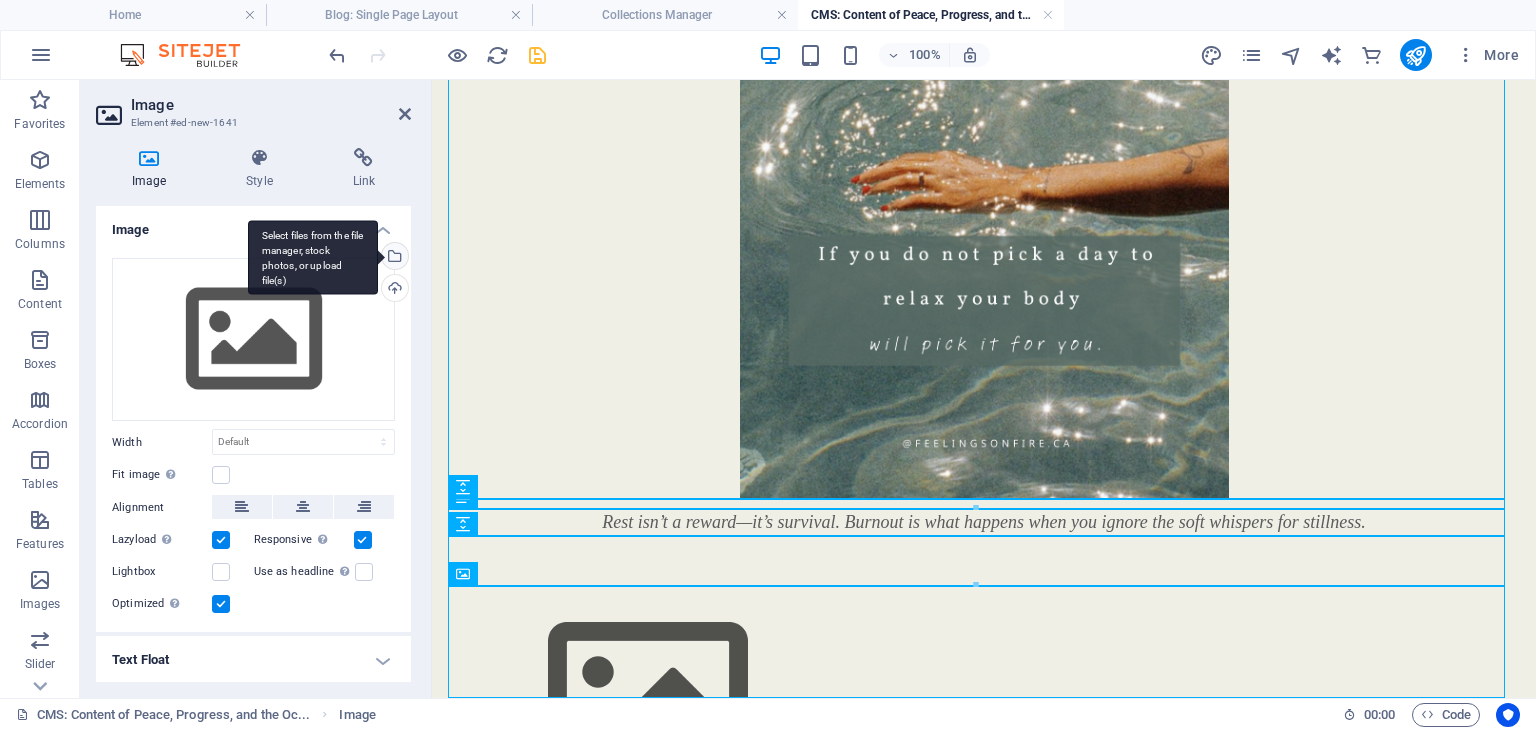 click on "Select files from the file manager, stock photos, or upload file(s)" at bounding box center [313, 257] 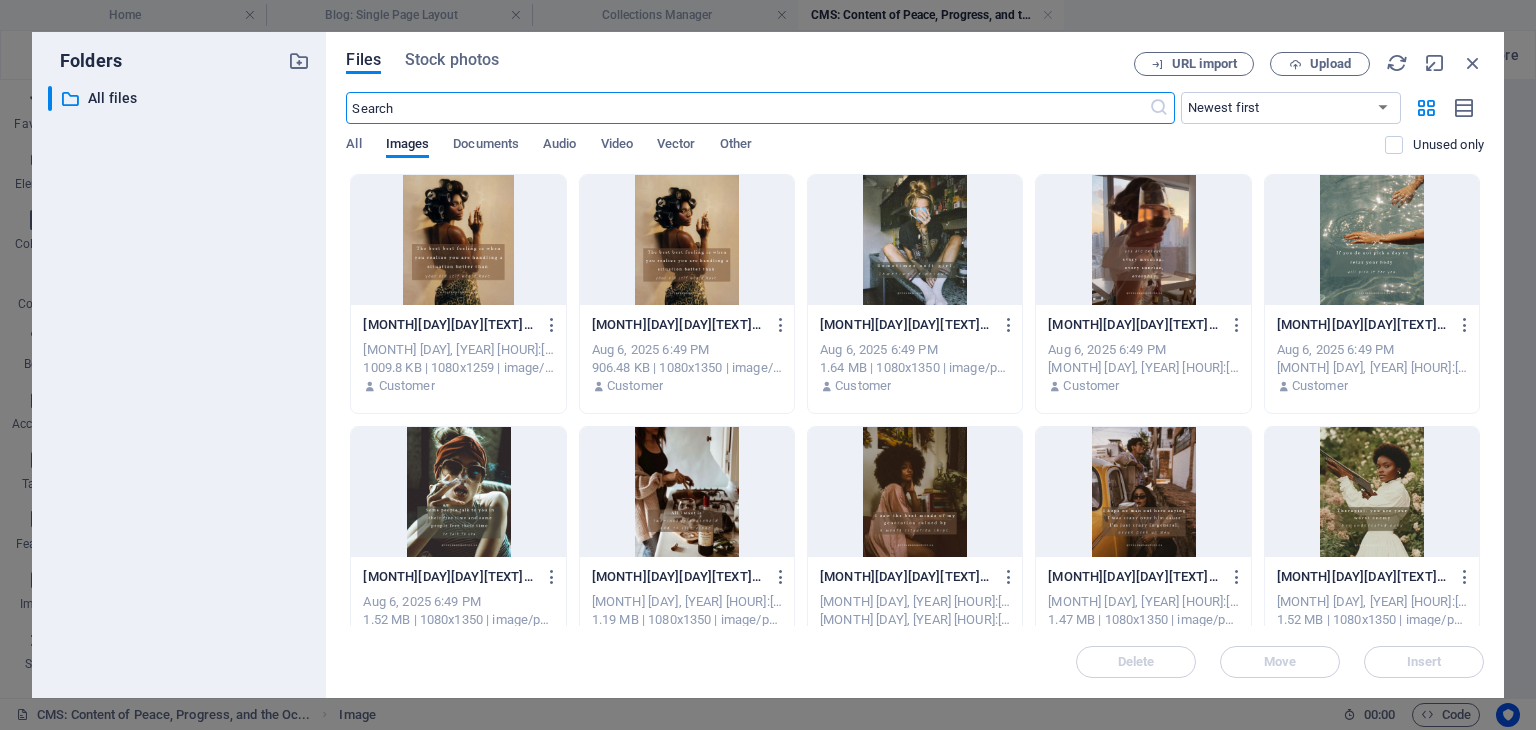scroll, scrollTop: 1488, scrollLeft: 0, axis: vertical 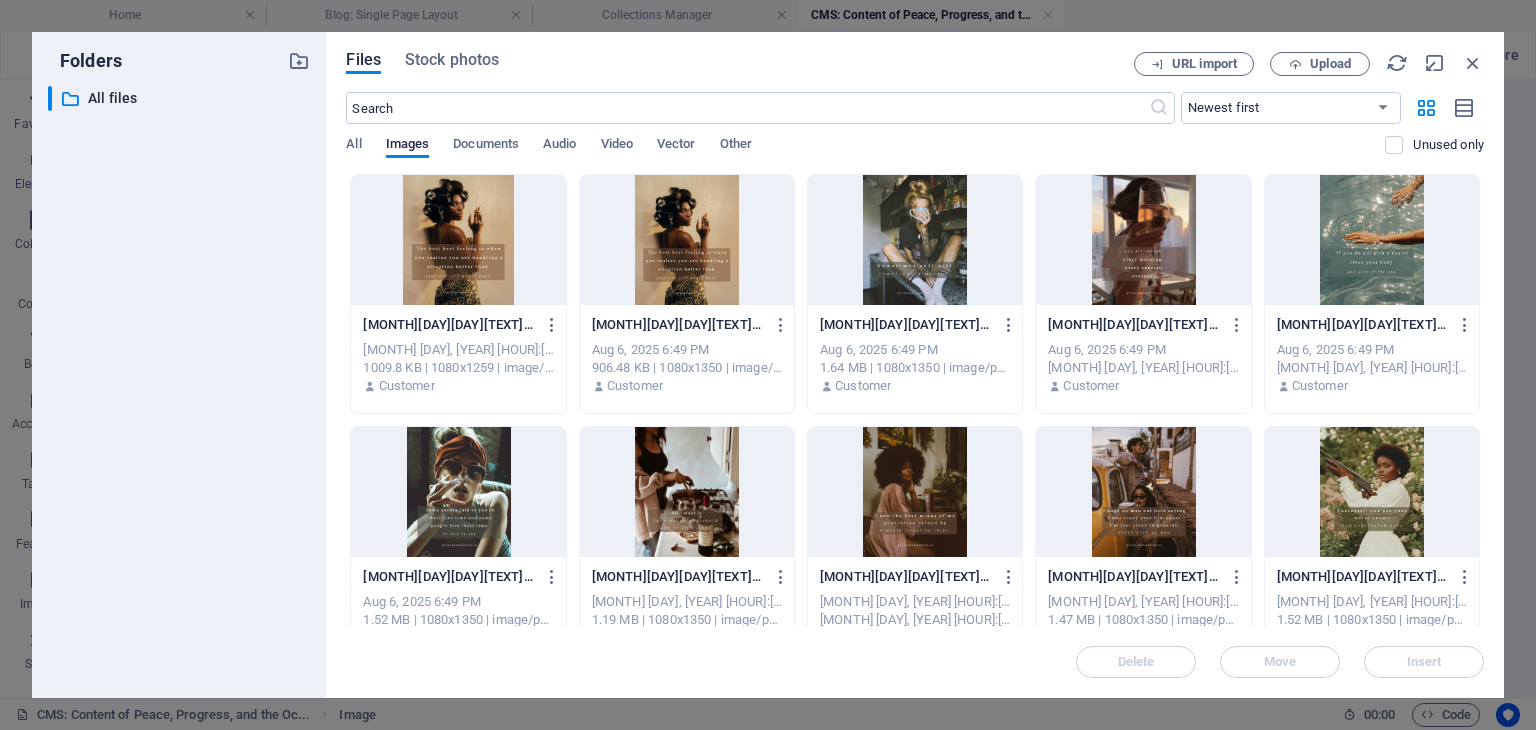 click at bounding box center [458, 492] 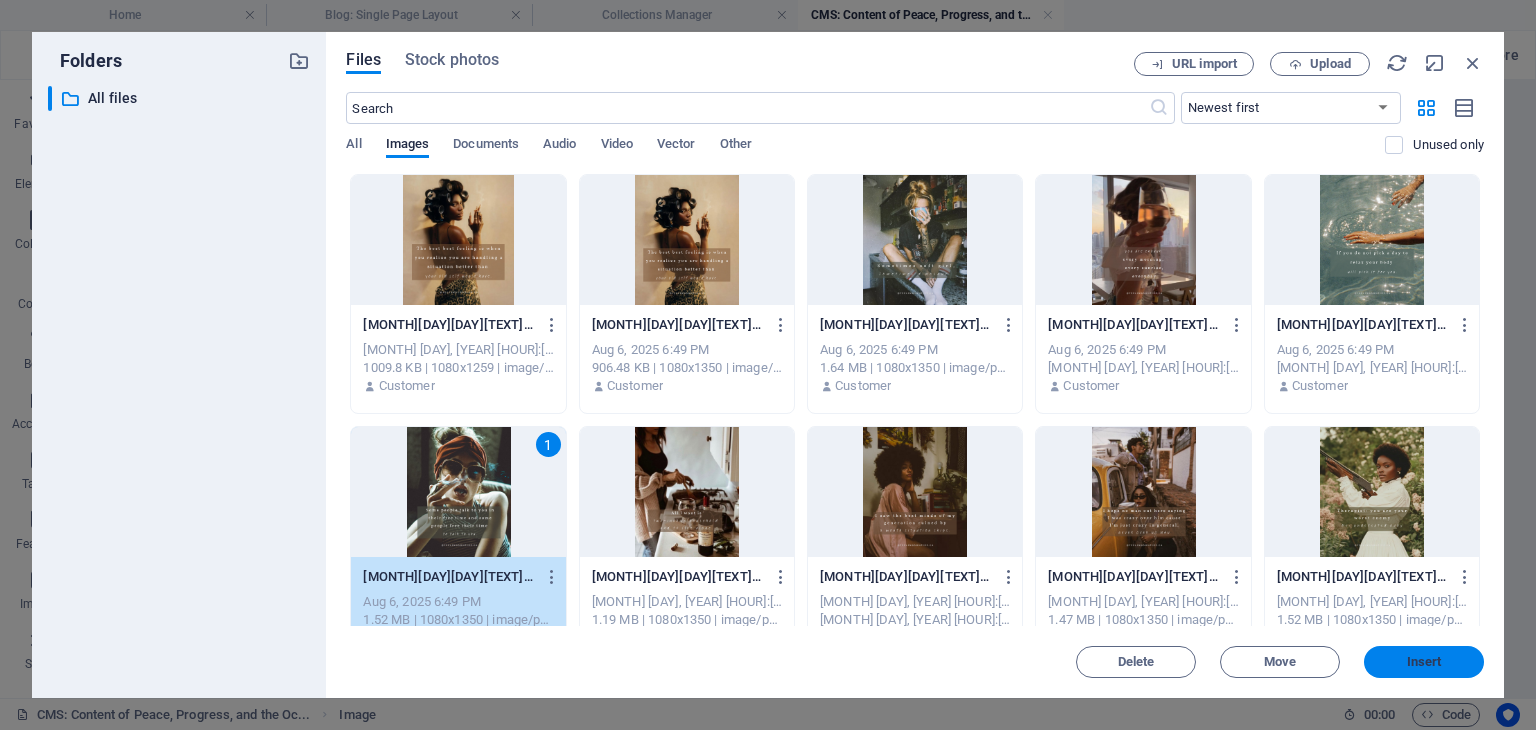click on "Insert" at bounding box center [1424, 662] 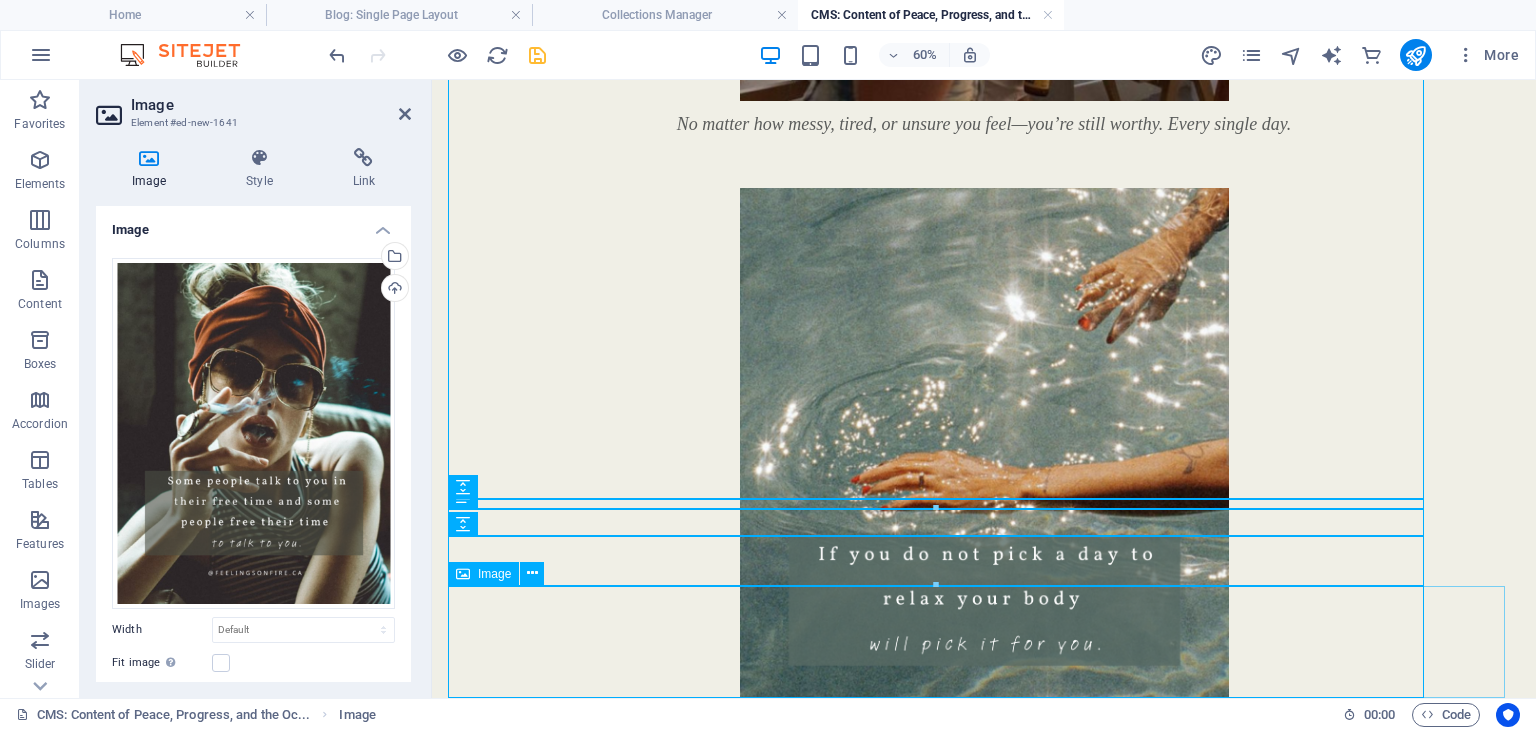 scroll, scrollTop: 1788, scrollLeft: 0, axis: vertical 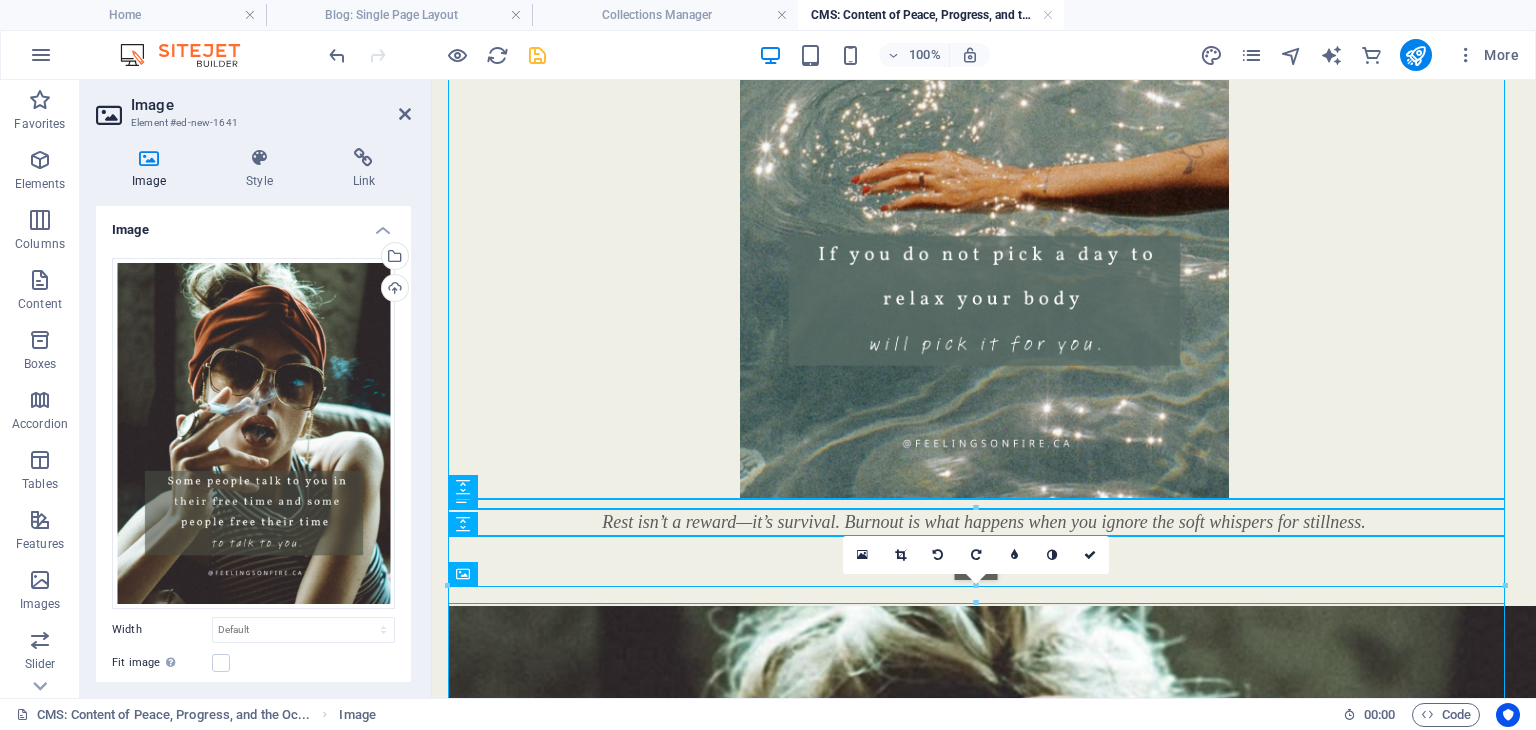 drag, startPoint x: 448, startPoint y: 589, endPoint x: 489, endPoint y: 610, distance: 46.06517 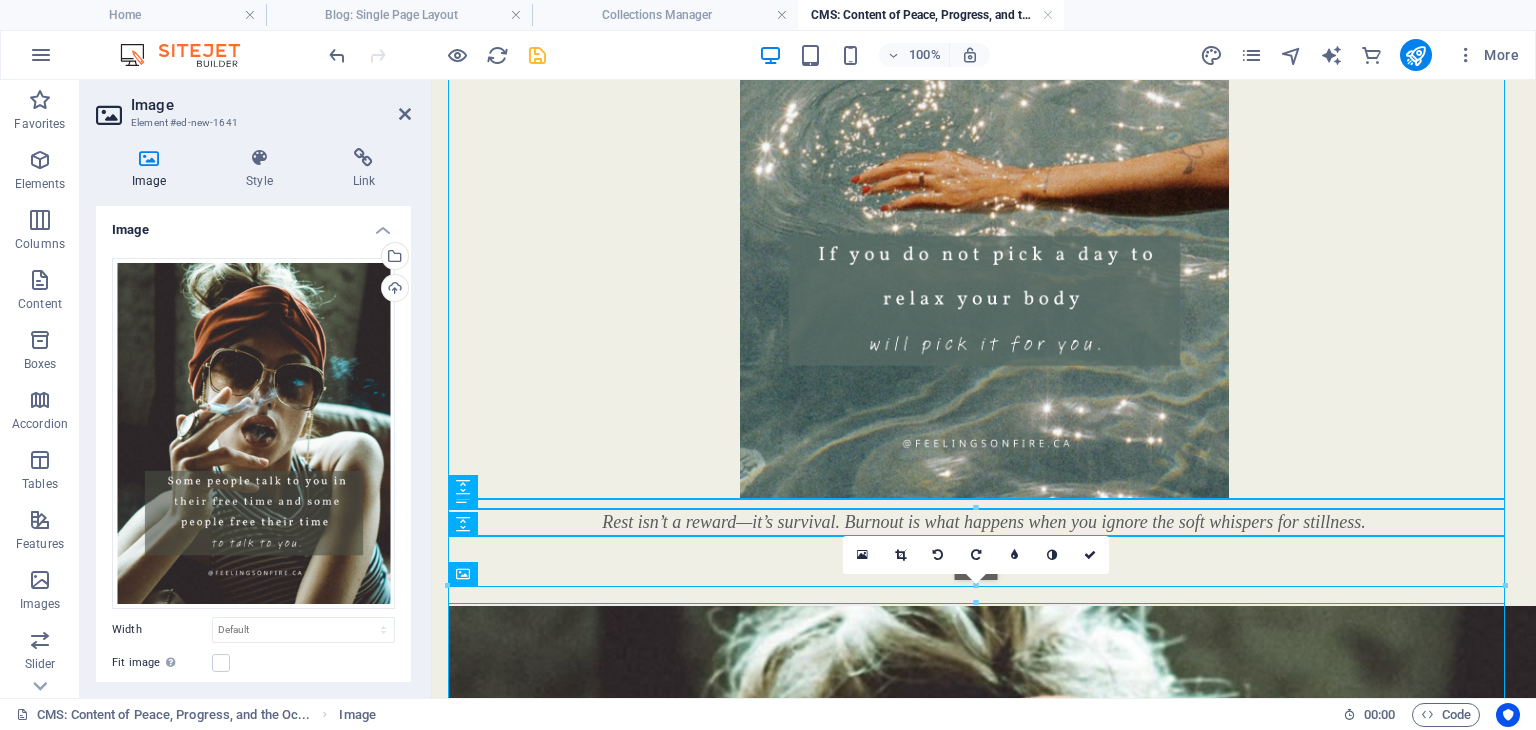 click on "Placeholder   Spacer   Spacer   Text   Text   Spacer   Spacer   Image   Image   Spacer   Spacer   Text   Text   Spacer   Spacer   Image   Image   Spacer   Spacer   Text   Text   Spacer   Spacer   Spacer   Spacer   Image   Image 68.4px   Spacer   Spacer   Text   Spacer   Spacer   Text   Image   Image 180 170 160 150 140 130 120 110 100 90 80 70 60 50 40 30 20 10 0 -10 -20 -30 -40 -50 -60 -70 -80 -90 -100 -110 -120 -130 -140 -150 -160 -170 1057px × 1321px / 0° / 98% 16:10 16:9 4:3 1:1 1:2 0" at bounding box center [984, -505] 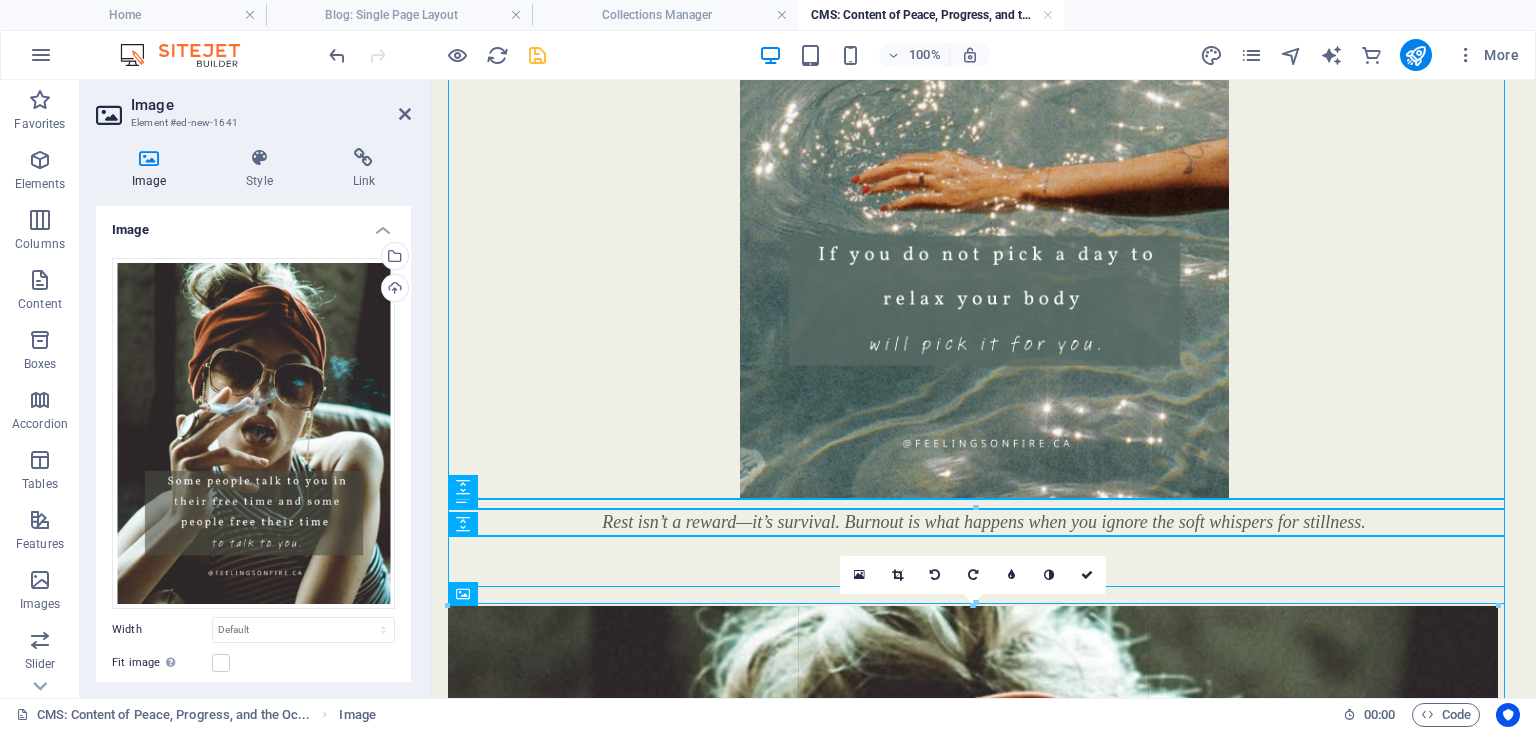 drag, startPoint x: 451, startPoint y: 589, endPoint x: 500, endPoint y: 603, distance: 50.96077 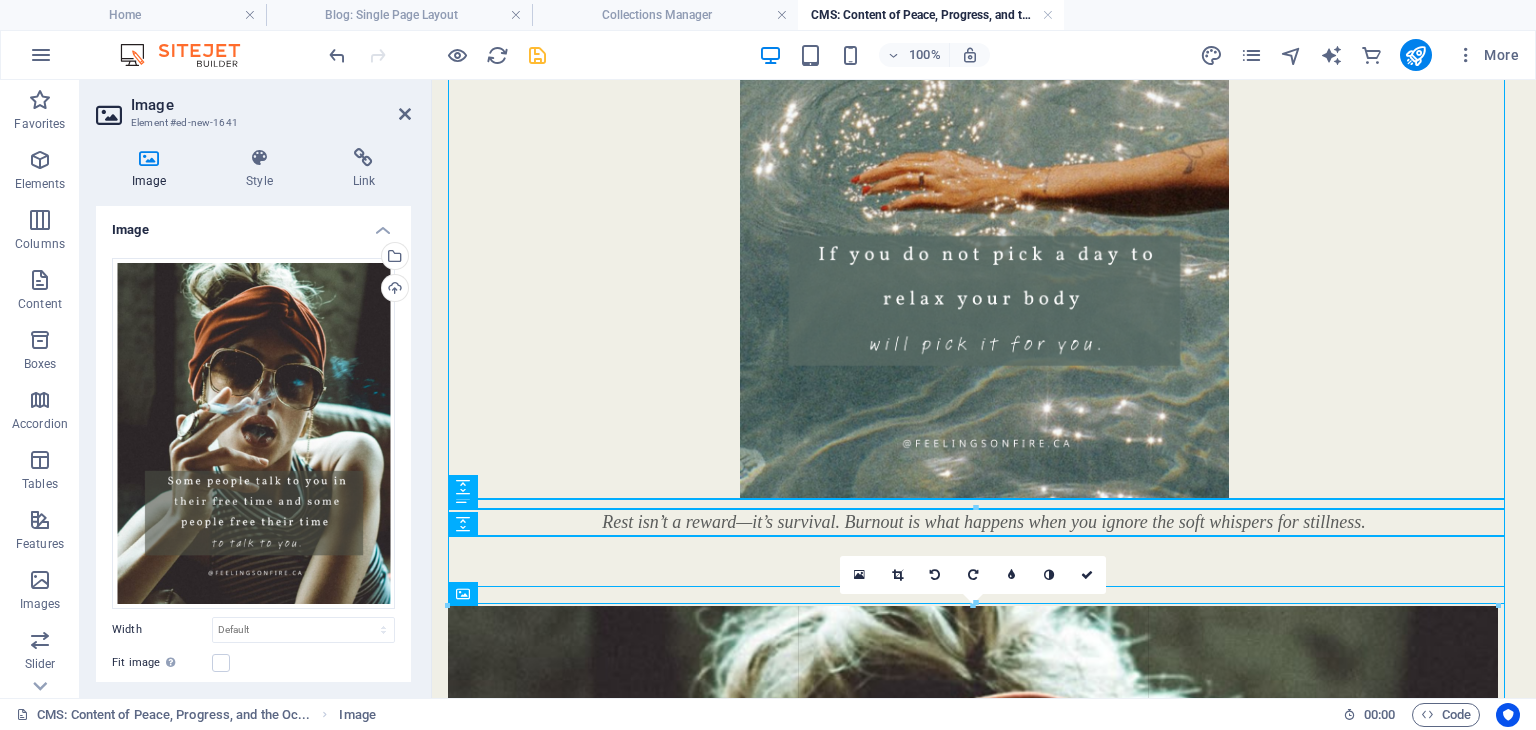 type on "1050" 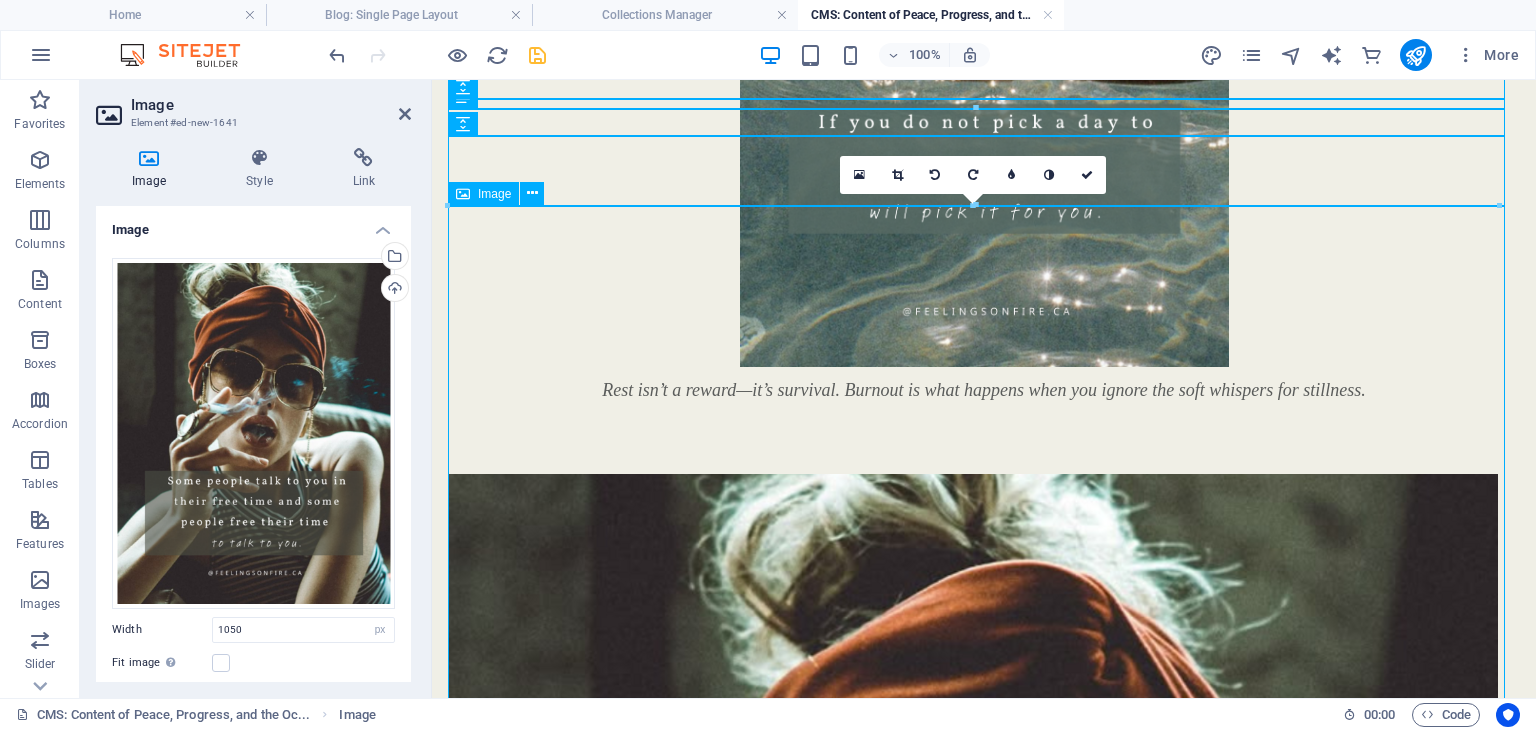 scroll, scrollTop: 2188, scrollLeft: 0, axis: vertical 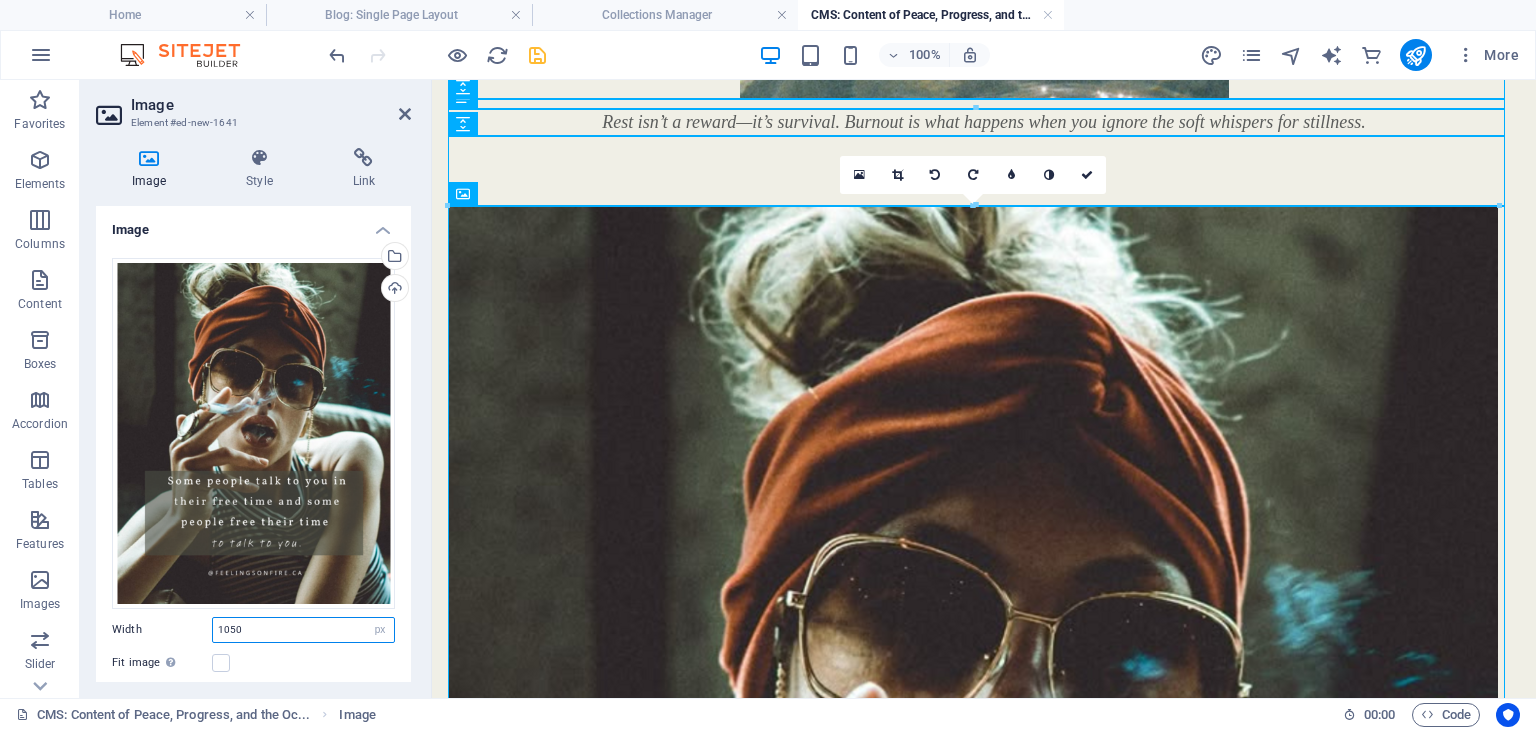 click on "1050" at bounding box center (303, 630) 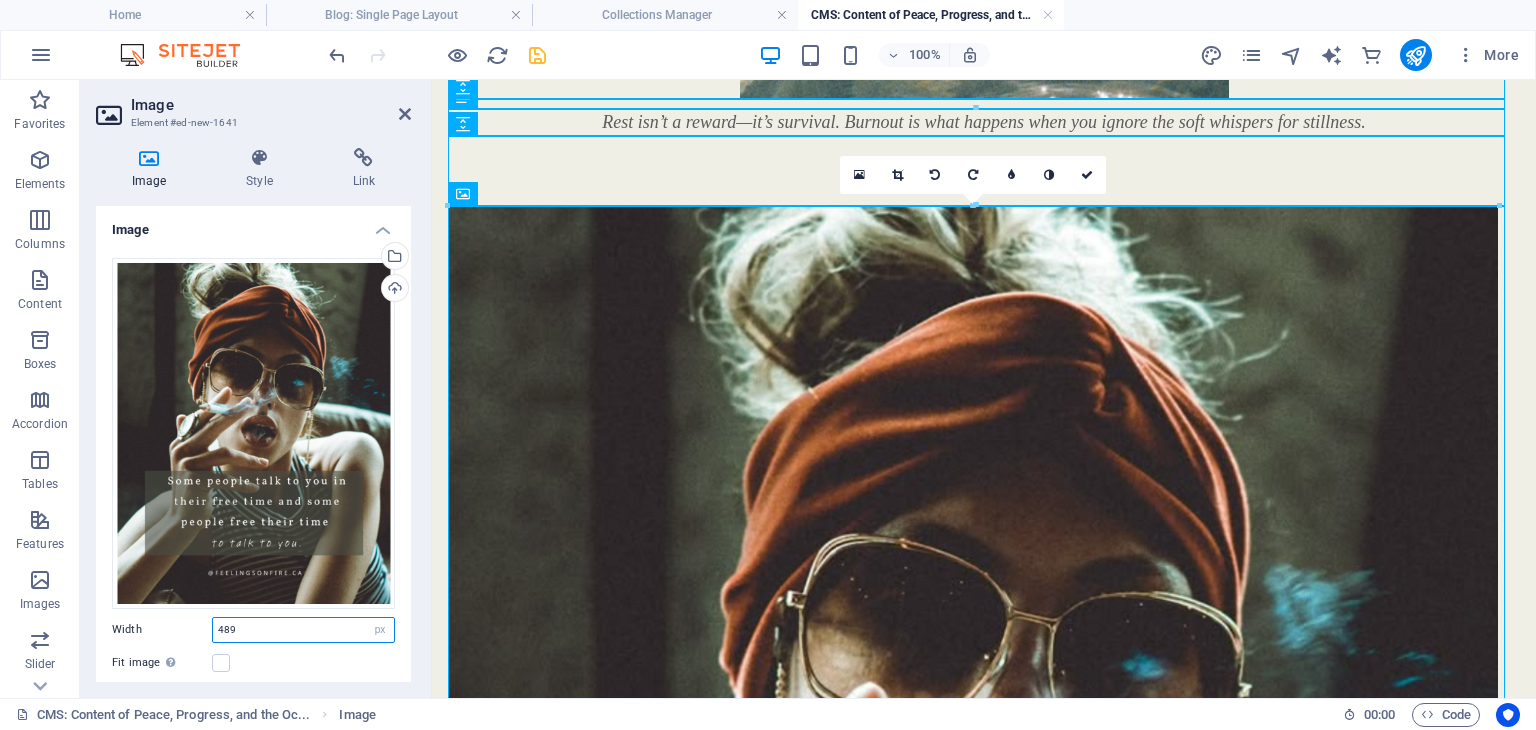 type on "489" 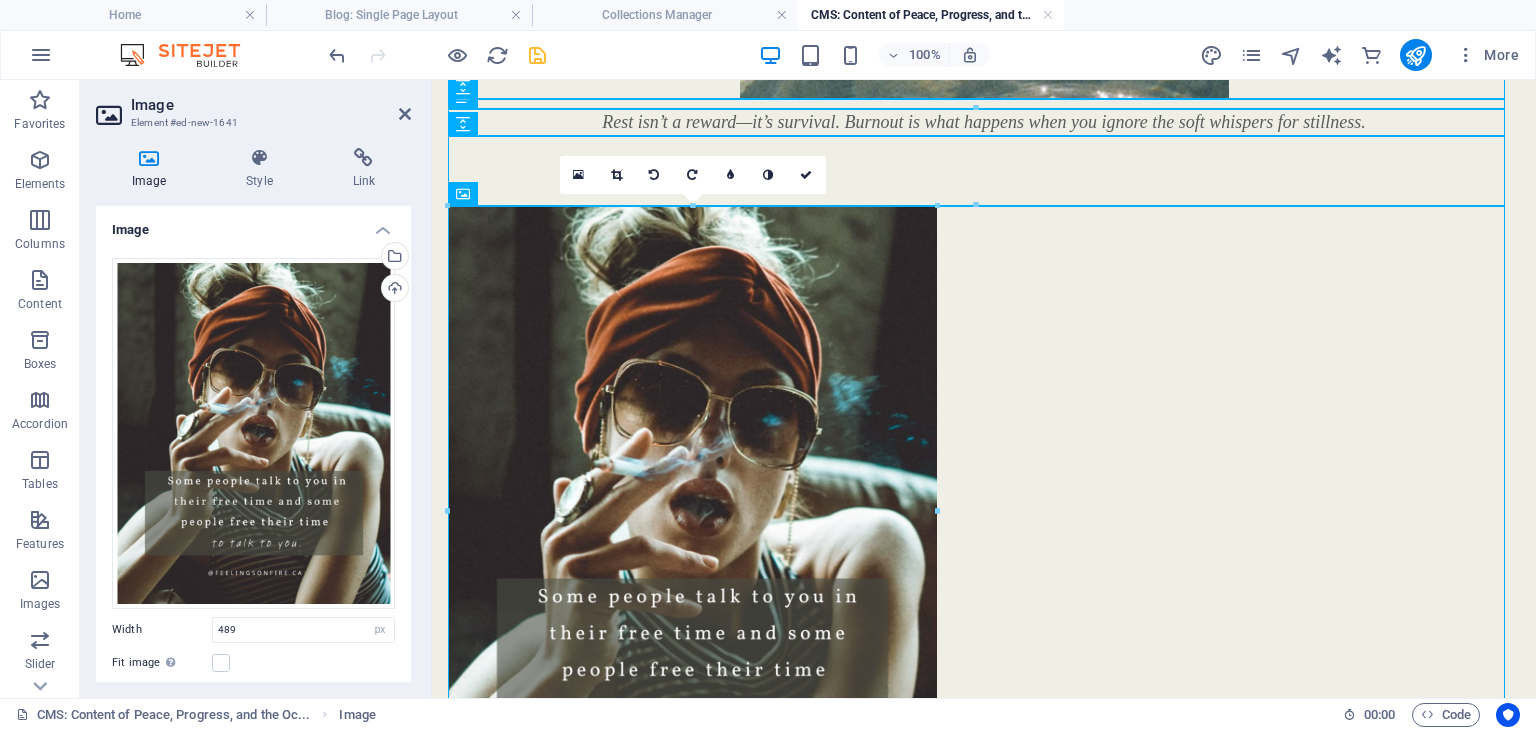click on "Width" at bounding box center (162, 629) 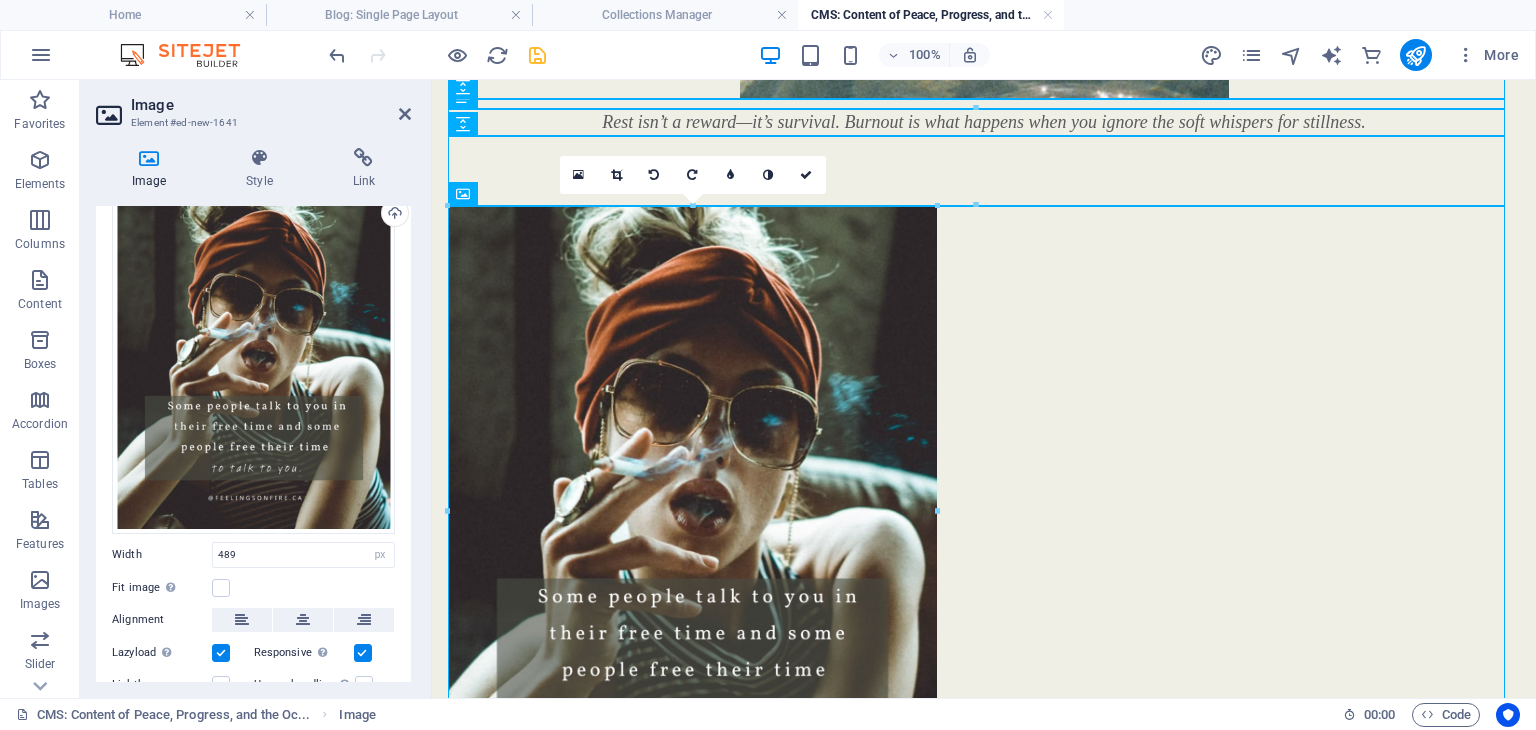 scroll, scrollTop: 200, scrollLeft: 0, axis: vertical 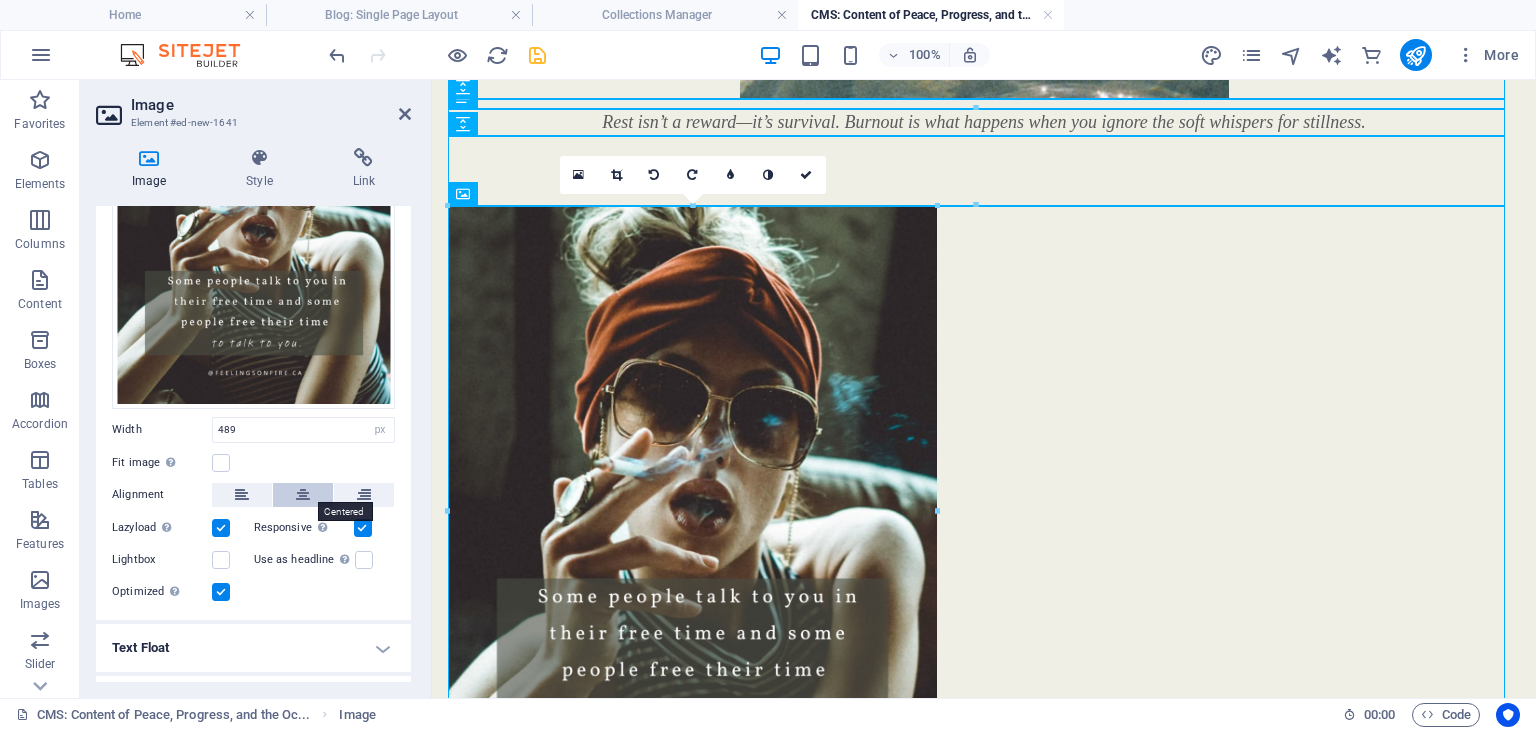 click at bounding box center (303, 495) 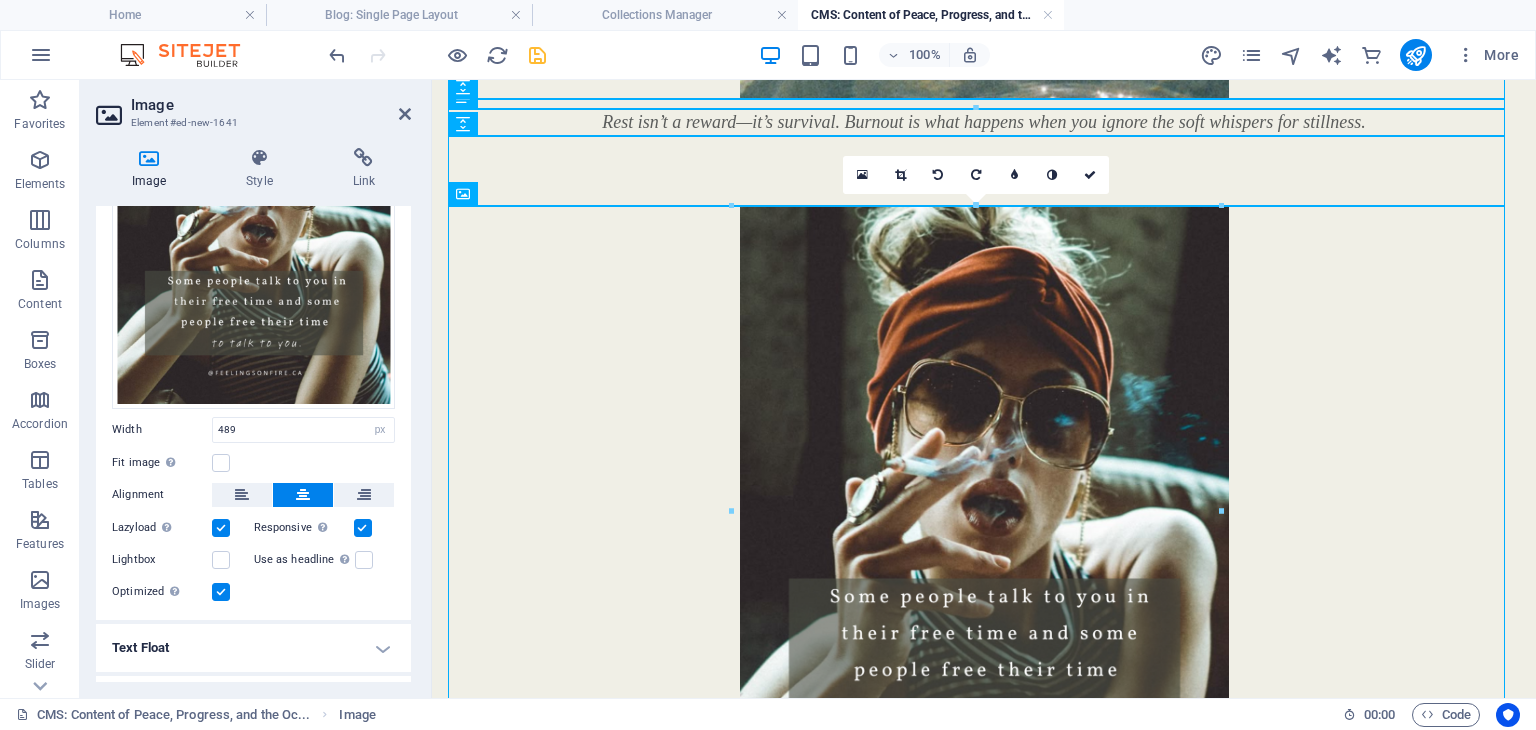 click at bounding box center (537, 55) 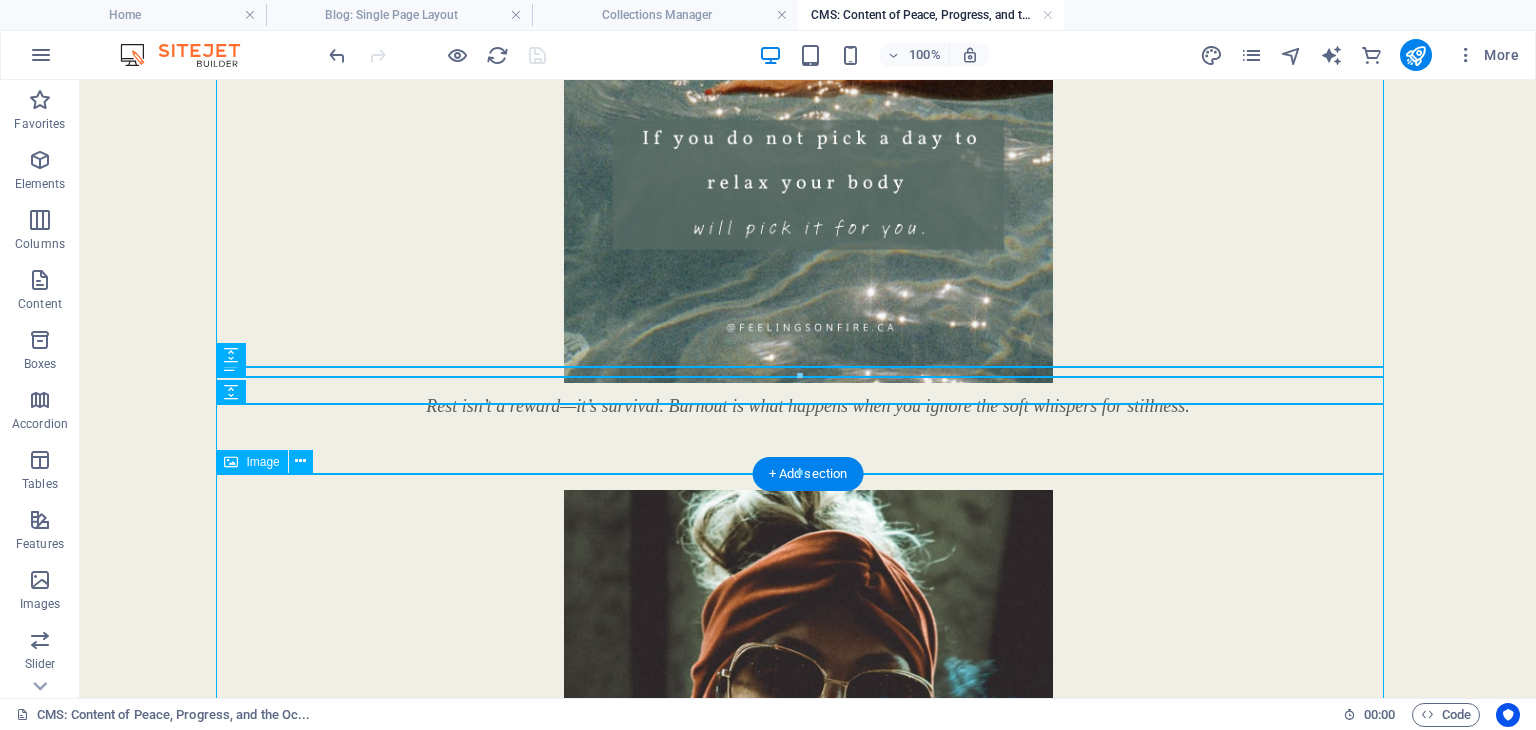 scroll, scrollTop: 1920, scrollLeft: 0, axis: vertical 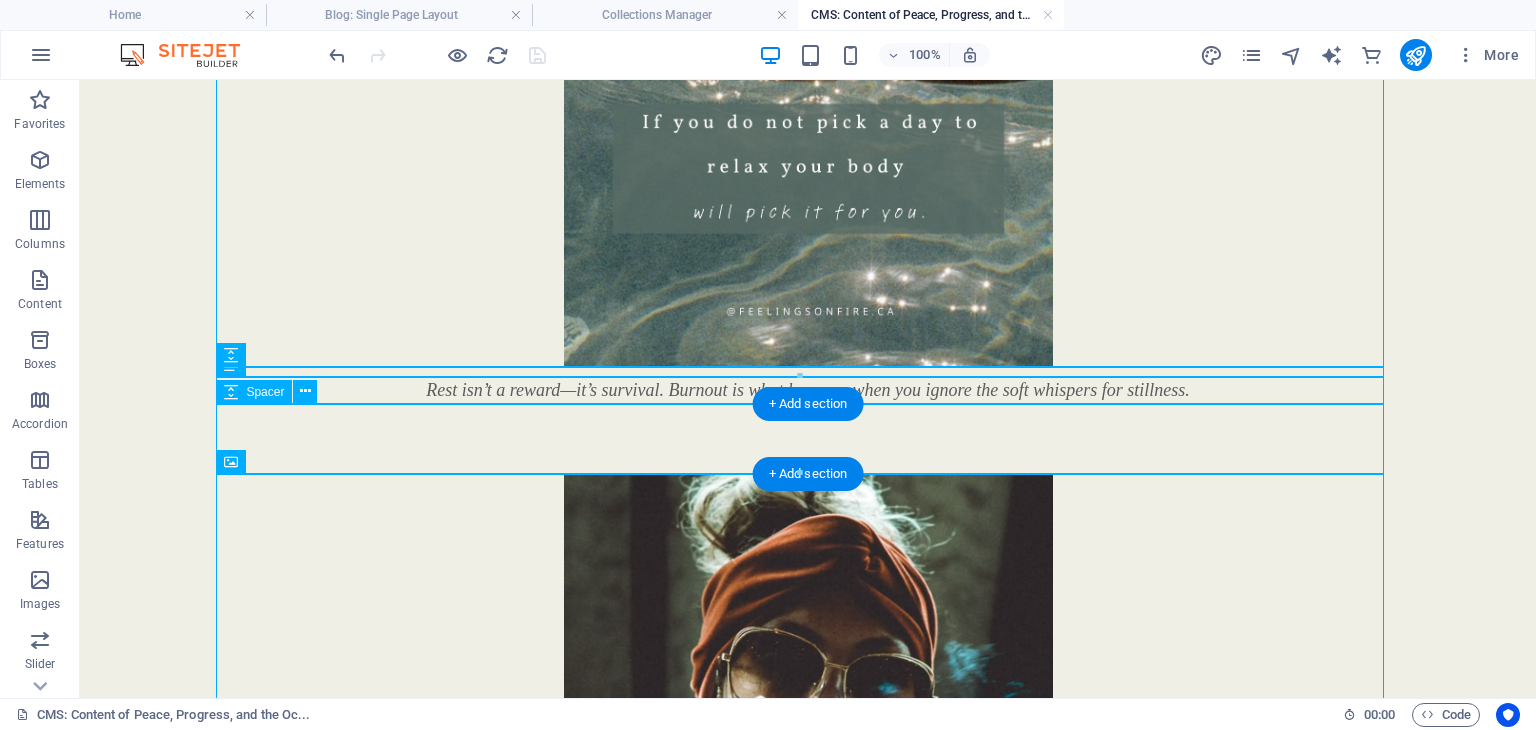 click at bounding box center (808, 439) 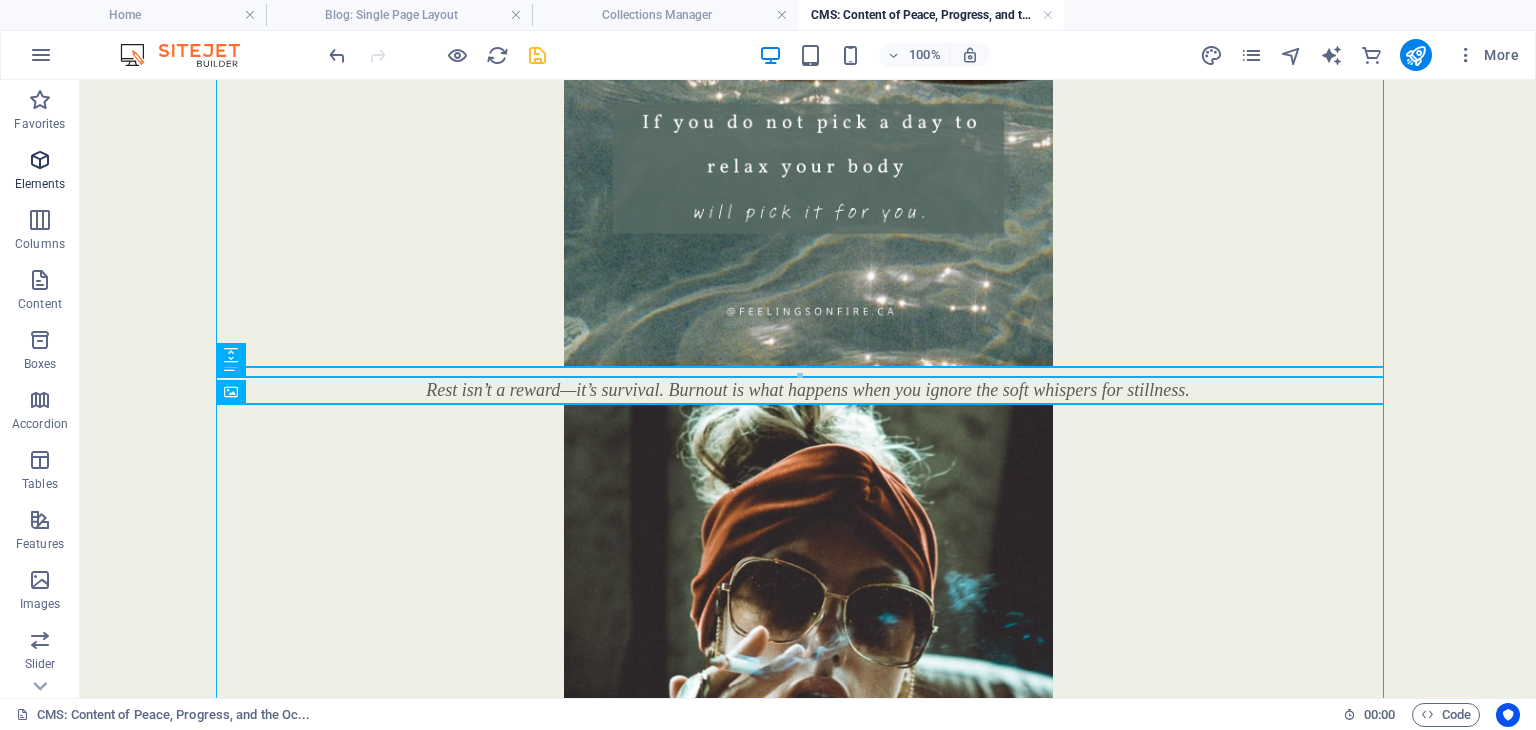 click at bounding box center (40, 160) 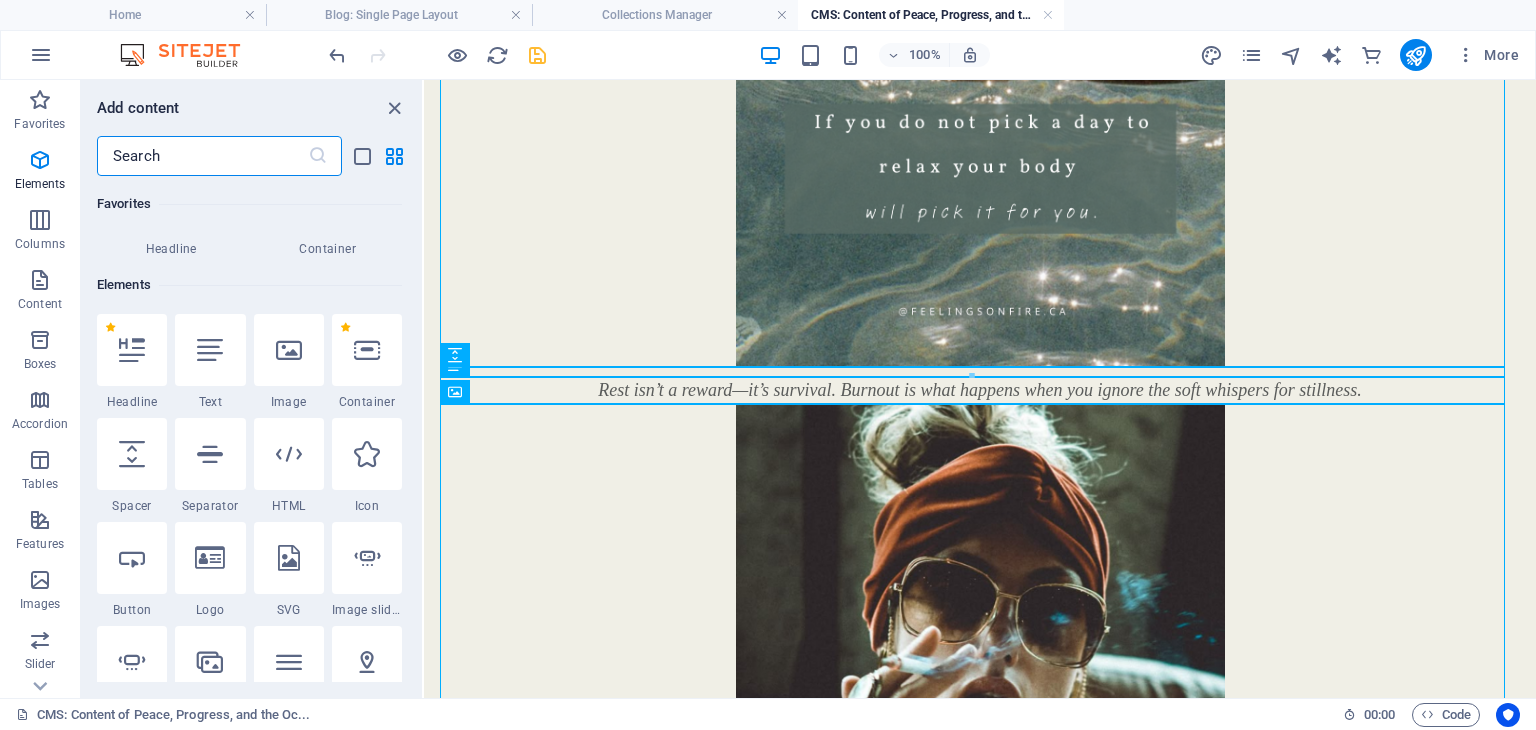 scroll, scrollTop: 212, scrollLeft: 0, axis: vertical 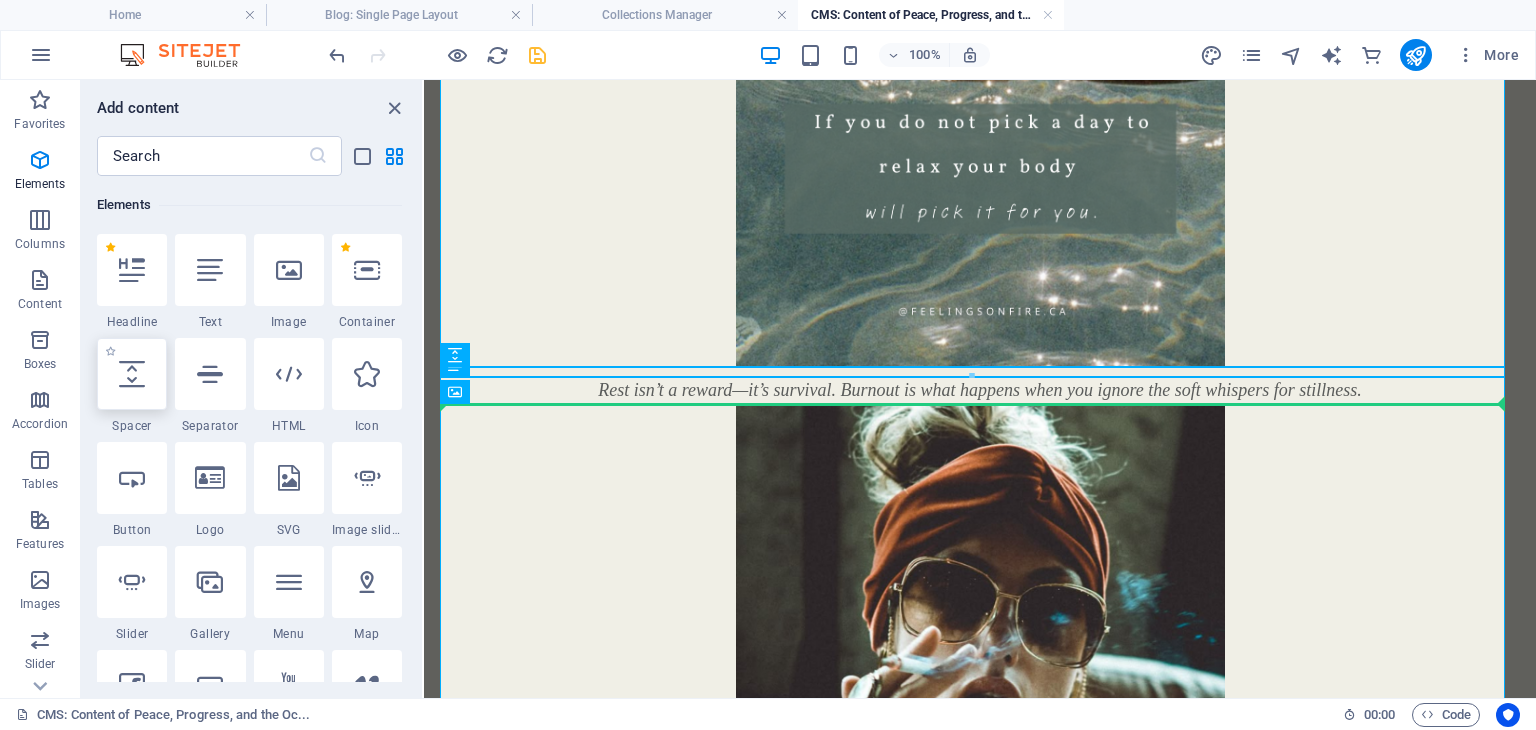select on "px" 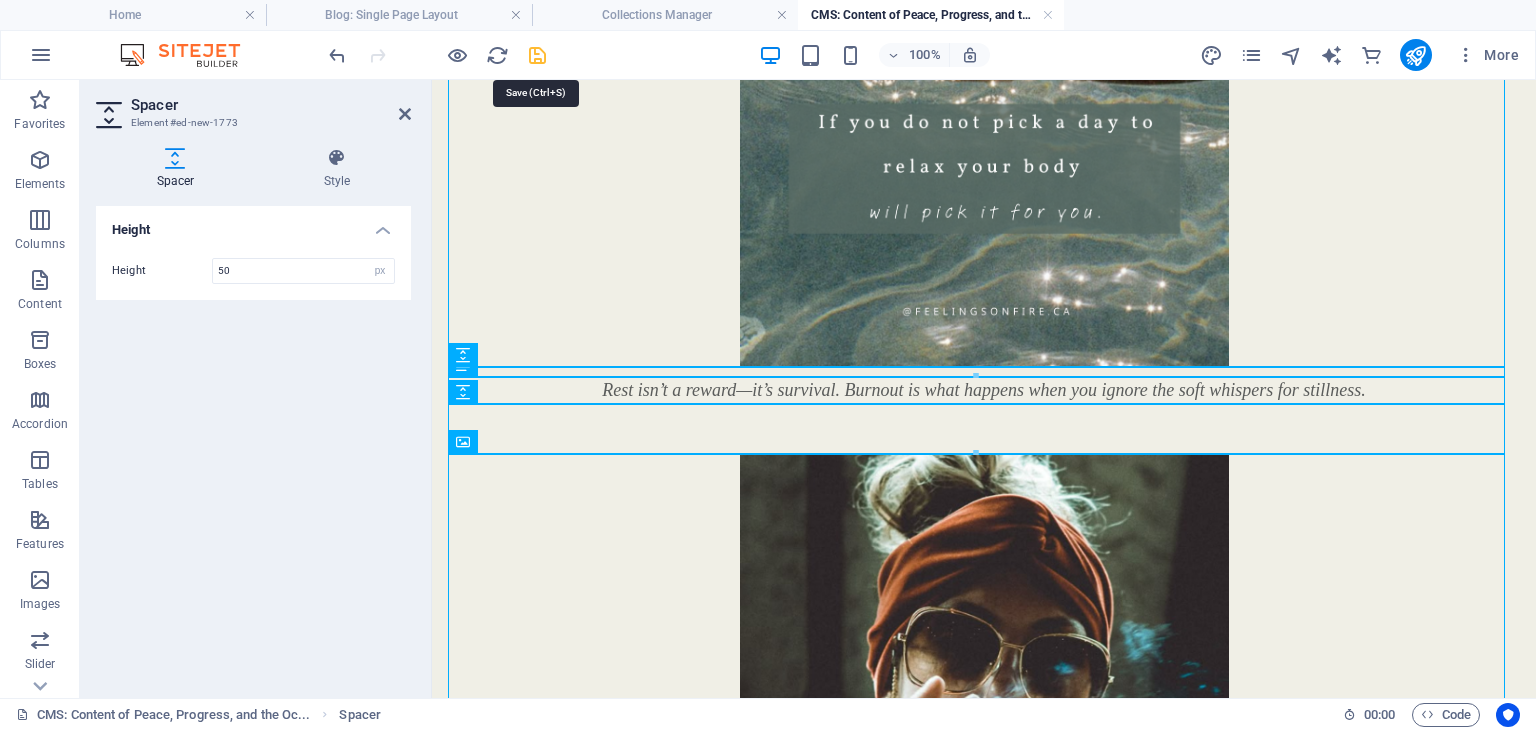 drag, startPoint x: 528, startPoint y: 54, endPoint x: 460, endPoint y: 45, distance: 68.593 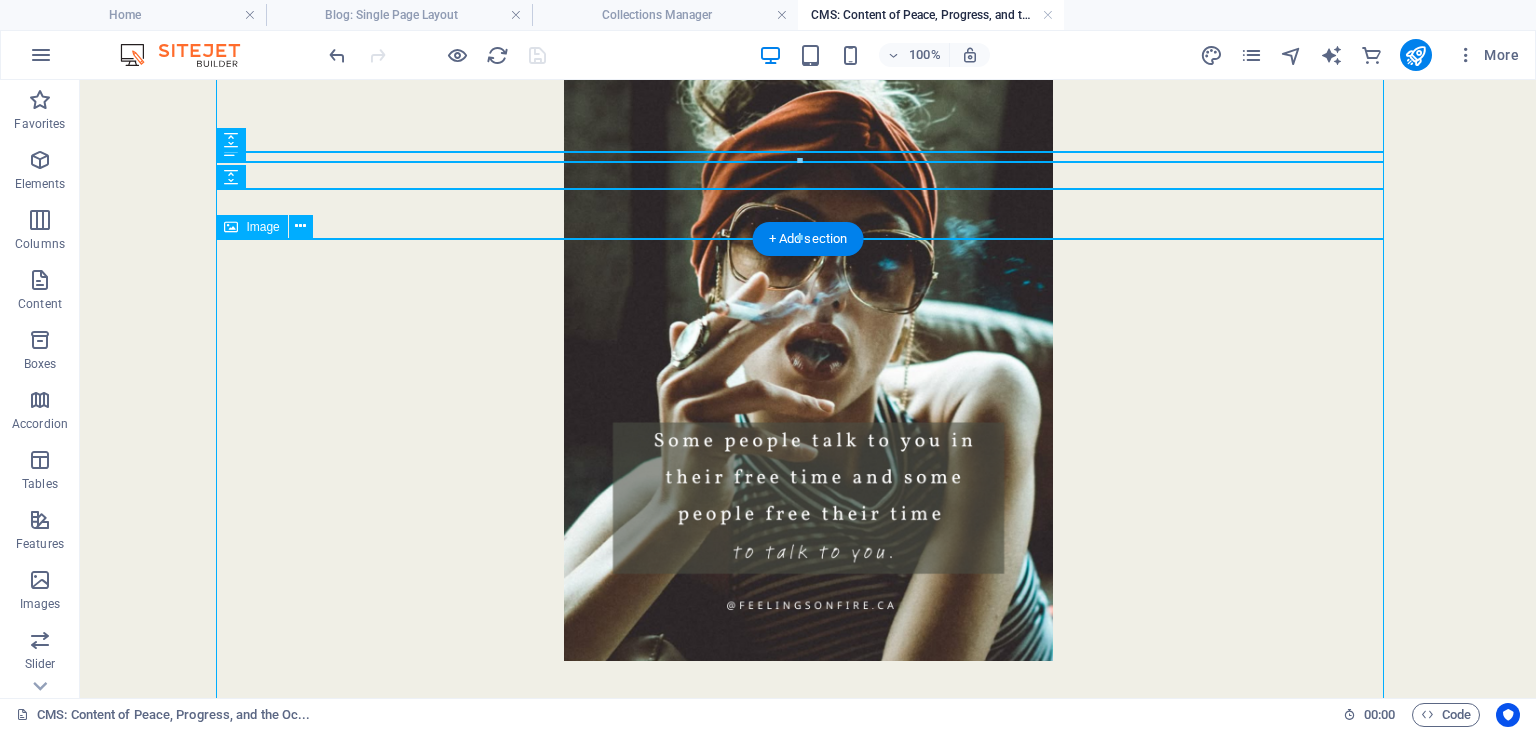 scroll, scrollTop: 2400, scrollLeft: 0, axis: vertical 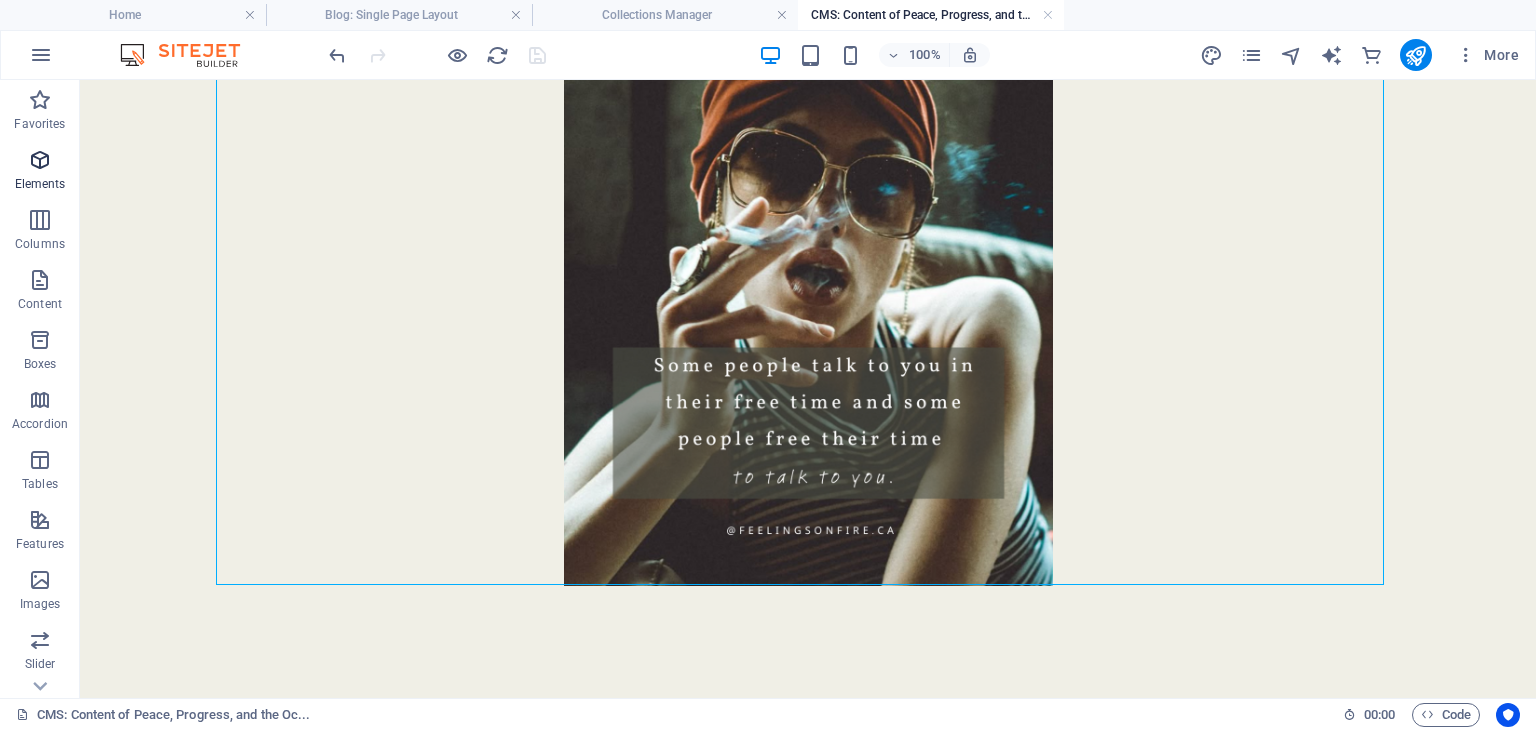 click on "Elements" at bounding box center [40, 172] 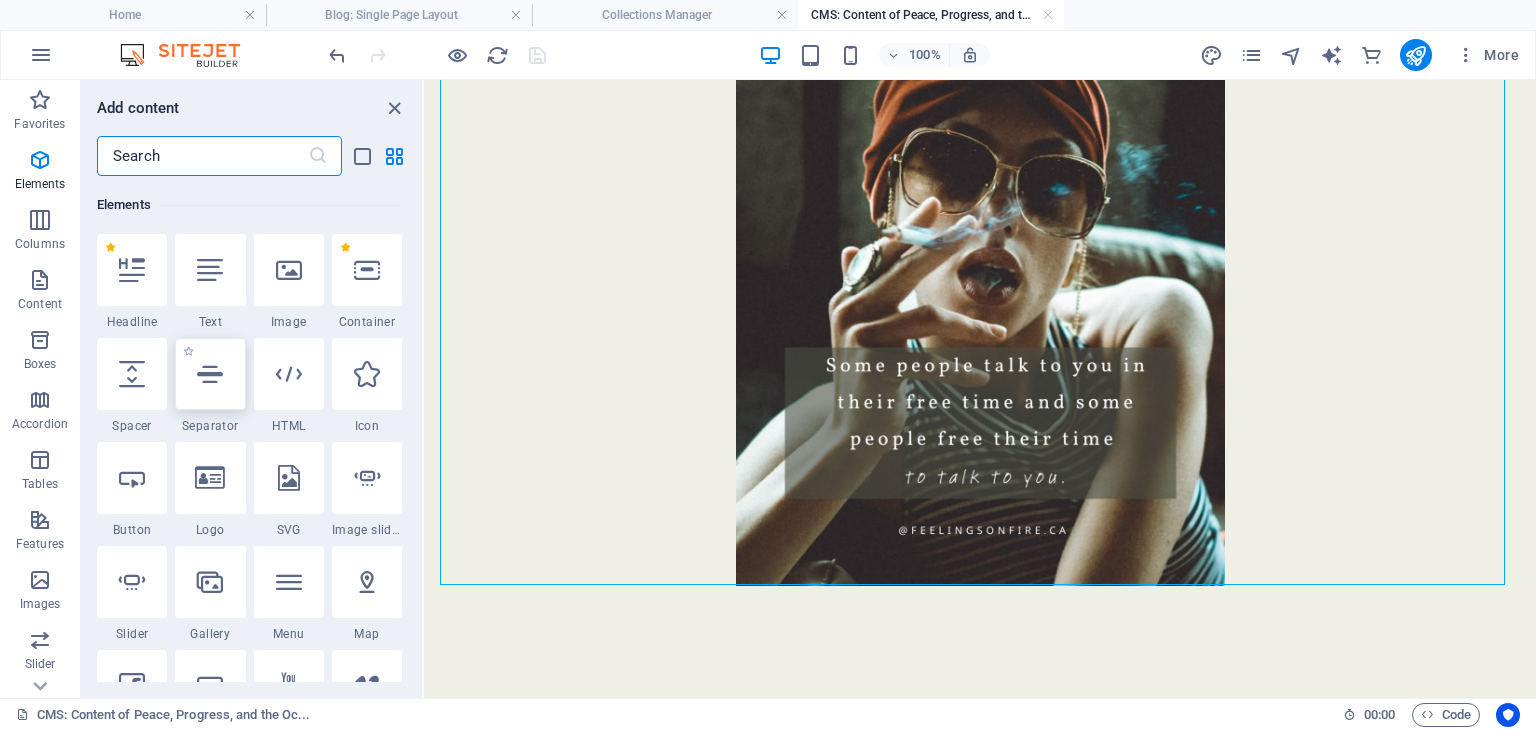 scroll, scrollTop: 212, scrollLeft: 0, axis: vertical 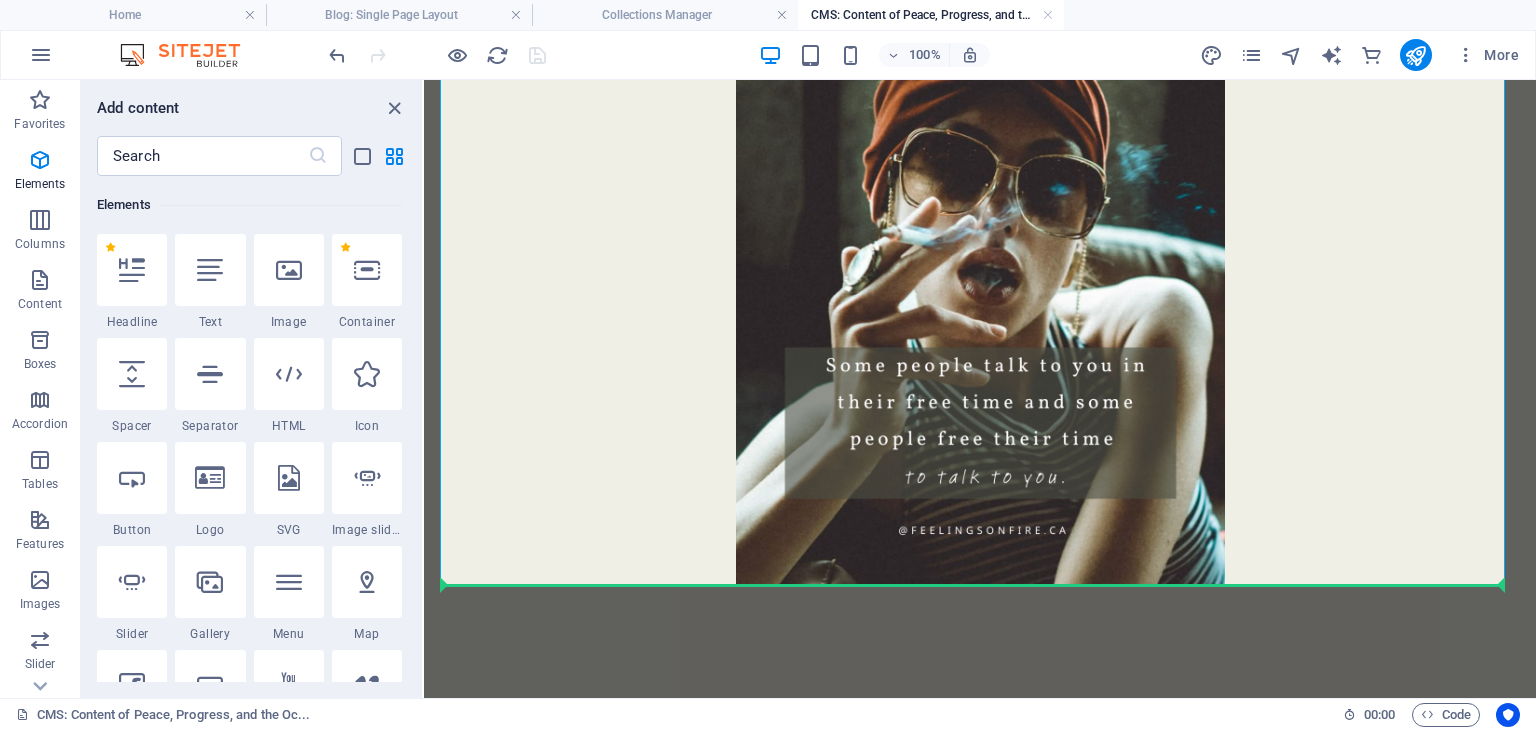 select on "px" 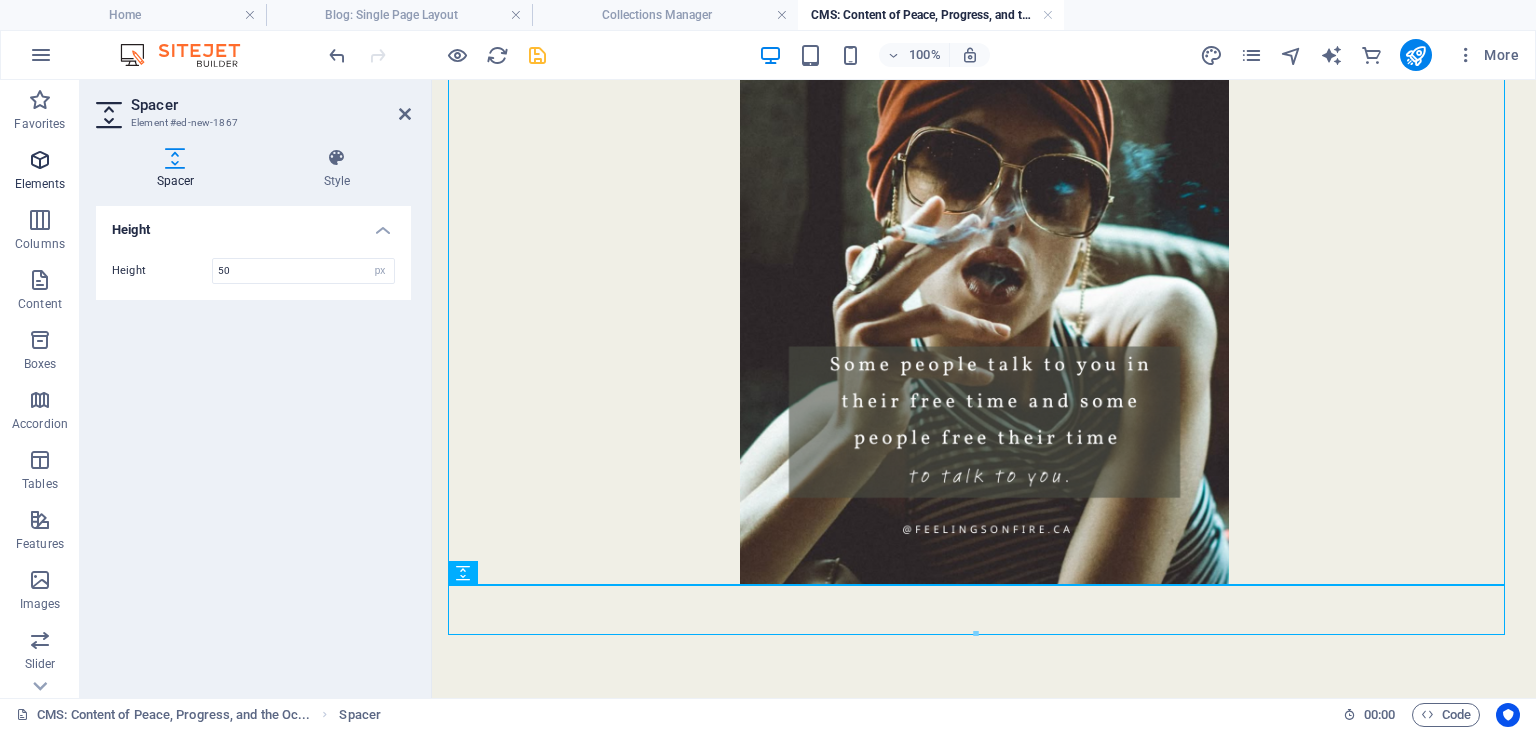 click at bounding box center [40, 160] 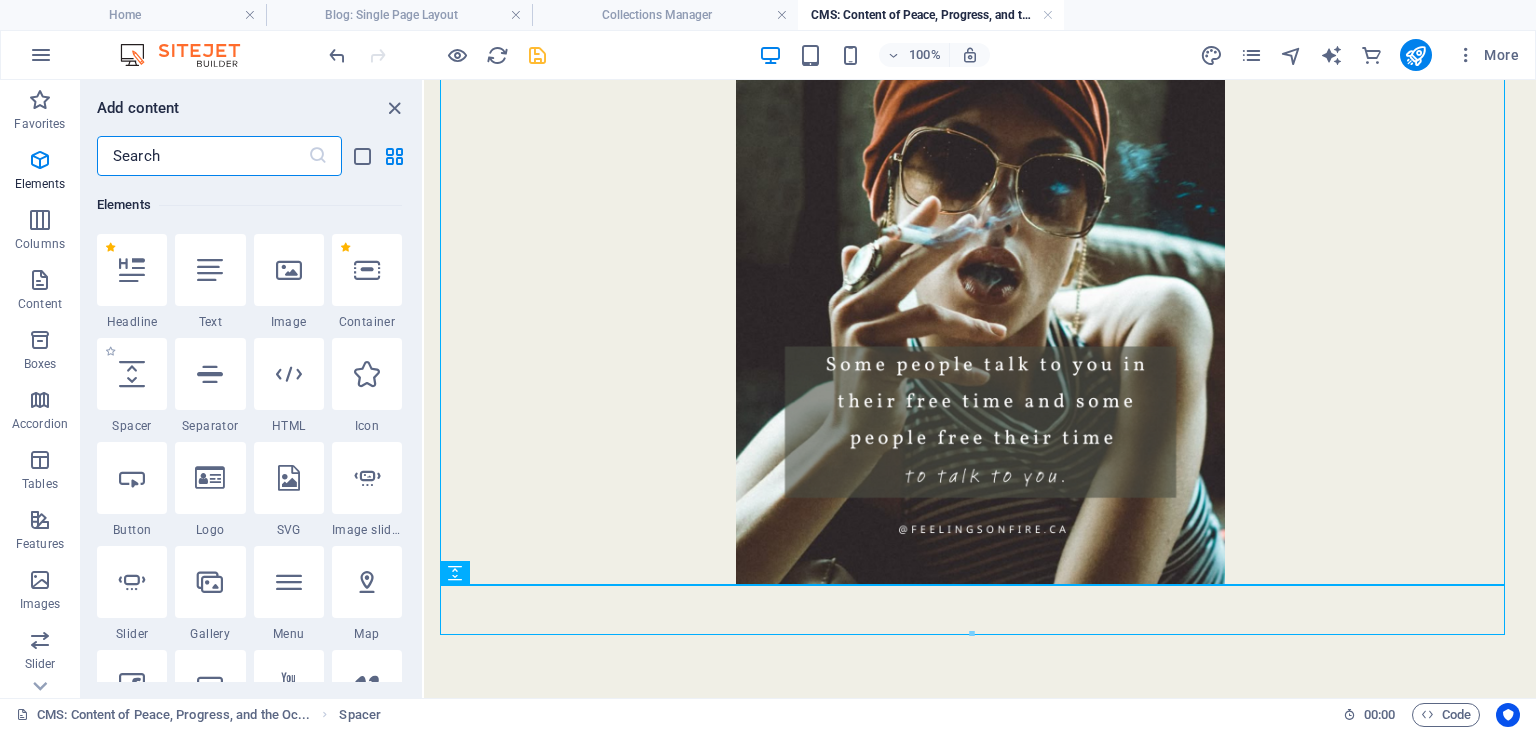 scroll, scrollTop: 212, scrollLeft: 0, axis: vertical 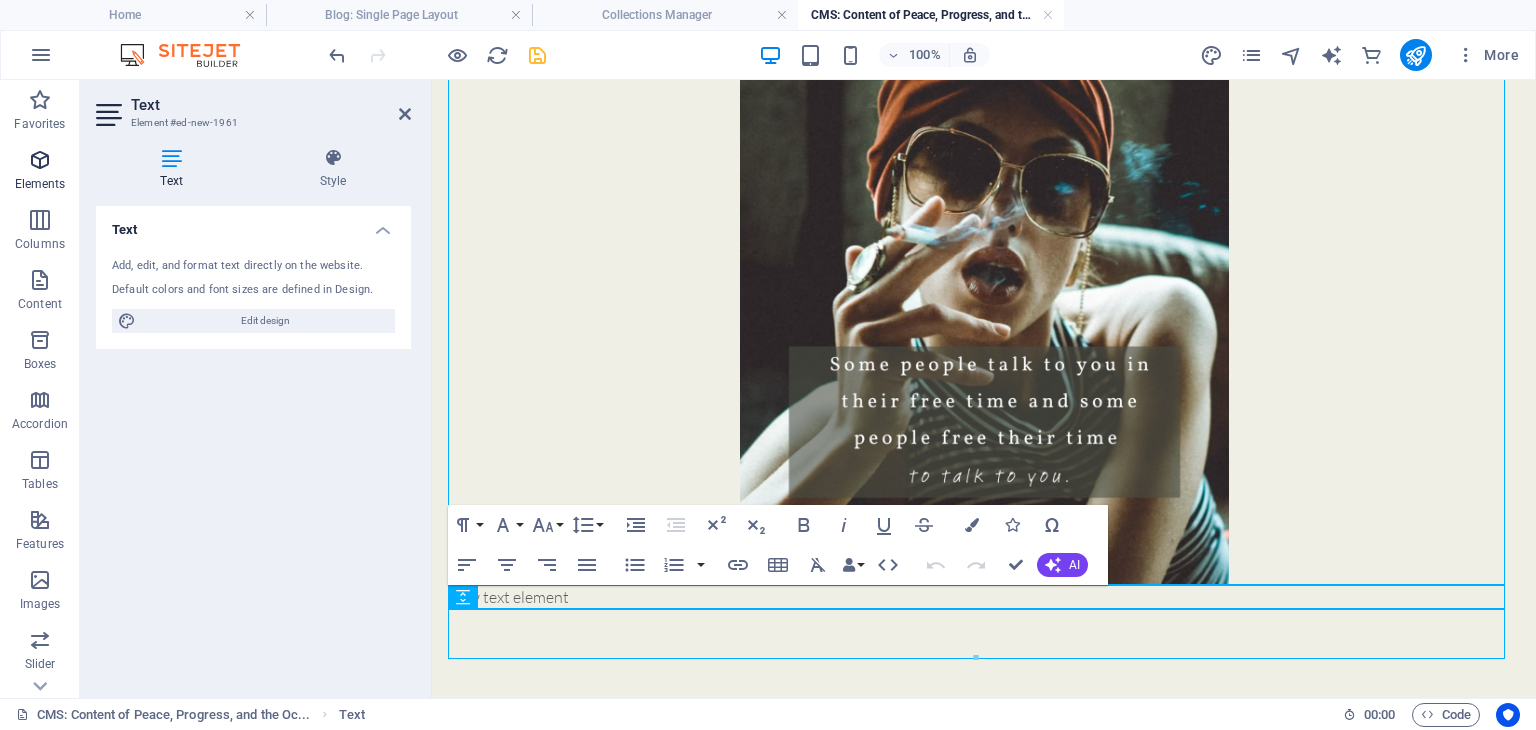 click at bounding box center [40, 160] 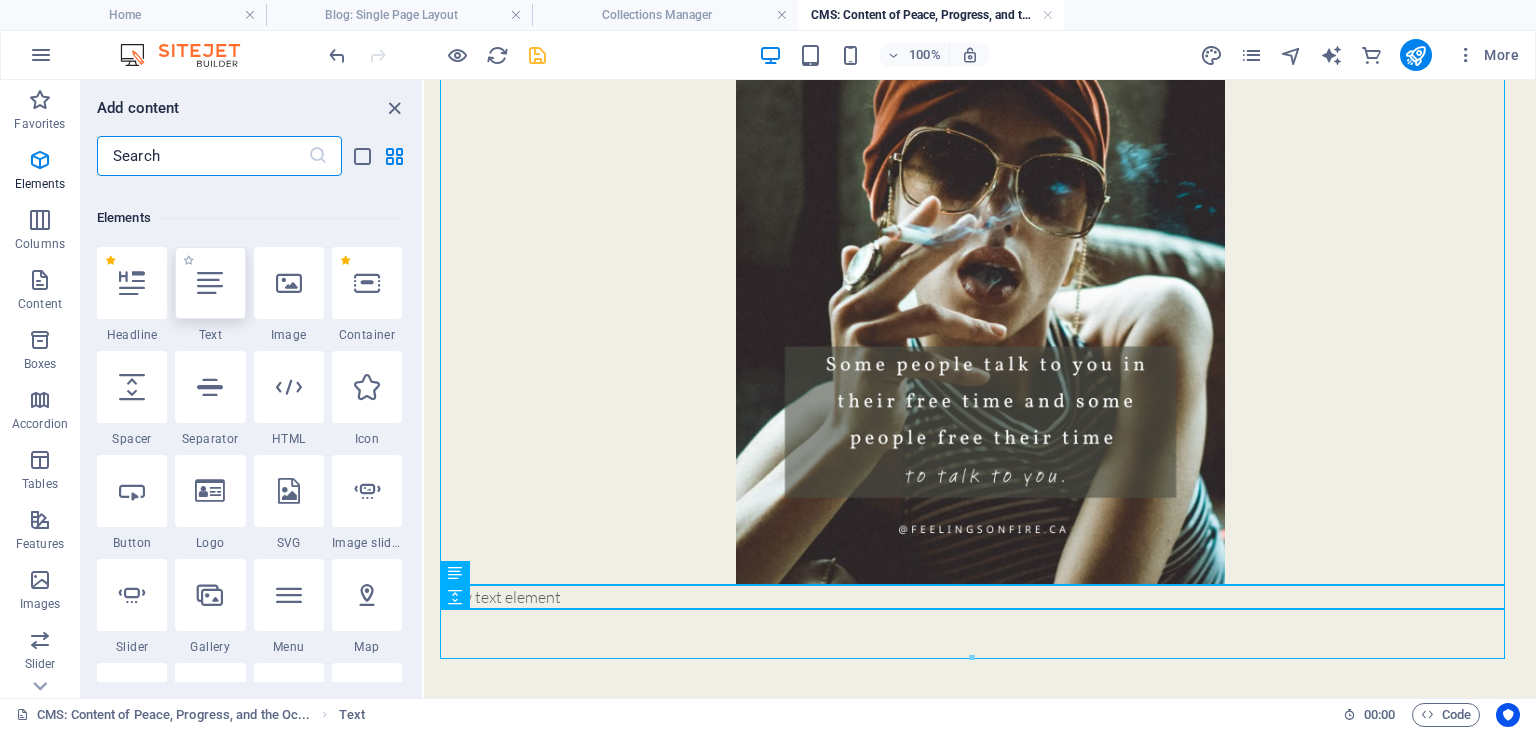 scroll, scrollTop: 212, scrollLeft: 0, axis: vertical 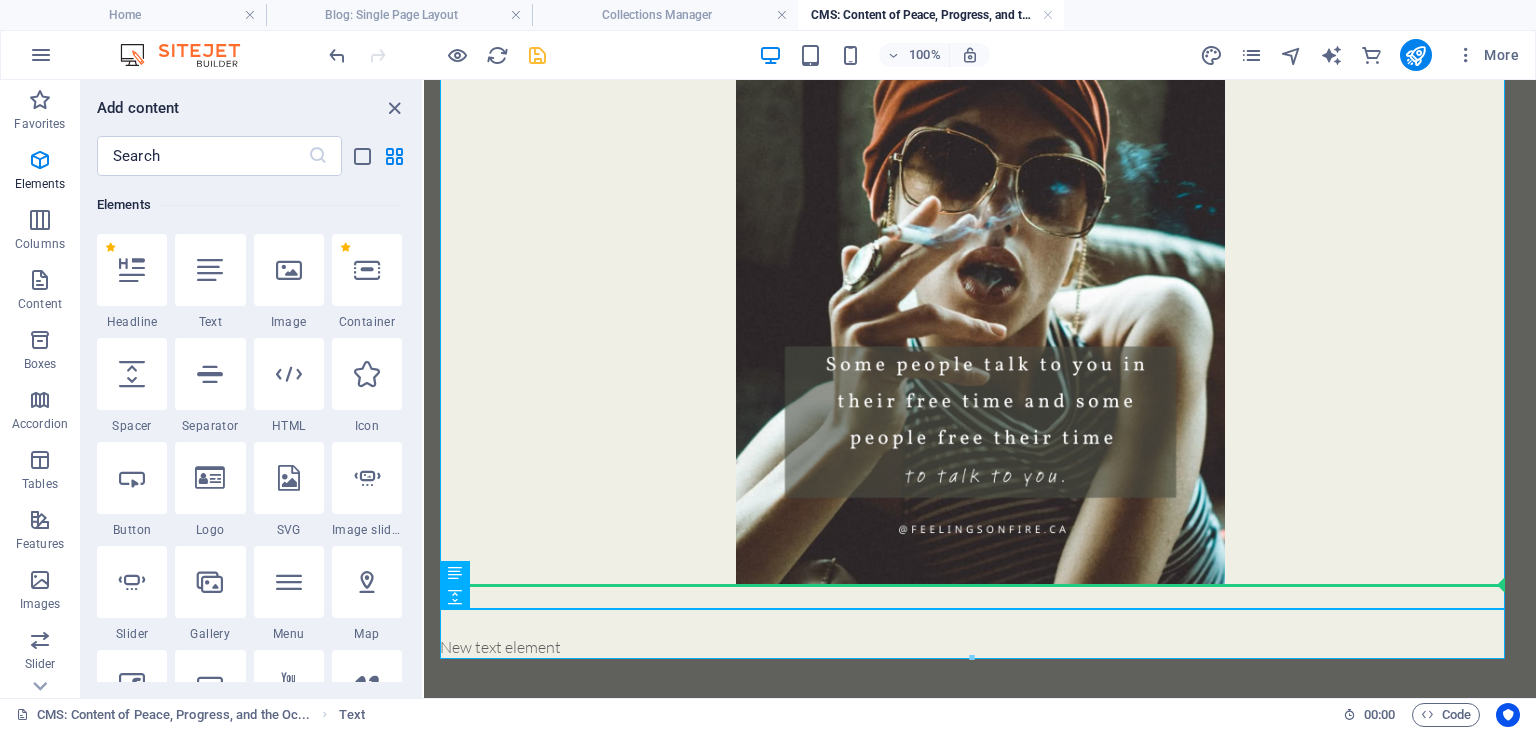 select on "px" 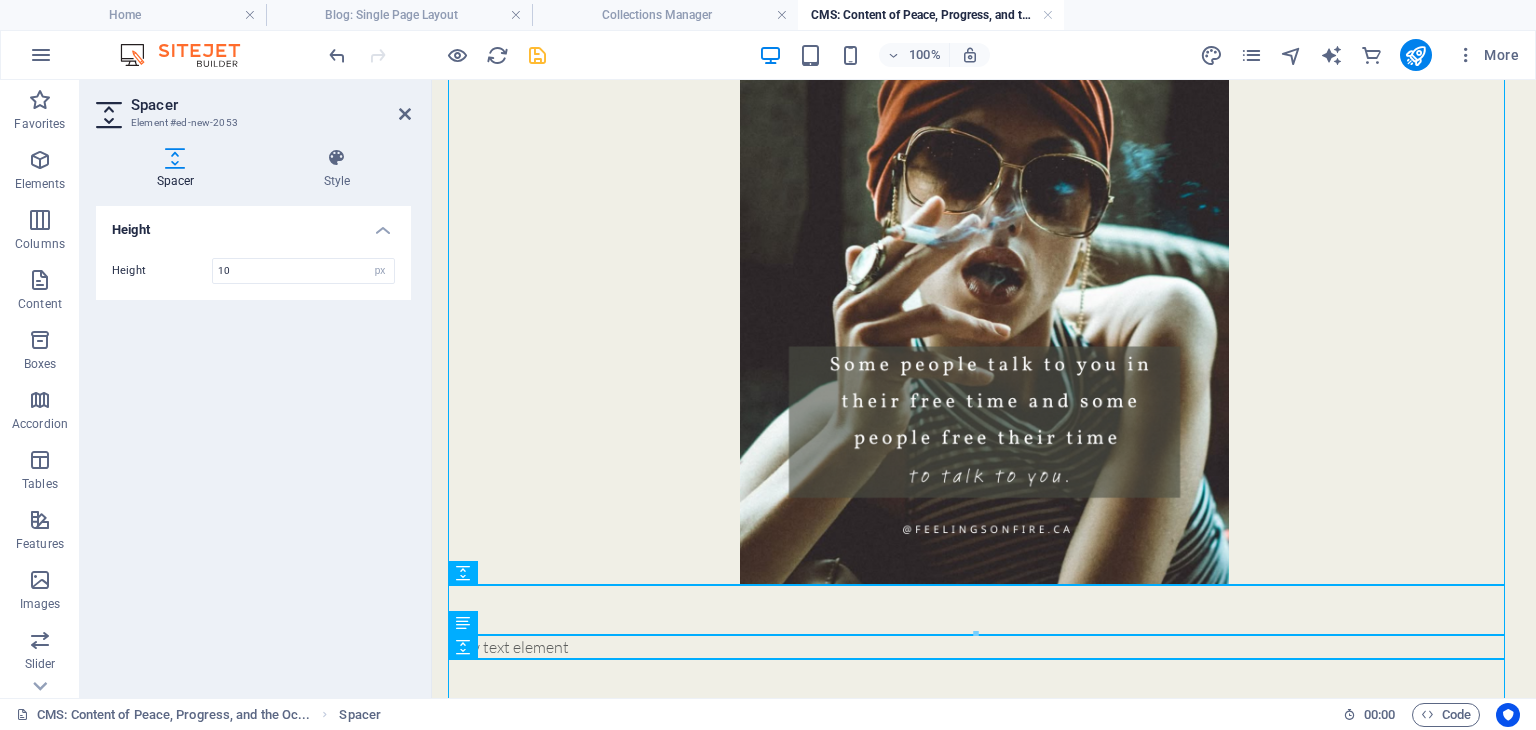 type on "10" 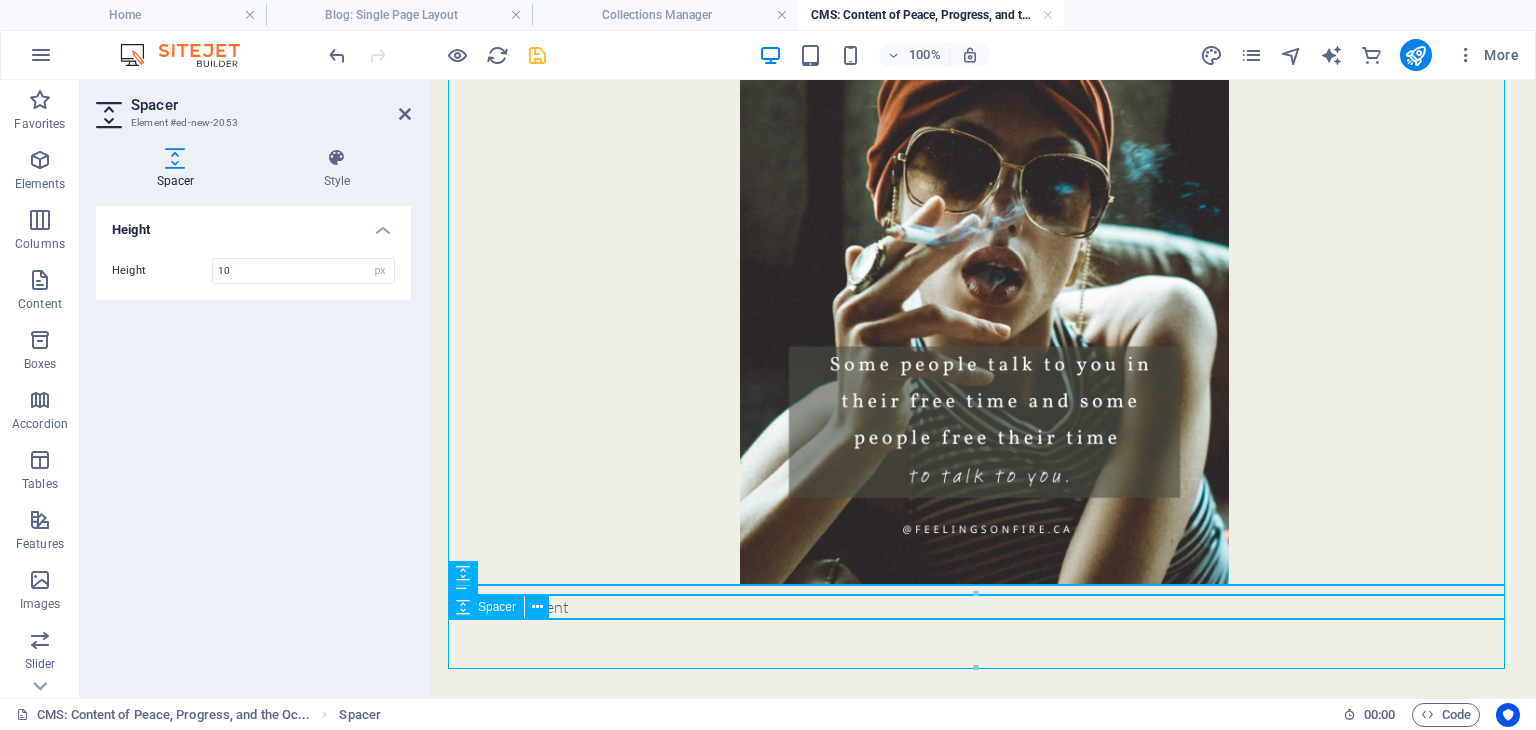 drag, startPoint x: 498, startPoint y: 662, endPoint x: 928, endPoint y: 745, distance: 437.93723 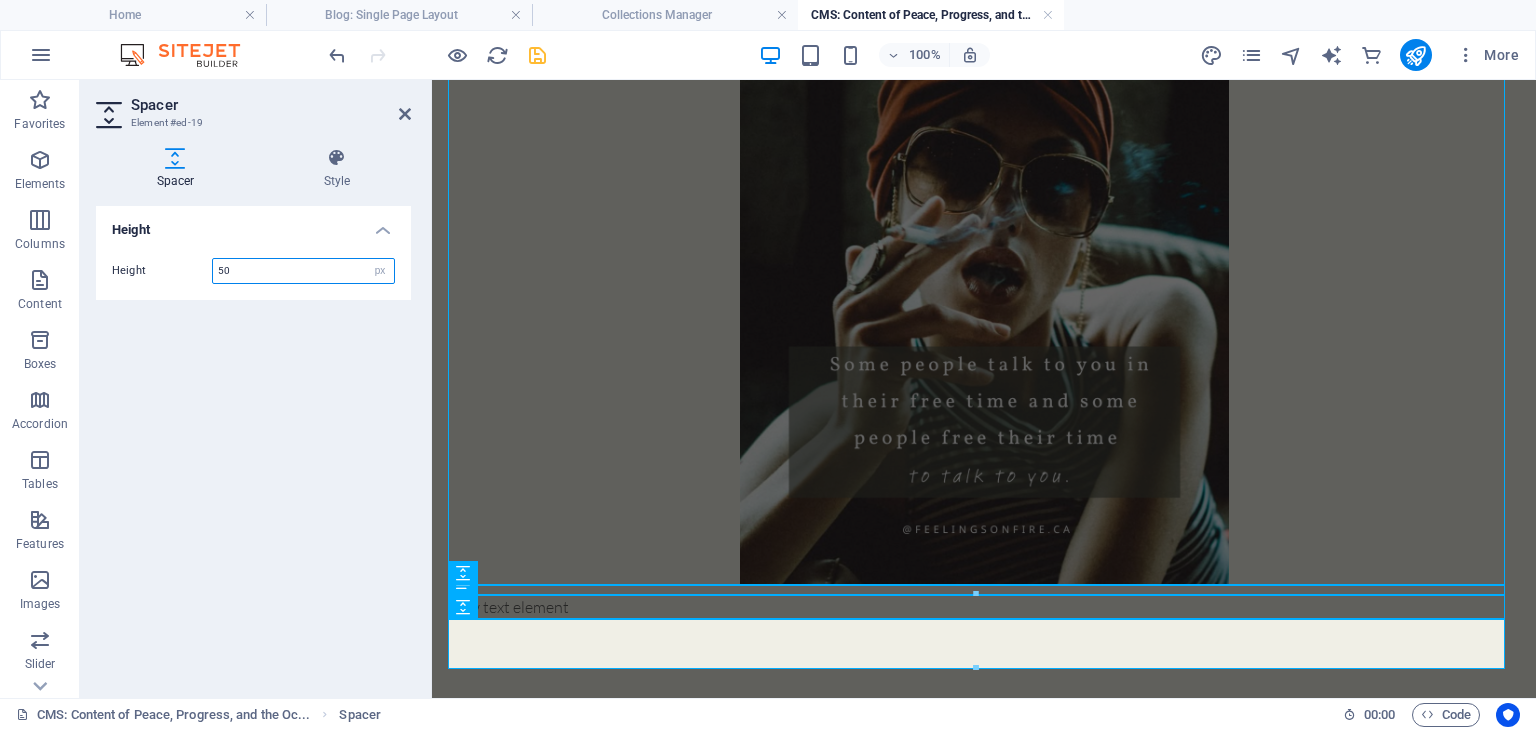 click on "50" at bounding box center (303, 271) 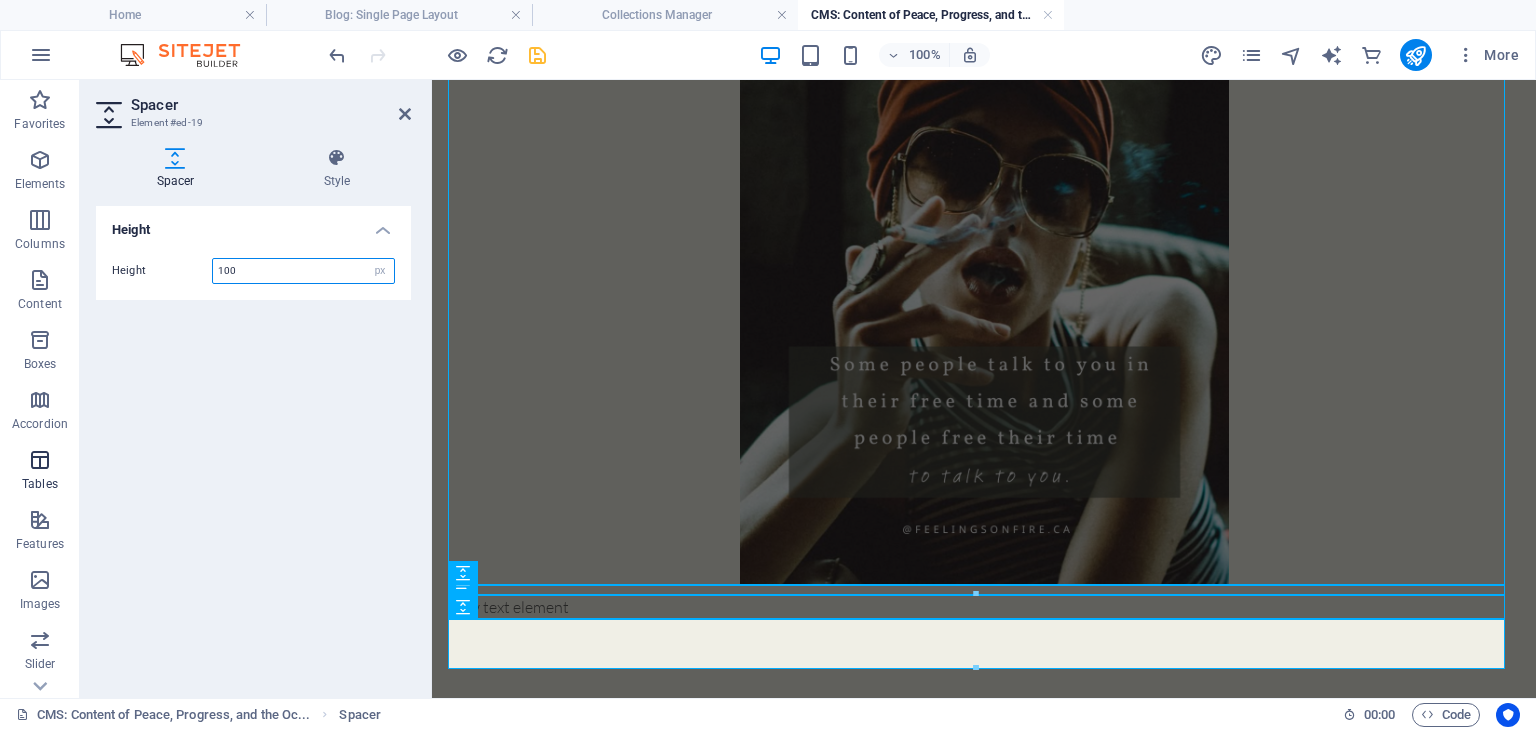 type on "100" 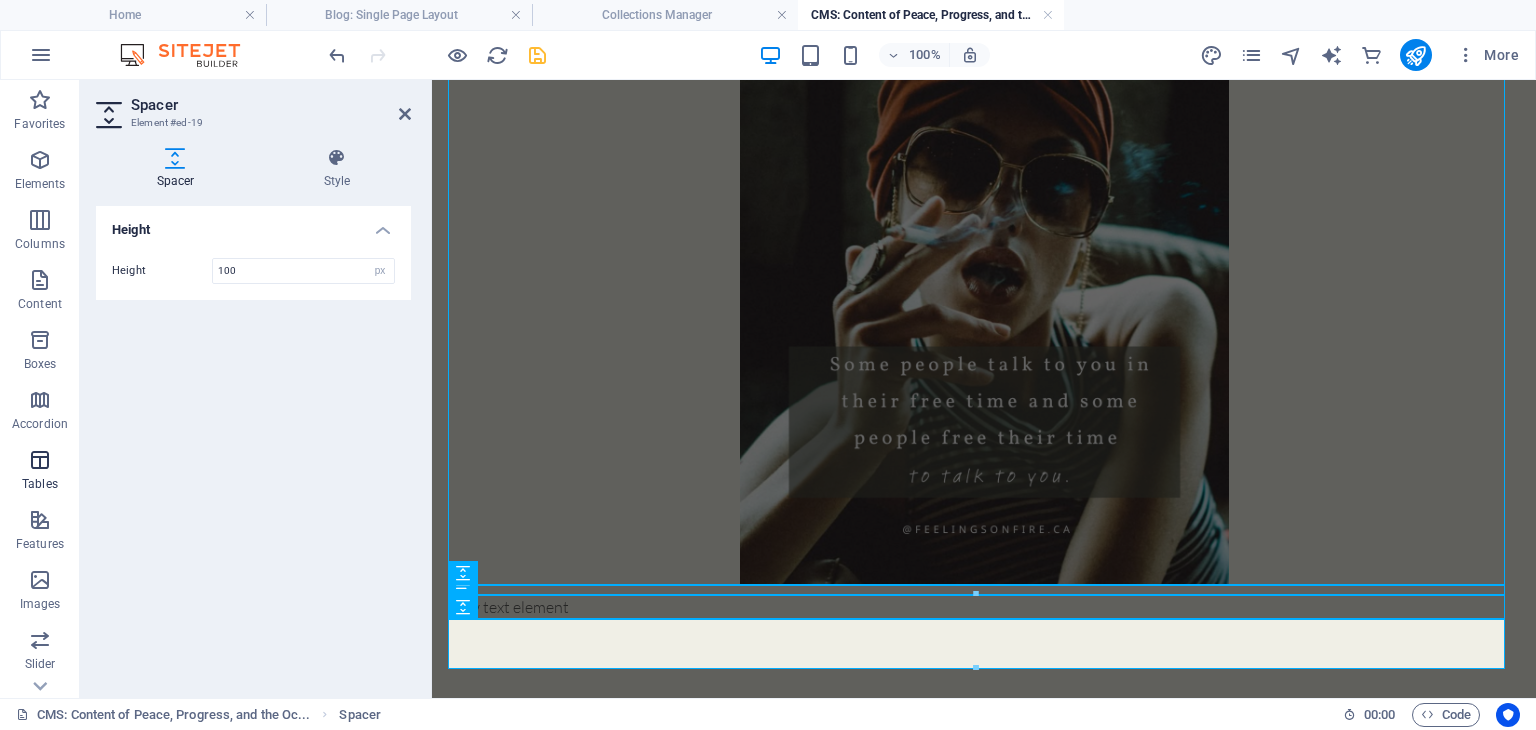 click on "Tables" at bounding box center (40, 472) 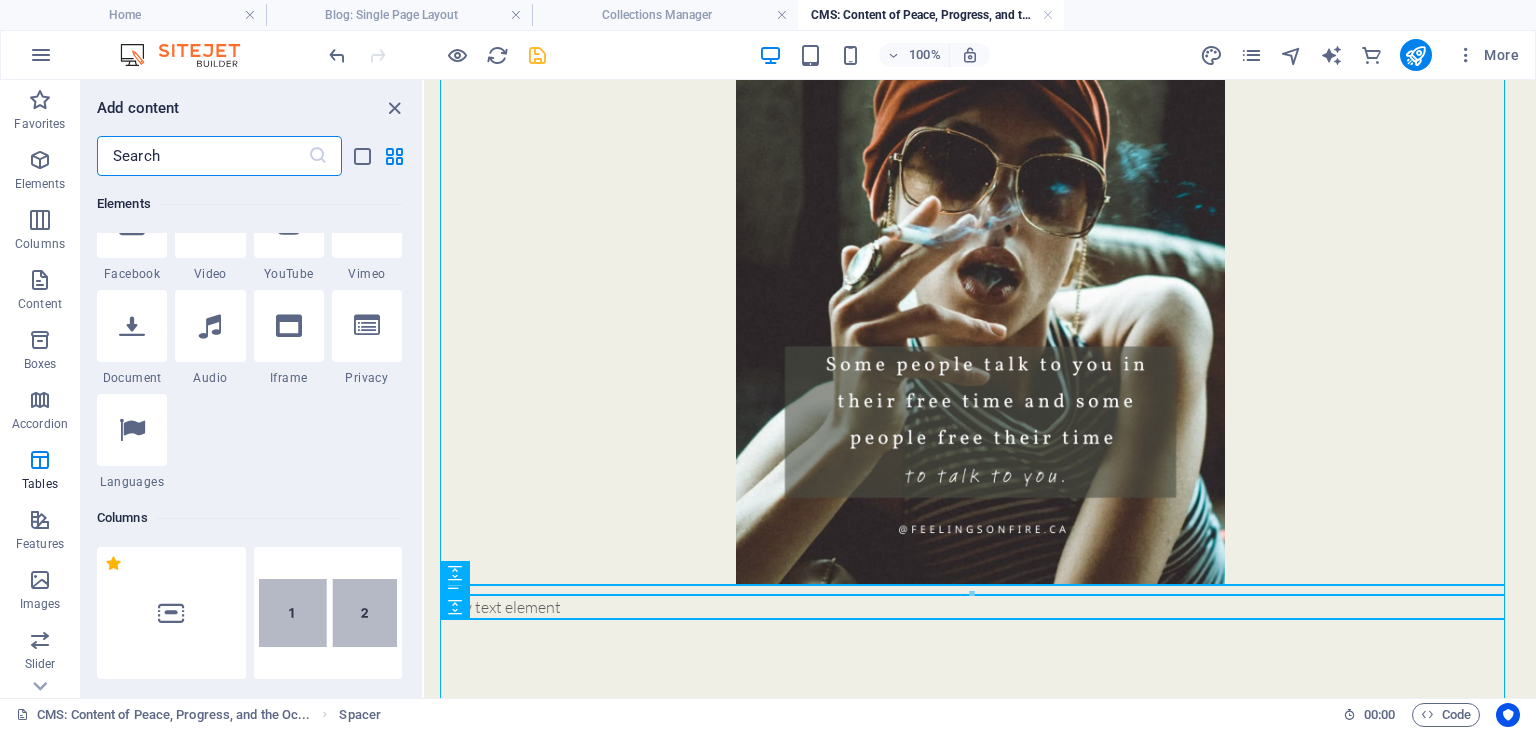 scroll, scrollTop: 6926, scrollLeft: 0, axis: vertical 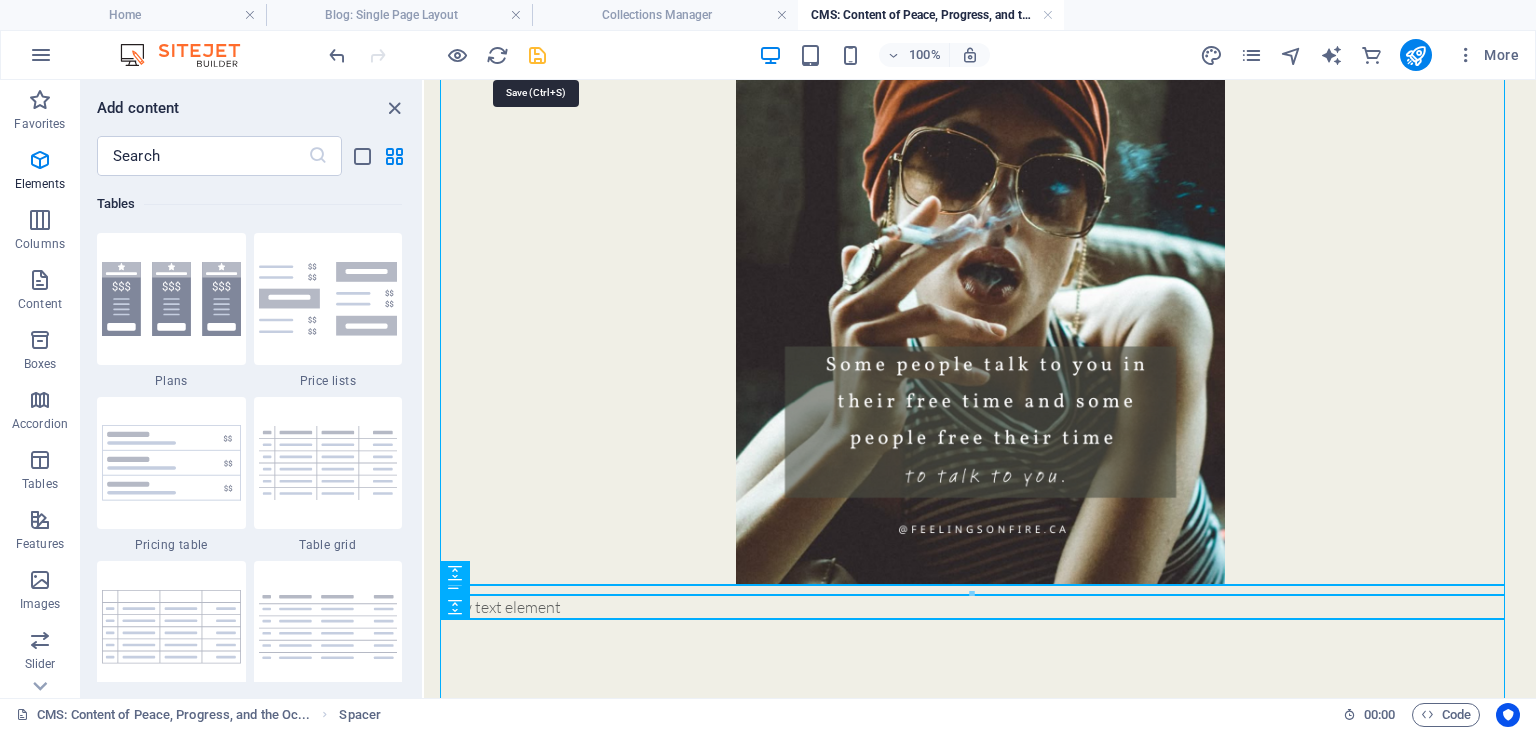 click at bounding box center [537, 55] 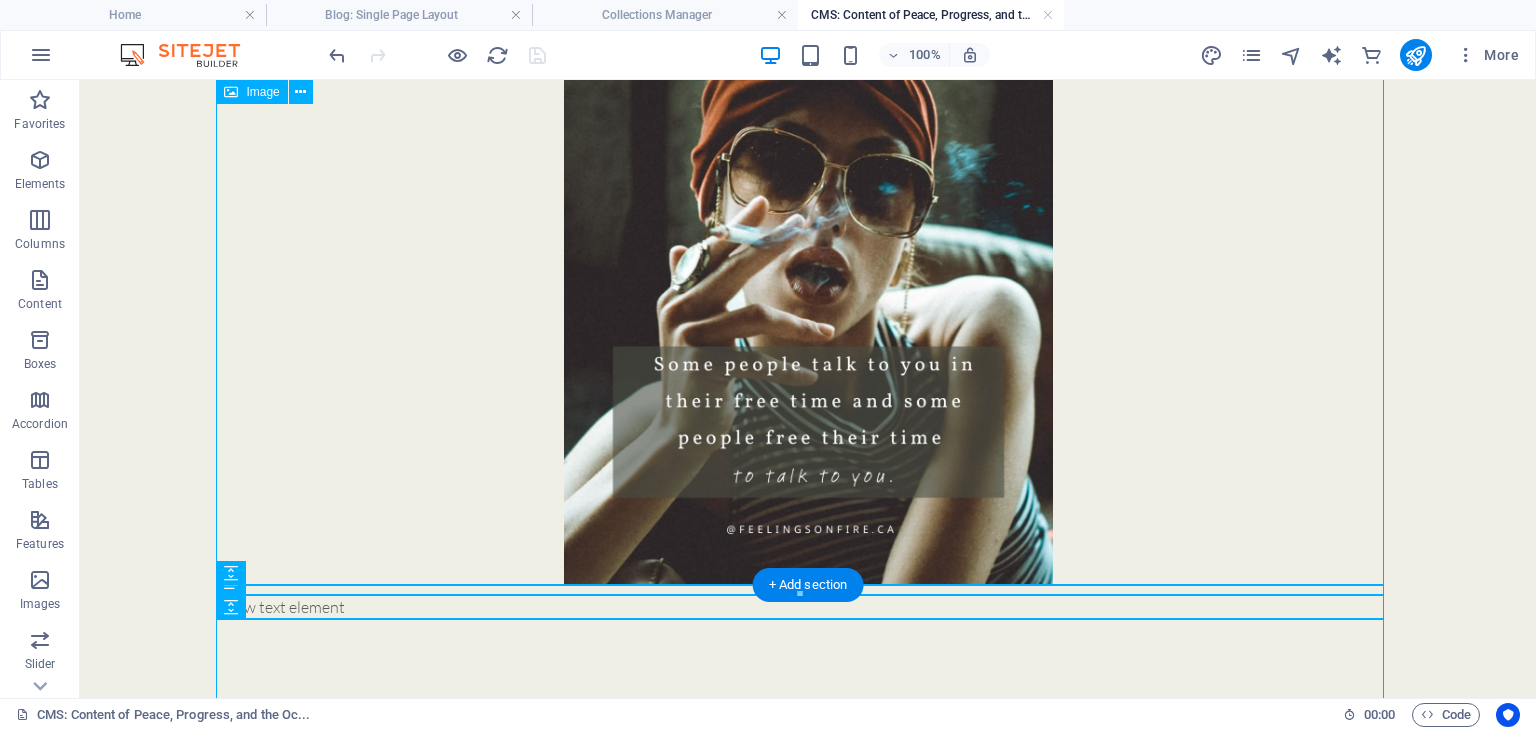 scroll, scrollTop: 2533, scrollLeft: 0, axis: vertical 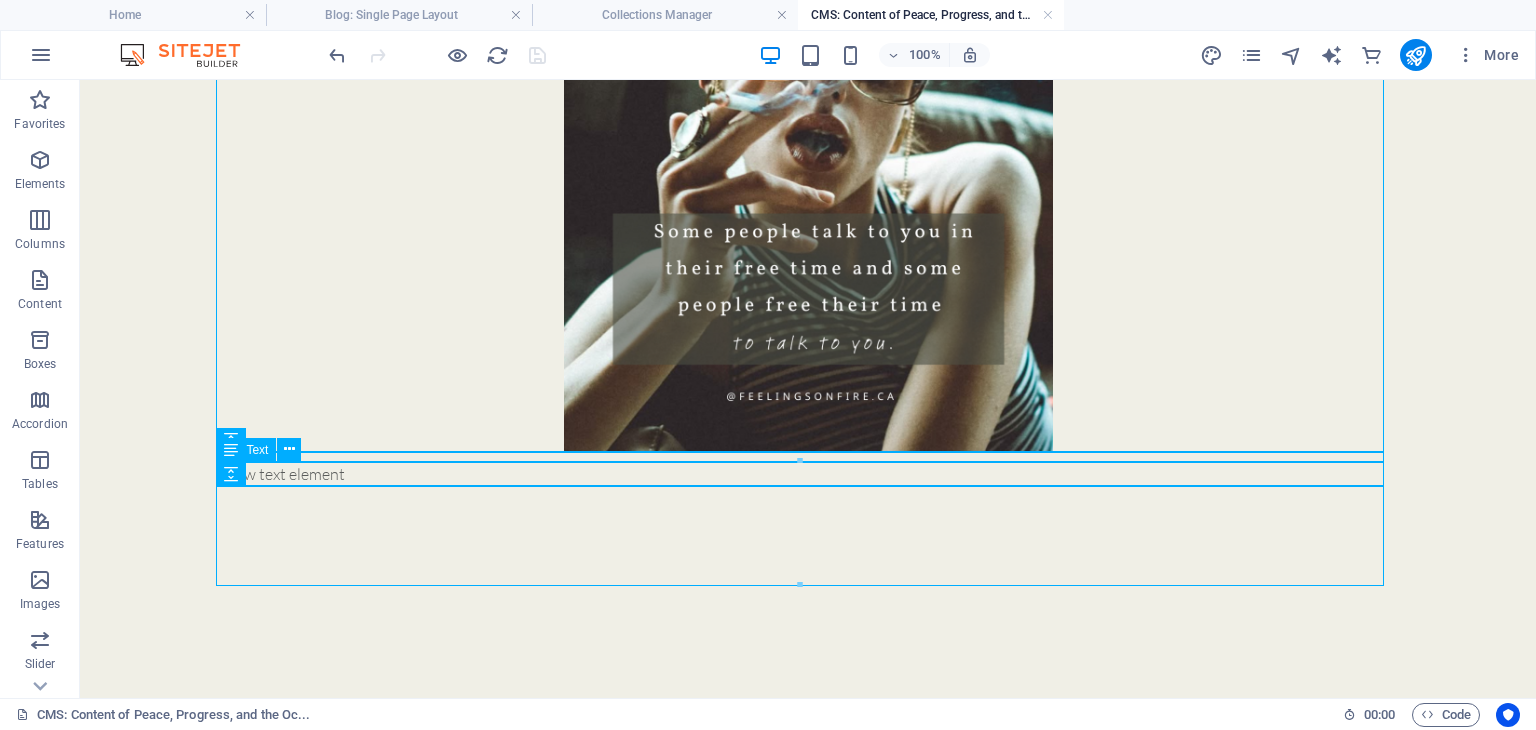 click on "New text element" at bounding box center [808, 474] 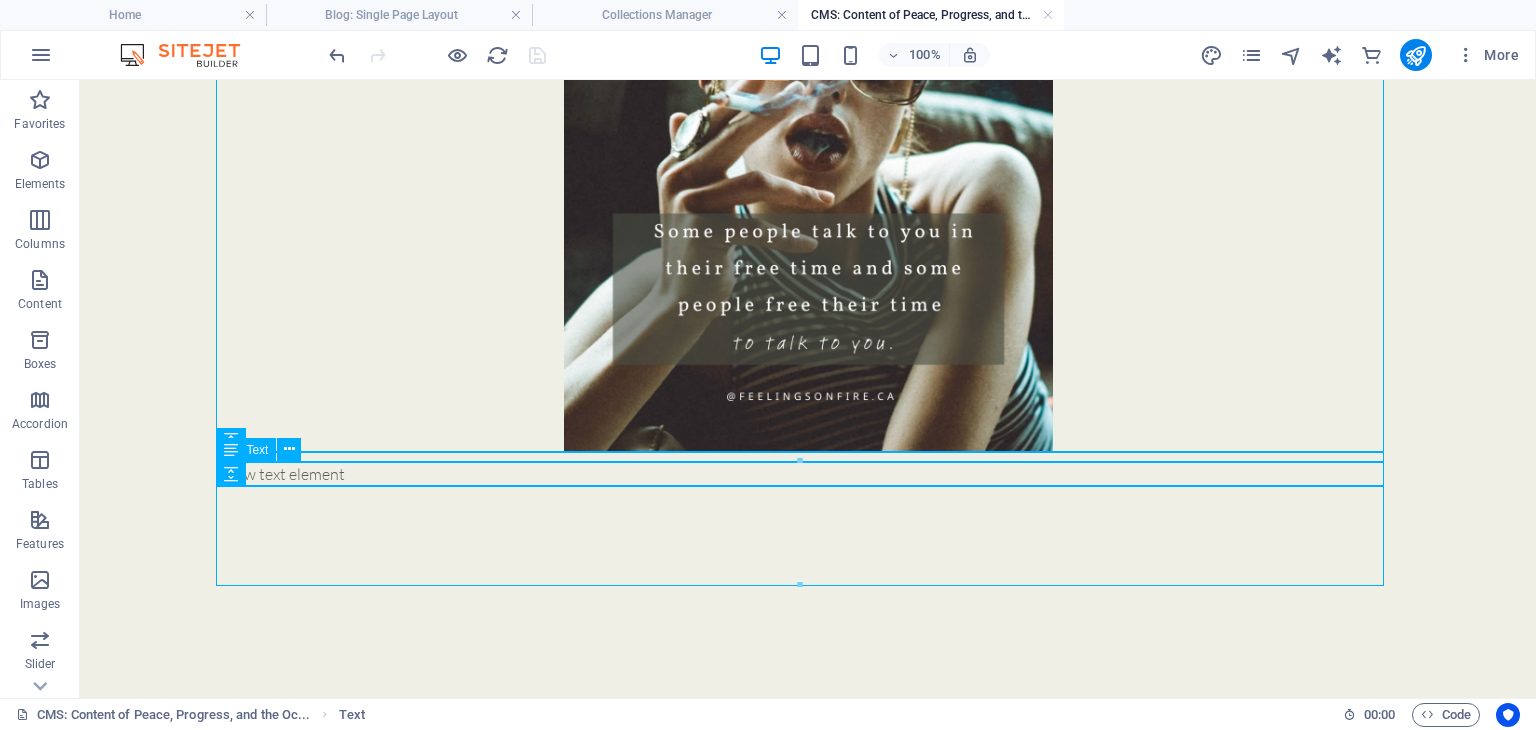 click on "New text element" at bounding box center [808, 474] 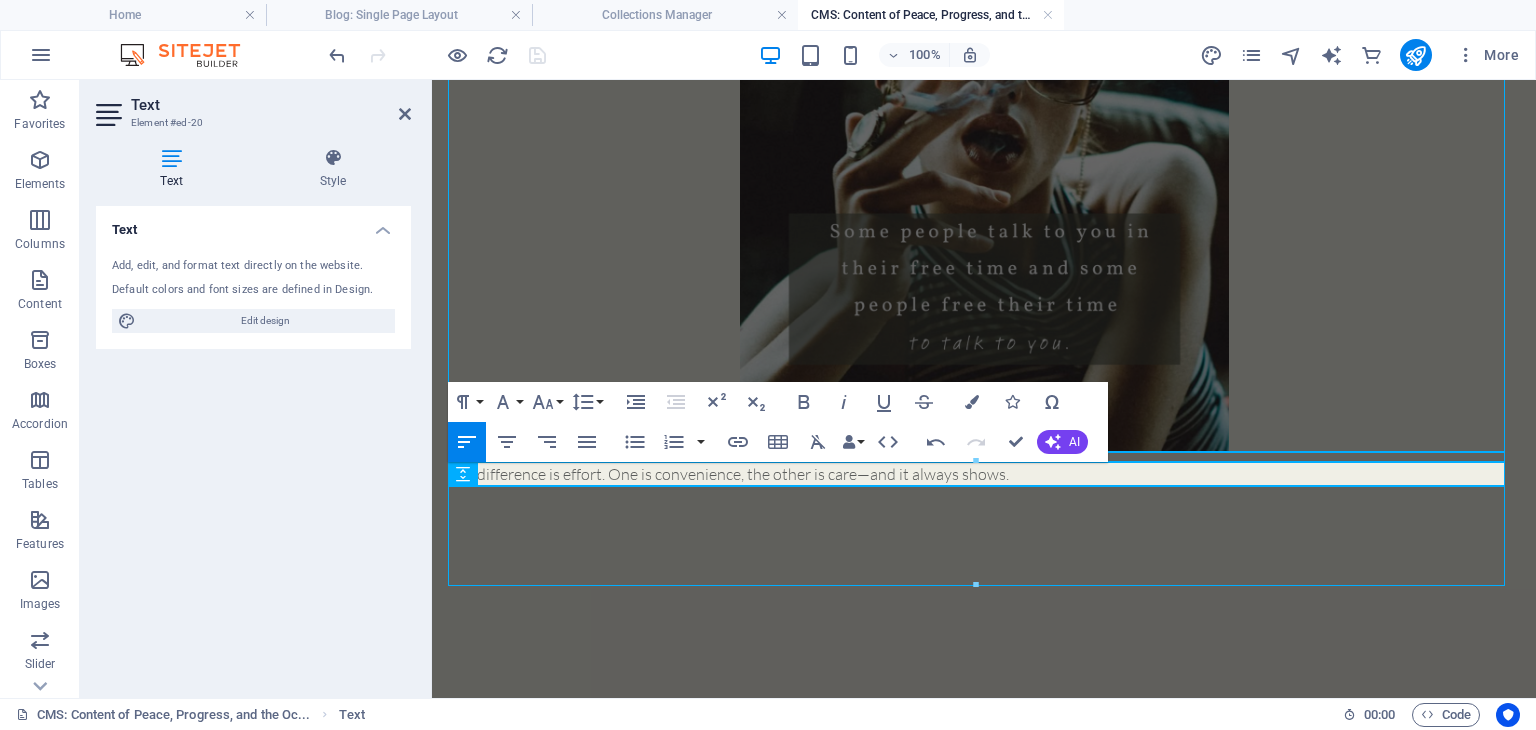 click on "The difference is effort. One is convenience, the other is care—and it always shows." at bounding box center [984, 474] 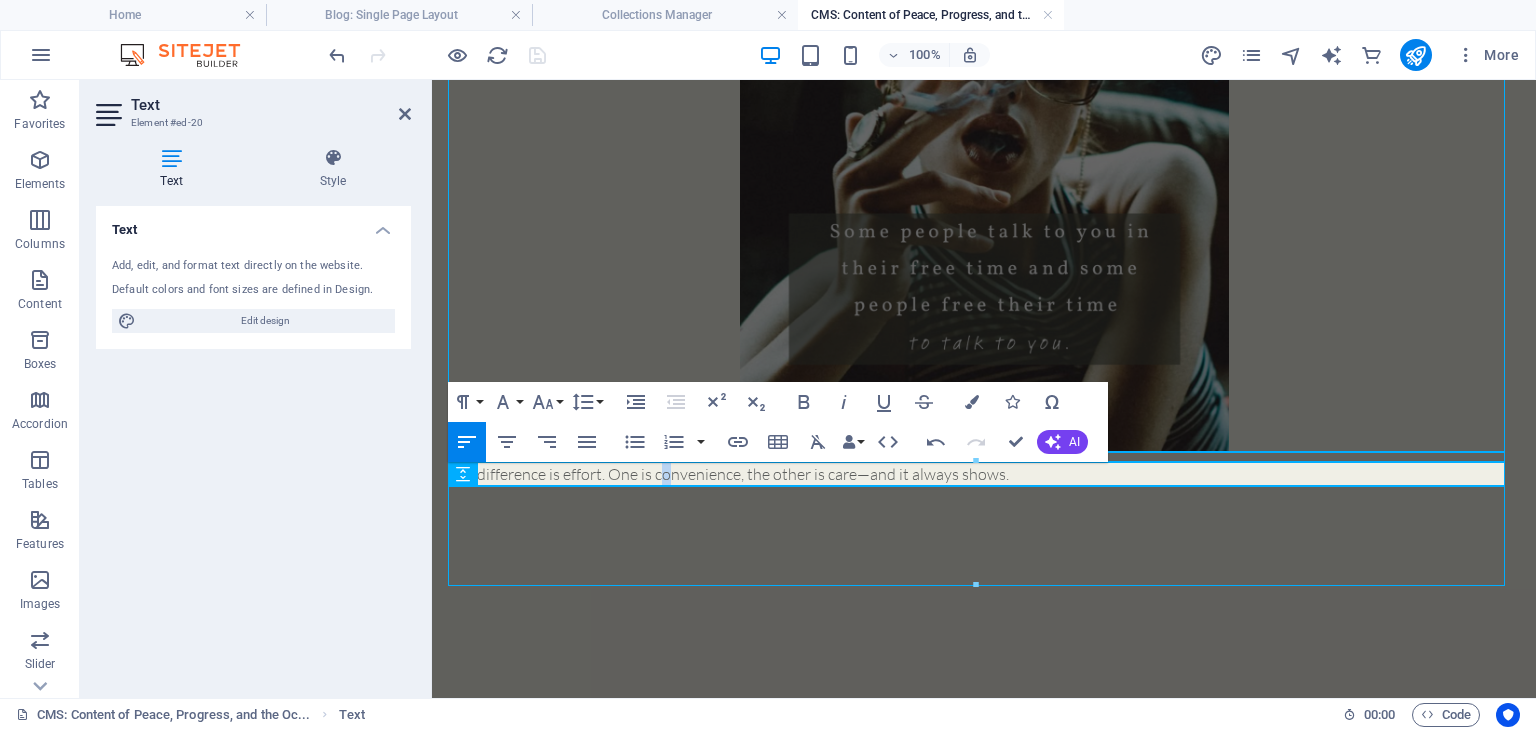 click on "The difference is effort. One is convenience, the other is care—and it always shows." at bounding box center (984, 474) 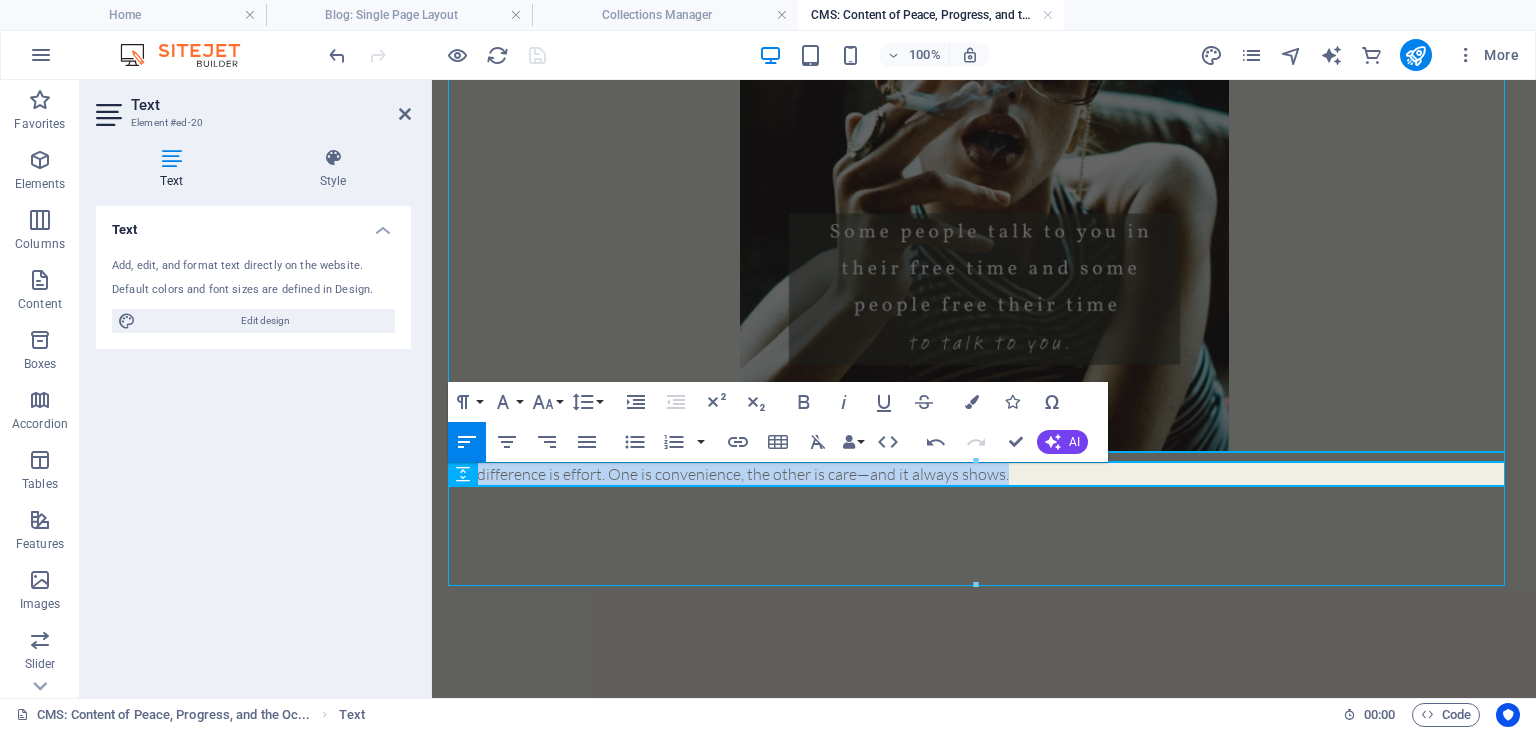 click on "The difference is effort. One is convenience, the other is care—and it always shows." at bounding box center (984, 474) 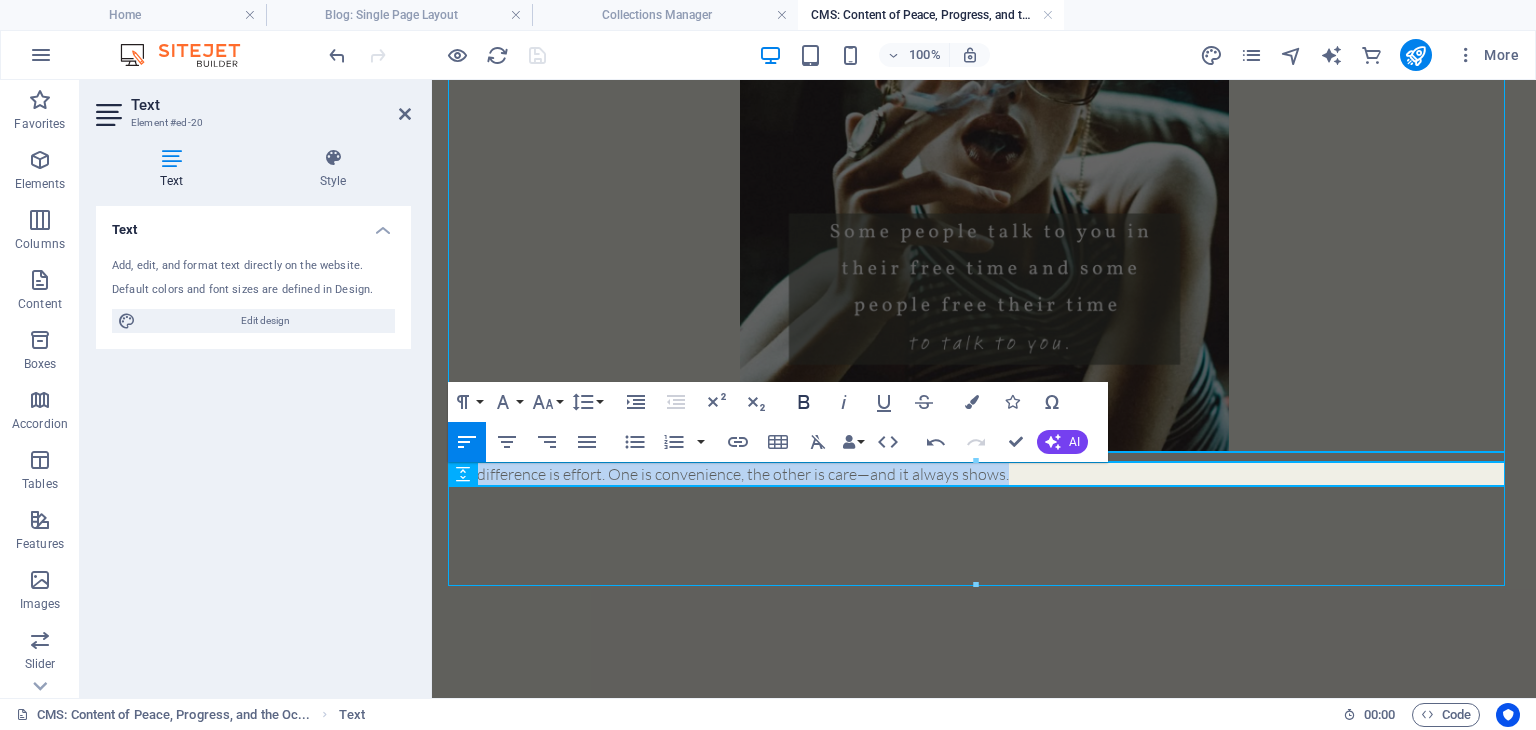 click 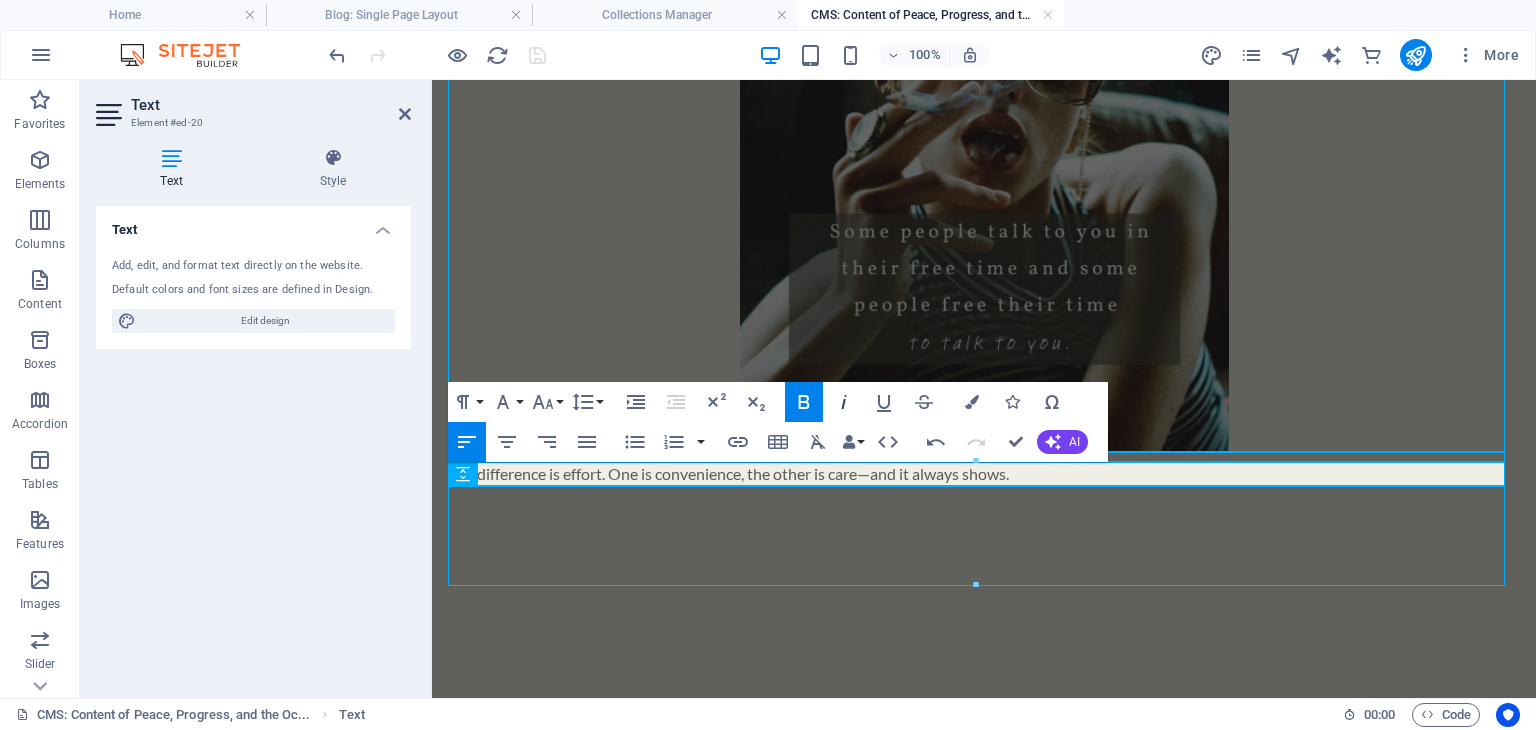 click 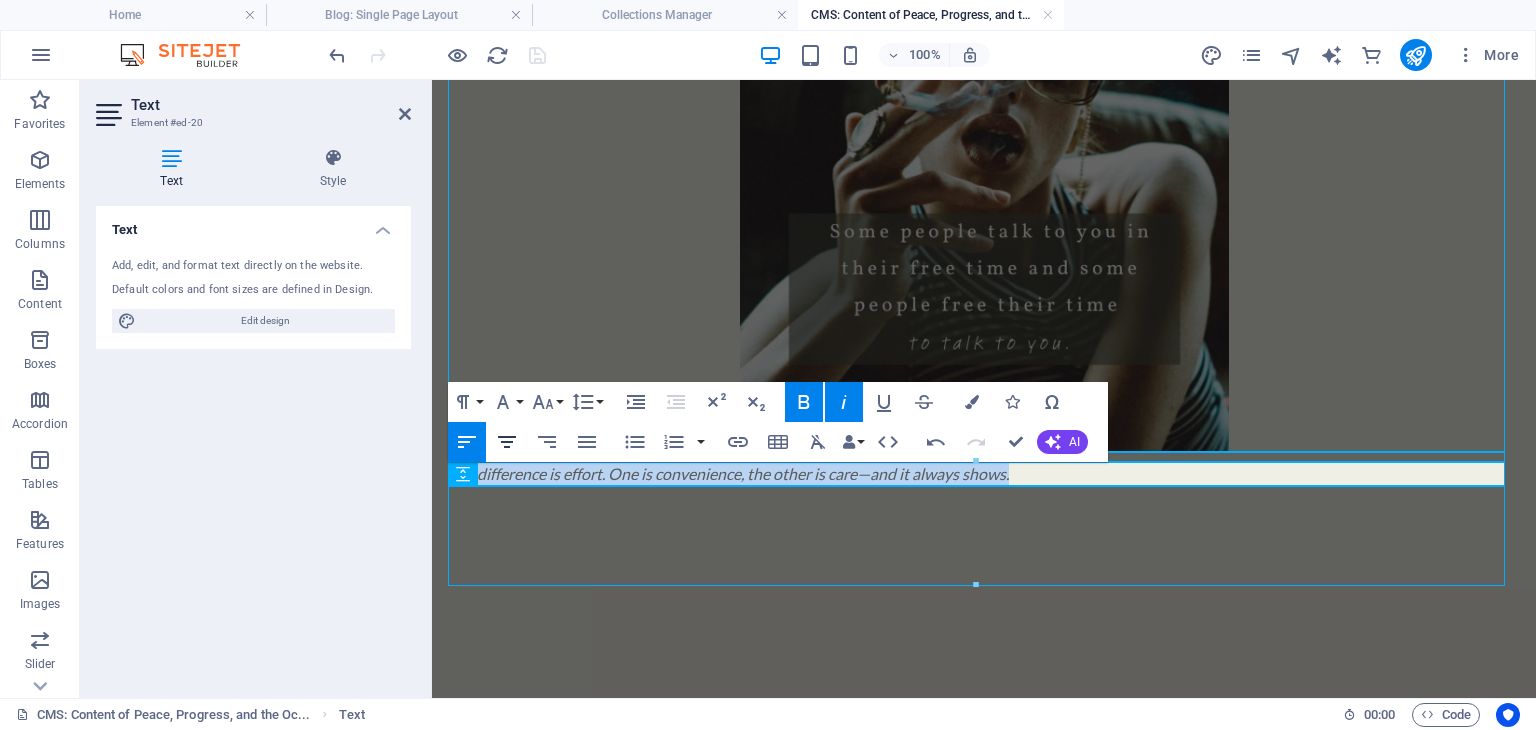 click 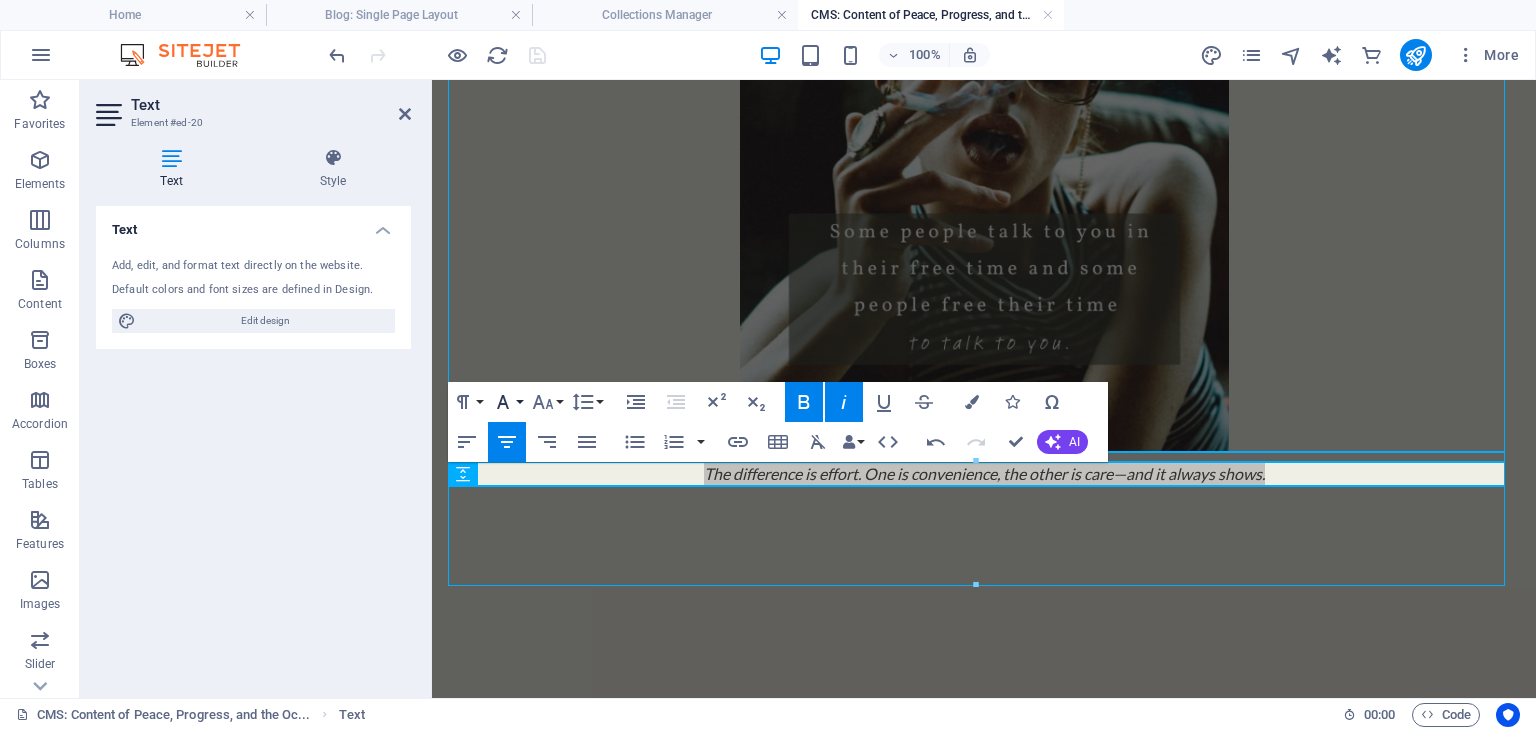 click 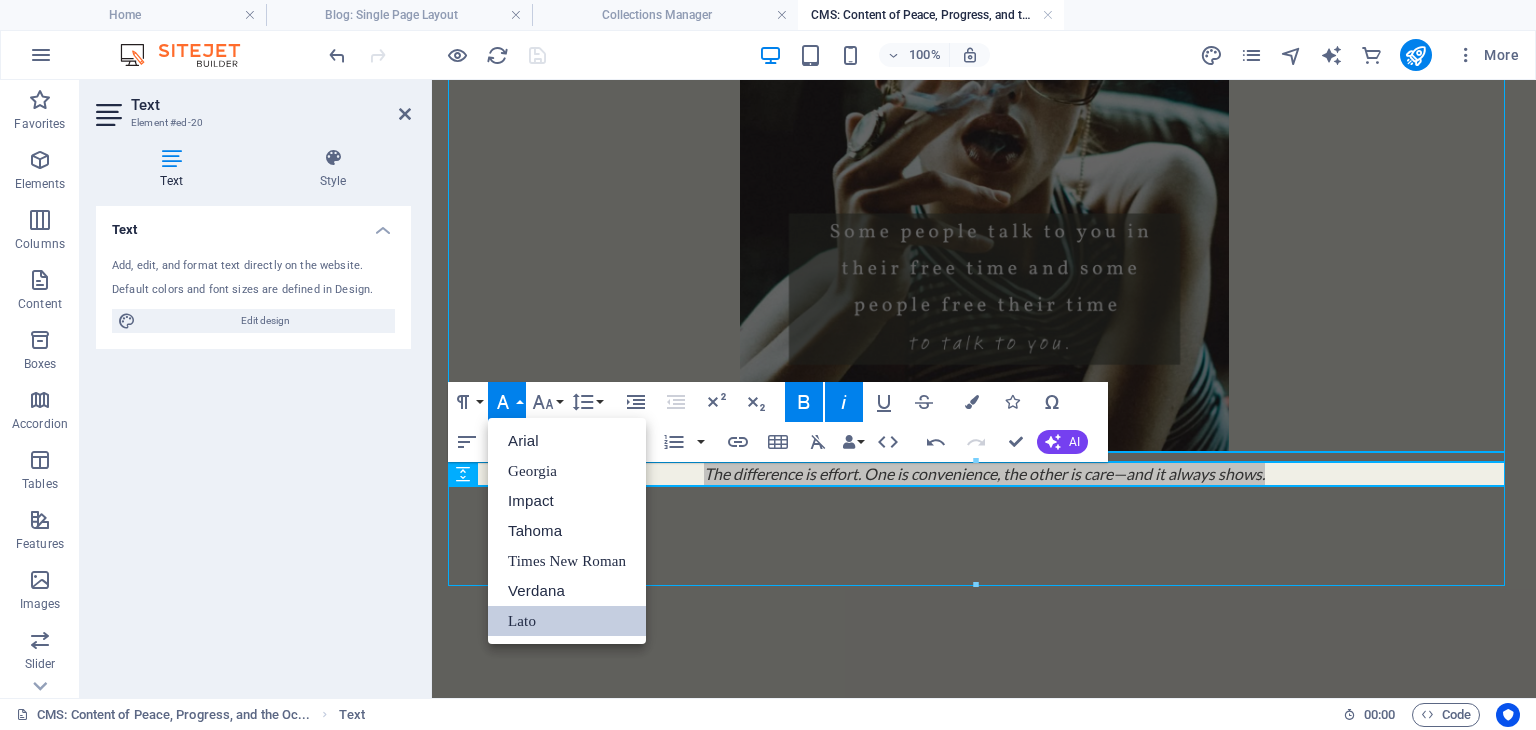 scroll, scrollTop: 0, scrollLeft: 0, axis: both 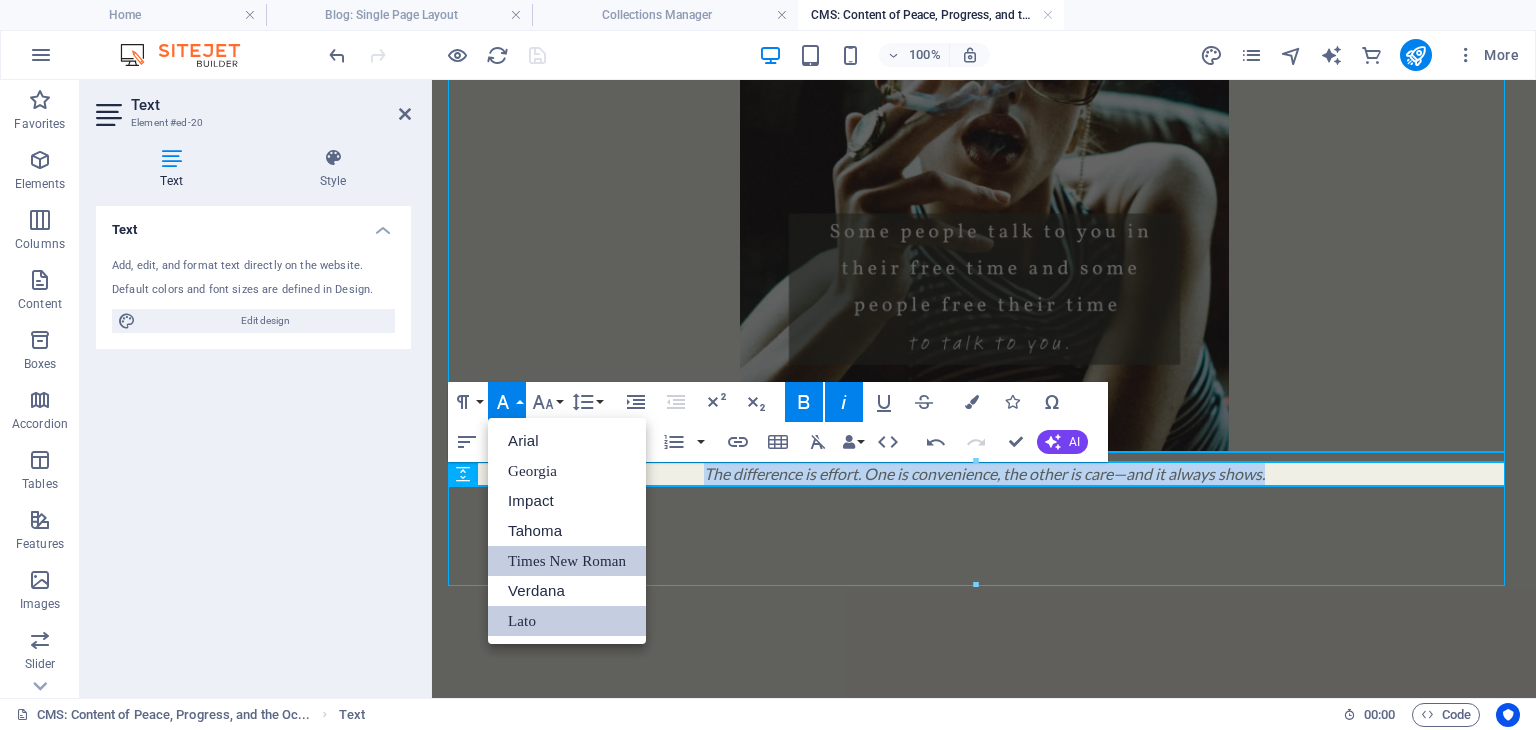 click on "Times New Roman" at bounding box center (567, 561) 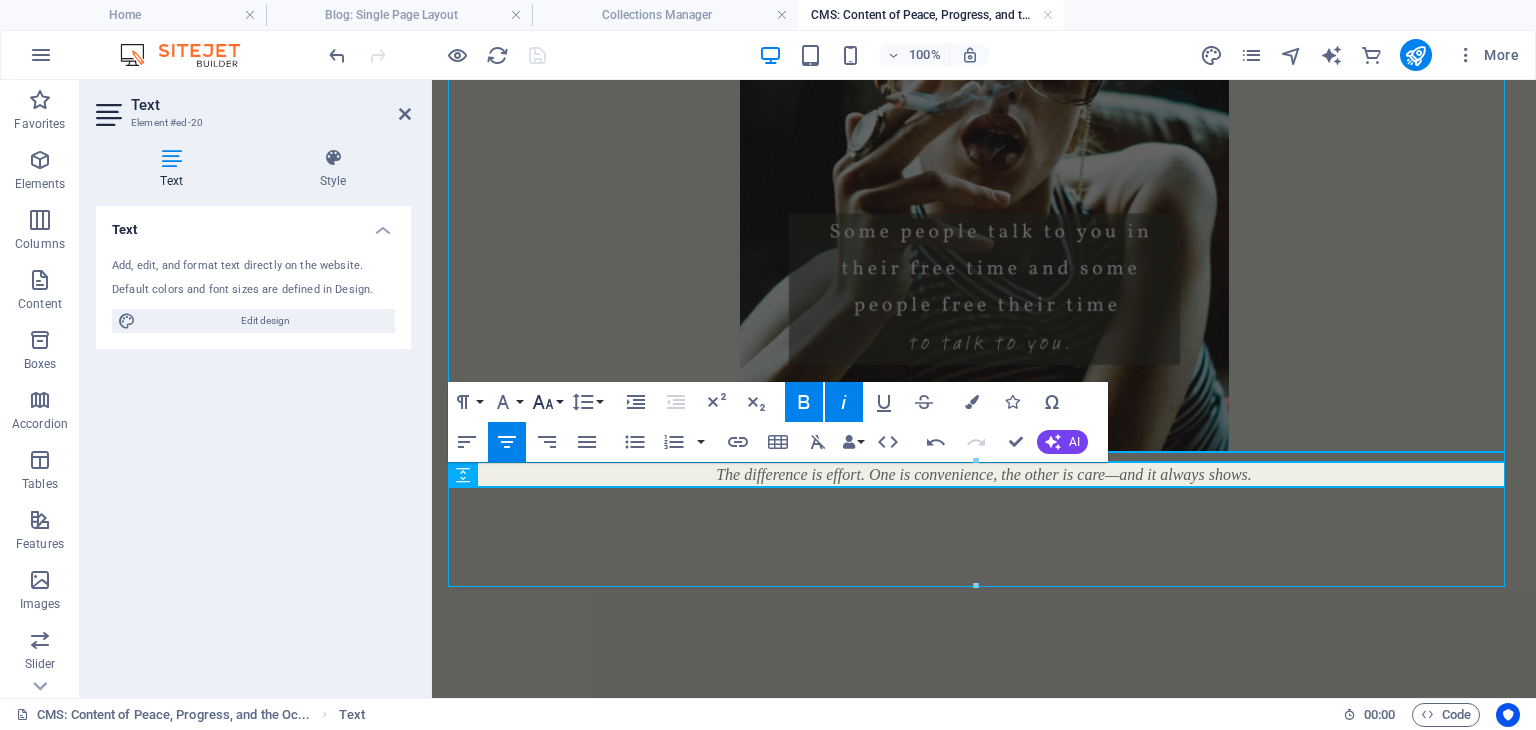 click on "Font Size" at bounding box center [547, 402] 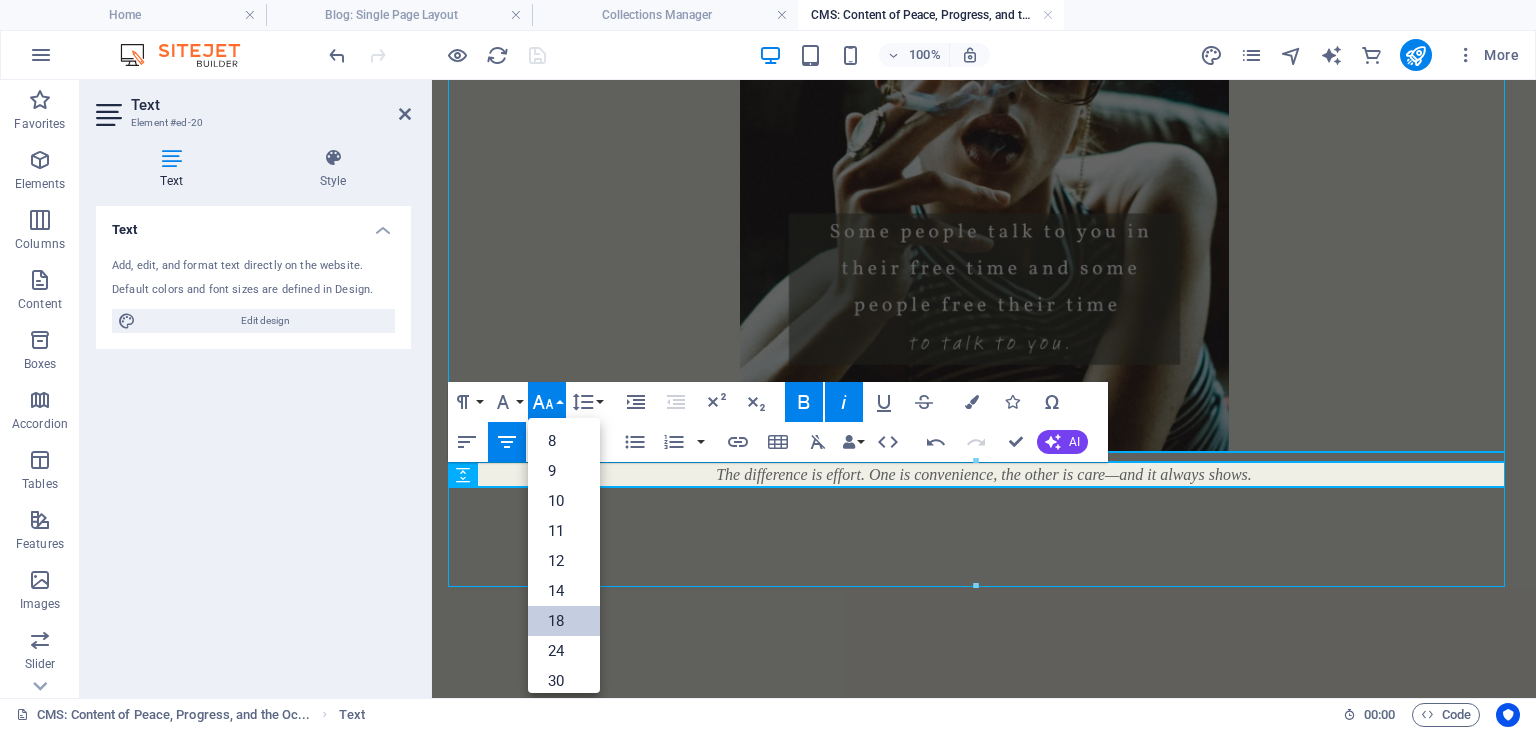 click on "18" at bounding box center [564, 621] 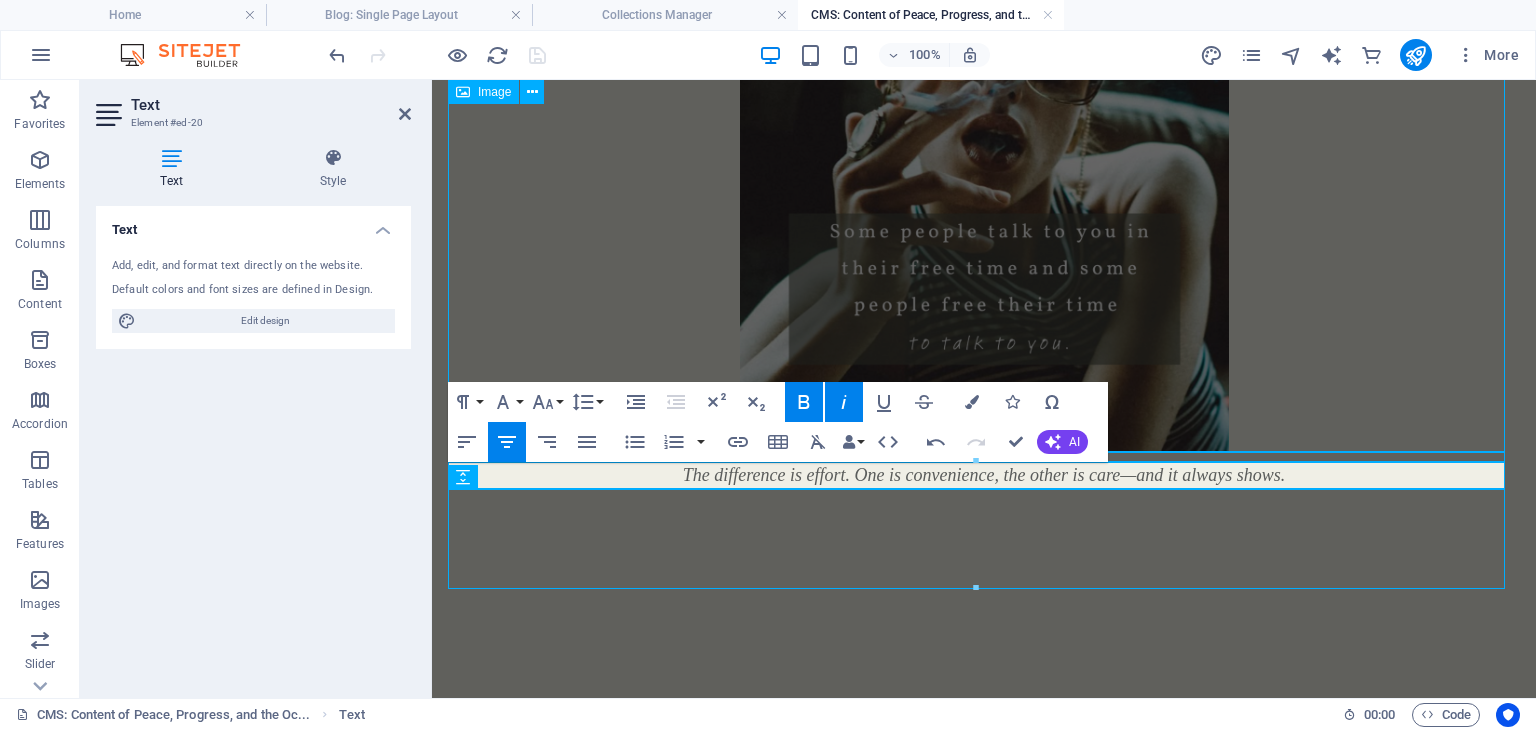 click at bounding box center (984, 146) 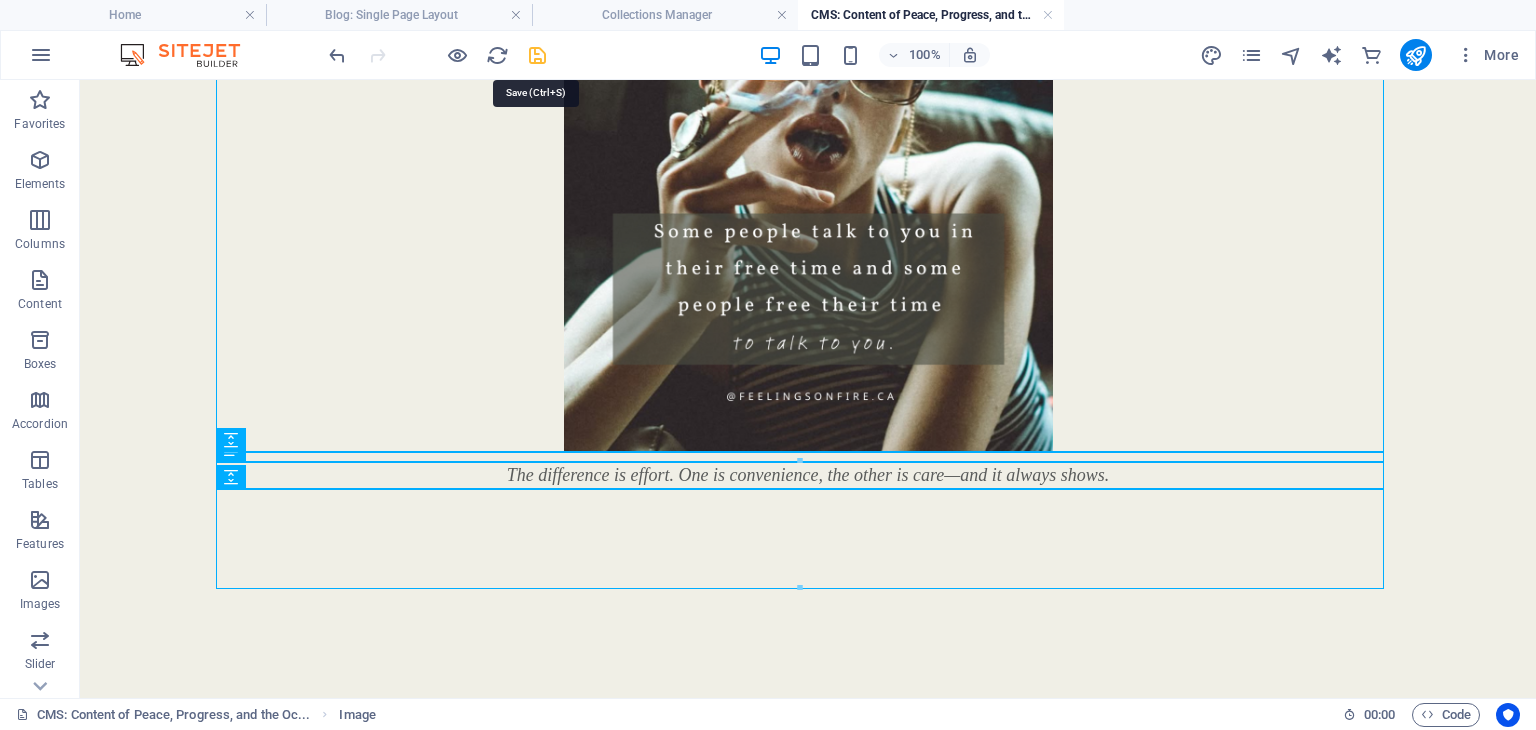 click at bounding box center (537, 55) 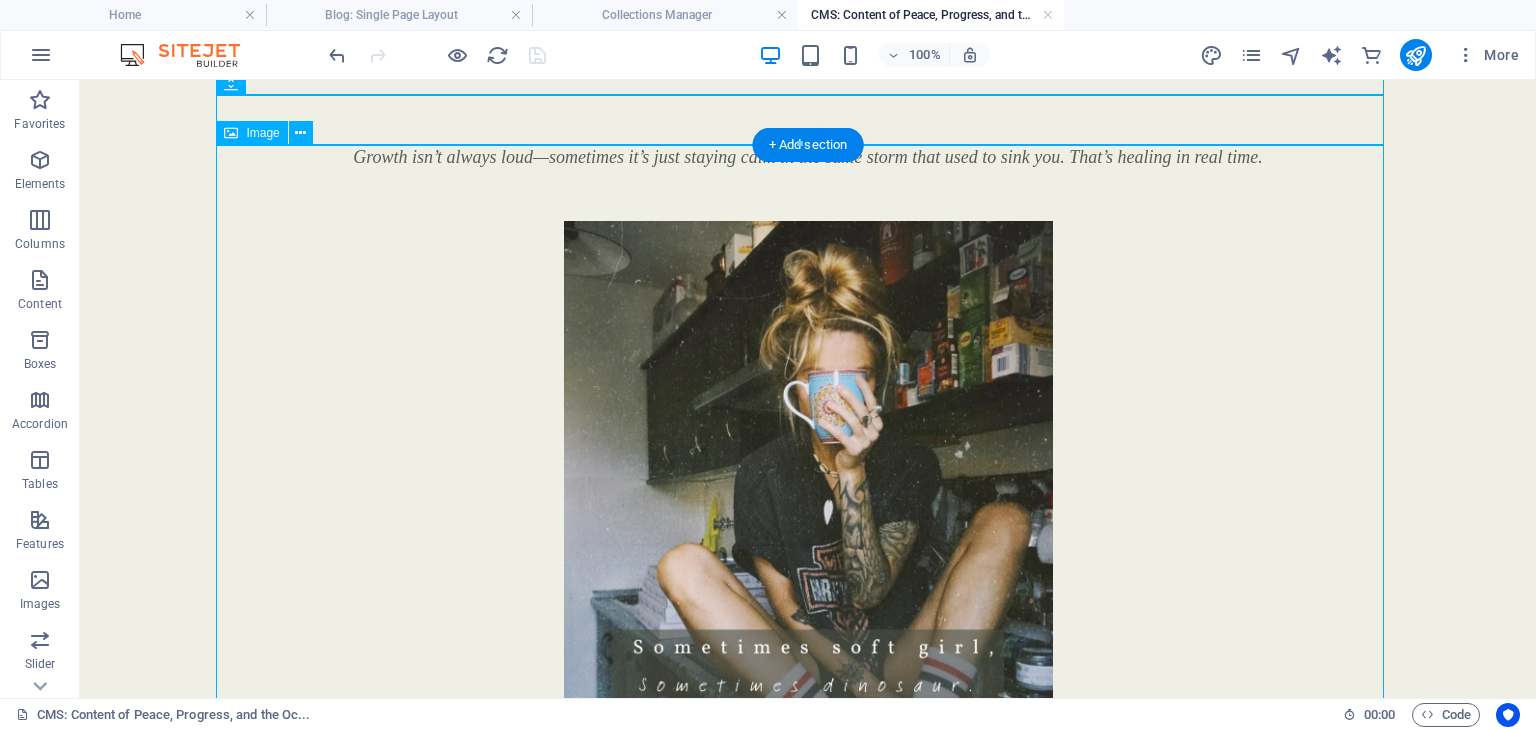 scroll, scrollTop: 0, scrollLeft: 0, axis: both 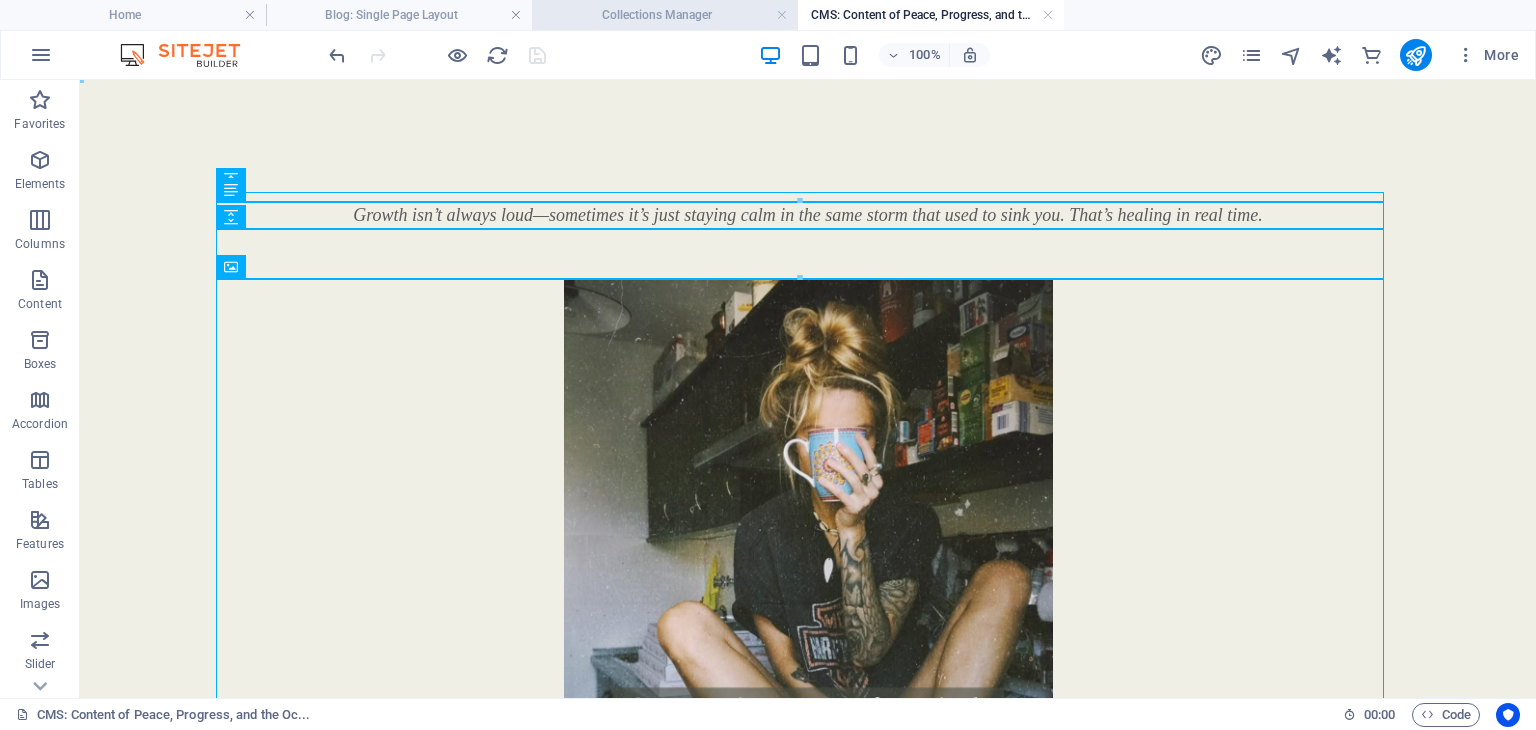 click on "Collections Manager" at bounding box center (665, 15) 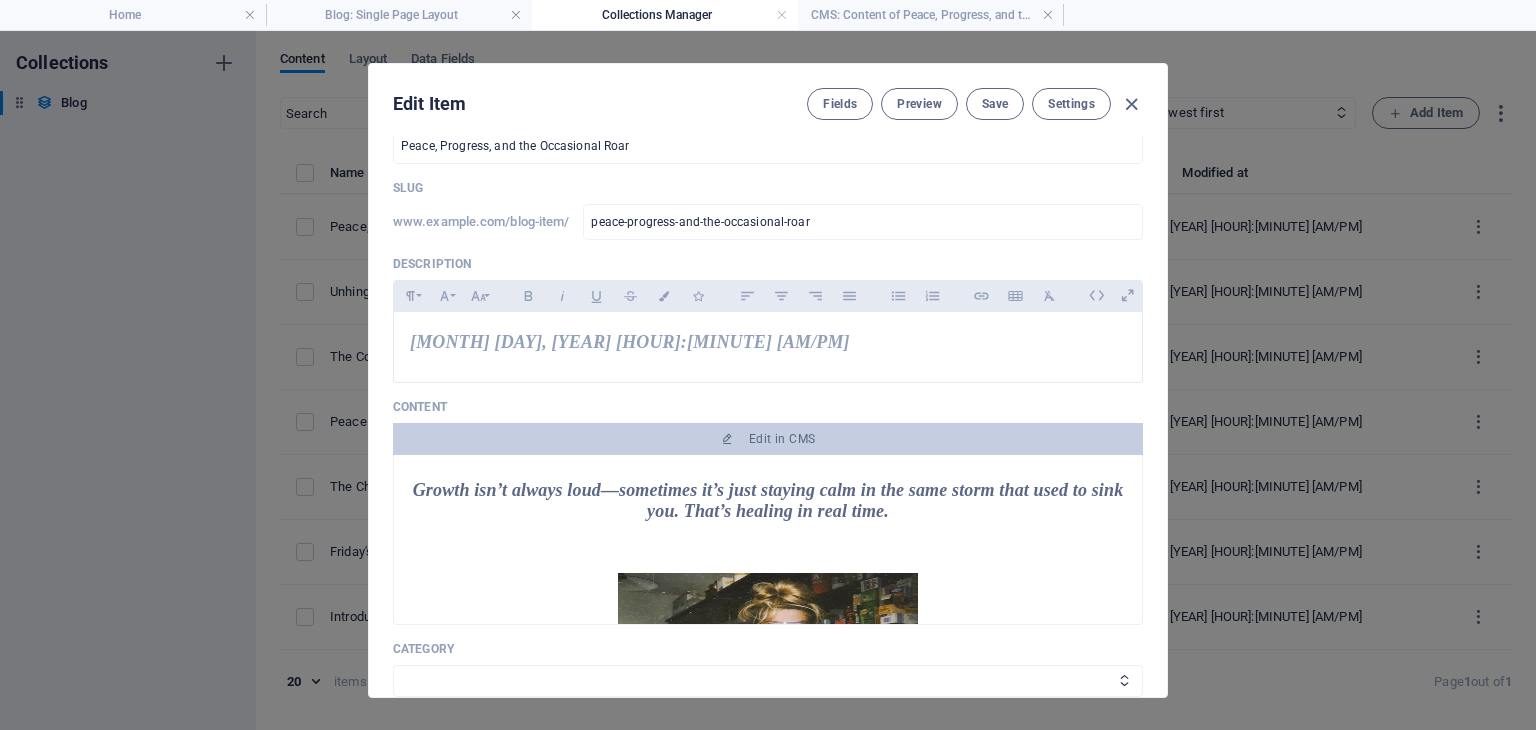 scroll, scrollTop: 0, scrollLeft: 0, axis: both 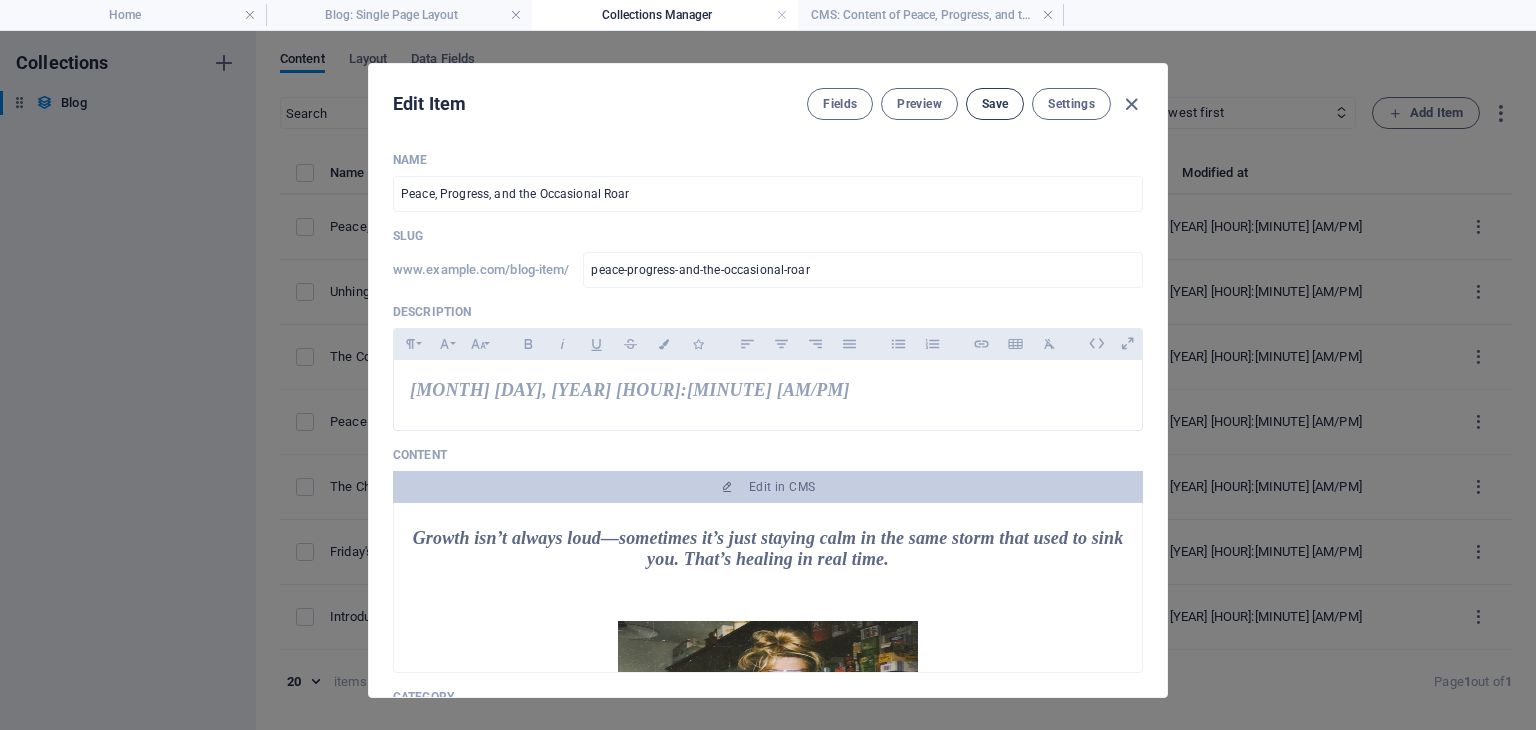 click on "Save" at bounding box center (995, 104) 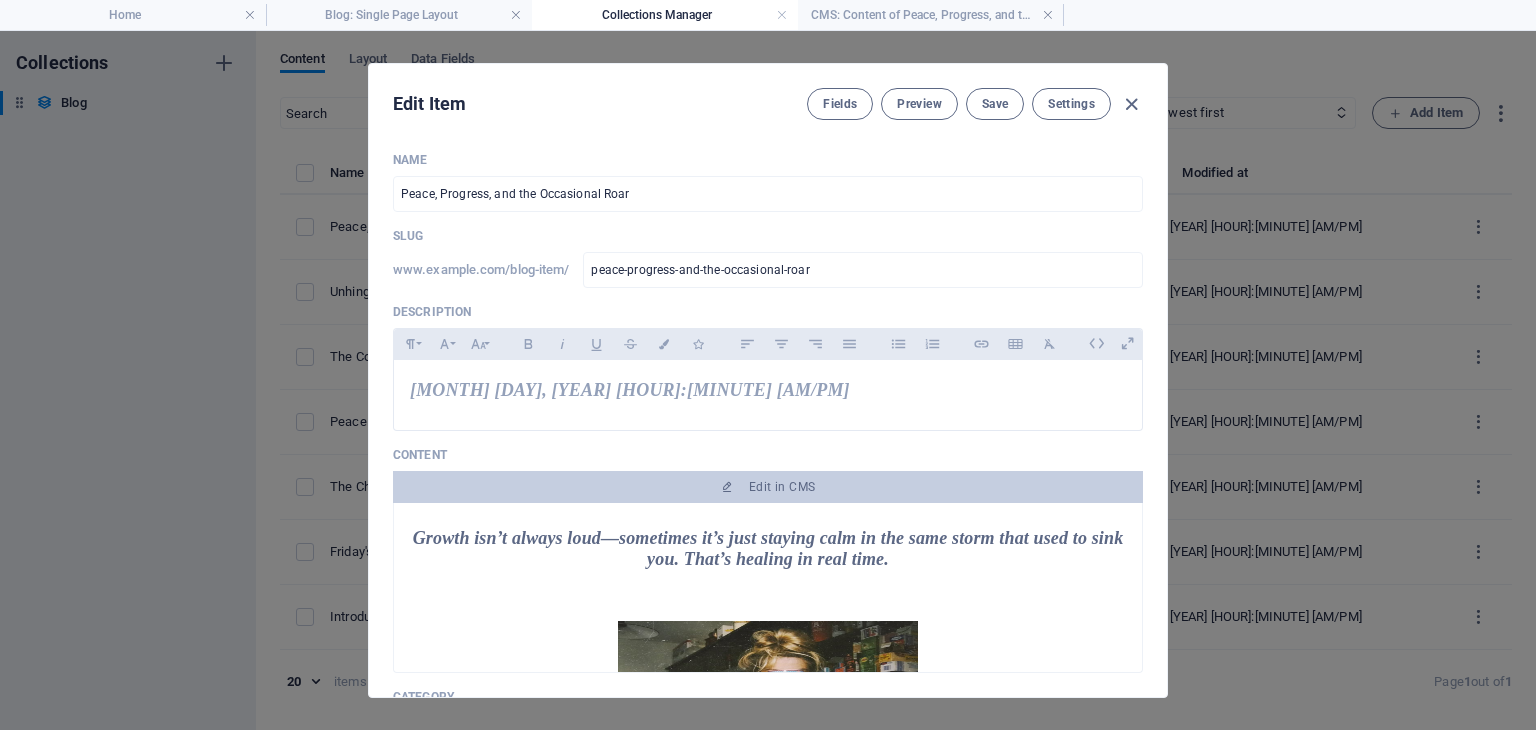 click on "CMS: Content of Peace, Progress, and the Oc..." at bounding box center (931, 15) 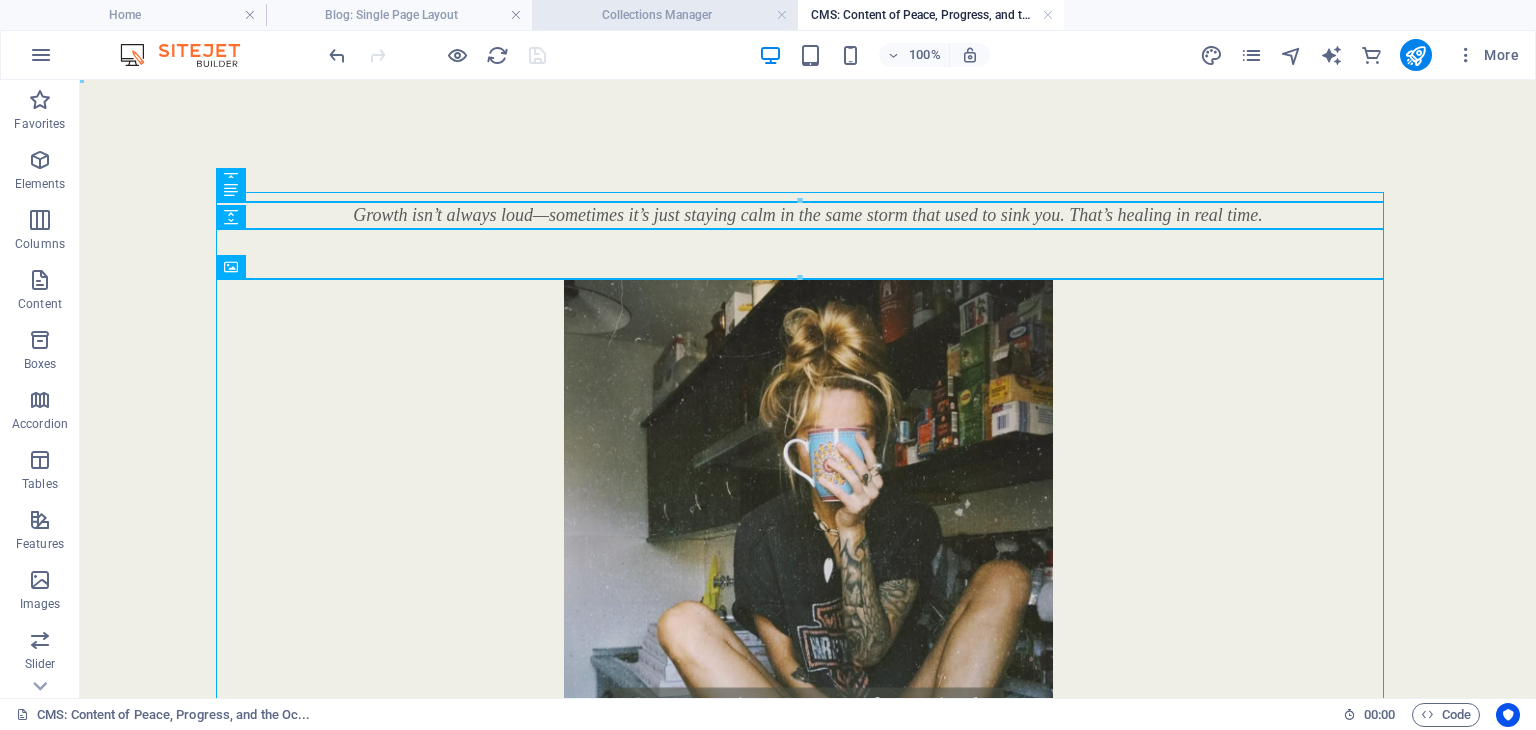 click on "Collections Manager" at bounding box center (665, 15) 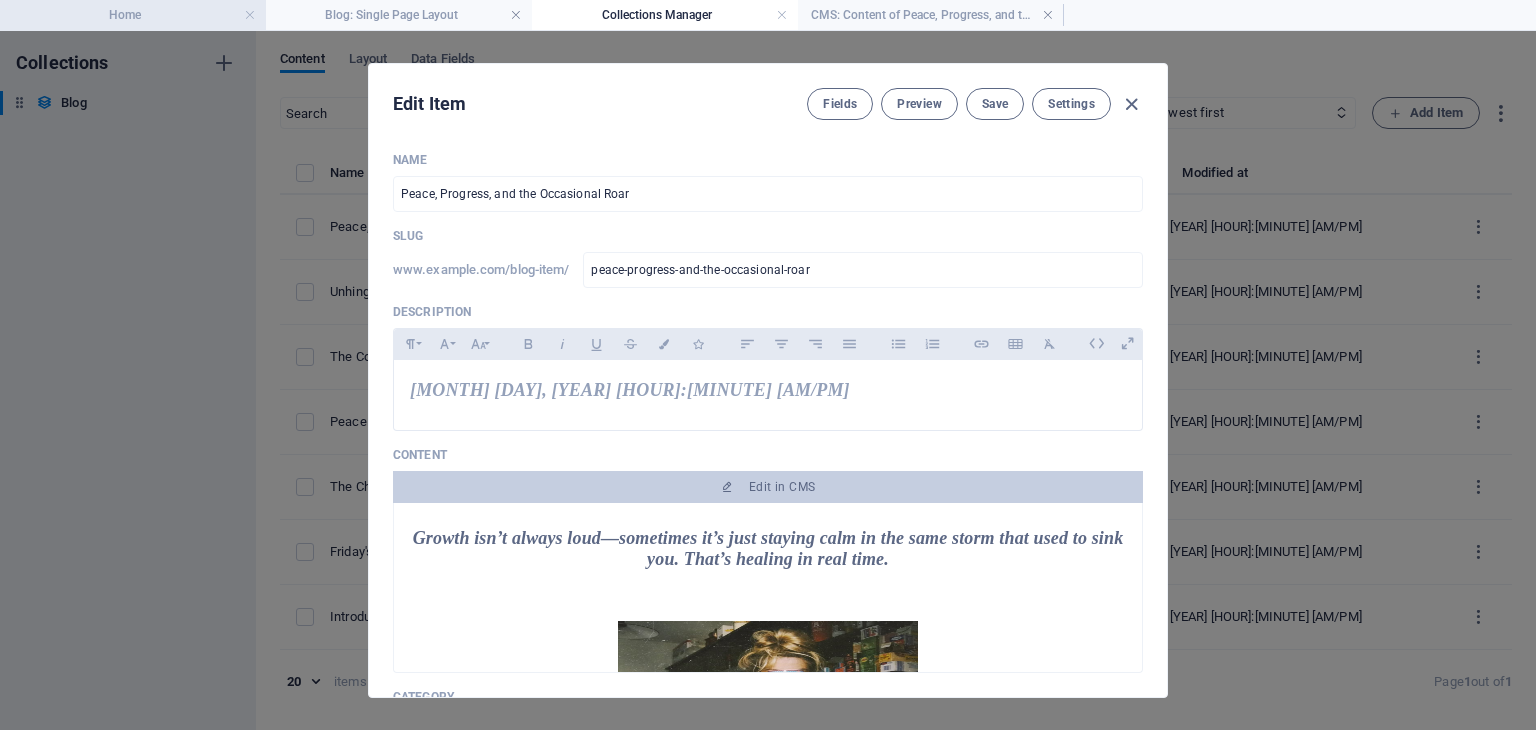 click on "Home" at bounding box center [133, 15] 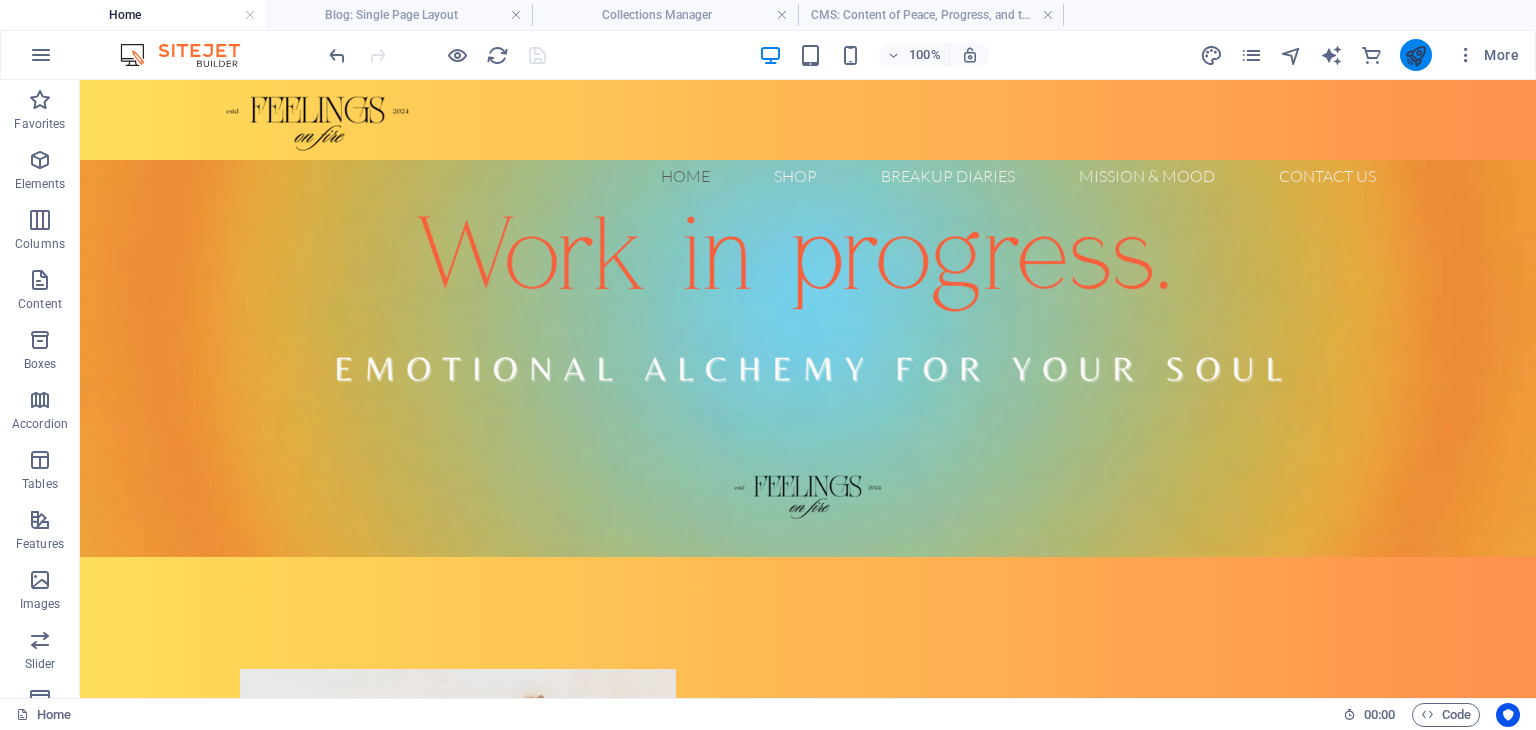 click at bounding box center [1415, 55] 